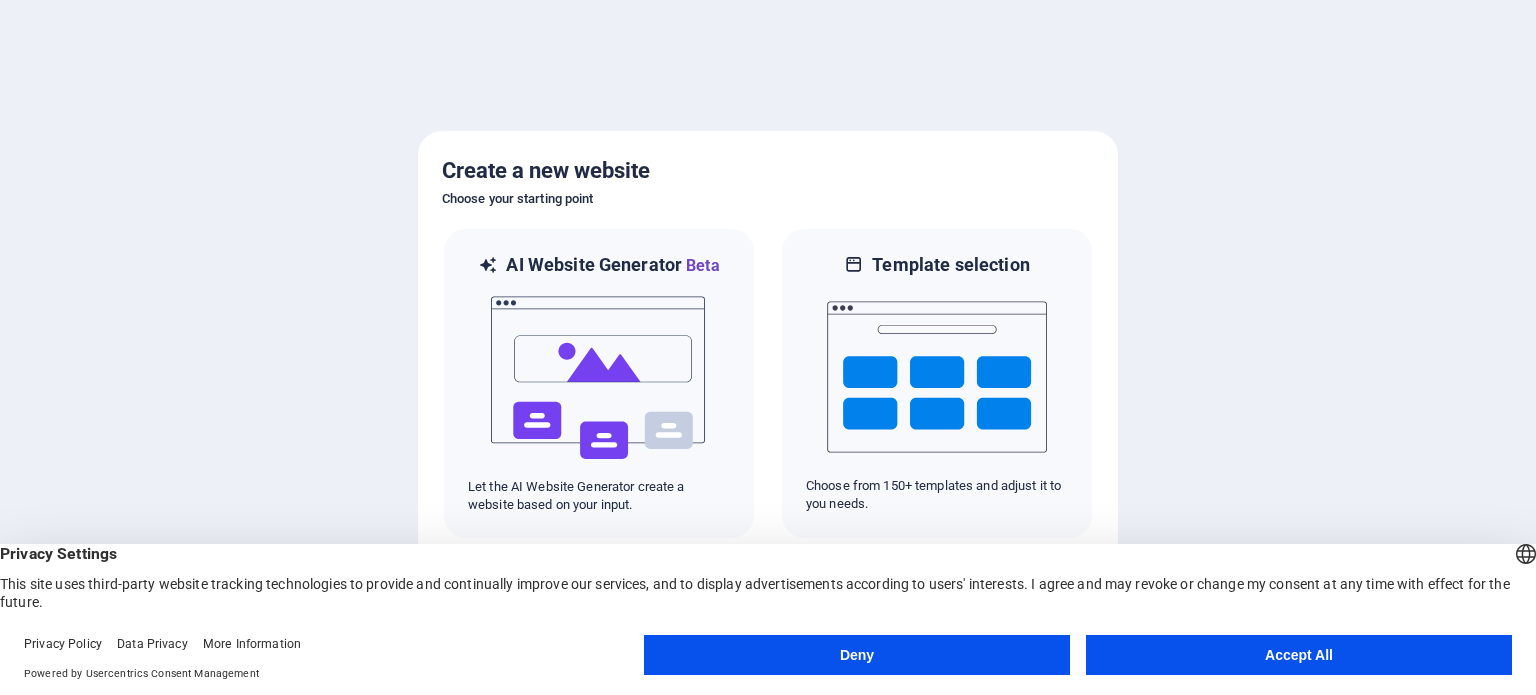 scroll, scrollTop: 0, scrollLeft: 0, axis: both 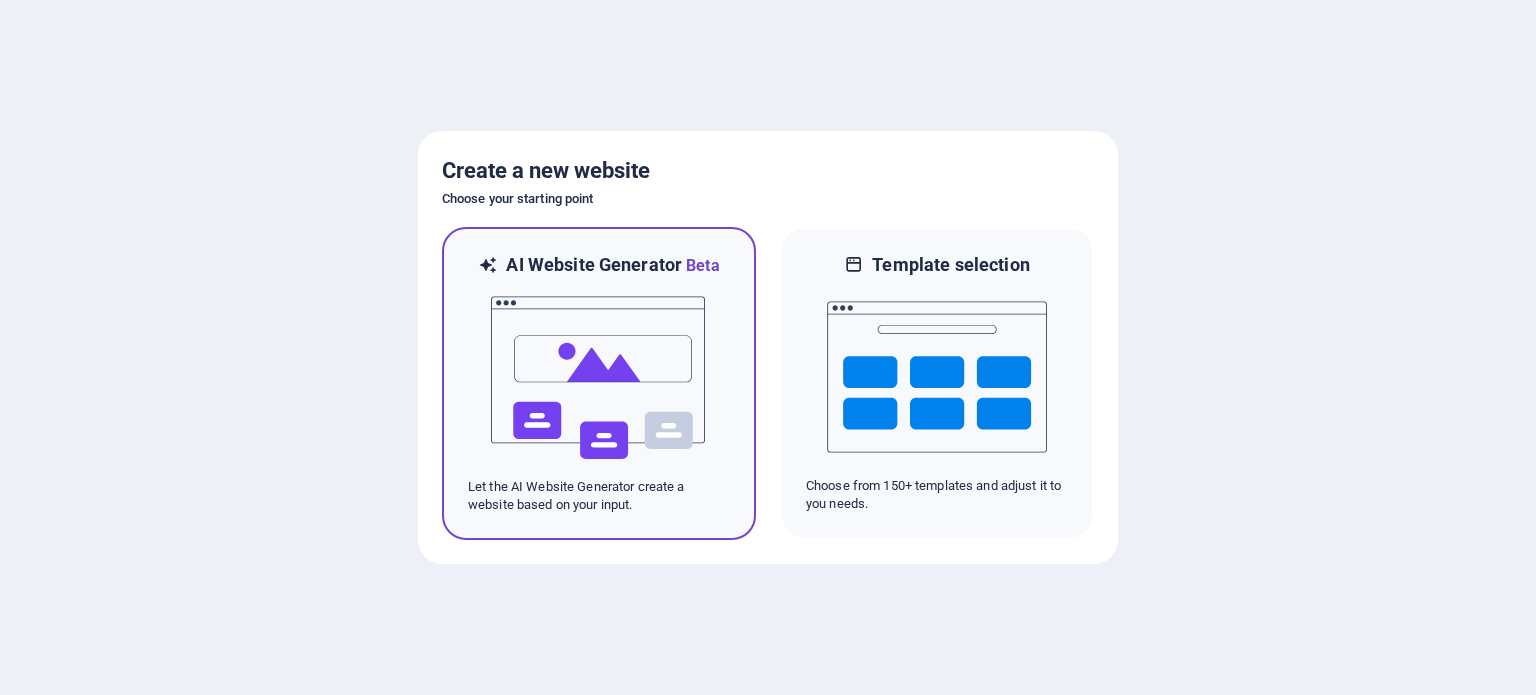 click at bounding box center [599, 378] 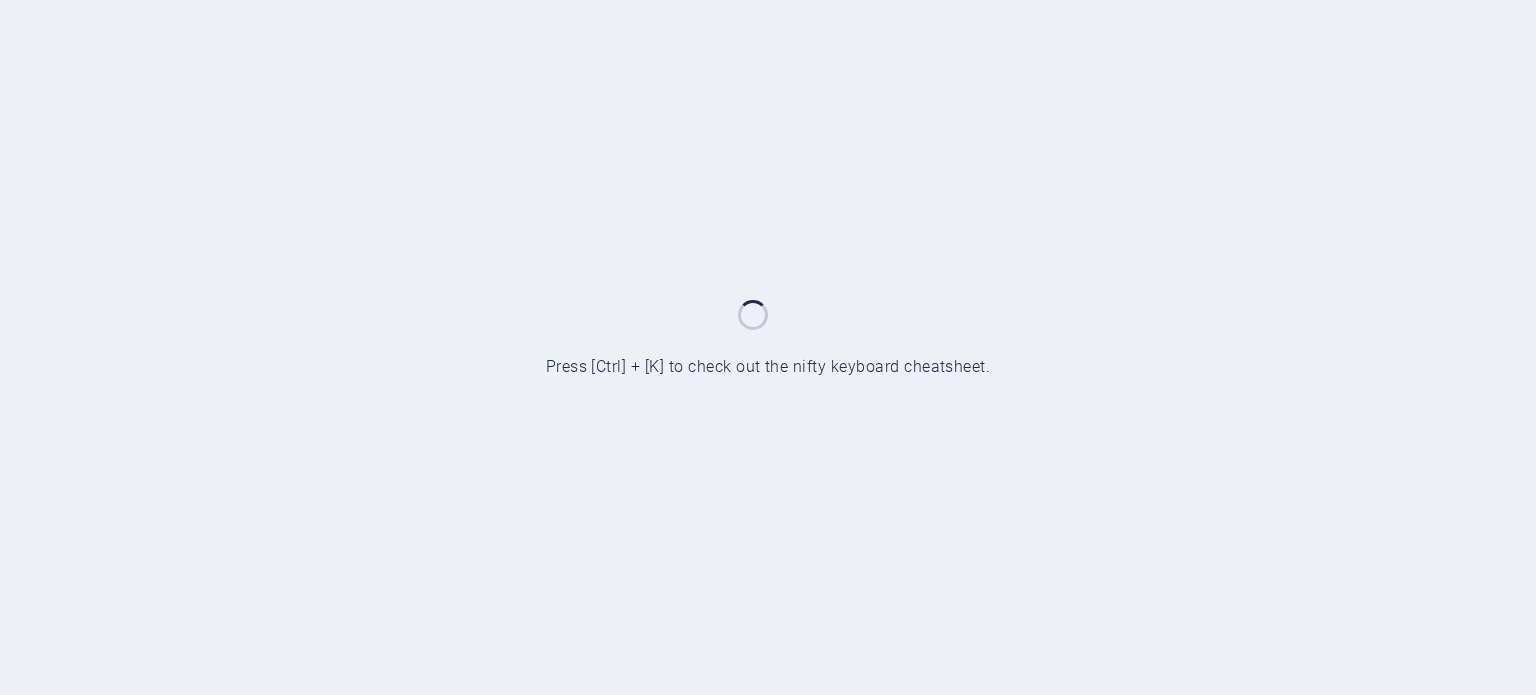 scroll, scrollTop: 0, scrollLeft: 0, axis: both 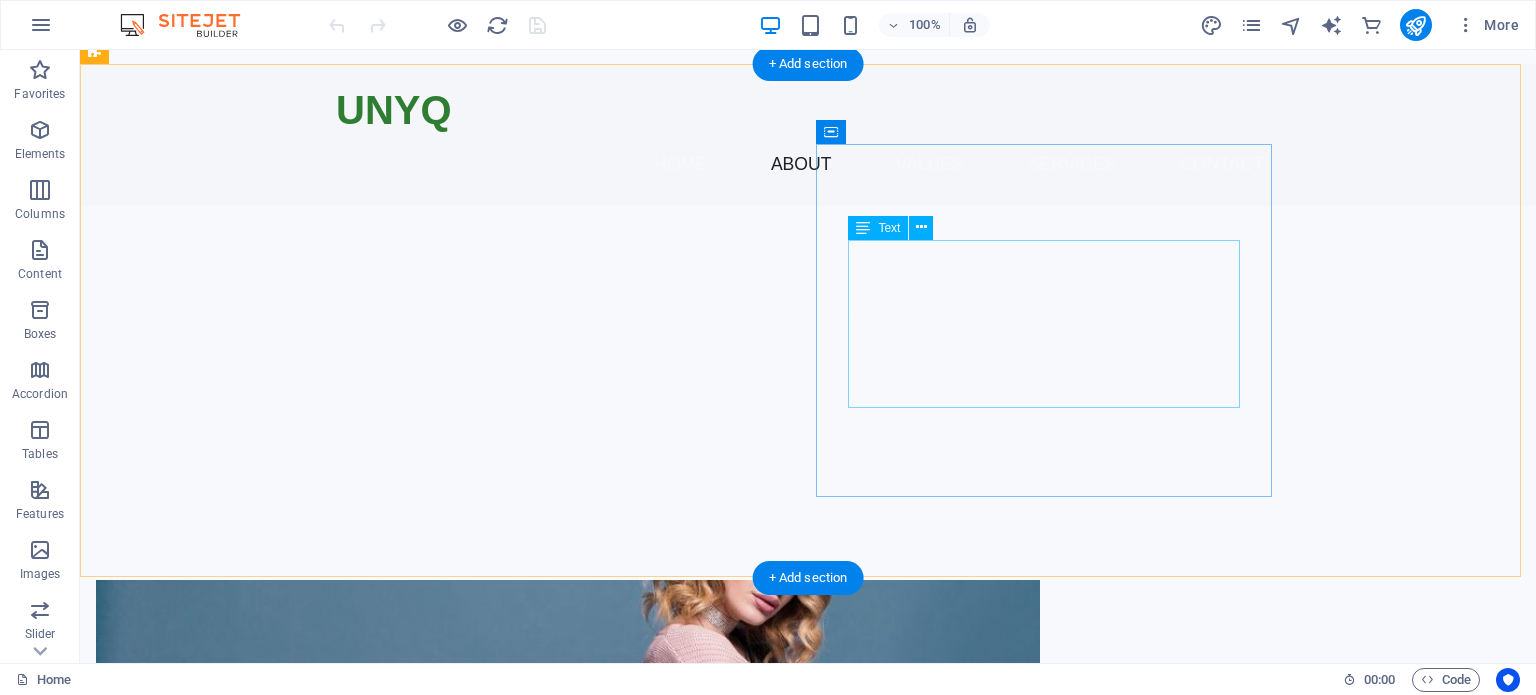click on "At UNYQ, we believe that every runner deserves the best gear to support their journey. Based in [CITY], [STATE], we offer a vast selection of running apparel, shoes, and accessories. Our mission is to make high-quality running products accessible to all South Africans and beyond. Join us as we fuel your passion for running!" at bounding box center (568, 1224) 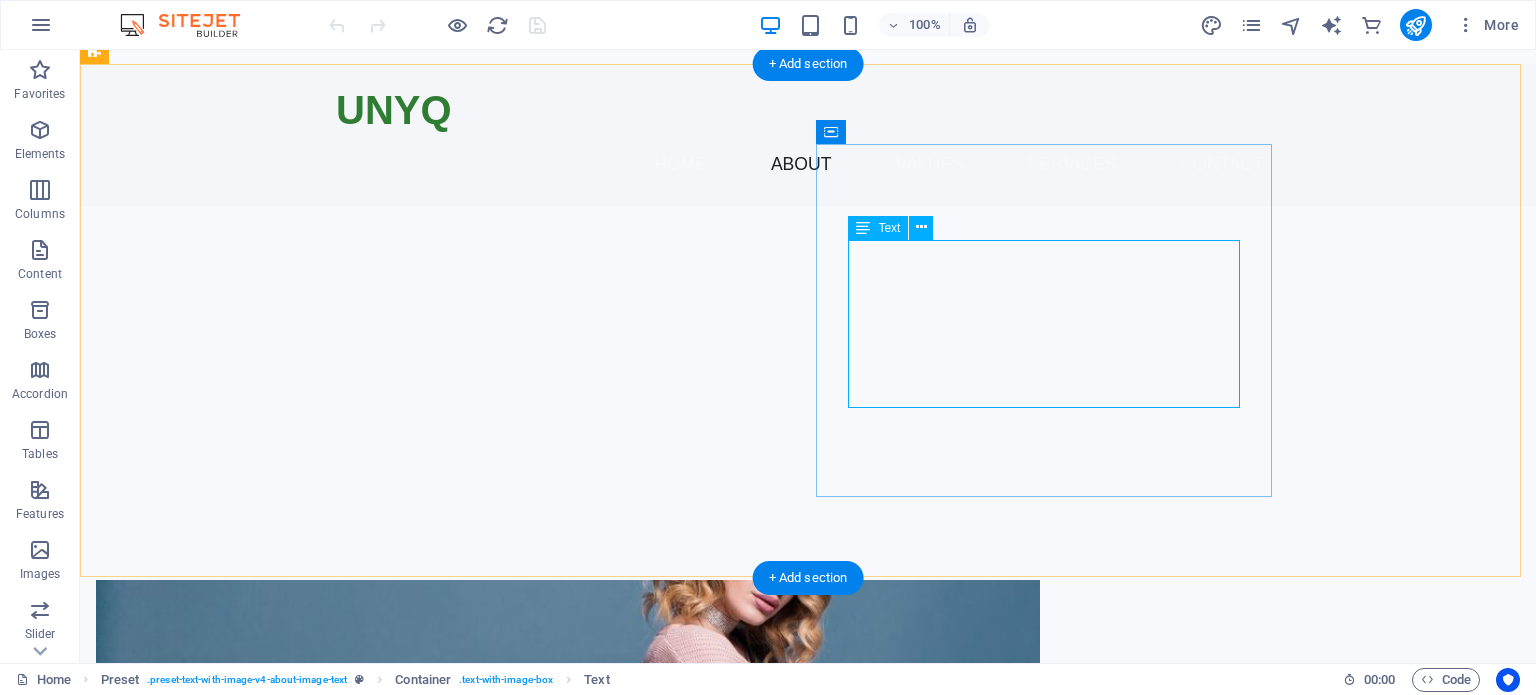 click on "At UNYQ, we believe that every runner deserves the best gear to support their journey. Based in [CITY], [STATE], we offer a vast selection of running apparel, shoes, and accessories. Our mission is to make high-quality running products accessible to all South Africans and beyond. Join us as we fuel your passion for running!" at bounding box center [568, 1224] 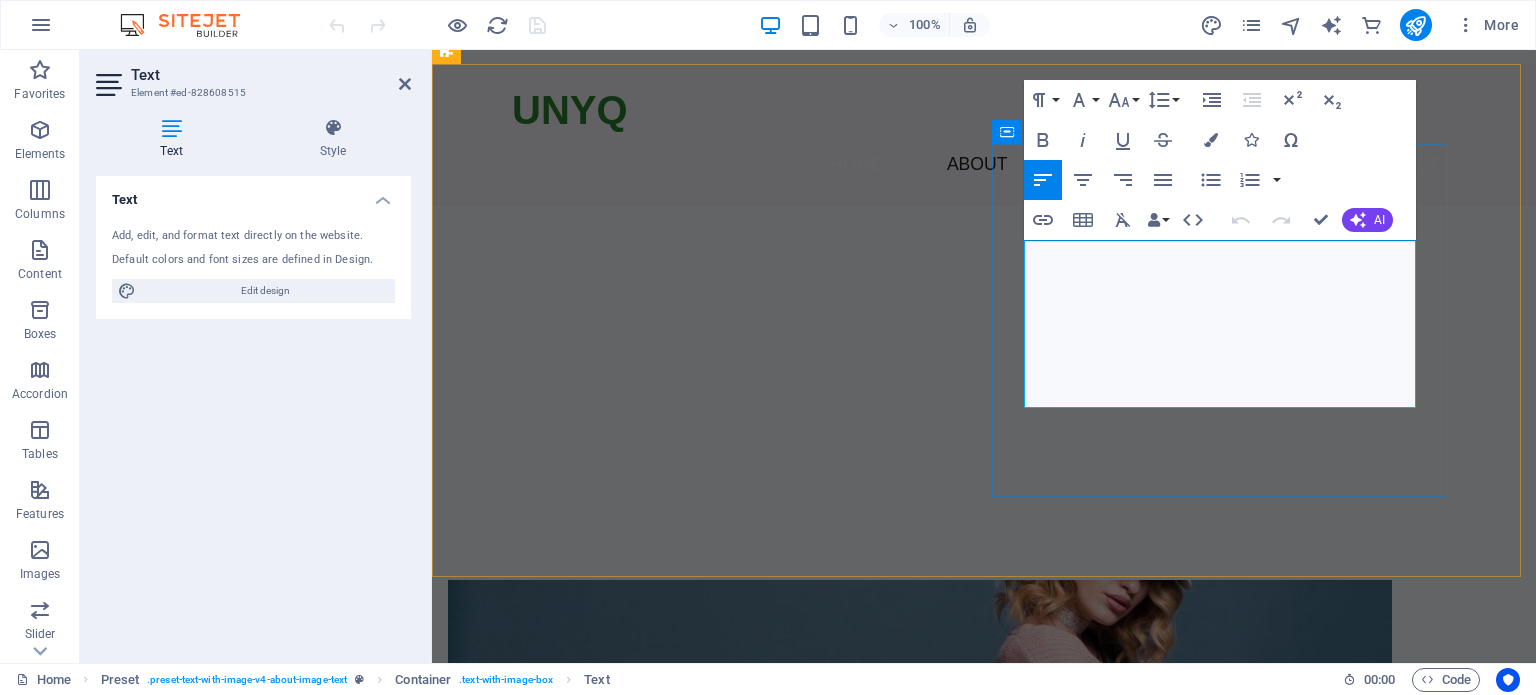 click on "At UNYQ, we believe that every runner deserves the best gear to support their journey. Based in [CITY], [STATE], we offer a vast selection of running apparel, shoes, and accessories. Our mission is to make high-quality running products accessible to all South Africans and beyond. Join us as we fuel your passion for running!" at bounding box center [920, 1224] 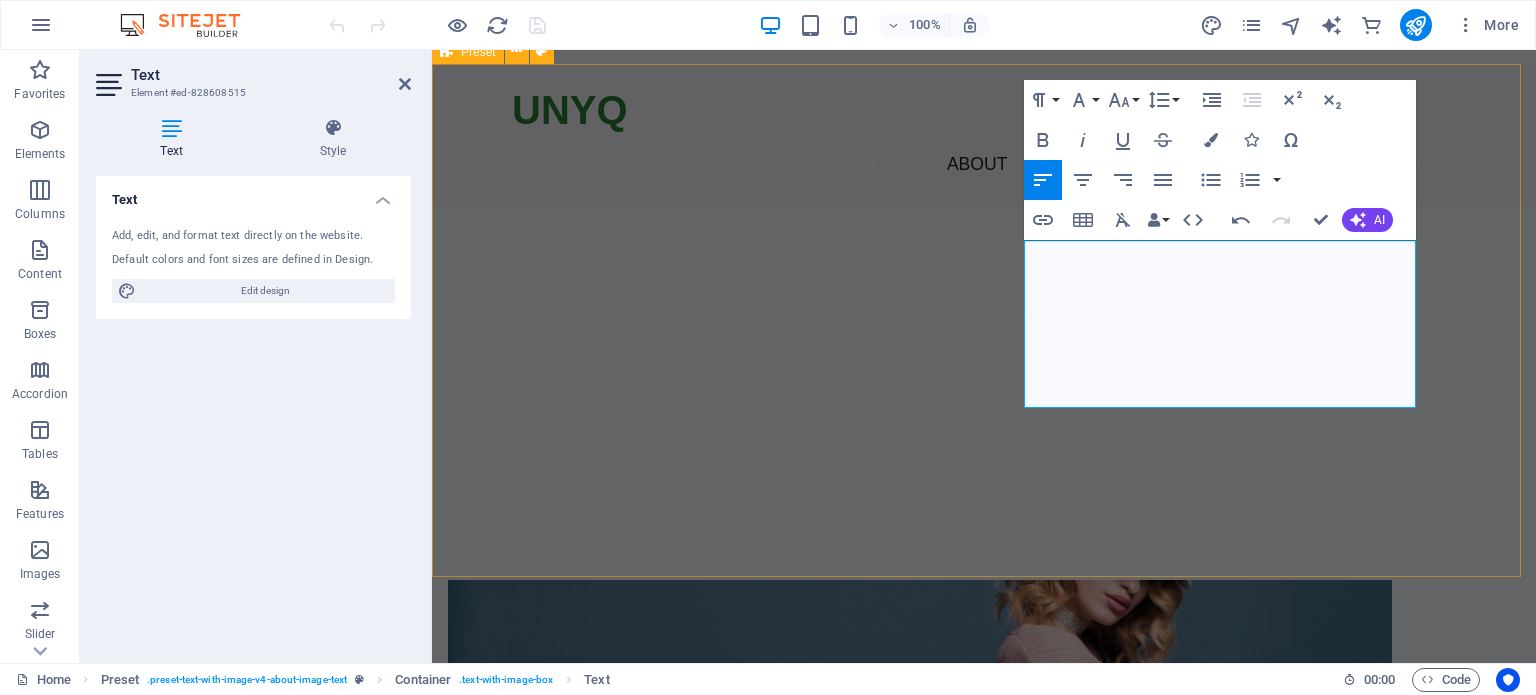 click on "Drop content here or  Add elements  Paste clipboard About UNYQ At  UNYQ , we turn “I wish I could get that” into “It’s on its way!” We’re your friendly errand runners and online retail partners, connecting you to every product you love in [COUNTRY]—then getting it to [COUNTRY], [COUNTRY], or anywhere in [COUNTRY] without breaking the bank. From shopping to shipping, we handle the hustle so you can enjoy the goods. Learn More" at bounding box center [984, 965] 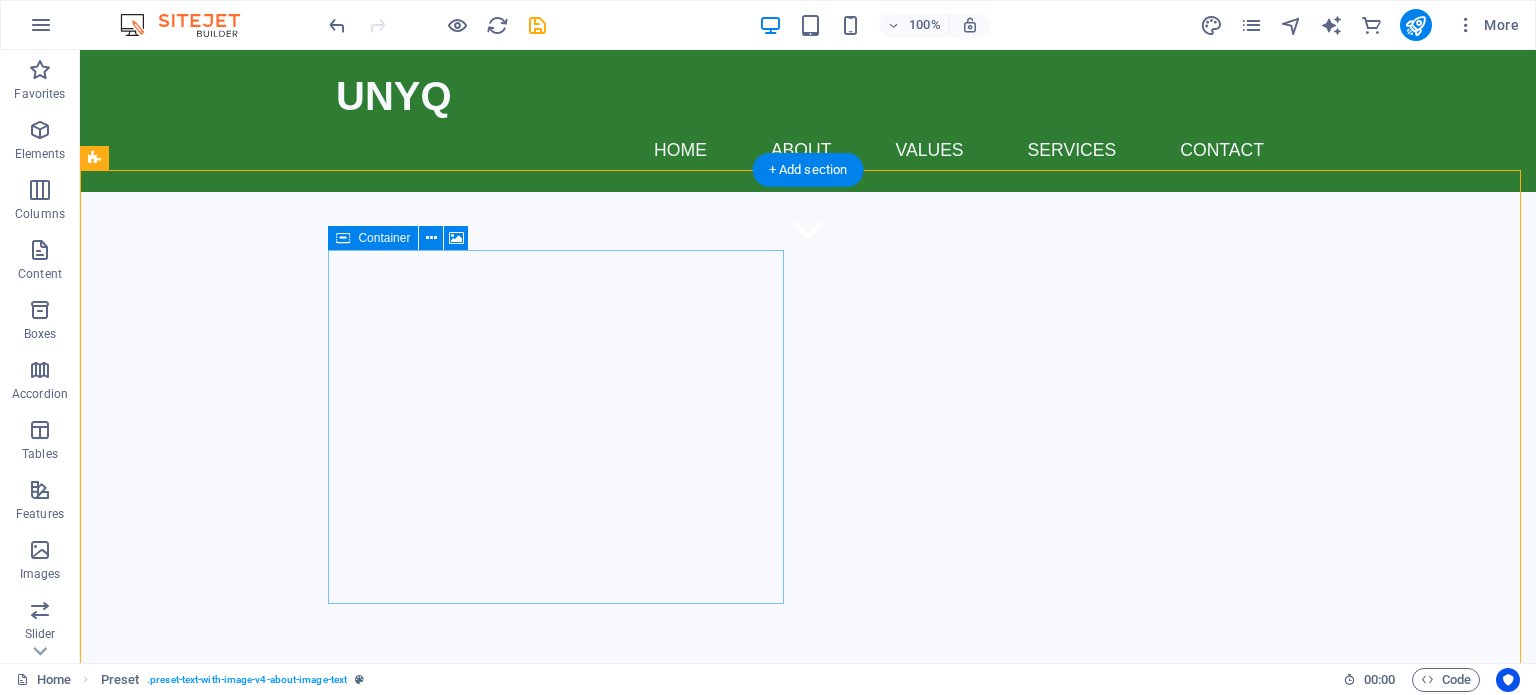 scroll, scrollTop: 200, scrollLeft: 0, axis: vertical 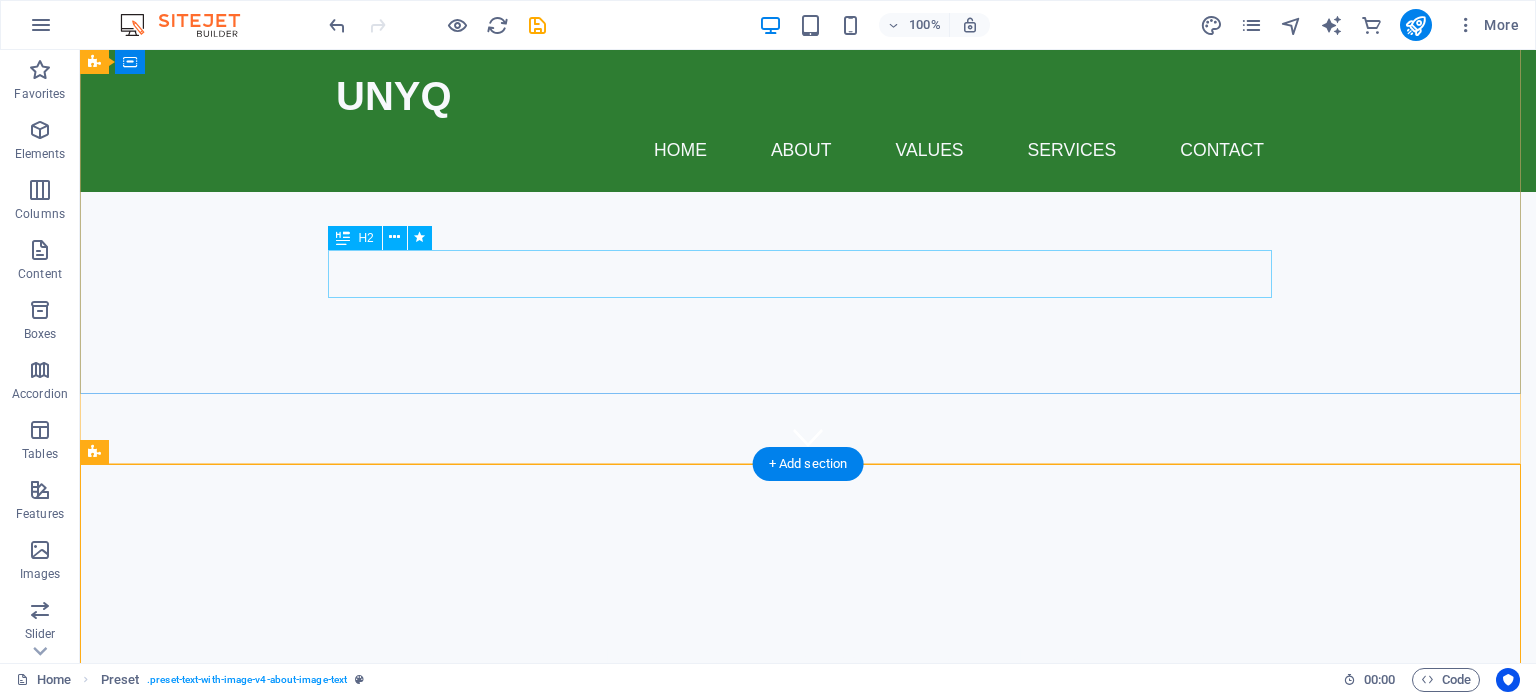 click on "Welcome to UNYQ - SA's Premier Online Runner Store" at bounding box center [808, 660] 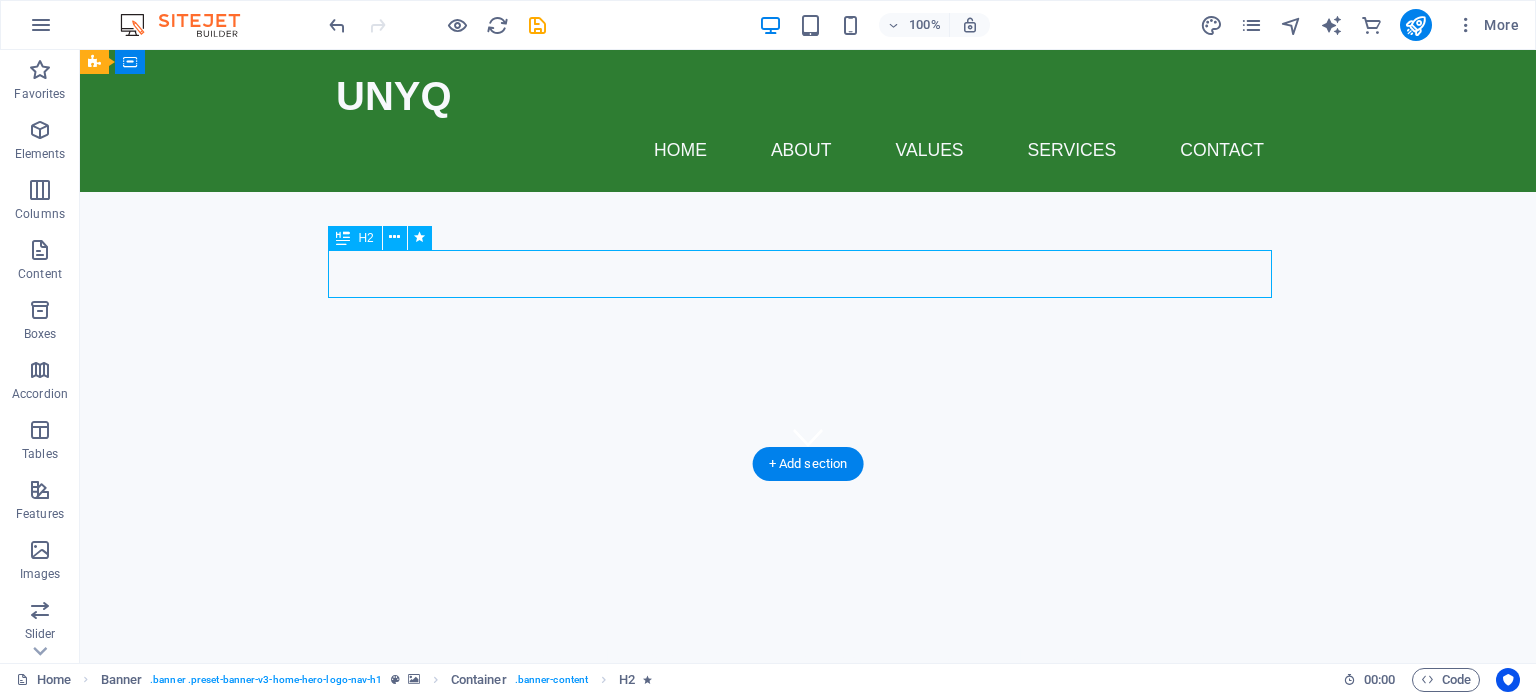 click on "Welcome to UNYQ - SA's Premier Online Runner Store" at bounding box center [808, 660] 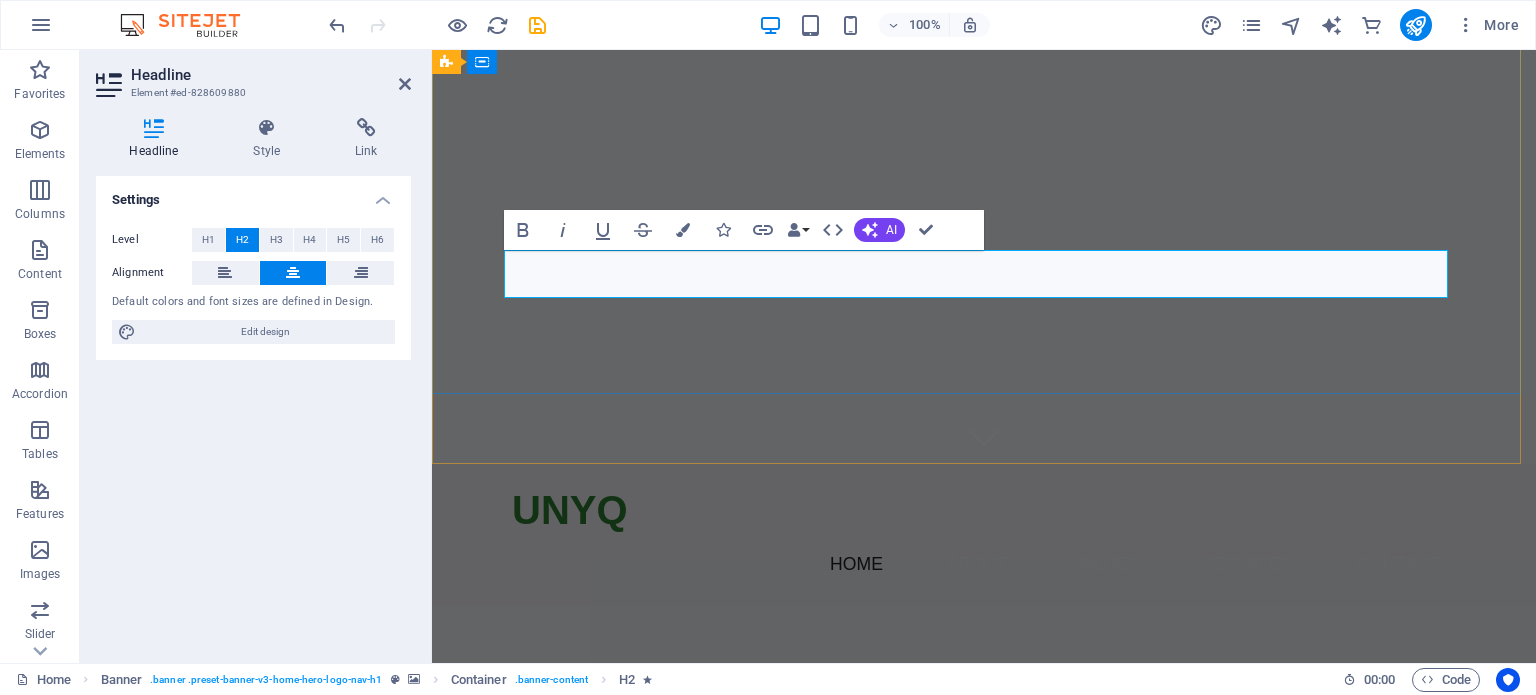 click on "Welcome to UNYQ - SA's Premier Online Runner Store" at bounding box center [984, 710] 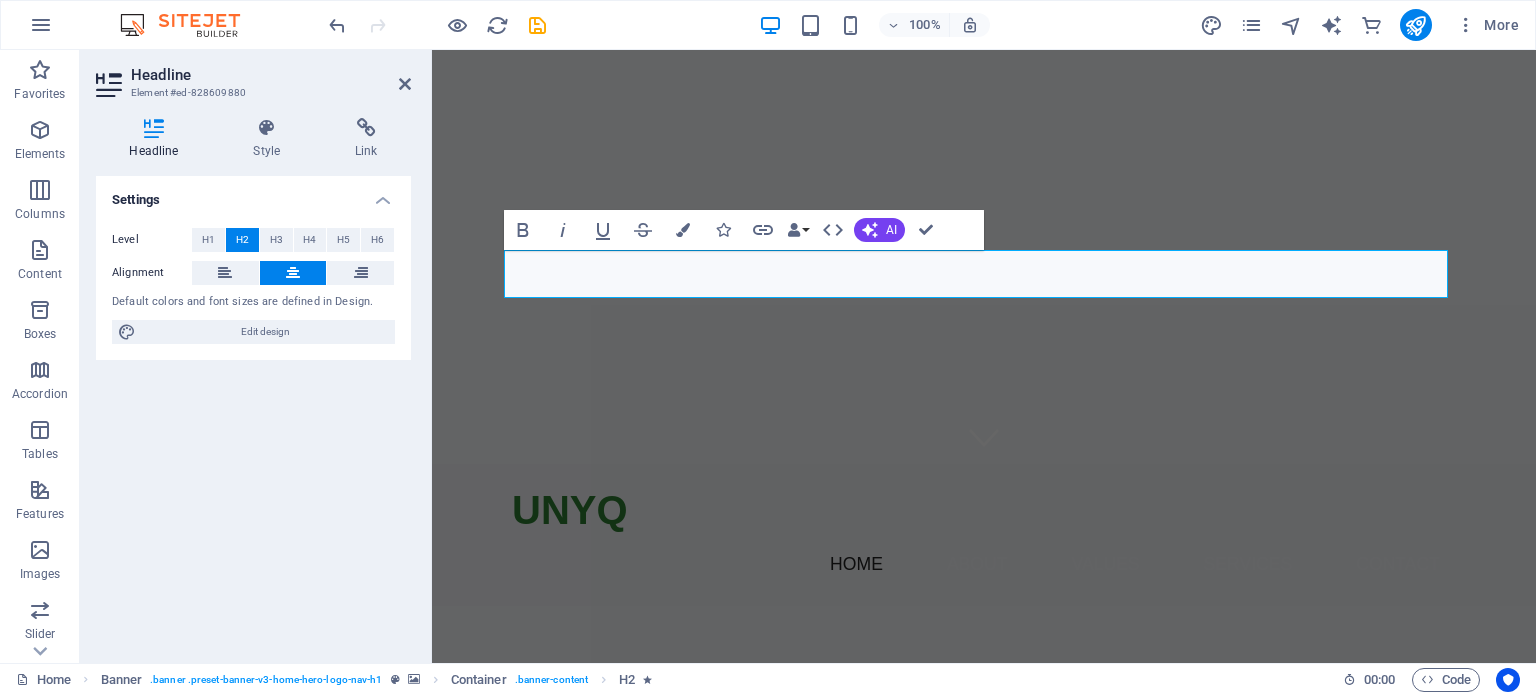click at bounding box center [-1202, -150] 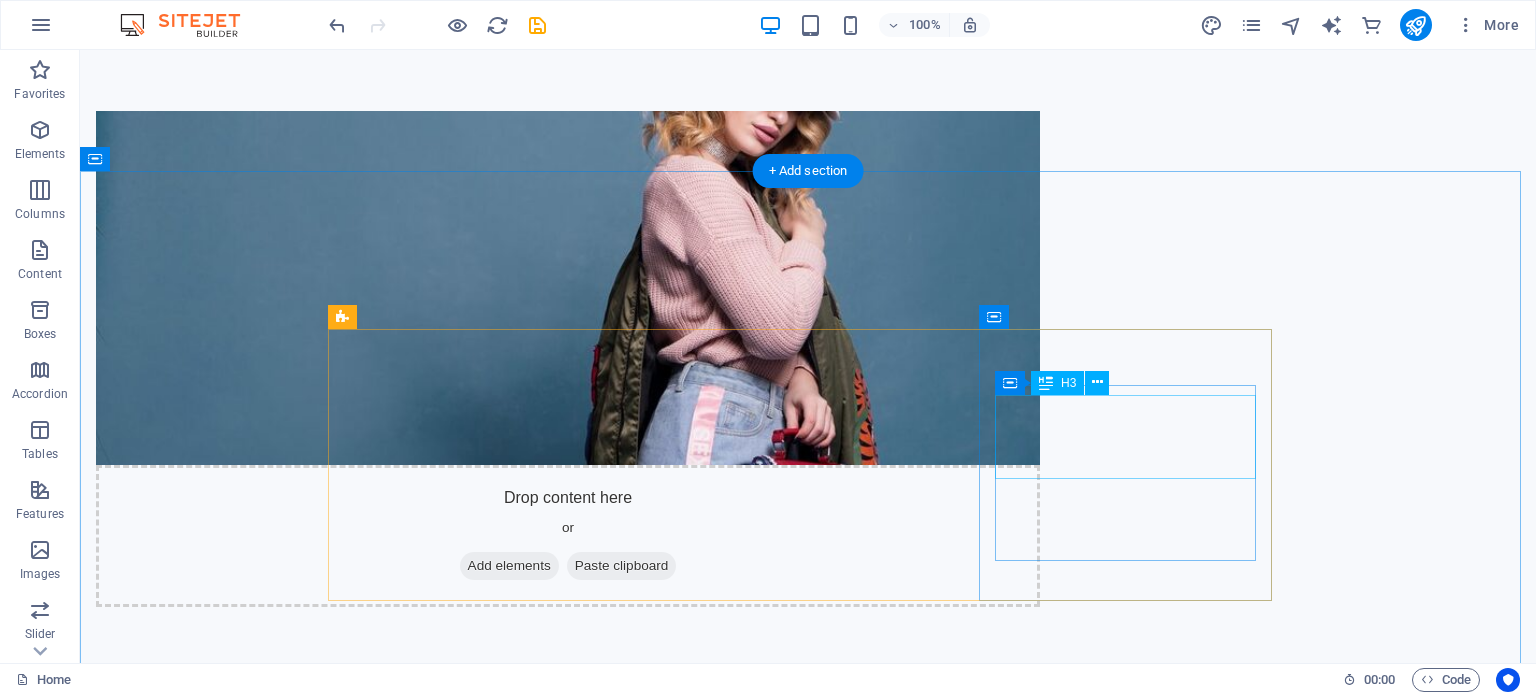 scroll, scrollTop: 1100, scrollLeft: 0, axis: vertical 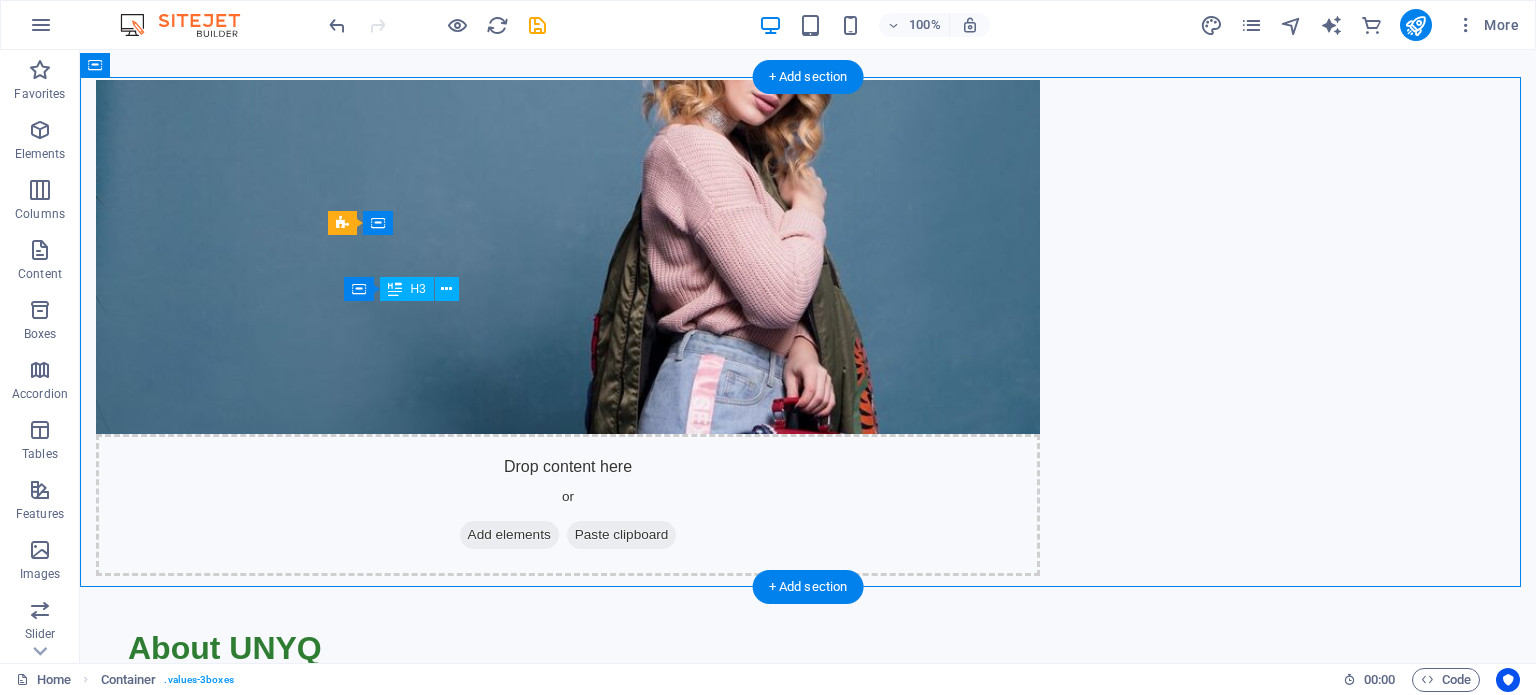 drag, startPoint x: 375, startPoint y: 315, endPoint x: 474, endPoint y: 346, distance: 103.74006 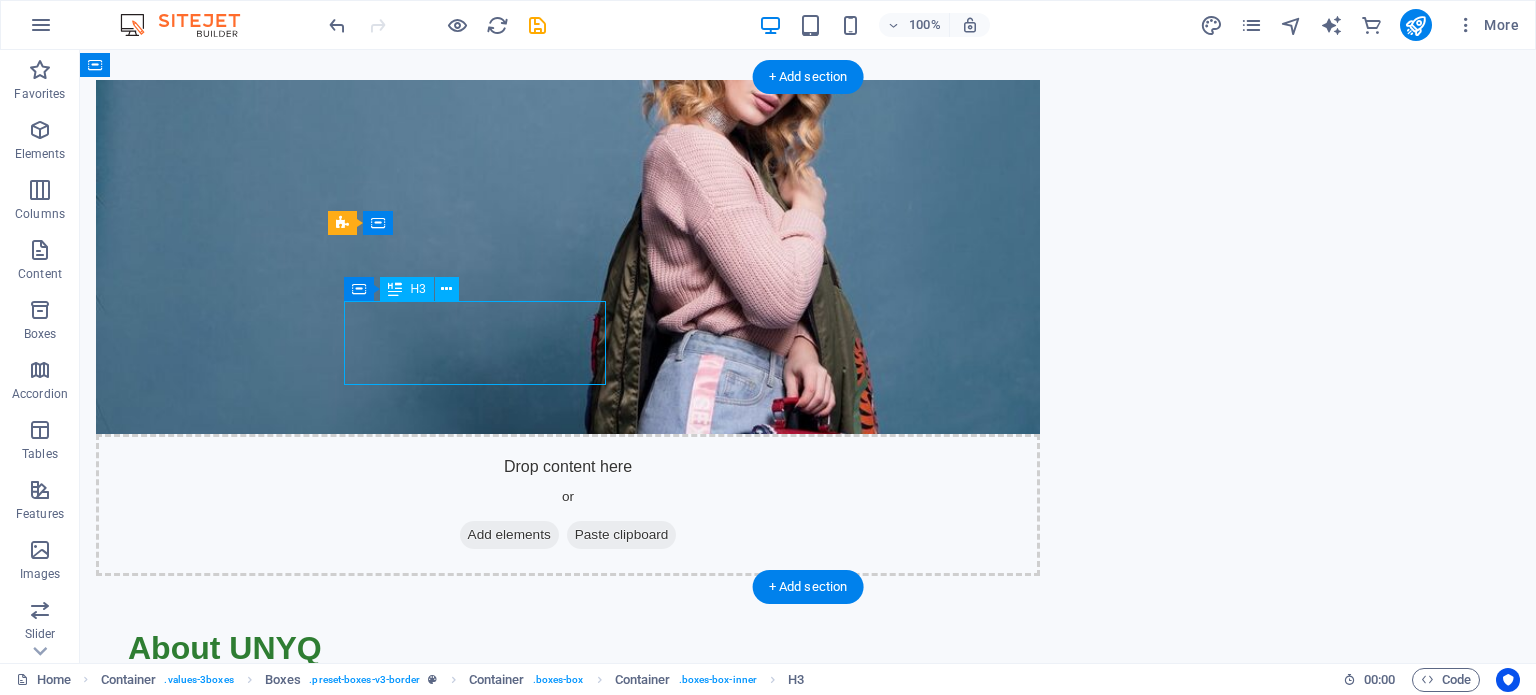 click on "Top Brands at Your Fingertips" at bounding box center (482, 1196) 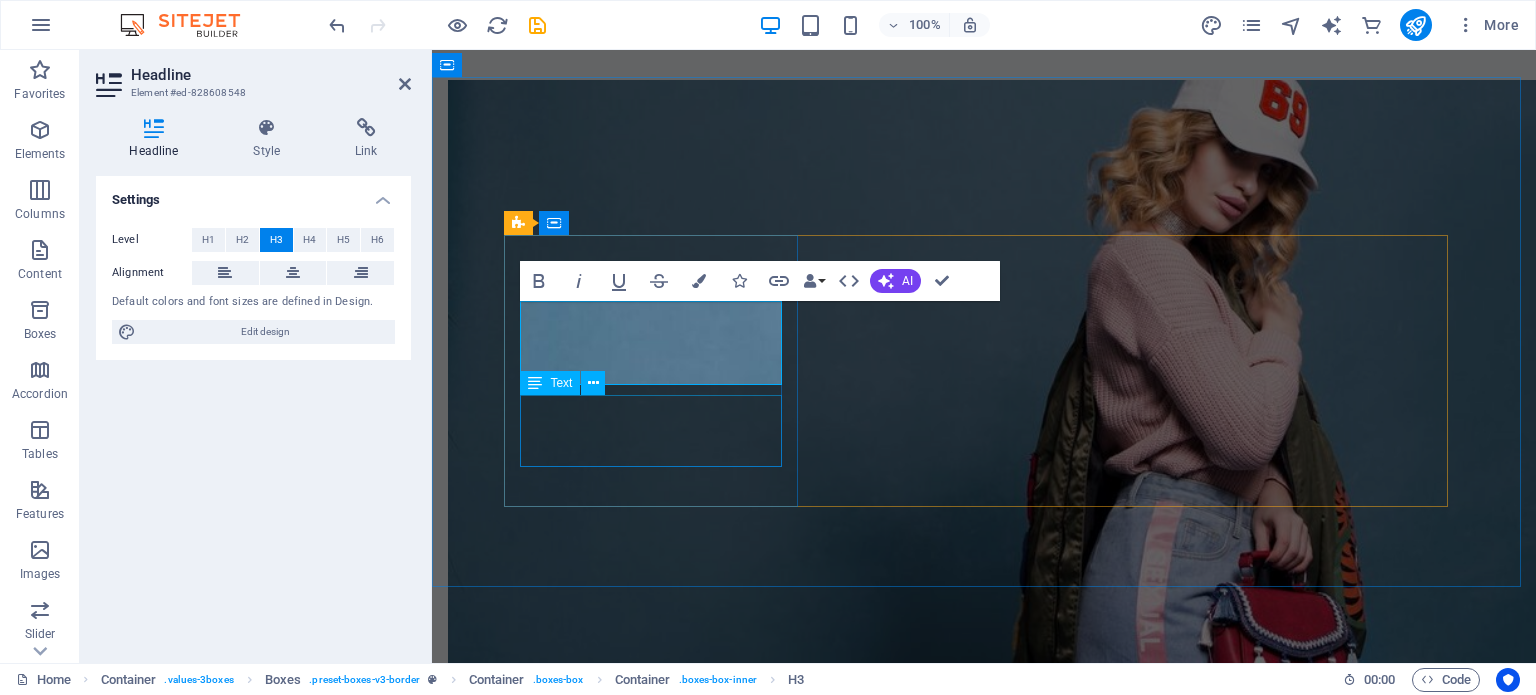 click on "Discover quality running gear from trusted brands, ensuring you get the best for your performance." at bounding box center (658, 1284) 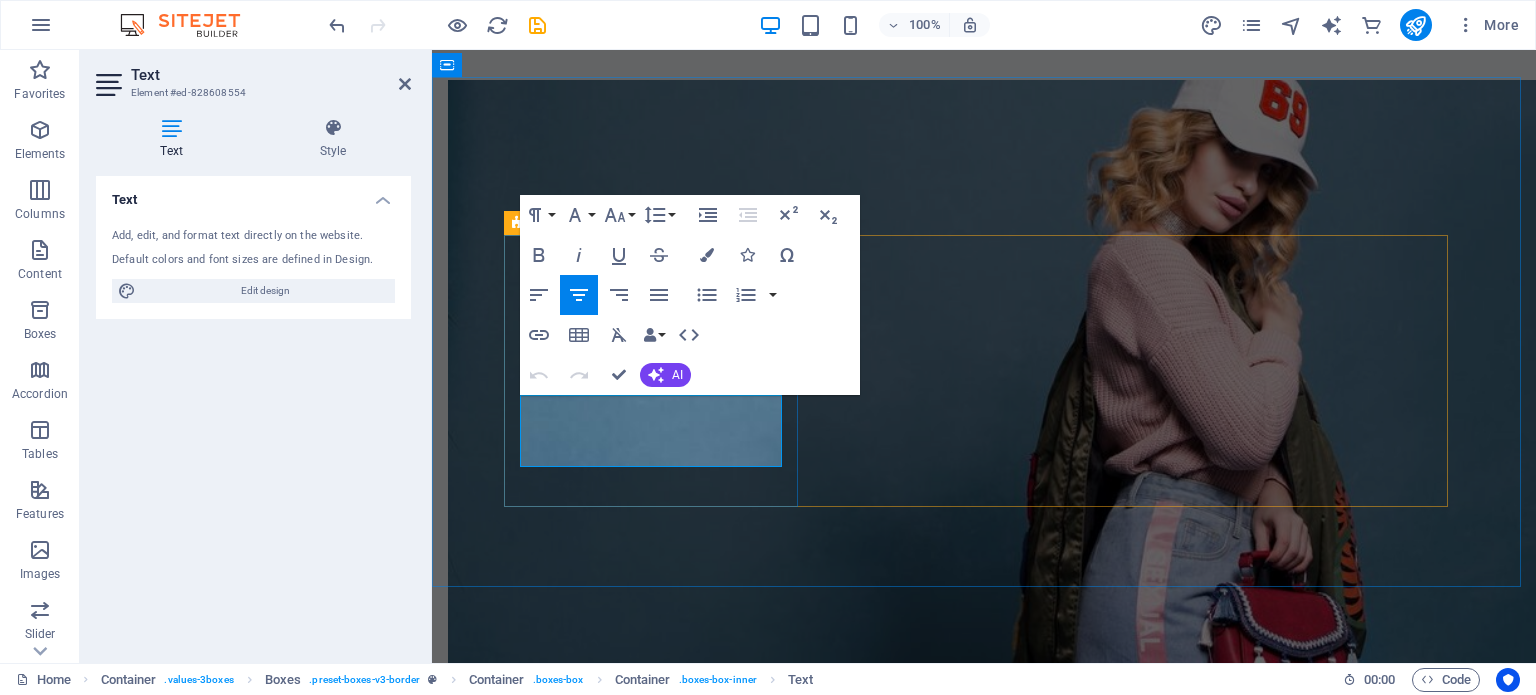 click on "Discover quality running gear from trusted brands, ensuring you get the best for your performance." at bounding box center [658, 1284] 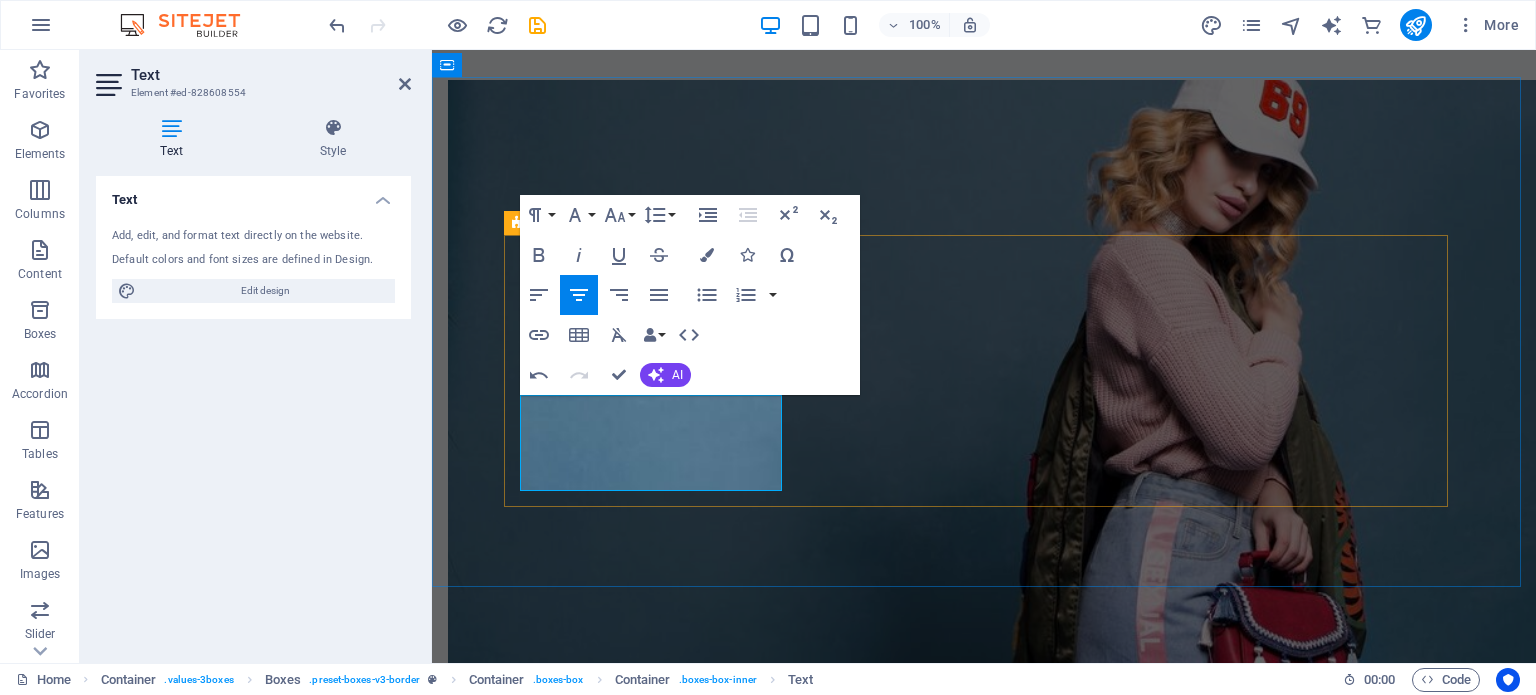 click on "Top Brands at Your Fingertips From global favourites to local gems, we source and deliver the brands you love—quickly, reliably, and right to your doorstep. From [COUNTRY] to Your Doorstep We provide quick and reliable delivery services across [COUNTRY], [COUNTRY], [COUNTRY], and [COUNTRY]. Your Happiness is Our Priority Our goal is to exceed your expectations with excellent service and support." at bounding box center (984, 1521) 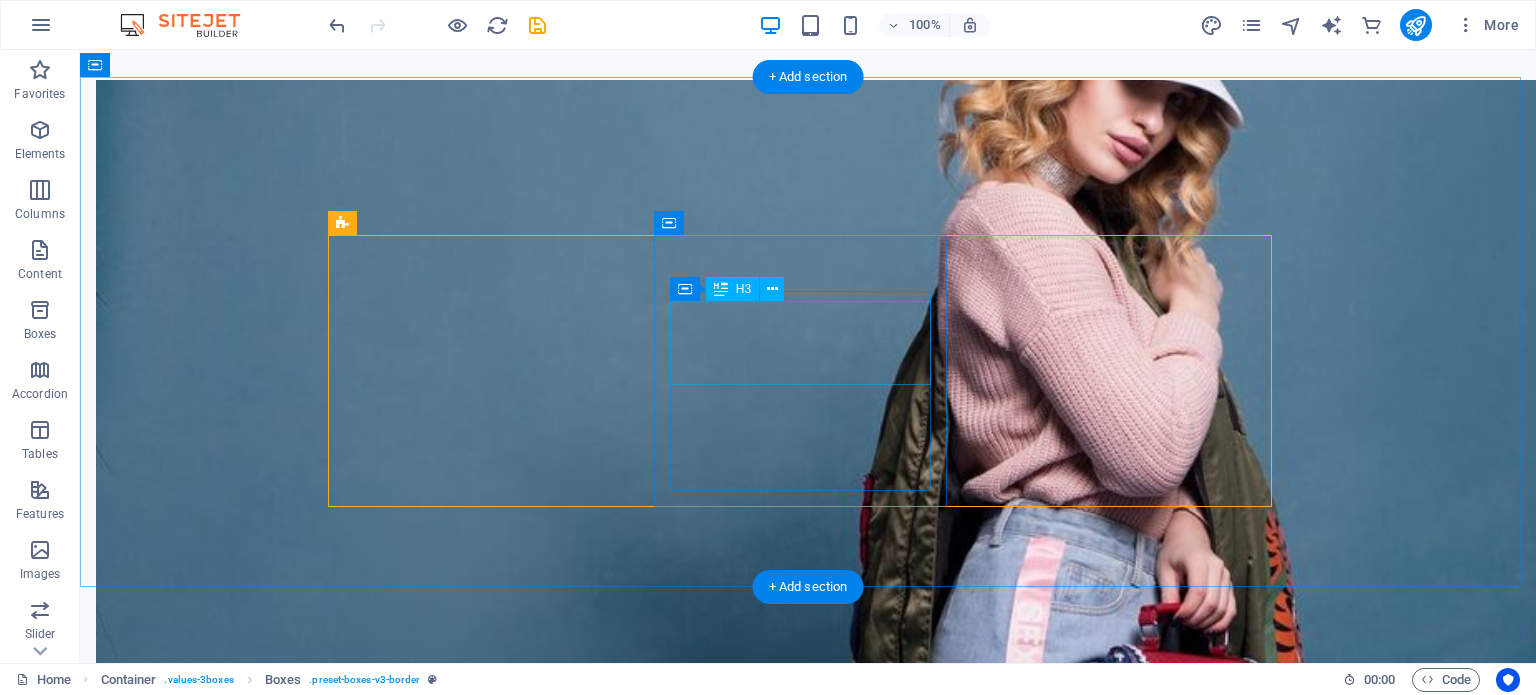 click on "From South Africa to Your Doorstep" at bounding box center (482, 1505) 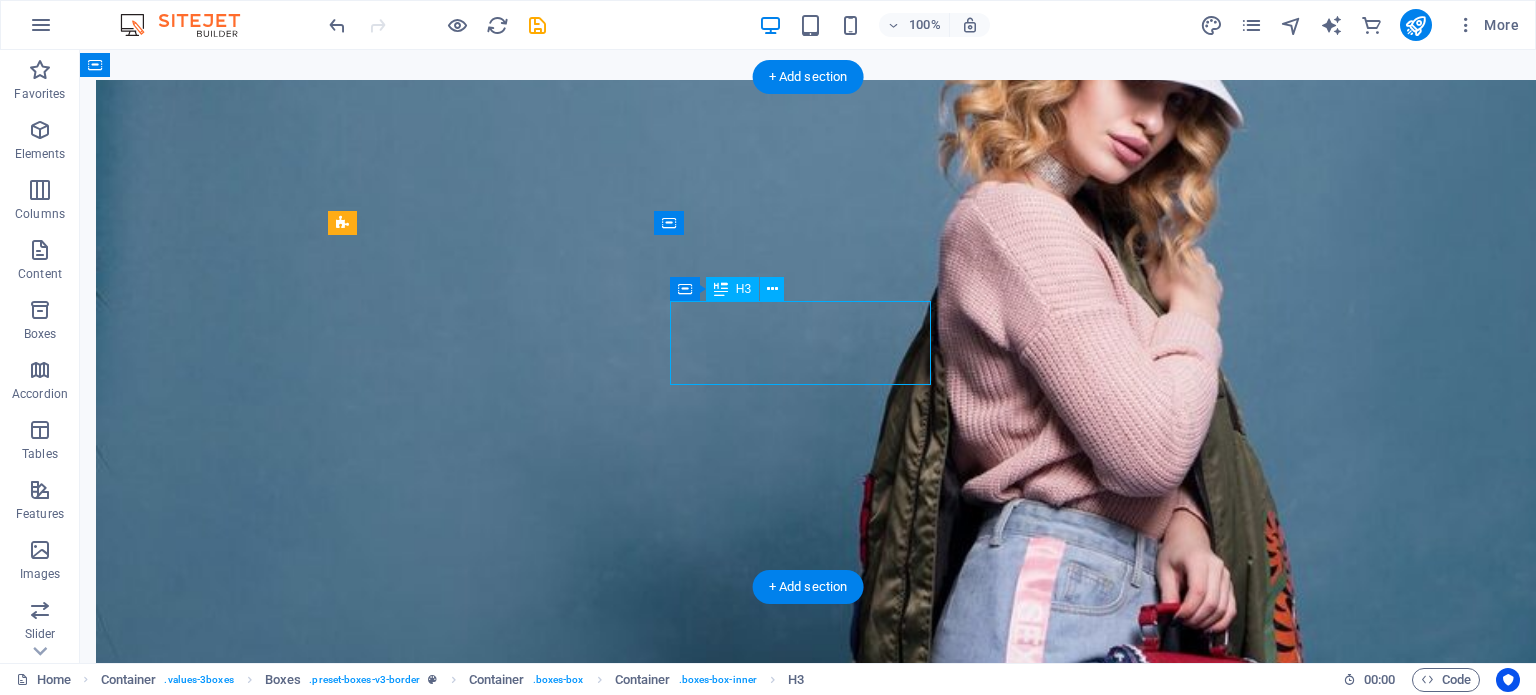 click on "From South Africa to Your Doorstep" at bounding box center [482, 1505] 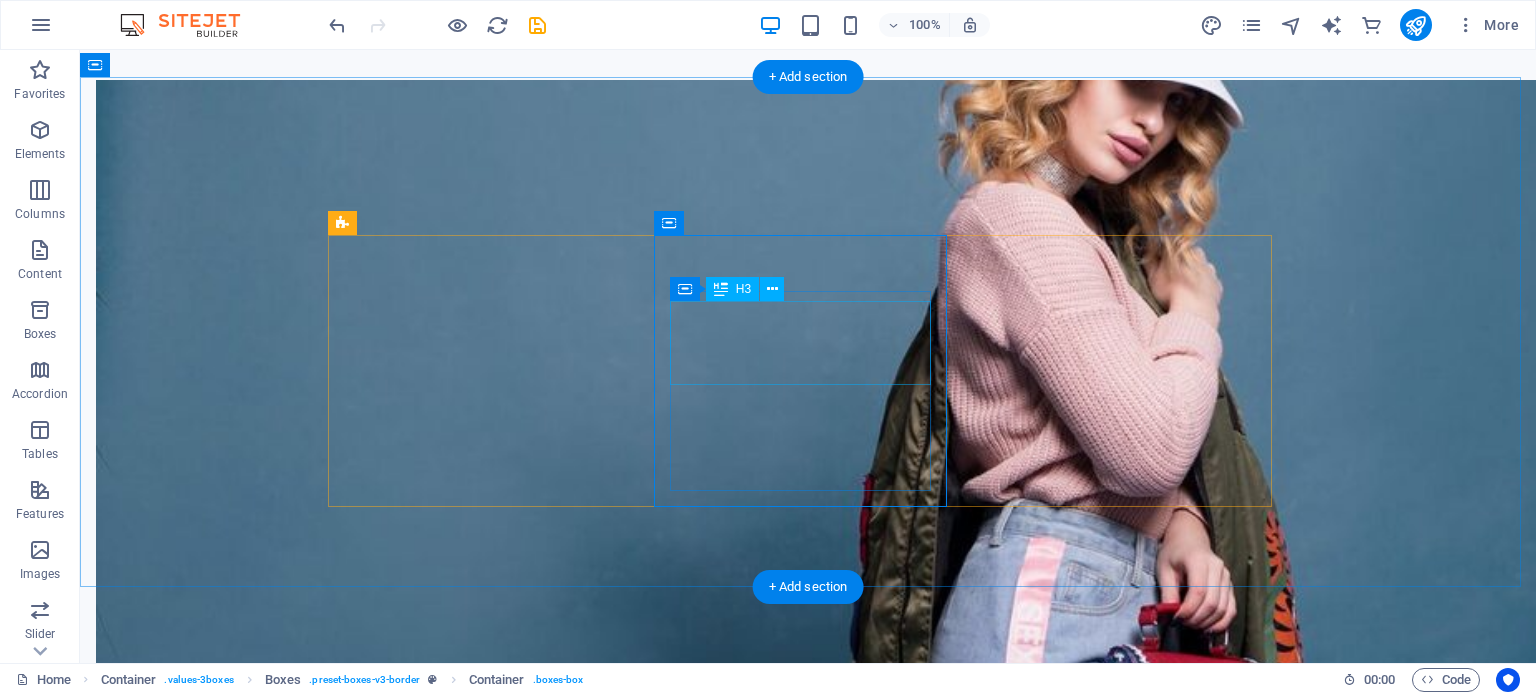 click on "From South Africa to Your Doorstep" at bounding box center (482, 1505) 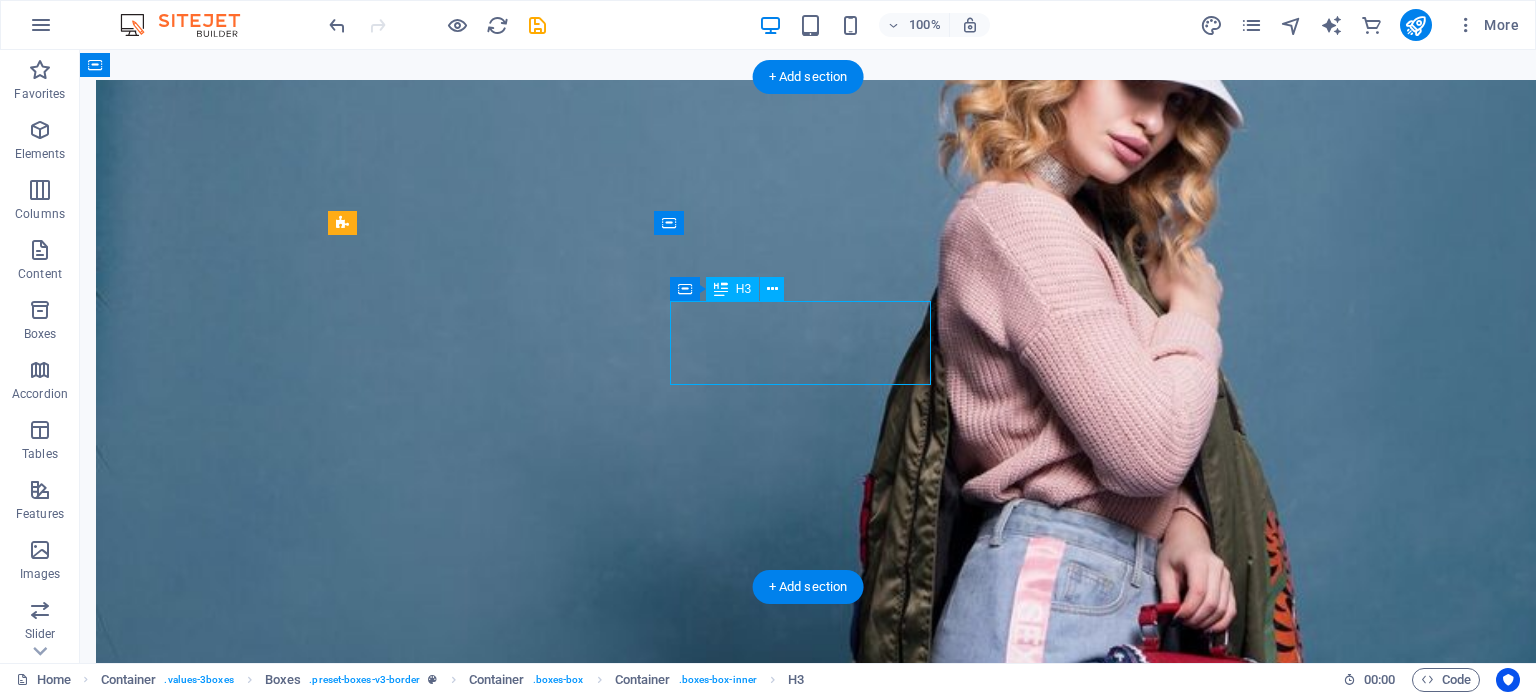click on "From South Africa to Your Doorstep" at bounding box center [482, 1505] 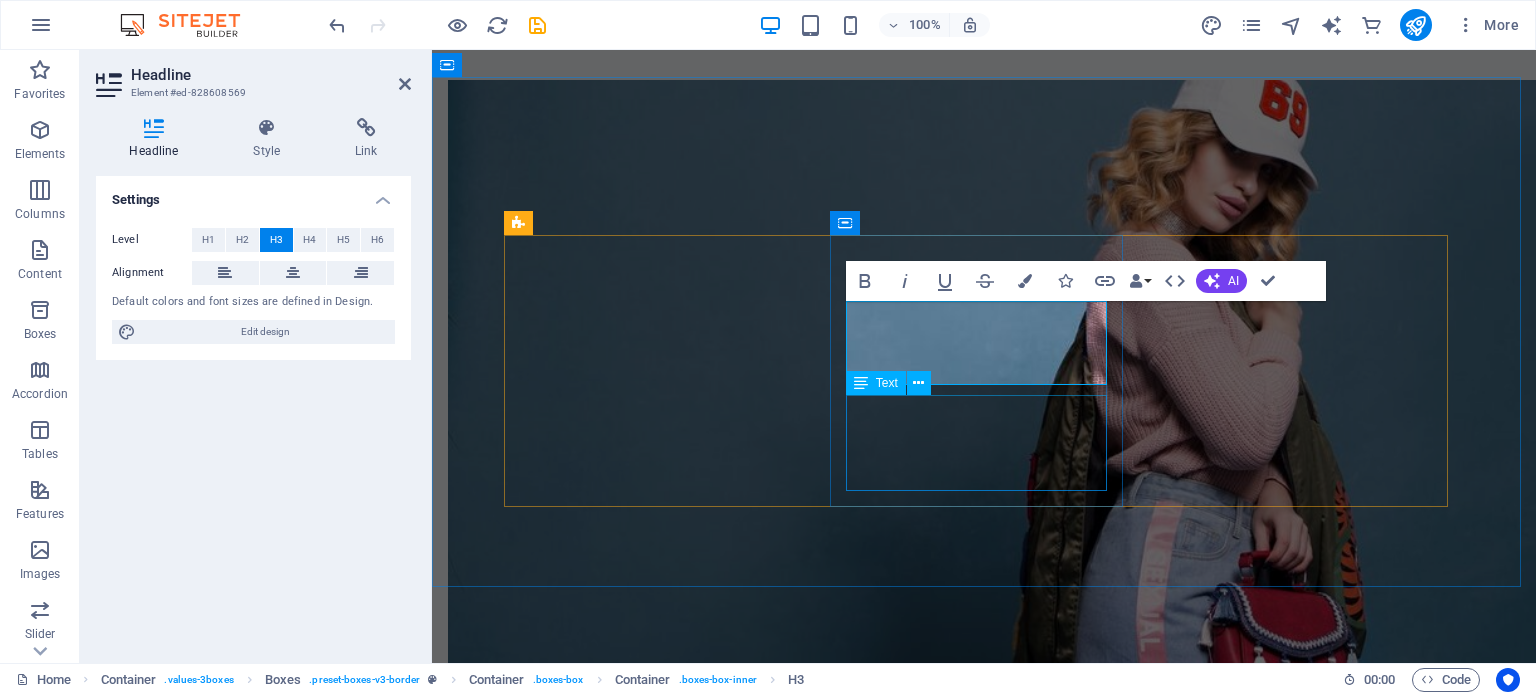 click on "We provide quick and reliable delivery services across [COUNTRY], [COUNTRY], [COUNTRY], and [COUNTRY]." at bounding box center (658, 1626) 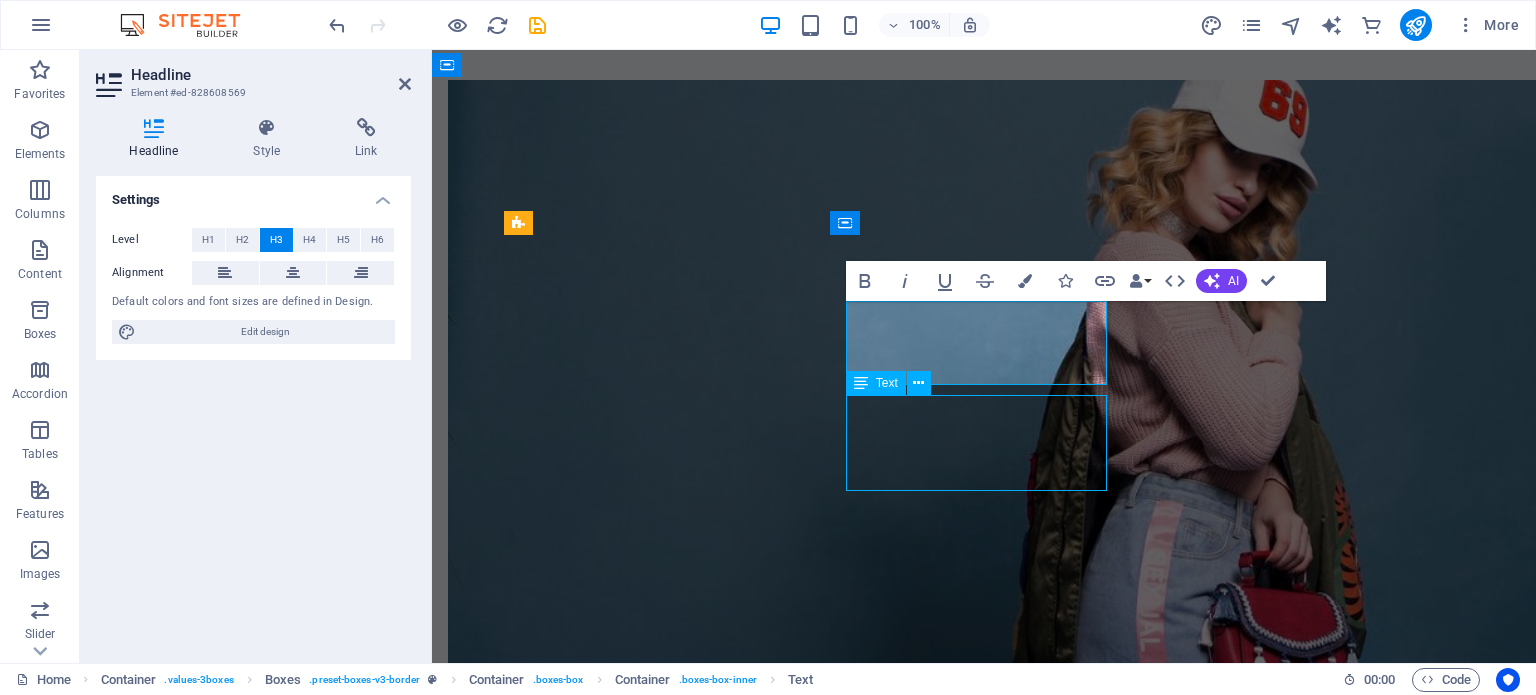 click on "Top Brands at Your Fingertips From global favourites to local gems, we source and deliver the brands you love—quickly, reliably, and right to your doorstep. From [COUNTRY] to Your Doorstep We provide quick and reliable delivery services across [COUNTRY], [COUNTRY], [COUNTRY], and [COUNTRY]. Your Happiness is Our Priority Our goal is to exceed your expectations with excellent service and support." at bounding box center [984, 1521] 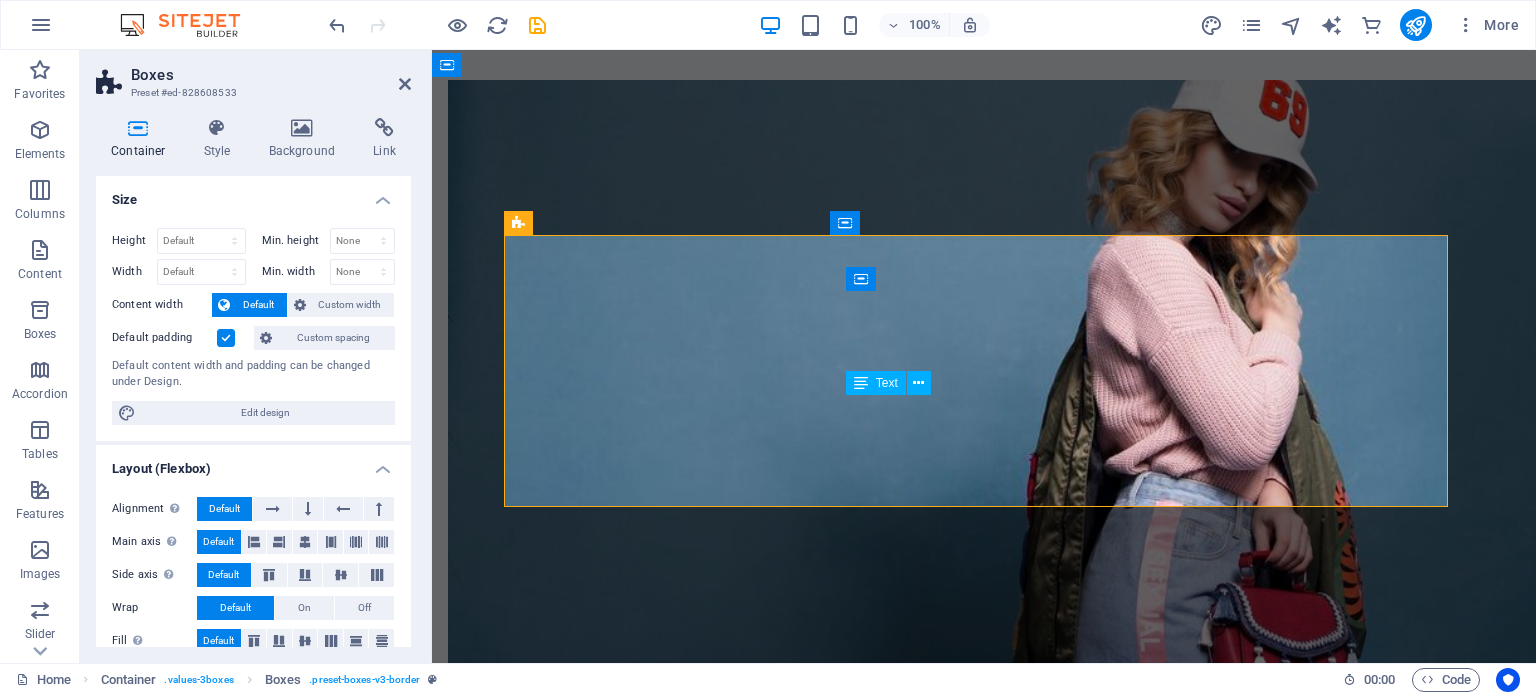 click on "We provide quick and reliable delivery services across [COUNTRY], [COUNTRY], [COUNTRY], and [COUNTRY]." at bounding box center [658, 1626] 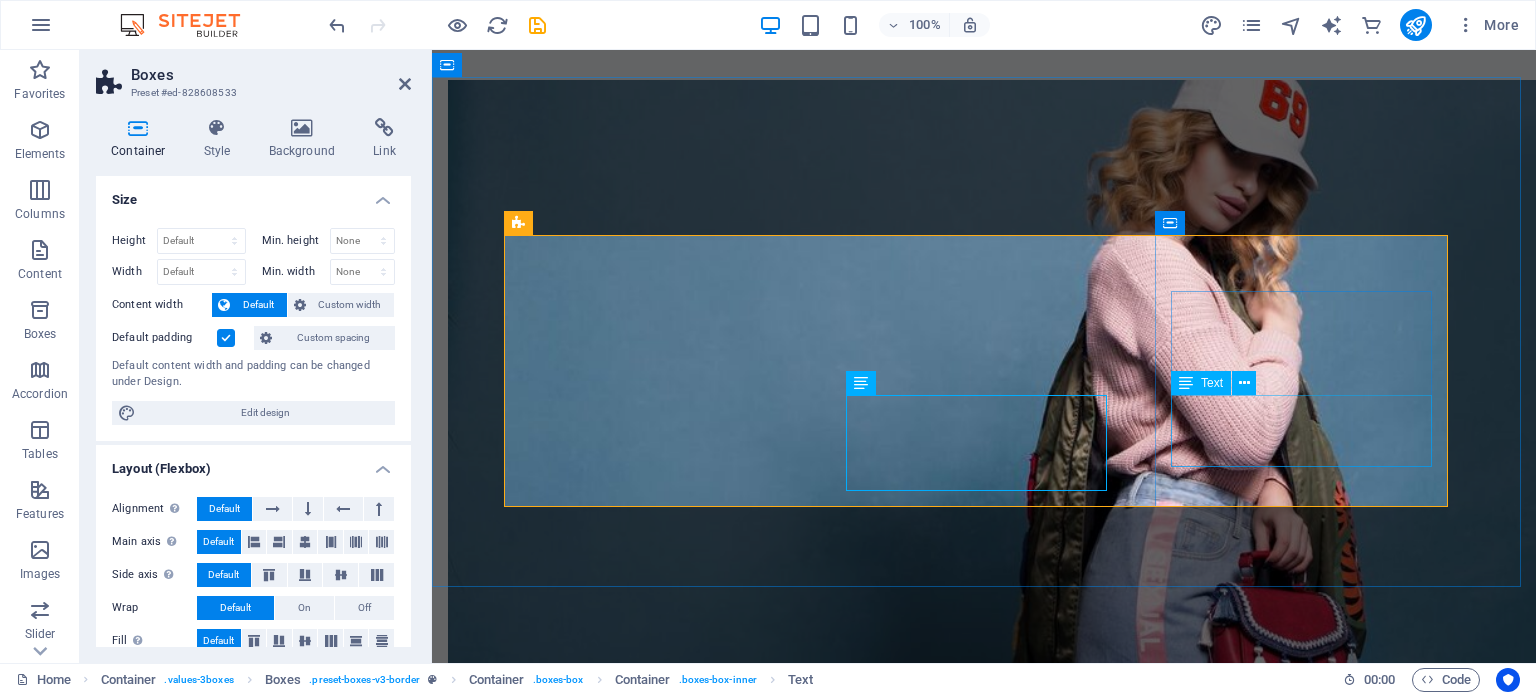 click on "Our goal is to exceed your expectations with excellent service and support." at bounding box center [658, 1902] 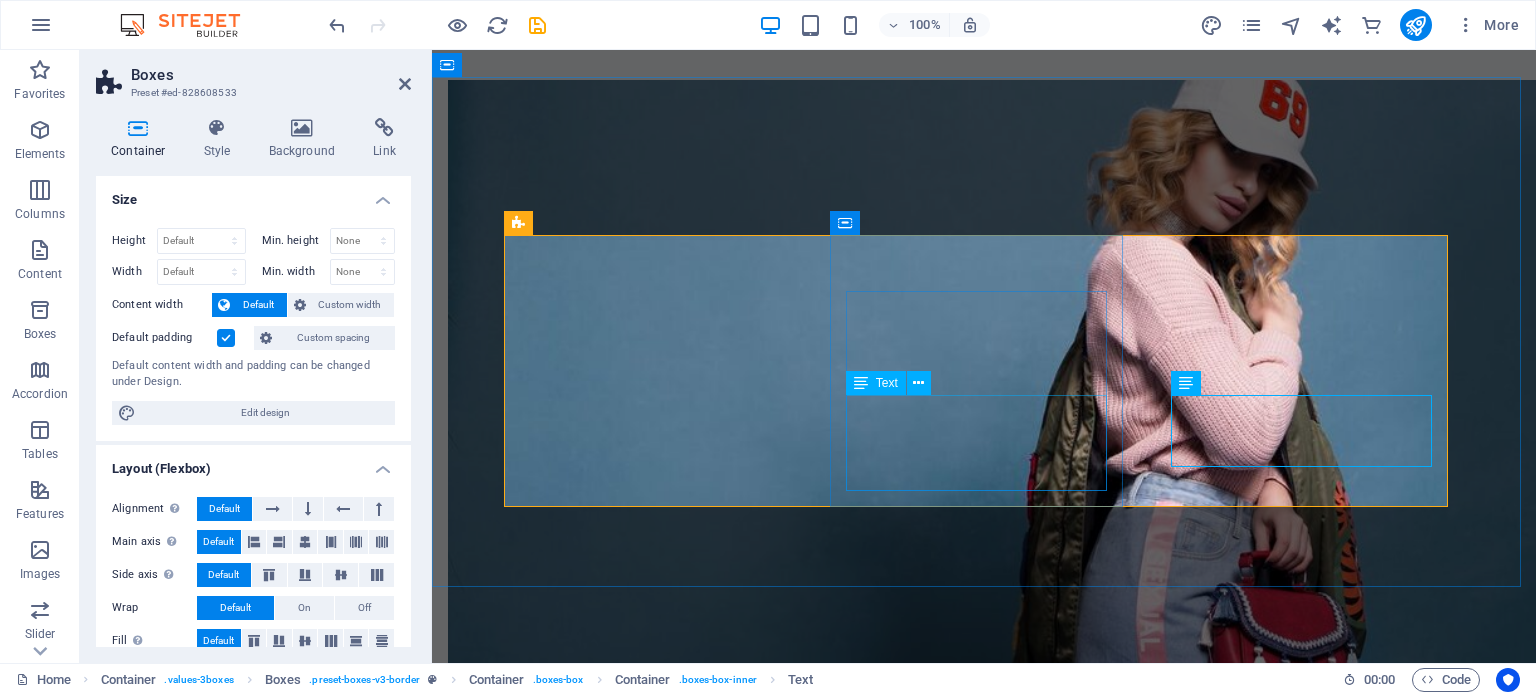 click on "We provide quick and reliable delivery services across [COUNTRY], [COUNTRY], [COUNTRY], and [COUNTRY]." at bounding box center [658, 1626] 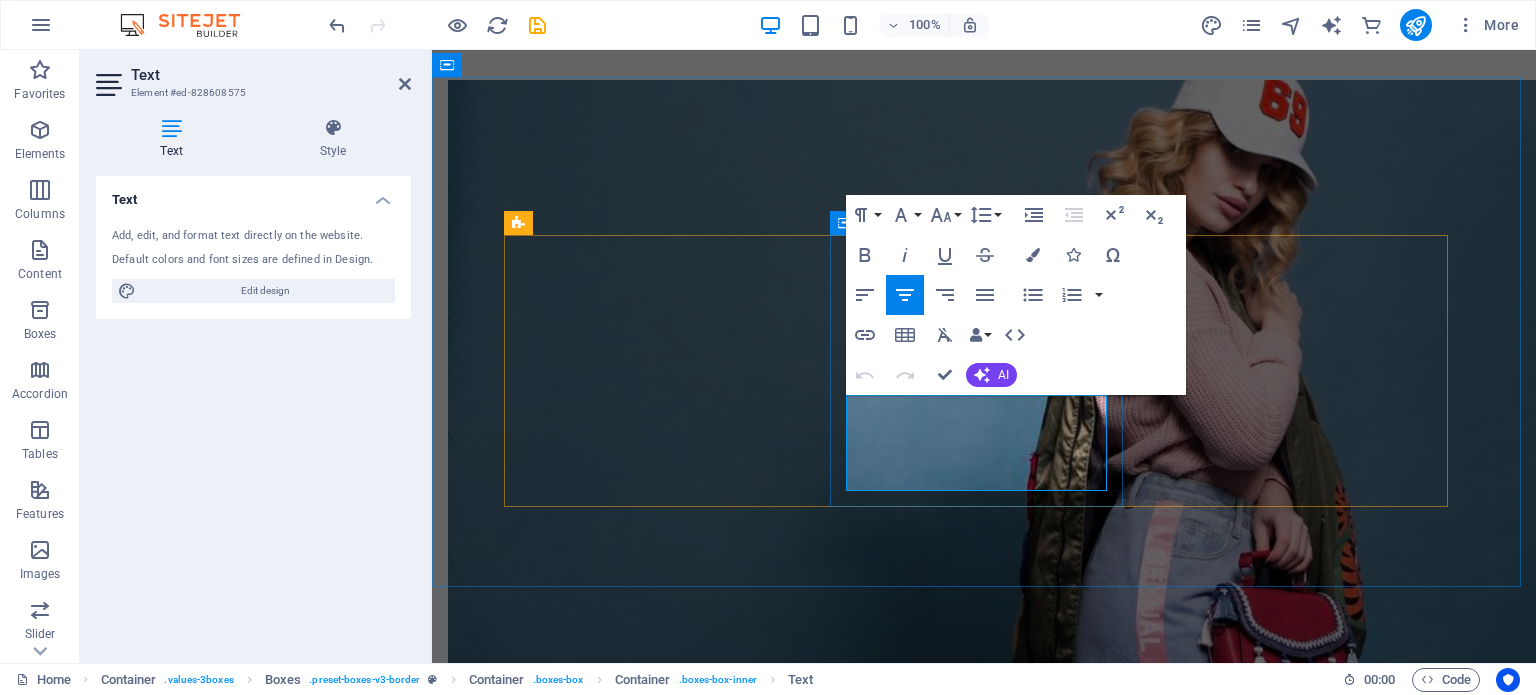 click on "We provide quick and reliable delivery services across [COUNTRY], [COUNTRY], [COUNTRY], and [COUNTRY]." at bounding box center (658, 1626) 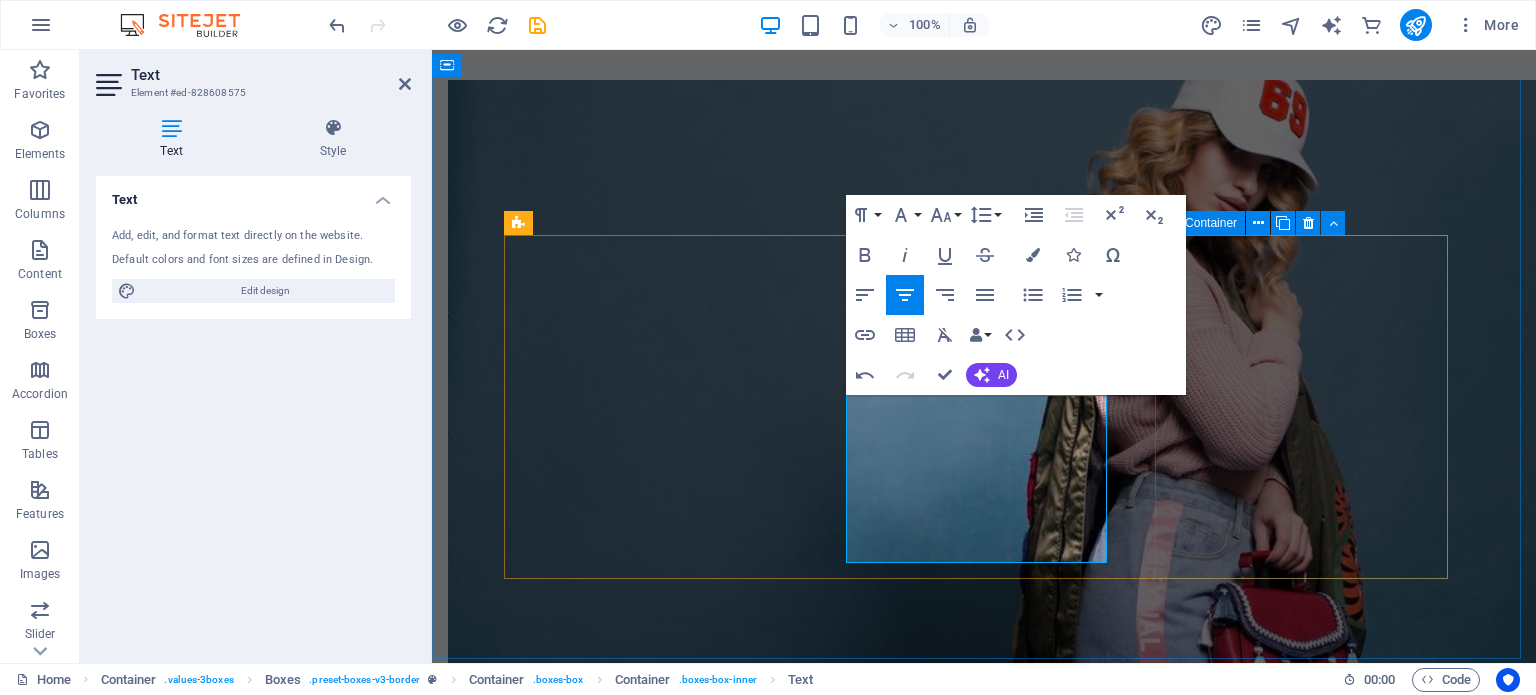 click on "Your Happiness is Our Priority Our goal is to exceed your expectations with excellent service and support." at bounding box center [658, 1902] 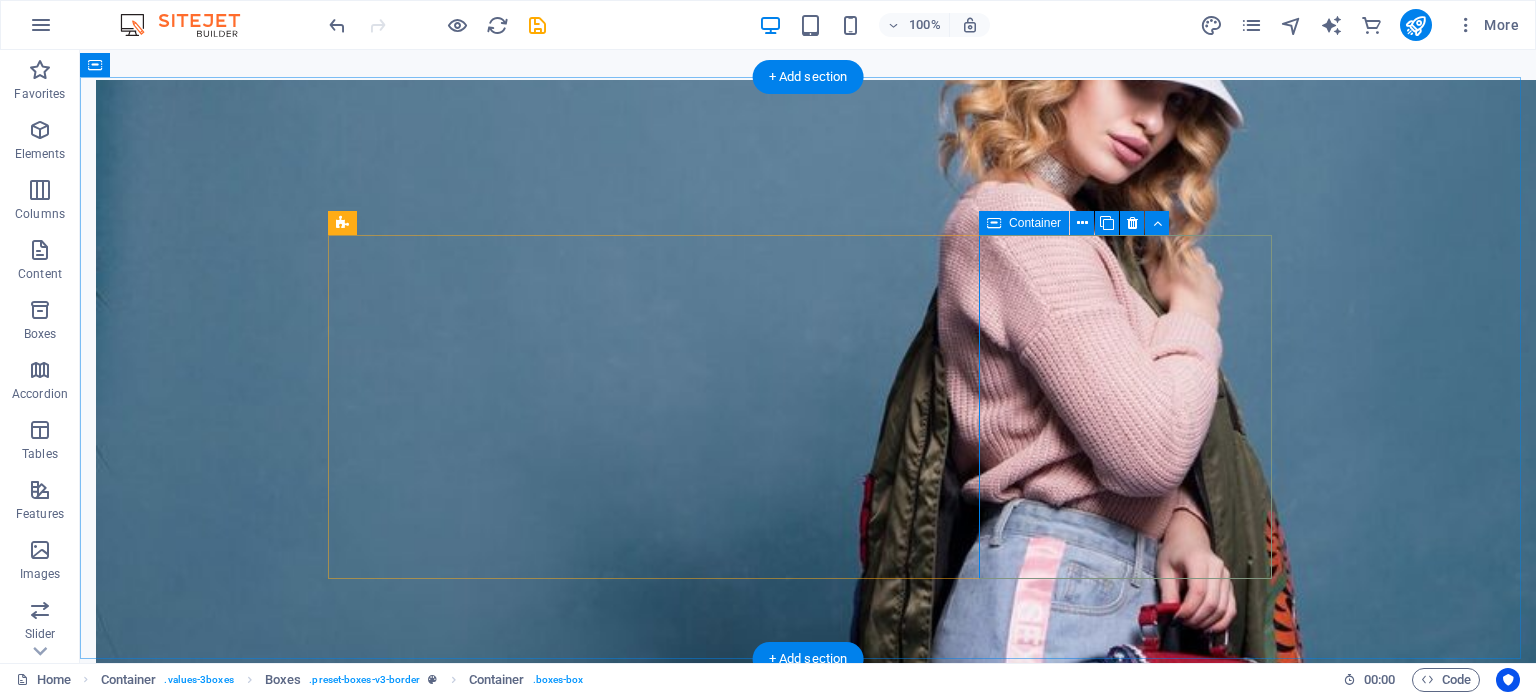 click on "Your Happiness is Our Priority" at bounding box center [482, 1886] 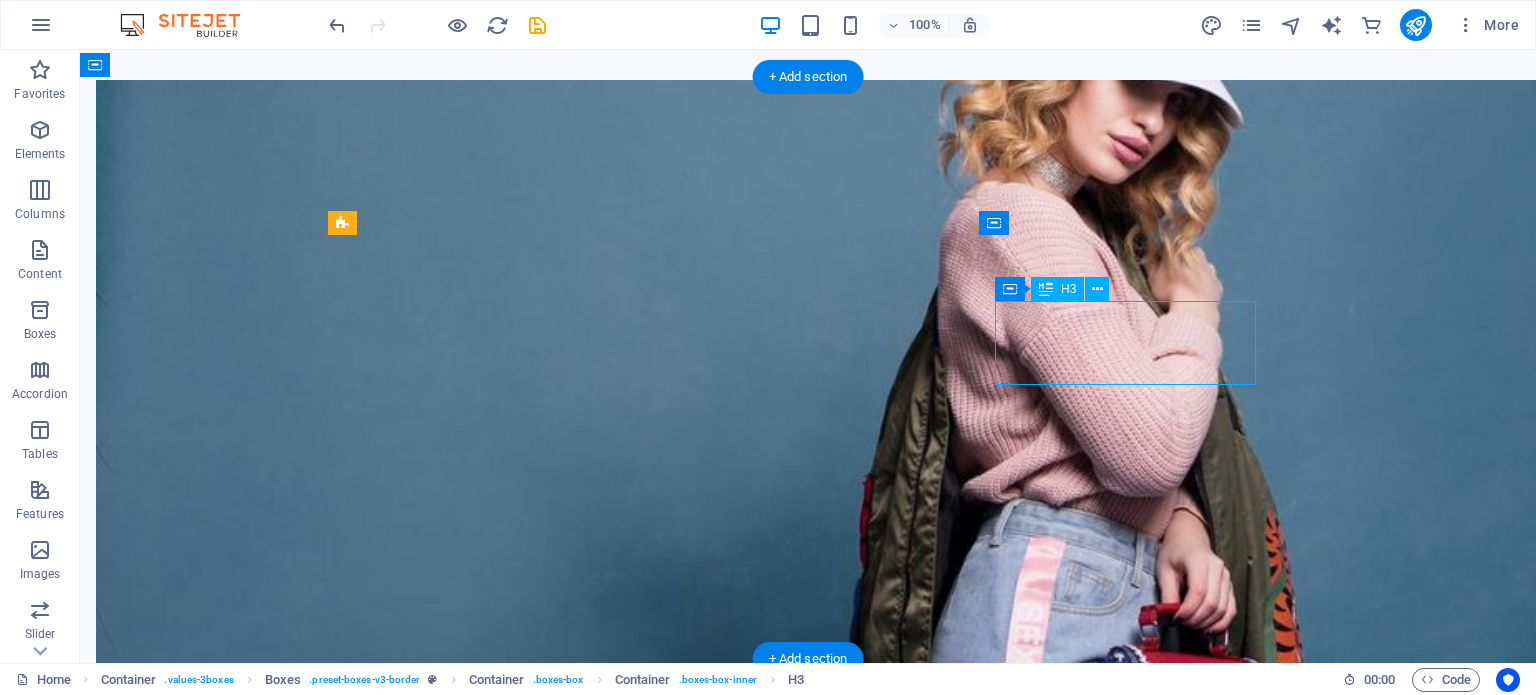 click on "Your Happiness is Our Priority" at bounding box center [482, 1886] 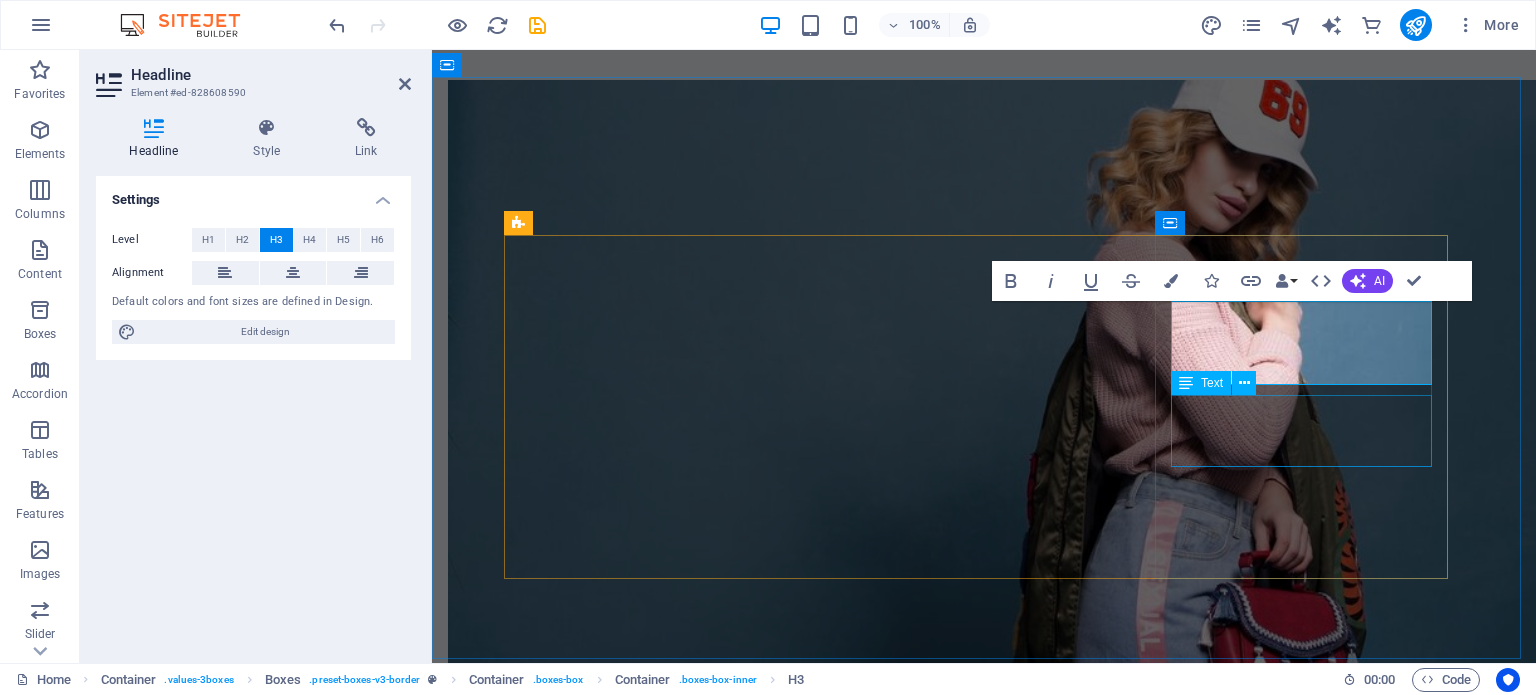 click on "Our goal is to exceed your expectations with excellent service and support." at bounding box center [658, 1974] 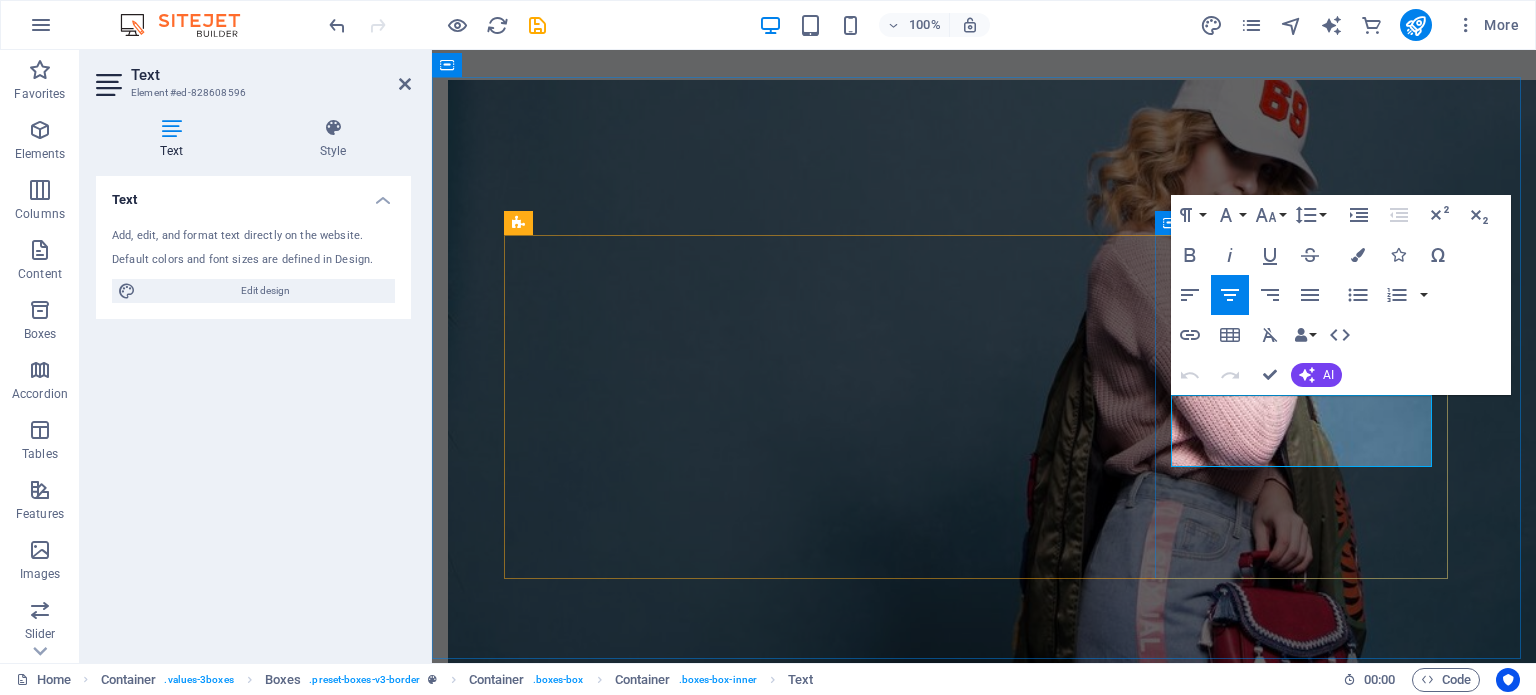 click on "Our goal is to exceed your expectations with excellent service and support." at bounding box center [658, 1974] 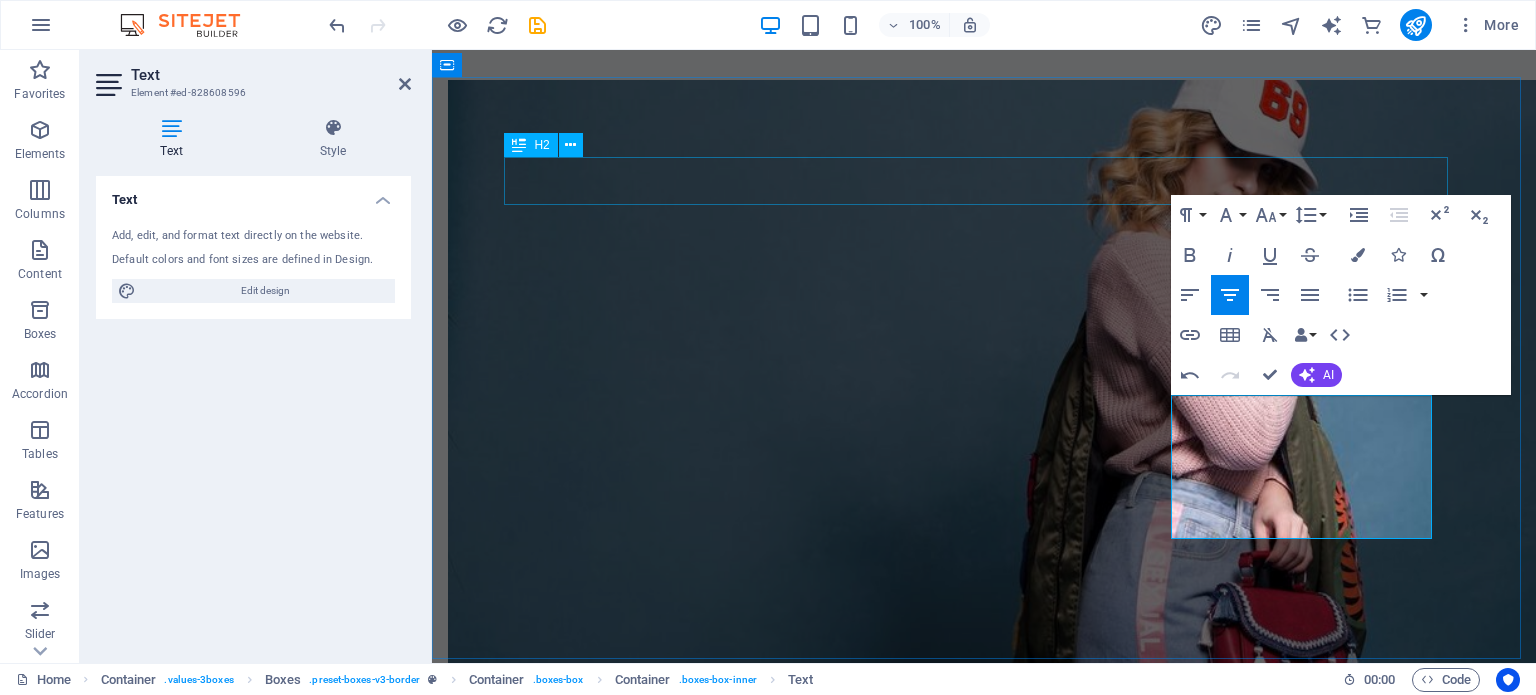 click on "Quality Products" at bounding box center (984, 1034) 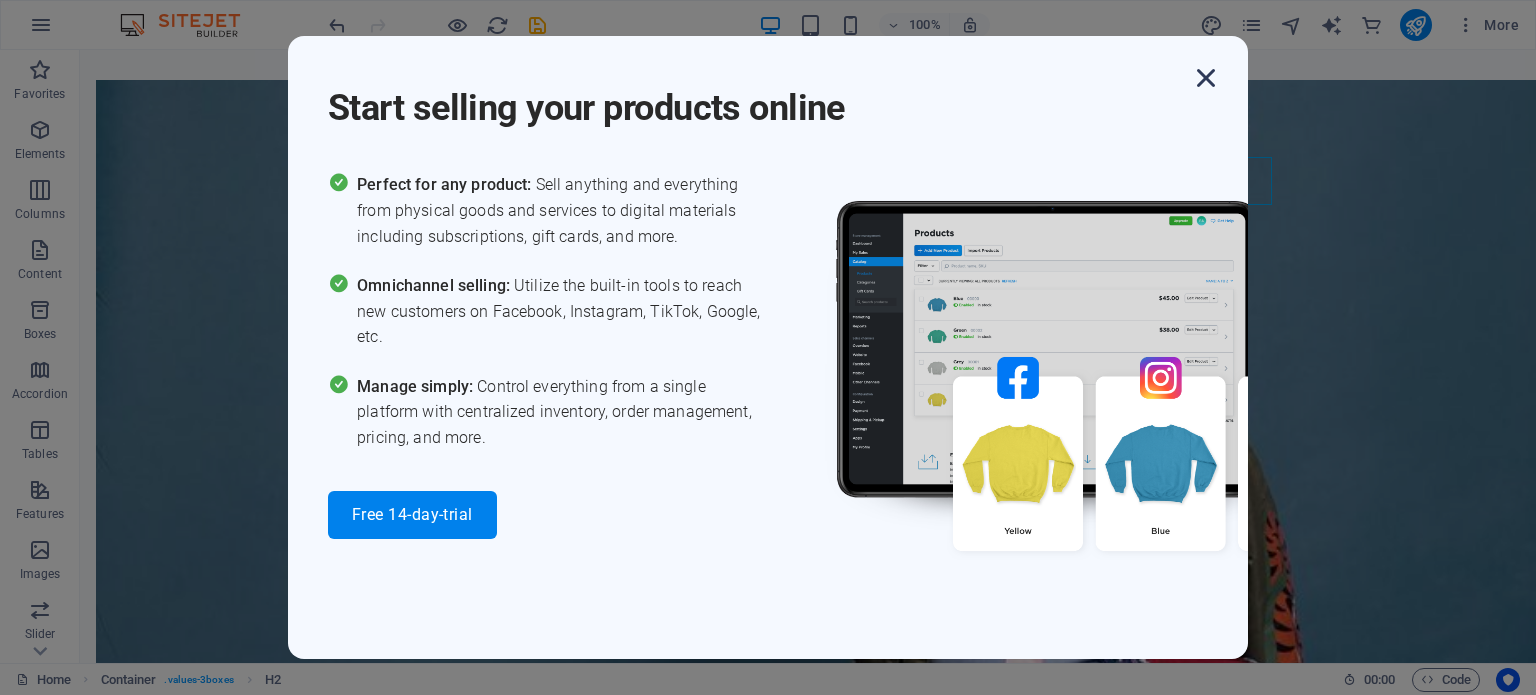 click at bounding box center [1206, 78] 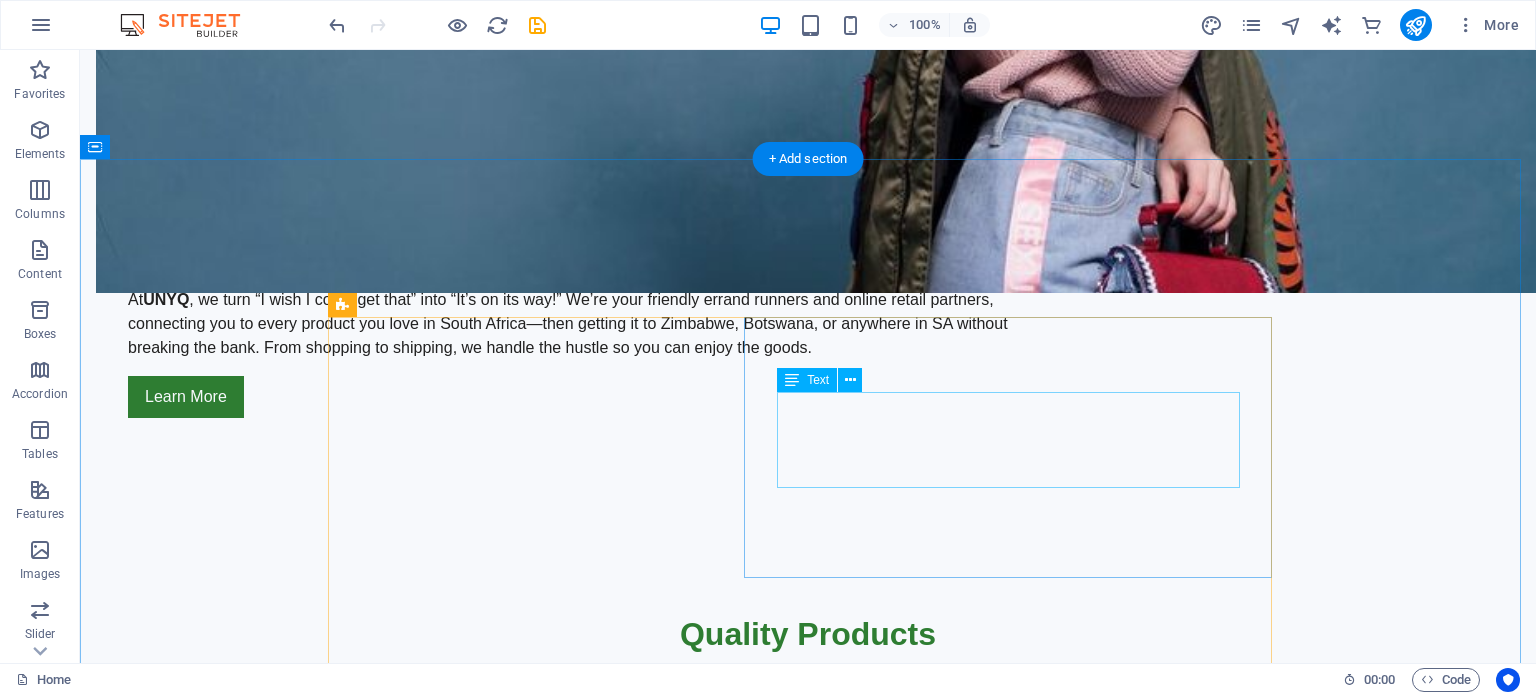 scroll, scrollTop: 1600, scrollLeft: 0, axis: vertical 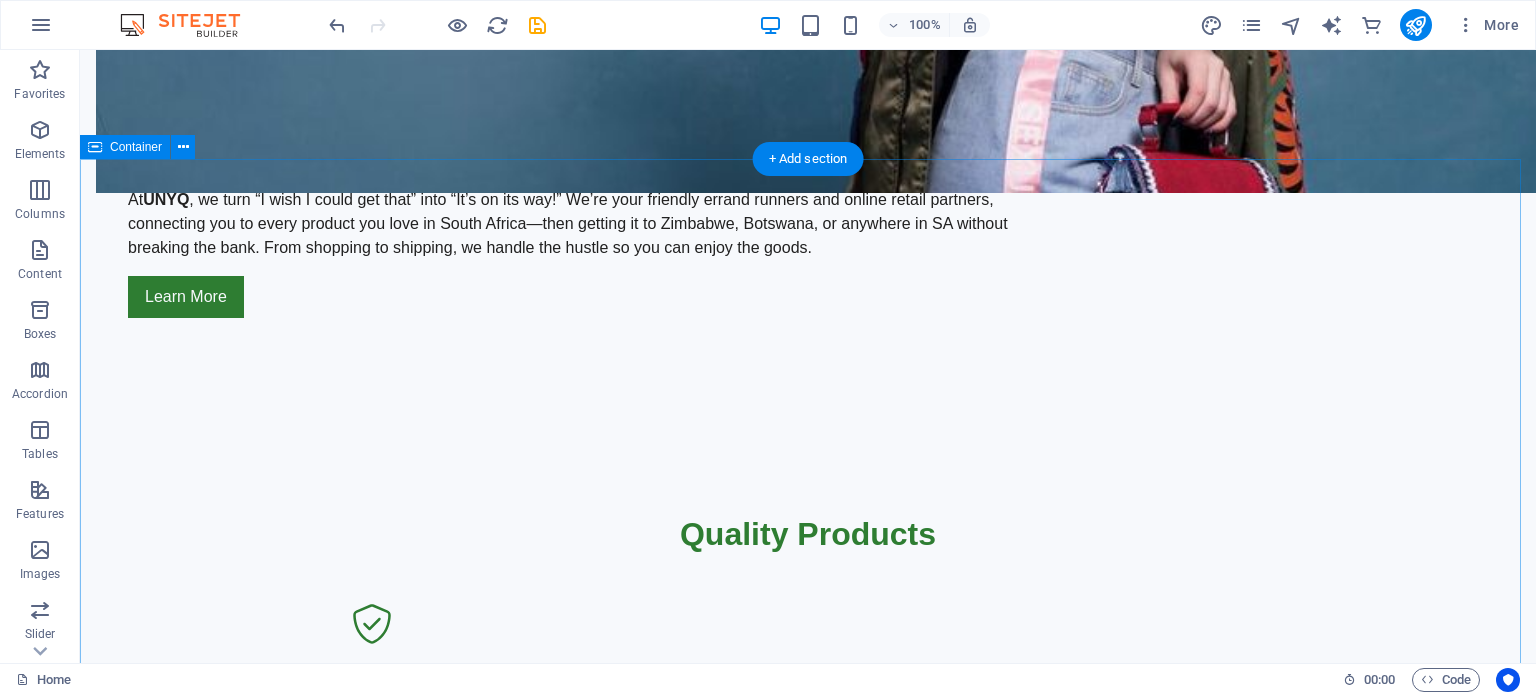 click on "Our Services Explore Our Running Shoes Running Shoes Discover our extensive range of running shoes that combine comfort, style, and performance. Whether you're training for a marathon or just getting started, we have the perfect shoes for you. Shop Now Browse Our Apparel Collection Running Apparel Stay comfortable and stylish on your runs with our premium running apparel. From moisture-wicking shirts to breathable shorts, we have everything you need to elevate your running experience. View Collection Check Out Our Accessories Running Accessories Complete your running setup with our high-quality accessories. From hydration packs to running watches, we provide the gear you need to enhance your performance. Explore Accessories Fast and Reliable Delivery Delivery Services Enjoy fast and reliable delivery across [COUNTRY], [COUNTRY], [COUNTRY], and [COUNTRY]. Shop with confidence knowing your items will arrive safely to your doorstep. Learn More Join Our Rewards Program Rewards Program Join Now Running Blog" at bounding box center [808, 2711] 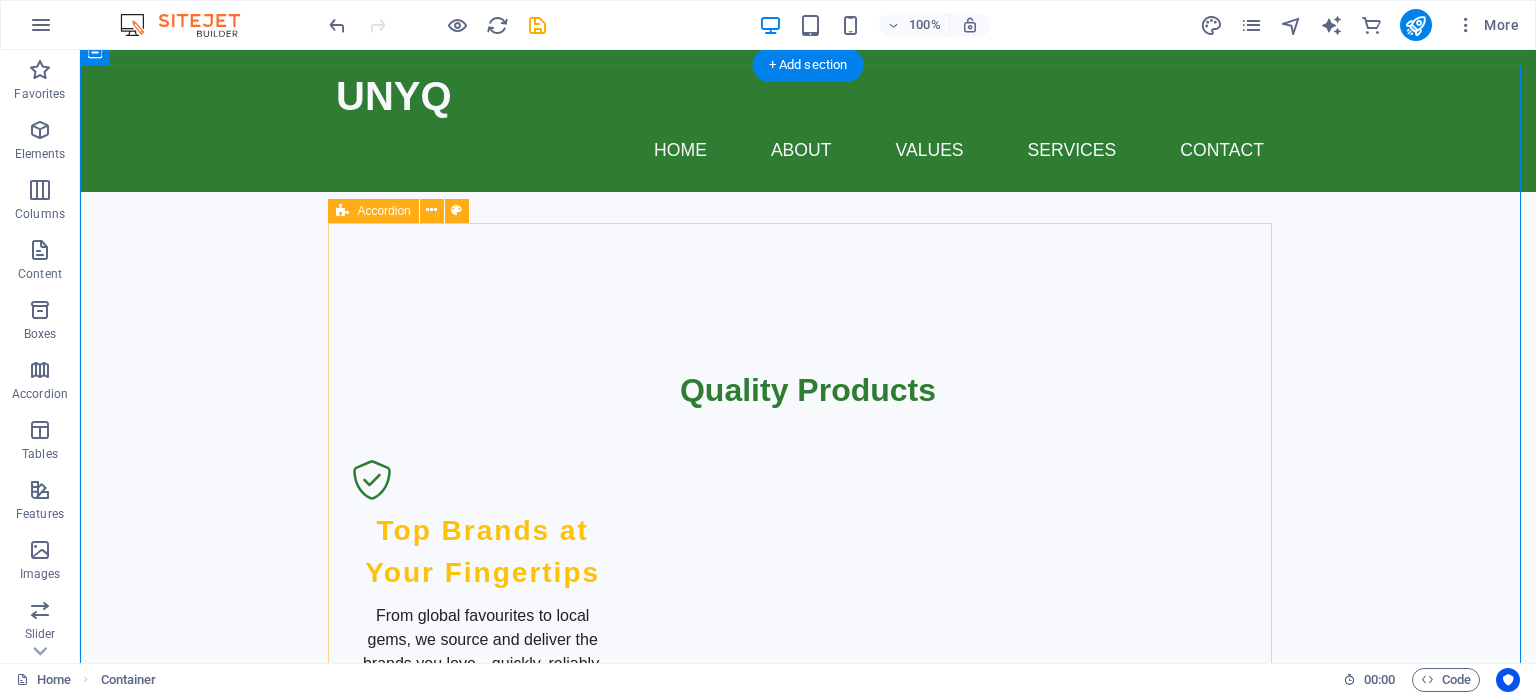 scroll, scrollTop: 1600, scrollLeft: 0, axis: vertical 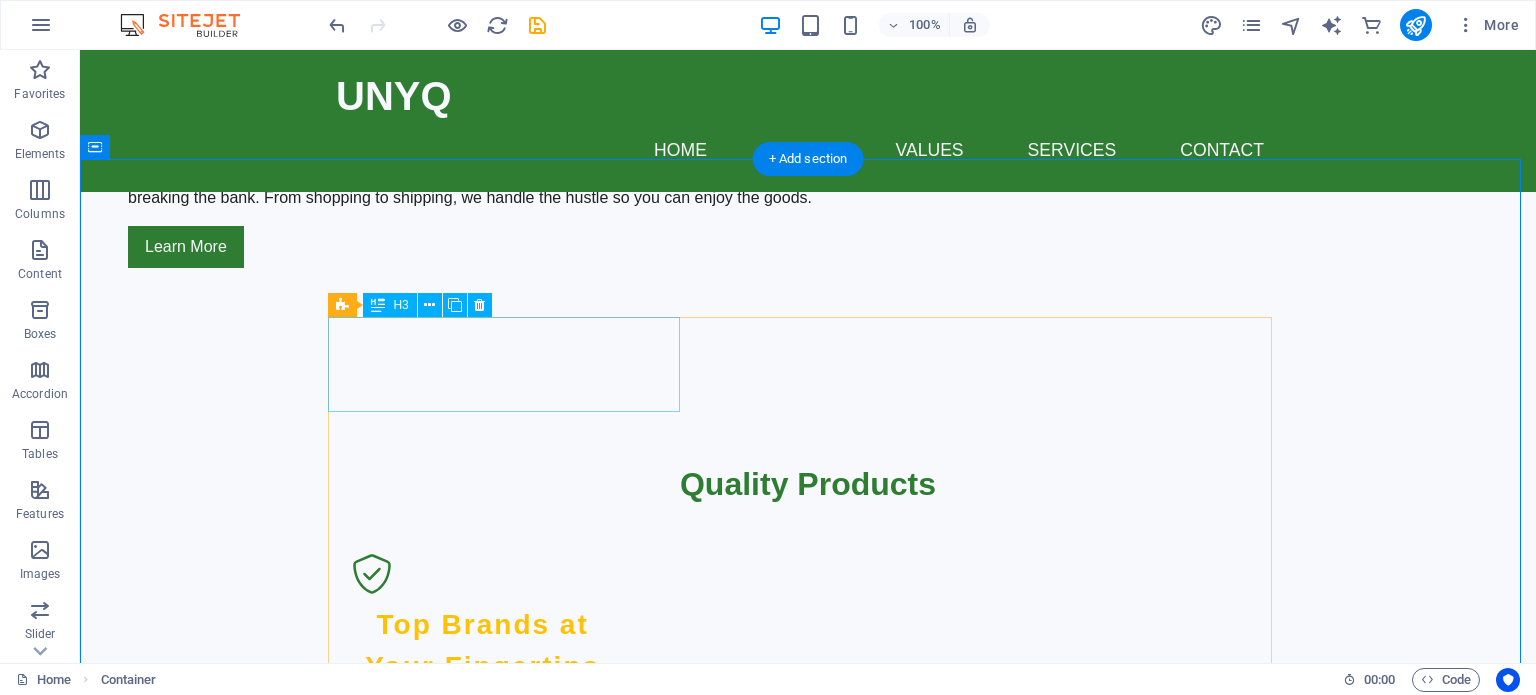 click on "Explore Our Running Shoes" at bounding box center (512, 1933) 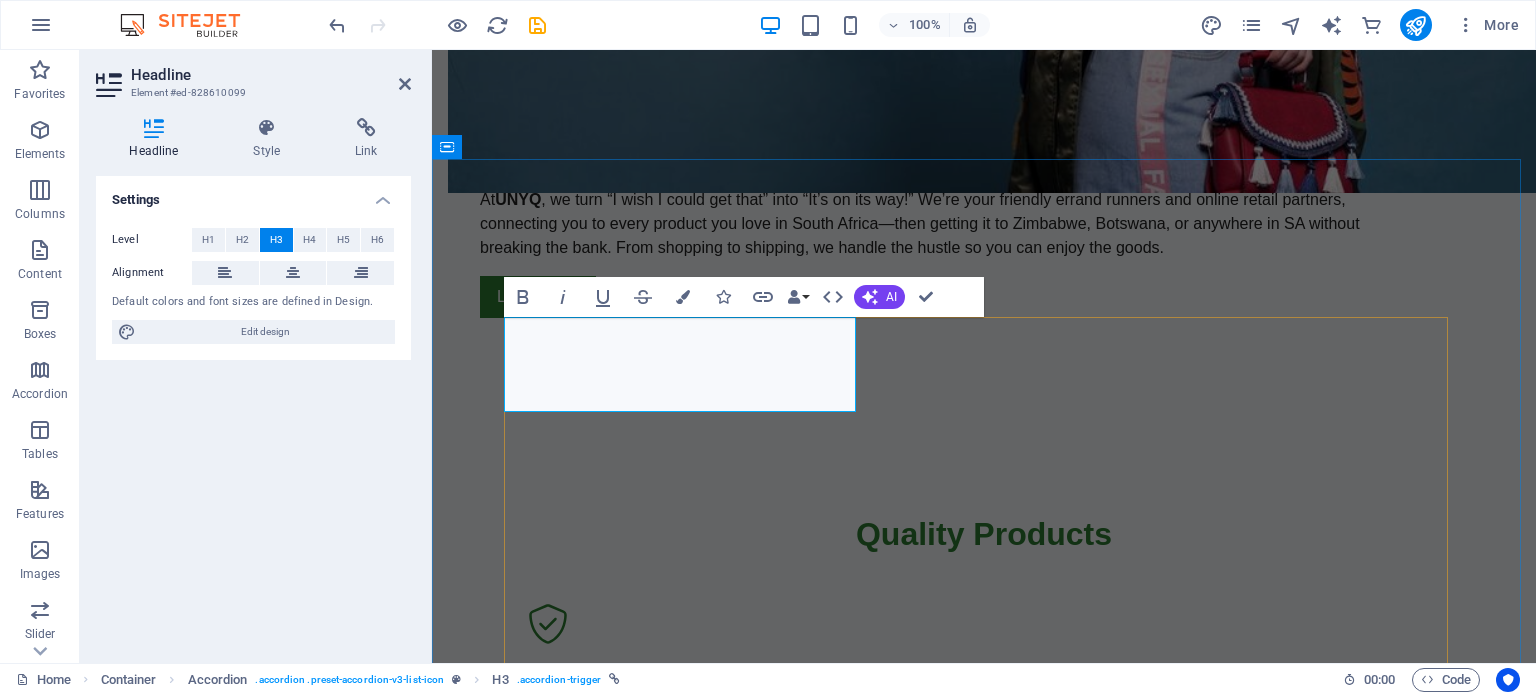 click on "Explore Our Running Shoes" at bounding box center (688, 1883) 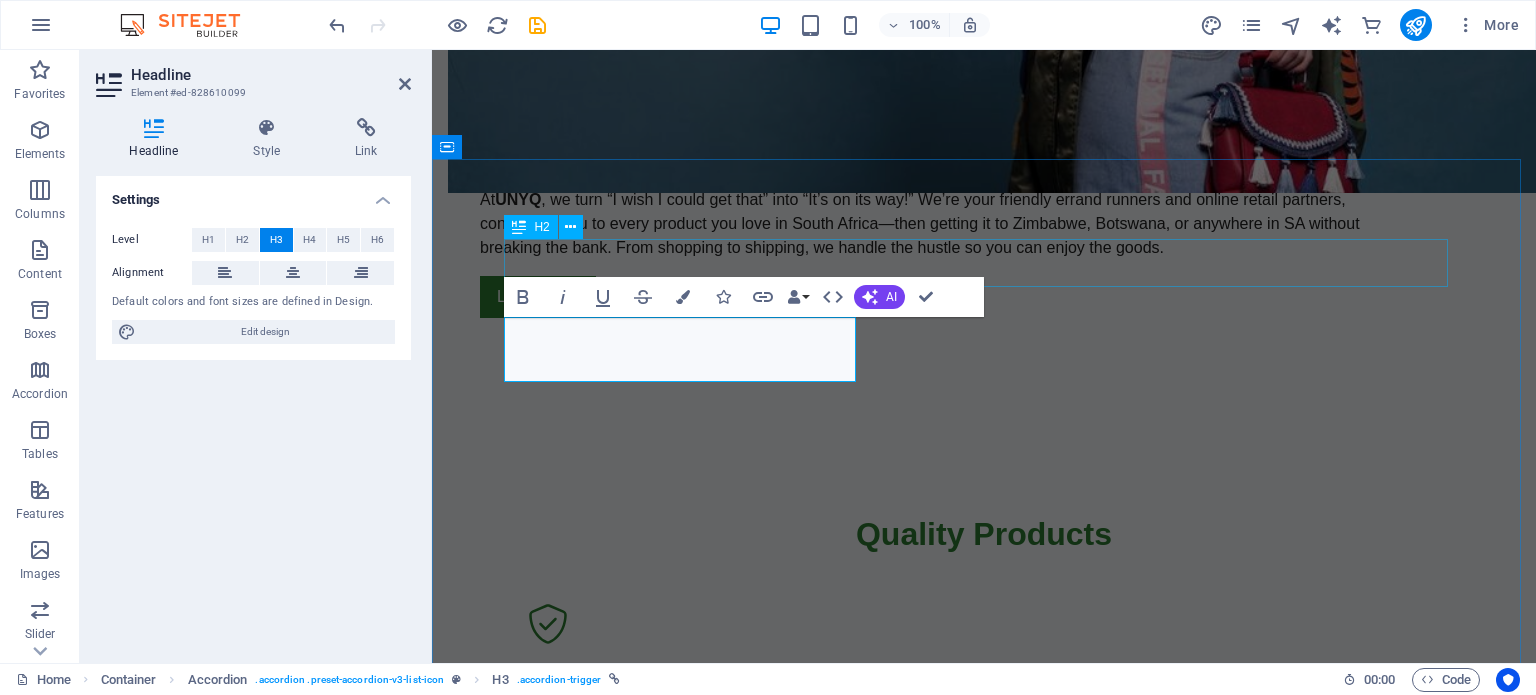 click on "Our Services" at bounding box center [984, 1782] 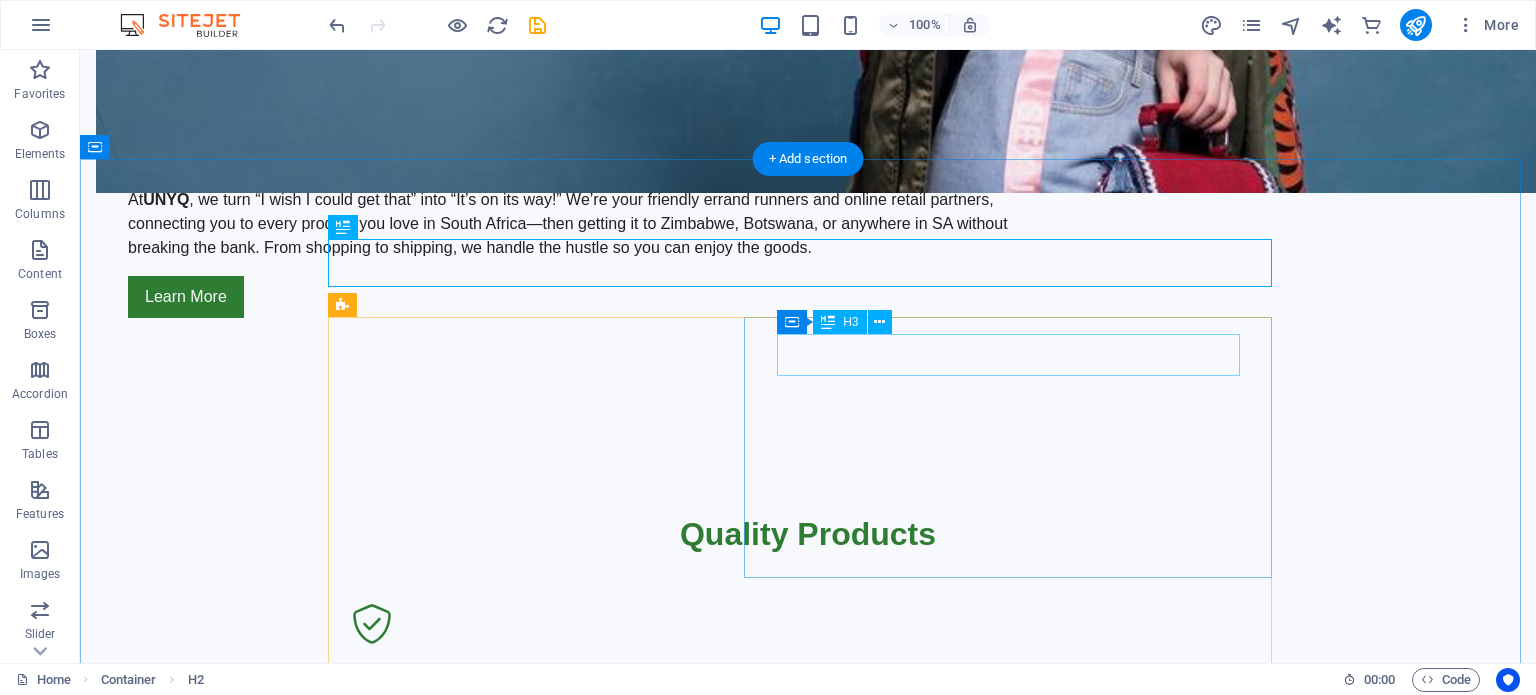 click on "Running Shoes" at bounding box center (1016, 1874) 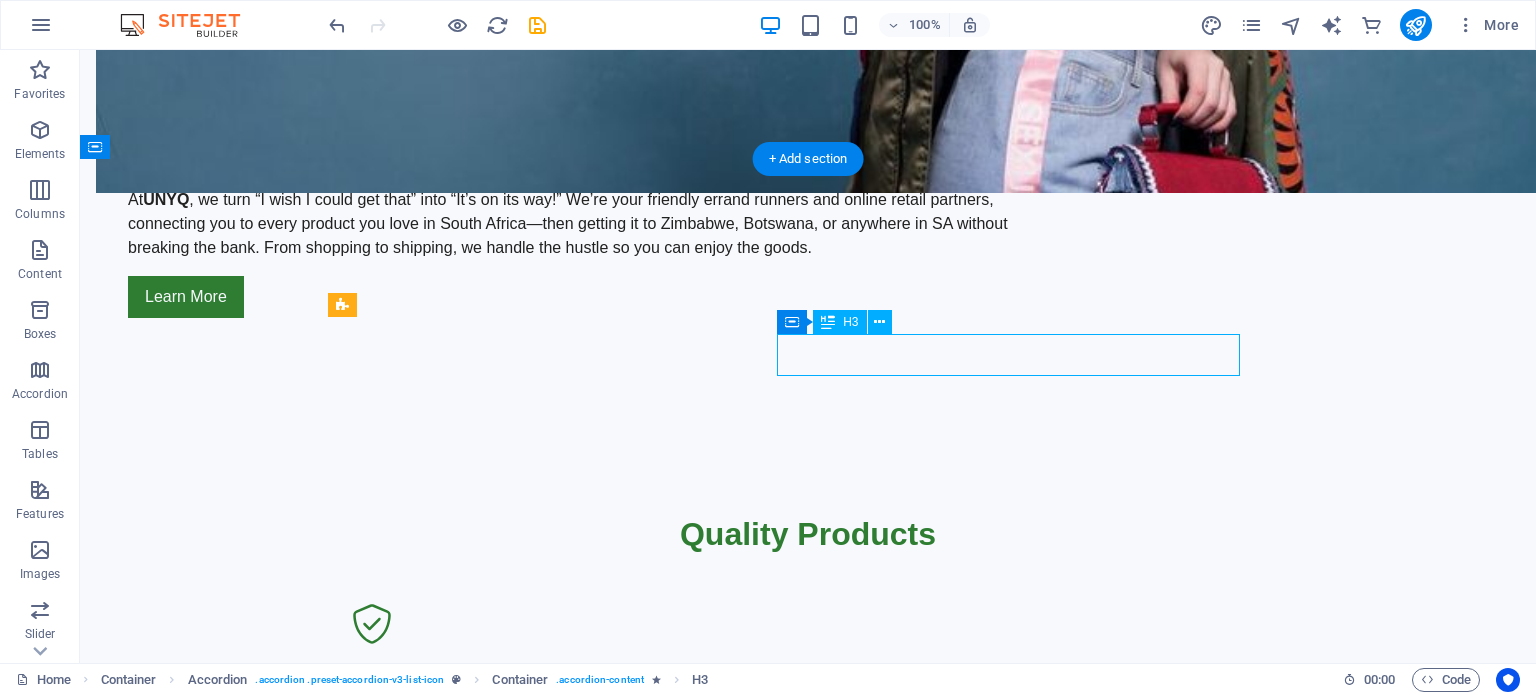 click on "Running Shoes" at bounding box center [1016, 1874] 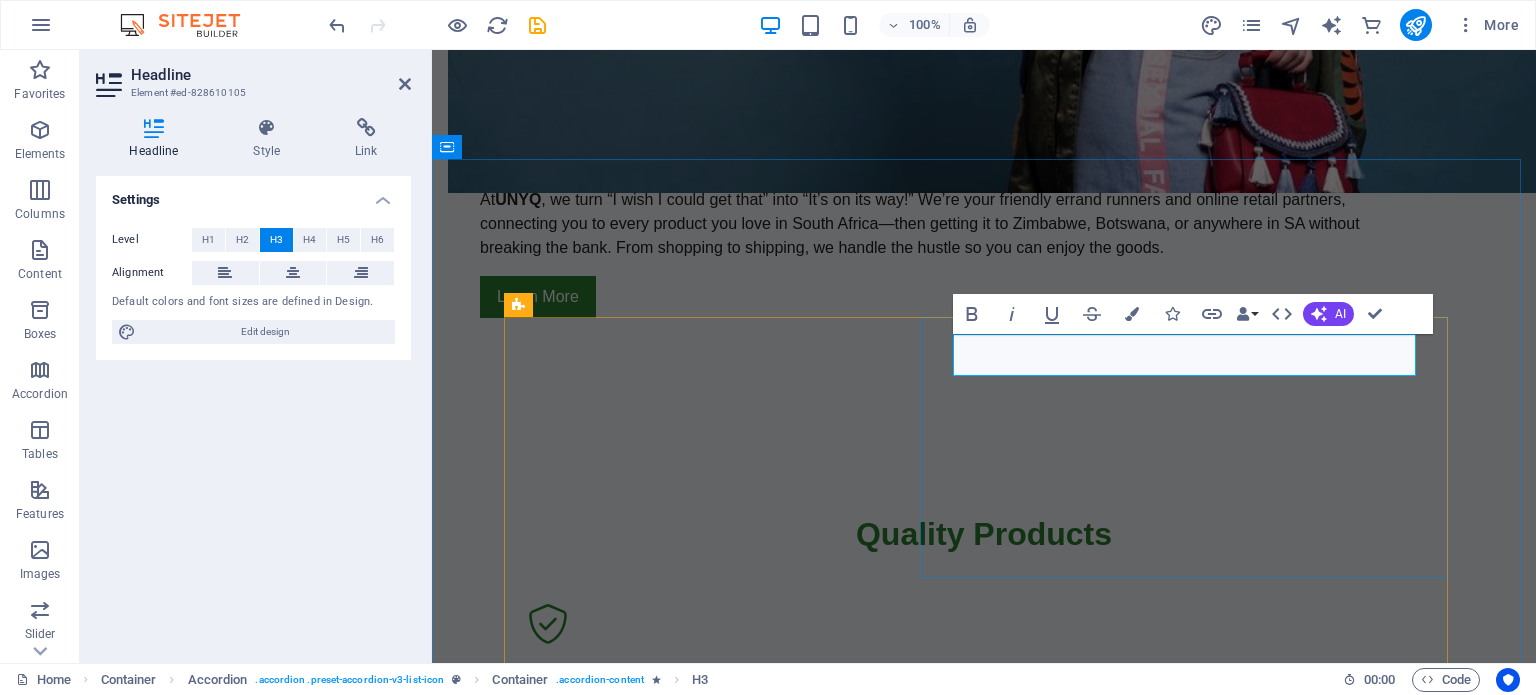 type 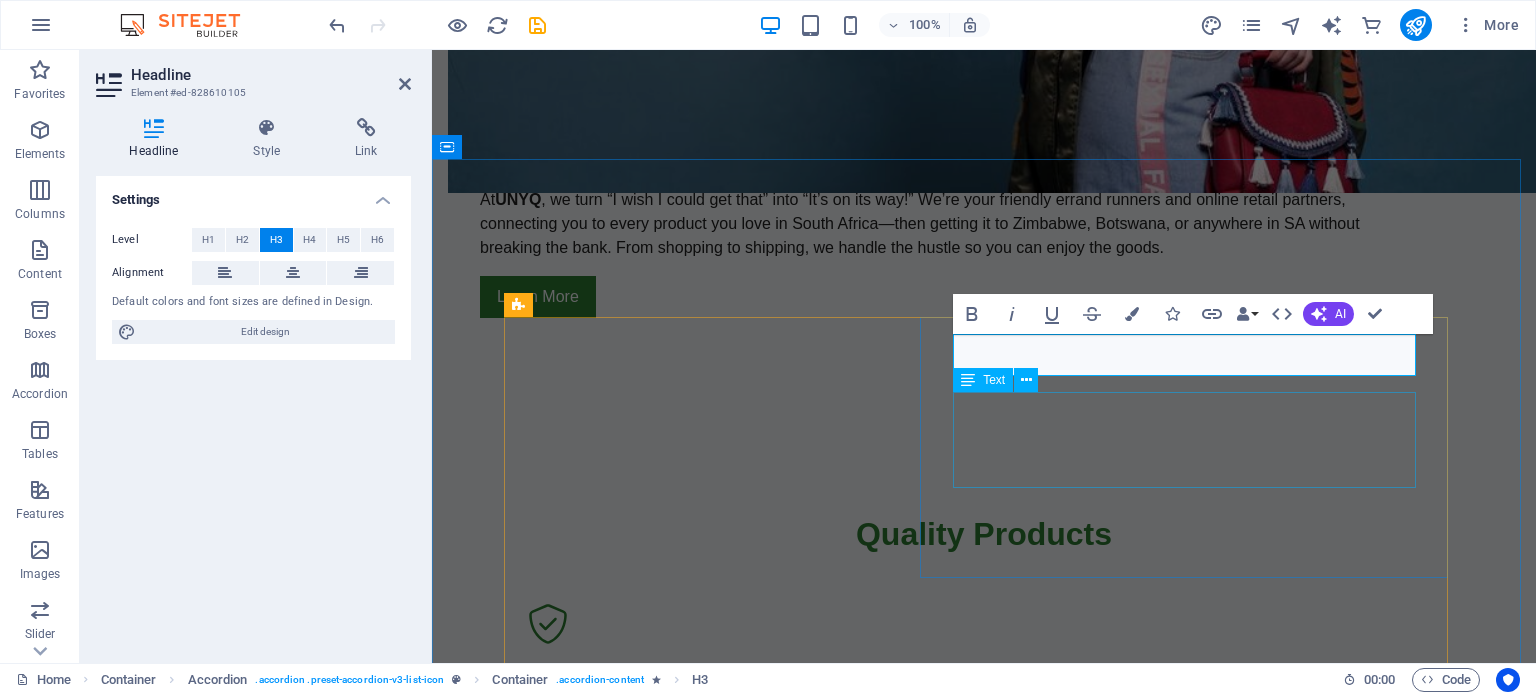 click on "Discover our extensive range of running shoes that combine comfort, style, and performance. Whether you're training for a marathon or just getting started, we have the perfect shoes for you." at bounding box center (1192, 1959) 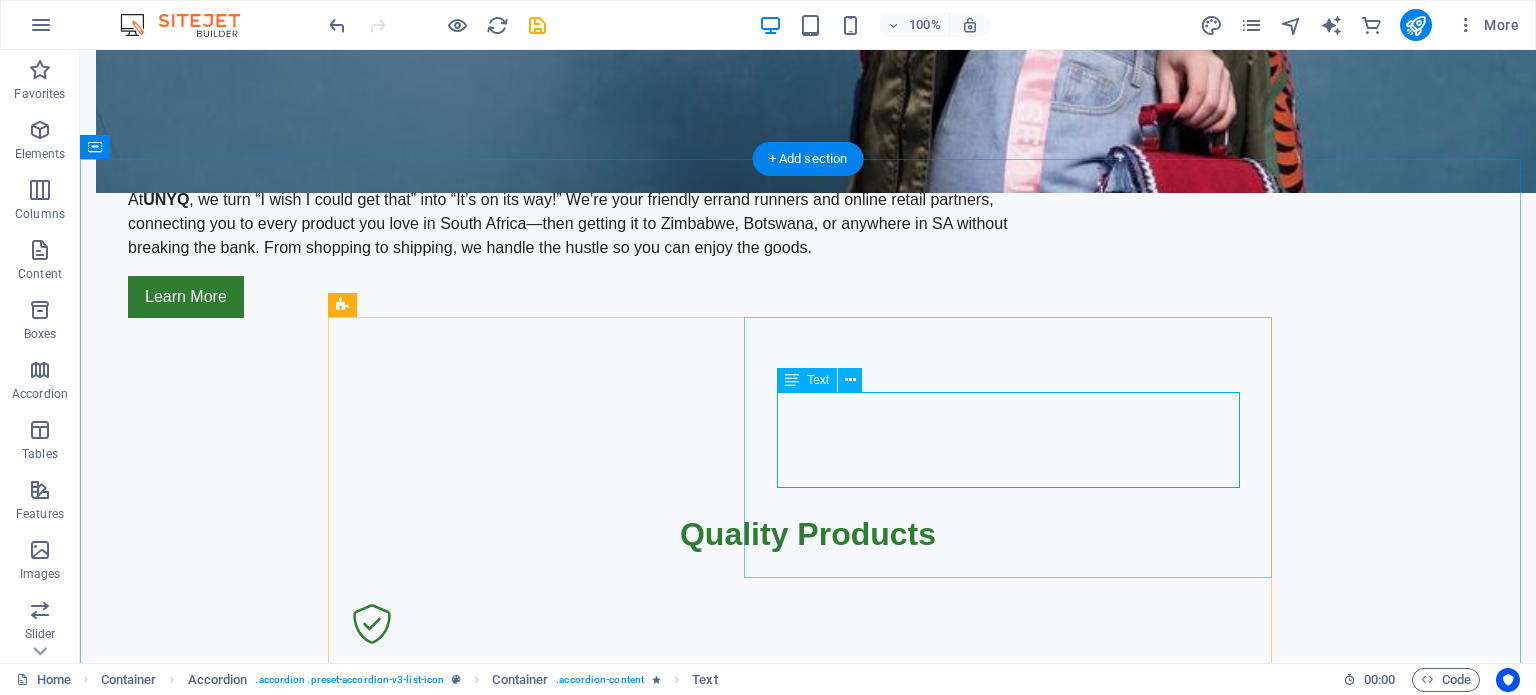 click on "Discover our extensive range of running shoes that combine comfort, style, and performance. Whether you're training for a marathon or just getting started, we have the perfect shoes for you." at bounding box center (1016, 1959) 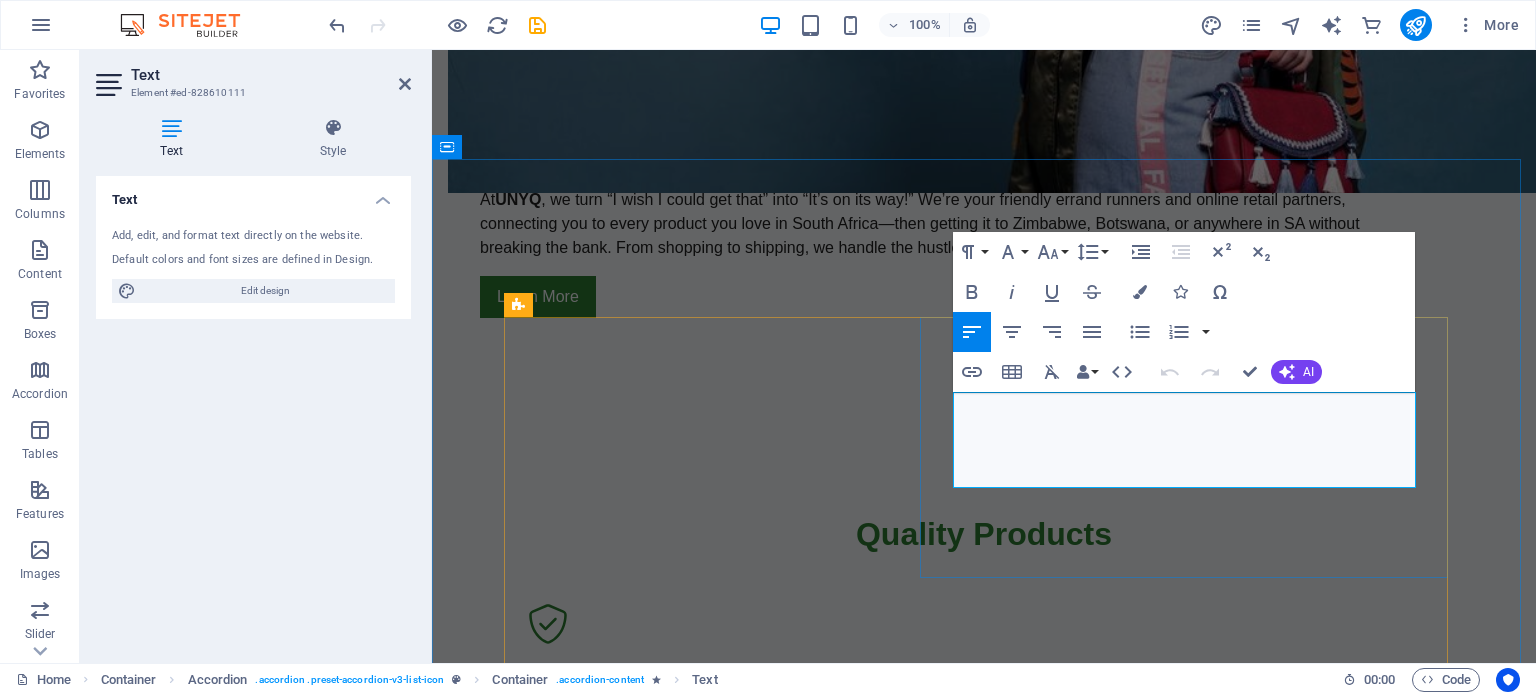 drag, startPoint x: 957, startPoint y: 406, endPoint x: 1004, endPoint y: 468, distance: 77.801025 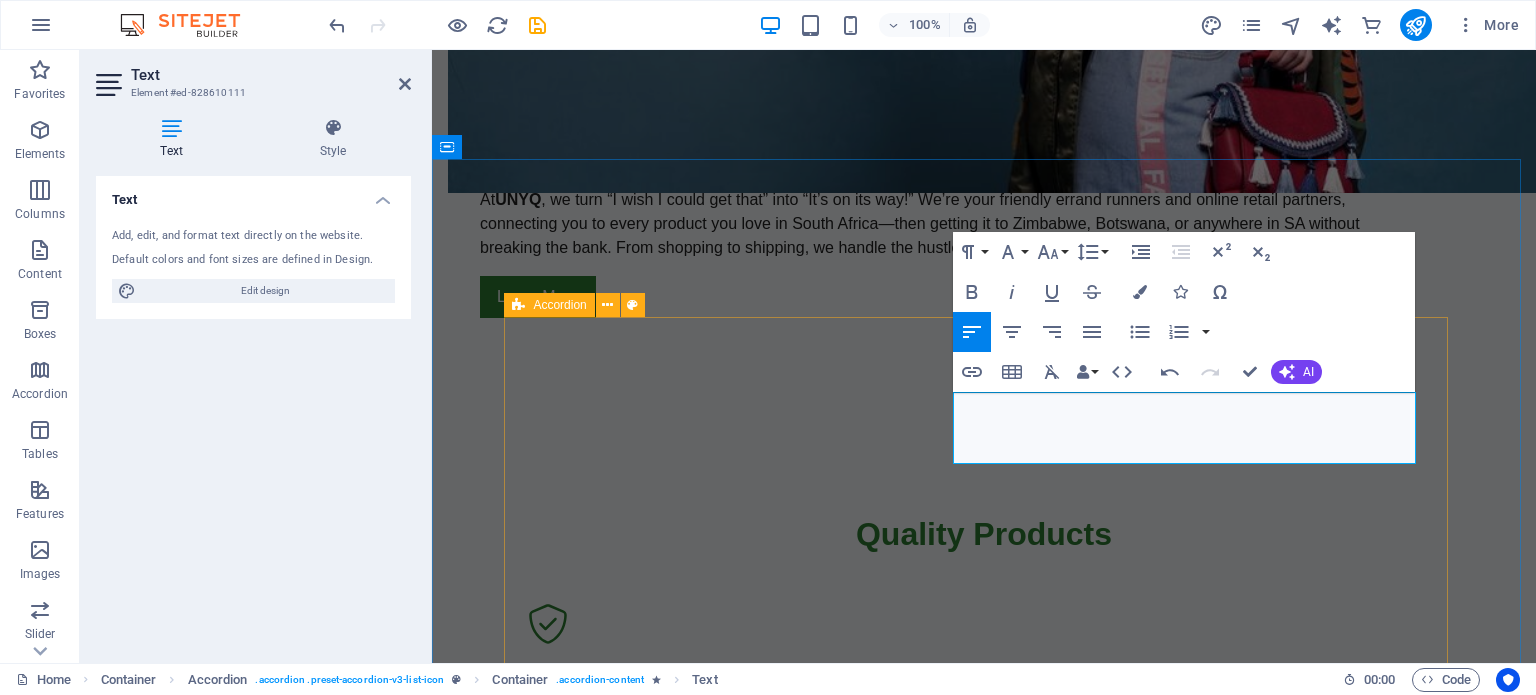 click on "Explore Our Products Products Discover our extensive range of products that blend quality, style, and value. Whether you’re stocking up on everyday essentials or hunting for something special, we’ve got the perfect find for you. Shop Now Browse Our Apparel Collection Running Apparel Stay comfortable and stylish on your runs with our premium running apparel. From moisture-wicking shirts to breathable shorts, we have everything you need to elevate your running experience. View Collection Check Out Our Accessories Running Accessories Complete your running setup with our high-quality accessories. From hydration packs to running watches, we provide the gear you need to enhance your performance. Explore Accessories Fast and Reliable Delivery Delivery Services Enjoy fast and reliable delivery across [COUNTRY], [COUNTRY], [COUNTRY], and [COUNTRY]. Shop with confidence knowing your items will arrive safely to your doorstep. Learn More Join Our Rewards Program Rewards Program Join Now Stay Updated with Our Blog" at bounding box center [984, 2738] 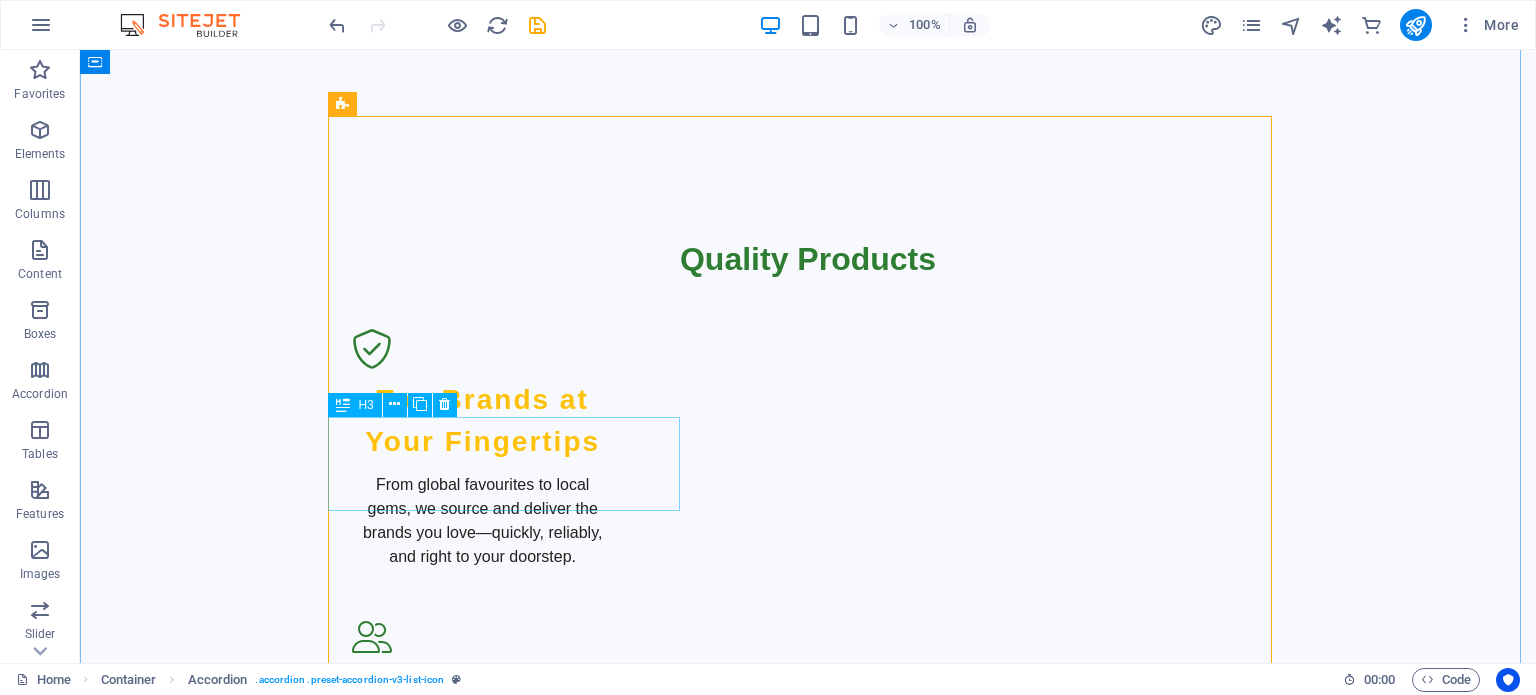 scroll, scrollTop: 1900, scrollLeft: 0, axis: vertical 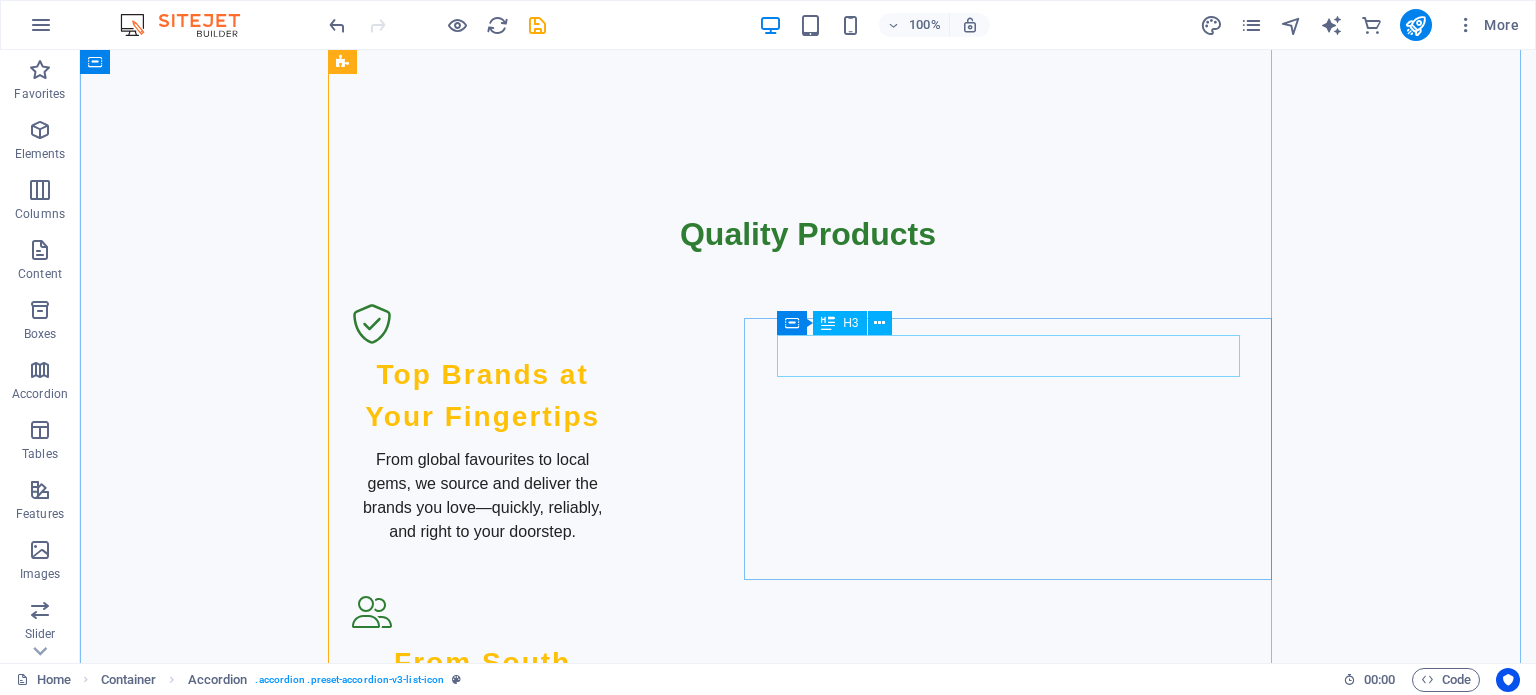 click on "Running Apparel" at bounding box center (1016, 1876) 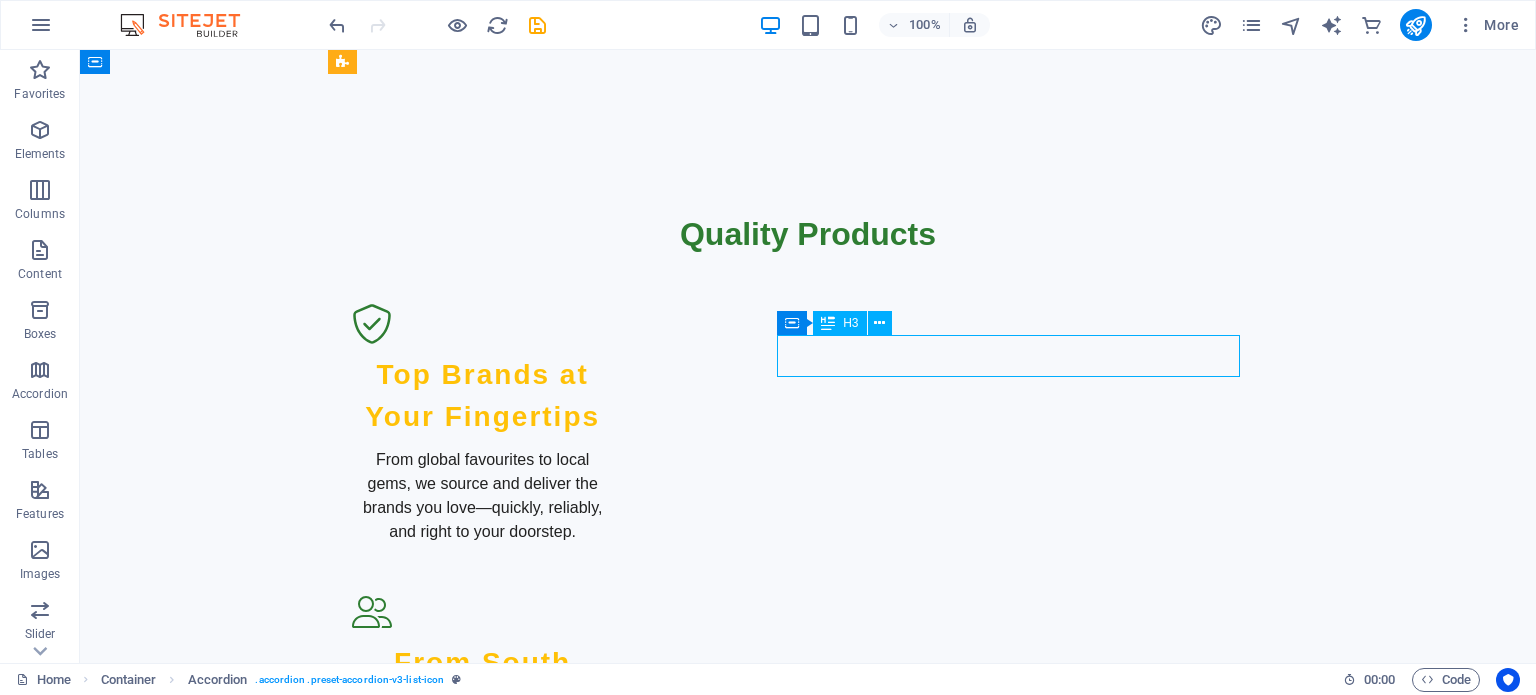 click on "Running Apparel" at bounding box center [1016, 1876] 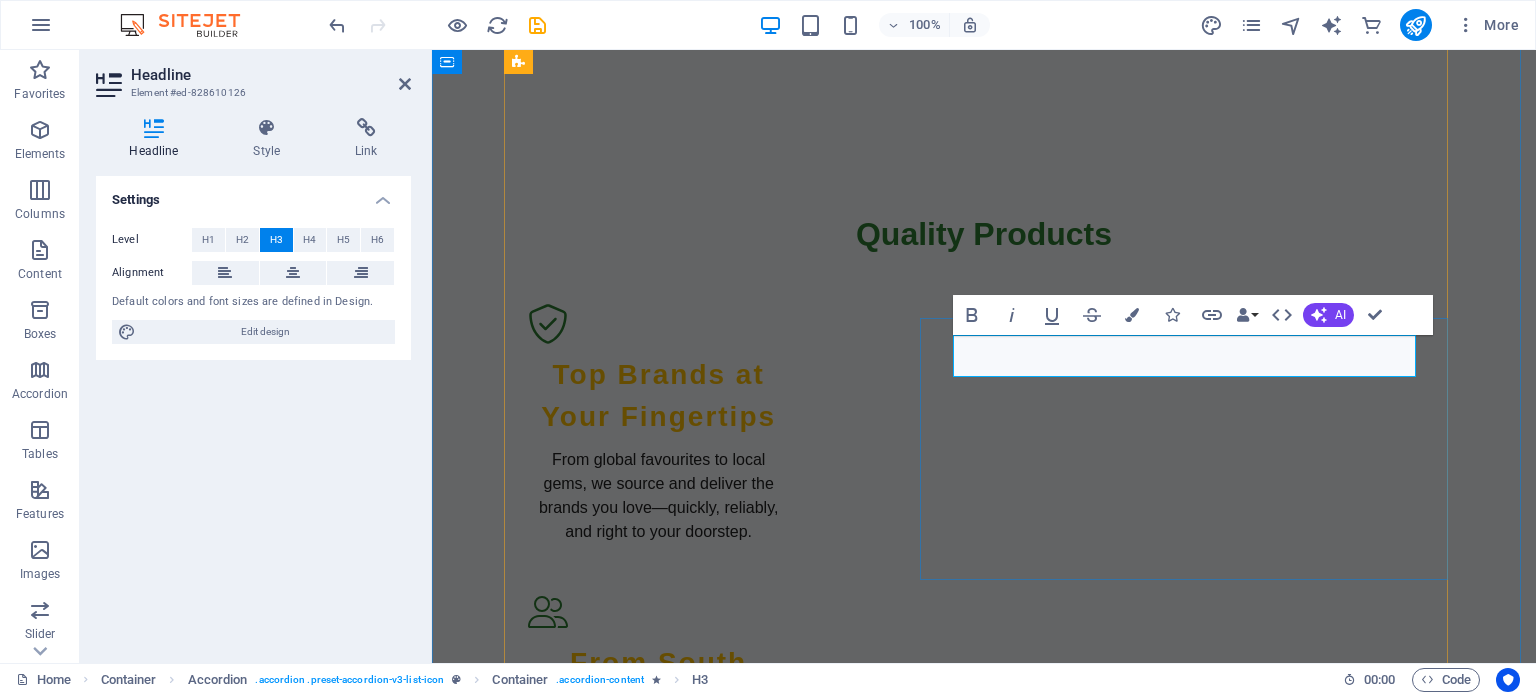 click on "Running Apparel" at bounding box center [1192, 1876] 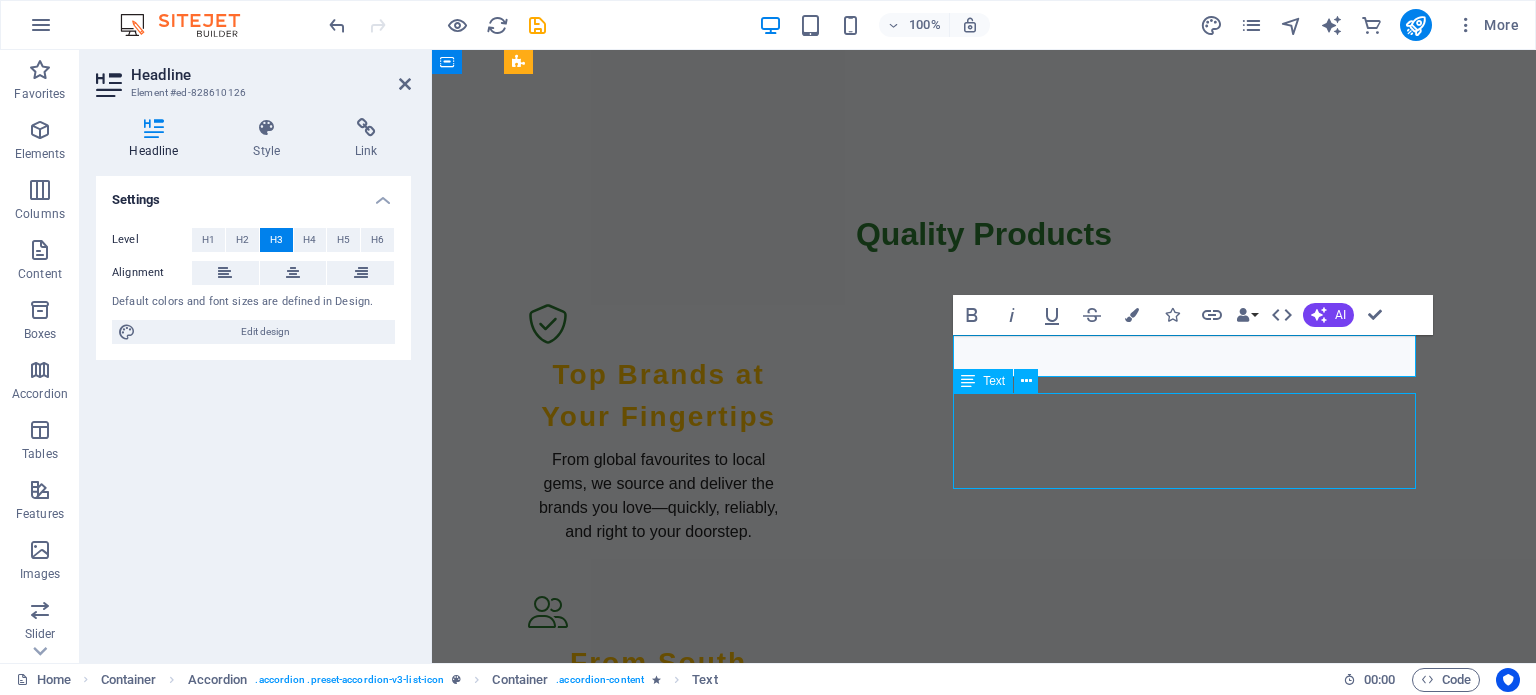 click on "Stay comfortable and stylish on your runs with our premium running apparel. From moisture-wicking shirts to breathable shorts, we have everything you need to elevate your running experience." at bounding box center (1192, 1961) 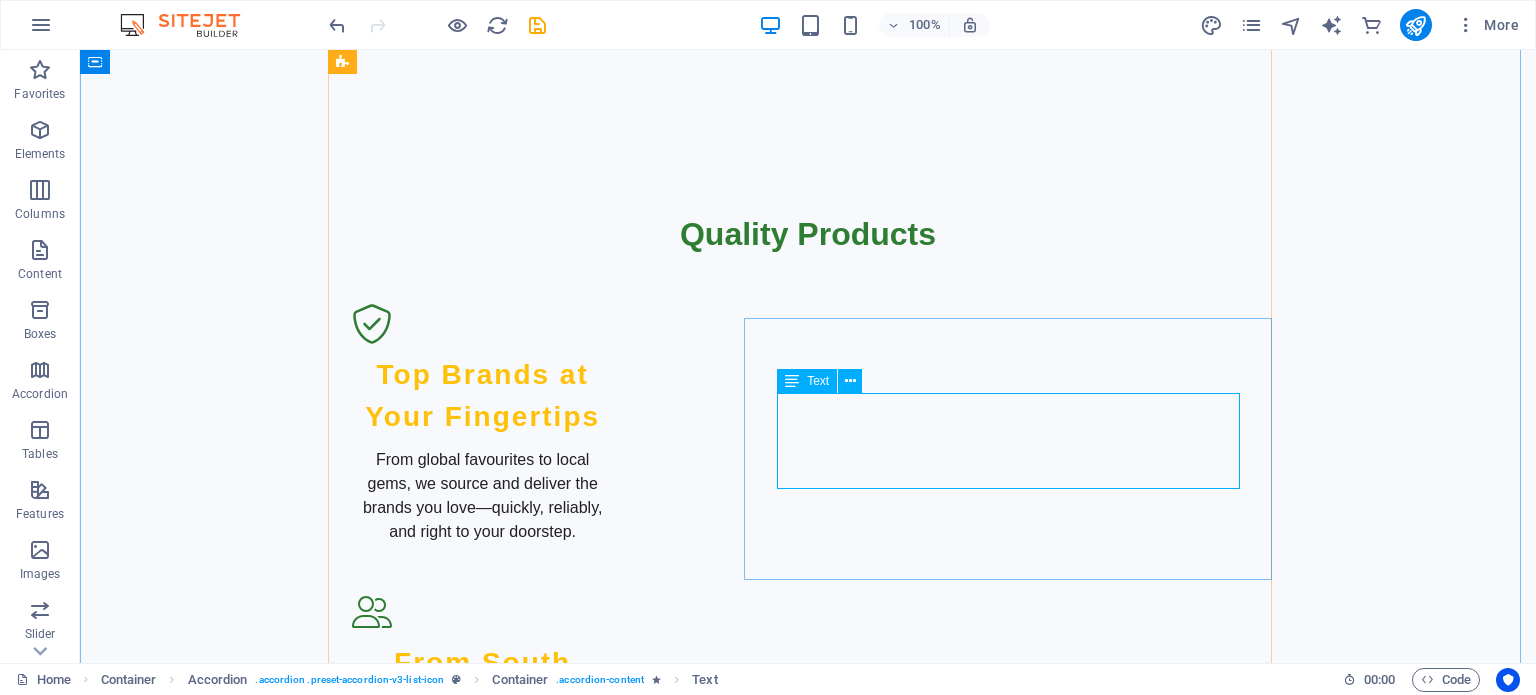 click on "Stay comfortable and stylish on your runs with our premium running apparel. From moisture-wicking shirts to breathable shorts, we have everything you need to elevate your running experience." at bounding box center [1016, 1961] 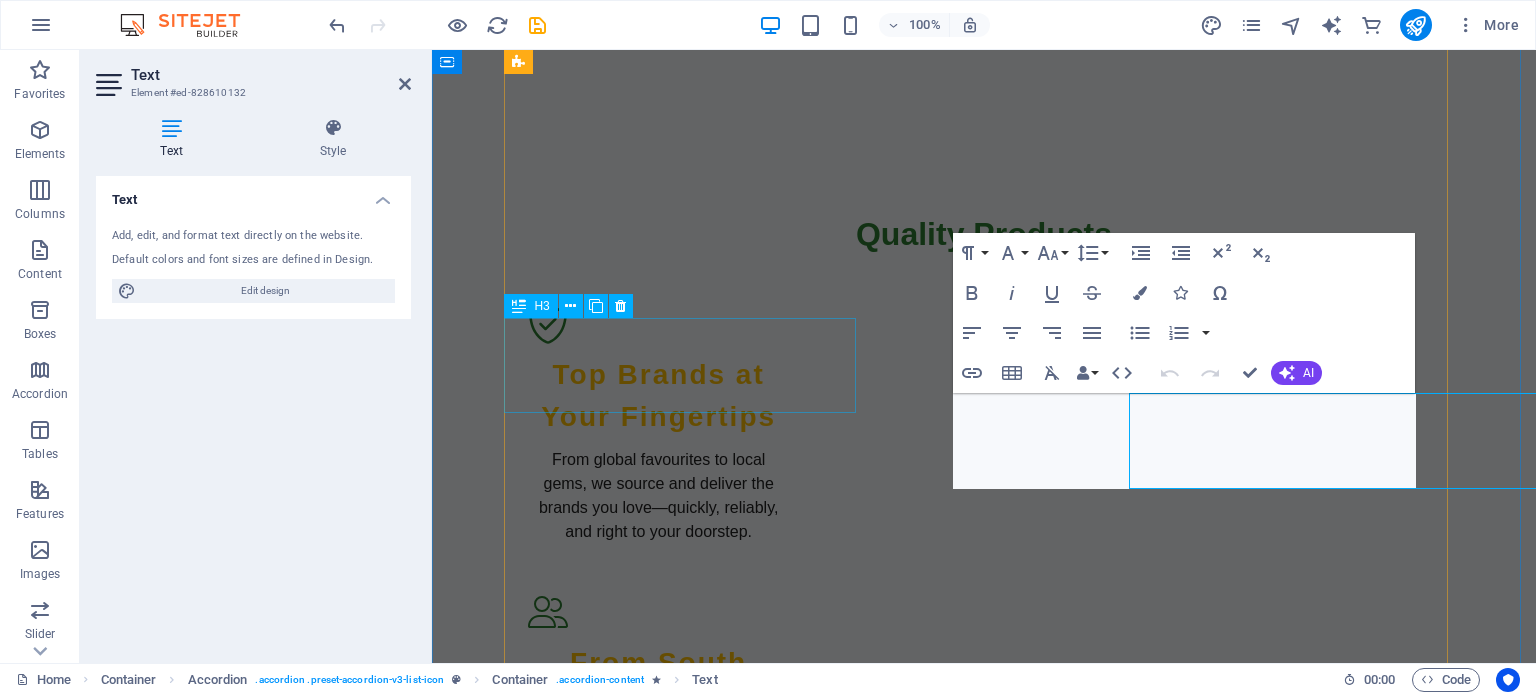 click on "Stay comfortable and stylish on your runs with our premium running apparel. From moisture-wicking shirts to breathable shorts, we have everything you need to elevate your running experience." at bounding box center [1192, 1961] 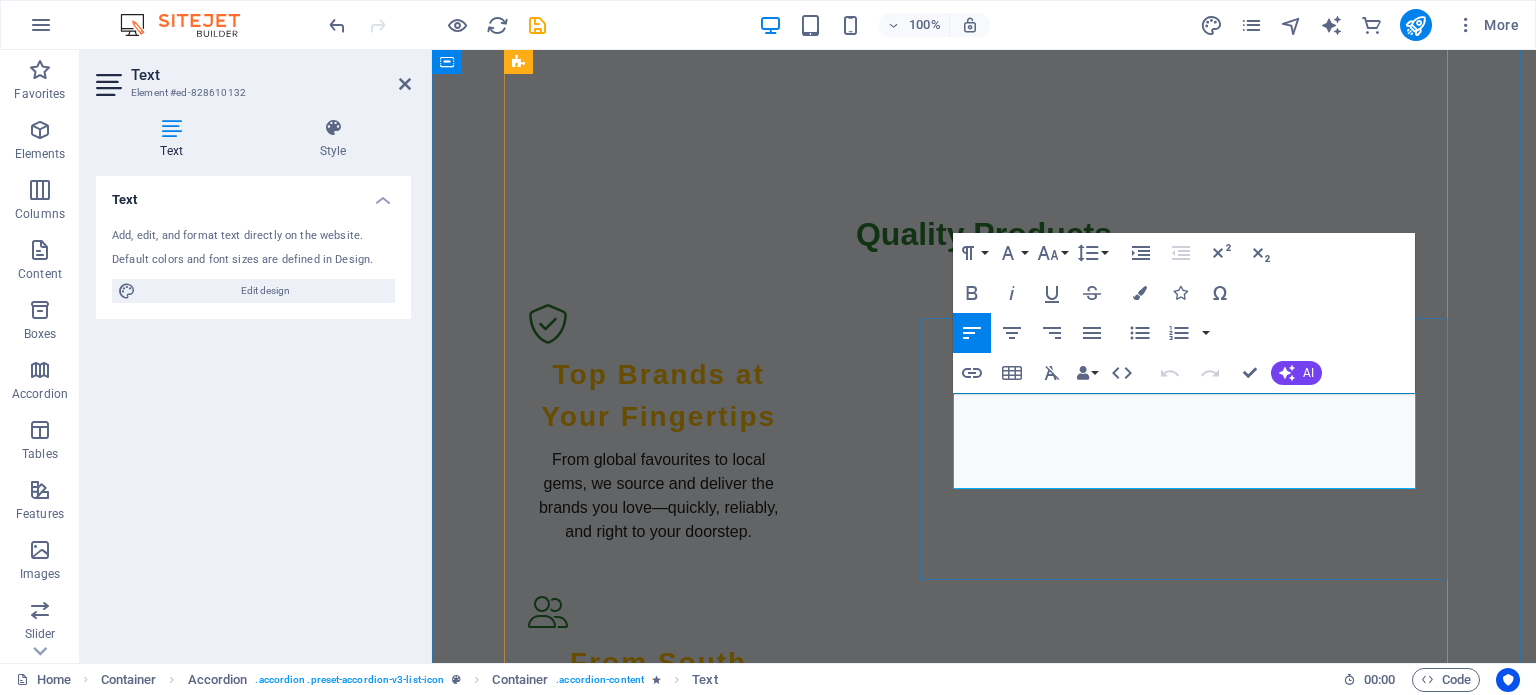 copy on "Stay comfortable and stylish on your runs with our premium running apparel. From moisture-wicking shirts to breathable shorts, we have everything you need to elevate your running experience." 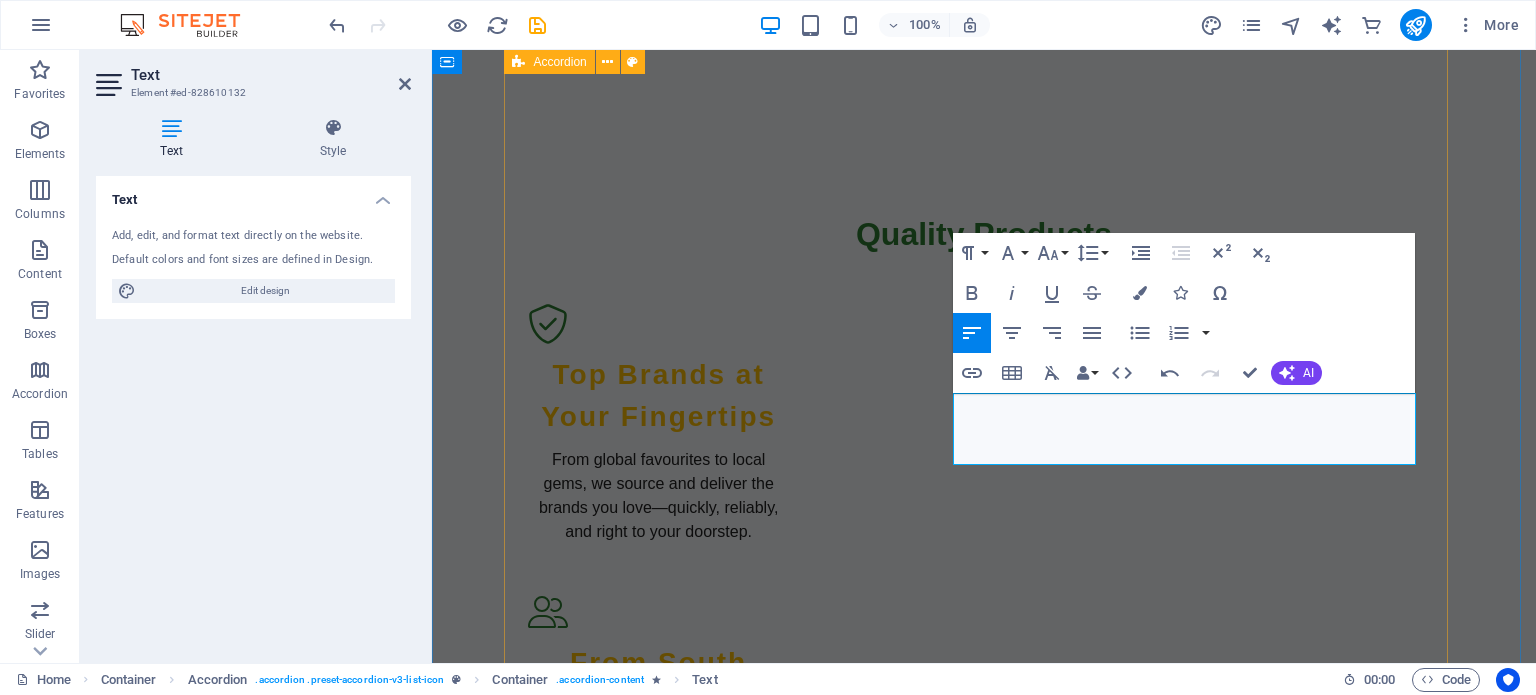 click on "Explore Our Products Products Discover our extensive range of products that blend quality, style, and value. Whether you’re stocking up on everyday essentials or hunting for something special, we’ve got the perfect find for you. Shop Now Browse Our Apparel Collection Apparel Dress for every moment with our all‑occasion apparel. From laid‑back weekends to nights out, we’ve got the styles that keep you looking sharp and feeling great—wherever life takes you. View Collection Check Out Our Accessories Running Accessories Complete your running setup with our high-quality accessories. From hydration packs to running watches, we provide the gear you need to enhance your performance. Explore Accessories Fast and Reliable Delivery Delivery Services Enjoy fast and reliable delivery across [COUNTRY], [COUNTRY], [COUNTRY], and [COUNTRY]. Shop with confidence knowing your items will arrive safely to your doorstep. Learn More Join Our Rewards Program Rewards Program Join Now Stay Updated with Our Blog" at bounding box center [984, 2426] 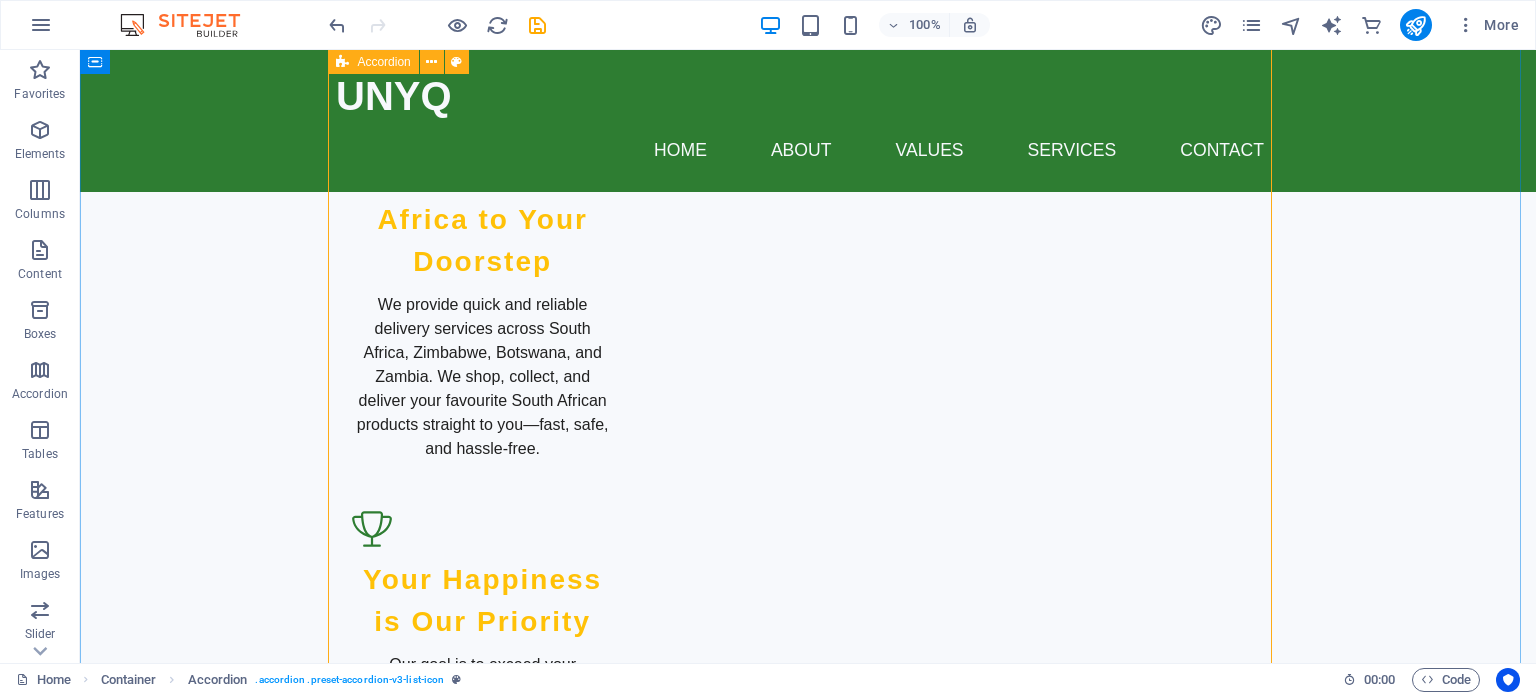 scroll, scrollTop: 2300, scrollLeft: 0, axis: vertical 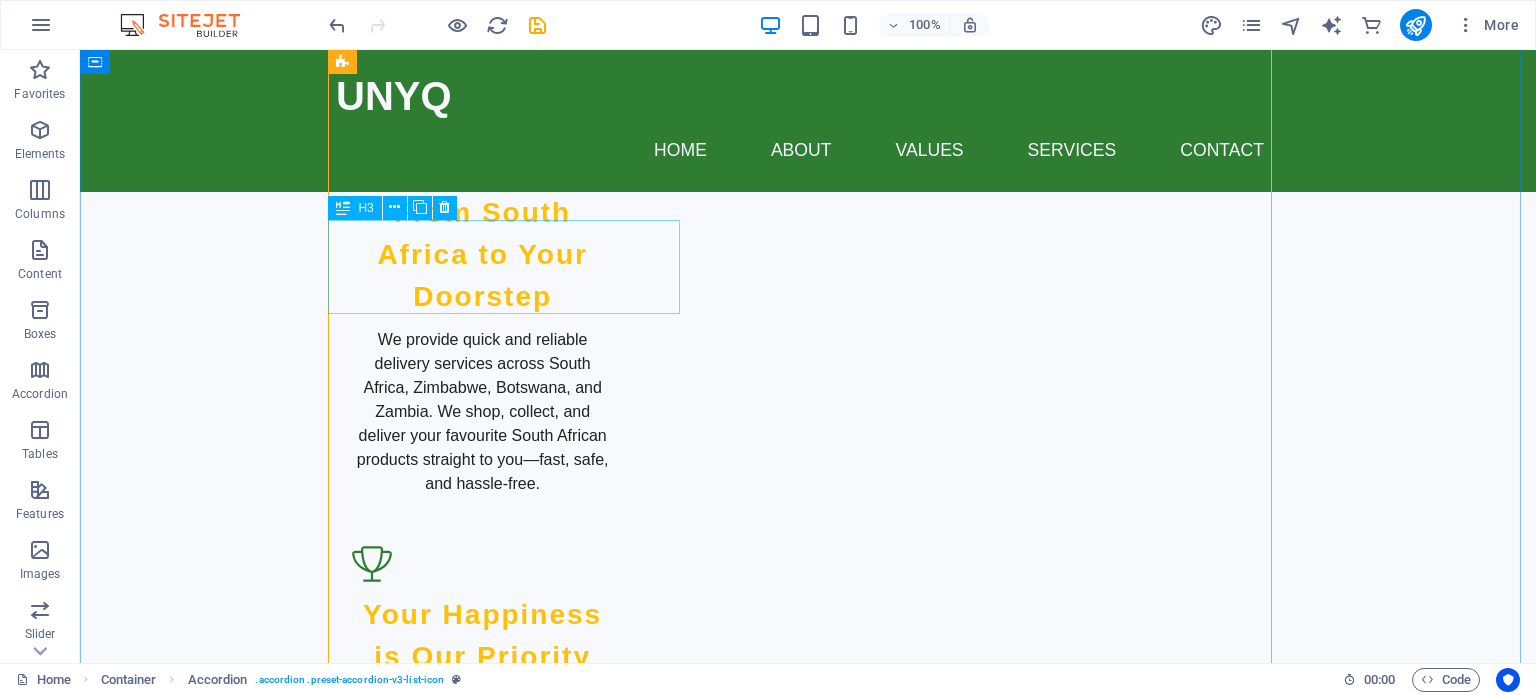 click on "Check Out Our Accessories" at bounding box center (512, 1825) 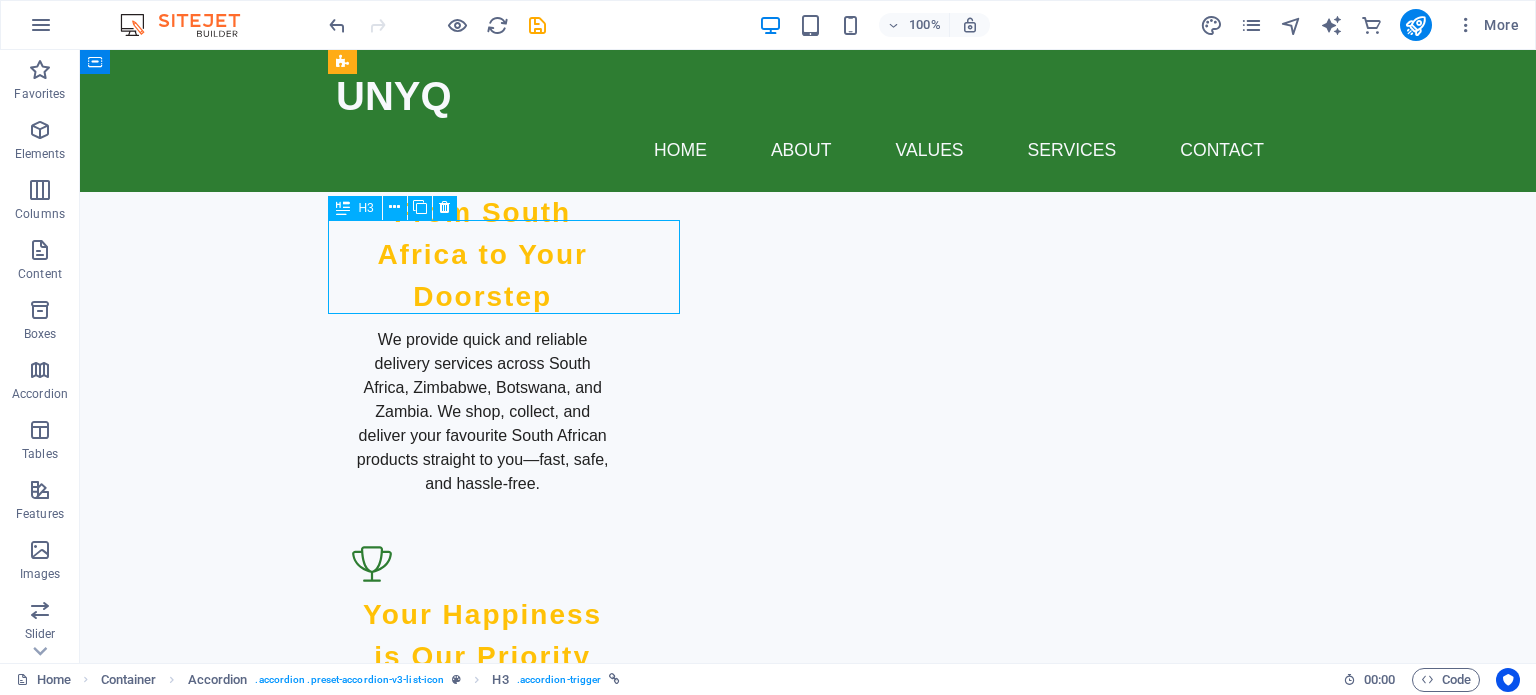click on "Check Out Our Accessories" at bounding box center (512, 1825) 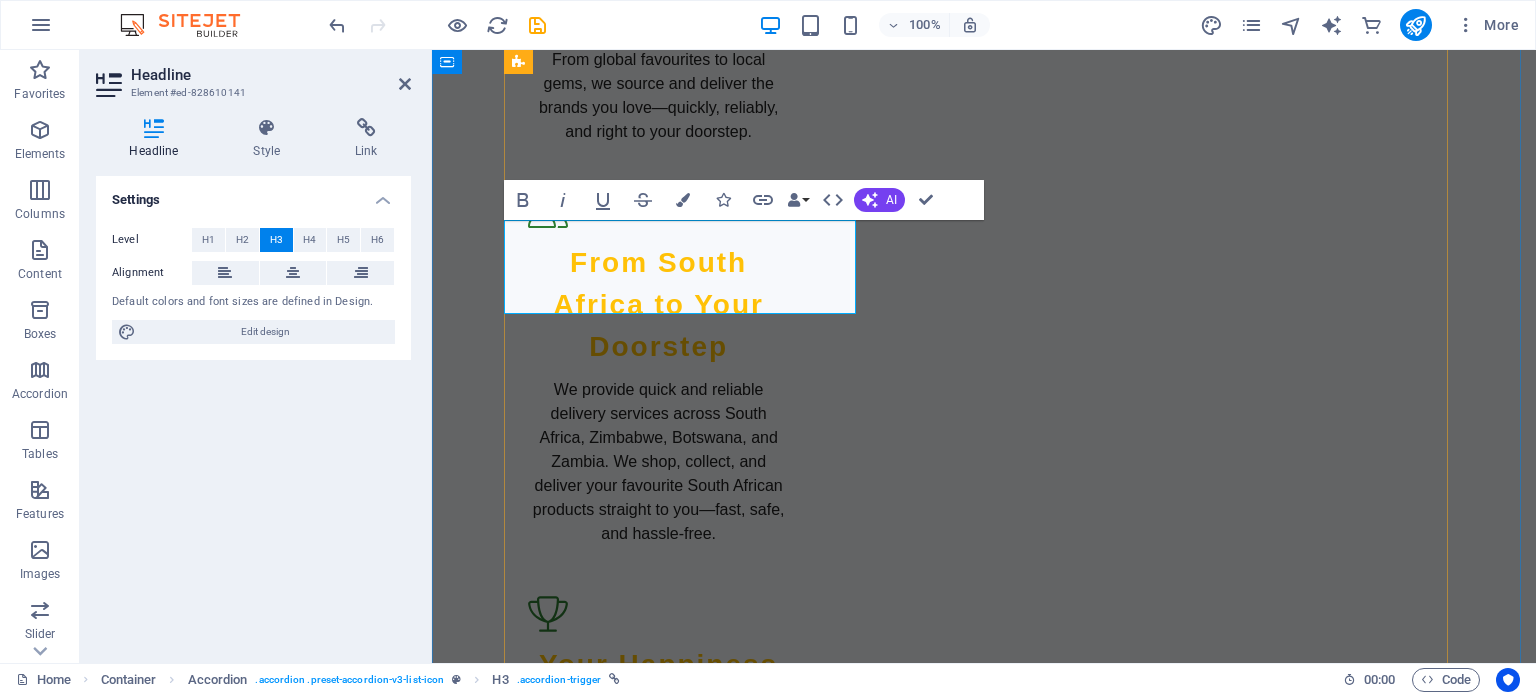 click on "Check Out Our Accessories" at bounding box center [688, 1787] 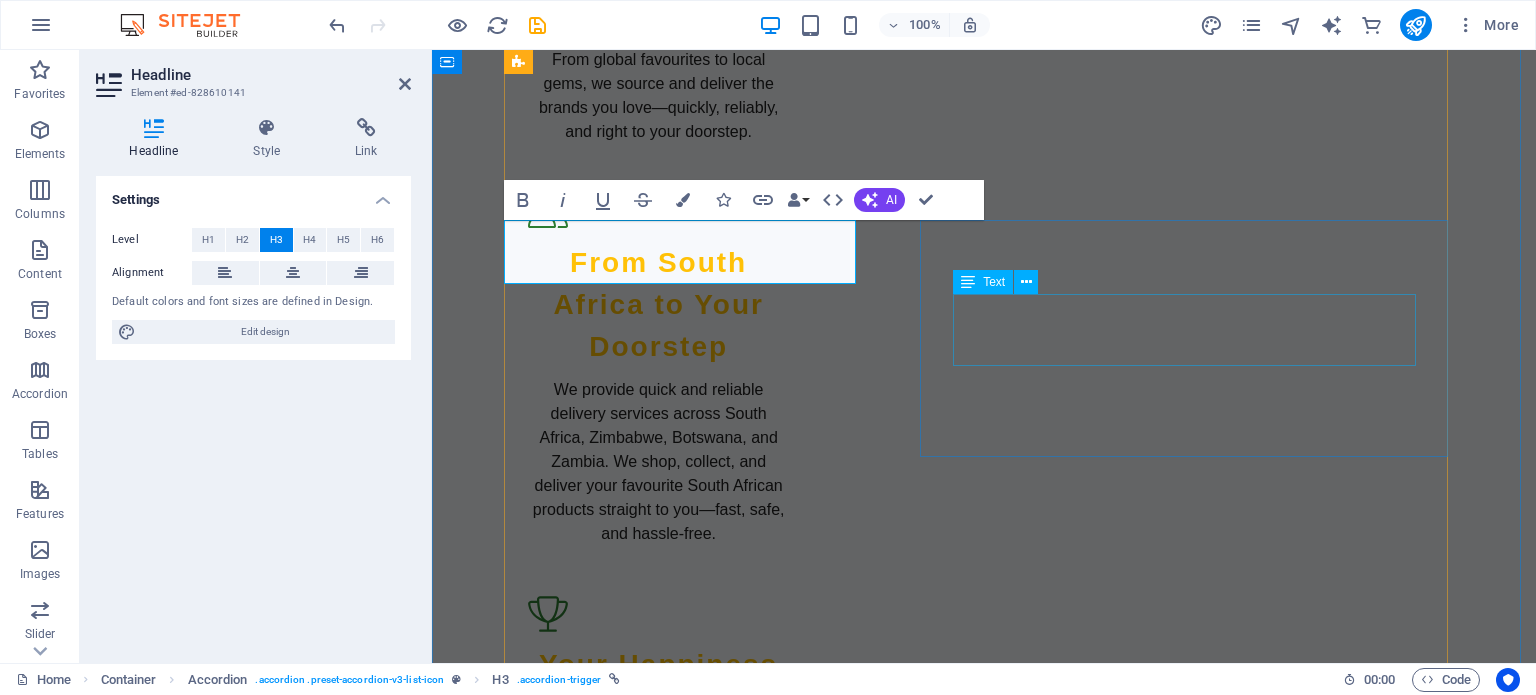 click on "Complete your running setup with our high-quality accessories. From hydration packs to running watches, we provide the gear you need to enhance your performance." at bounding box center (1192, 1851) 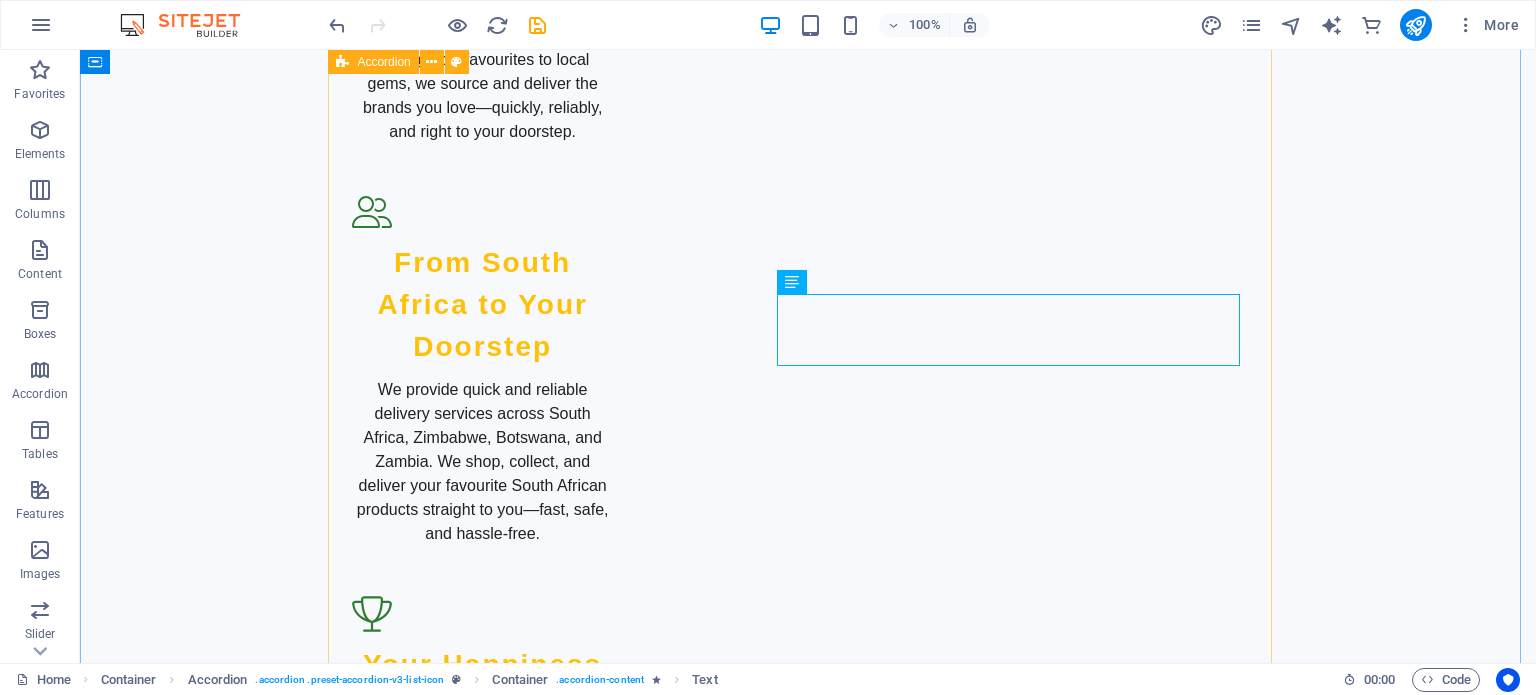 click on "Complete your running setup with our high-quality accessories. From hydration packs to running watches, we provide the gear you need to enhance your performance." at bounding box center [1016, 1851] 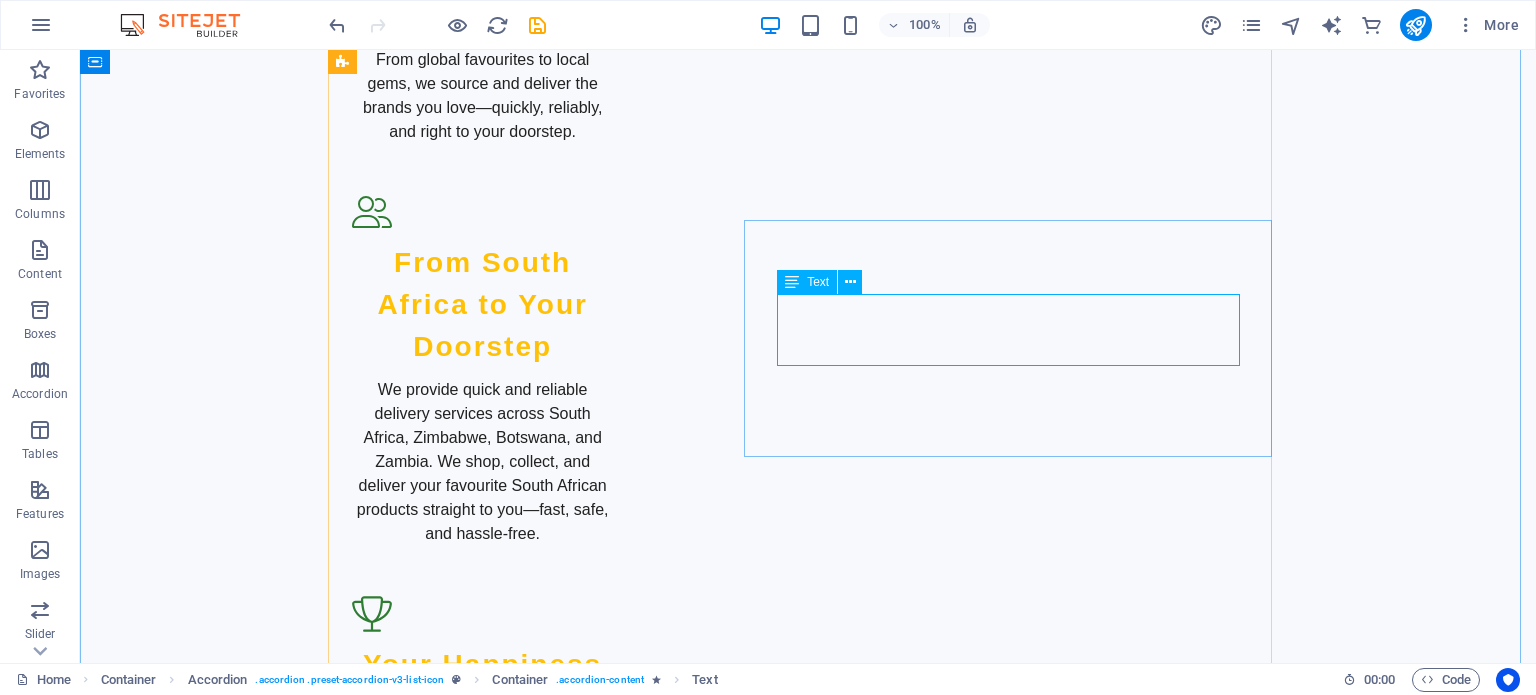 click on "Complete your running setup with our high-quality accessories. From hydration packs to running watches, we provide the gear you need to enhance your performance." at bounding box center [1016, 1851] 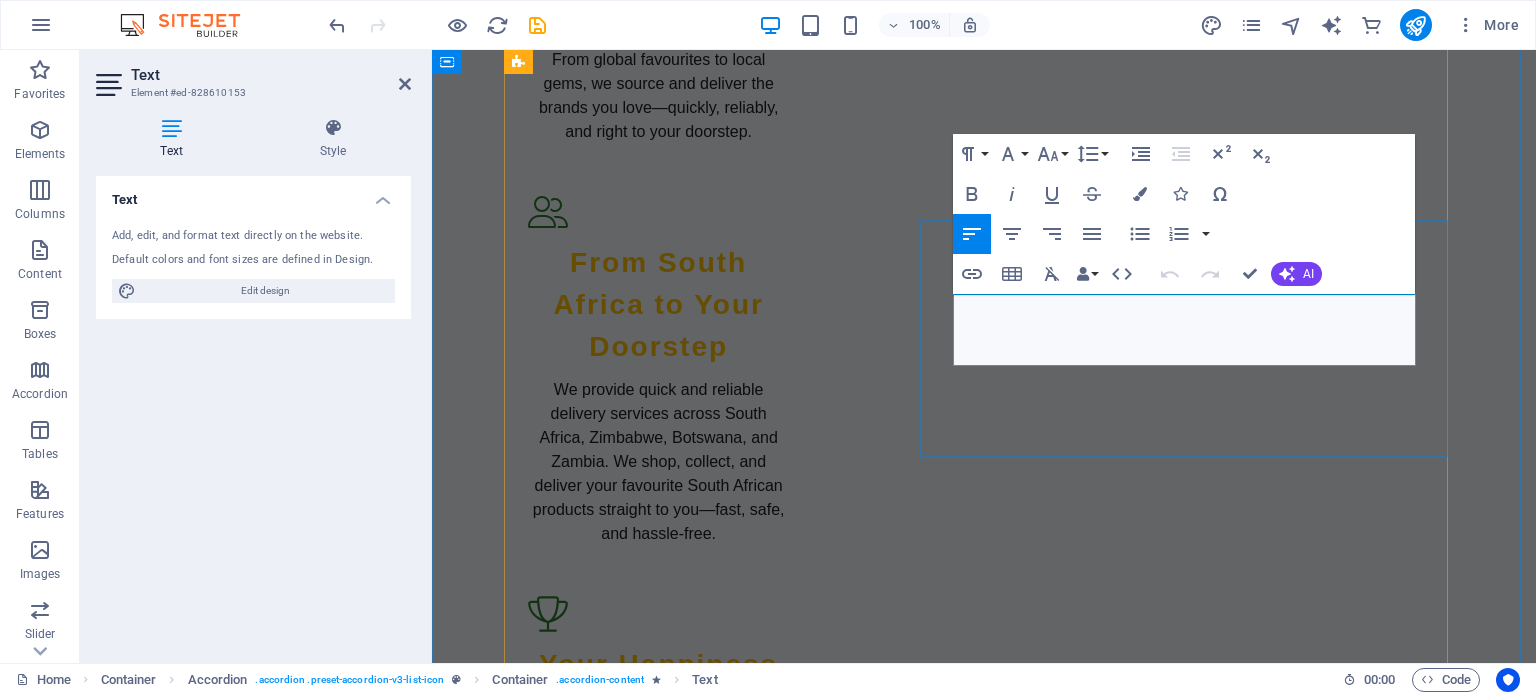 click on "Complete your running setup with our high-quality accessories. From hydration packs to running watches, we provide the gear you need to enhance your performance." at bounding box center (1192, 1851) 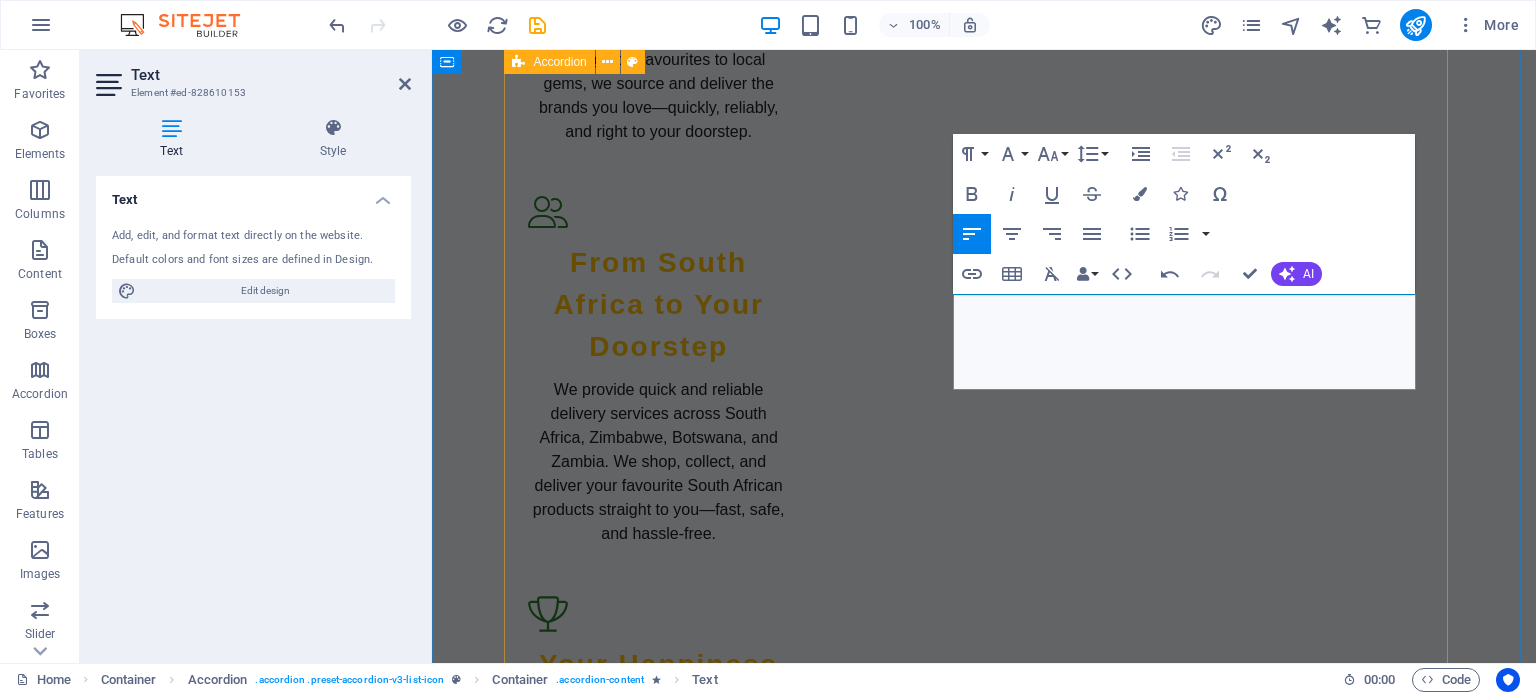 click on "Explore Our Products Products Discover our extensive range of products that blend quality, style, and value. Whether you’re stocking up on everyday essentials or hunting for something special, we’ve got the perfect find for you. Shop Now Browse Our Apparel Collection Apparel Dress for every moment with our all‑occasion apparel. From laid‑back weekends to nights out, we’ve got the styles that keep you looking sharp and feeling great—wherever life takes you. View Collection Check Out Our Appliances Appliances Power up your home with our range of small and large appliances. From quick‑fix kitchen gadgets to big‑impact essentials, we’ve got the tools to make everyday living easier, smarter, and more stylish. Explore Accessories Fast and Reliable Delivery Delivery Services Enjoy fast and reliable delivery across [COUNTRY], [COUNTRY], [COUNTRY], and [COUNTRY]. Shop with confidence knowing your items will arrive safely to your doorstep. Learn More Join Our Rewards Program Rewards Program Join Now" at bounding box center (984, 2038) 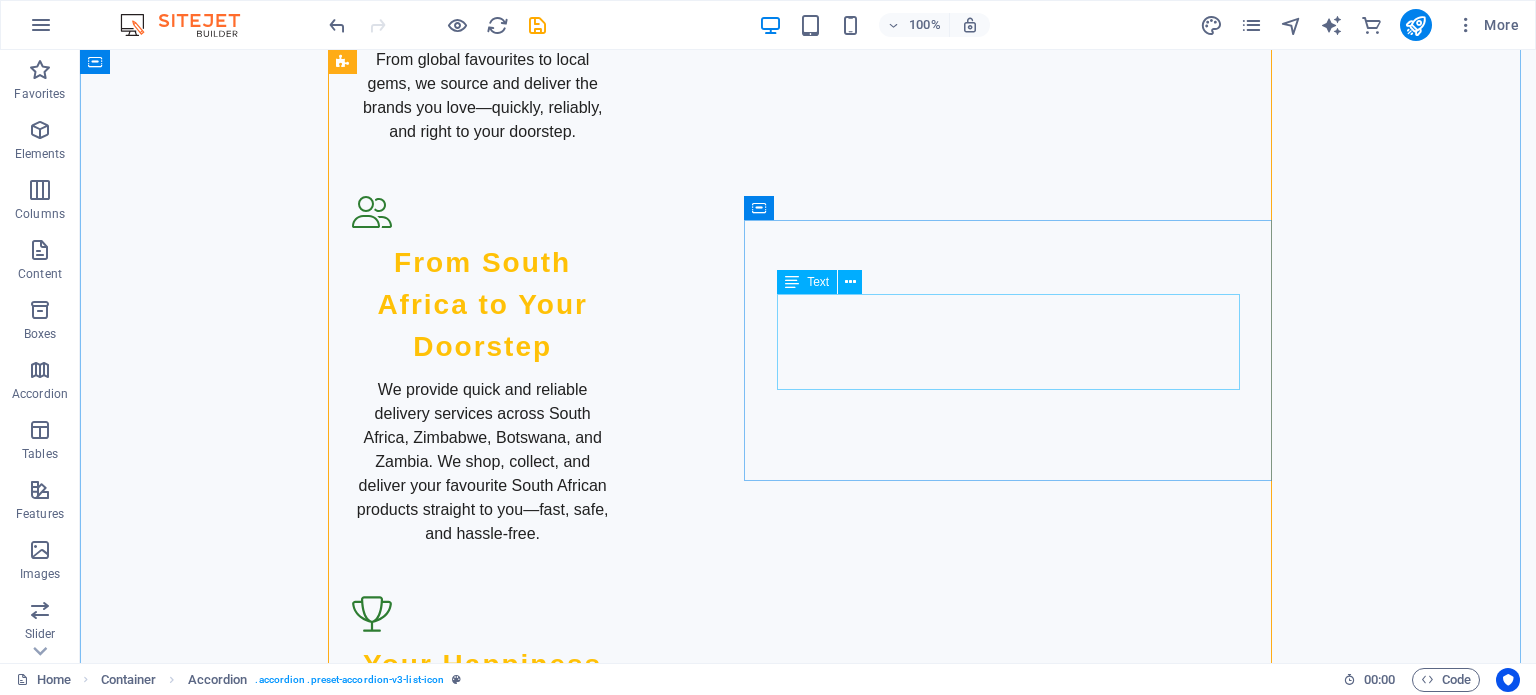 click on "Running Accessories" at bounding box center [1016, 1778] 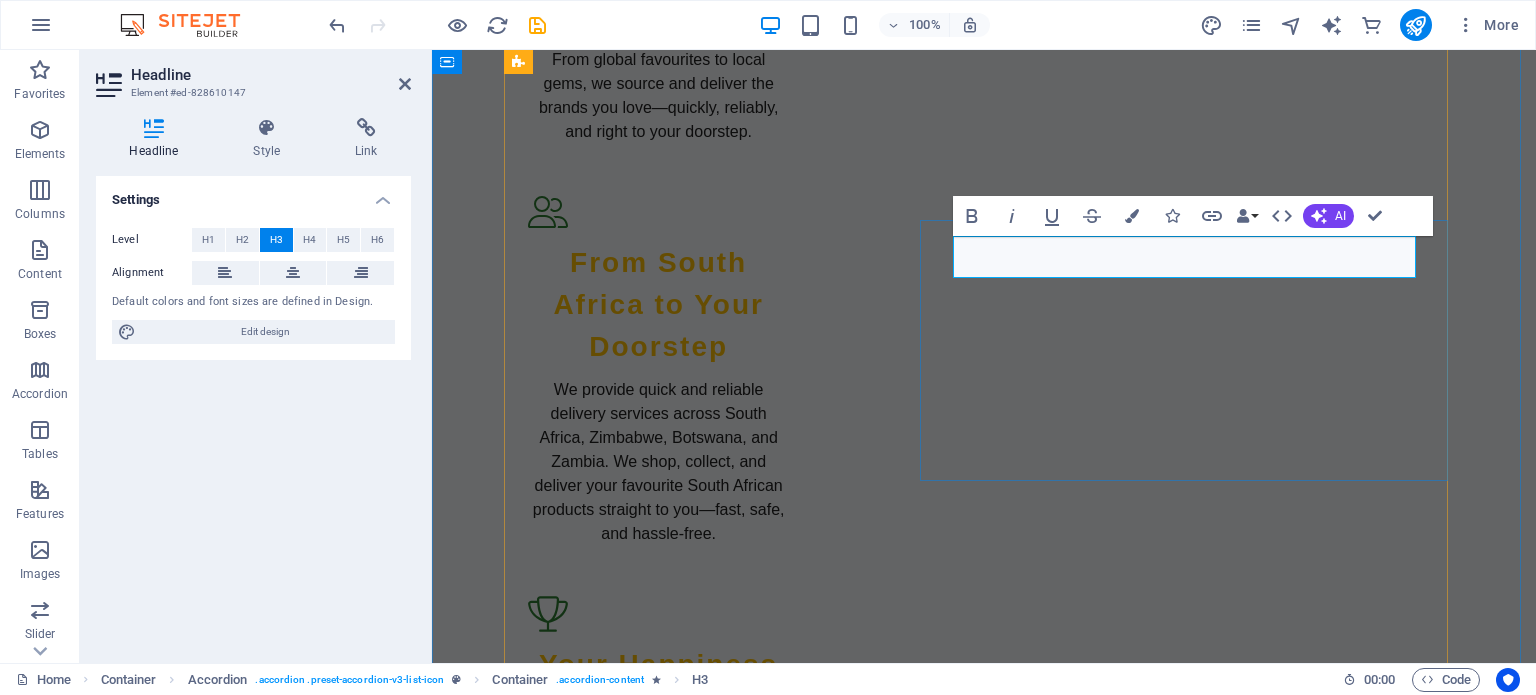 type 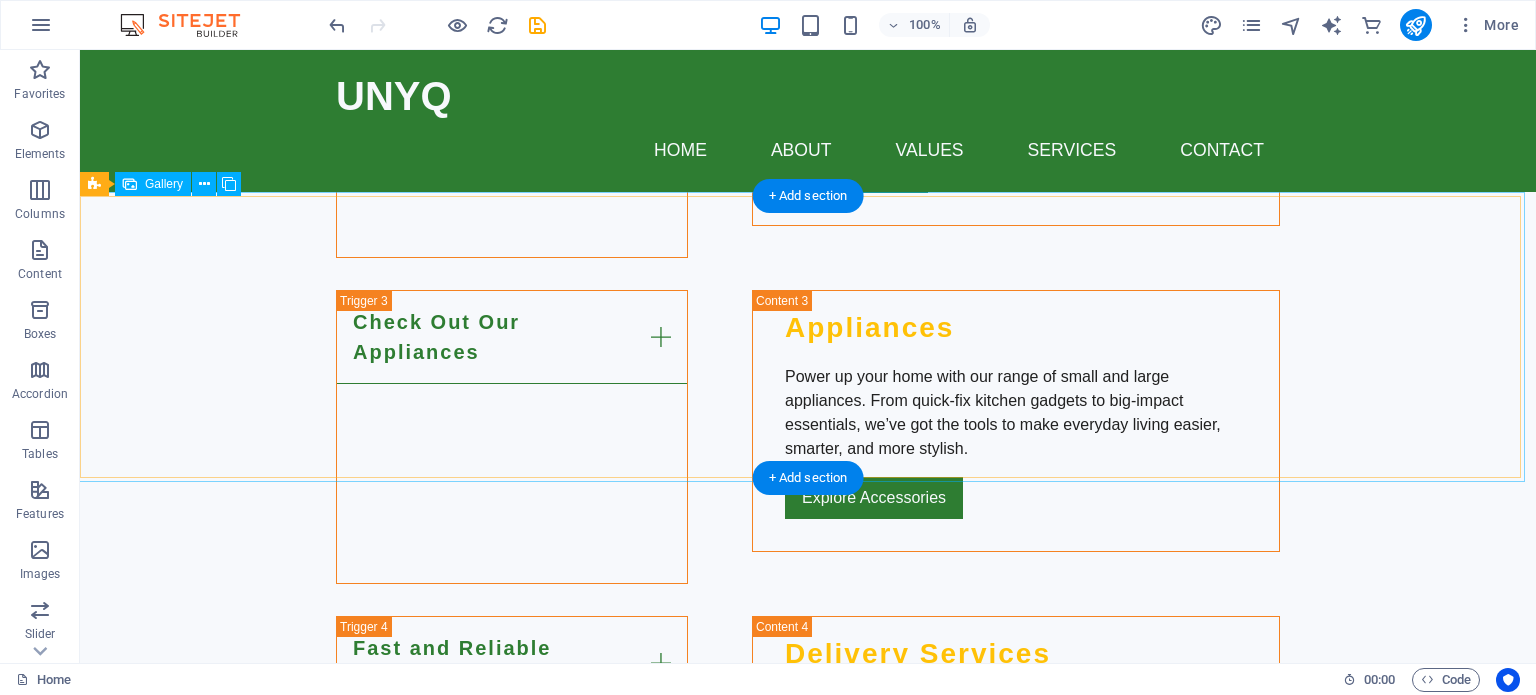 scroll, scrollTop: 3600, scrollLeft: 0, axis: vertical 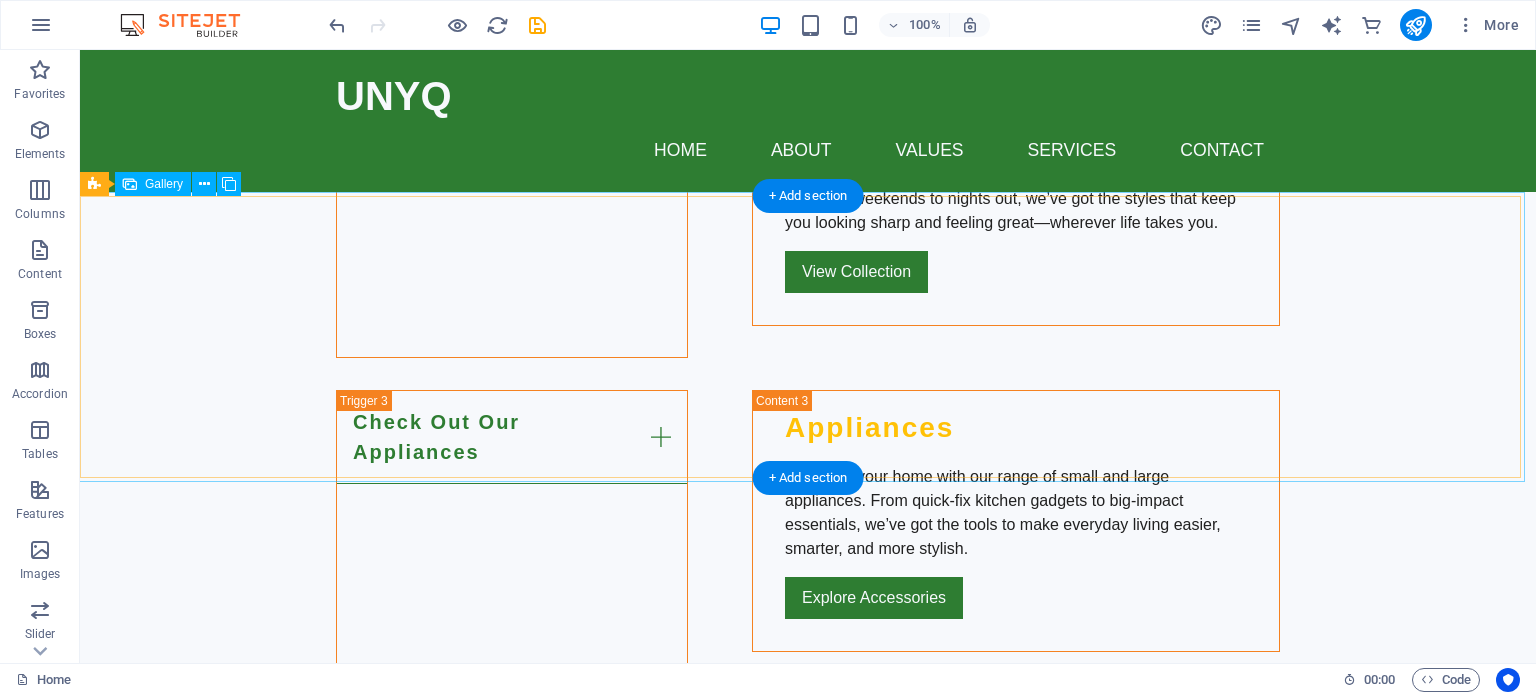 click at bounding box center (515, 1812) 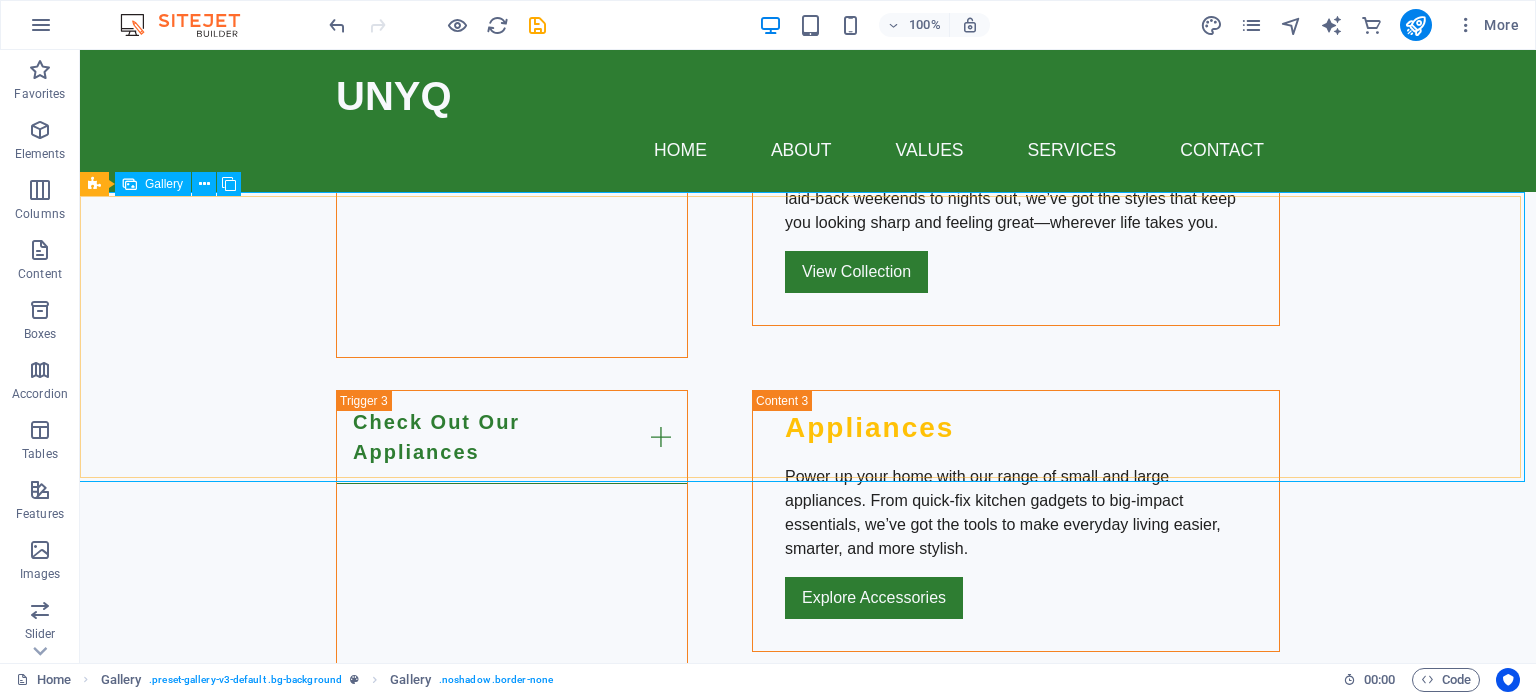 click on "Gallery" at bounding box center (164, 184) 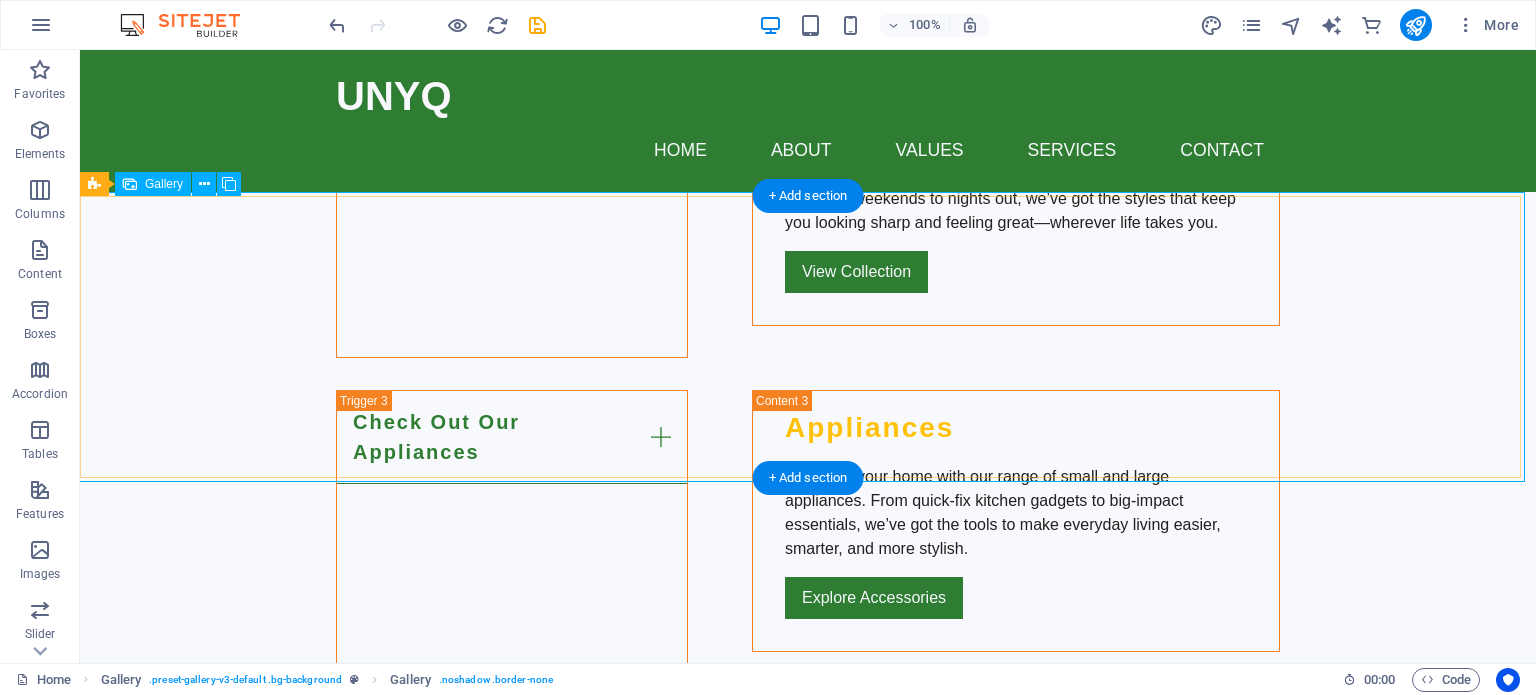 click at bounding box center [515, 1812] 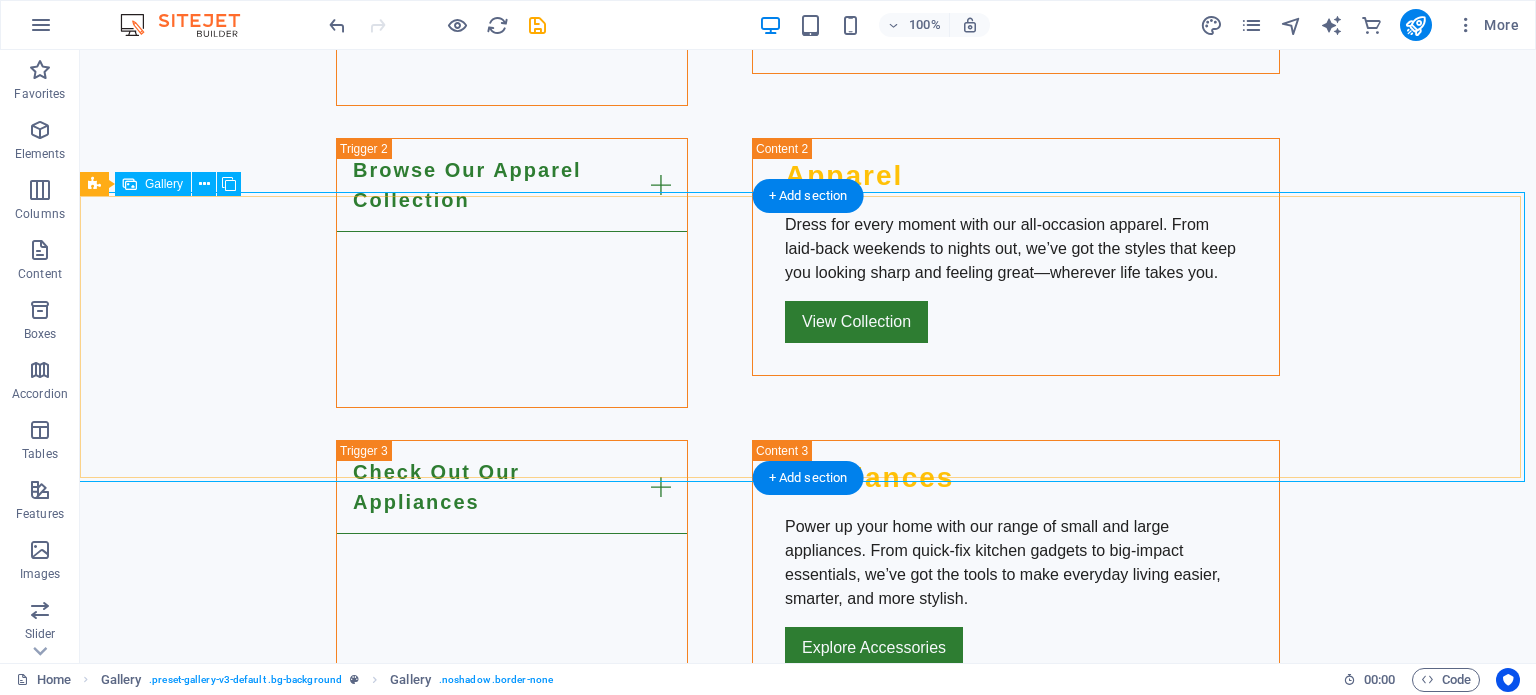 select on "px" 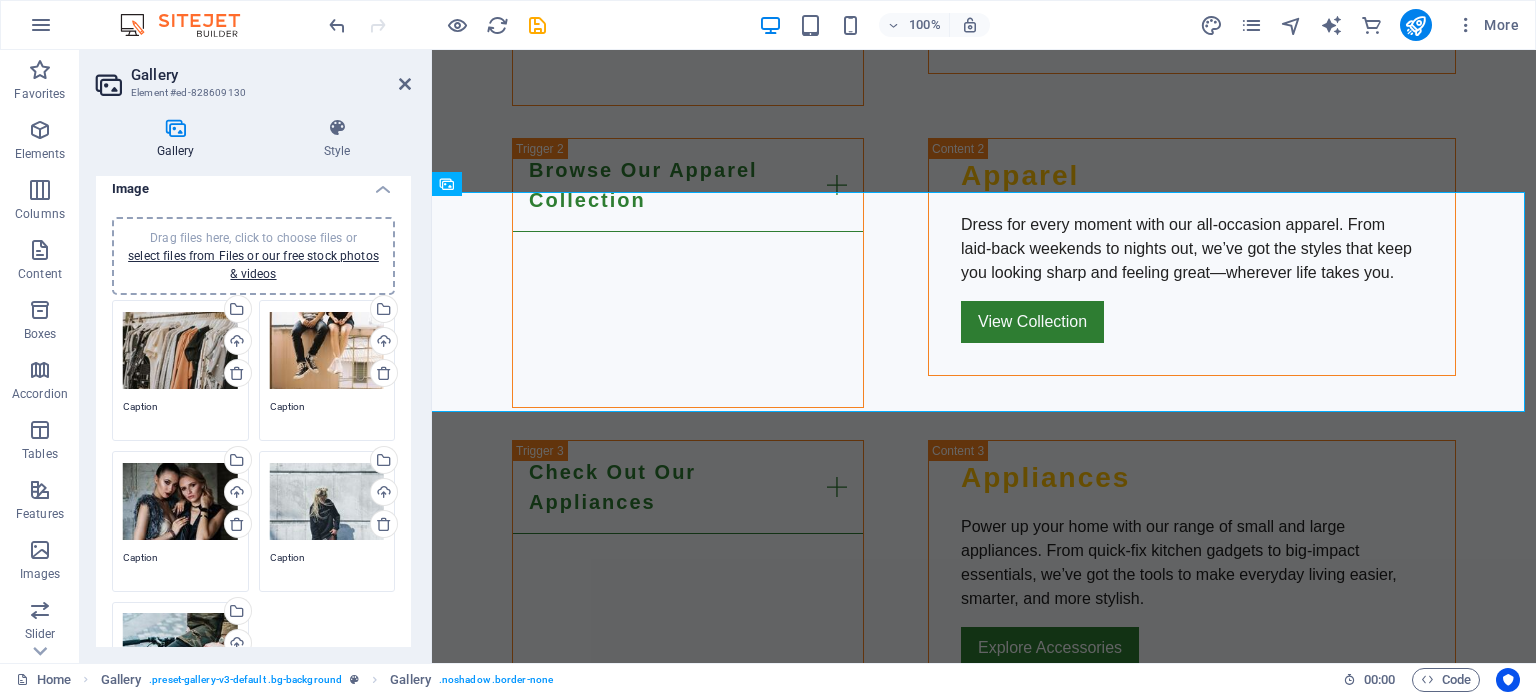 scroll, scrollTop: 0, scrollLeft: 0, axis: both 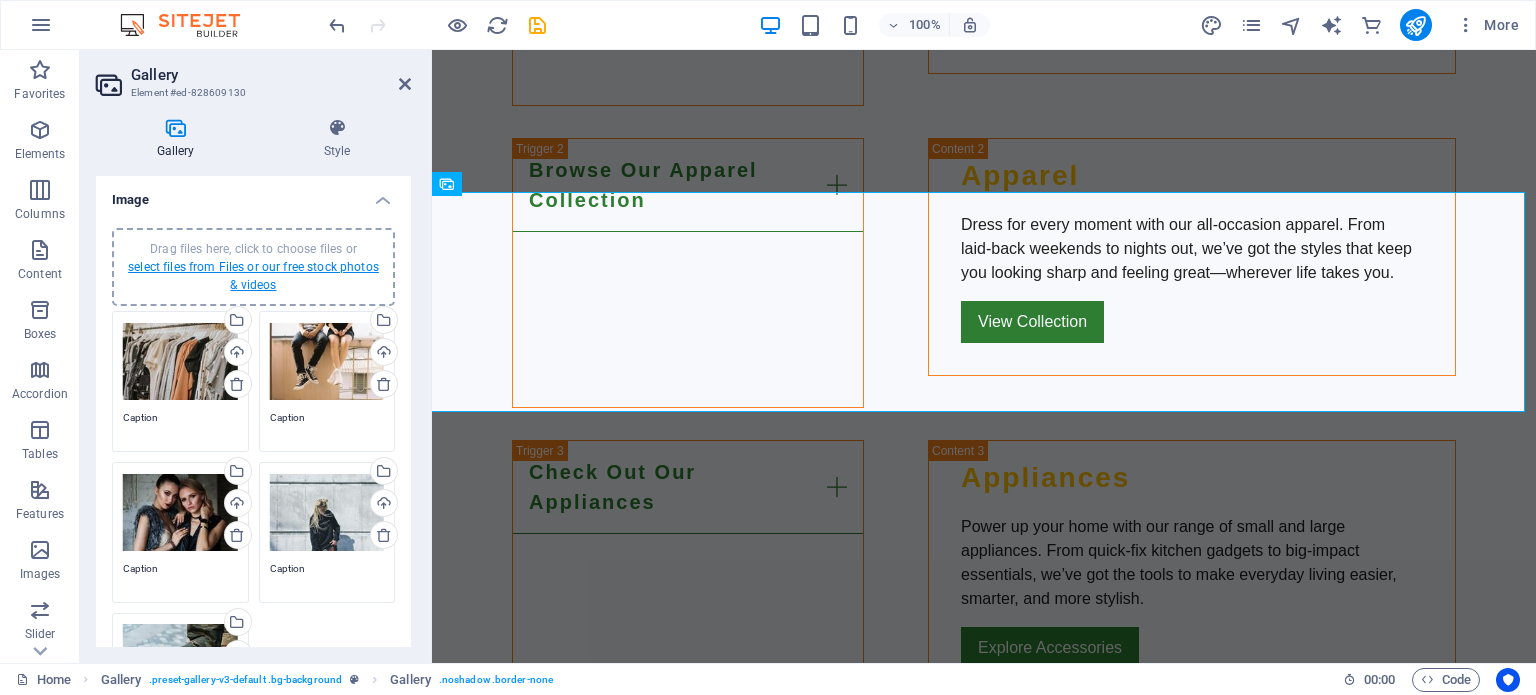 click on "select files from Files or our free stock photos & videos" at bounding box center [253, 276] 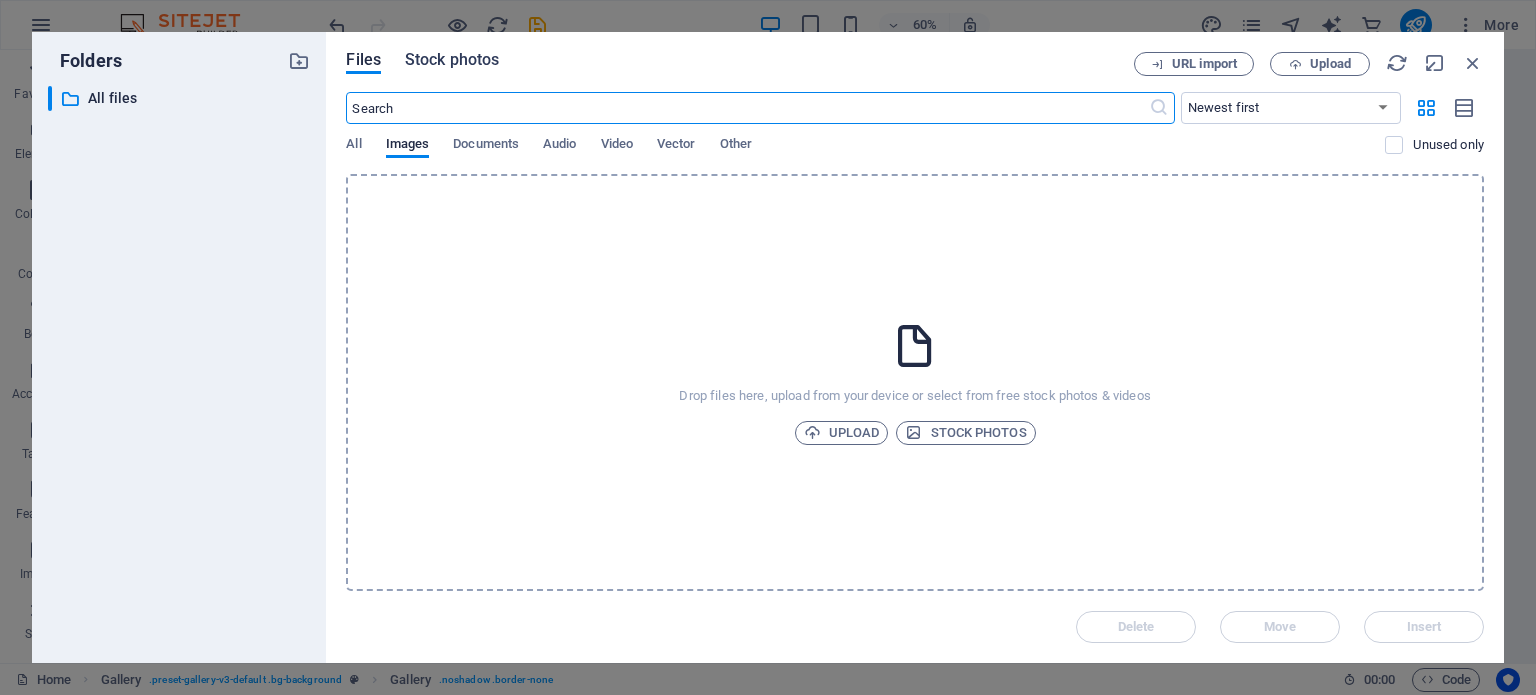 click on "Stock photos" at bounding box center [452, 60] 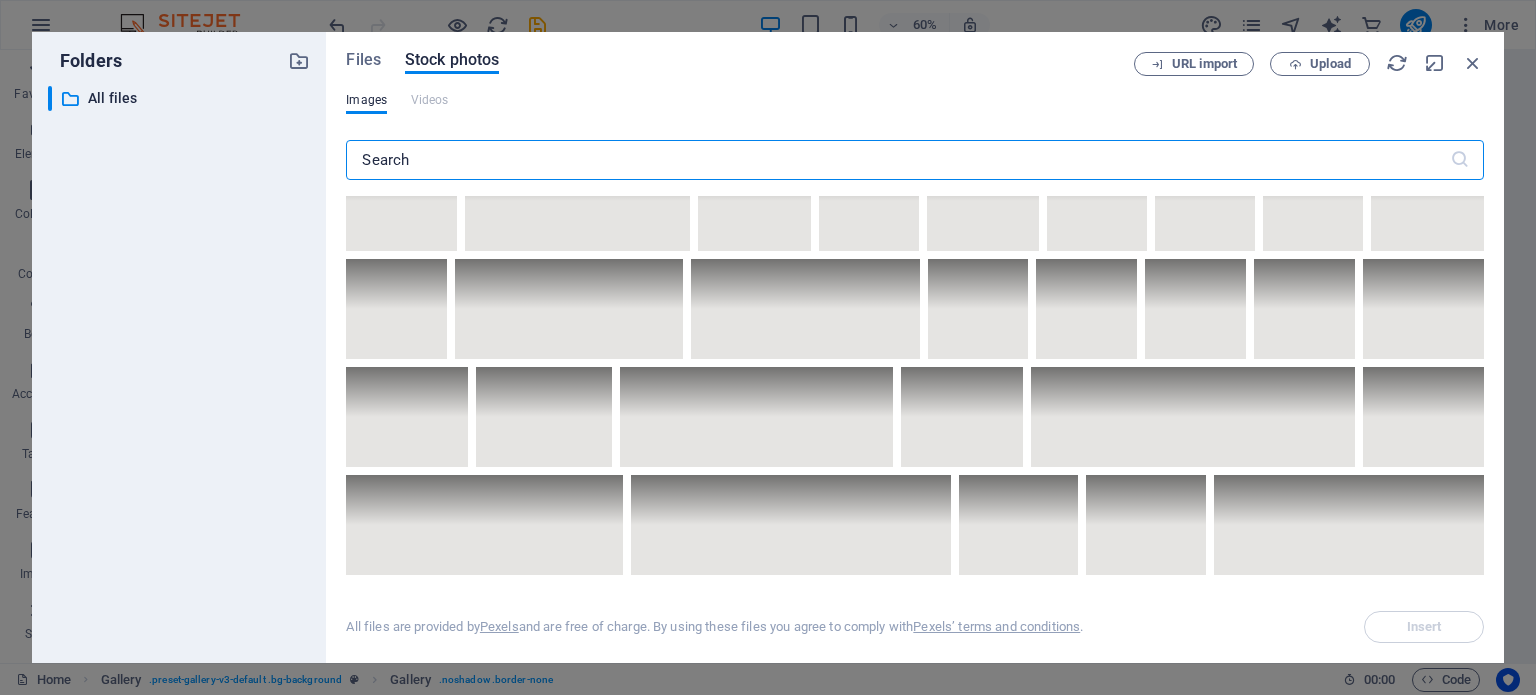 scroll, scrollTop: 4800, scrollLeft: 0, axis: vertical 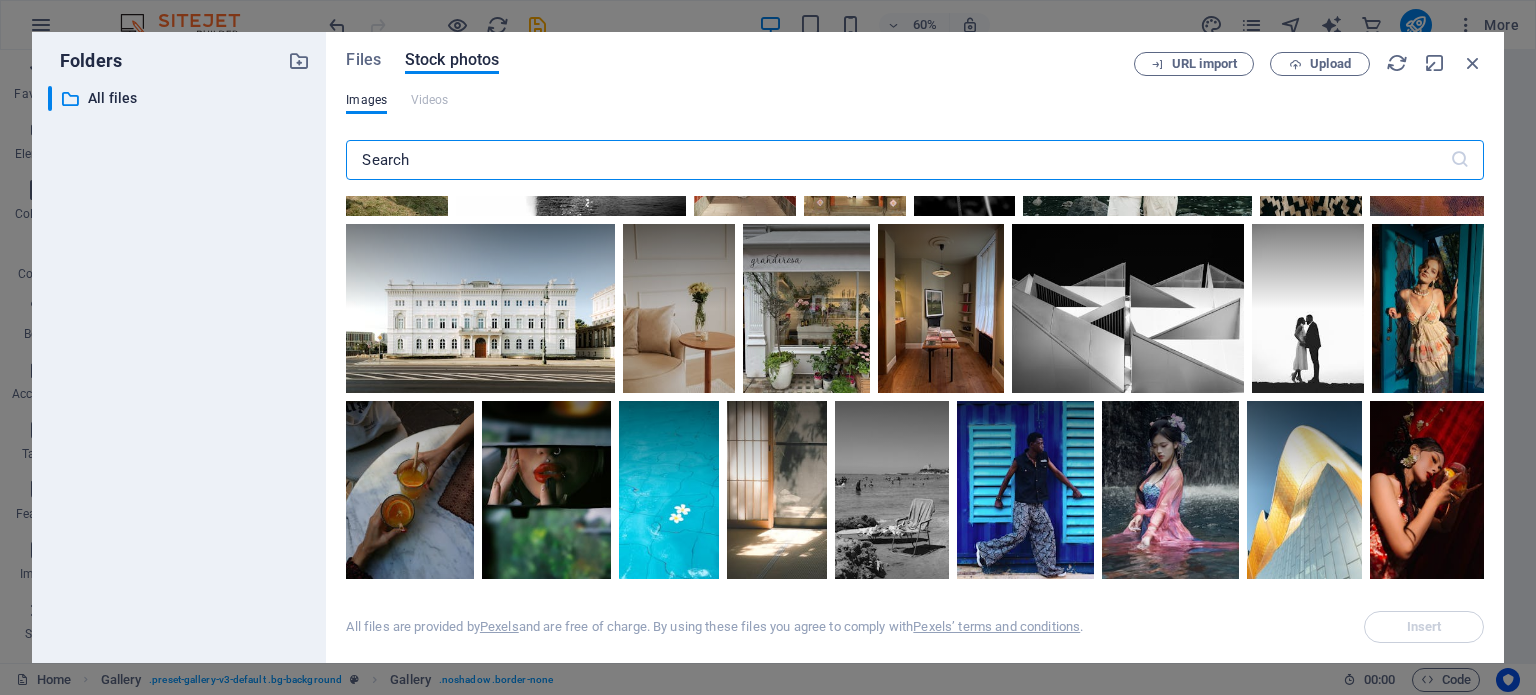 click at bounding box center (897, 160) 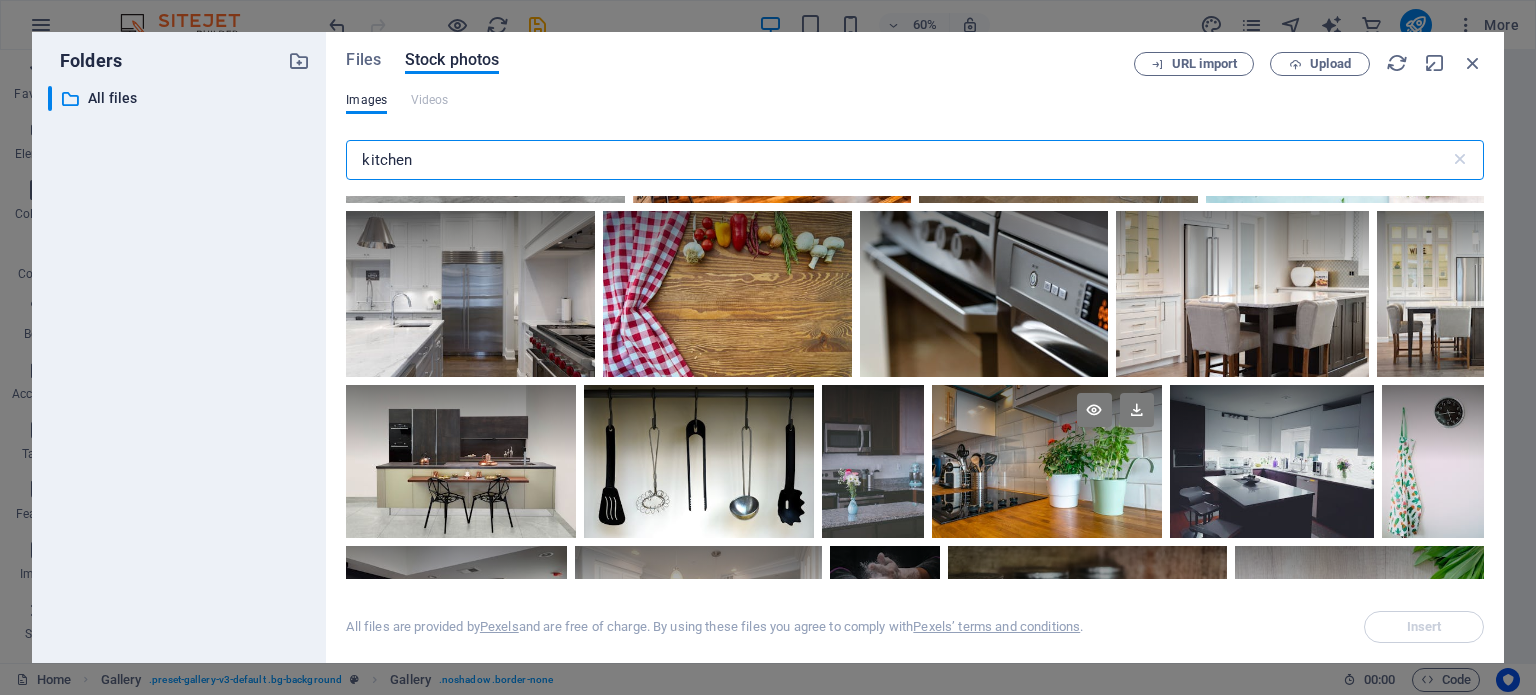 scroll, scrollTop: 700, scrollLeft: 0, axis: vertical 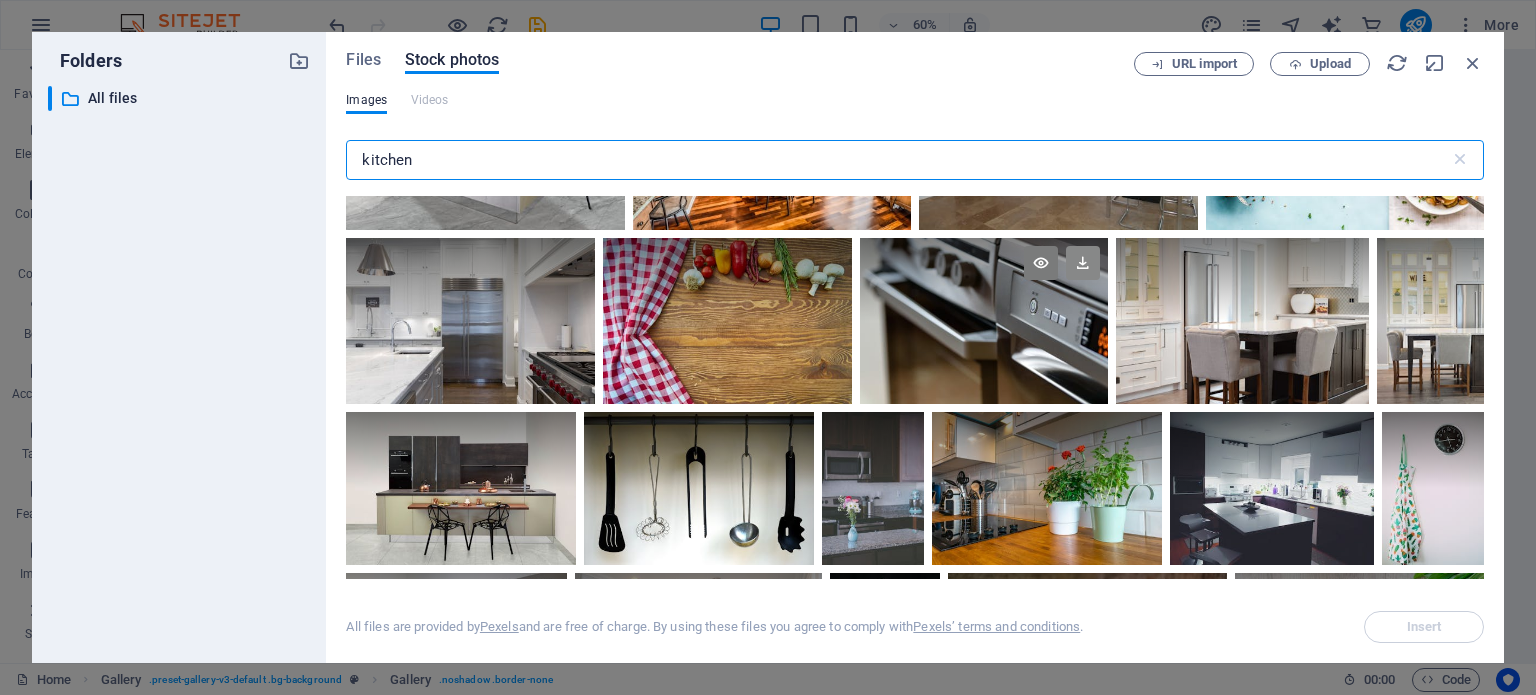 type on "kitchen" 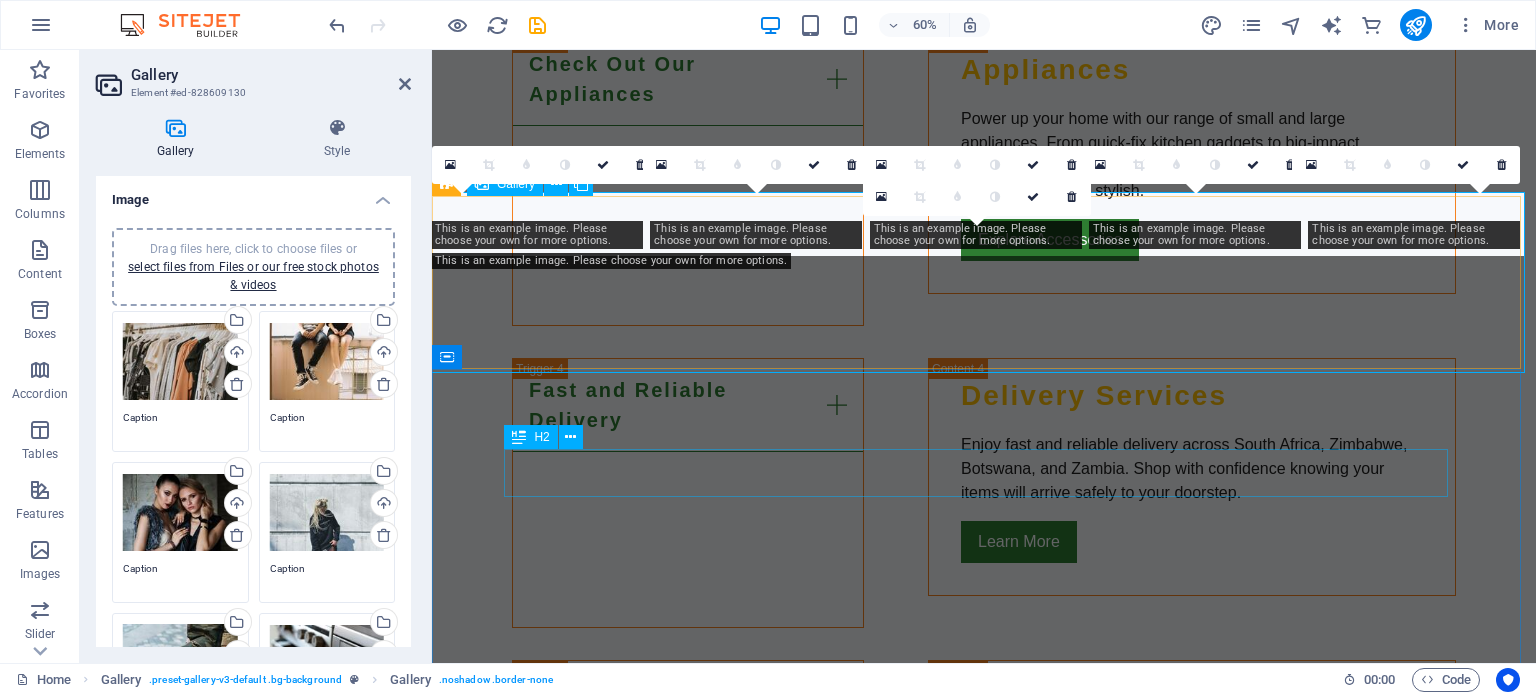 scroll, scrollTop: 3600, scrollLeft: 0, axis: vertical 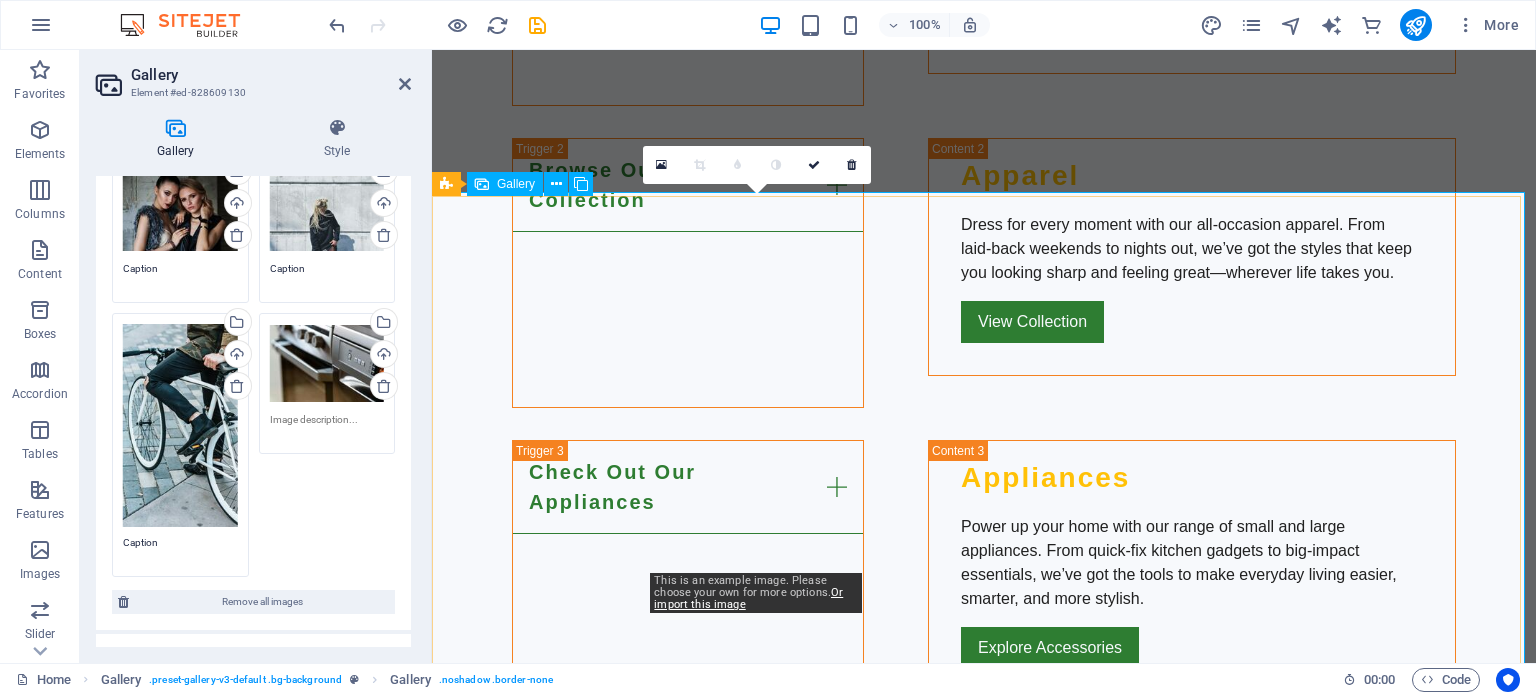 click at bounding box center [761, 1910] 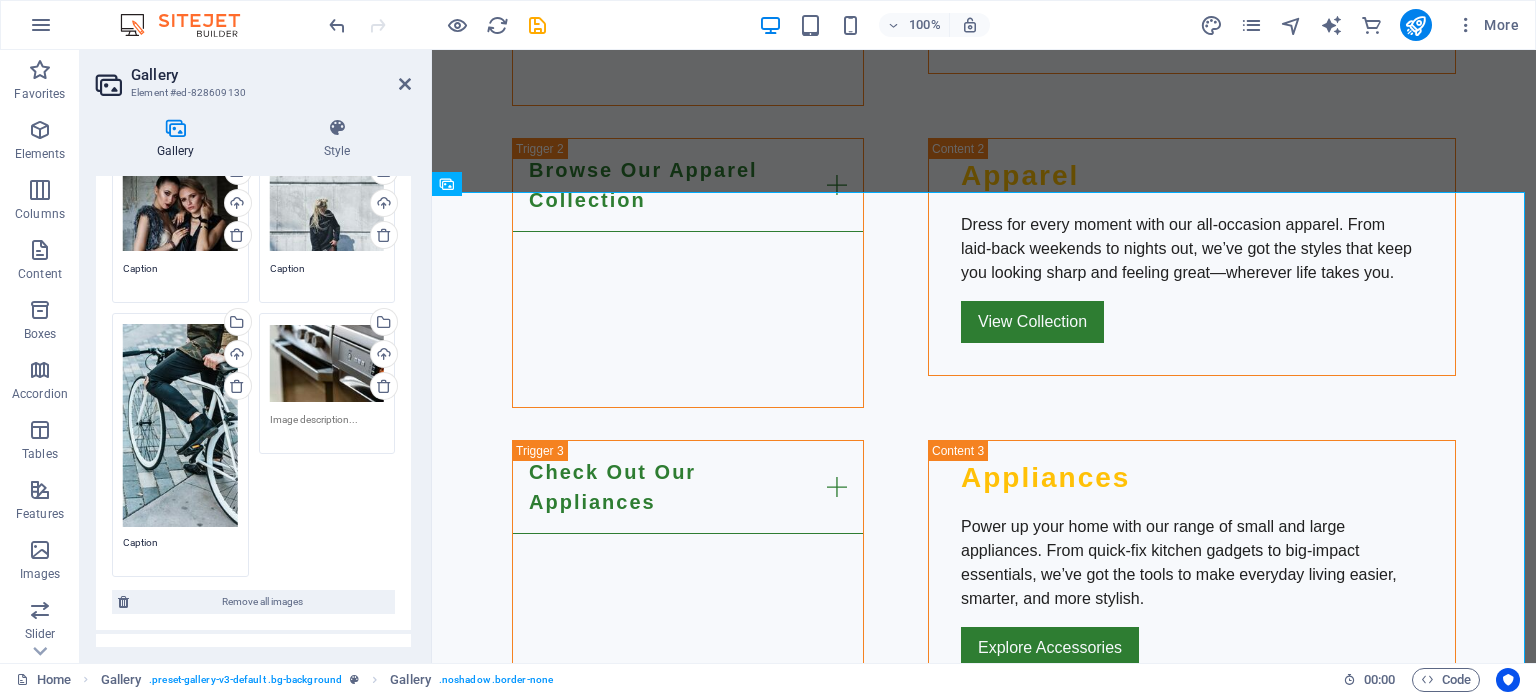 click on "Drag files here, click to choose files or select files from Files or our free stock photos & videos" at bounding box center [327, 364] 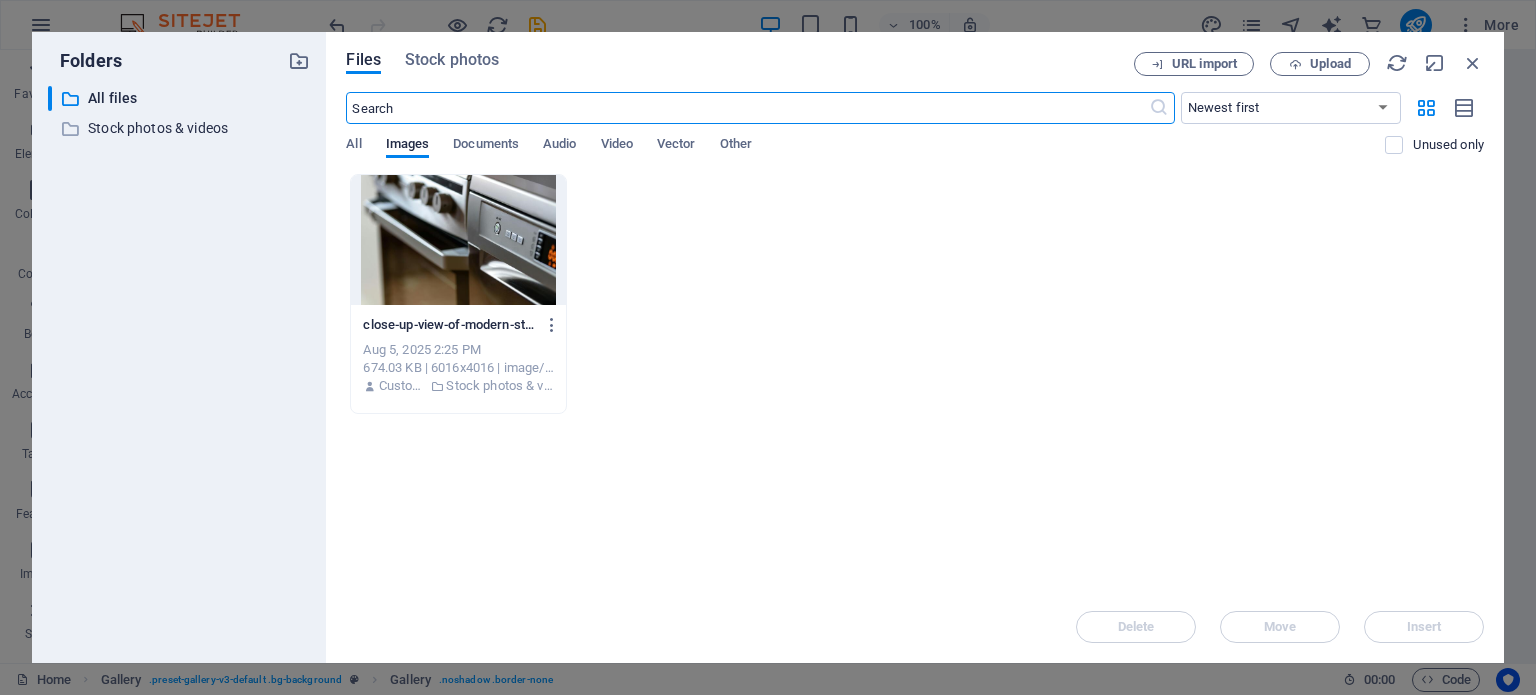scroll, scrollTop: 4008, scrollLeft: 0, axis: vertical 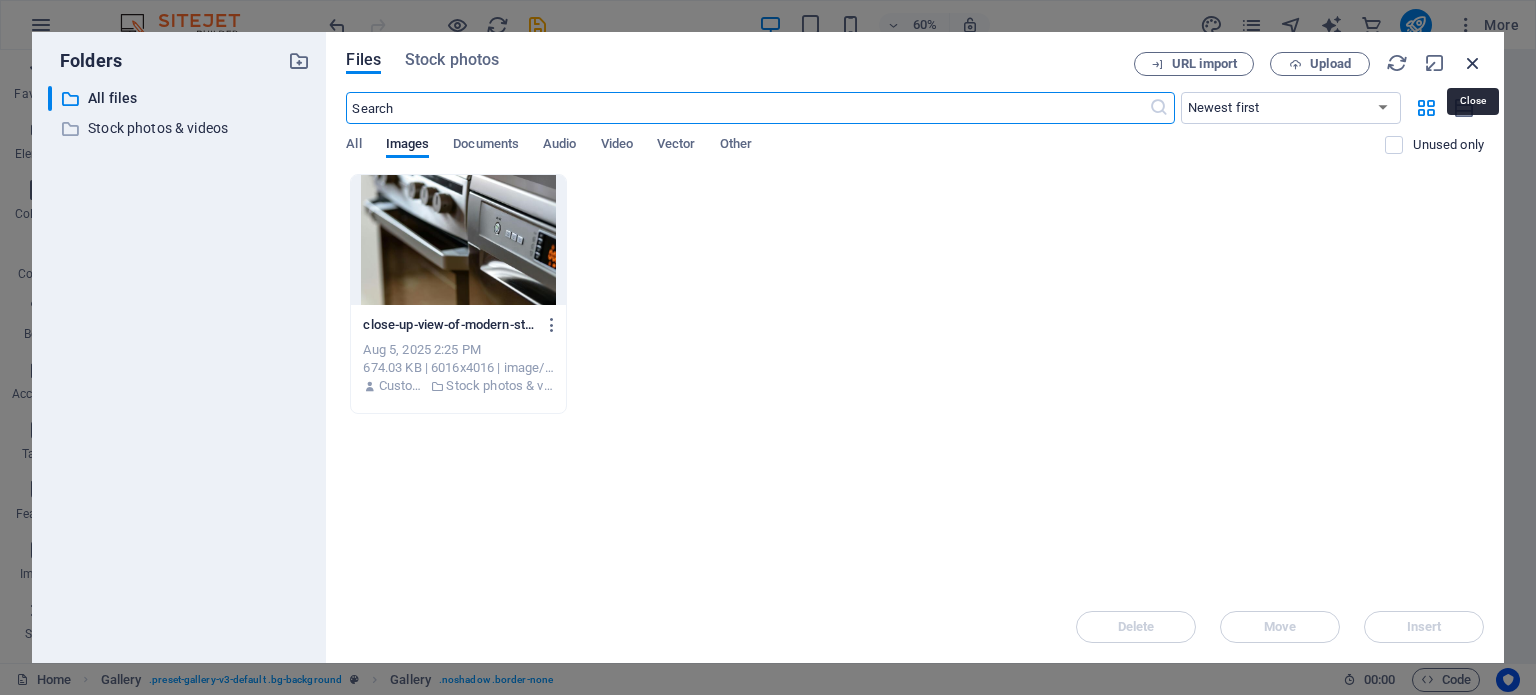 click at bounding box center (1473, 63) 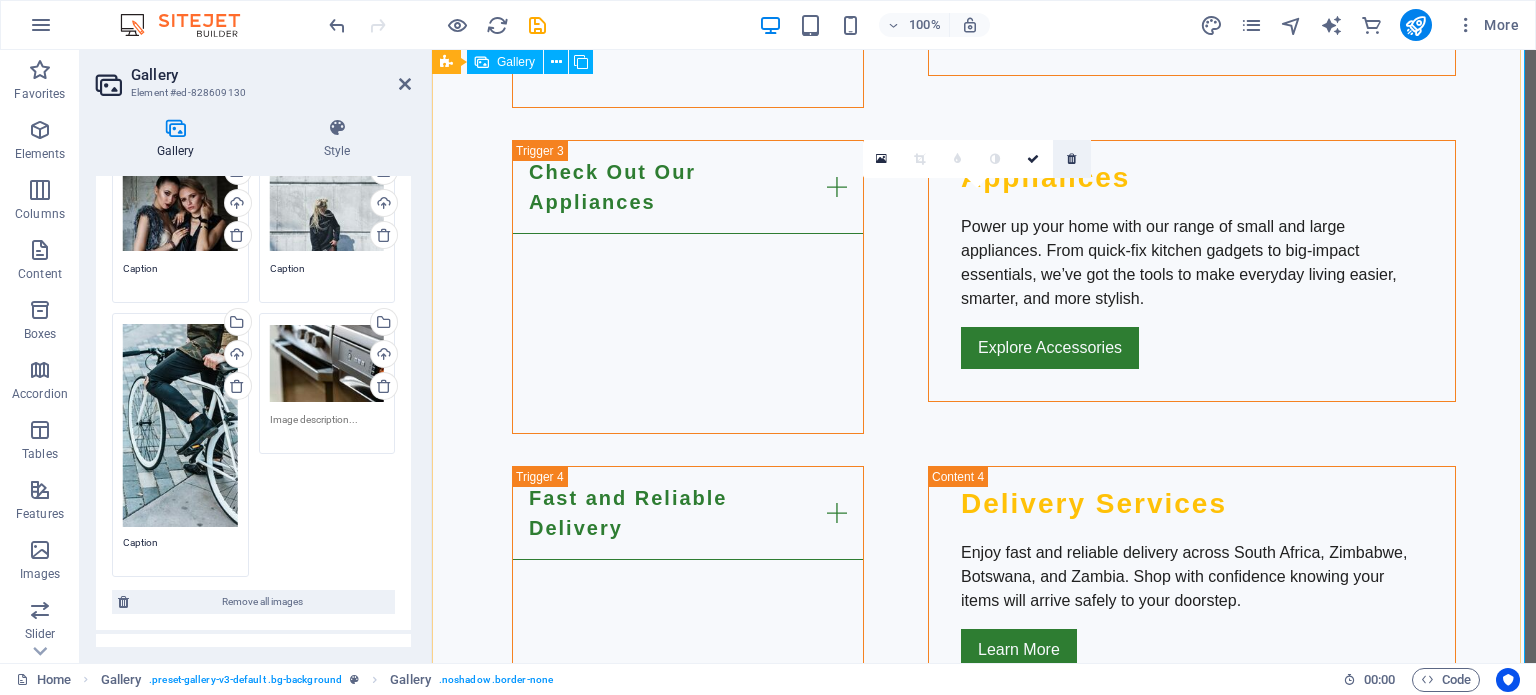 scroll, scrollTop: 4000, scrollLeft: 0, axis: vertical 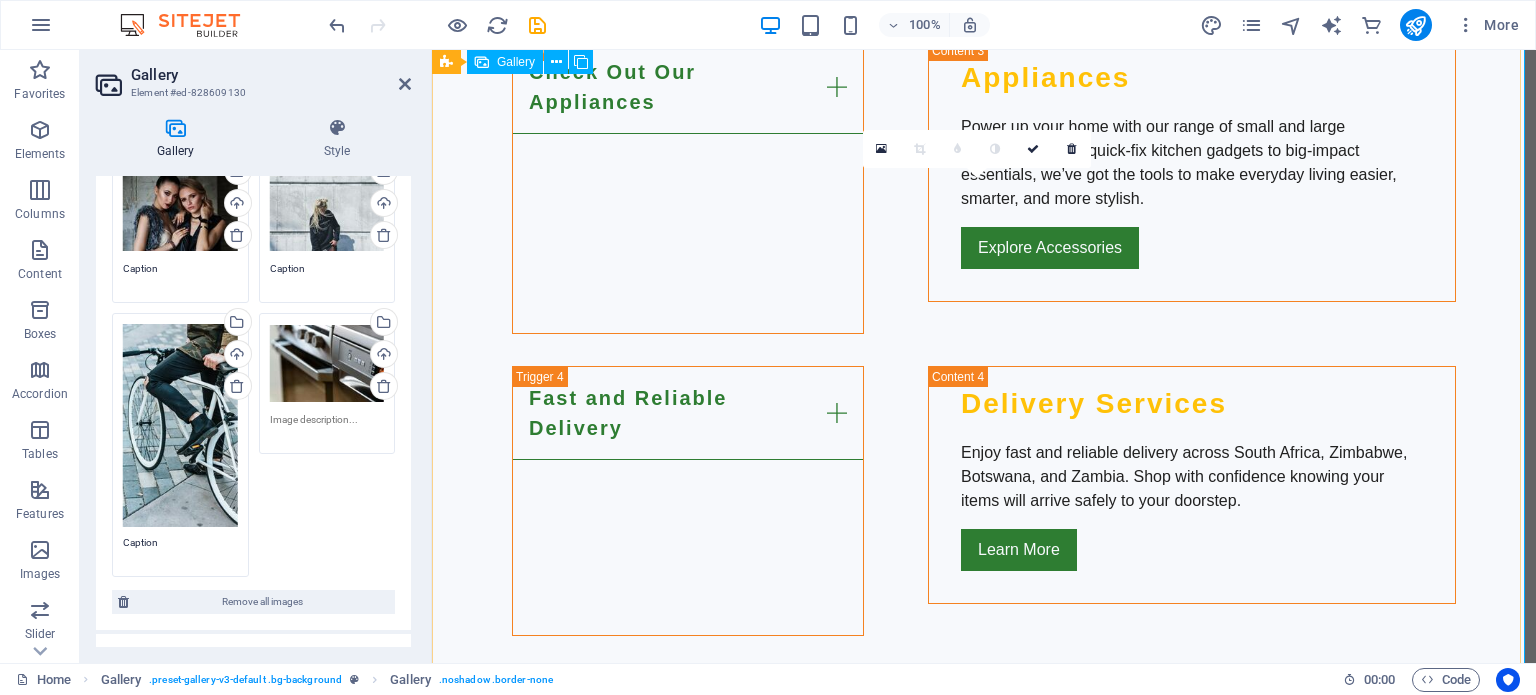 click at bounding box center [984, 2077] 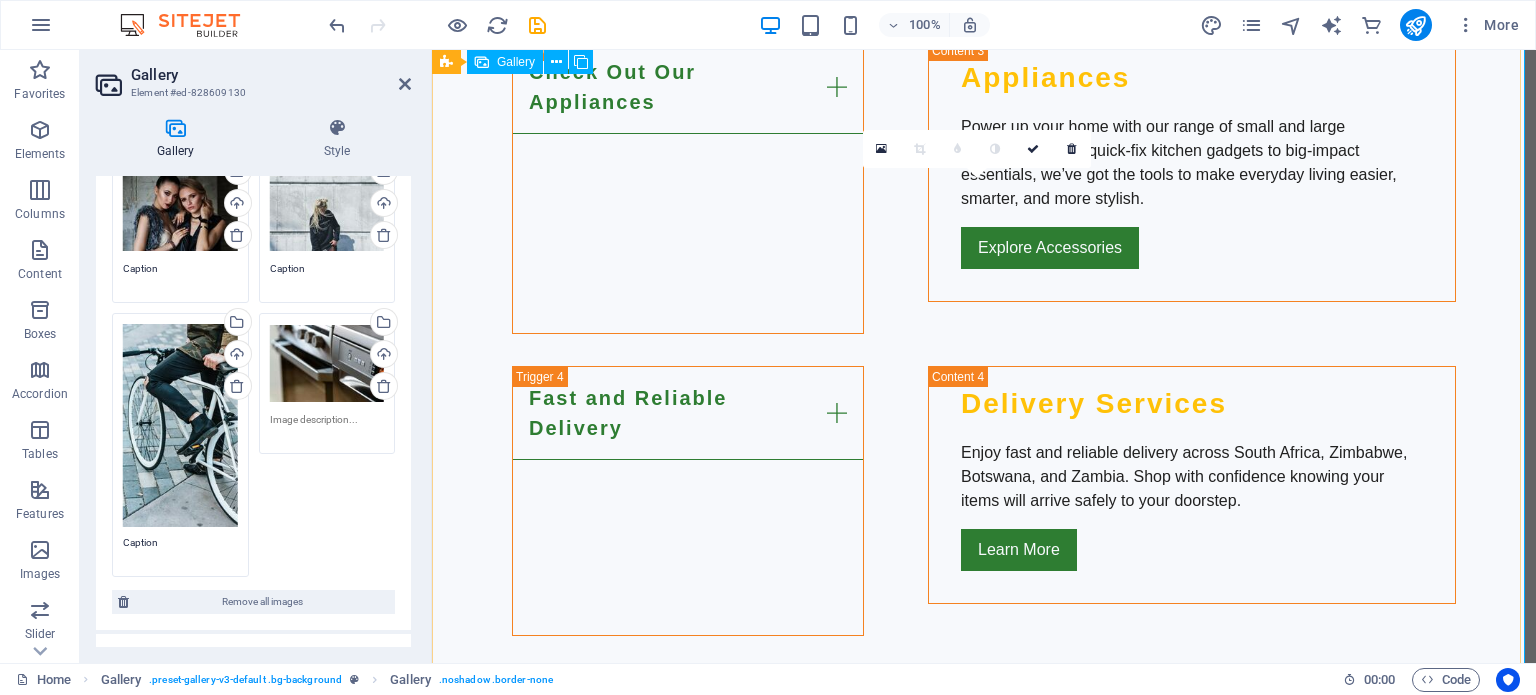 click at bounding box center [984, 2077] 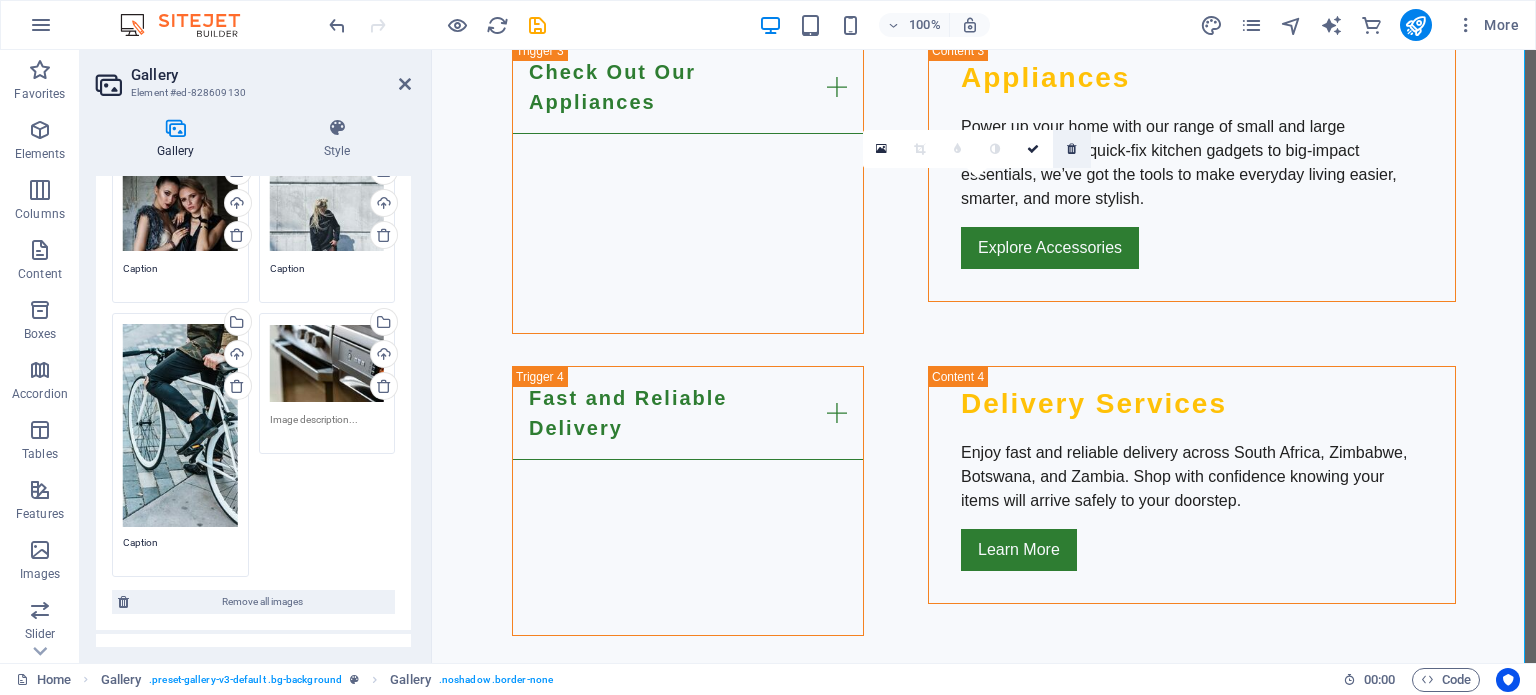 drag, startPoint x: 1077, startPoint y: 142, endPoint x: 660, endPoint y: 104, distance: 418.72784 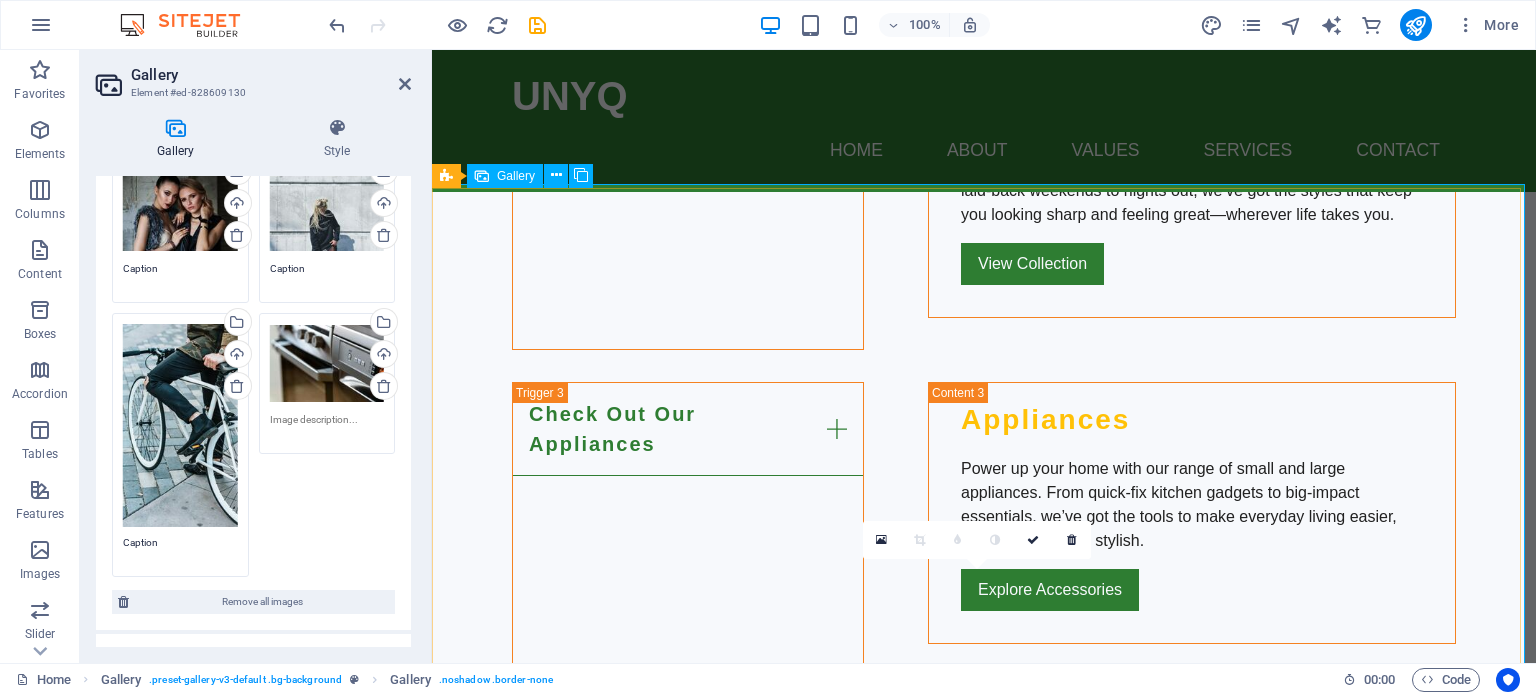 scroll, scrollTop: 3600, scrollLeft: 0, axis: vertical 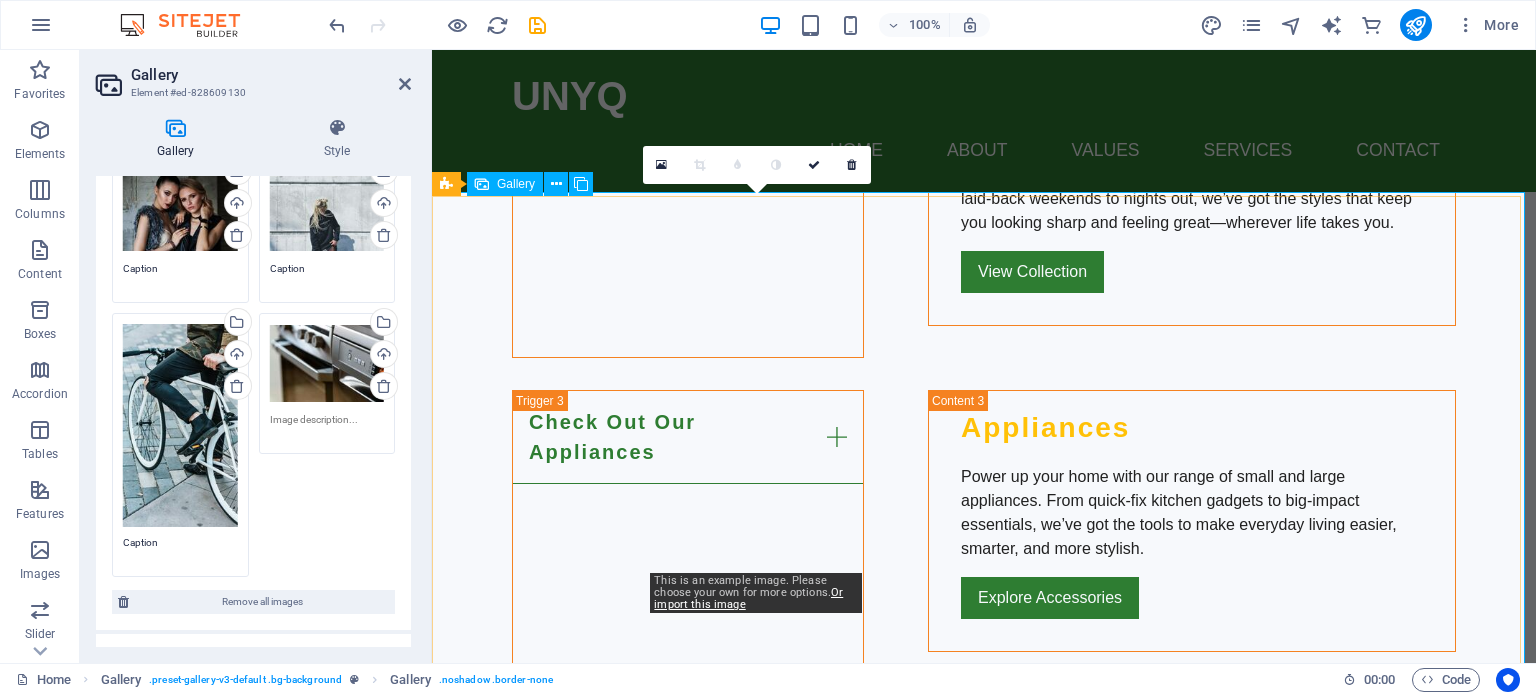 click at bounding box center [761, 1860] 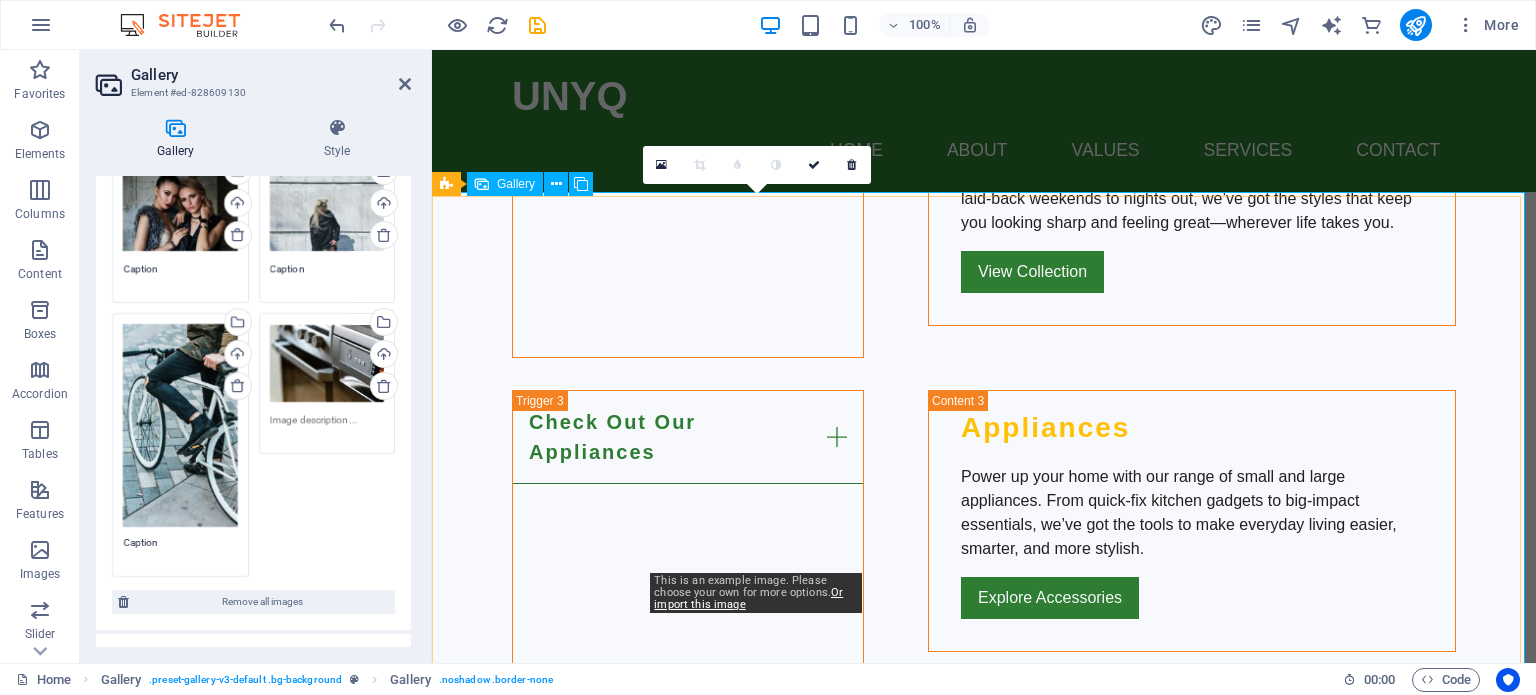 click at bounding box center (761, 1860) 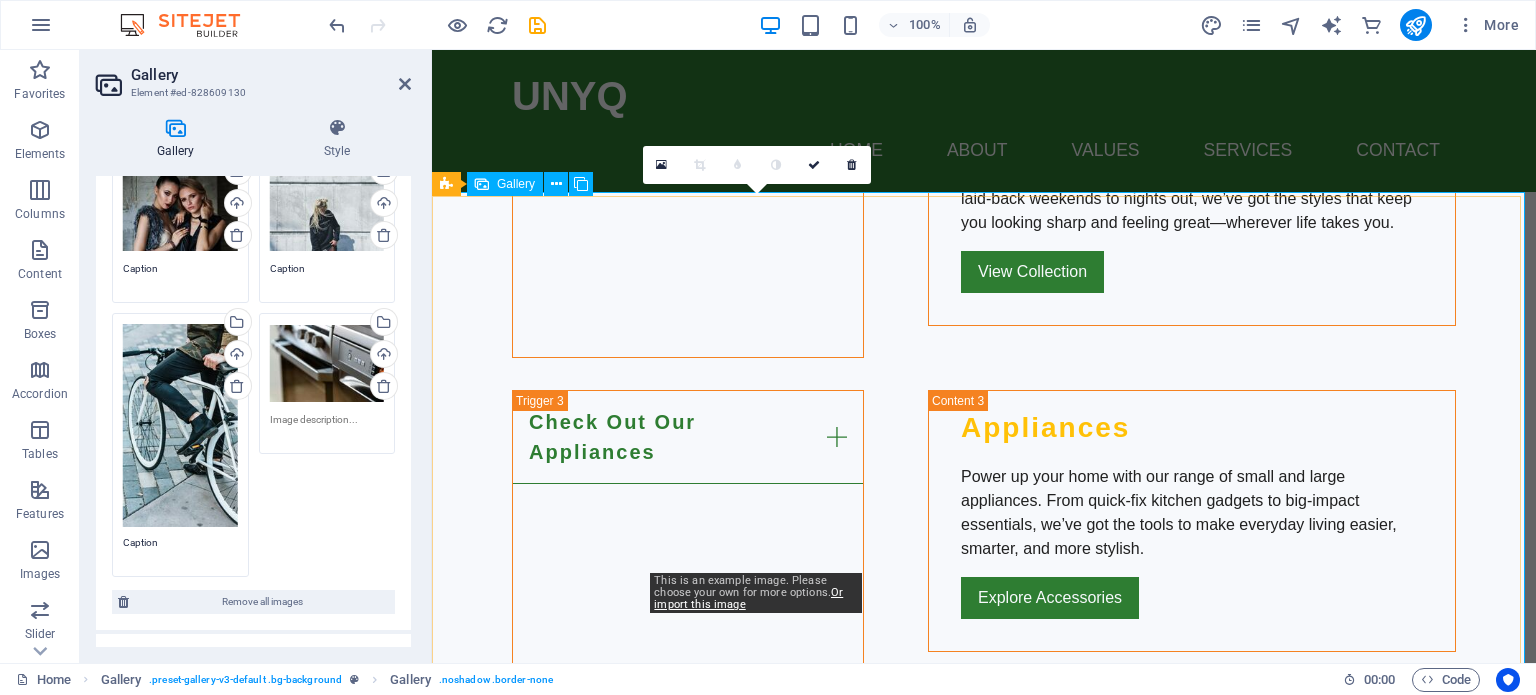 click at bounding box center (761, 1860) 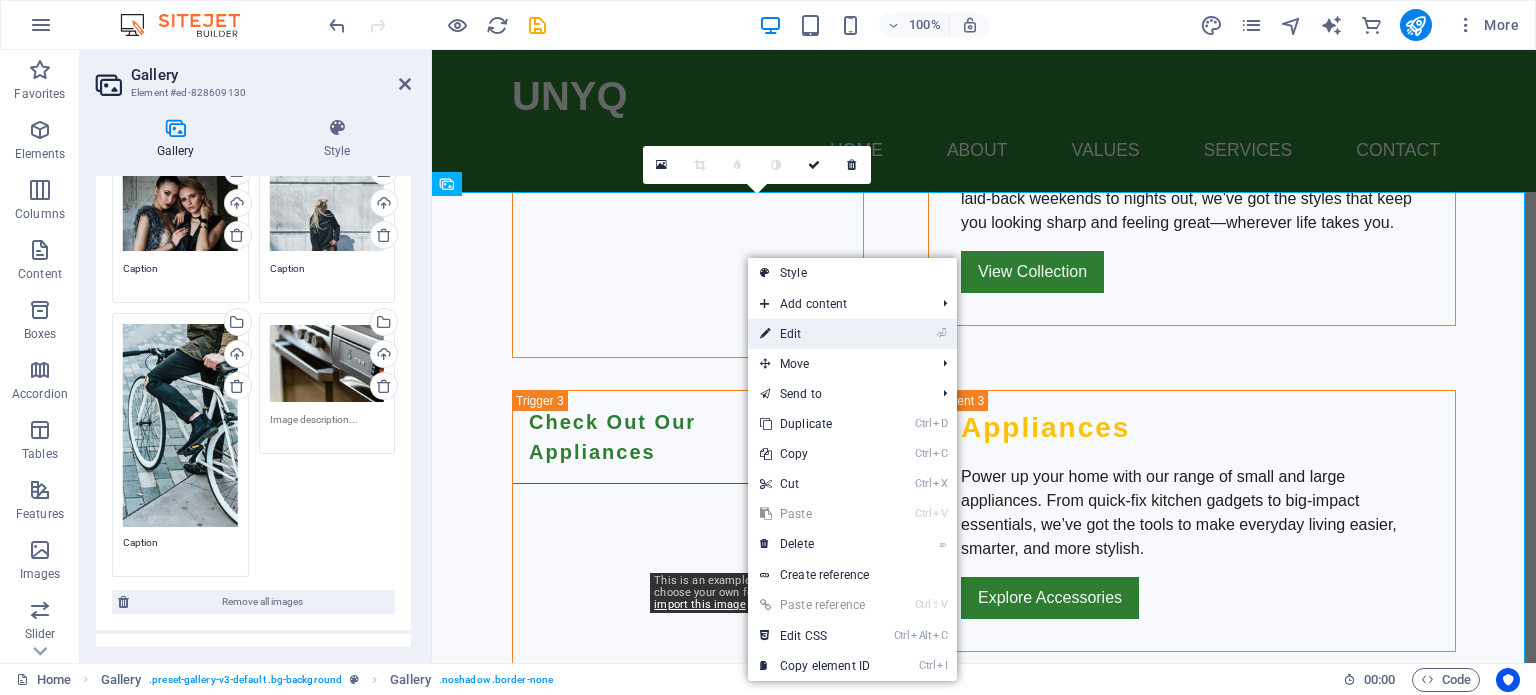 click on "⏎  Edit" at bounding box center [815, 334] 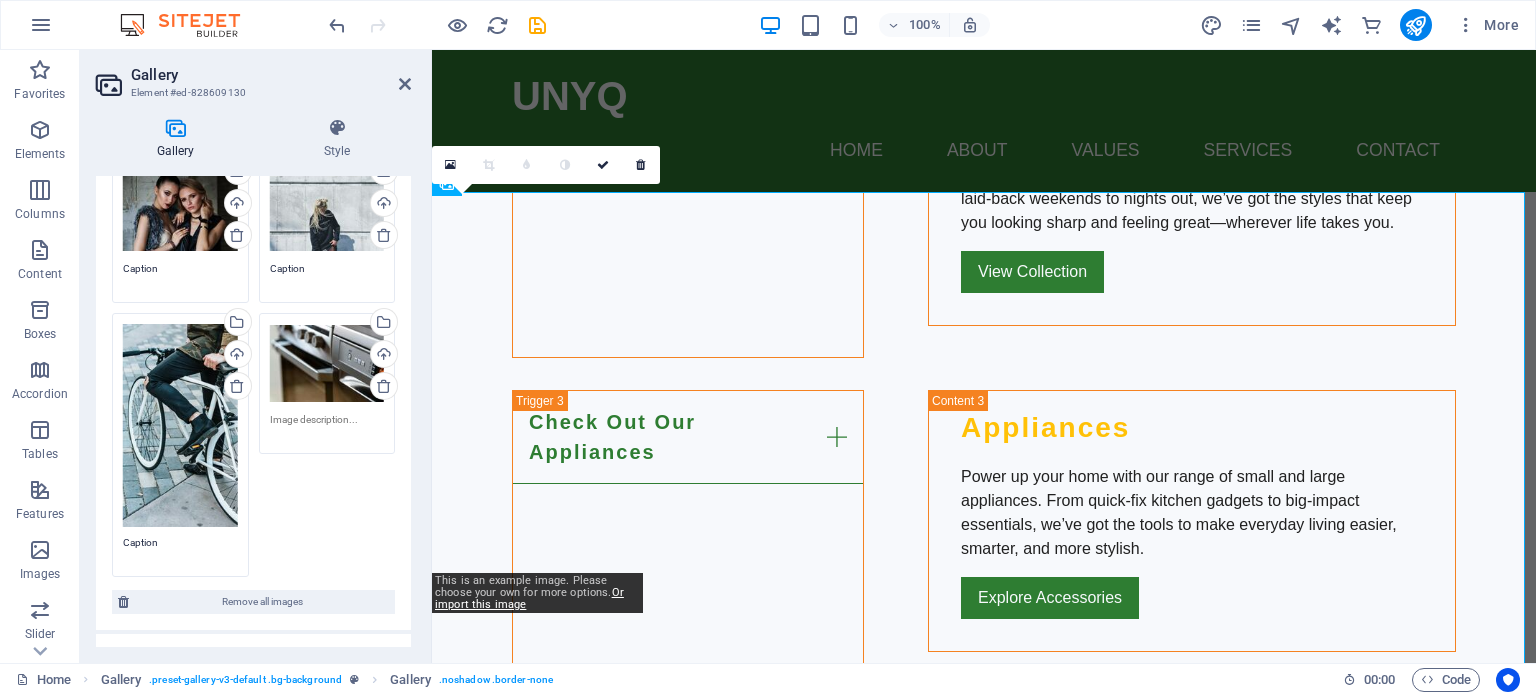 drag, startPoint x: 302, startPoint y: 365, endPoint x: 199, endPoint y: 595, distance: 252.00992 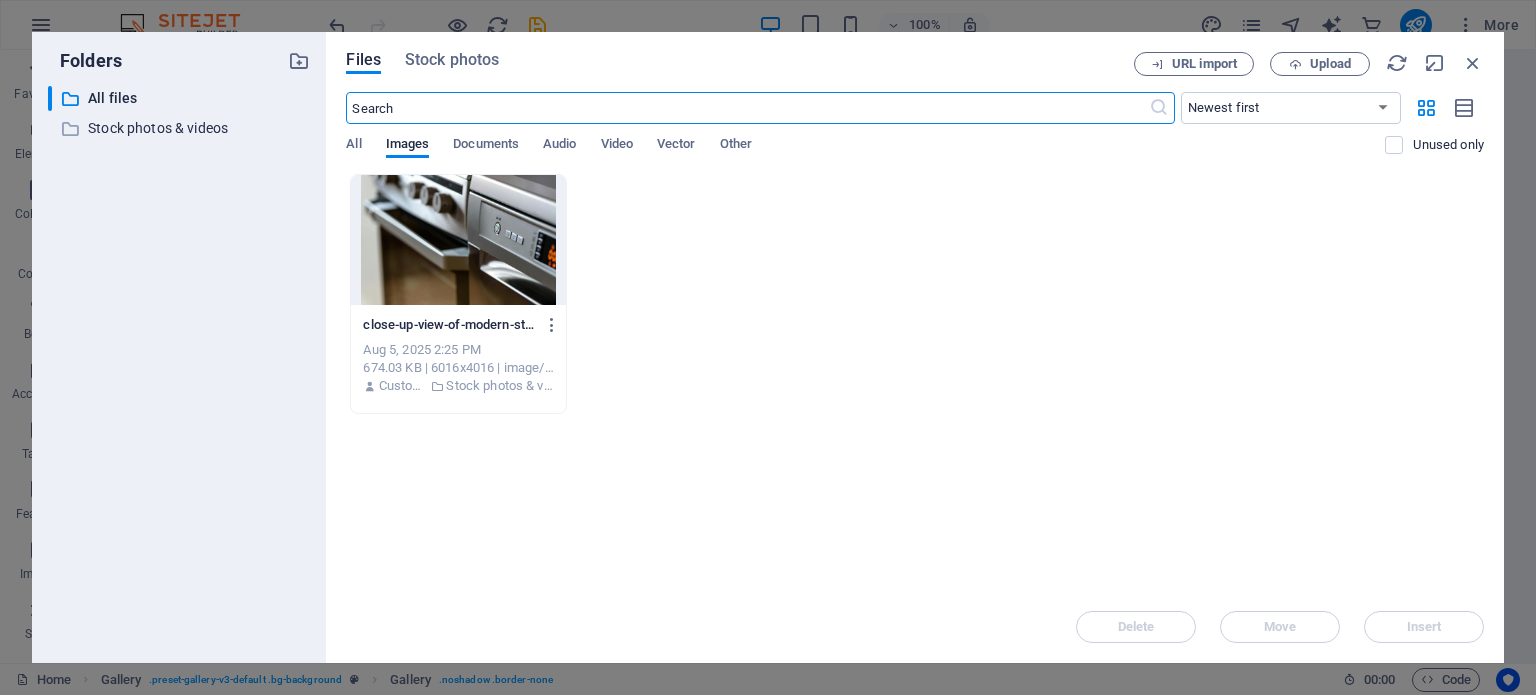 scroll, scrollTop: 4008, scrollLeft: 0, axis: vertical 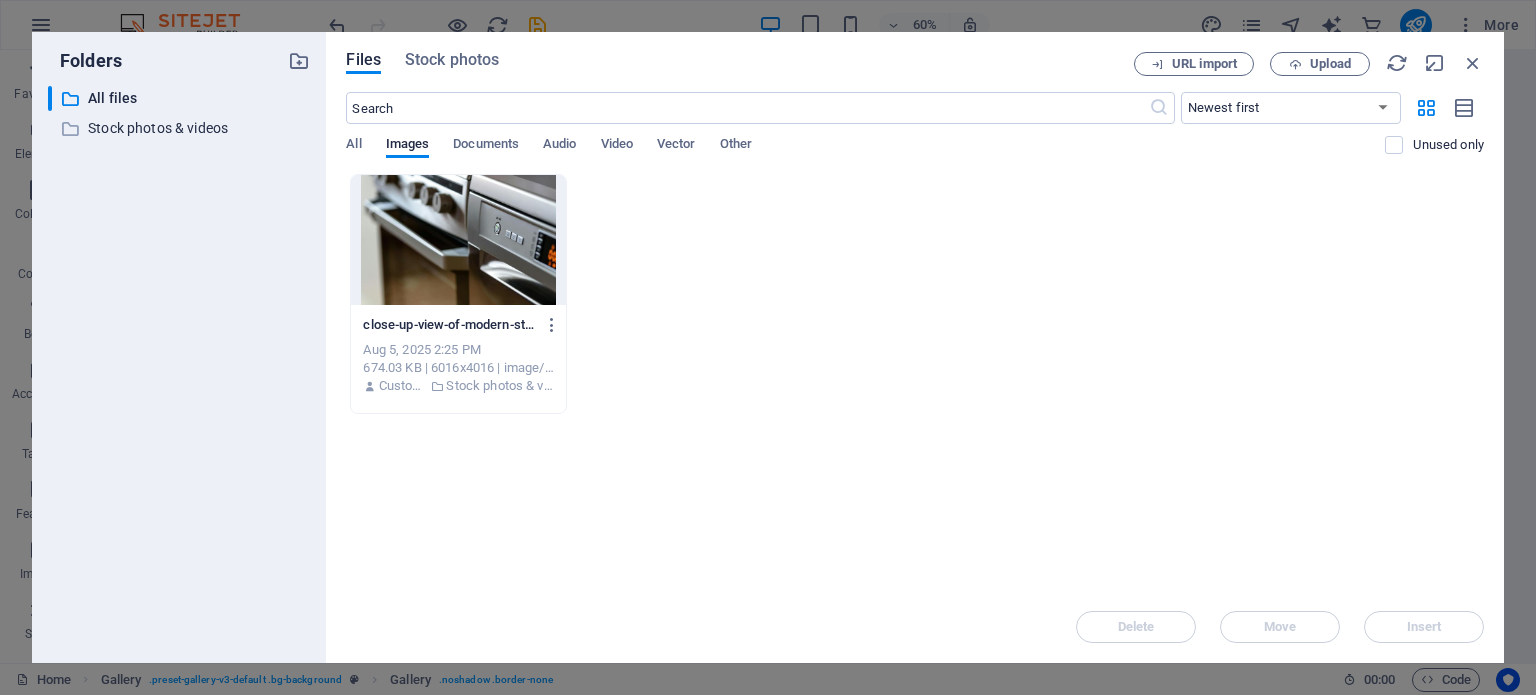click at bounding box center (458, 240) 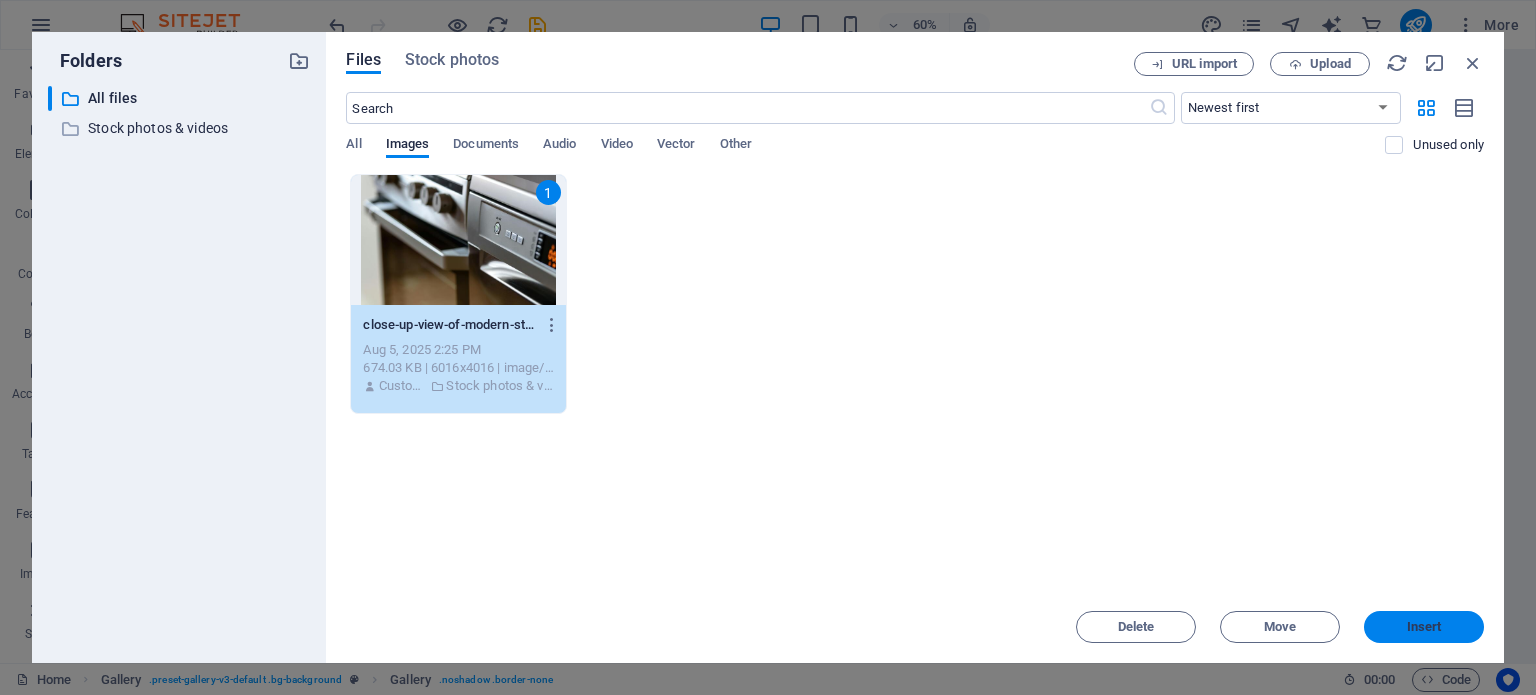 click on "Insert" at bounding box center (1424, 627) 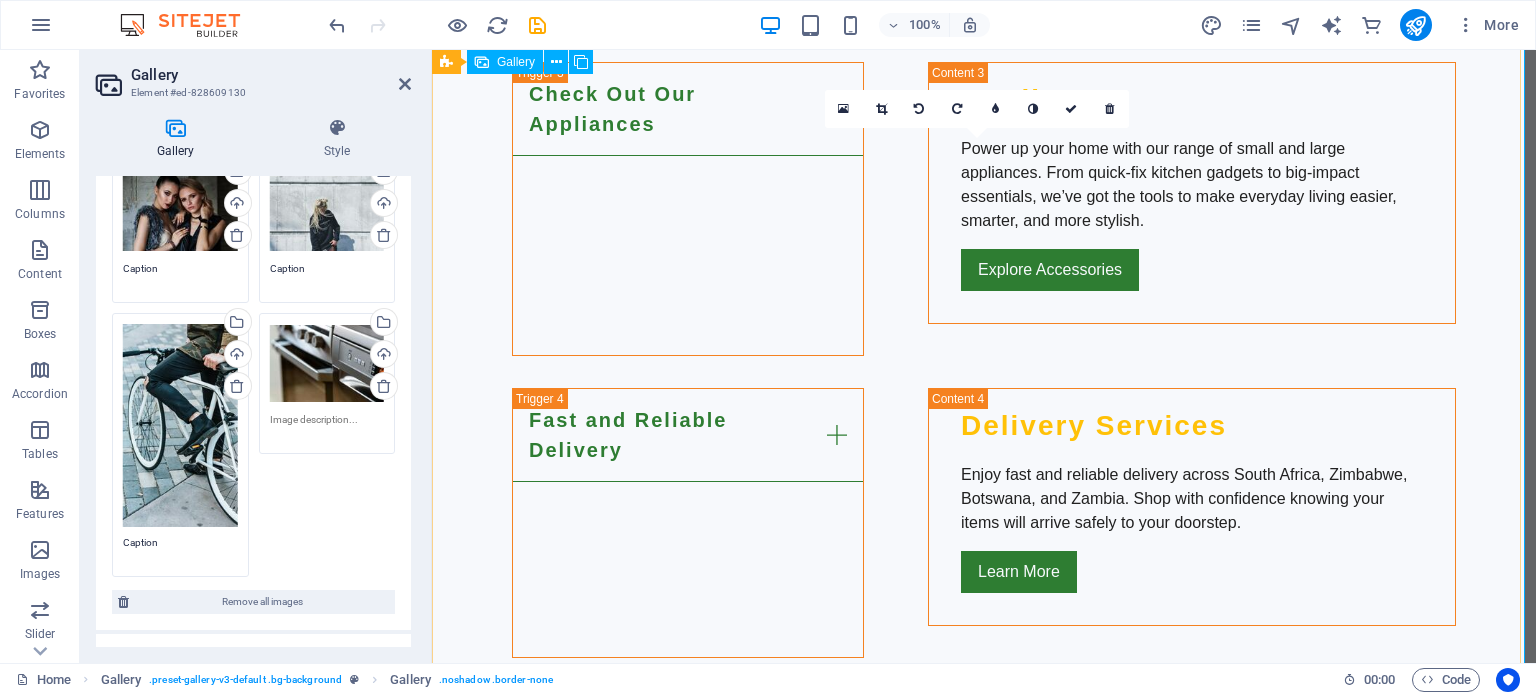 scroll, scrollTop: 3900, scrollLeft: 0, axis: vertical 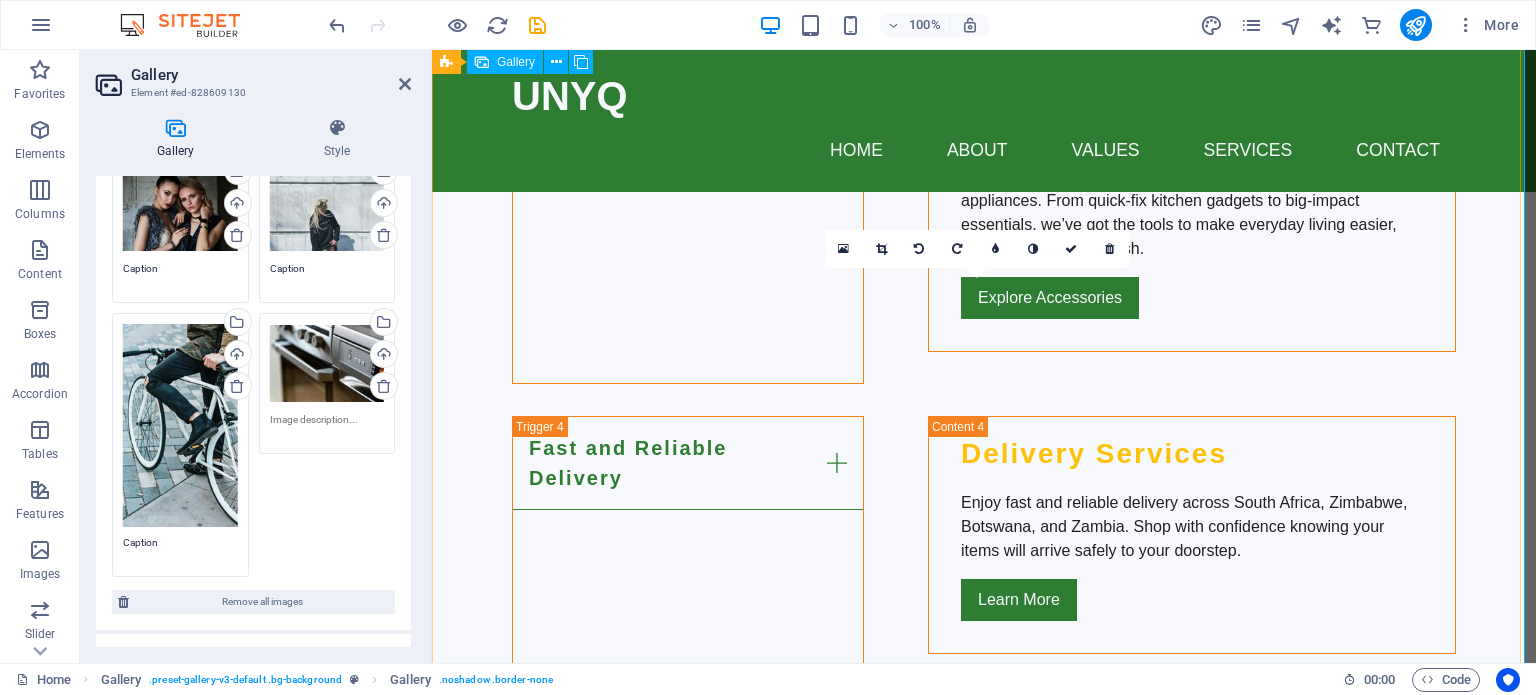 click at bounding box center (984, 2127) 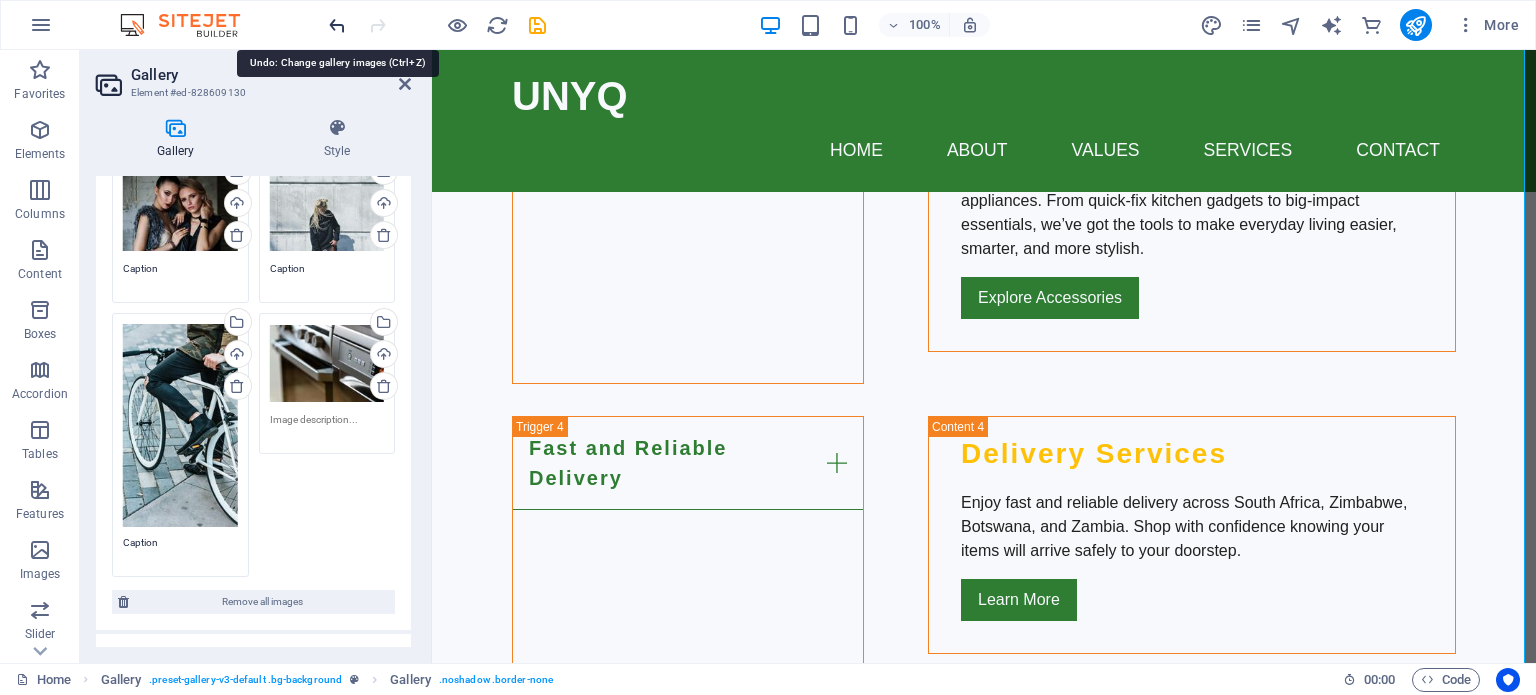 click at bounding box center (337, 25) 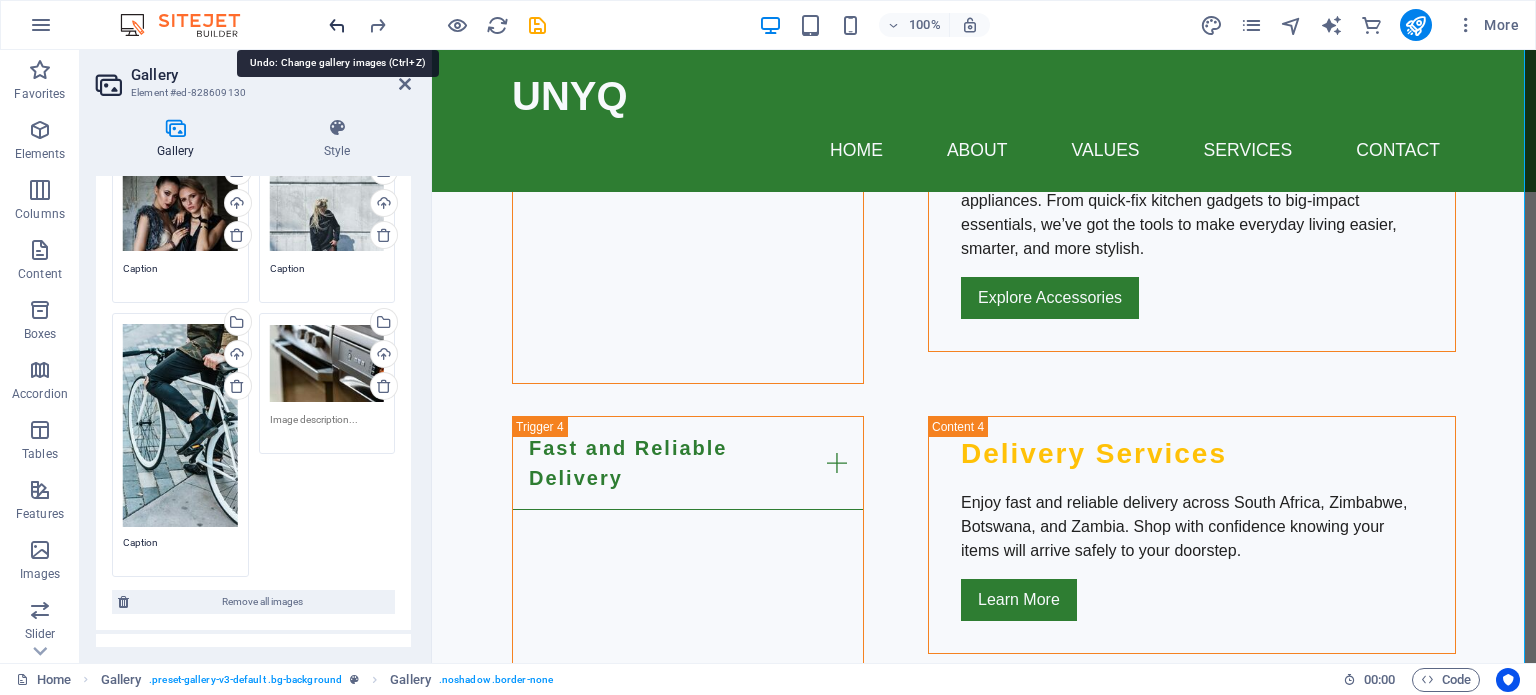 click at bounding box center [337, 25] 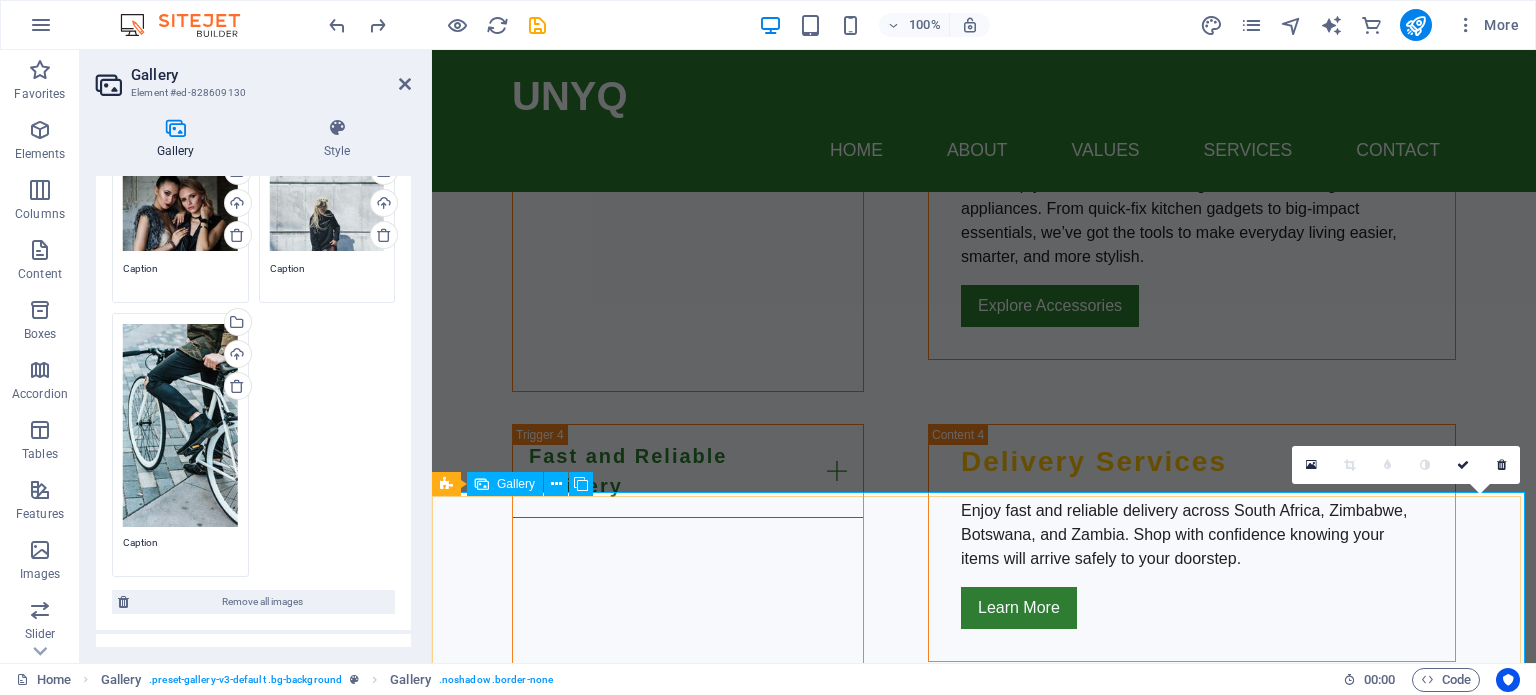 scroll, scrollTop: 3600, scrollLeft: 0, axis: vertical 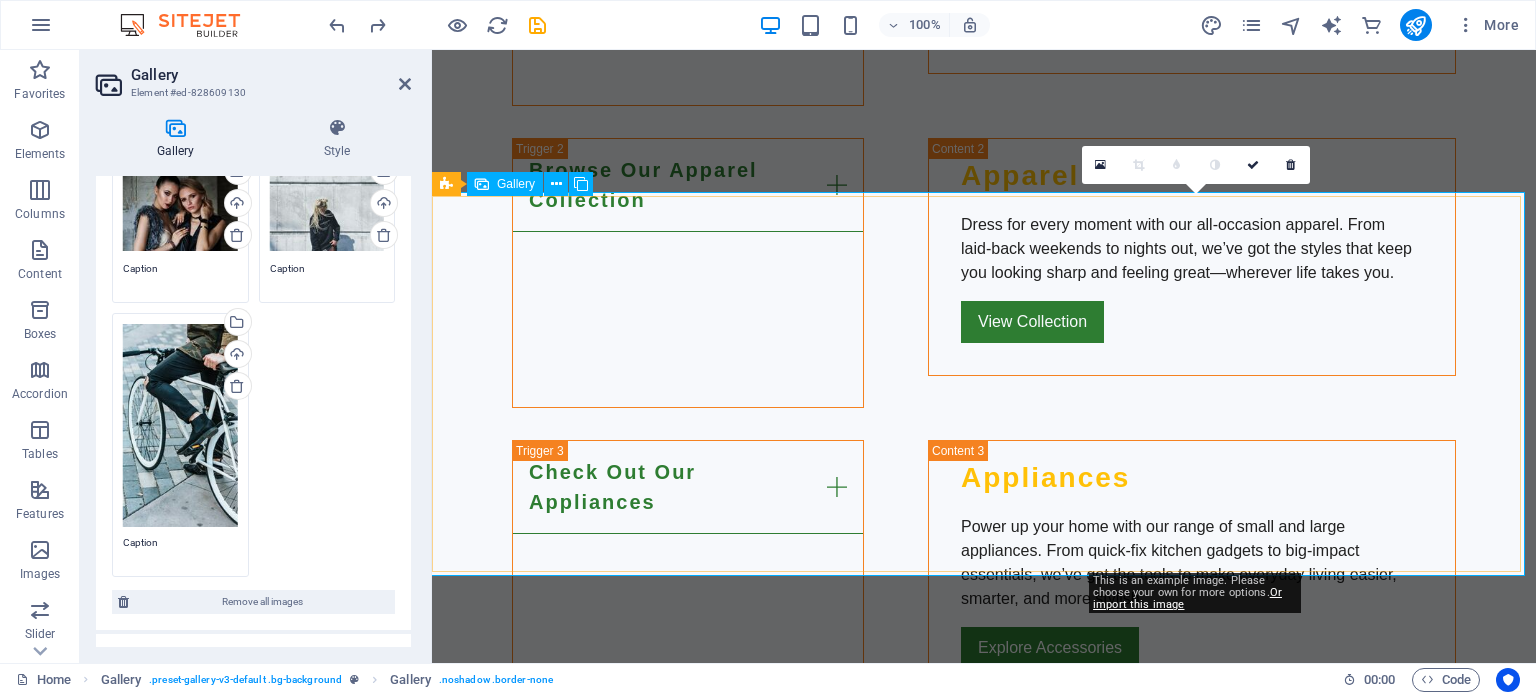 click at bounding box center [1206, 1910] 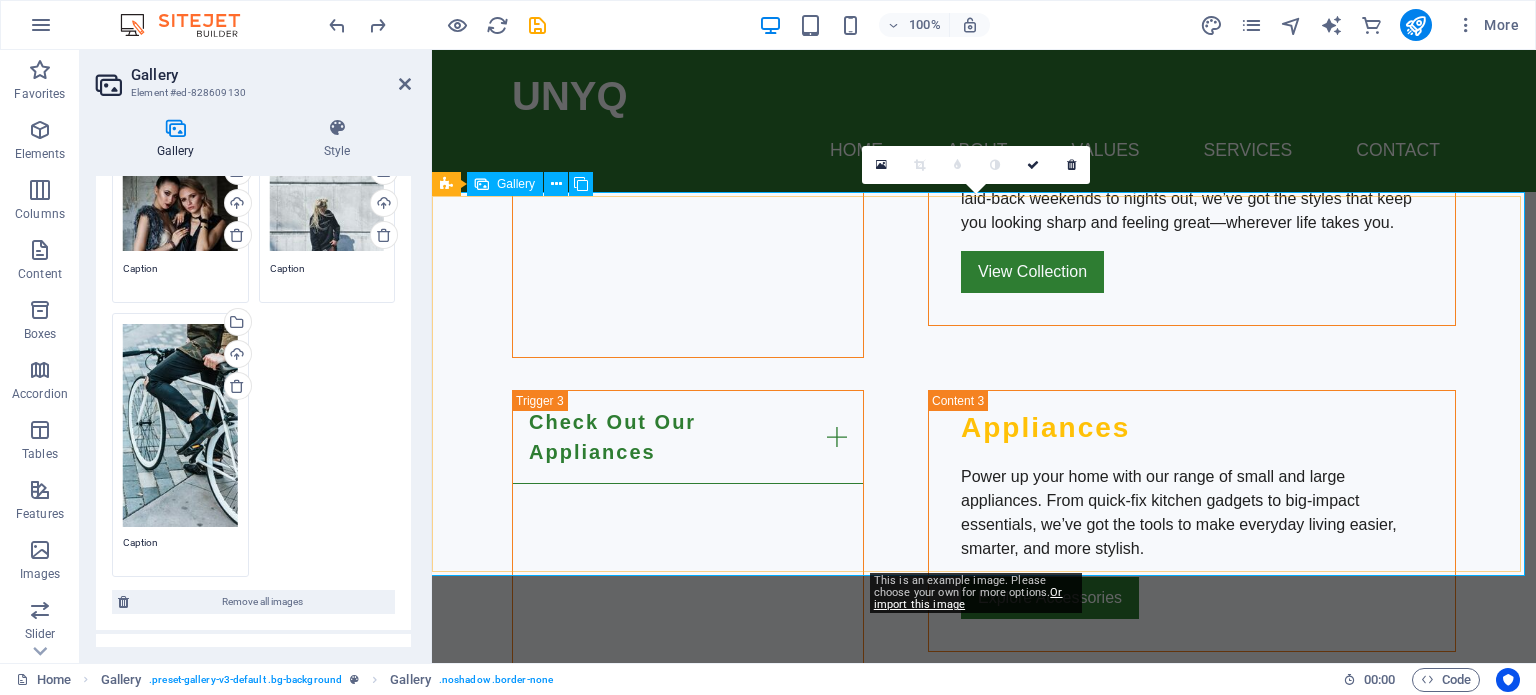scroll, scrollTop: 3500, scrollLeft: 0, axis: vertical 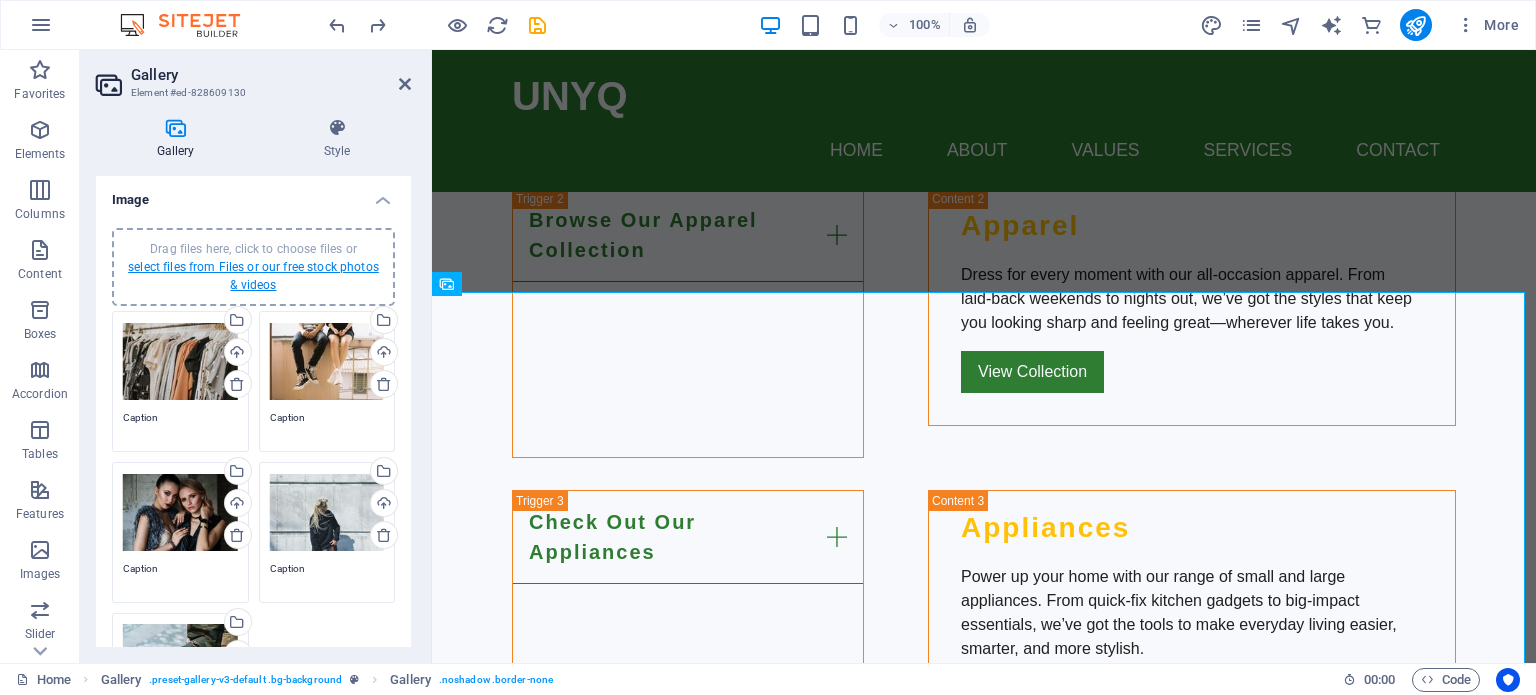 click on "select files from Files or our free stock photos & videos" at bounding box center (253, 276) 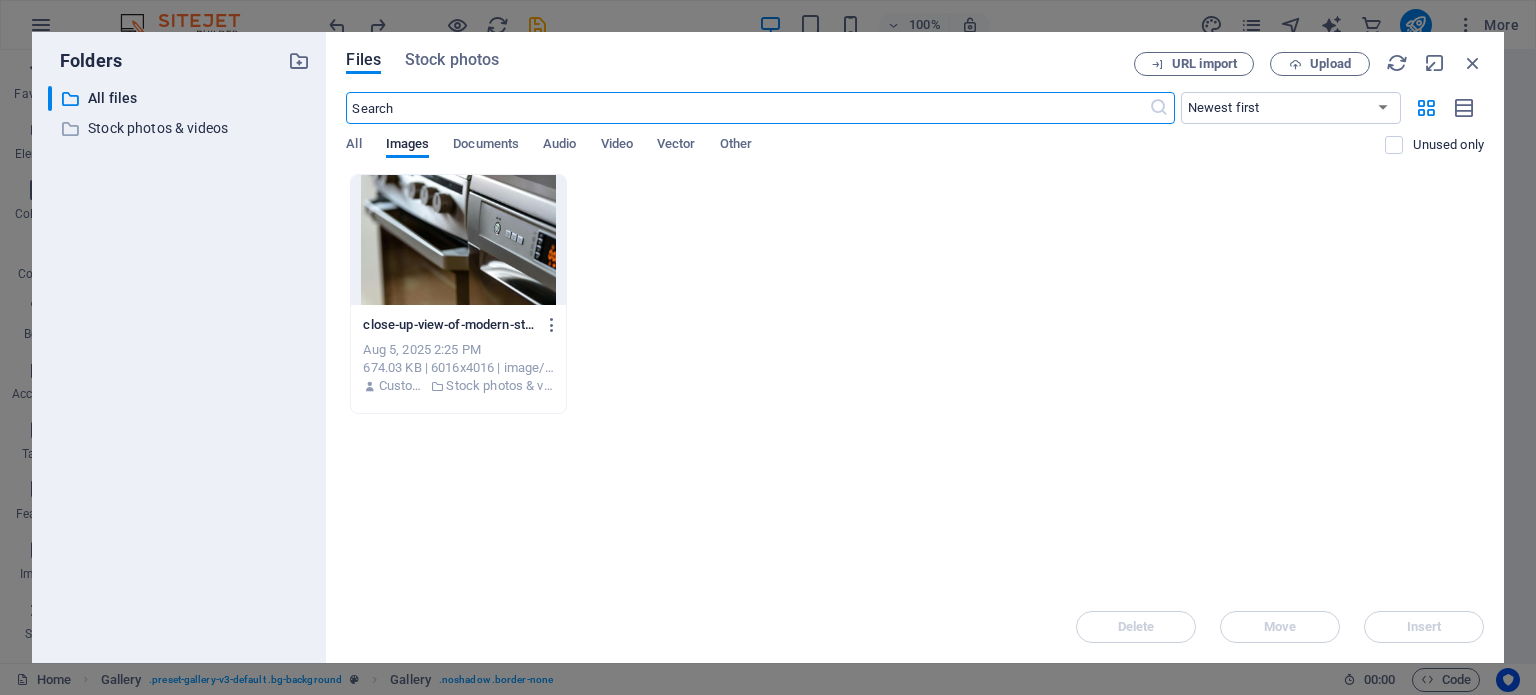 scroll, scrollTop: 3908, scrollLeft: 0, axis: vertical 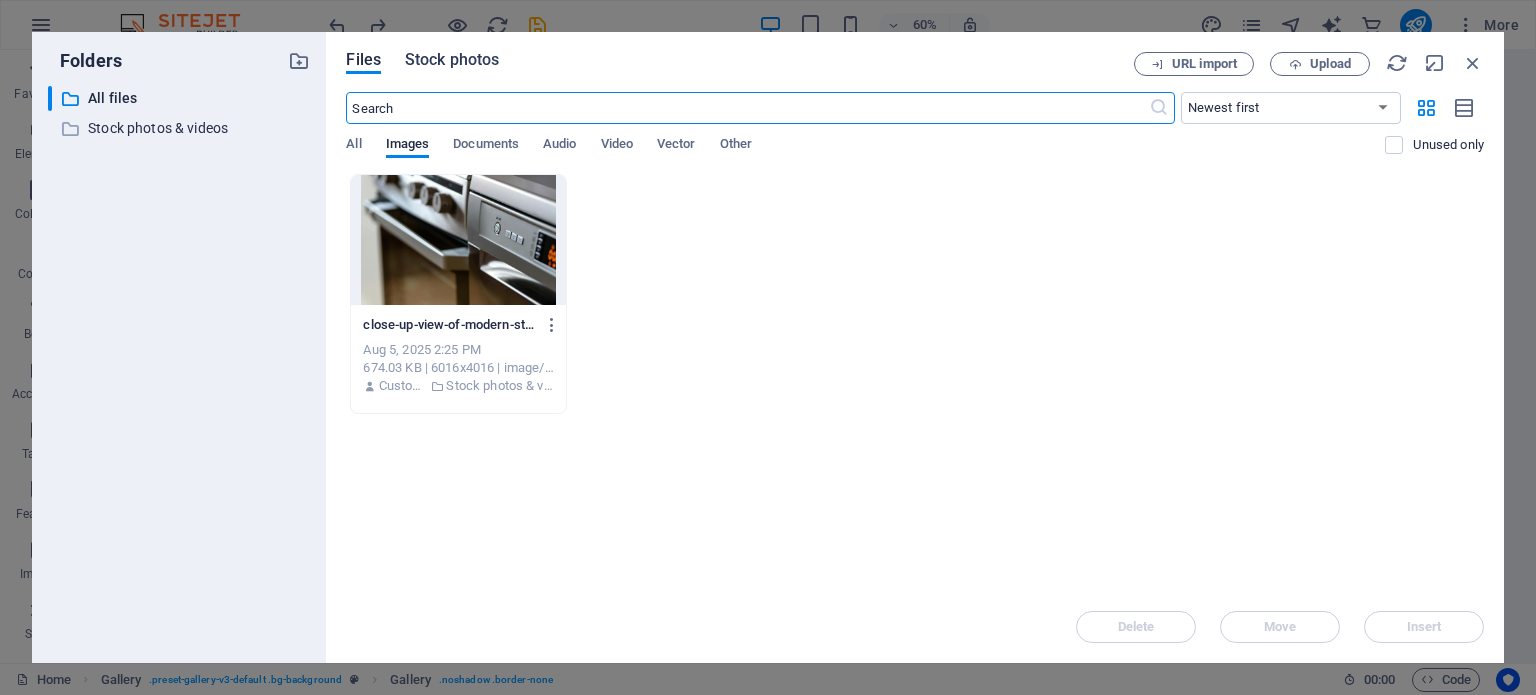 click on "Stock photos" at bounding box center (452, 60) 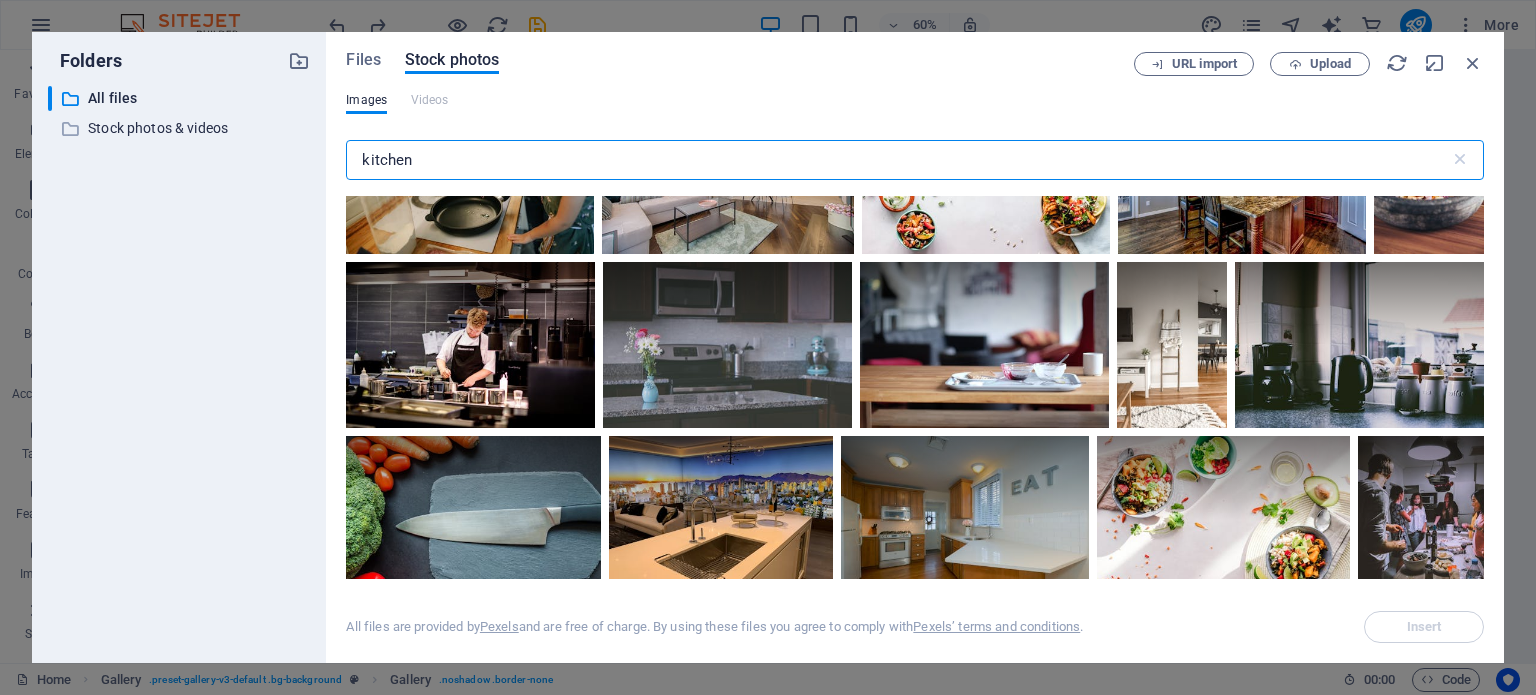 scroll, scrollTop: 1400, scrollLeft: 0, axis: vertical 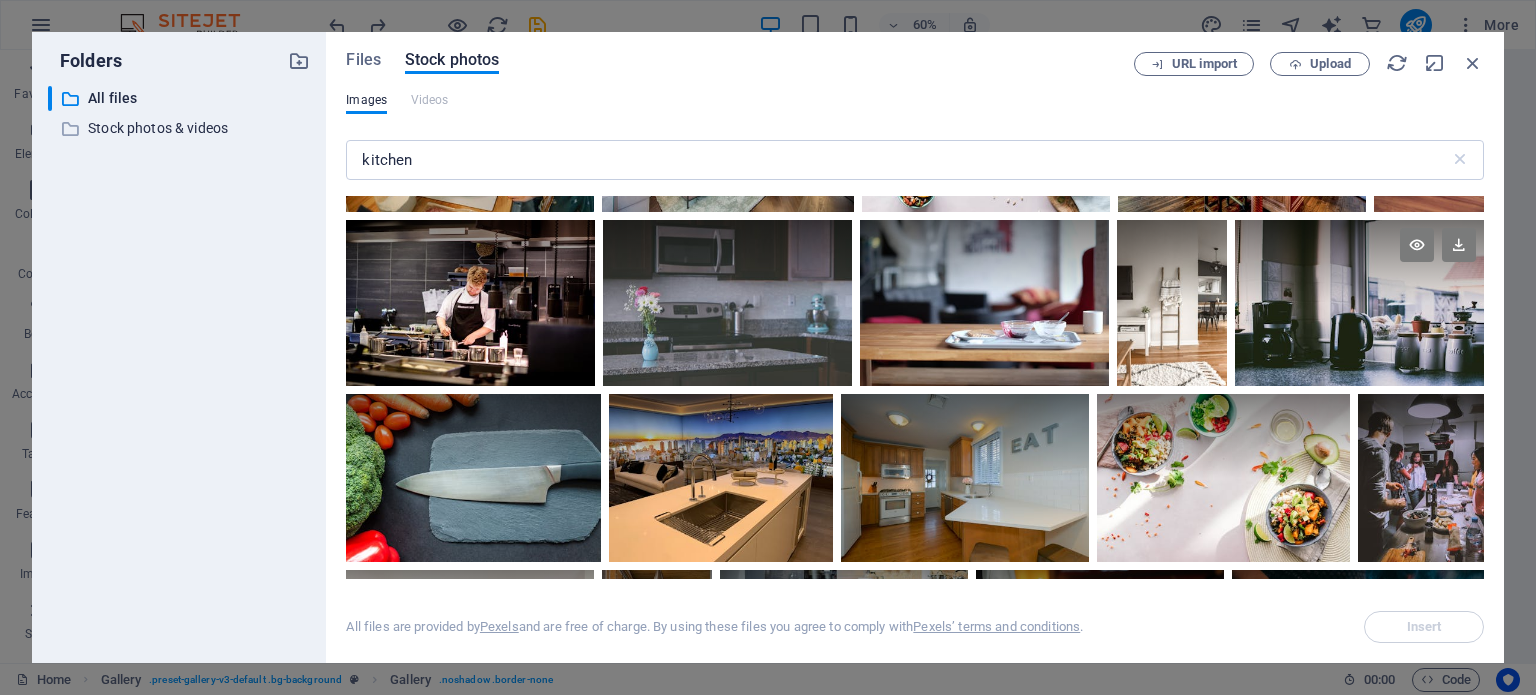 drag, startPoint x: 1449, startPoint y: 236, endPoint x: 1442, endPoint y: 269, distance: 33.734257 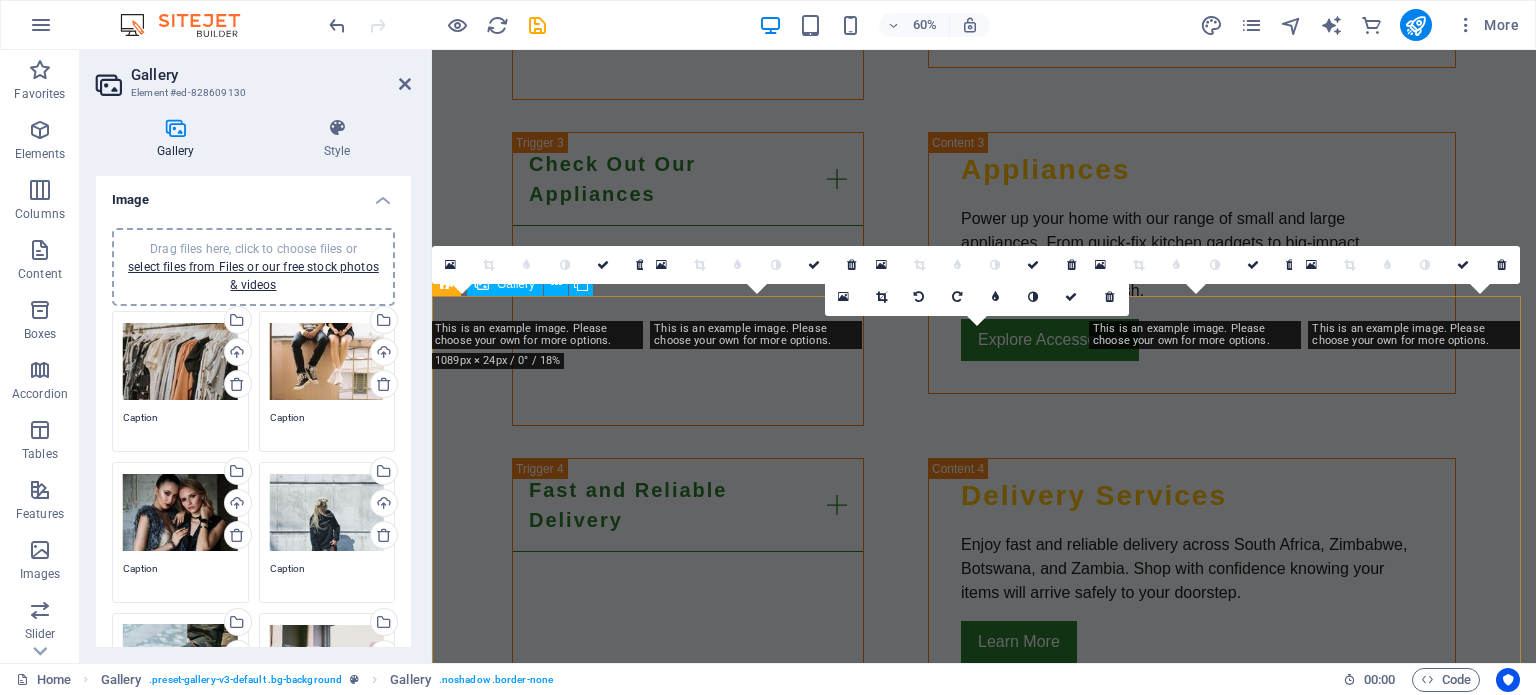 scroll, scrollTop: 3500, scrollLeft: 0, axis: vertical 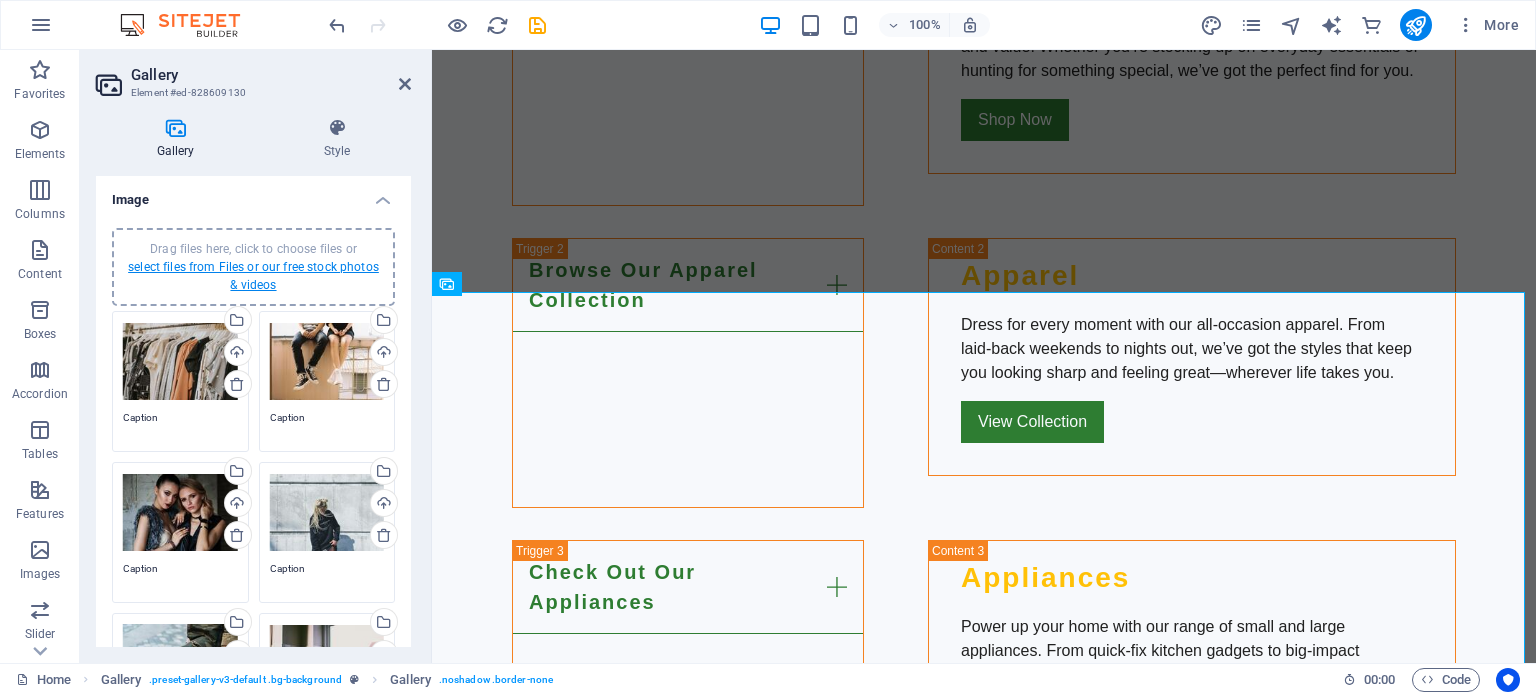 click on "select files from Files or our free stock photos & videos" at bounding box center (253, 276) 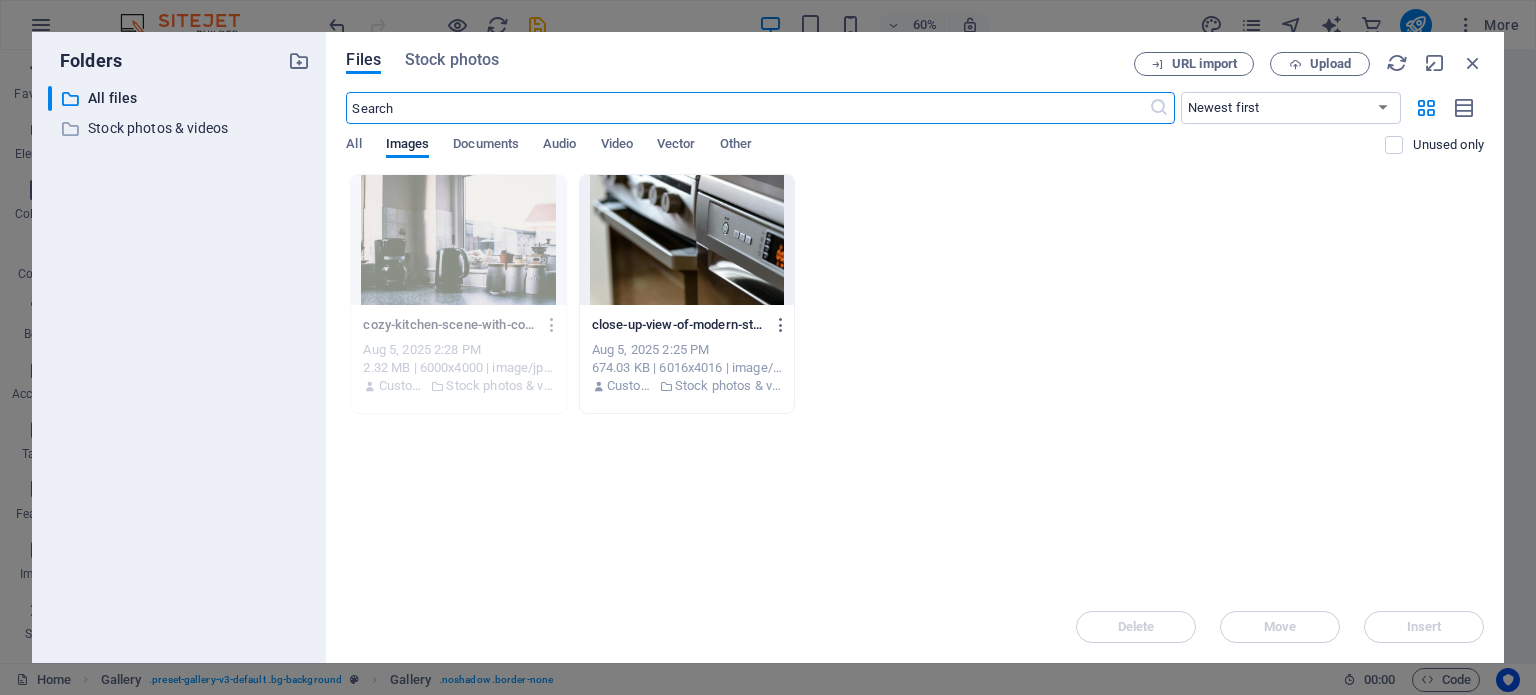 scroll, scrollTop: 3908, scrollLeft: 0, axis: vertical 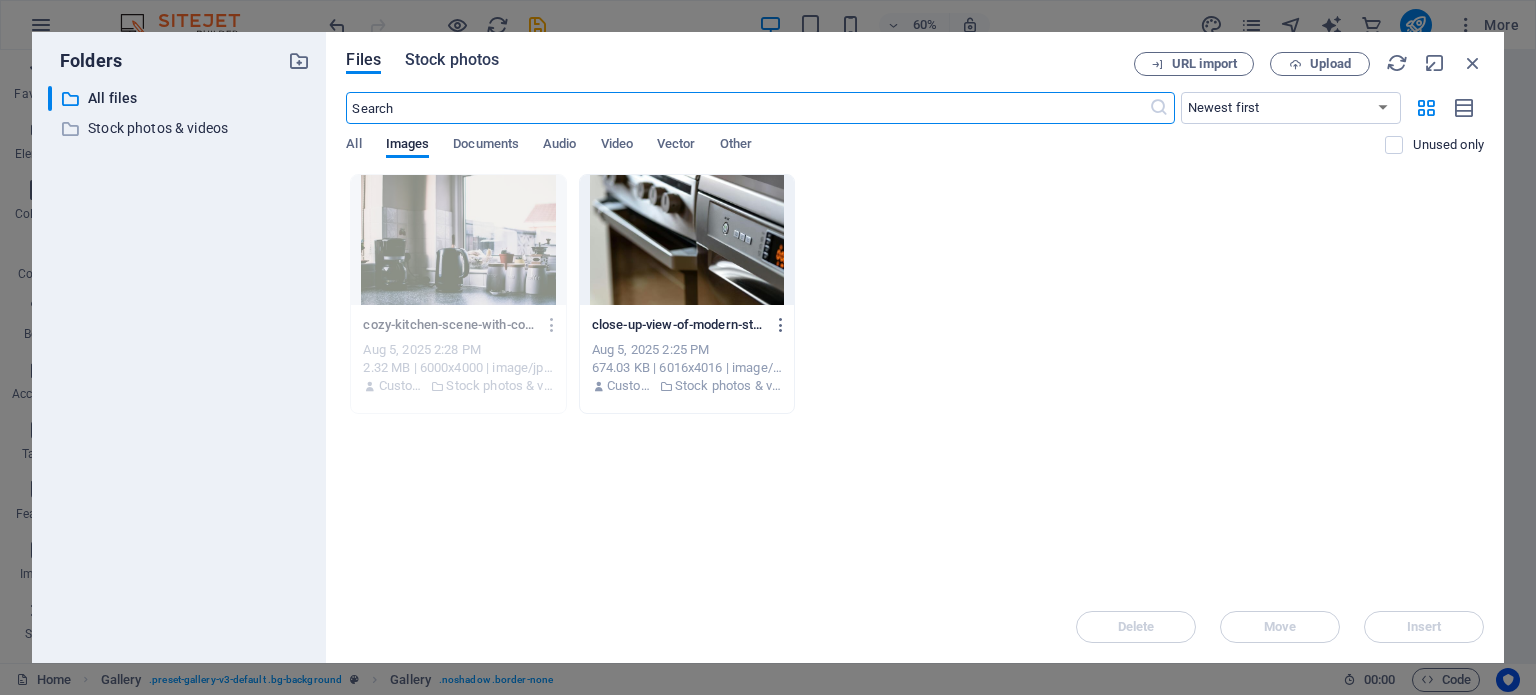 click on "Stock photos" at bounding box center [452, 60] 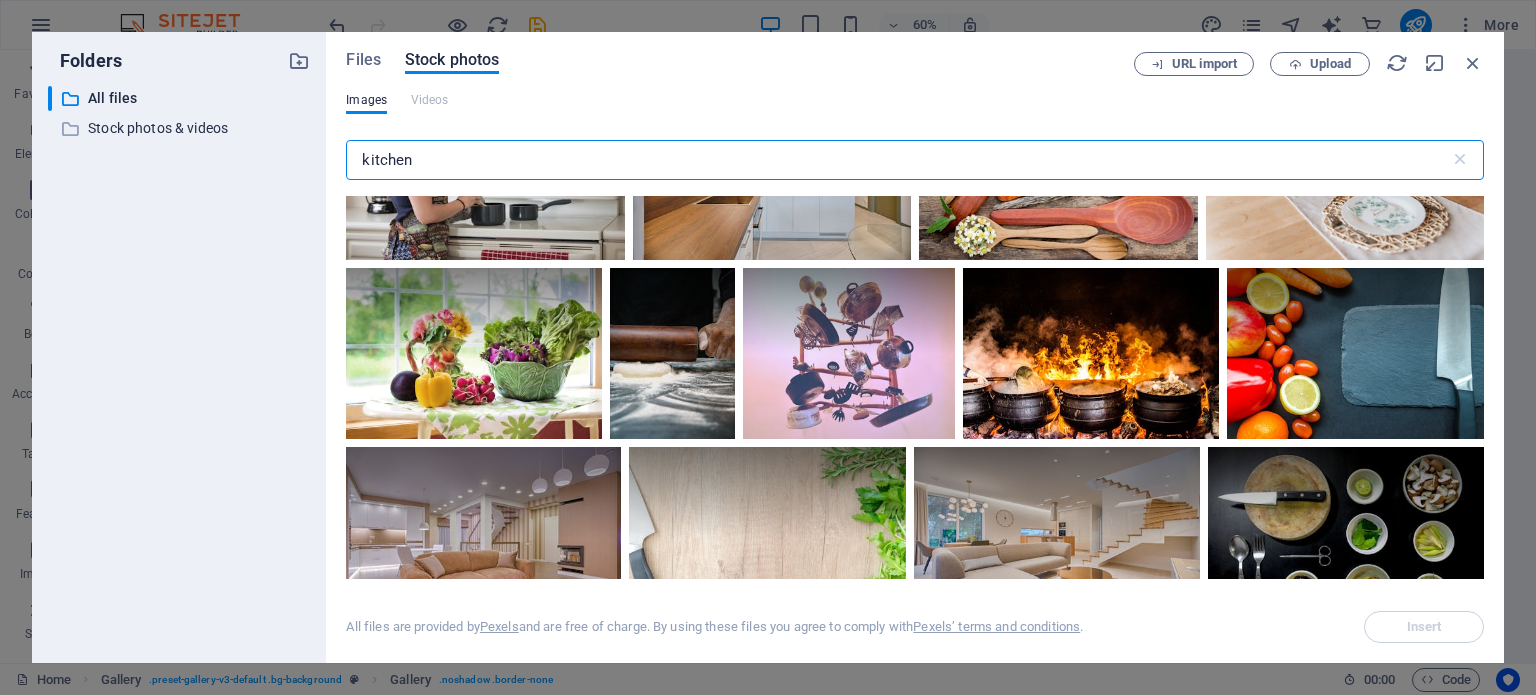 scroll, scrollTop: 2100, scrollLeft: 0, axis: vertical 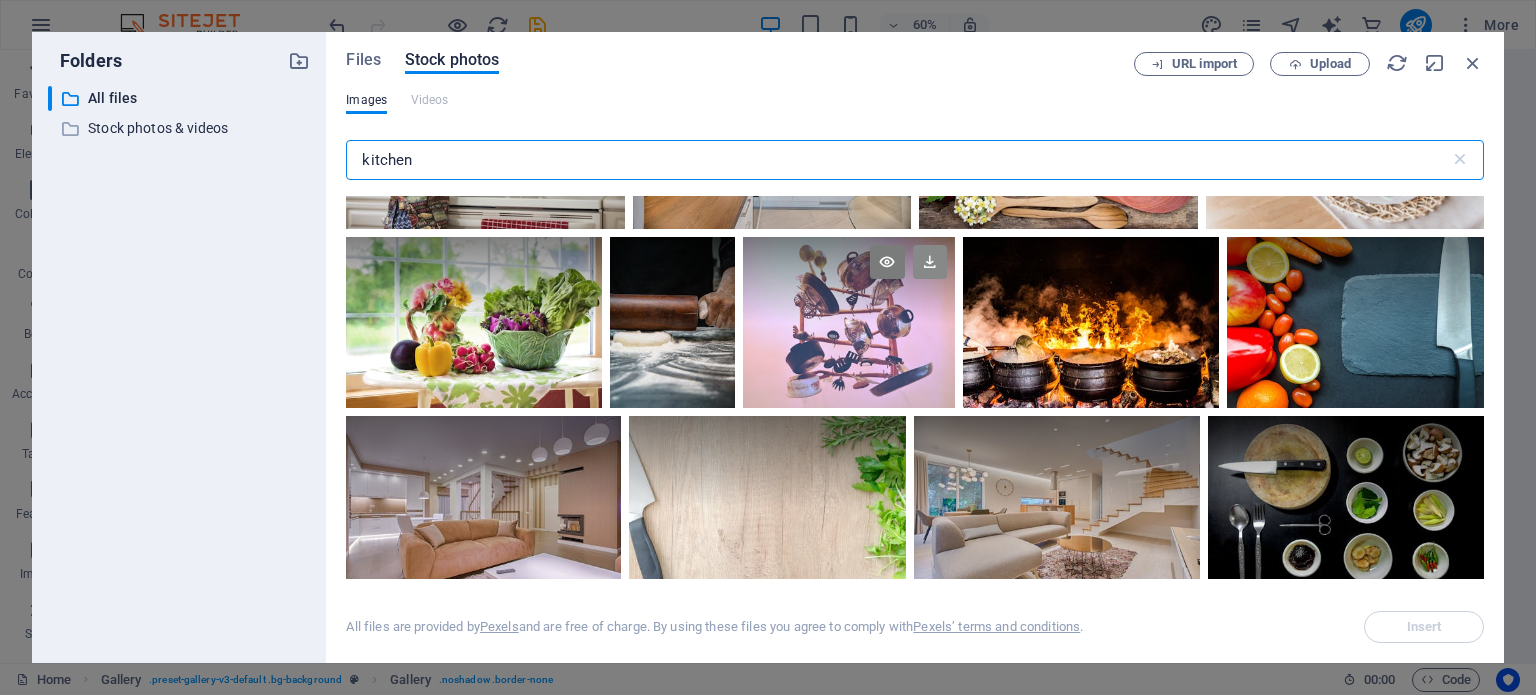 click at bounding box center (930, 262) 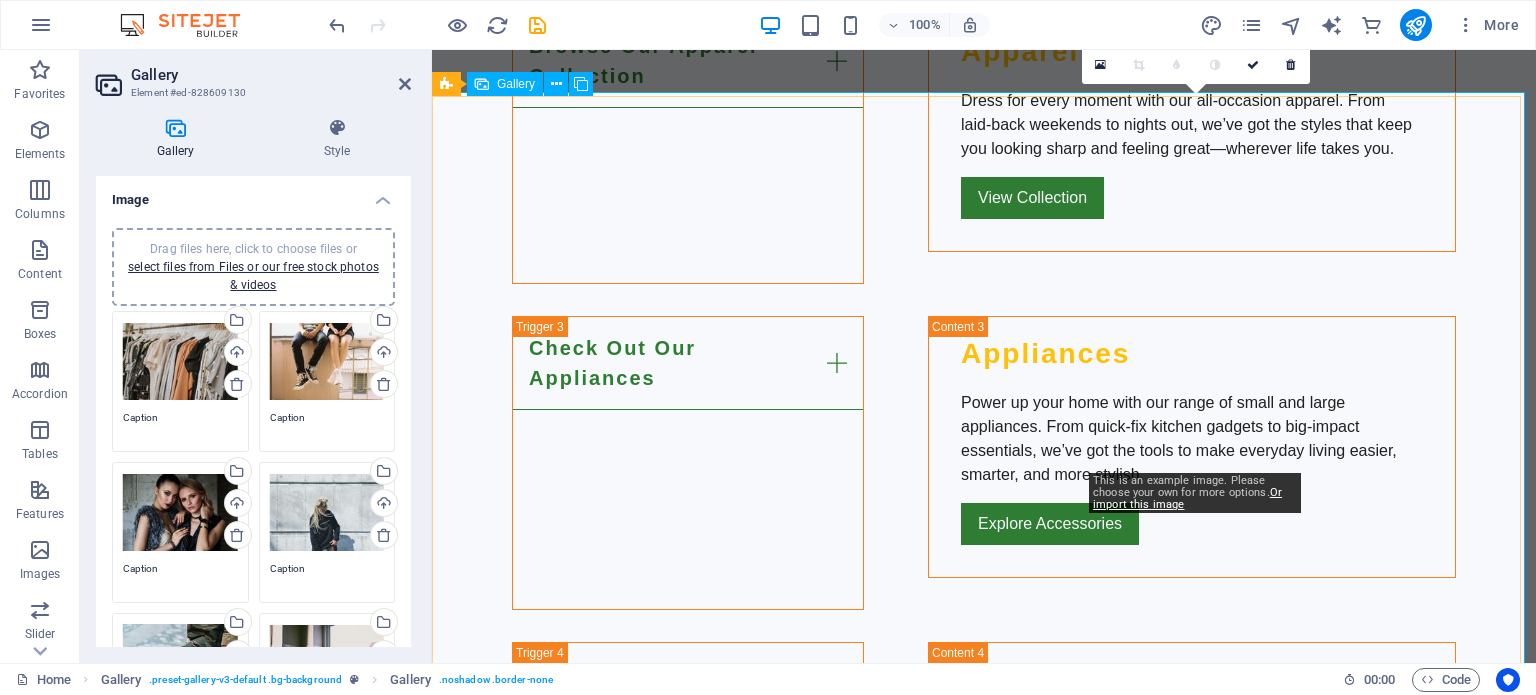 scroll, scrollTop: 4000, scrollLeft: 0, axis: vertical 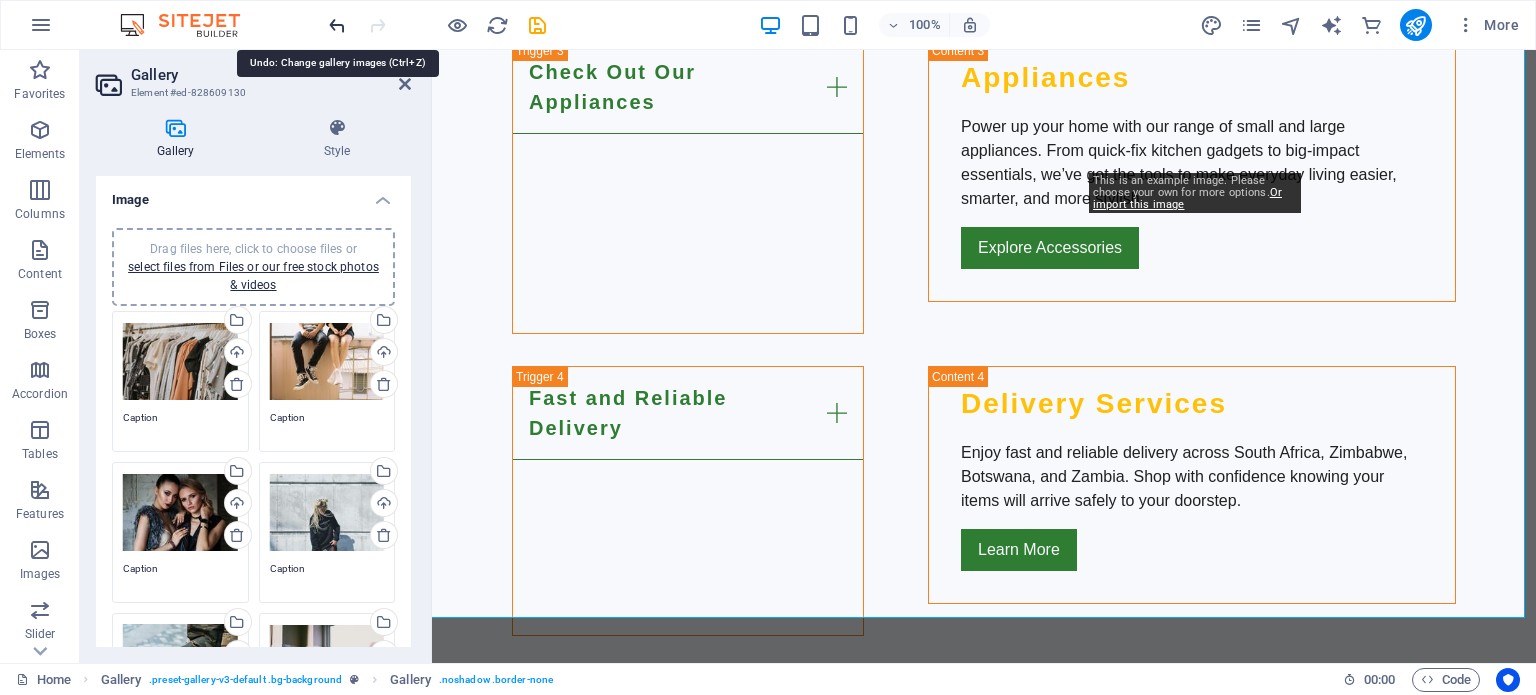click at bounding box center (337, 25) 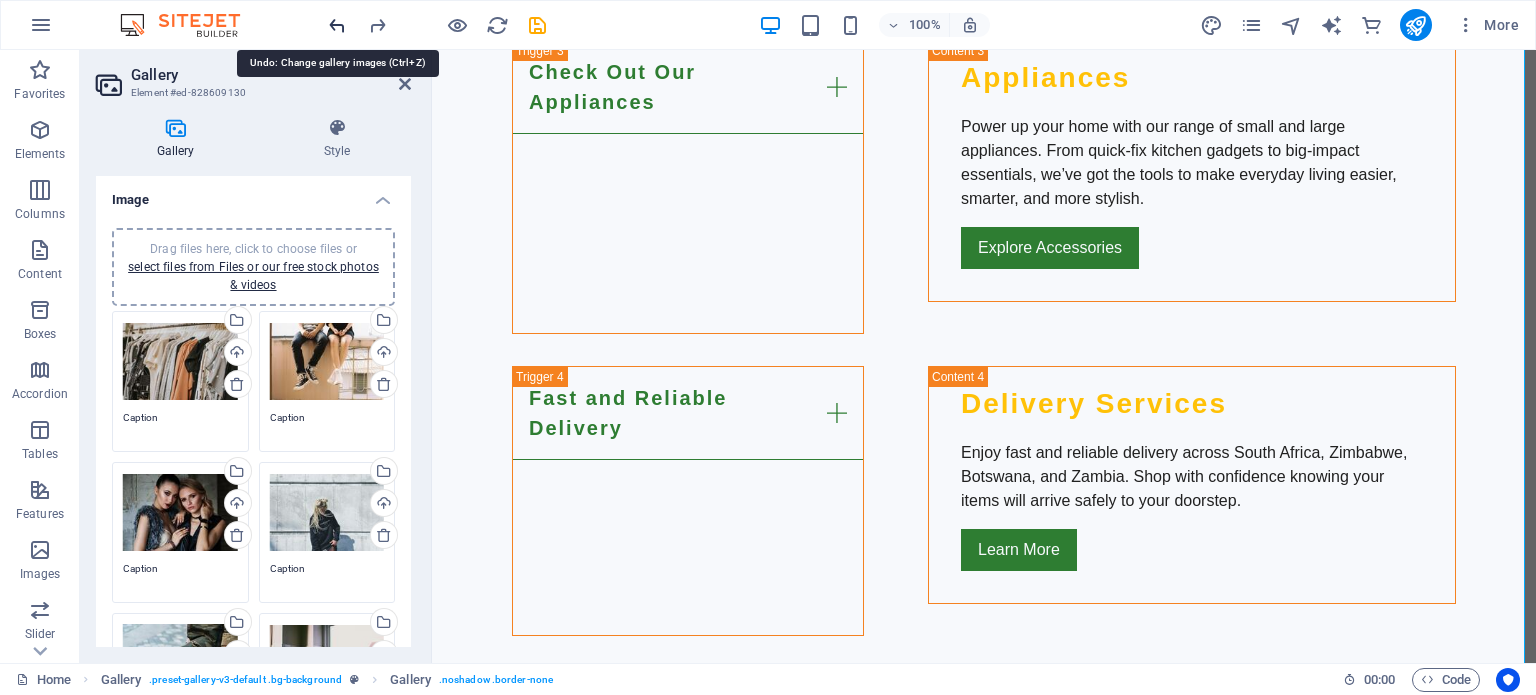 click at bounding box center (337, 25) 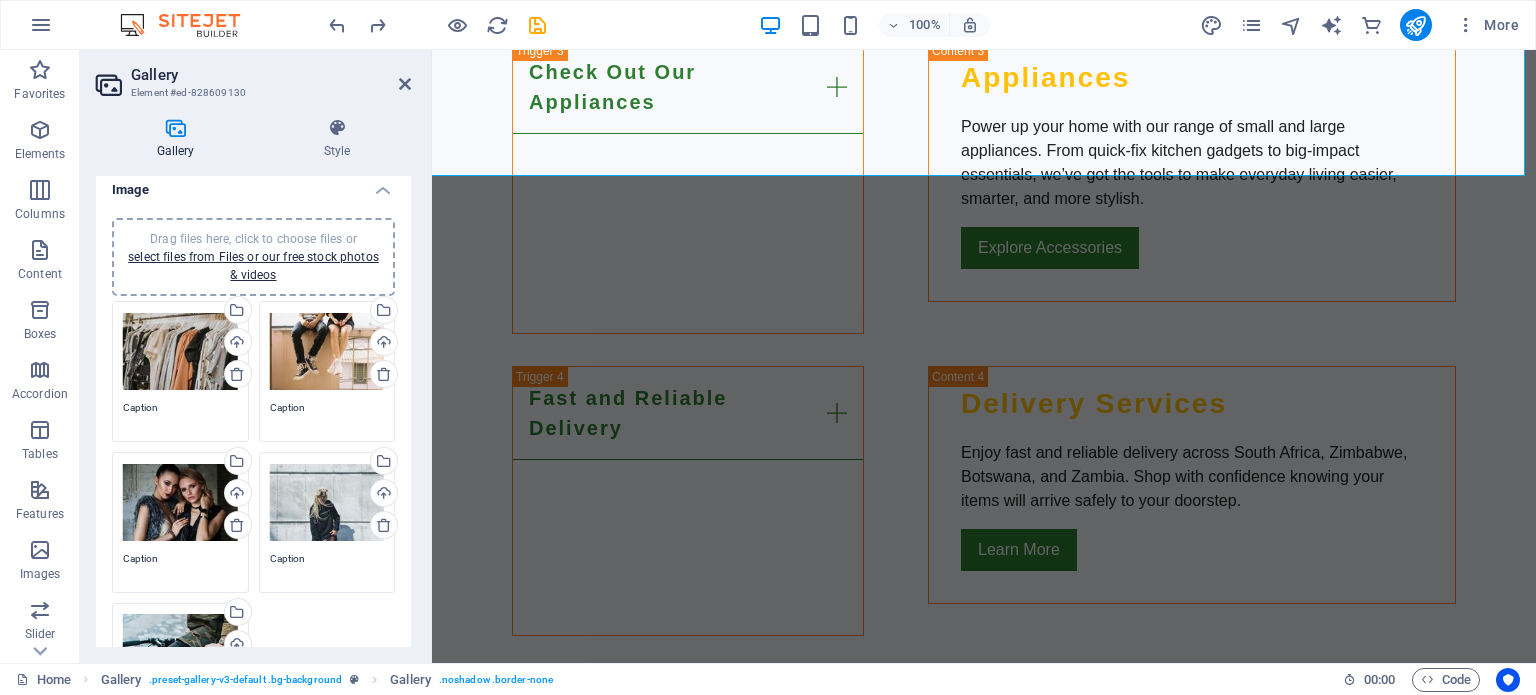 scroll, scrollTop: 0, scrollLeft: 0, axis: both 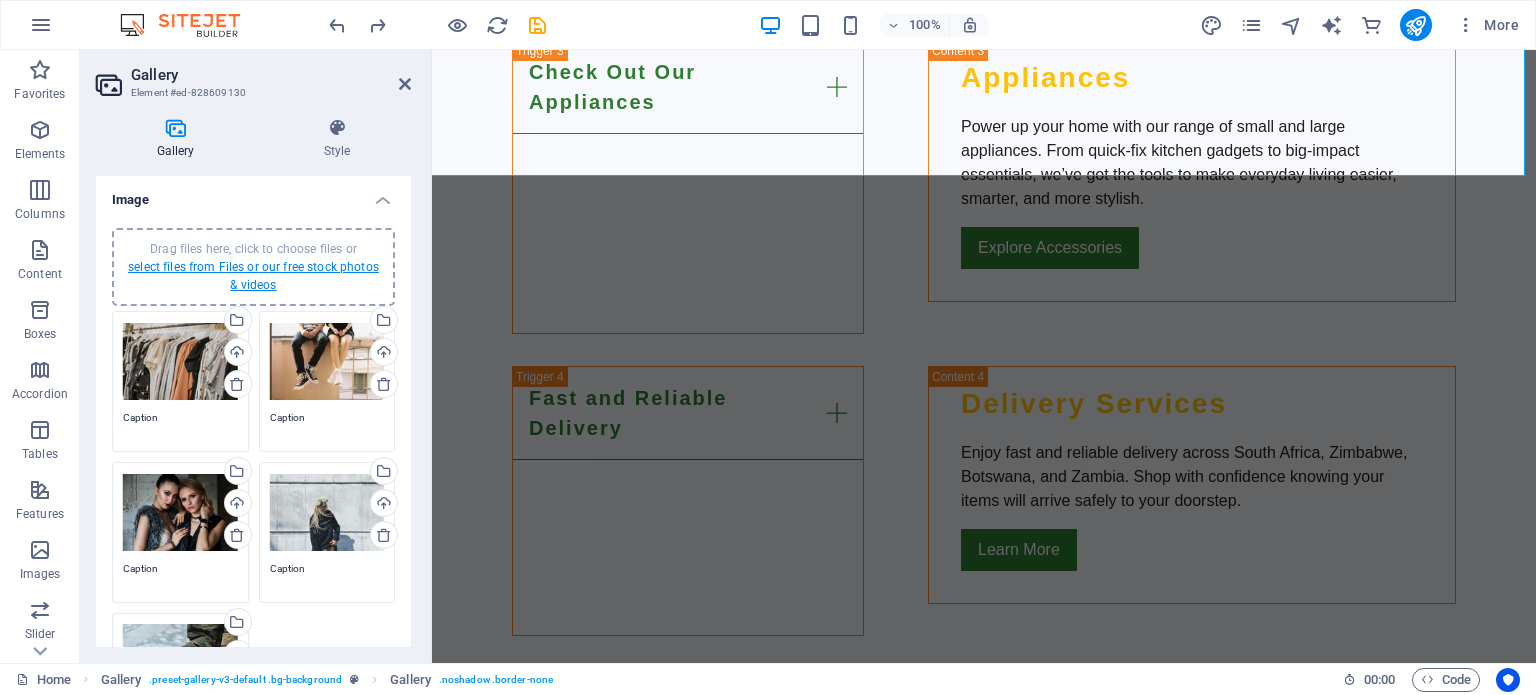 click on "select files from Files or our free stock photos & videos" at bounding box center [253, 276] 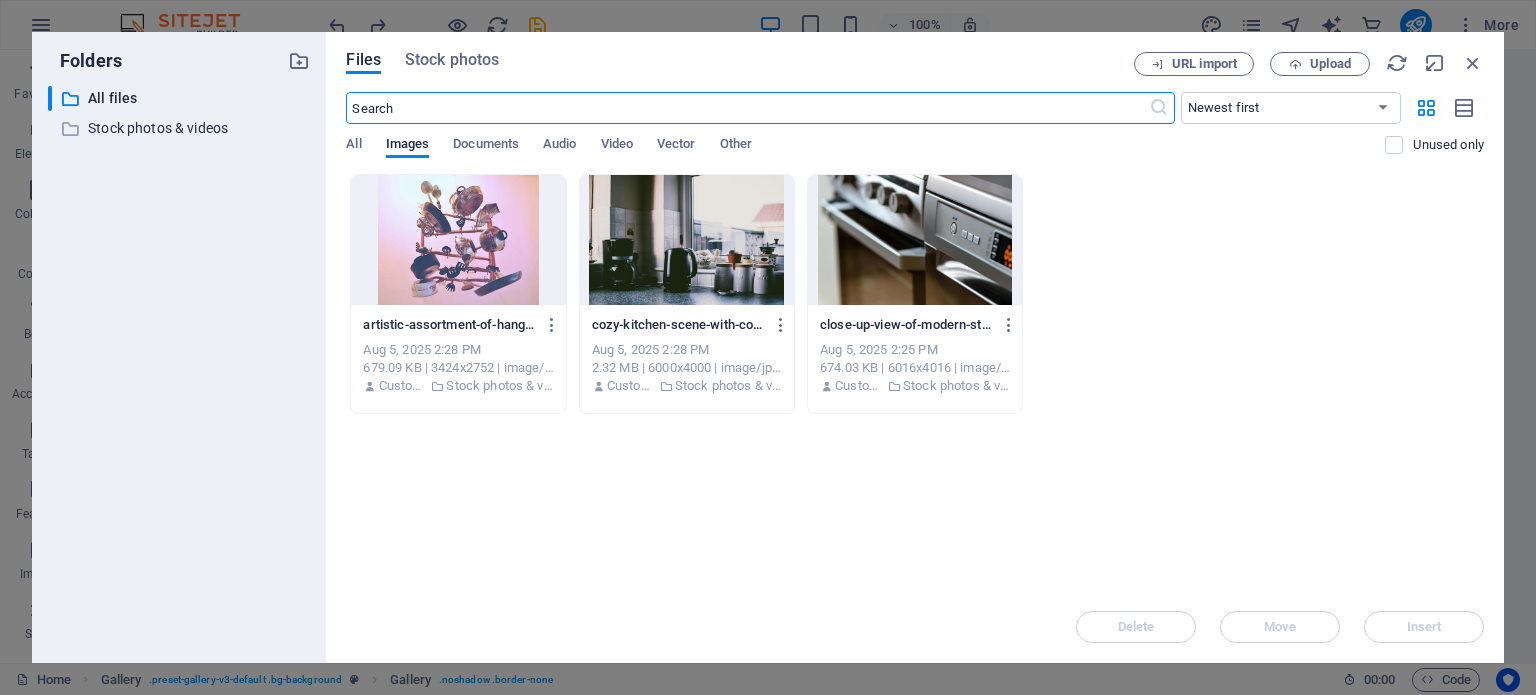 scroll, scrollTop: 4408, scrollLeft: 0, axis: vertical 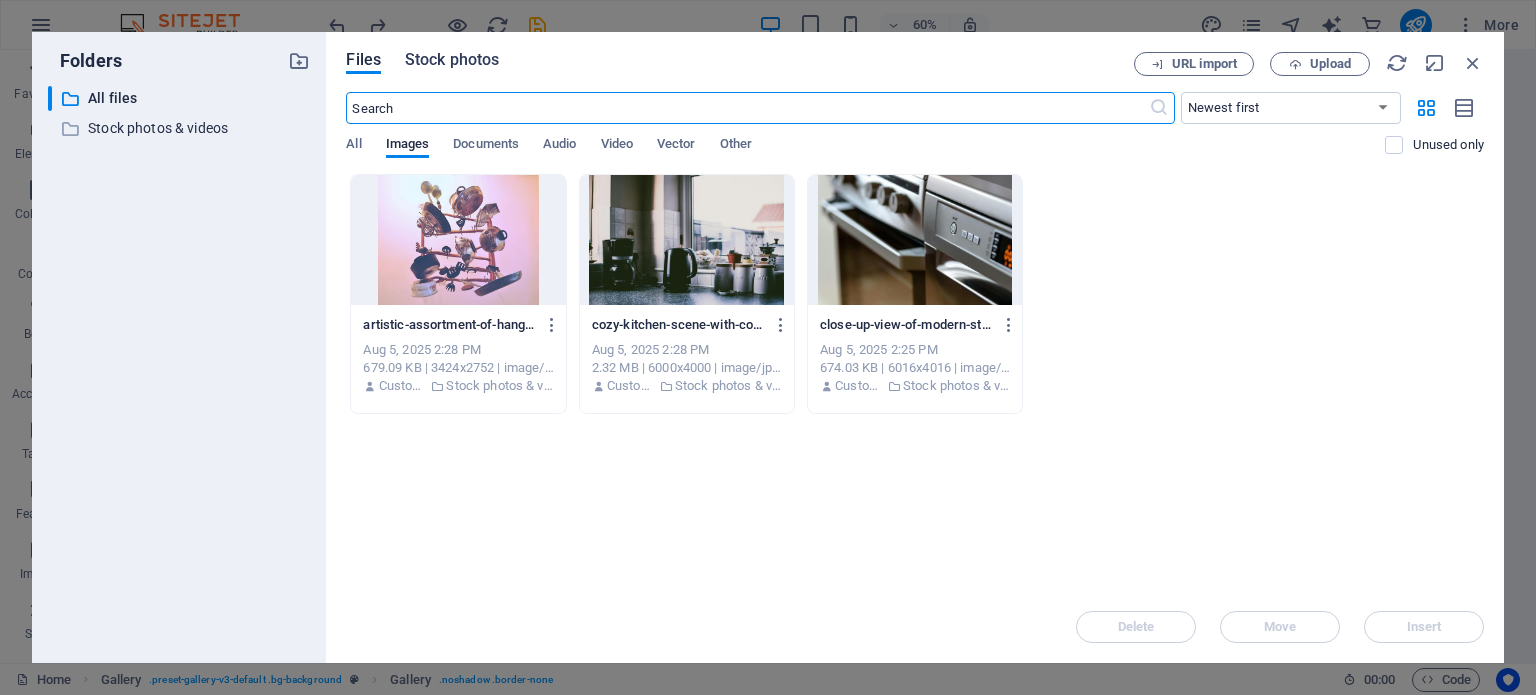 click on "Stock photos" at bounding box center (452, 60) 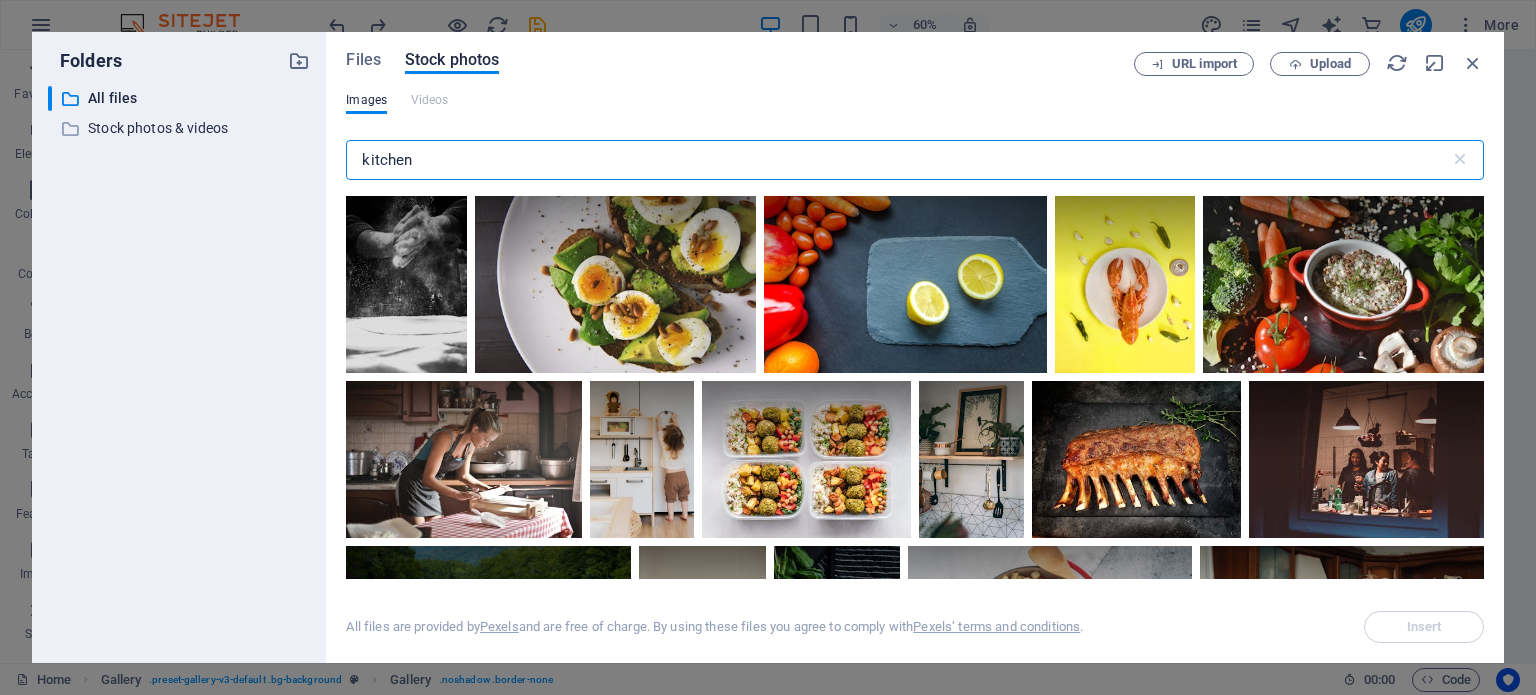 scroll, scrollTop: 5300, scrollLeft: 0, axis: vertical 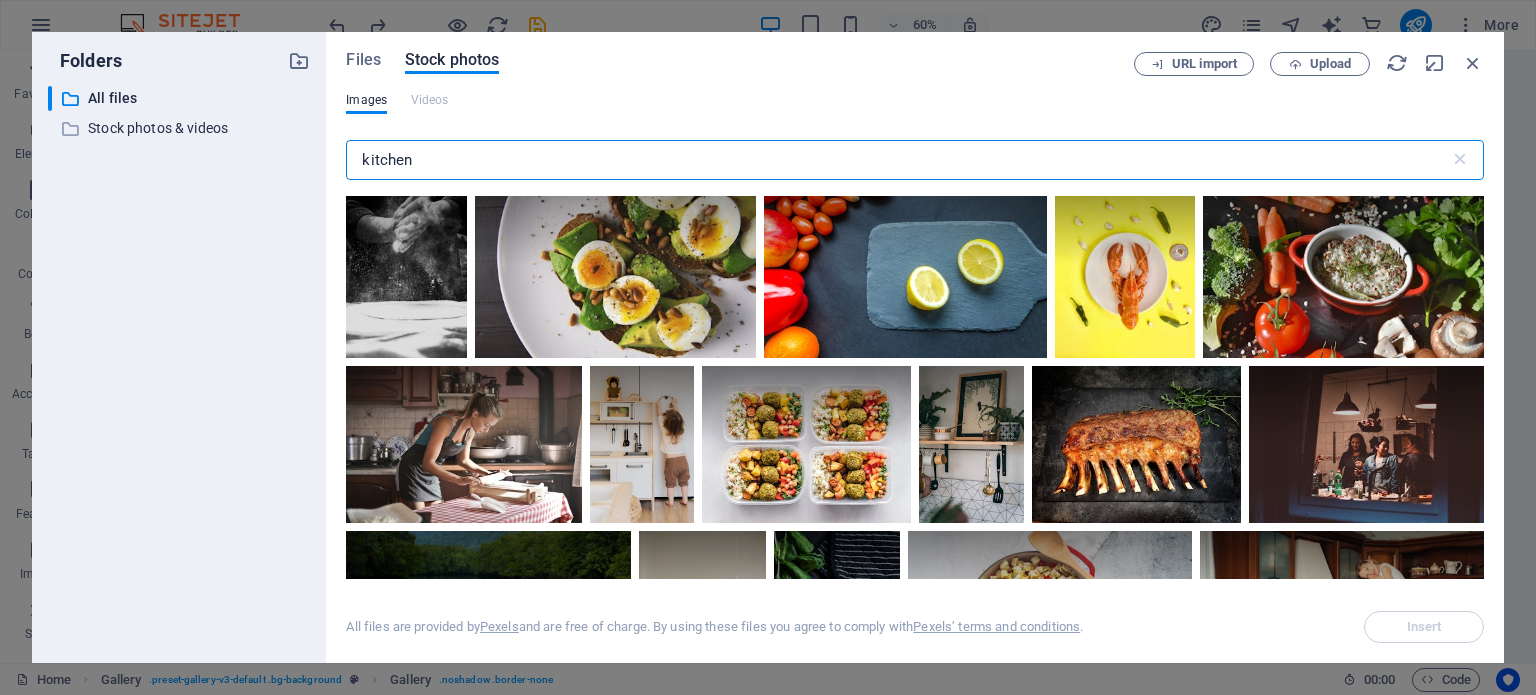click on "kitchen" at bounding box center (897, 160) 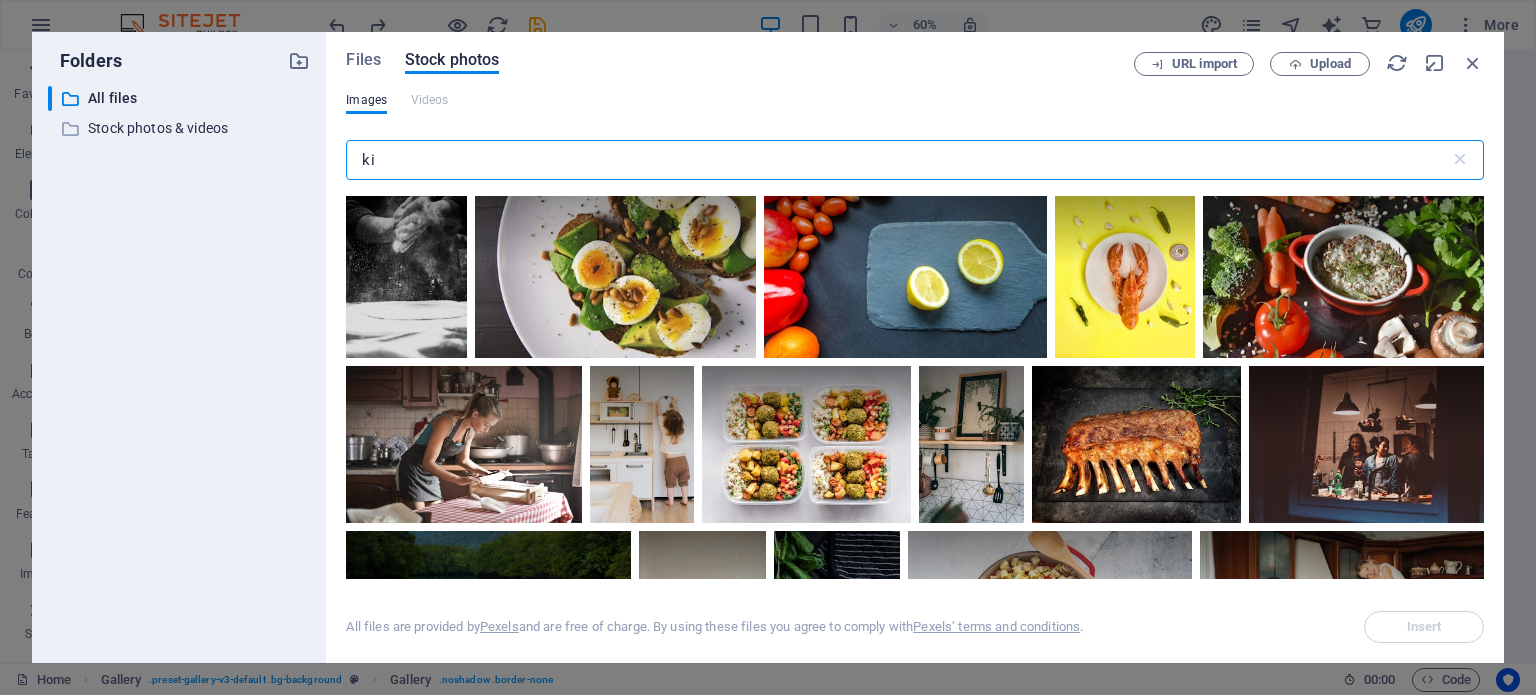 type on "k" 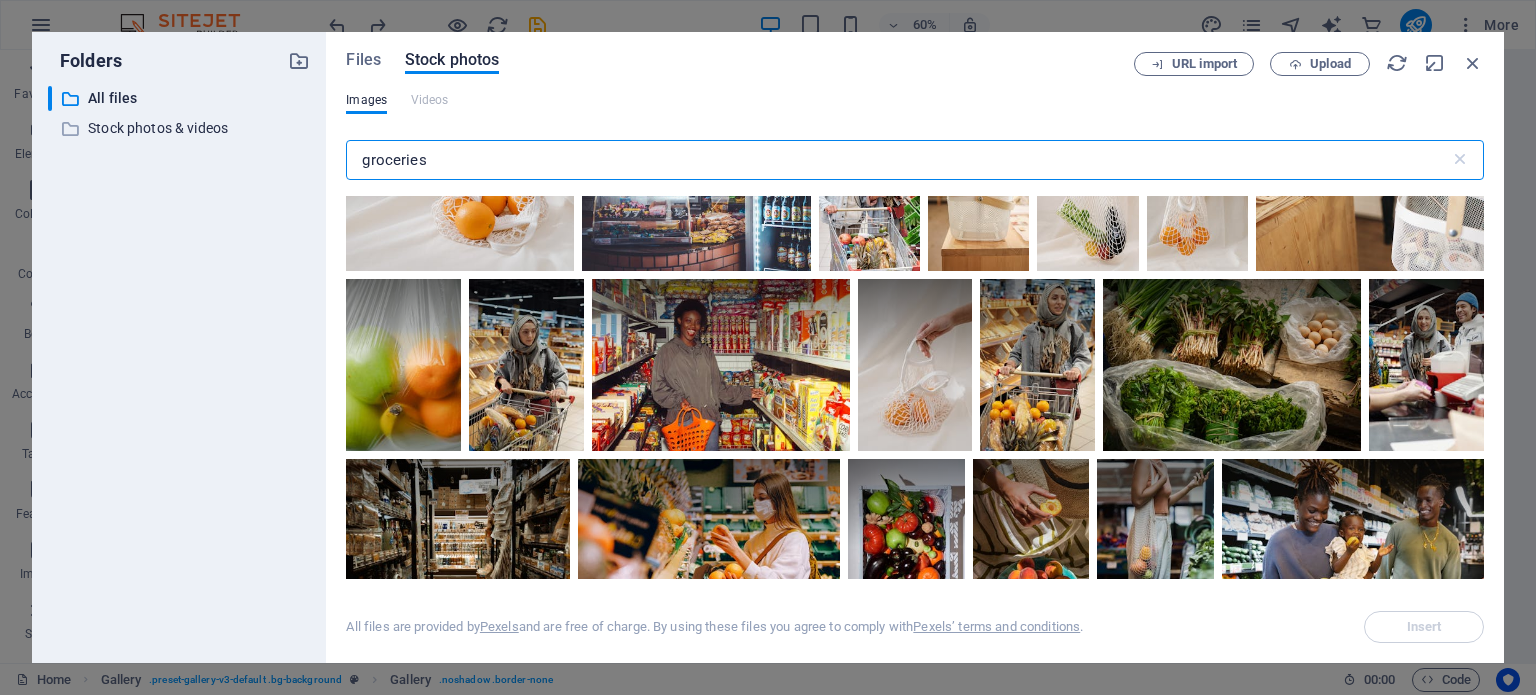 scroll, scrollTop: 800, scrollLeft: 0, axis: vertical 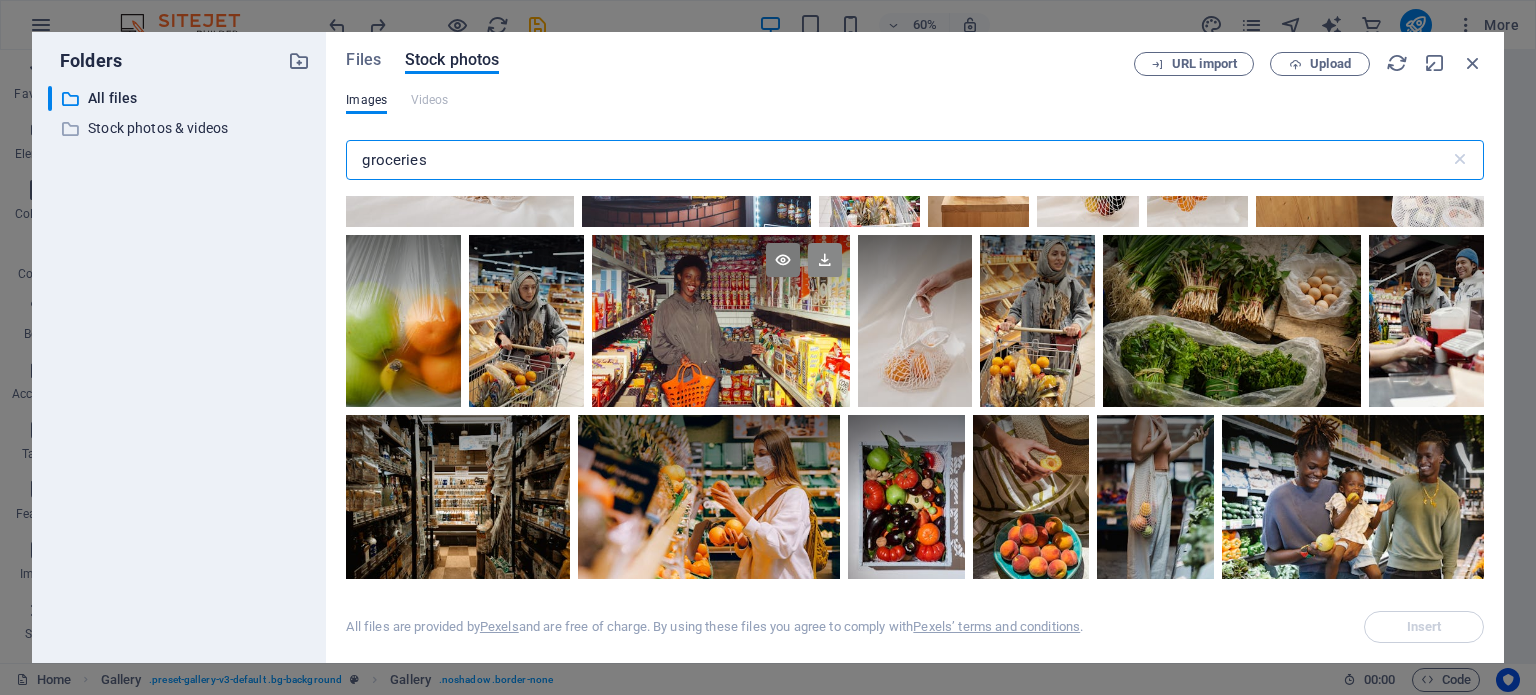 type on "groceries" 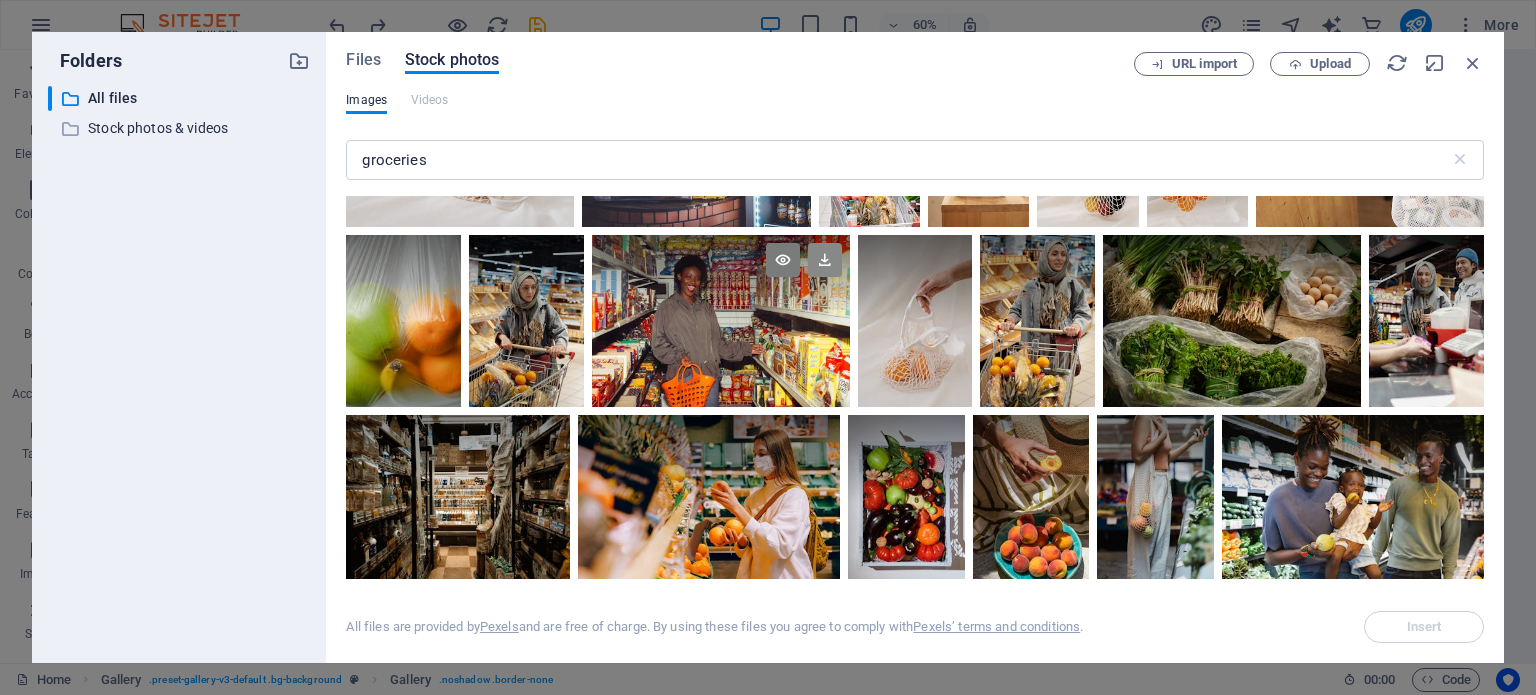 click at bounding box center (825, 260) 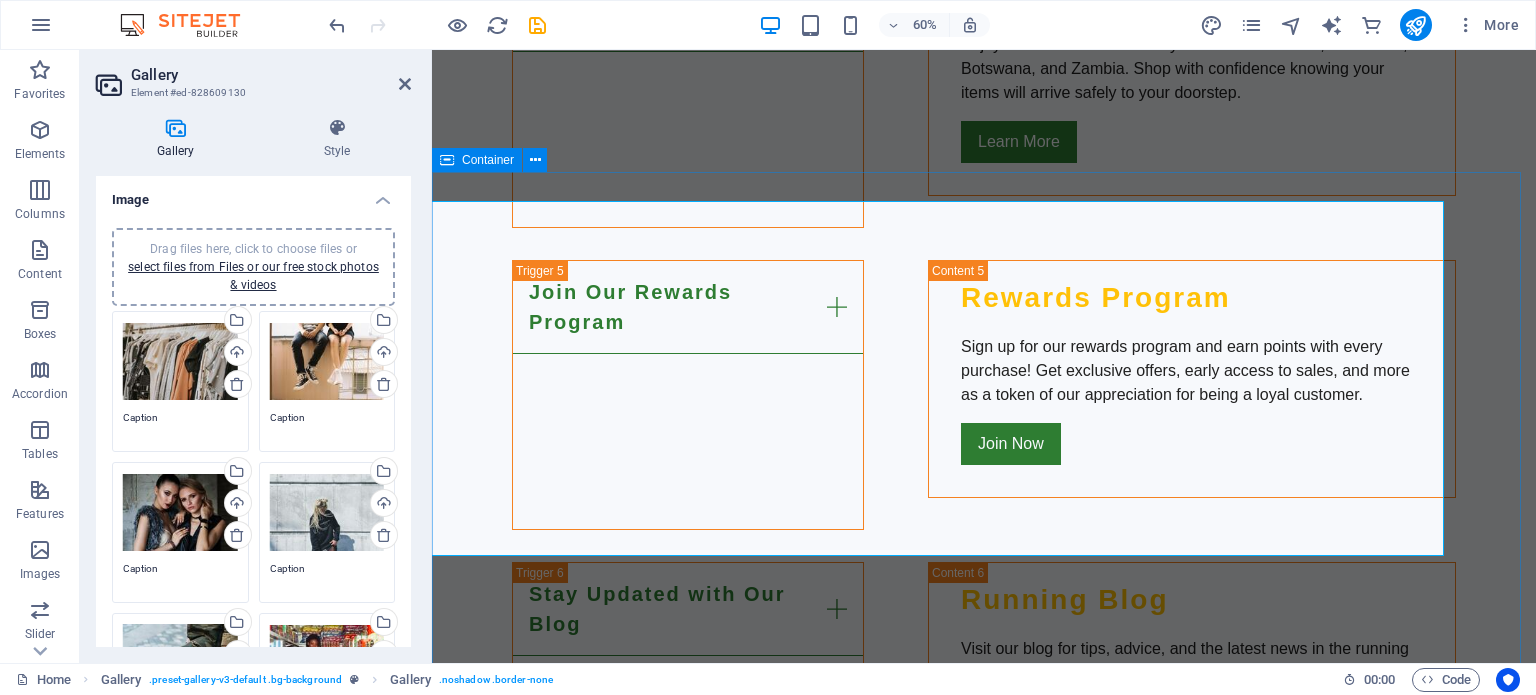 scroll, scrollTop: 4000, scrollLeft: 0, axis: vertical 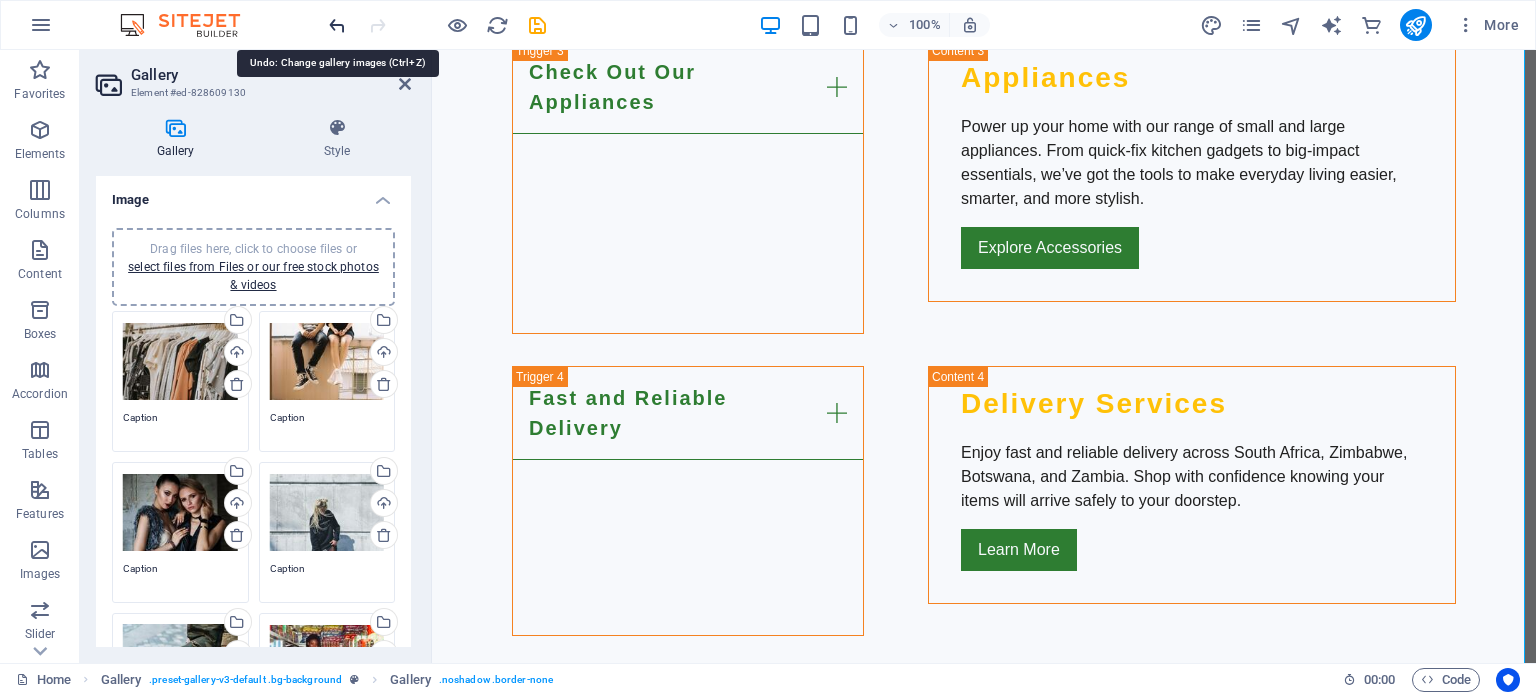 click at bounding box center [337, 25] 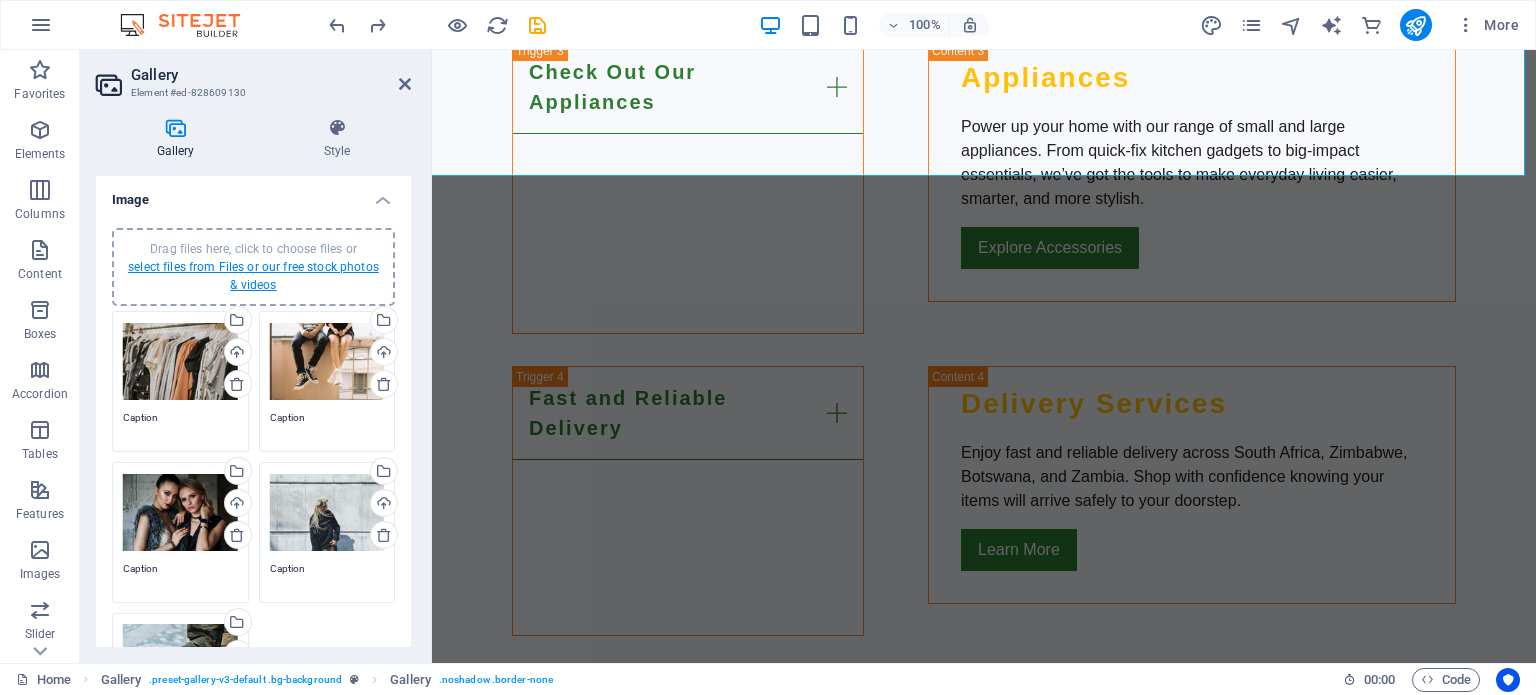 click on "select files from Files or our free stock photos & videos" at bounding box center (253, 276) 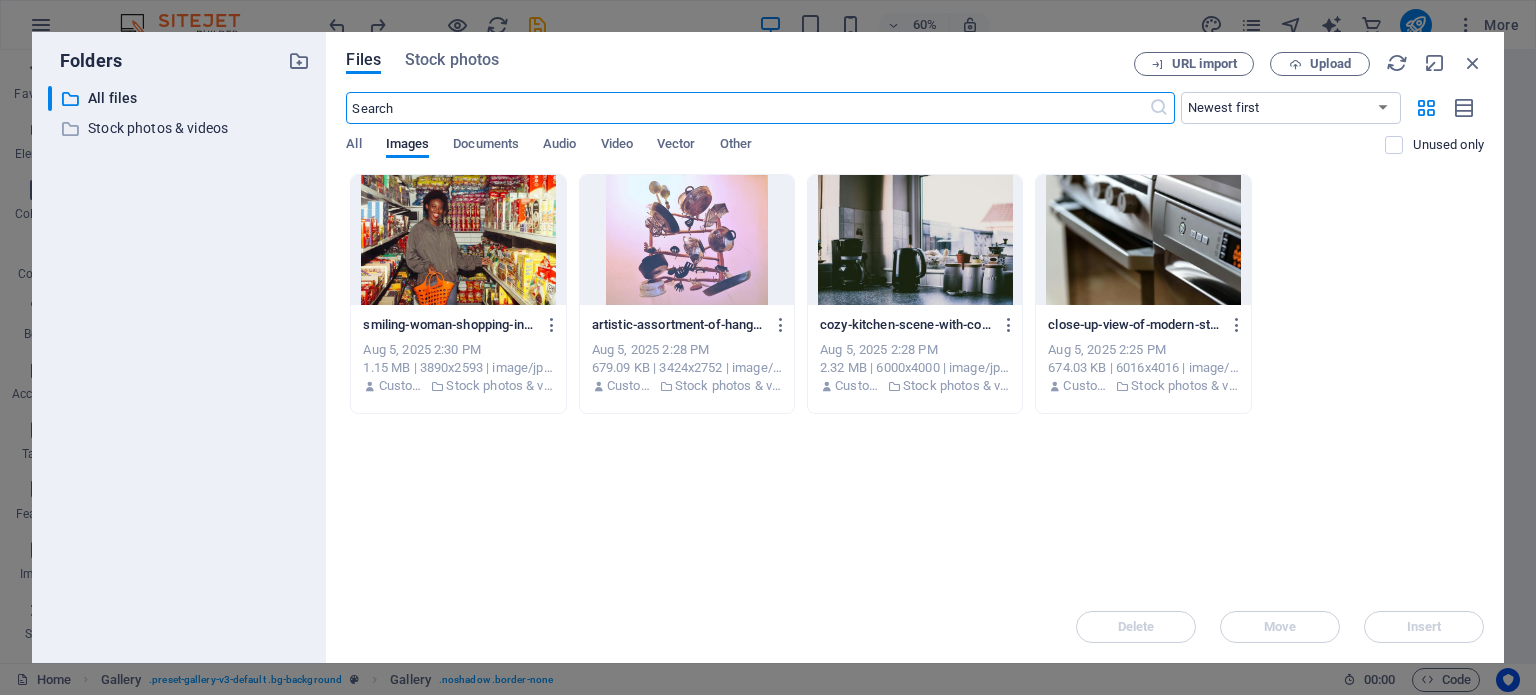scroll, scrollTop: 4408, scrollLeft: 0, axis: vertical 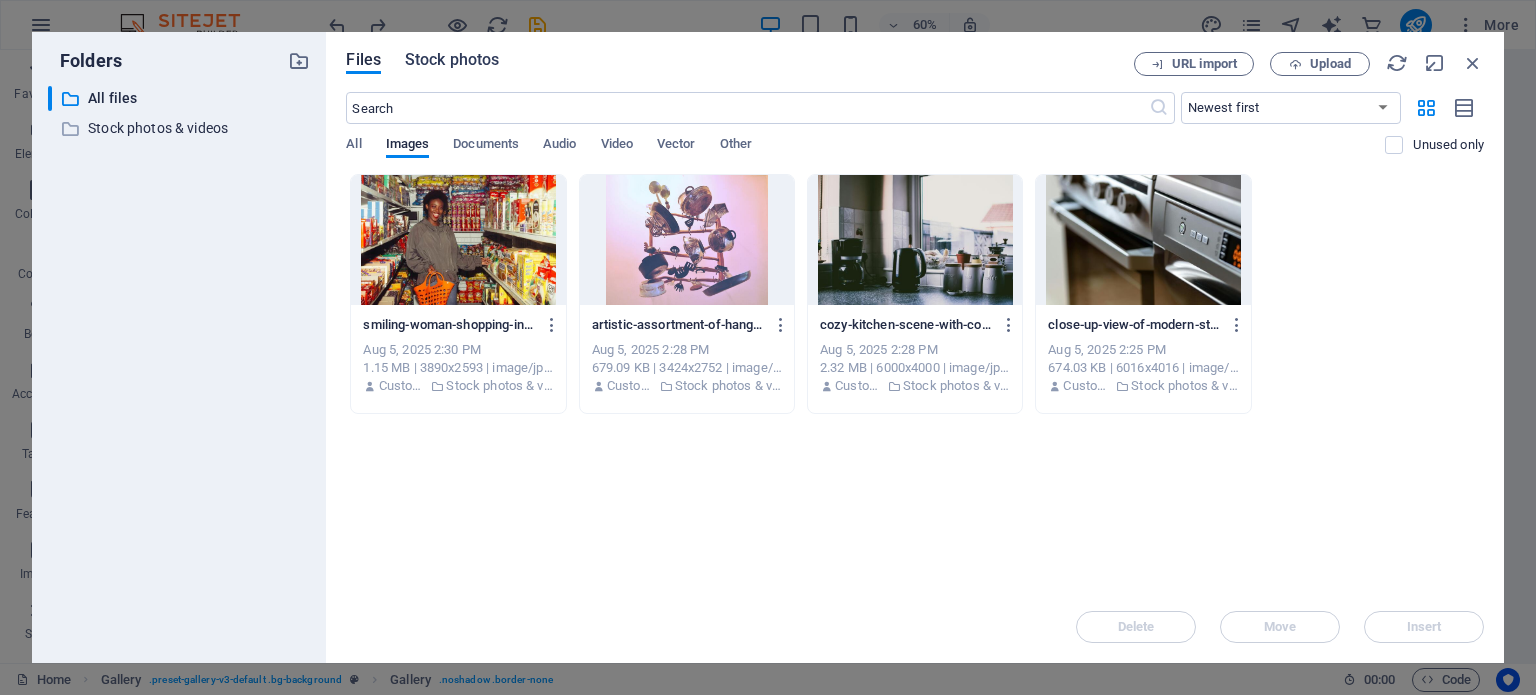 click on "Stock photos" at bounding box center (452, 60) 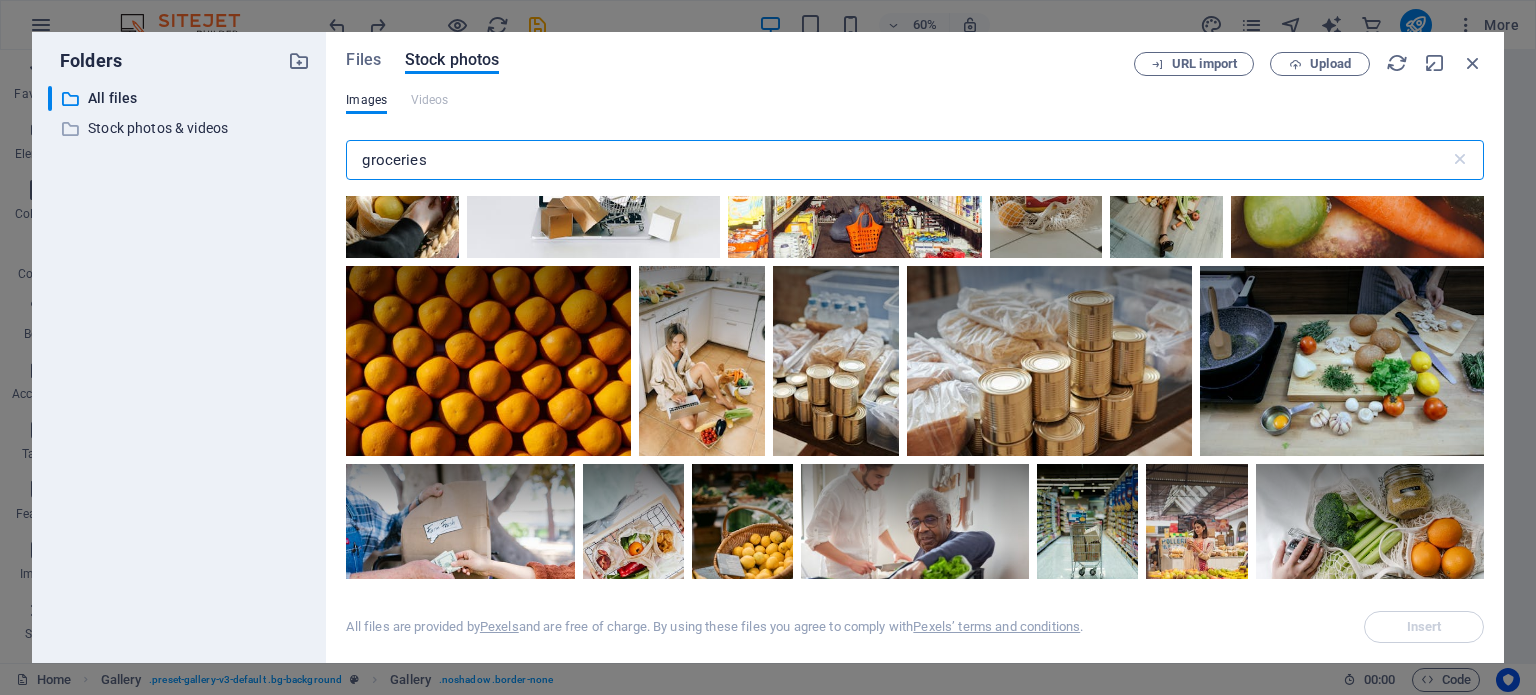 scroll, scrollTop: 1500, scrollLeft: 0, axis: vertical 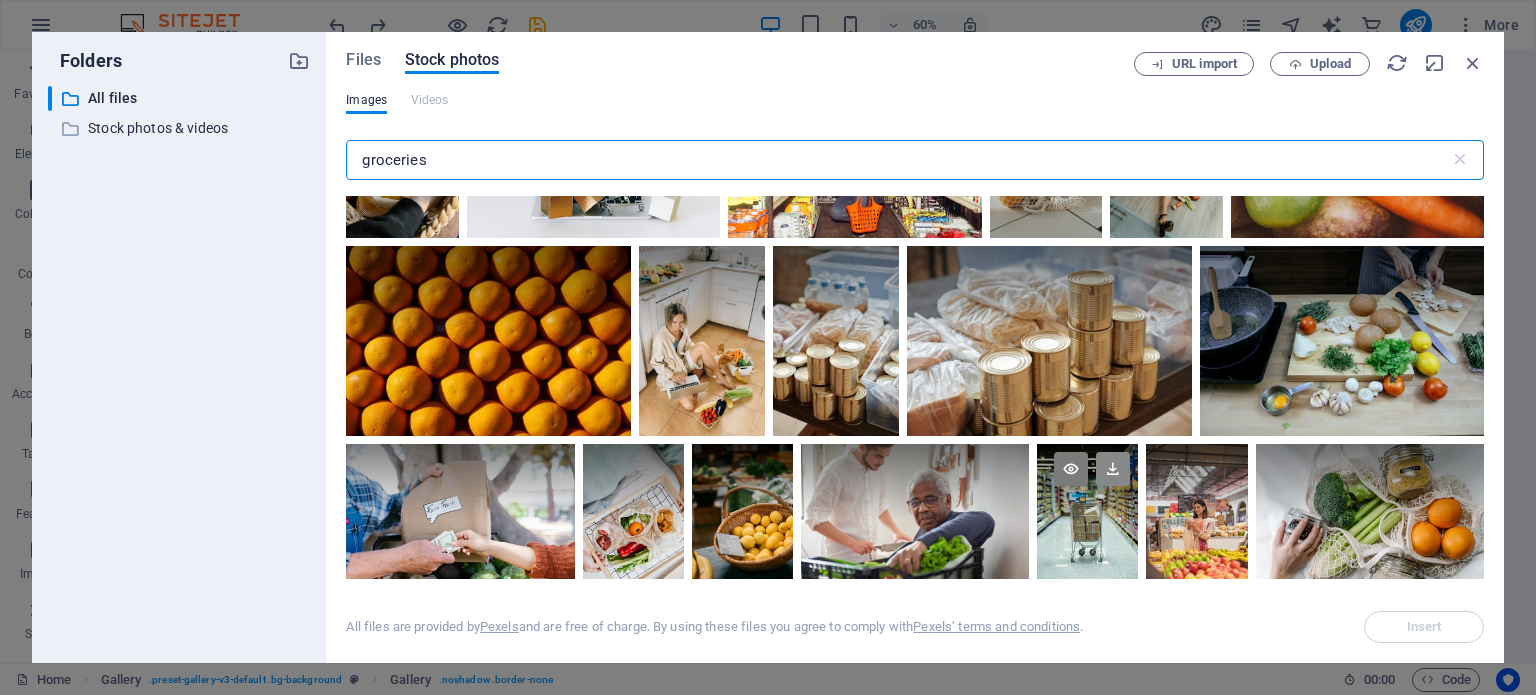 click at bounding box center (1113, 469) 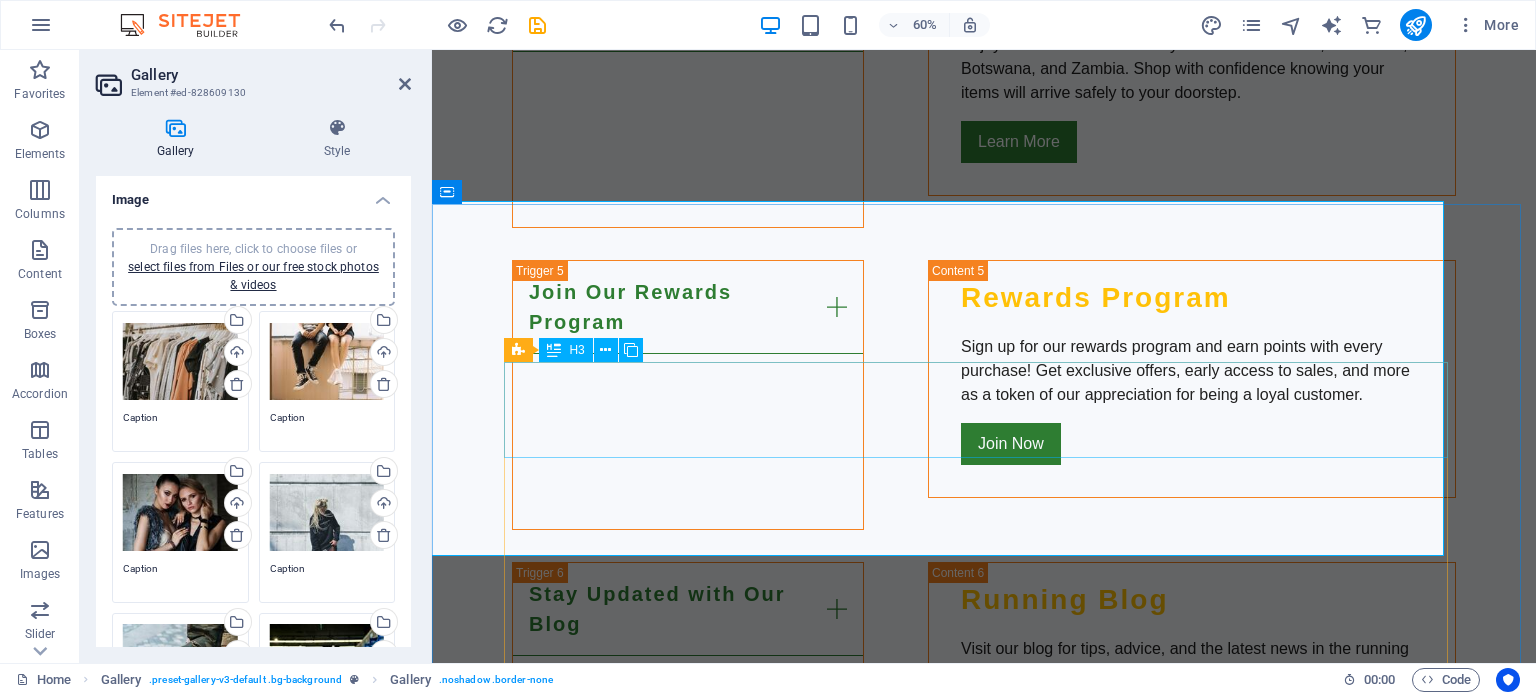 scroll, scrollTop: 4000, scrollLeft: 0, axis: vertical 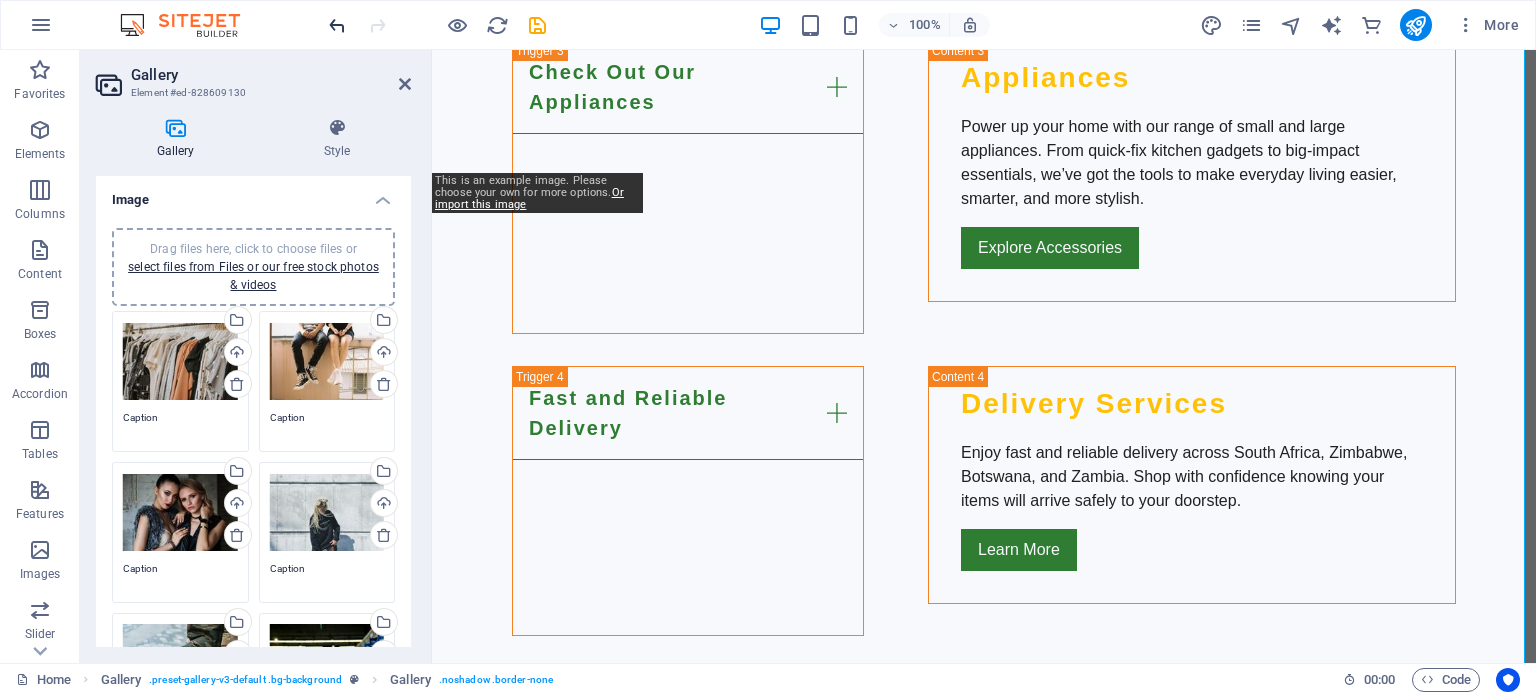 click at bounding box center (337, 25) 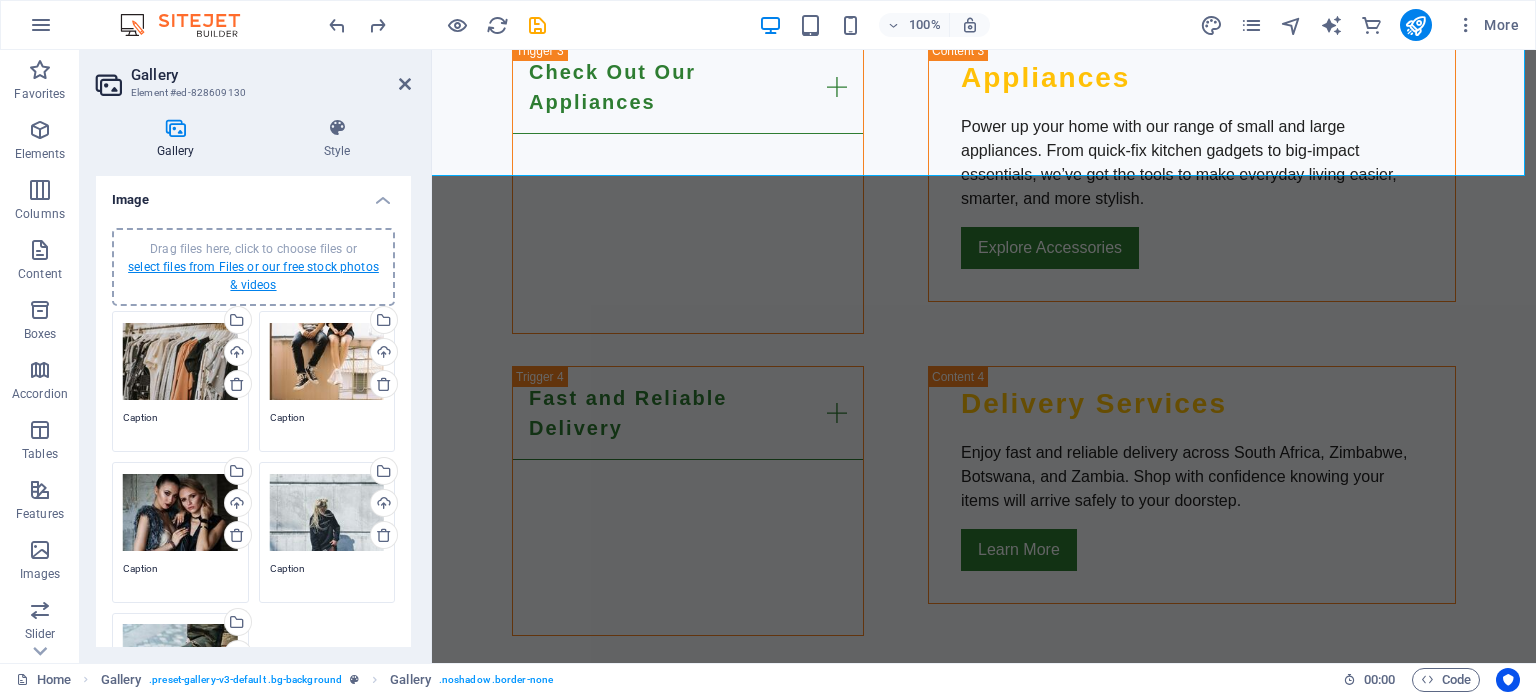 click on "select files from Files or our free stock photos & videos" at bounding box center (253, 276) 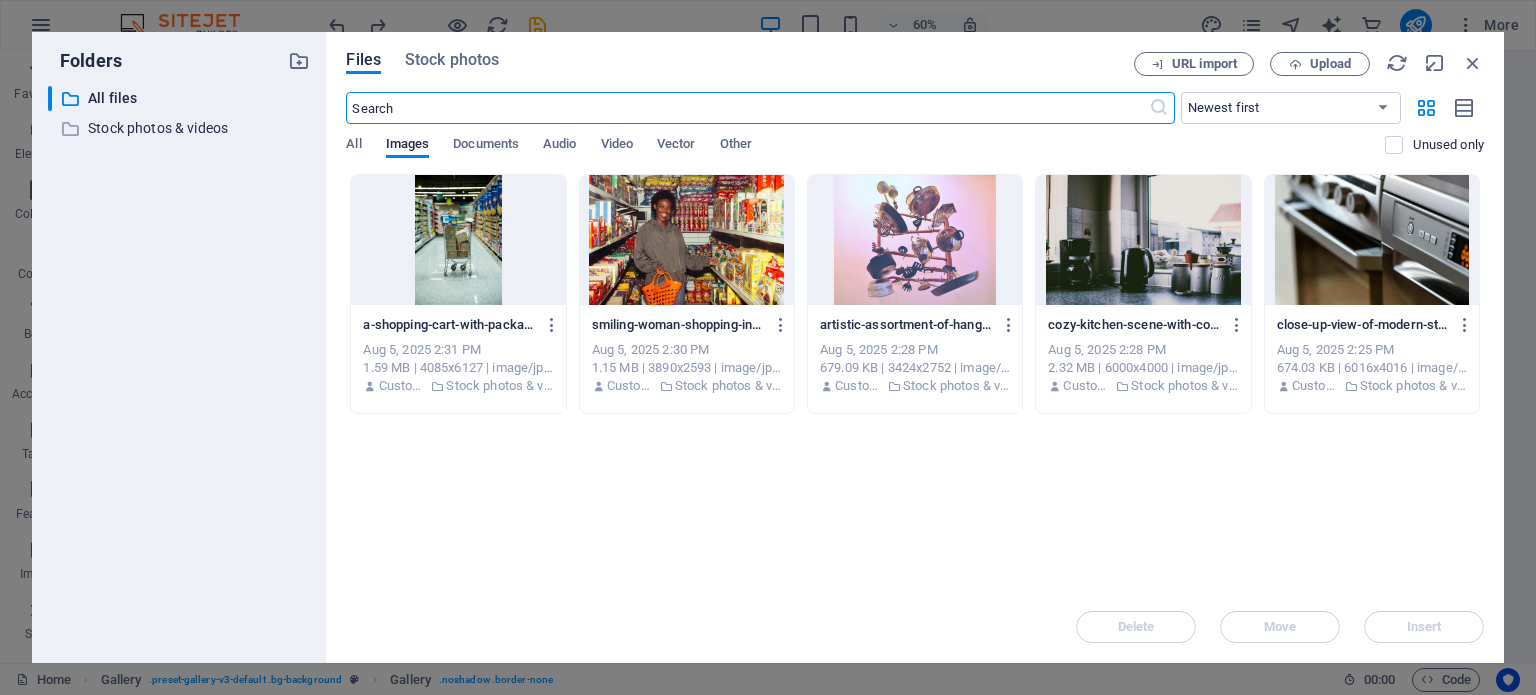 scroll, scrollTop: 4408, scrollLeft: 0, axis: vertical 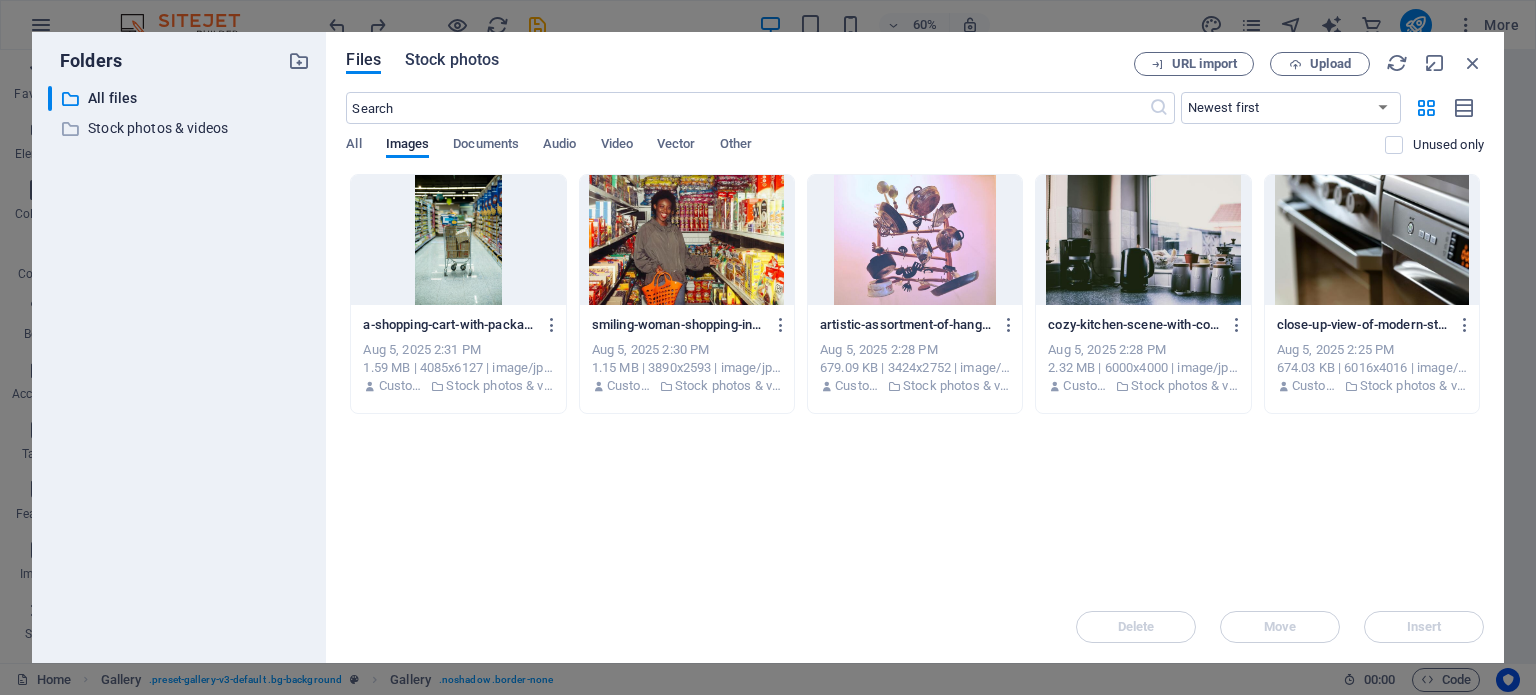 click on "Stock photos" at bounding box center [452, 60] 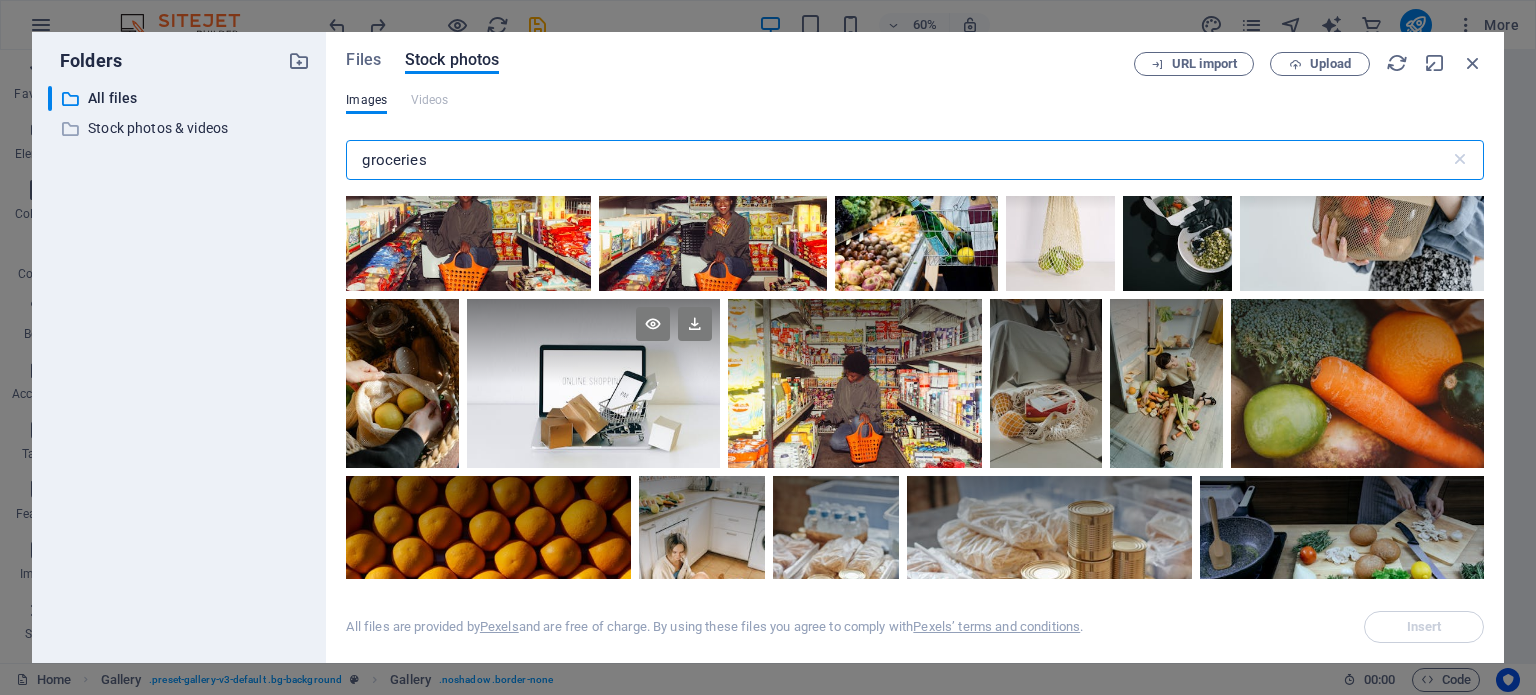 scroll, scrollTop: 1300, scrollLeft: 0, axis: vertical 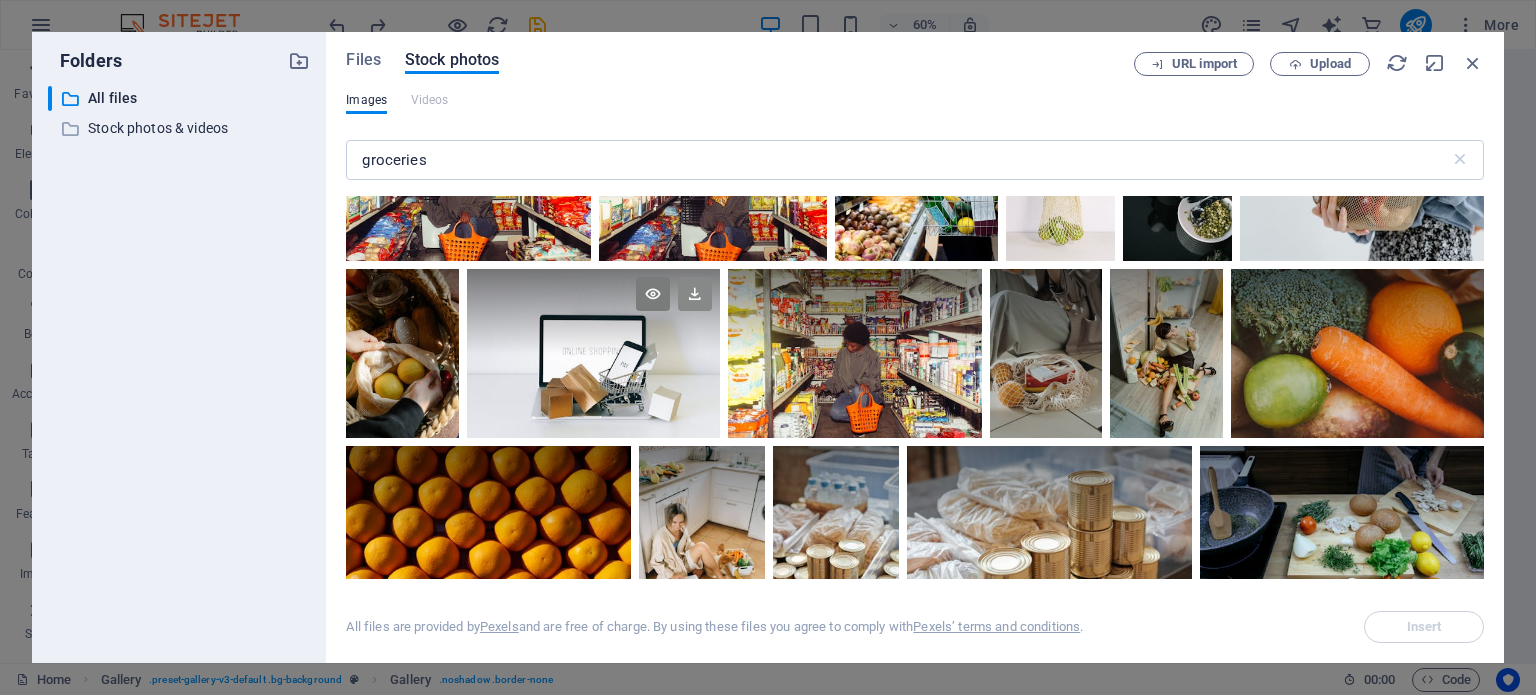 click at bounding box center [695, 294] 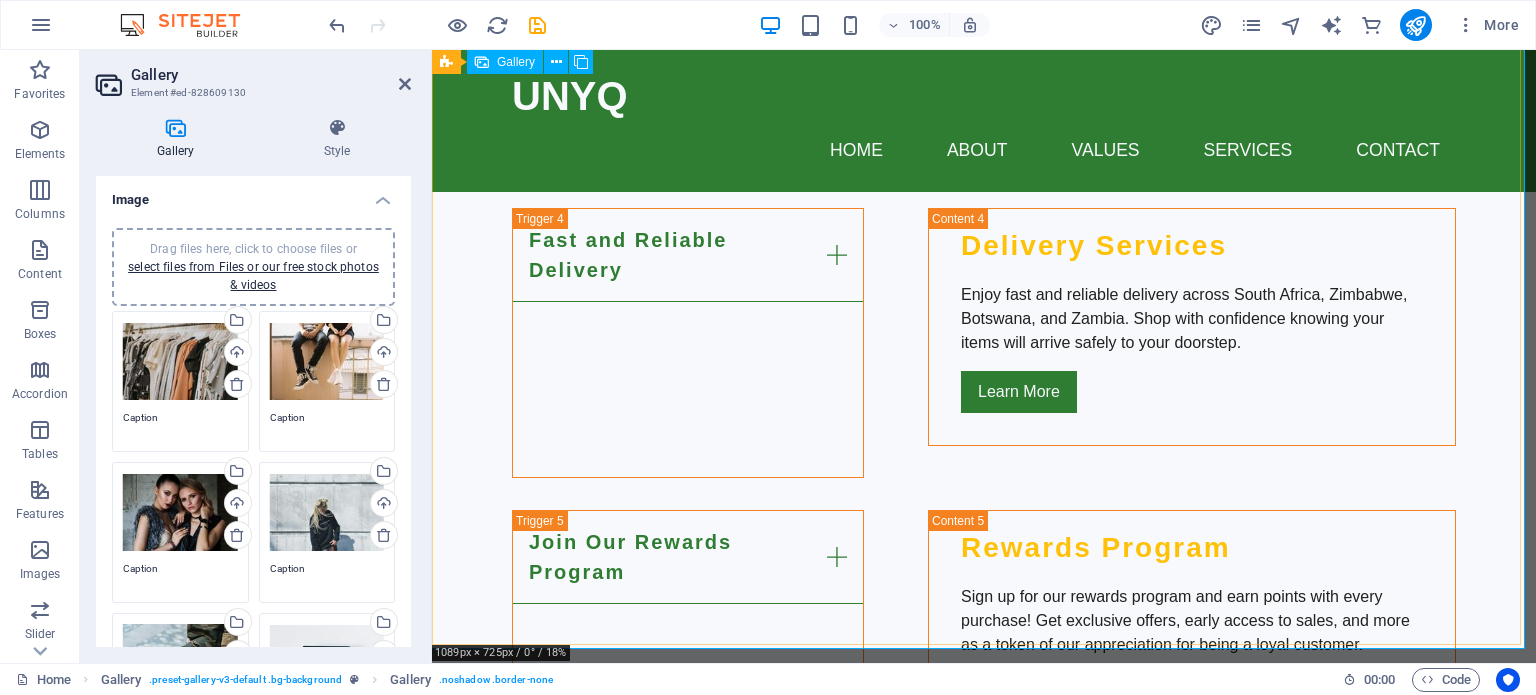 scroll, scrollTop: 4100, scrollLeft: 0, axis: vertical 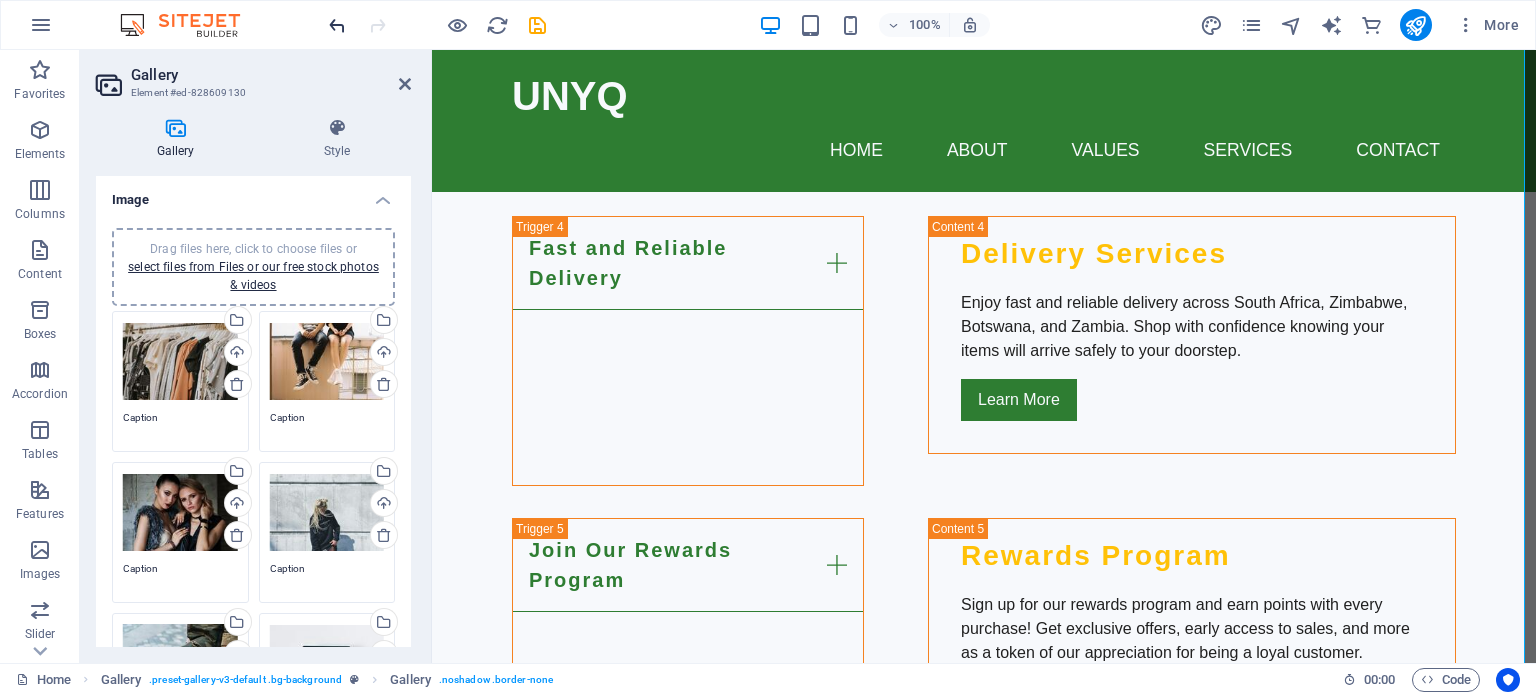 click at bounding box center (337, 25) 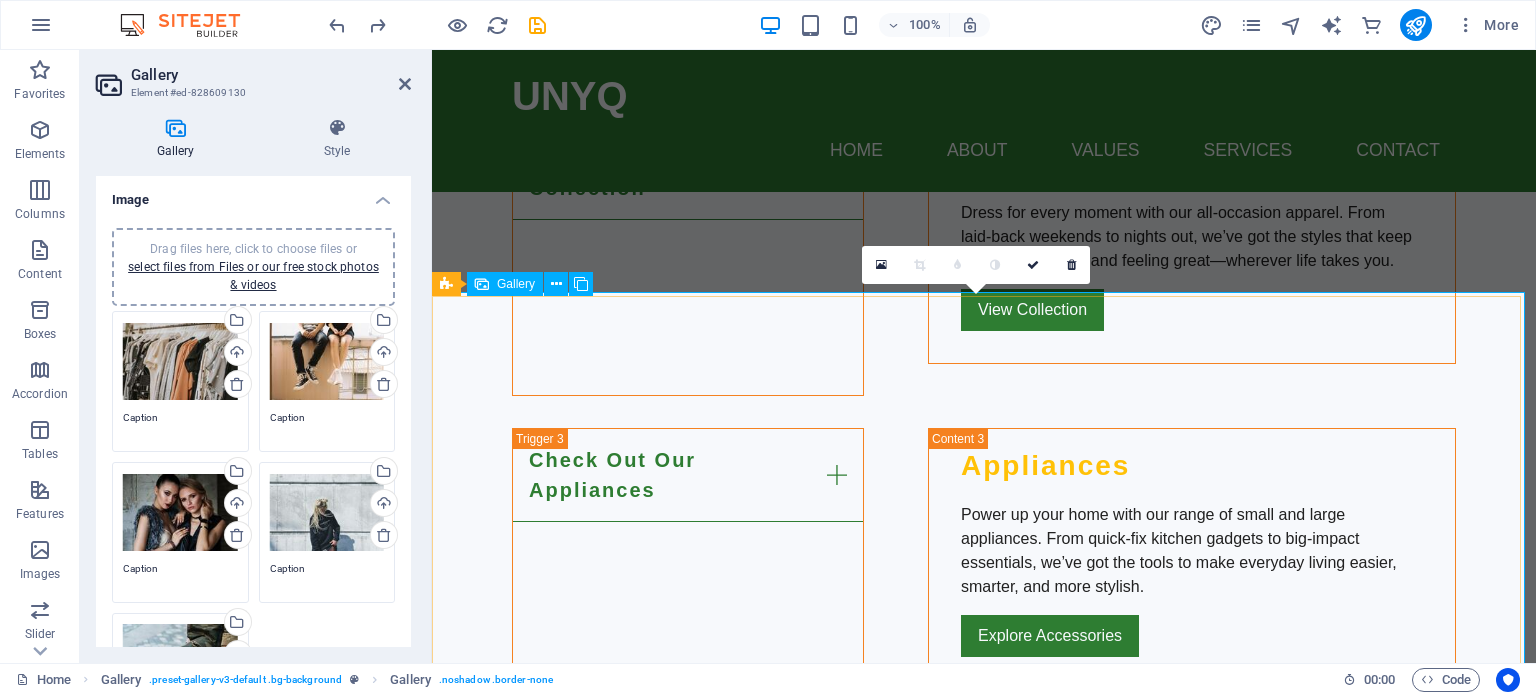 scroll, scrollTop: 3600, scrollLeft: 0, axis: vertical 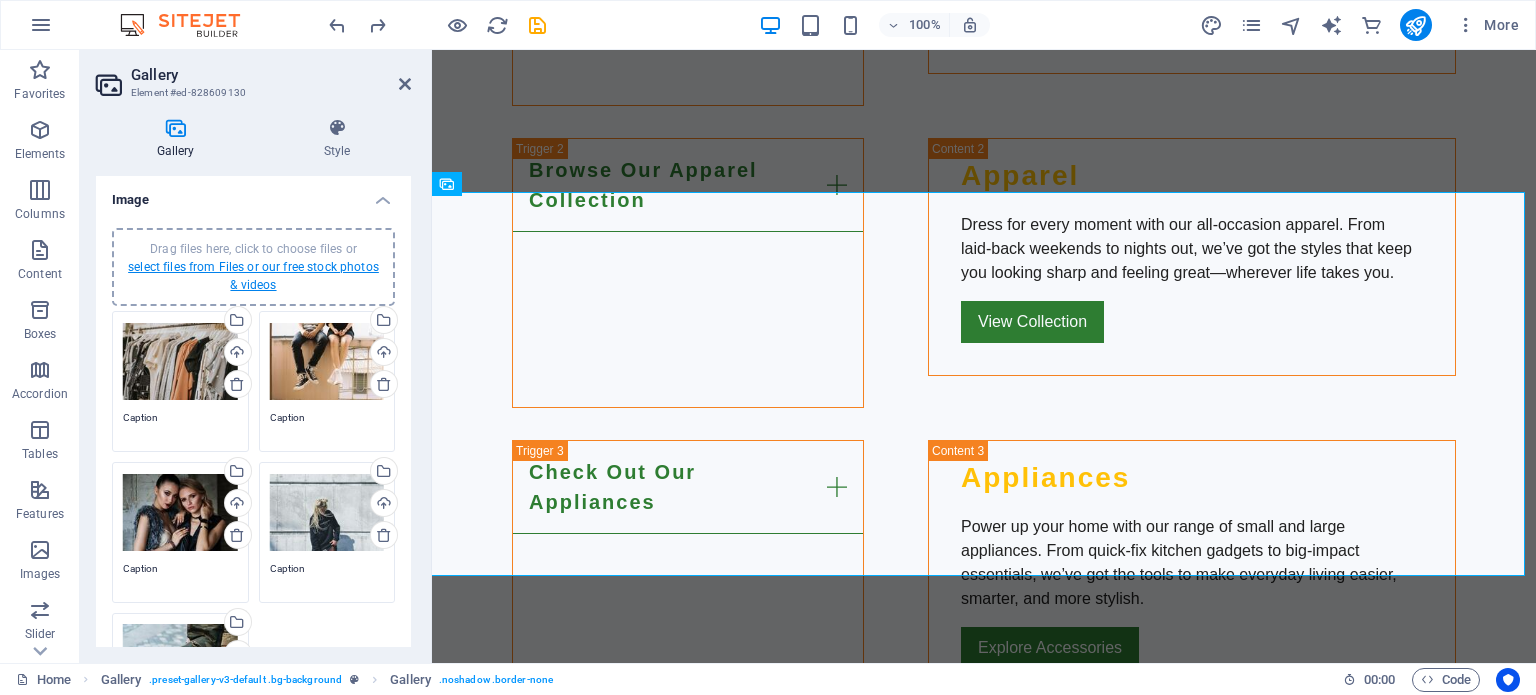 click on "select files from Files or our free stock photos & videos" at bounding box center (253, 276) 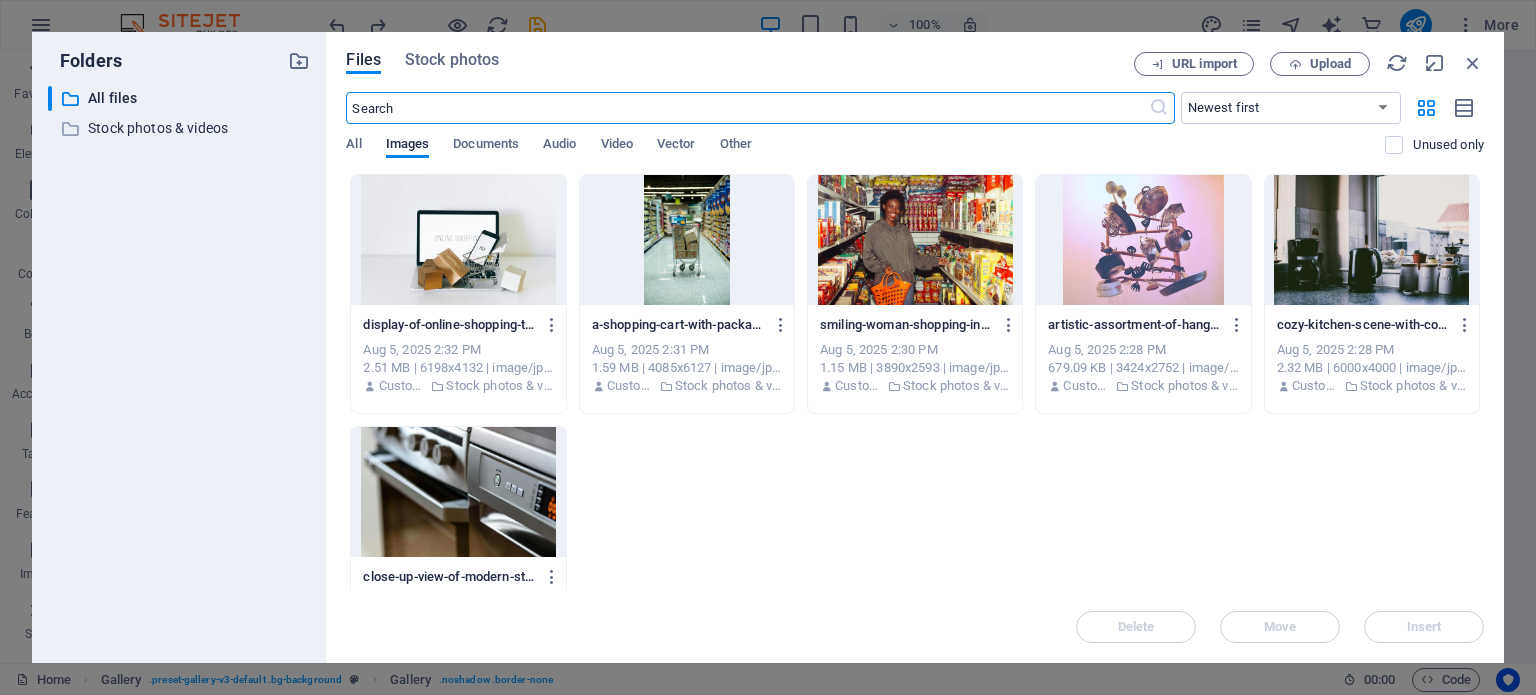 scroll, scrollTop: 4008, scrollLeft: 0, axis: vertical 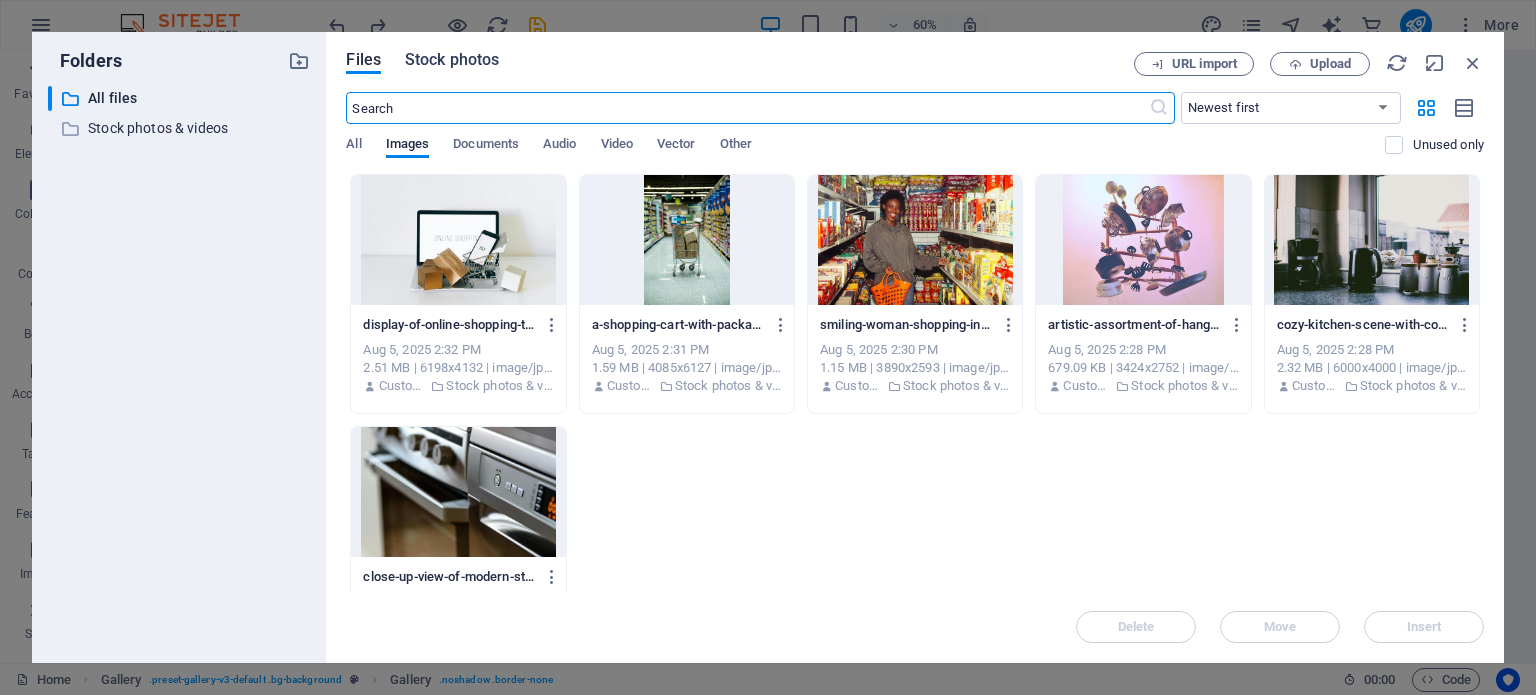 click on "Stock photos" at bounding box center (452, 60) 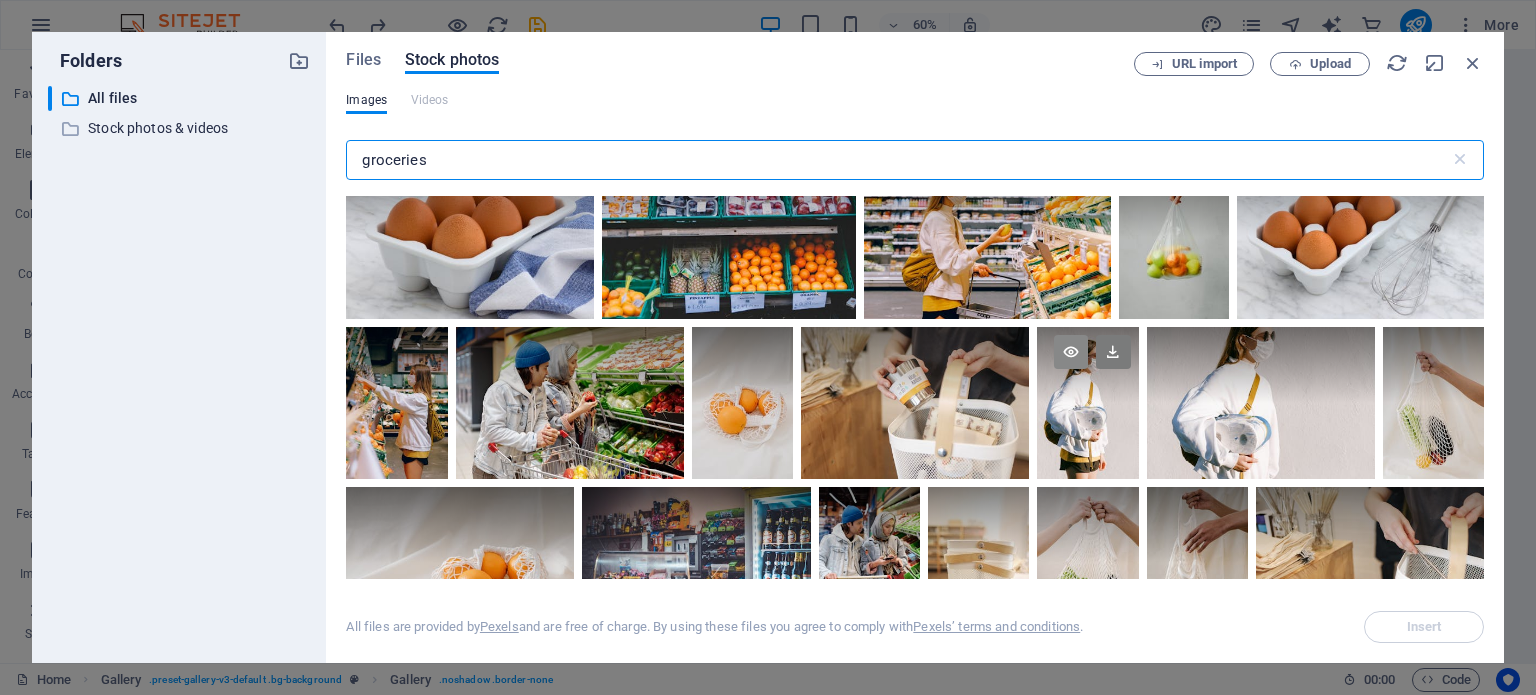 scroll, scrollTop: 400, scrollLeft: 0, axis: vertical 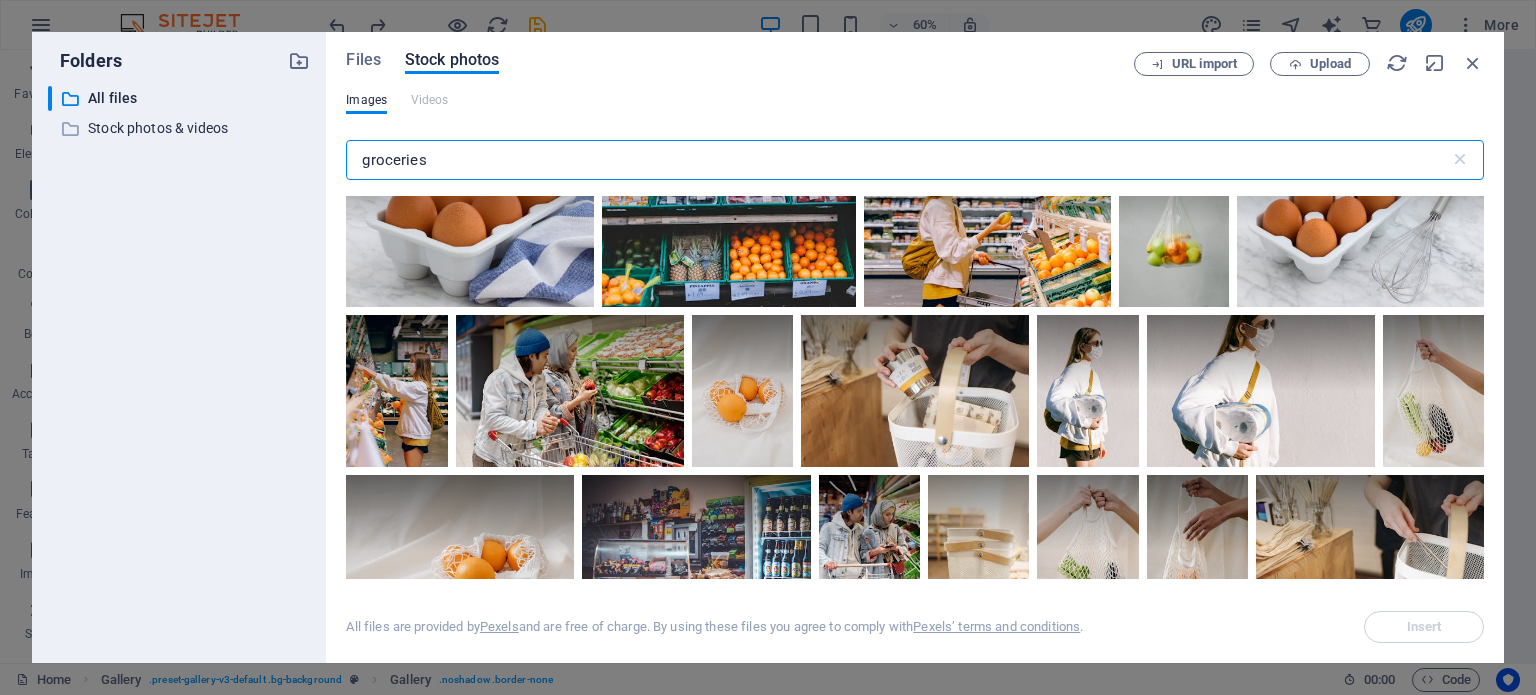 click on "groceries" at bounding box center (897, 160) 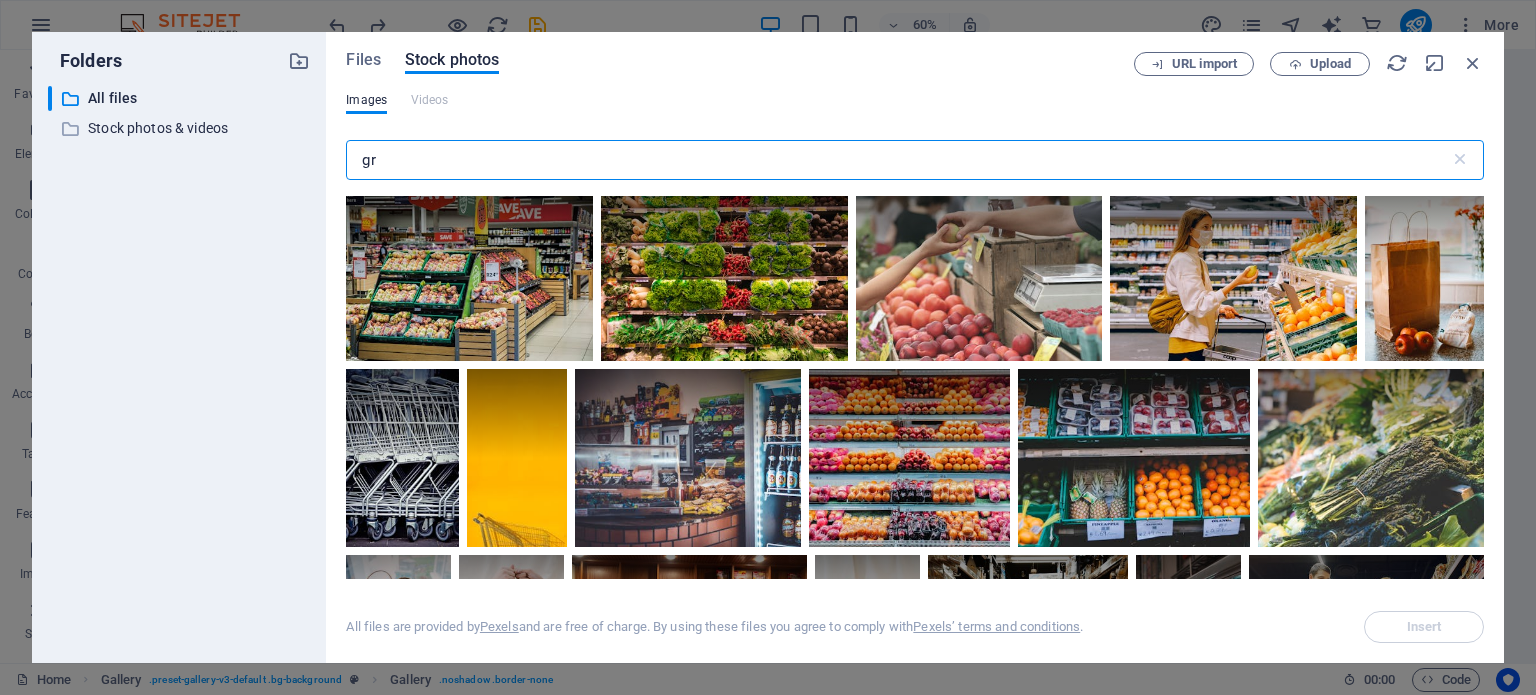 type on "g" 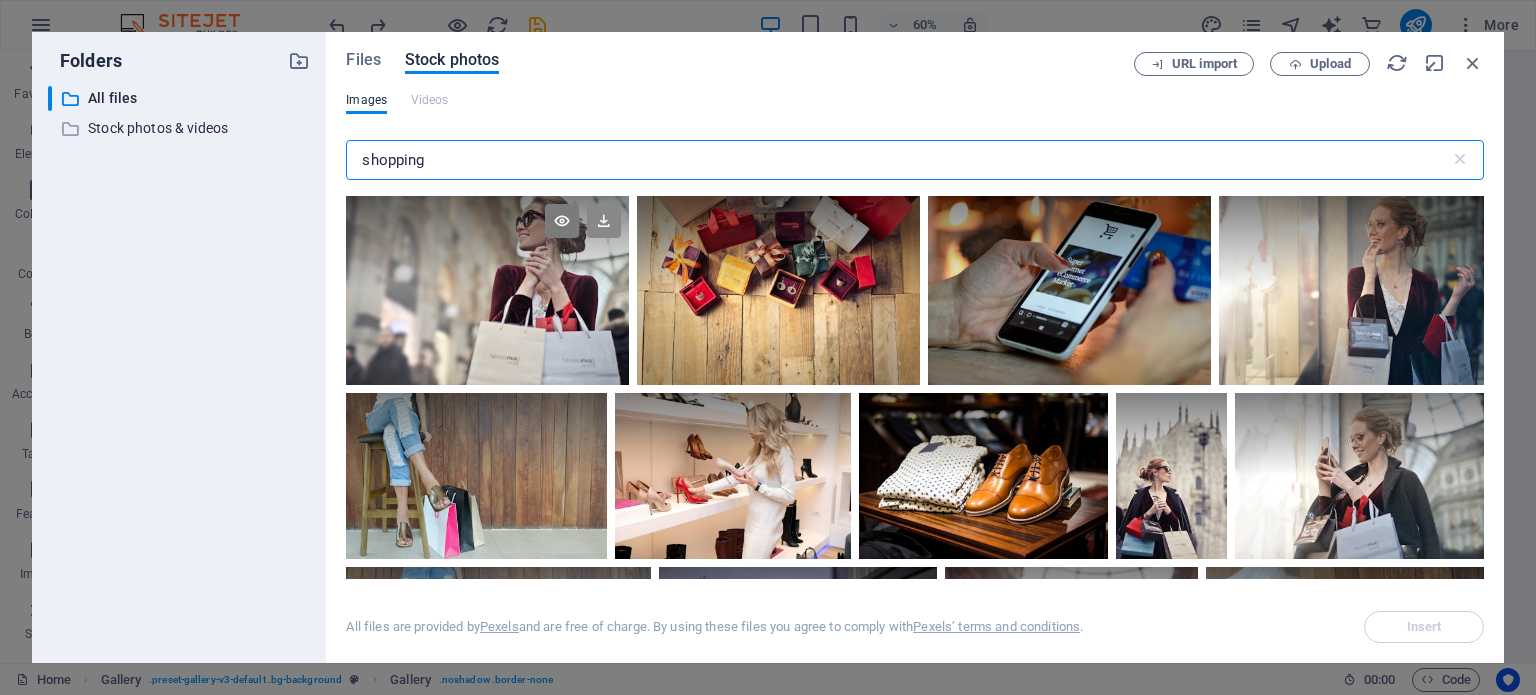 type on "shopping" 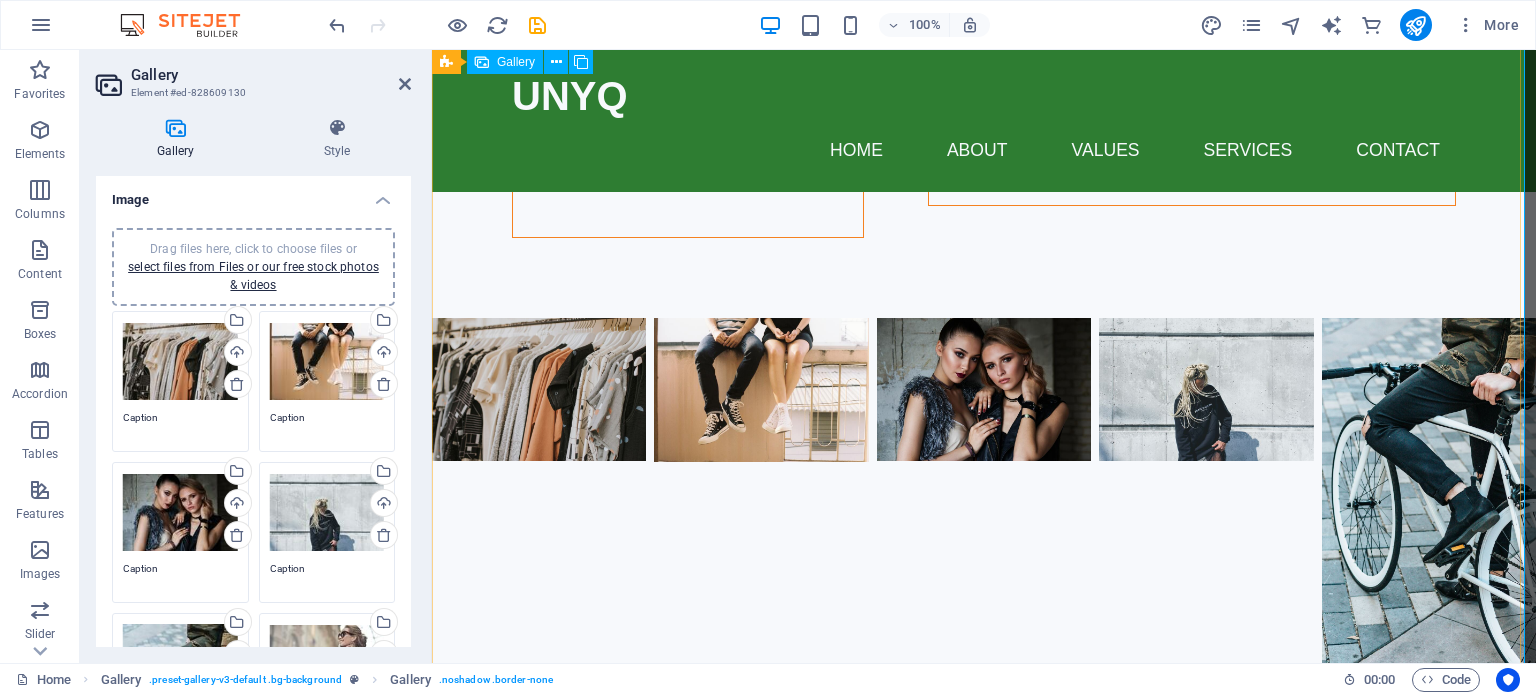 scroll, scrollTop: 3993, scrollLeft: 0, axis: vertical 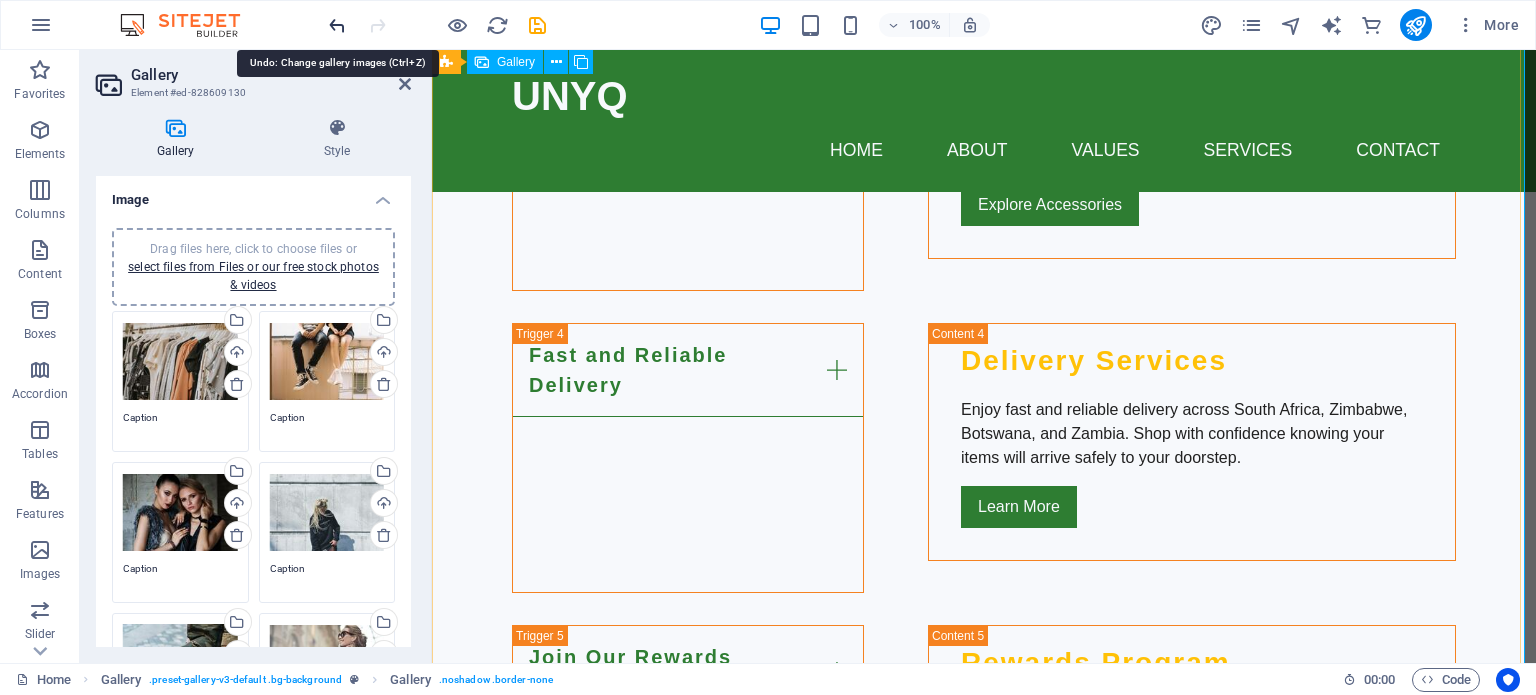 click at bounding box center [337, 25] 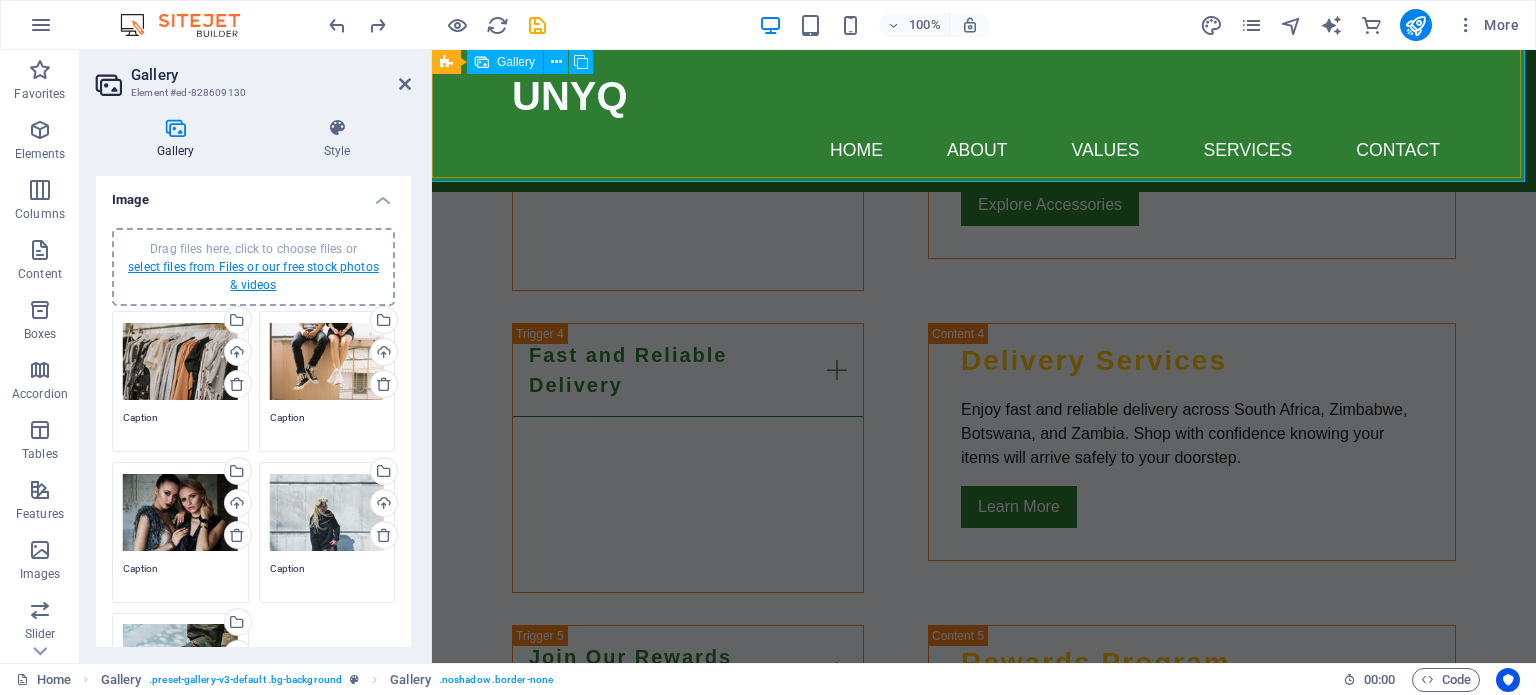 click on "select files from Files or our free stock photos & videos" at bounding box center [253, 276] 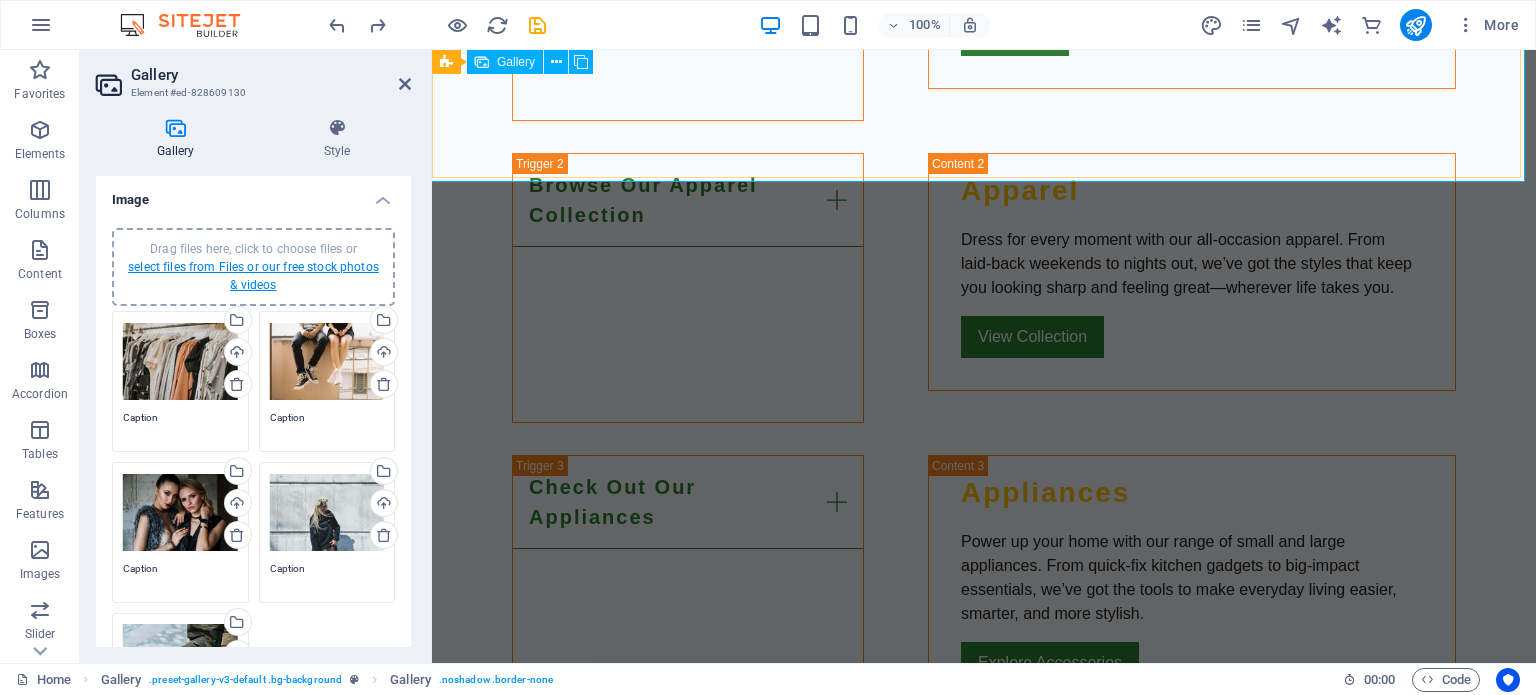 scroll, scrollTop: 4402, scrollLeft: 0, axis: vertical 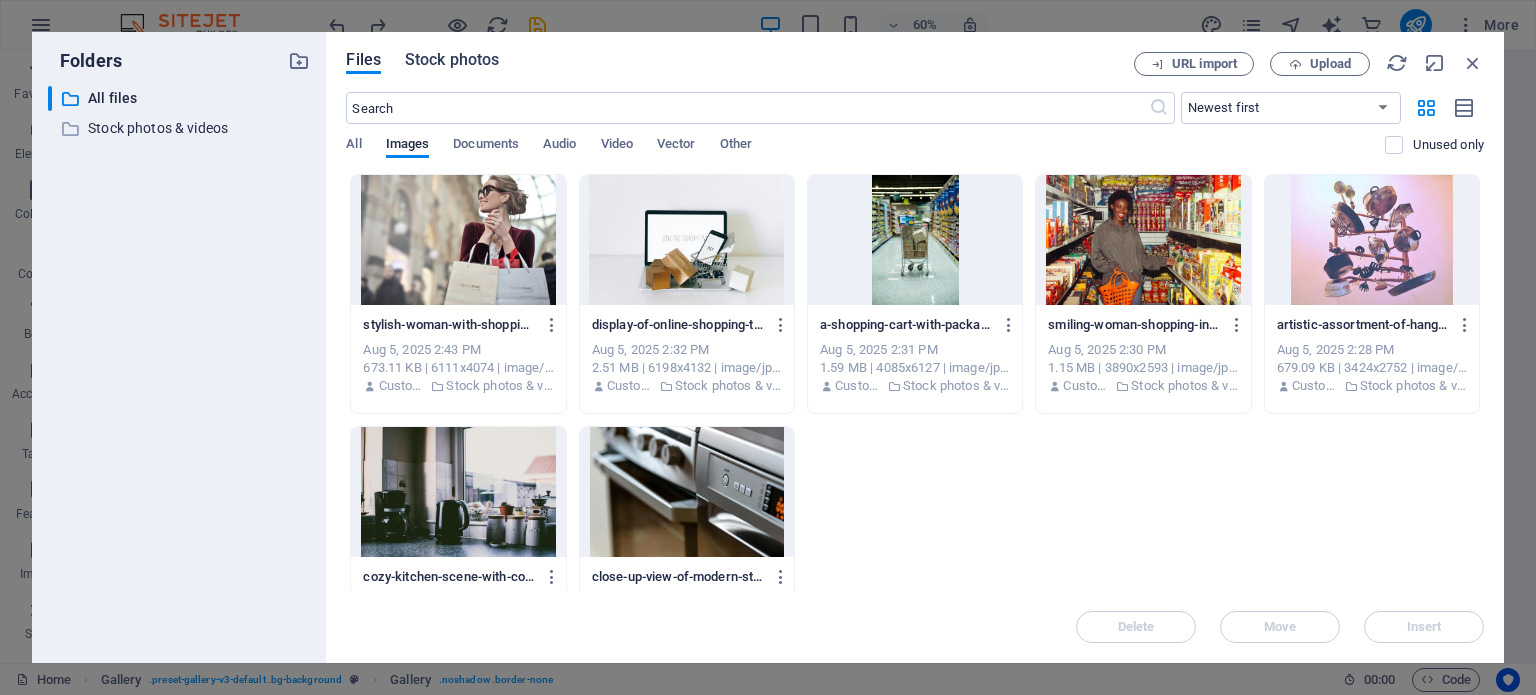 click on "Stock photos" at bounding box center (452, 60) 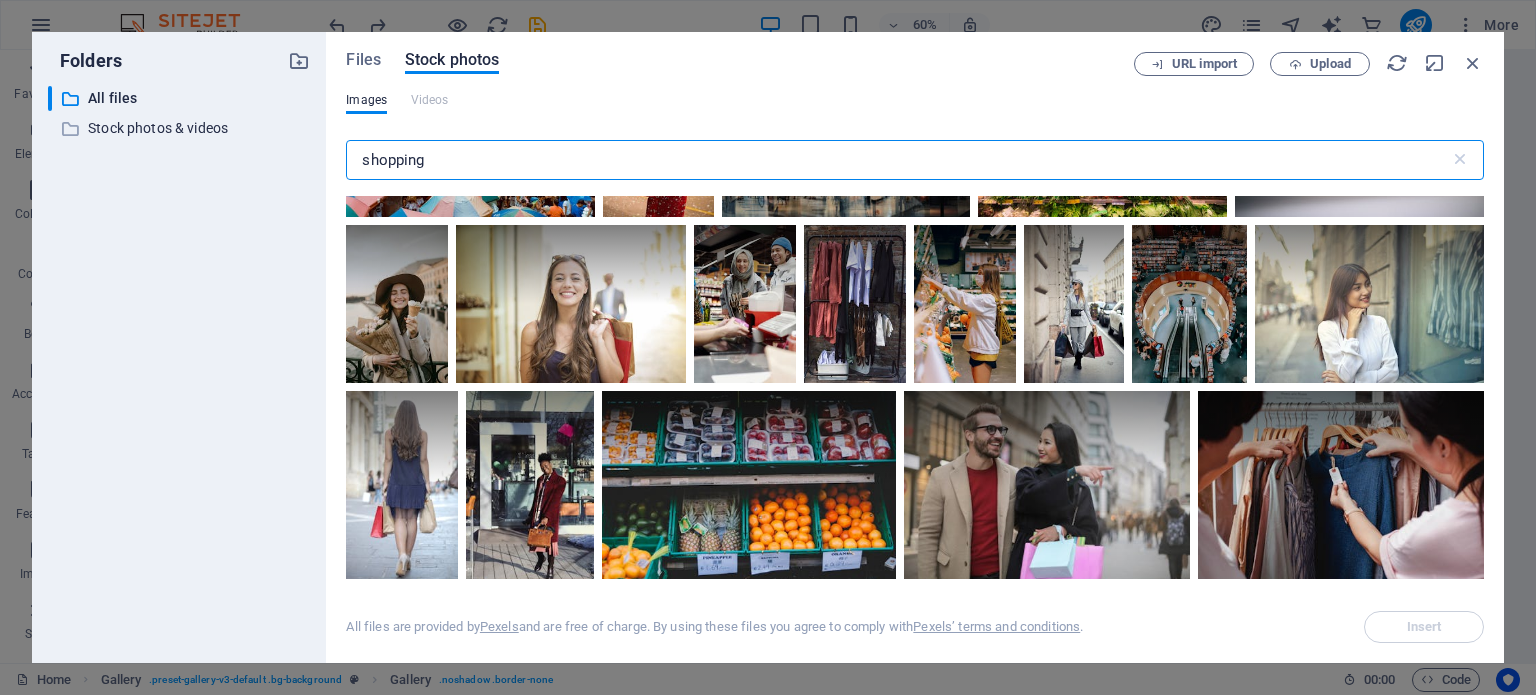 scroll, scrollTop: 4100, scrollLeft: 0, axis: vertical 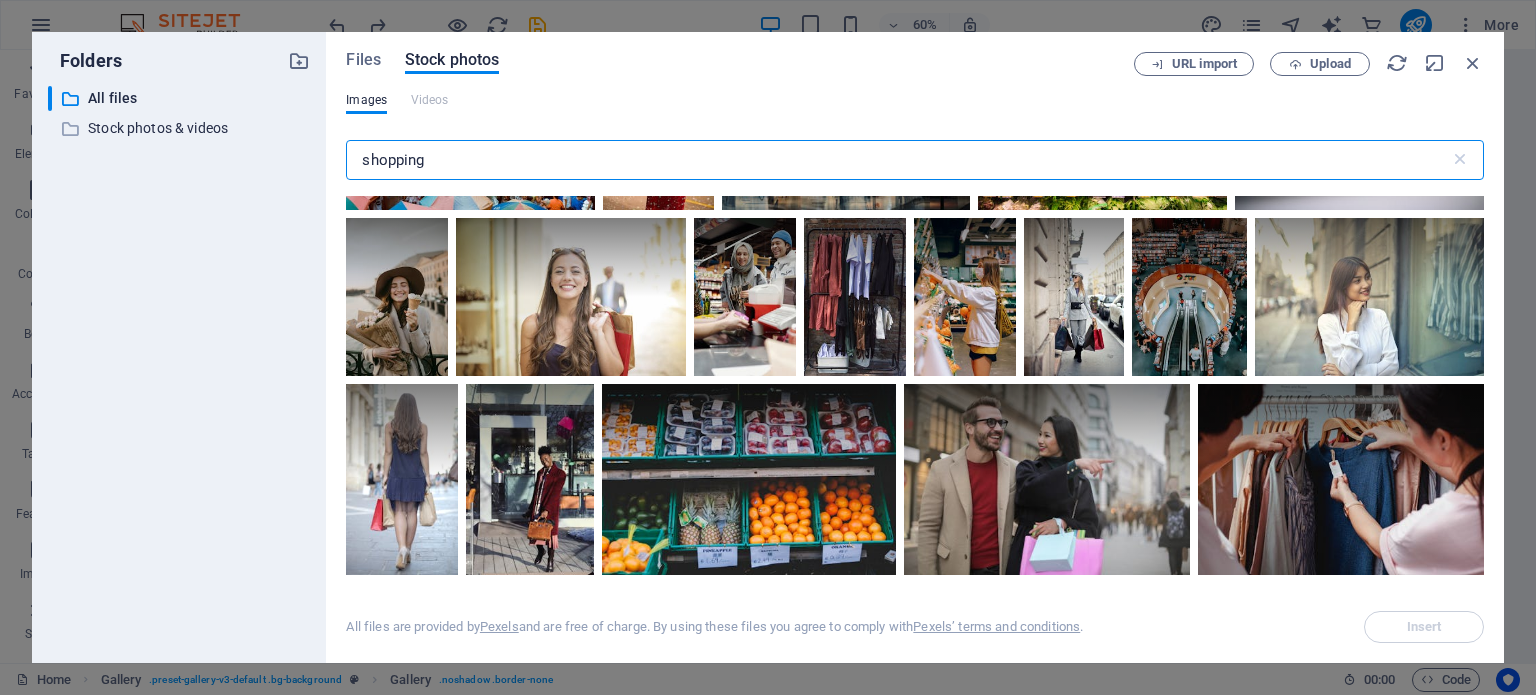 drag, startPoint x: 416, startPoint y: 164, endPoint x: 336, endPoint y: 165, distance: 80.00625 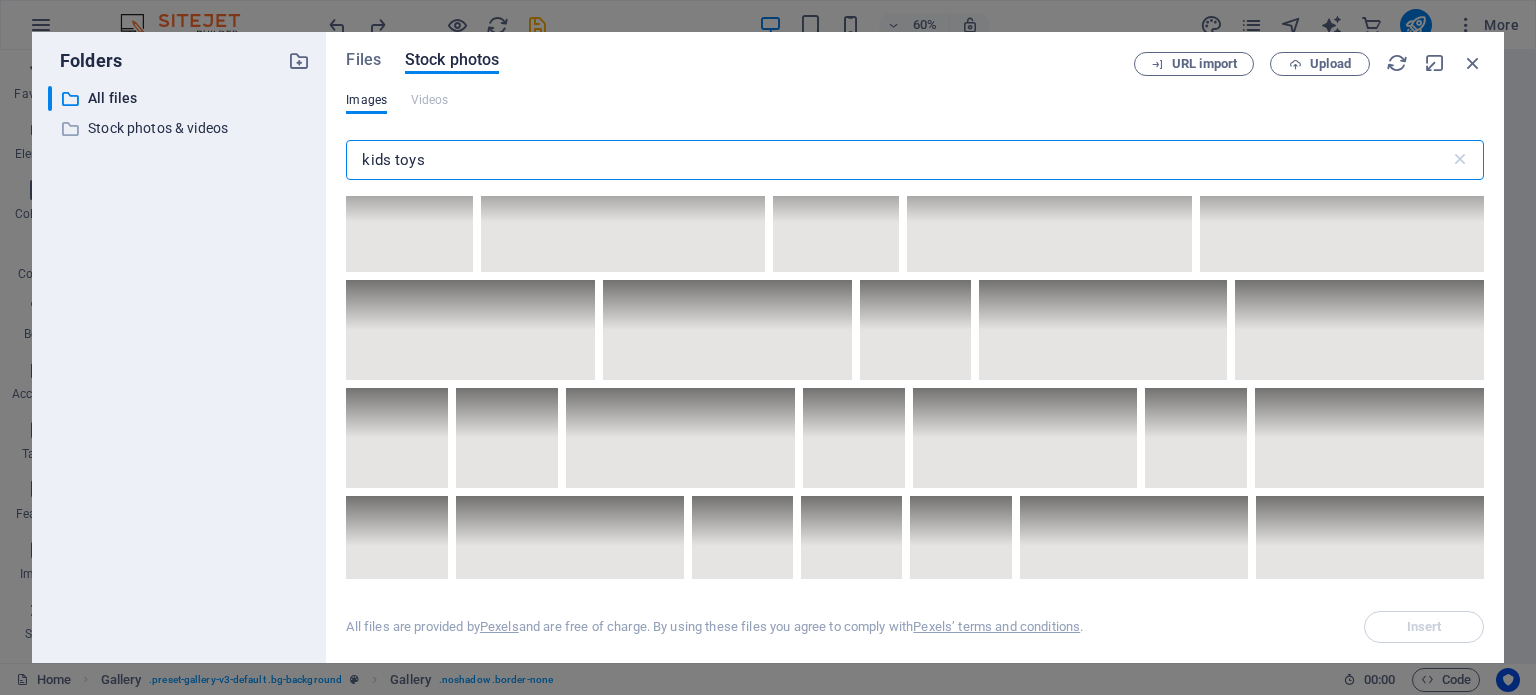 scroll, scrollTop: 1900, scrollLeft: 0, axis: vertical 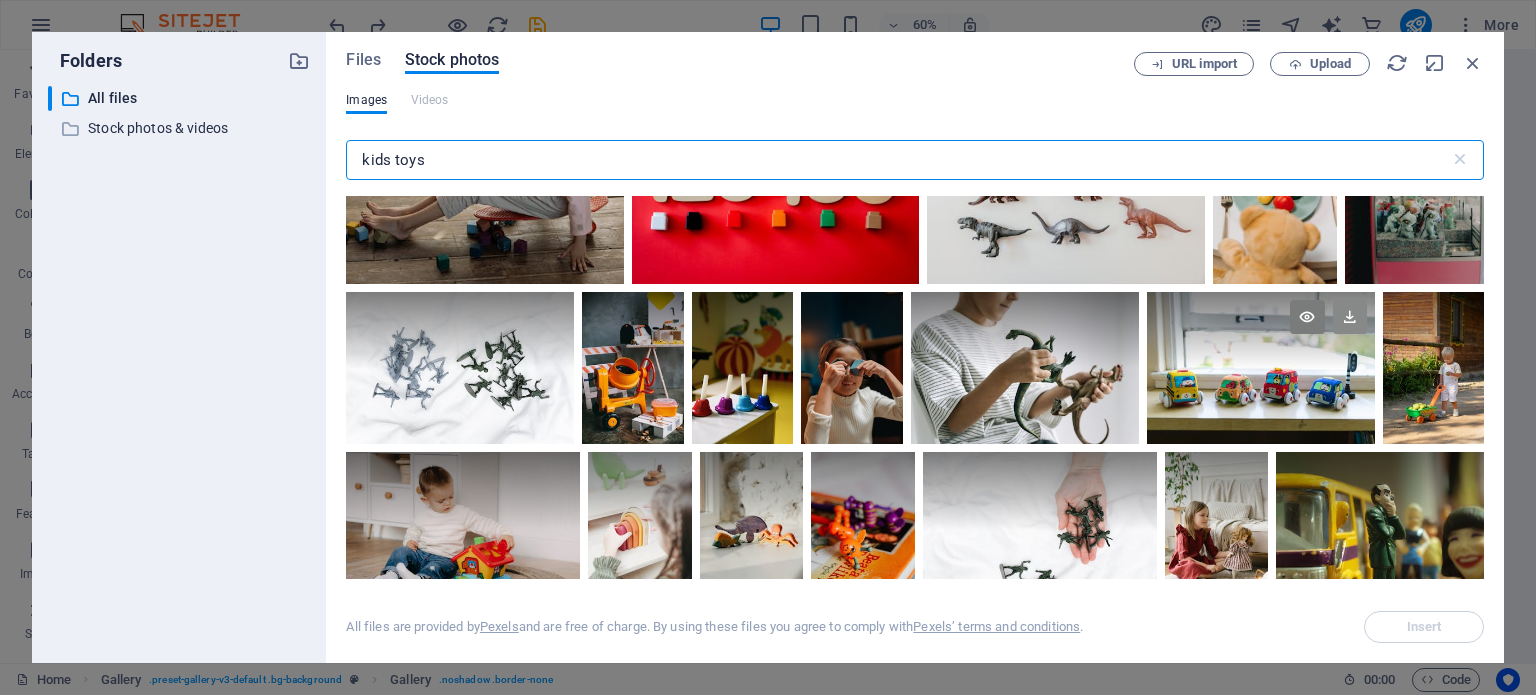 type on "kids toys" 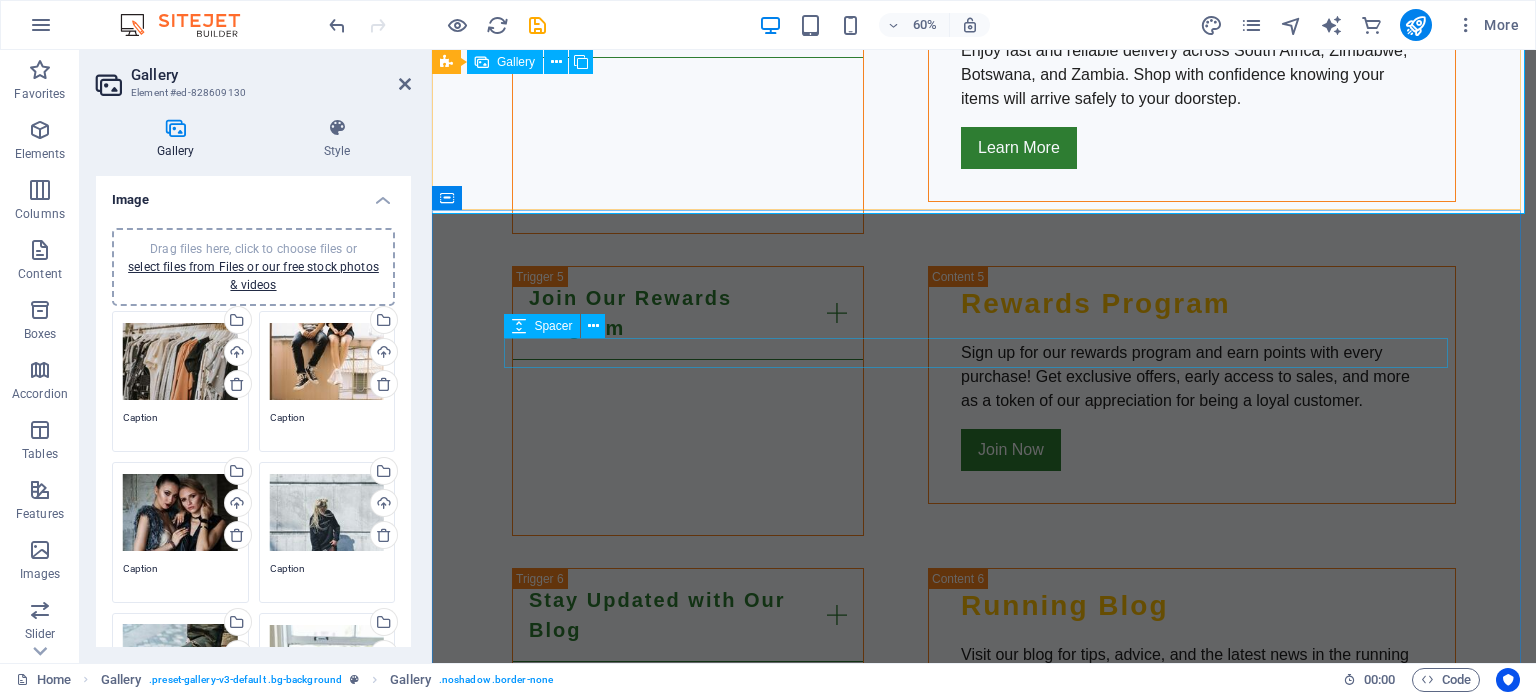 scroll, scrollTop: 3993, scrollLeft: 0, axis: vertical 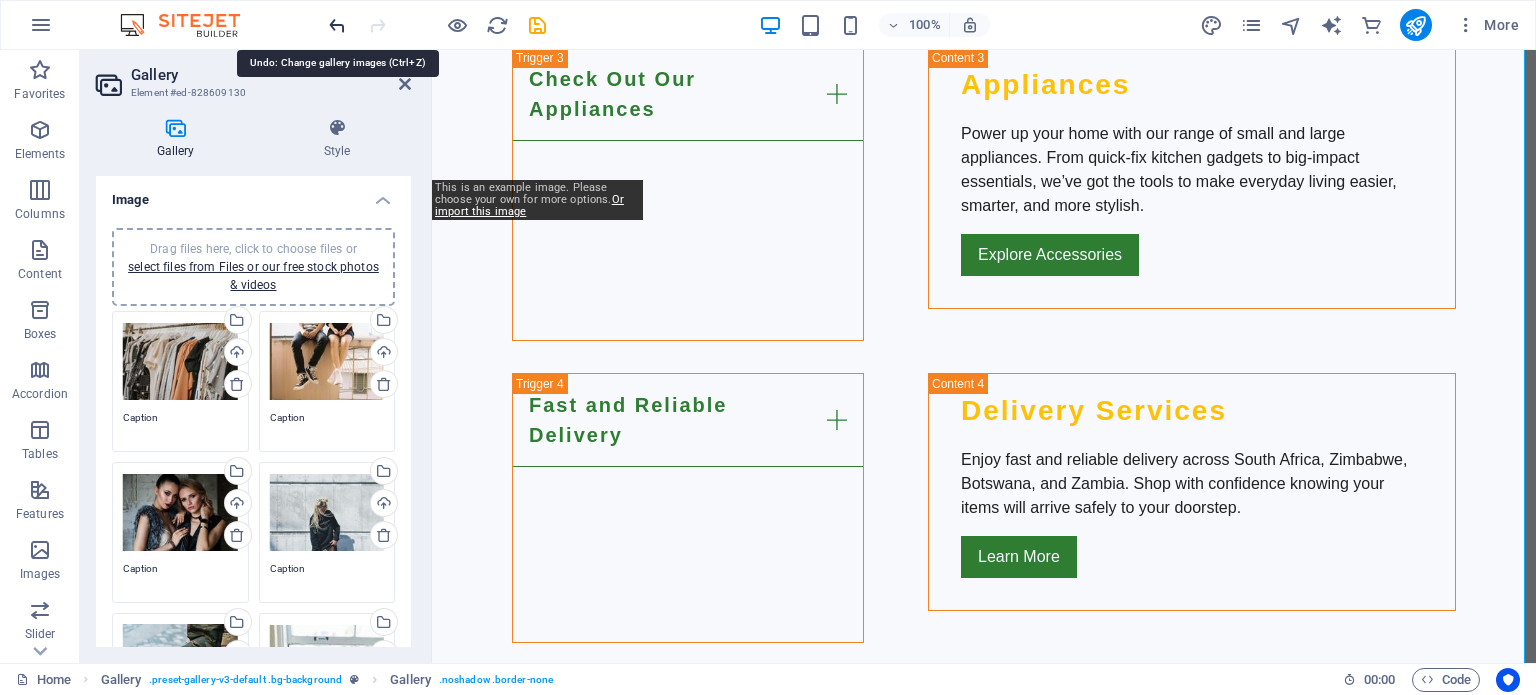 click at bounding box center [337, 25] 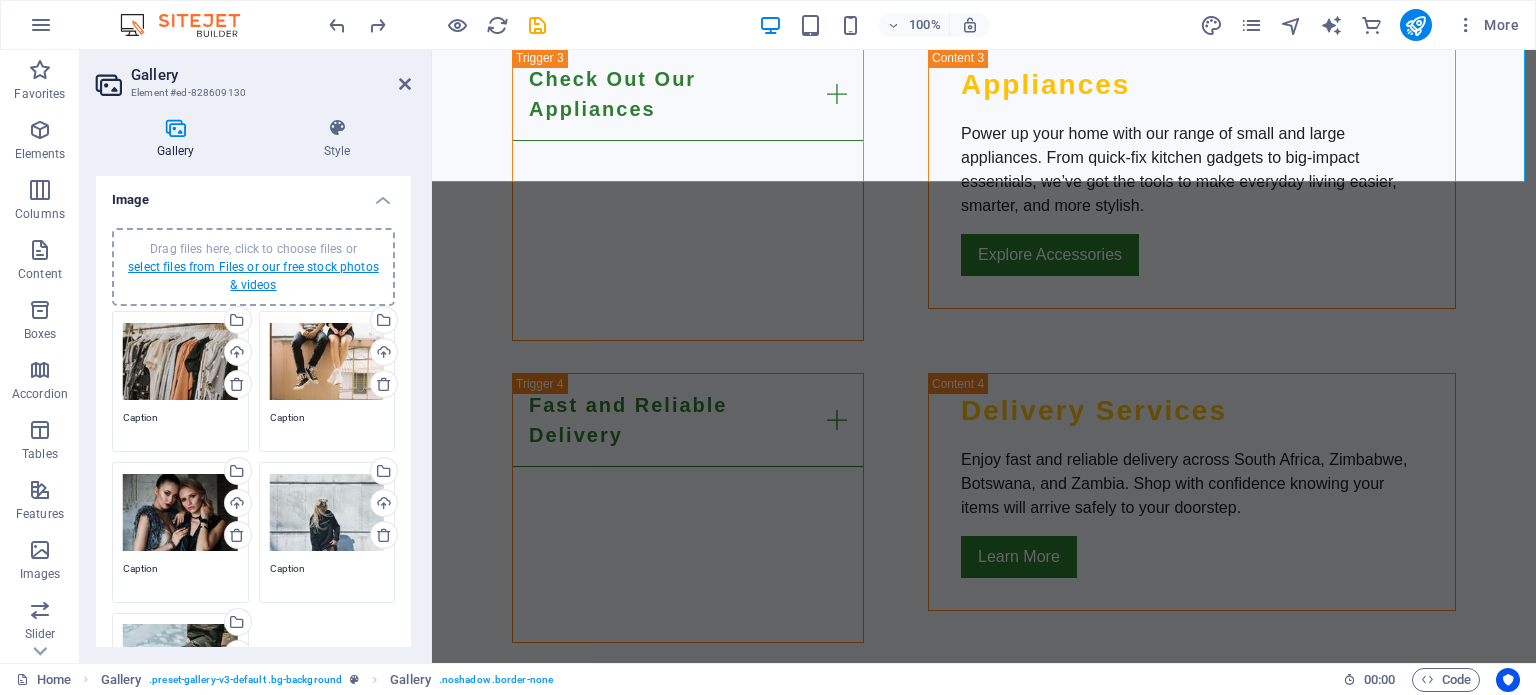 click on "select files from Files or our free stock photos & videos" at bounding box center [253, 276] 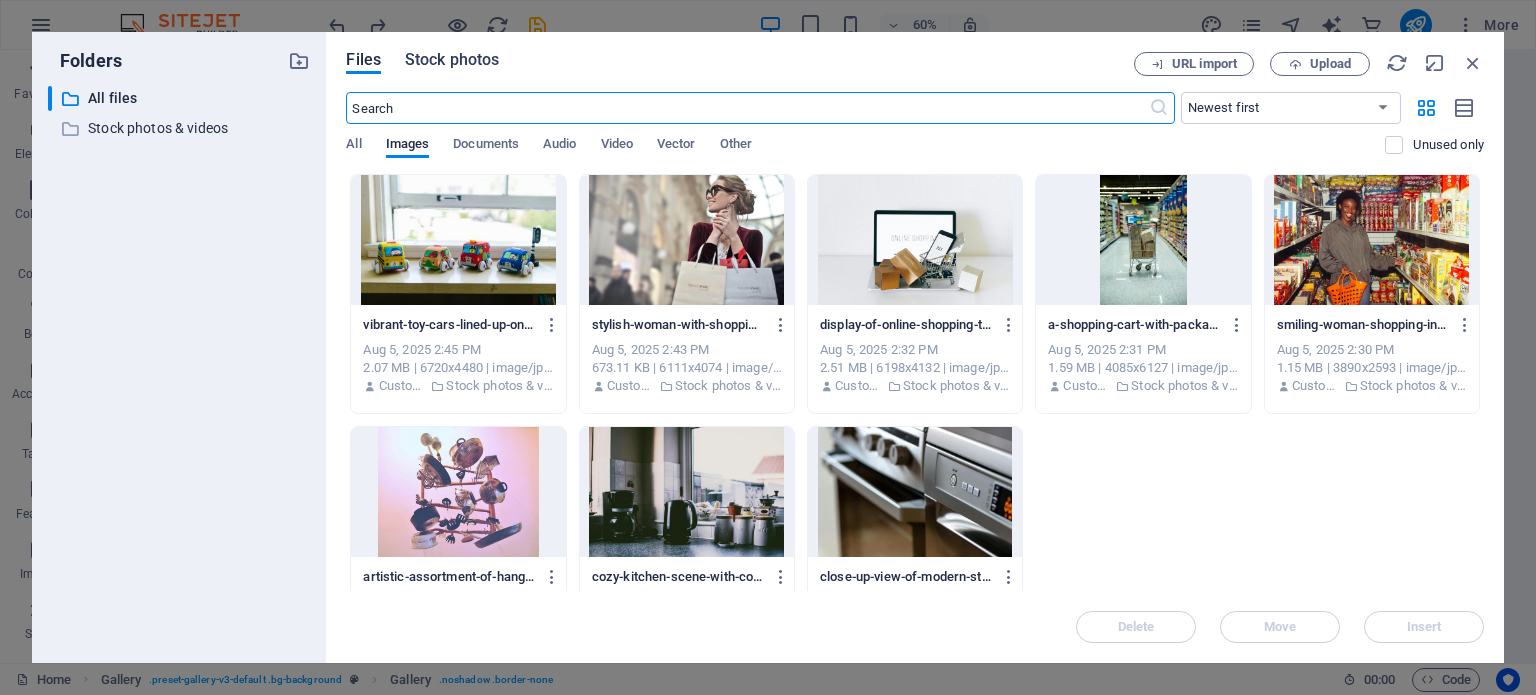click on "Stock photos" at bounding box center (452, 60) 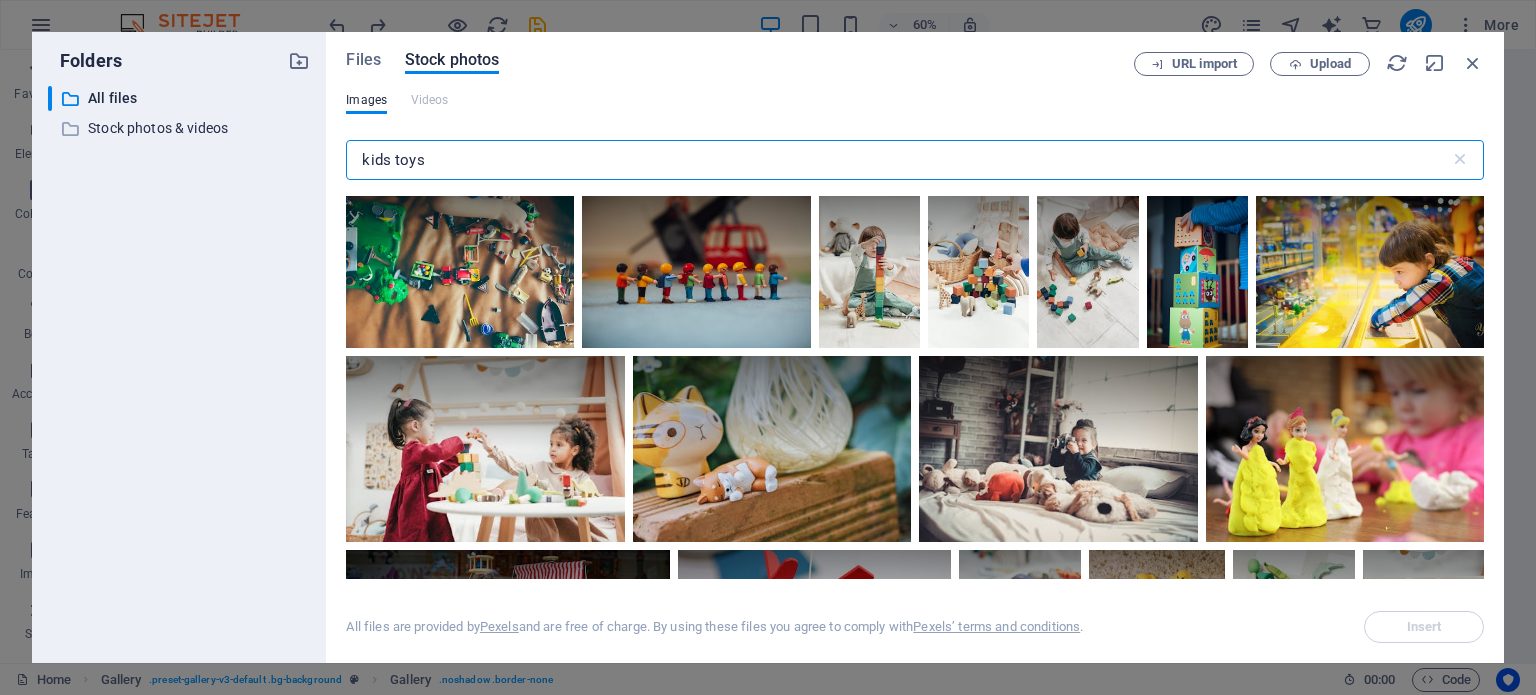 drag, startPoint x: 460, startPoint y: 160, endPoint x: 397, endPoint y: 168, distance: 63.505905 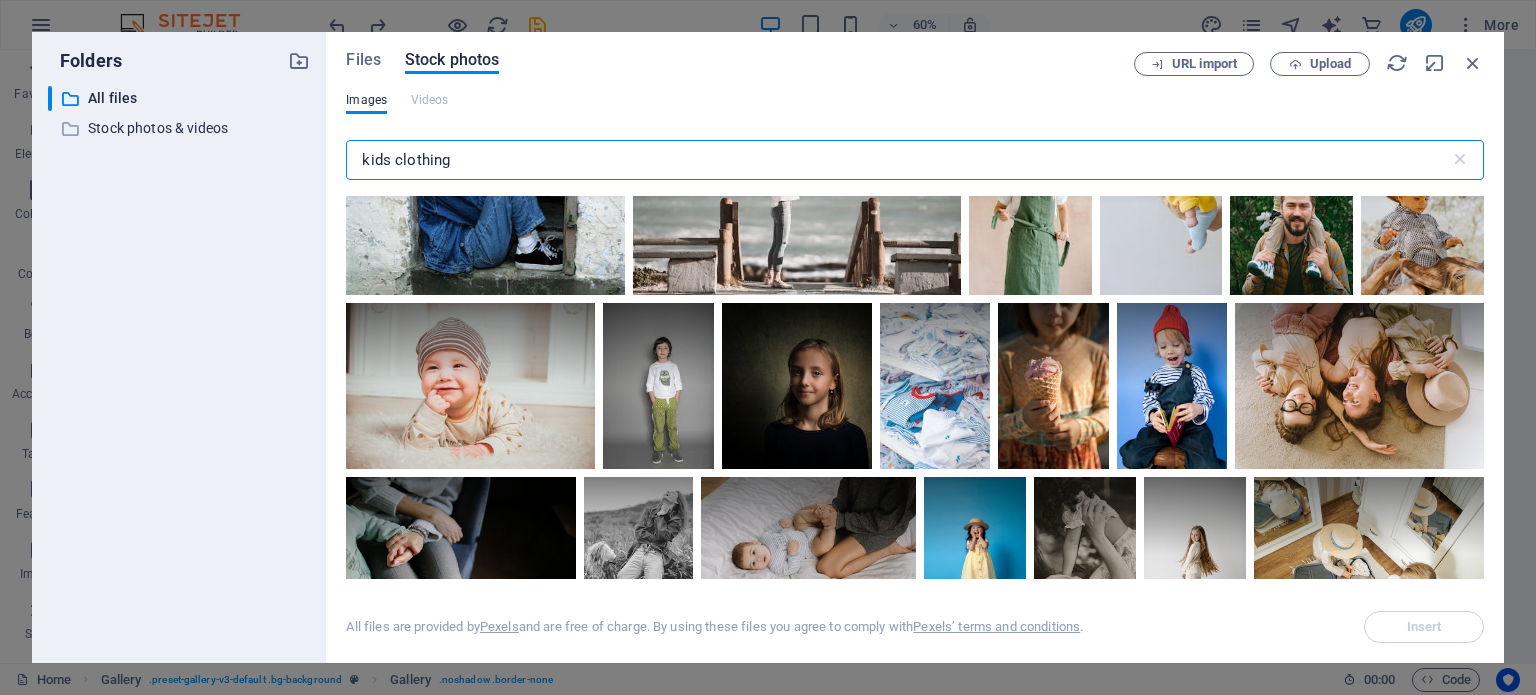 scroll, scrollTop: 1500, scrollLeft: 0, axis: vertical 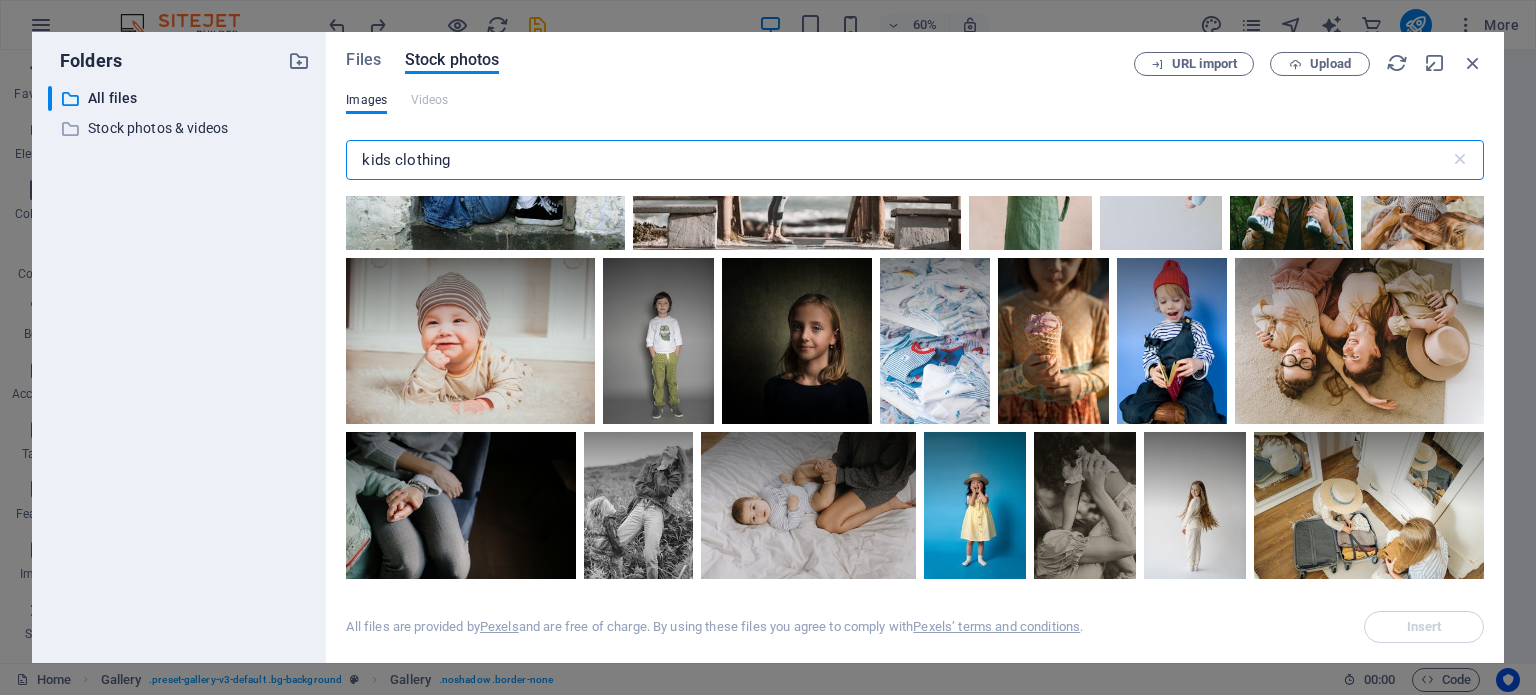 drag, startPoint x: 487, startPoint y: 169, endPoint x: 344, endPoint y: 173, distance: 143.05594 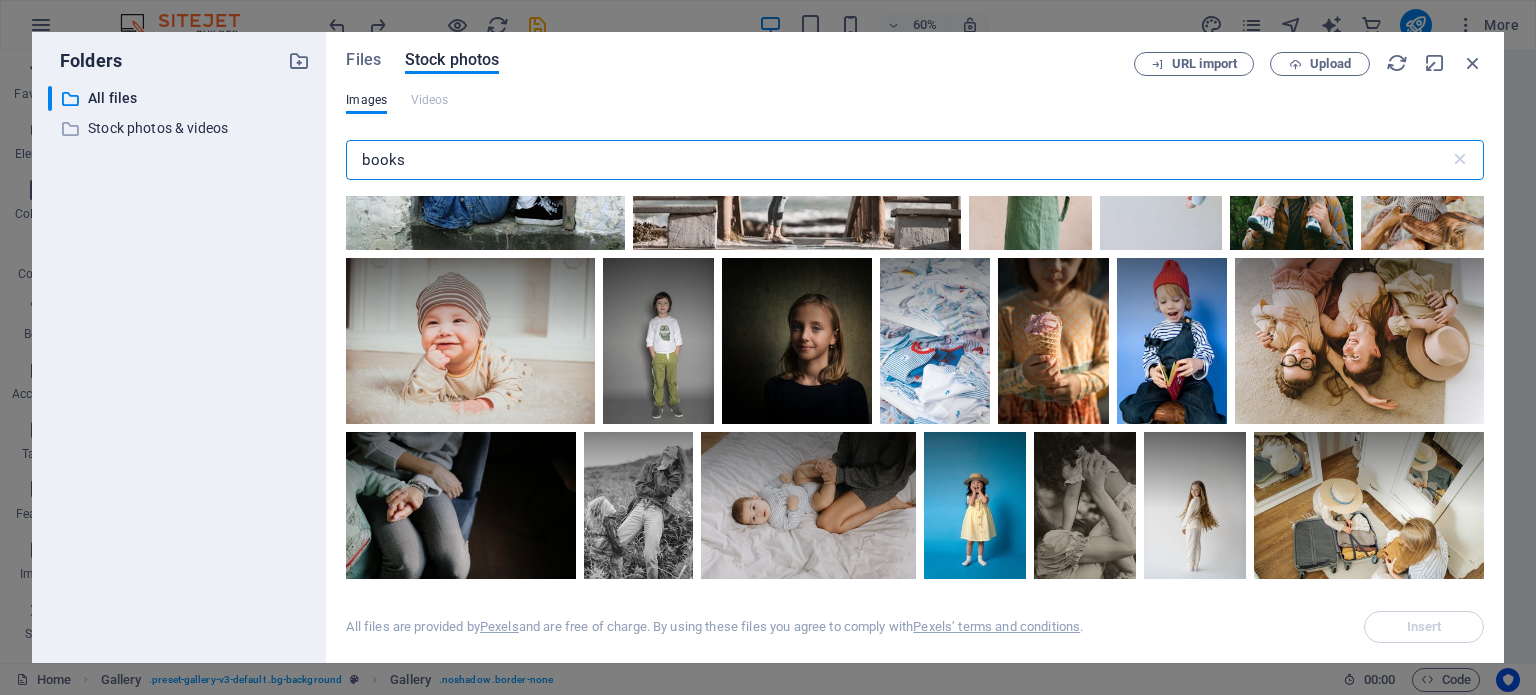 type on "books" 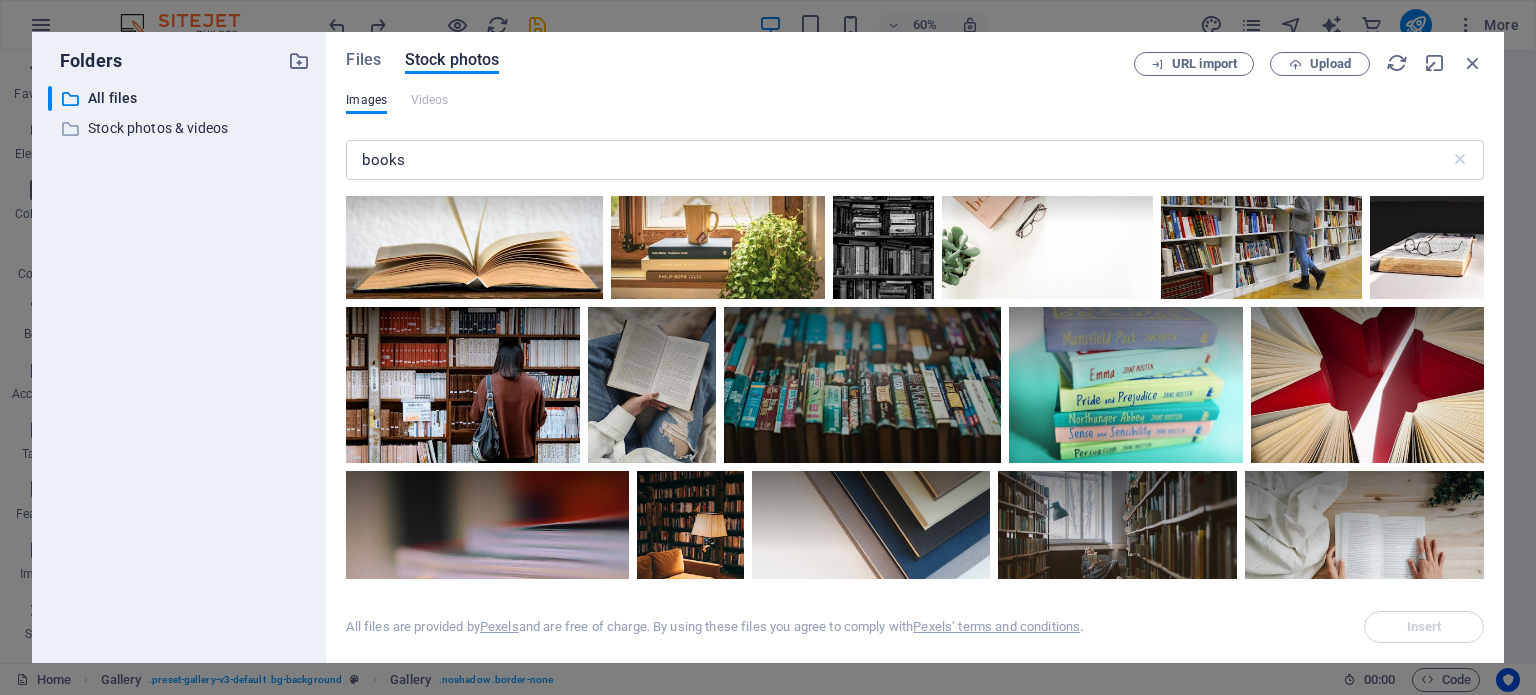 scroll, scrollTop: 1700, scrollLeft: 0, axis: vertical 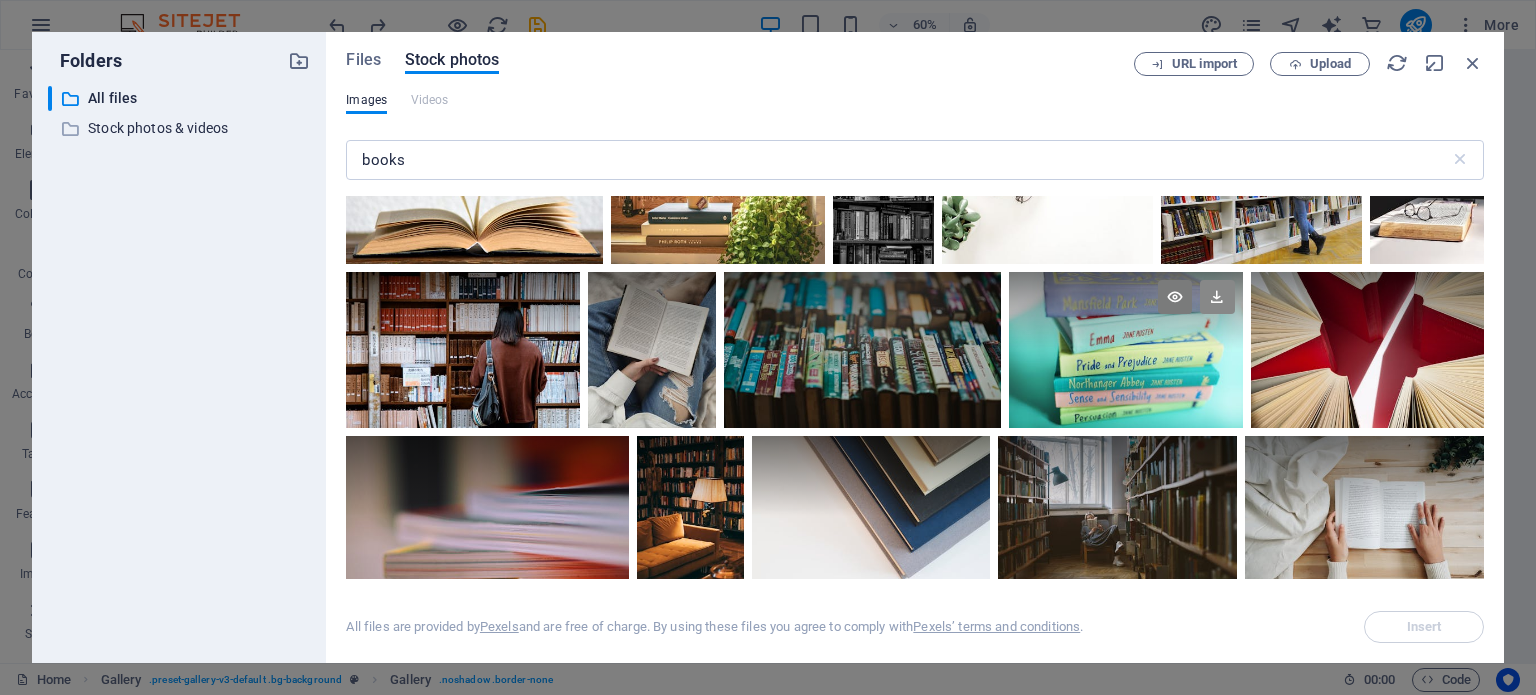 click at bounding box center (1217, 297) 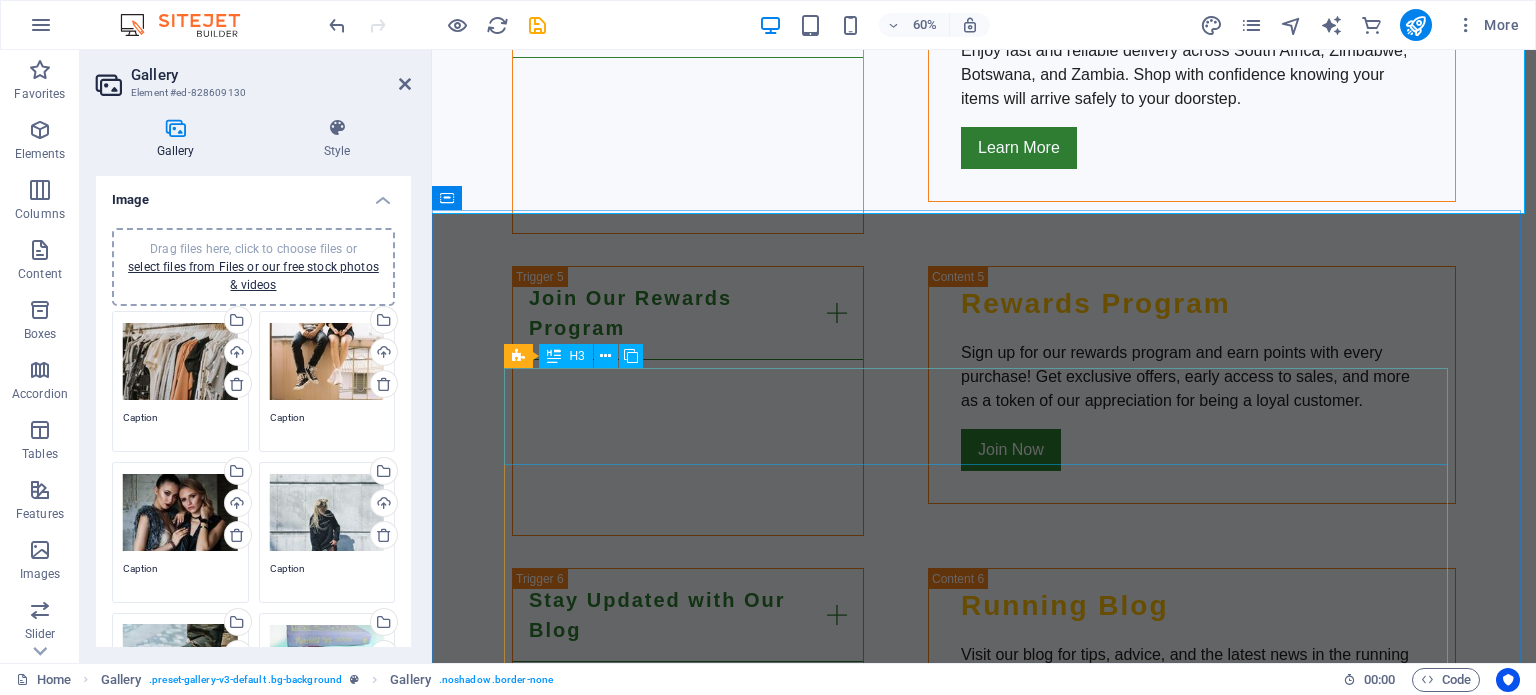 scroll, scrollTop: 4093, scrollLeft: 0, axis: vertical 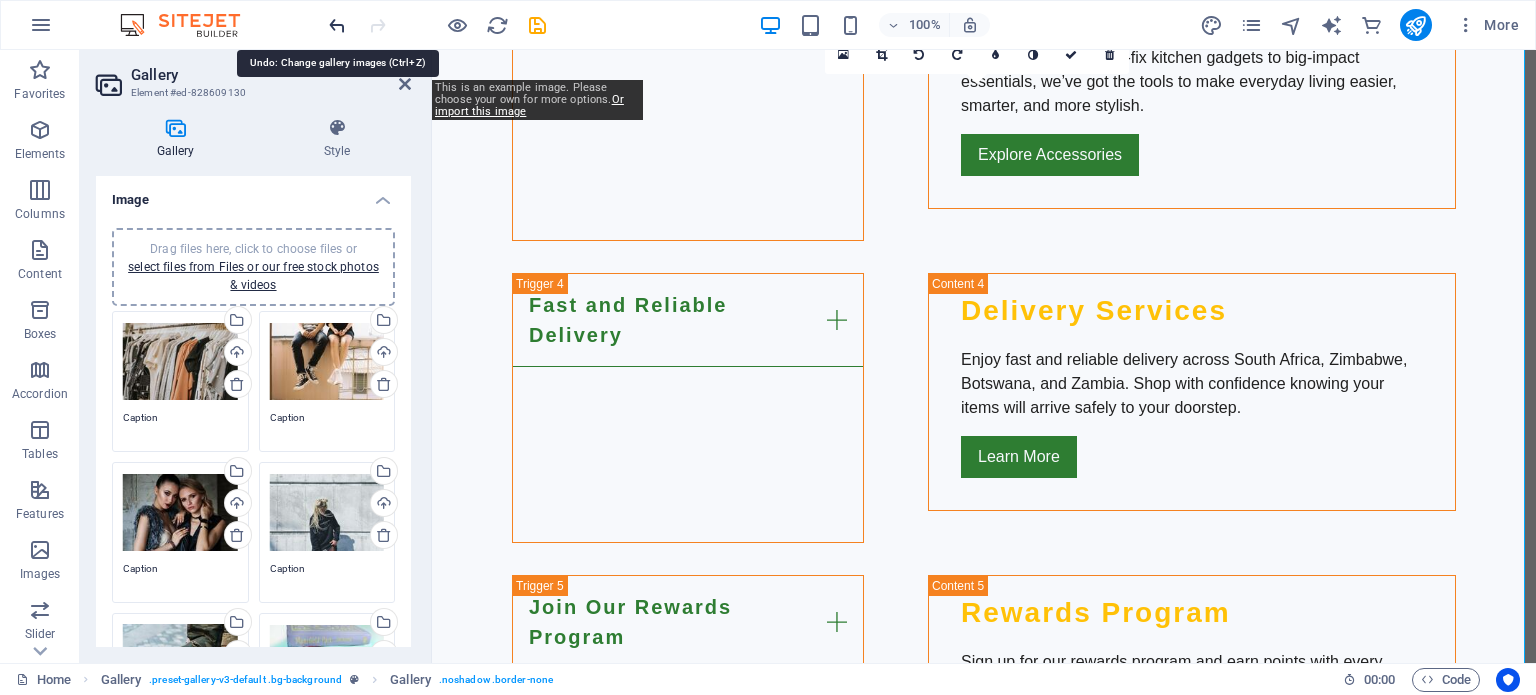 click at bounding box center [337, 25] 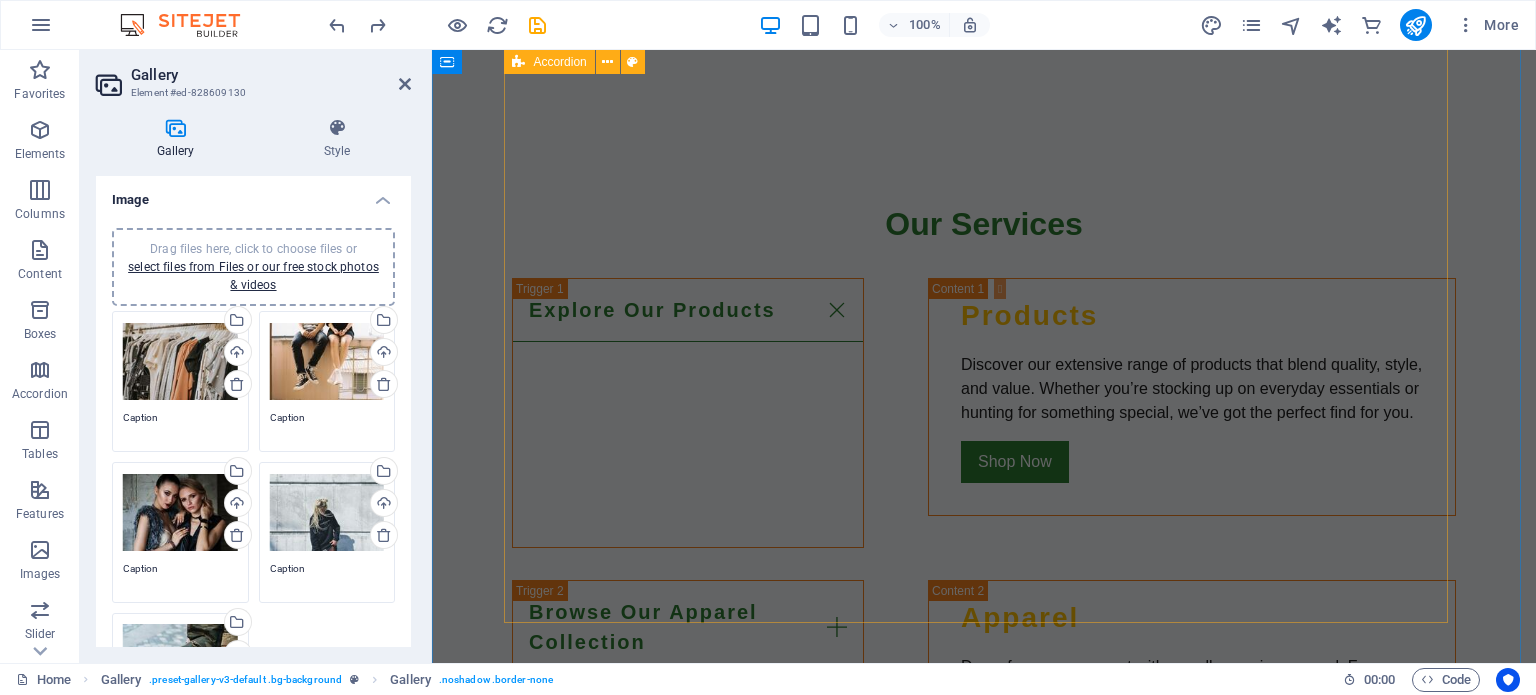 scroll, scrollTop: 3193, scrollLeft: 0, axis: vertical 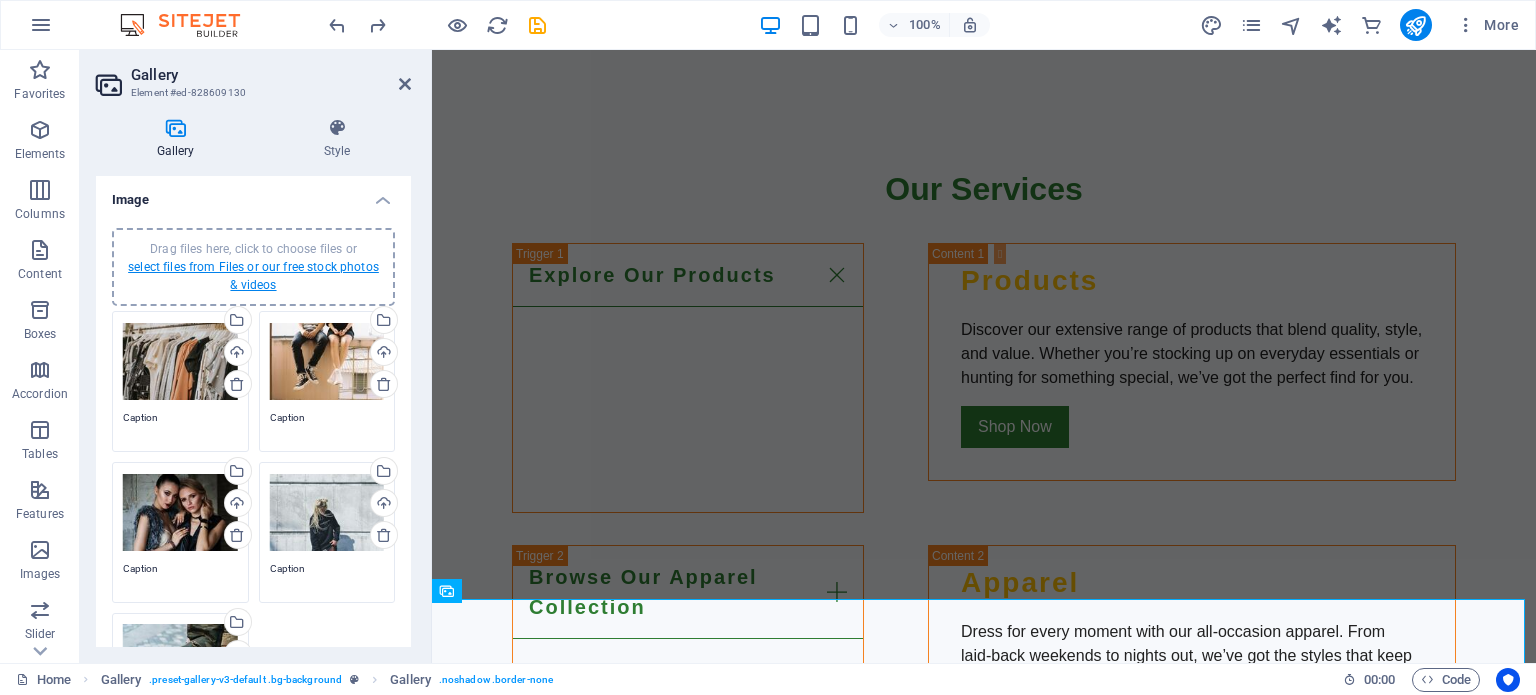 click on "select files from Files or our free stock photos & videos" at bounding box center [253, 276] 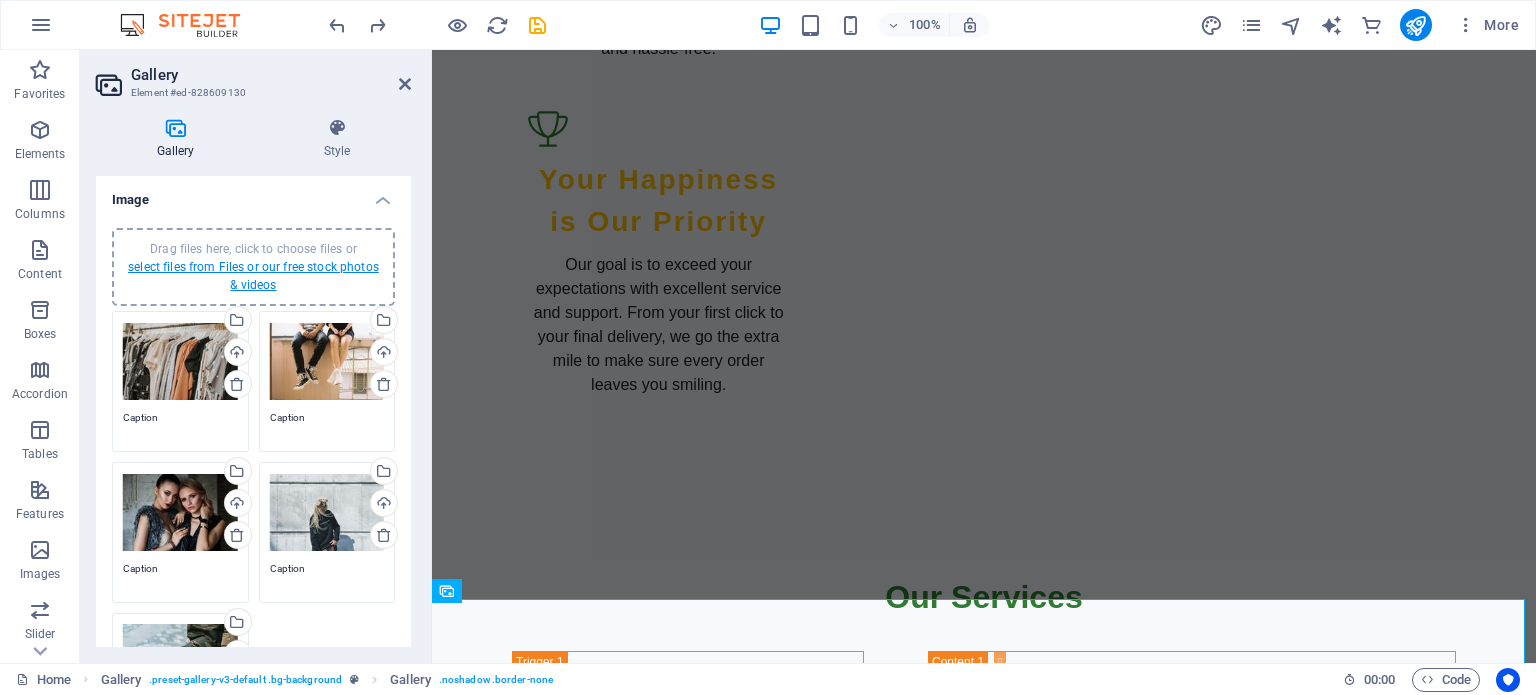 scroll, scrollTop: 3602, scrollLeft: 0, axis: vertical 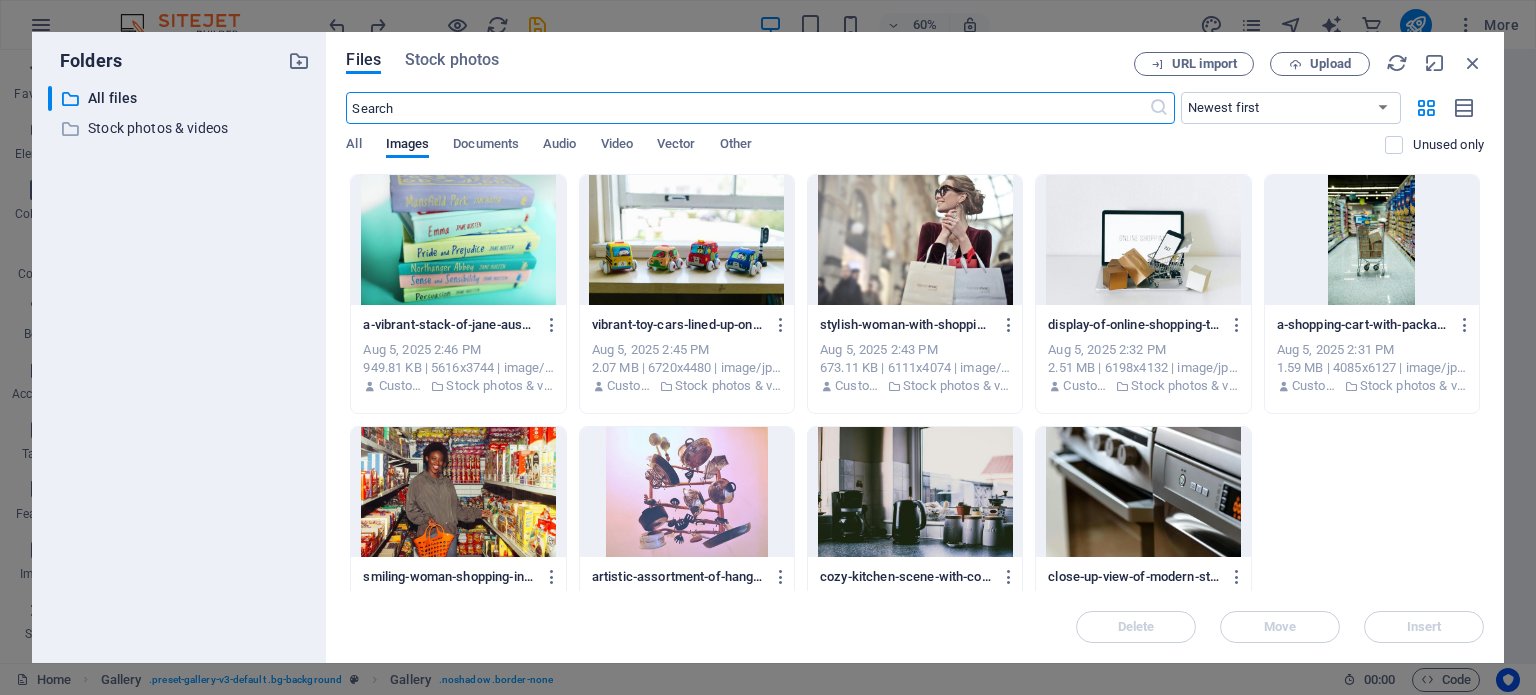 click at bounding box center (747, 108) 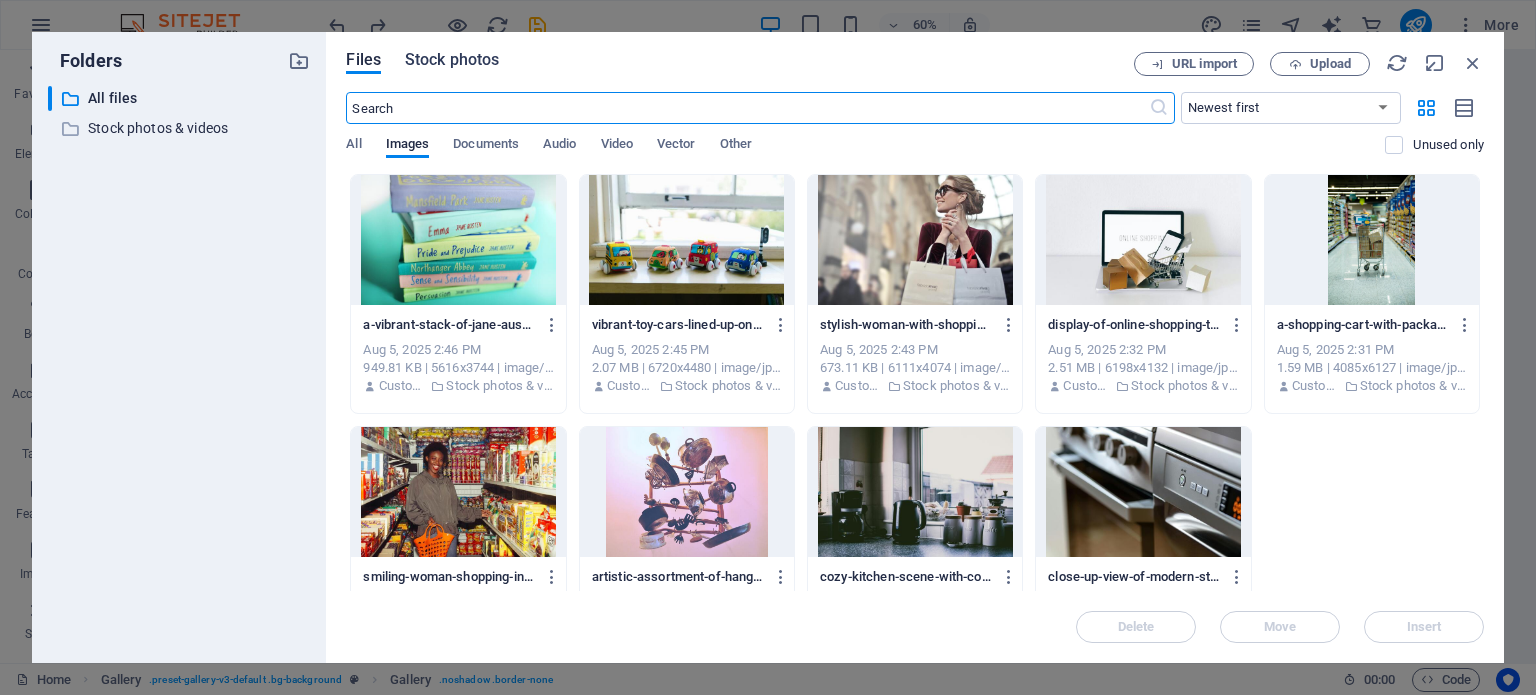 click on "Stock photos" at bounding box center [452, 60] 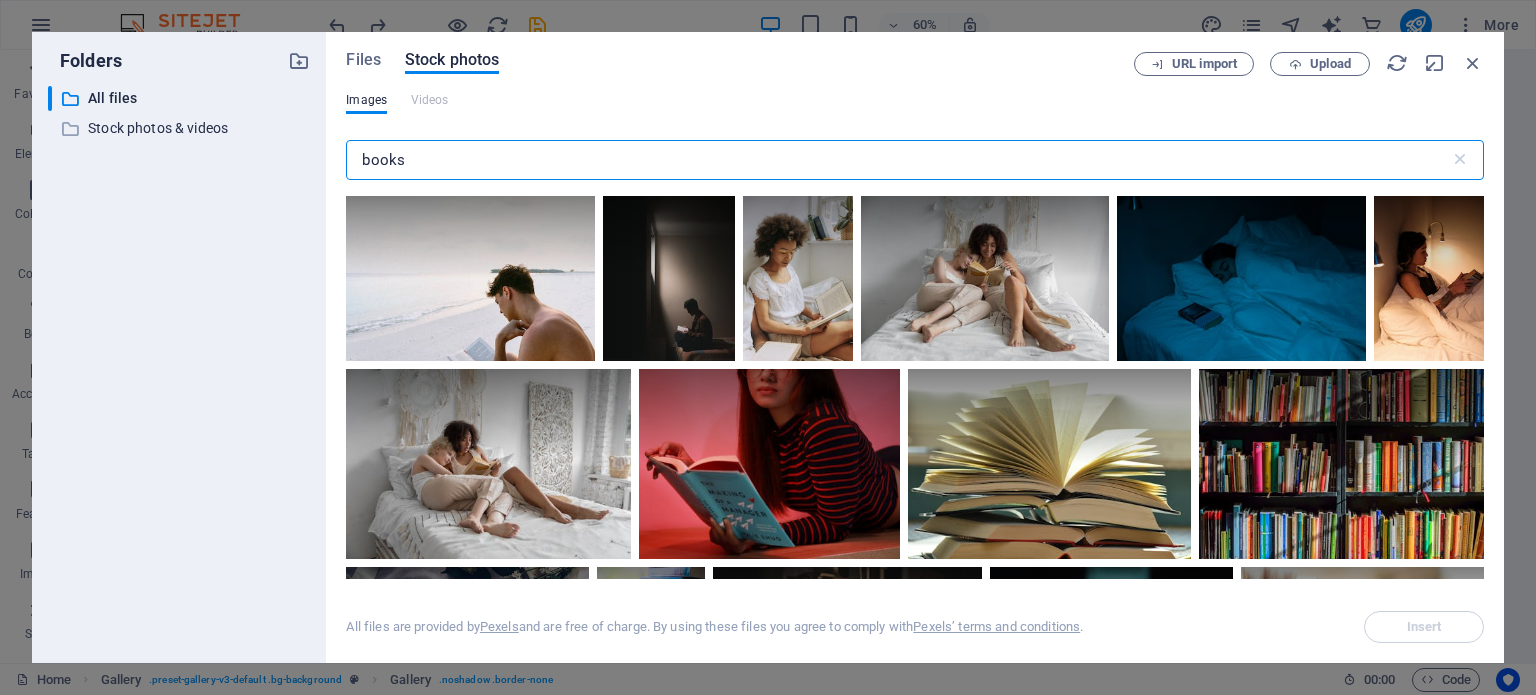 drag, startPoint x: 416, startPoint y: 160, endPoint x: 320, endPoint y: 171, distance: 96.62815 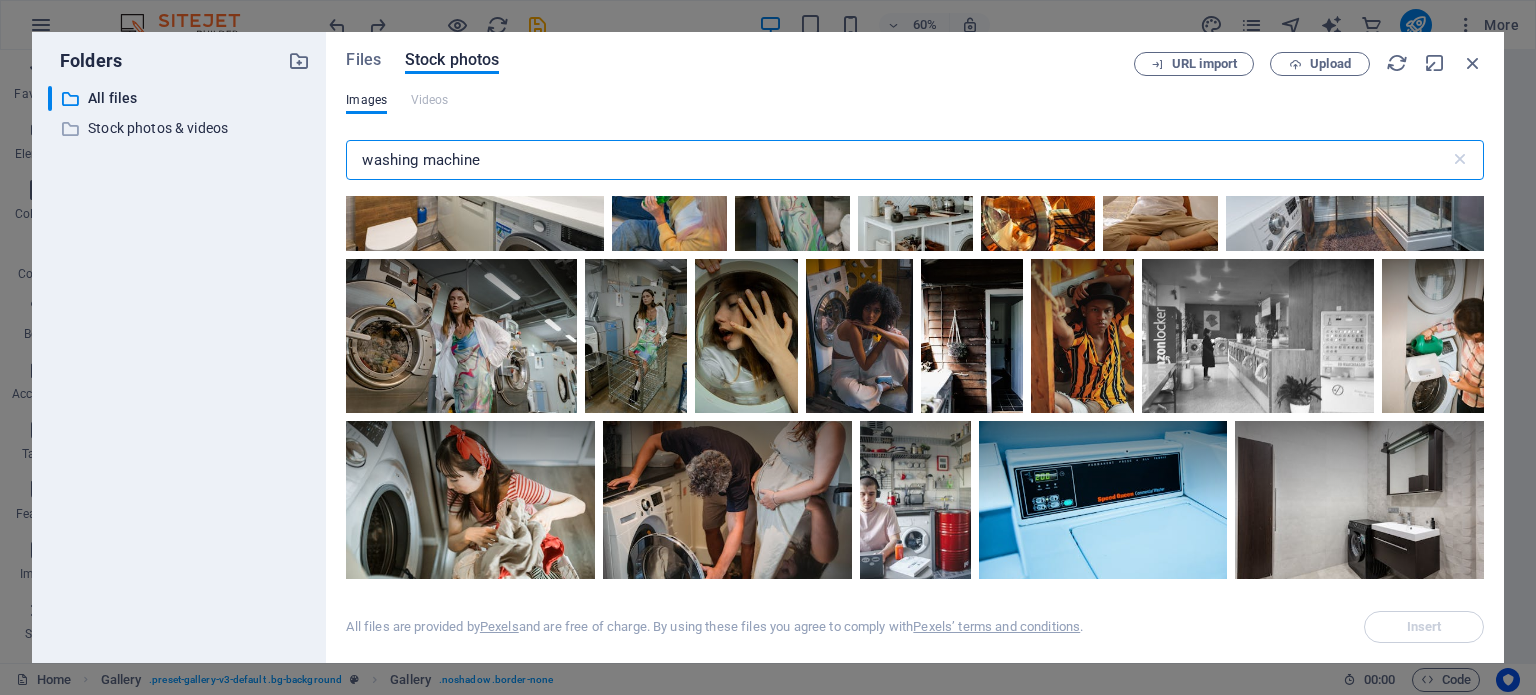 scroll, scrollTop: 2200, scrollLeft: 0, axis: vertical 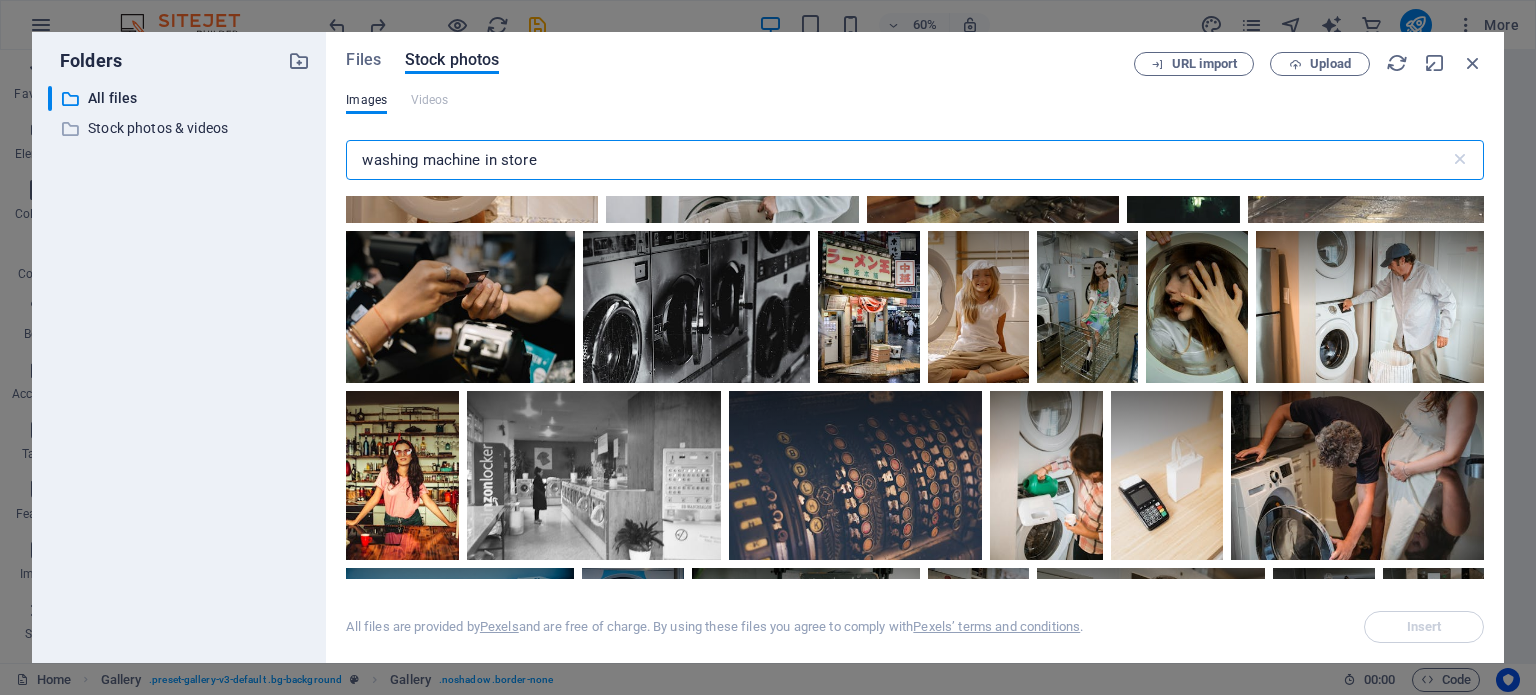 click on "washing machine in store" at bounding box center [897, 160] 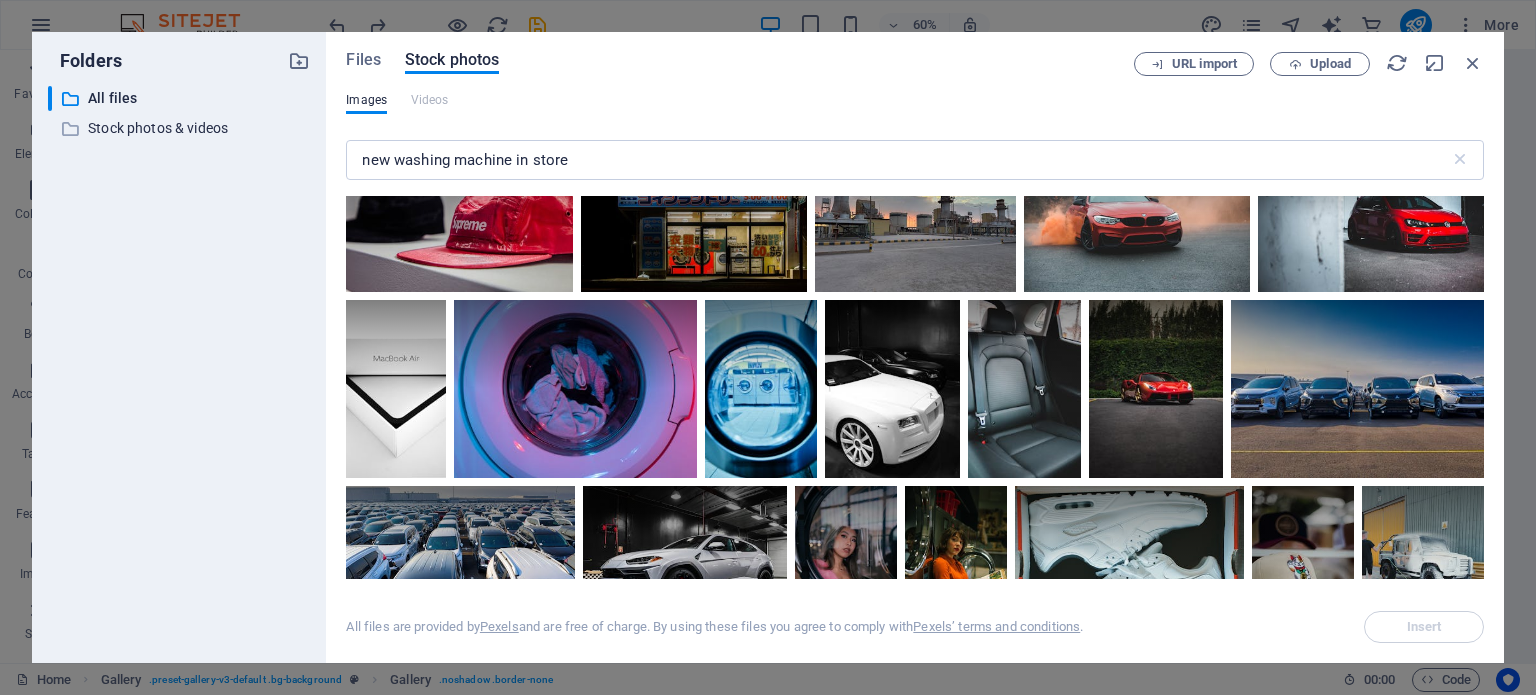 scroll, scrollTop: 3300, scrollLeft: 0, axis: vertical 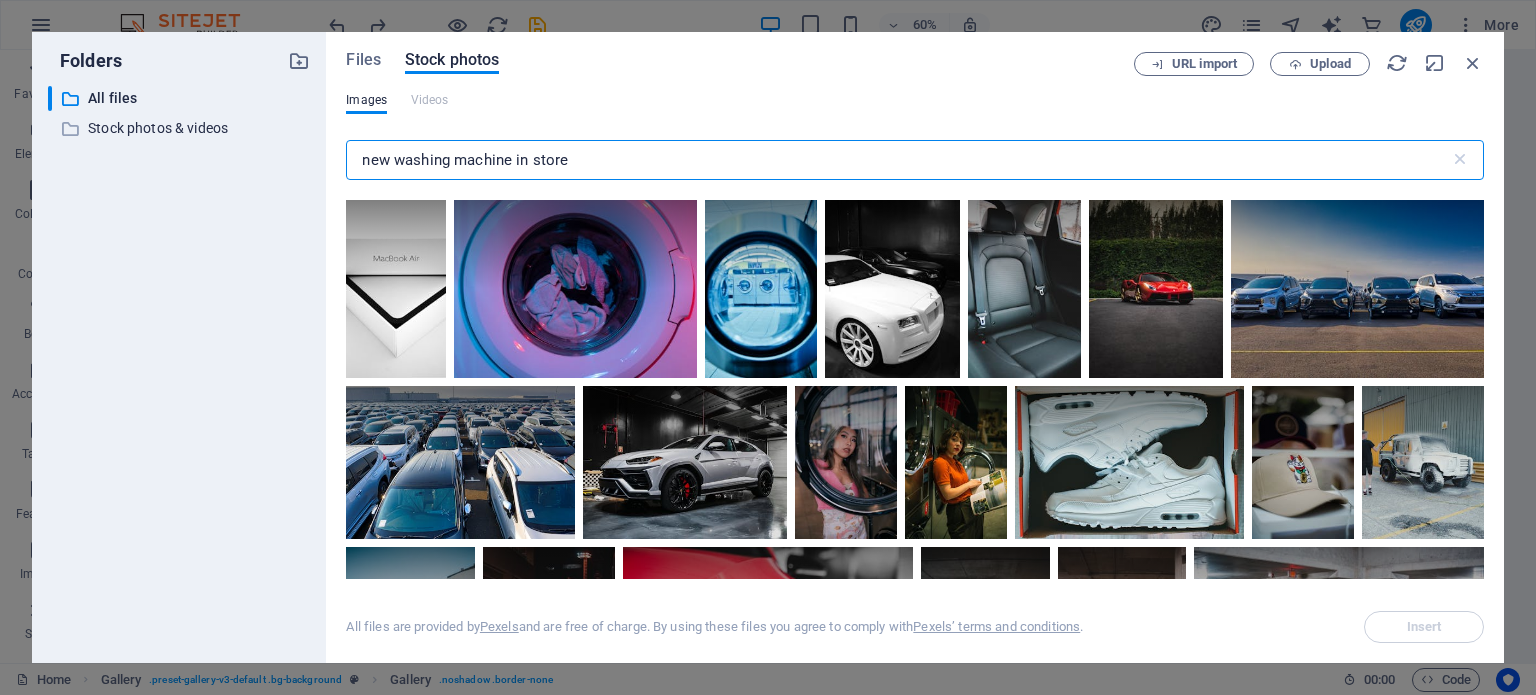 drag, startPoint x: 586, startPoint y: 161, endPoint x: 399, endPoint y: 163, distance: 187.0107 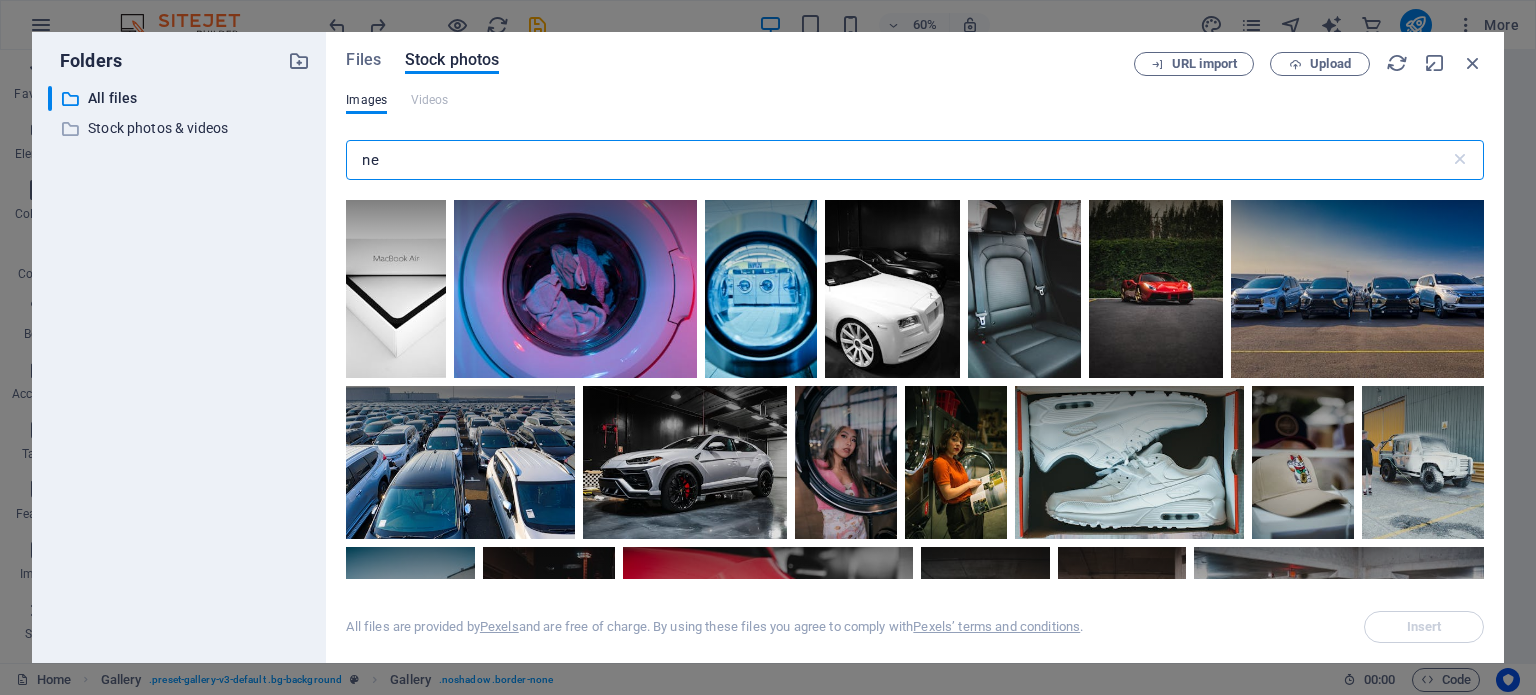 type on "n" 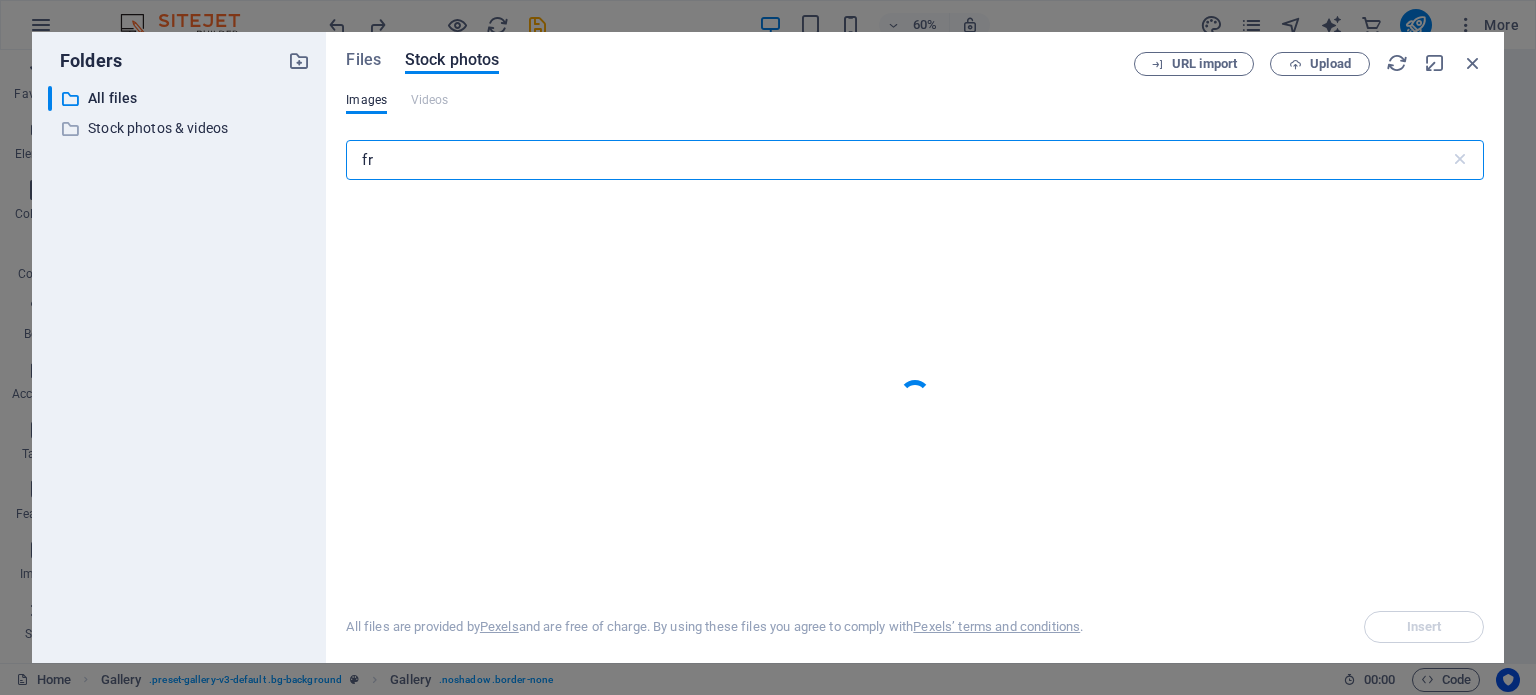 type on "f" 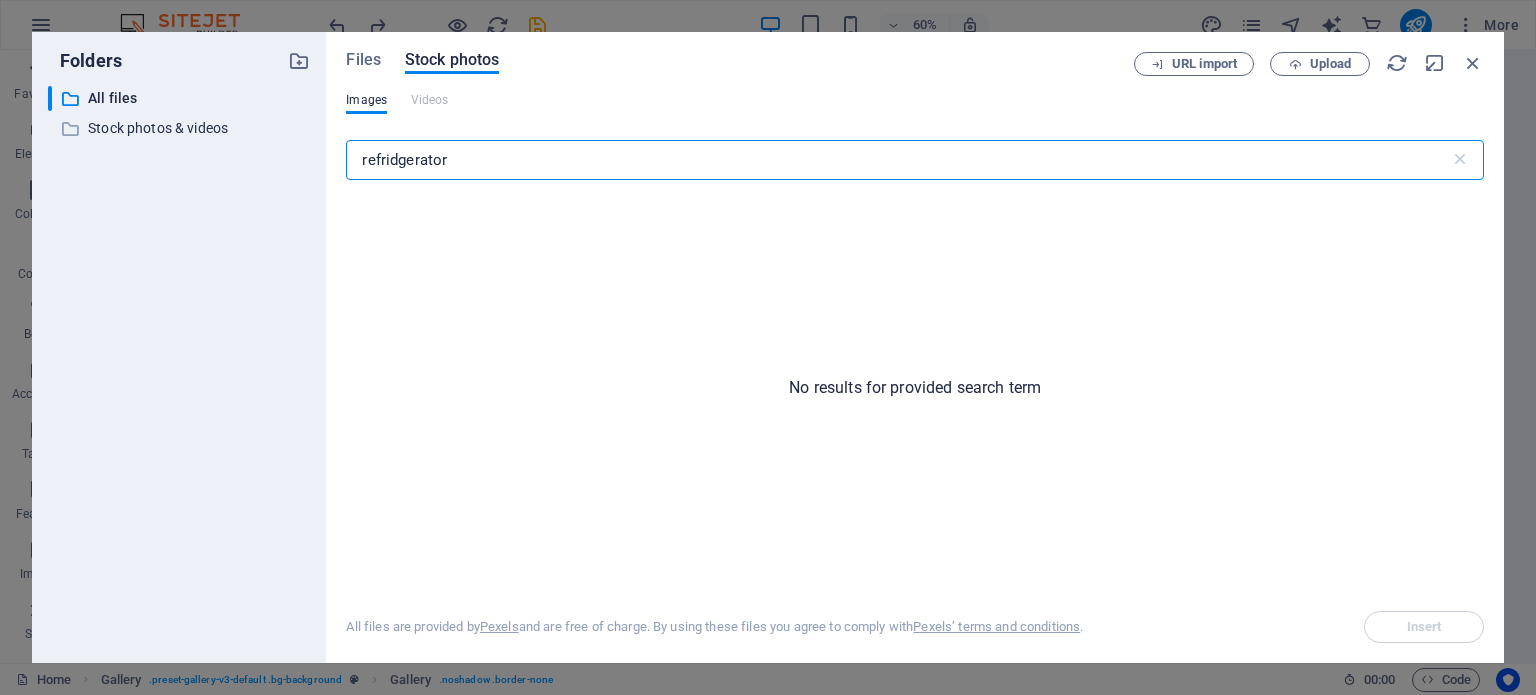 type on "refridgerator" 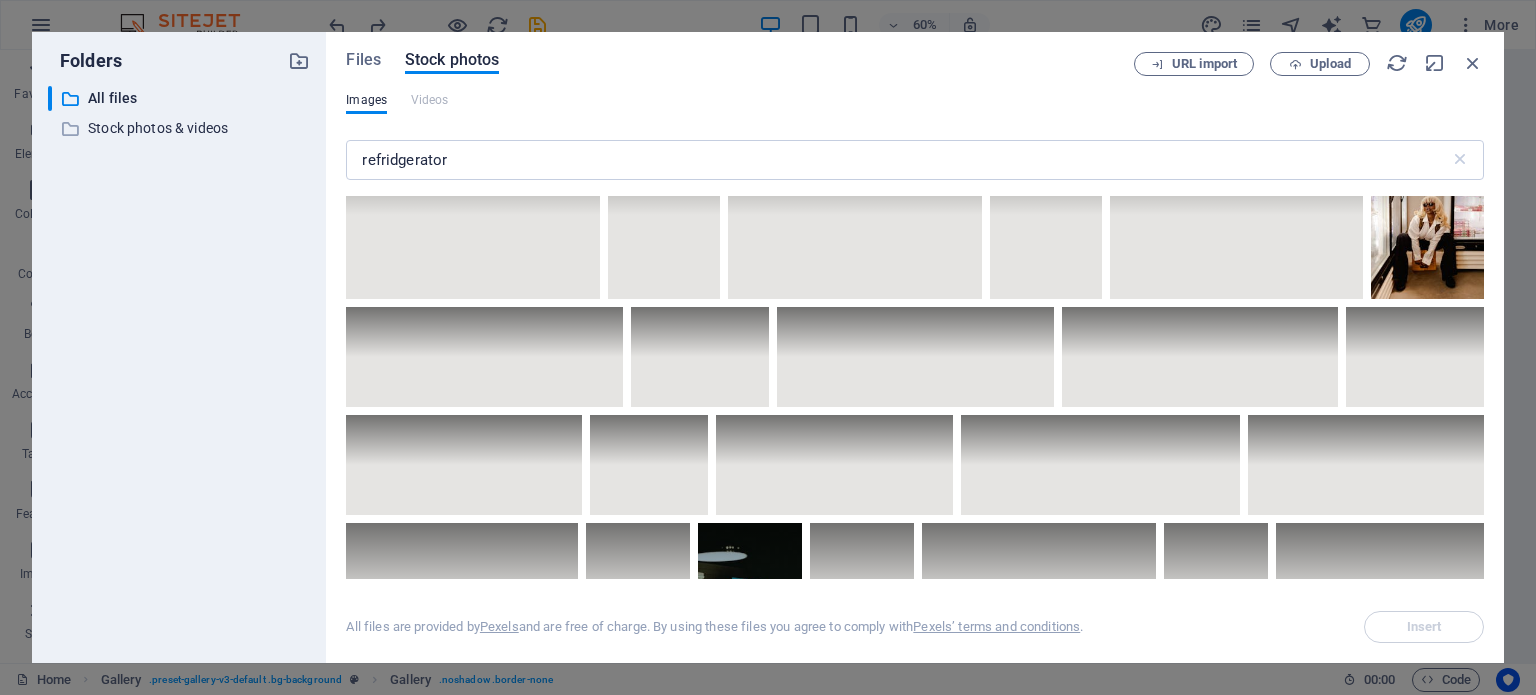 scroll, scrollTop: 3500, scrollLeft: 0, axis: vertical 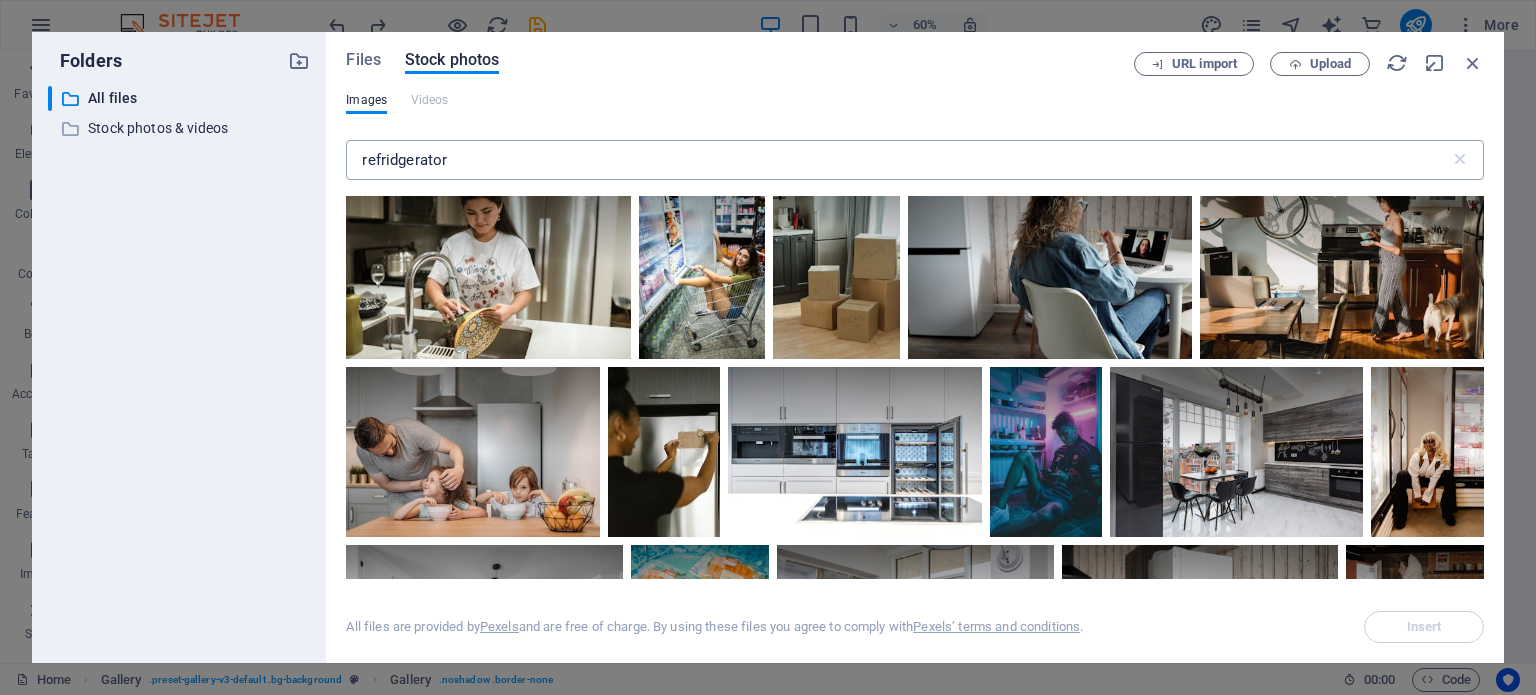 click on "refridgerator" at bounding box center [897, 160] 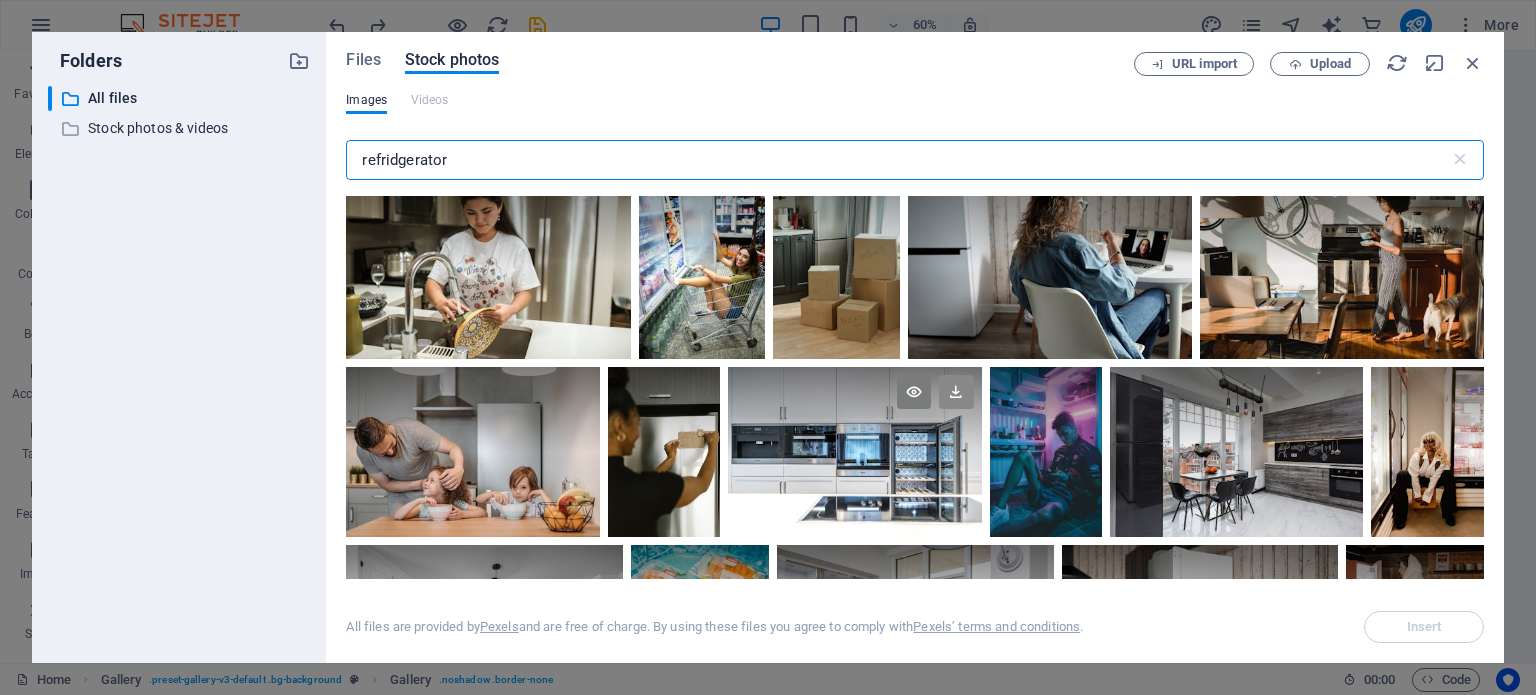 click at bounding box center (956, 392) 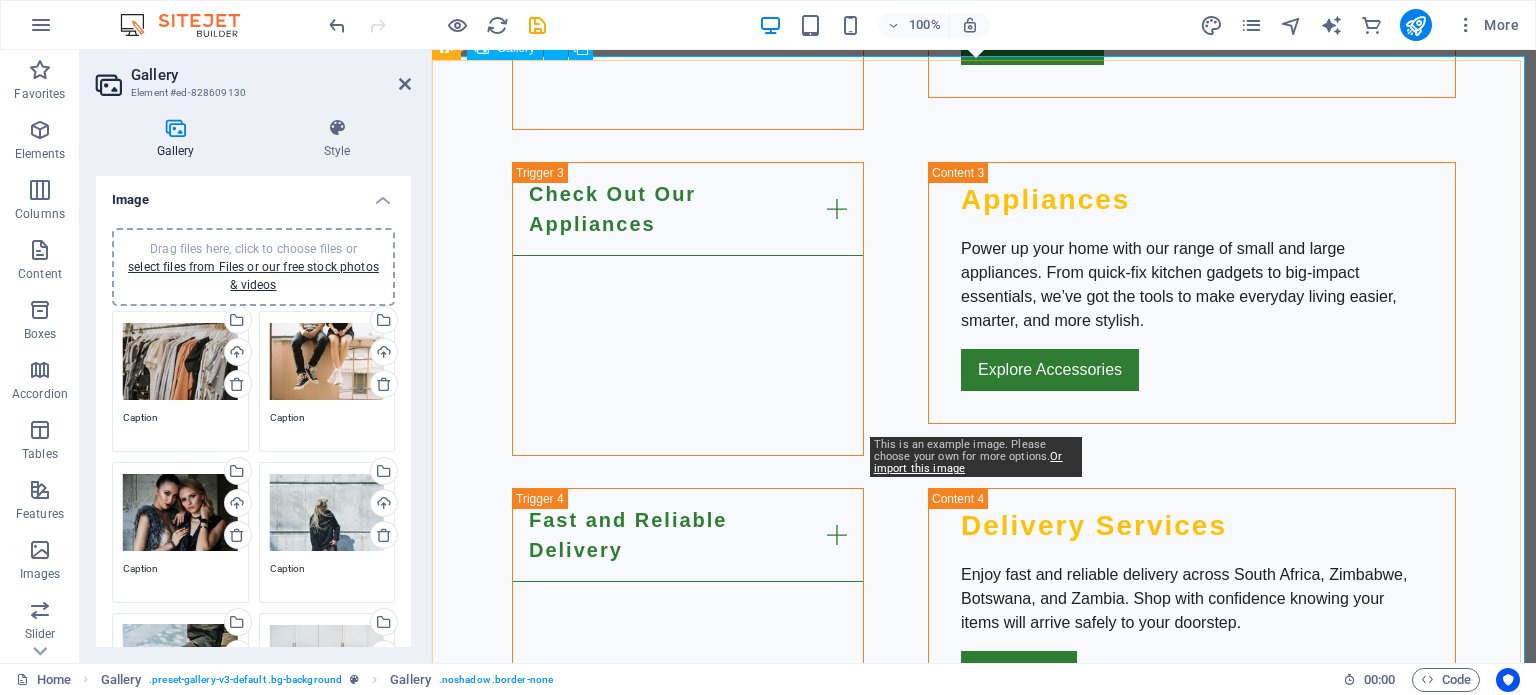 scroll, scrollTop: 4093, scrollLeft: 0, axis: vertical 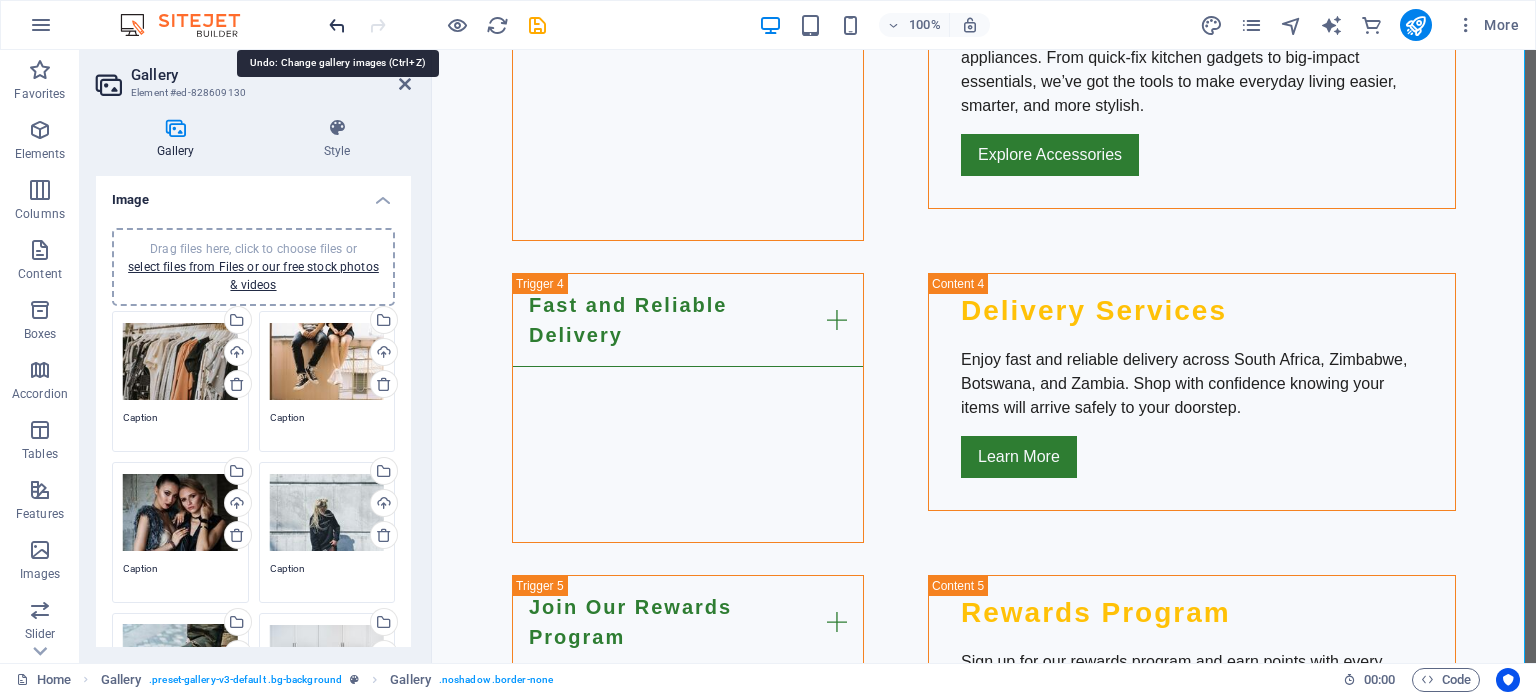 click at bounding box center (337, 25) 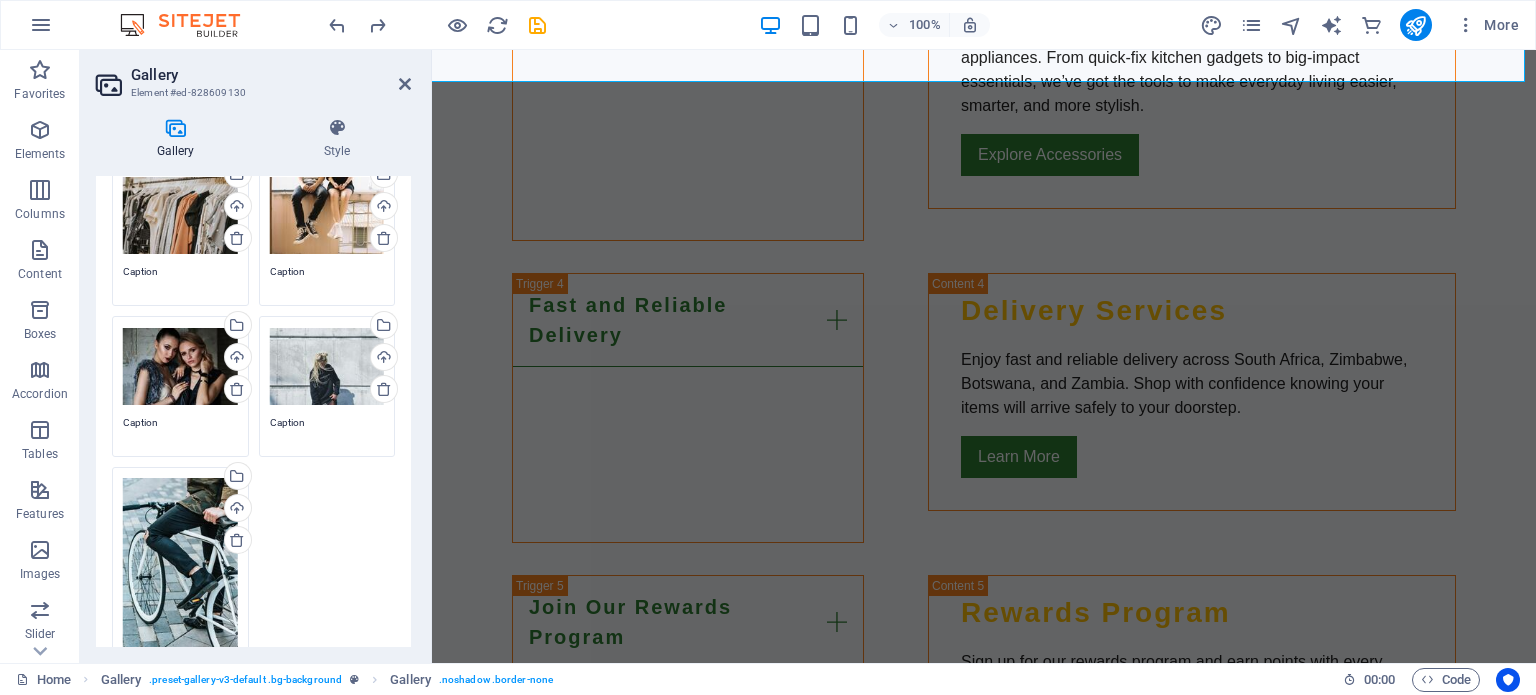 scroll, scrollTop: 200, scrollLeft: 0, axis: vertical 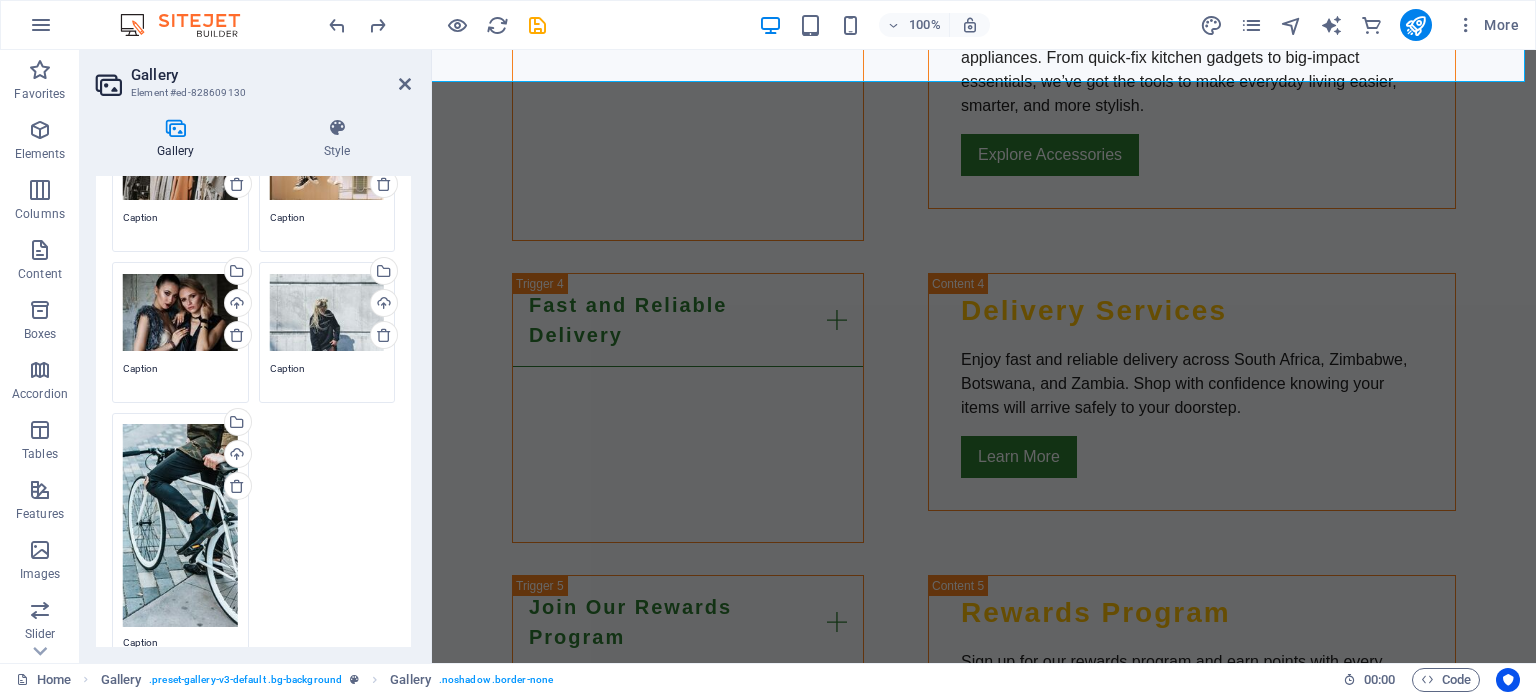 click on "Drag files here, click to choose files or select files from Files or our free stock photos & videos" at bounding box center [180, 313] 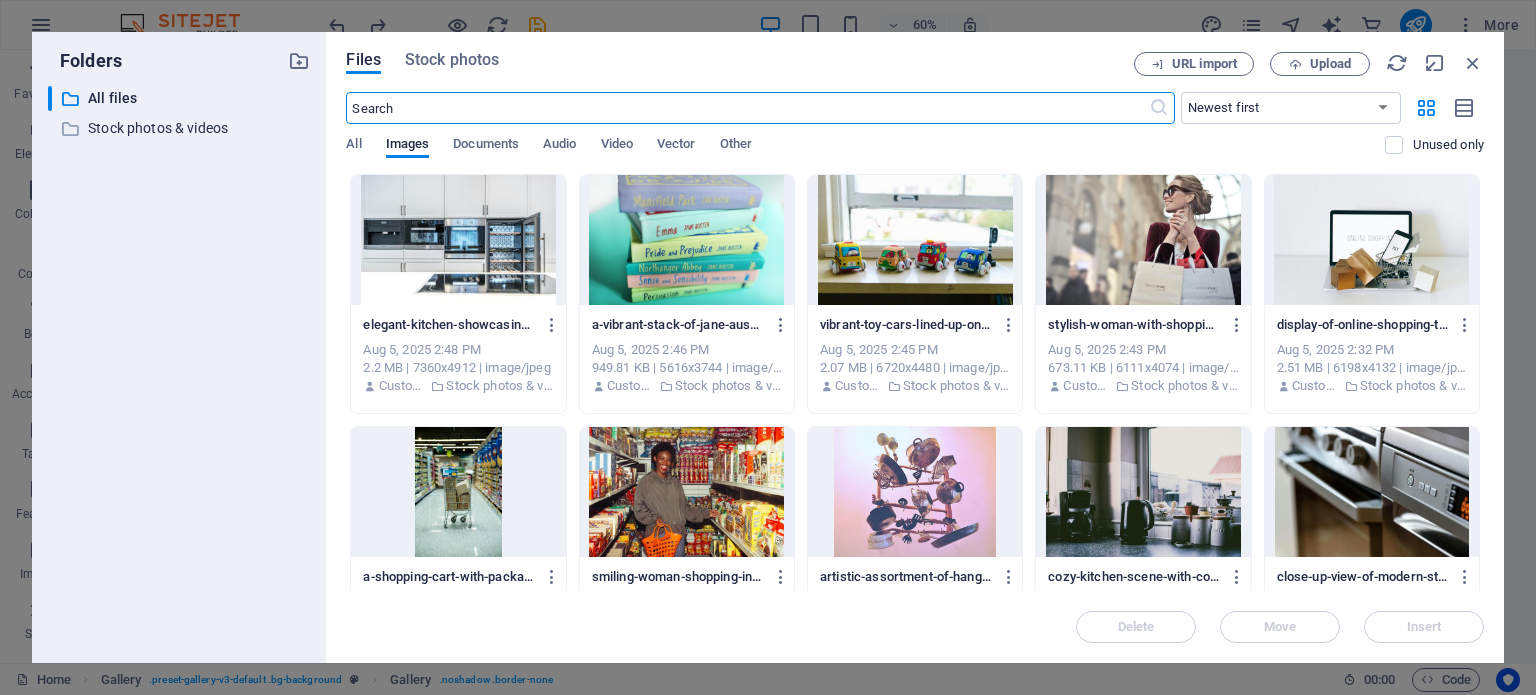 scroll, scrollTop: 4502, scrollLeft: 0, axis: vertical 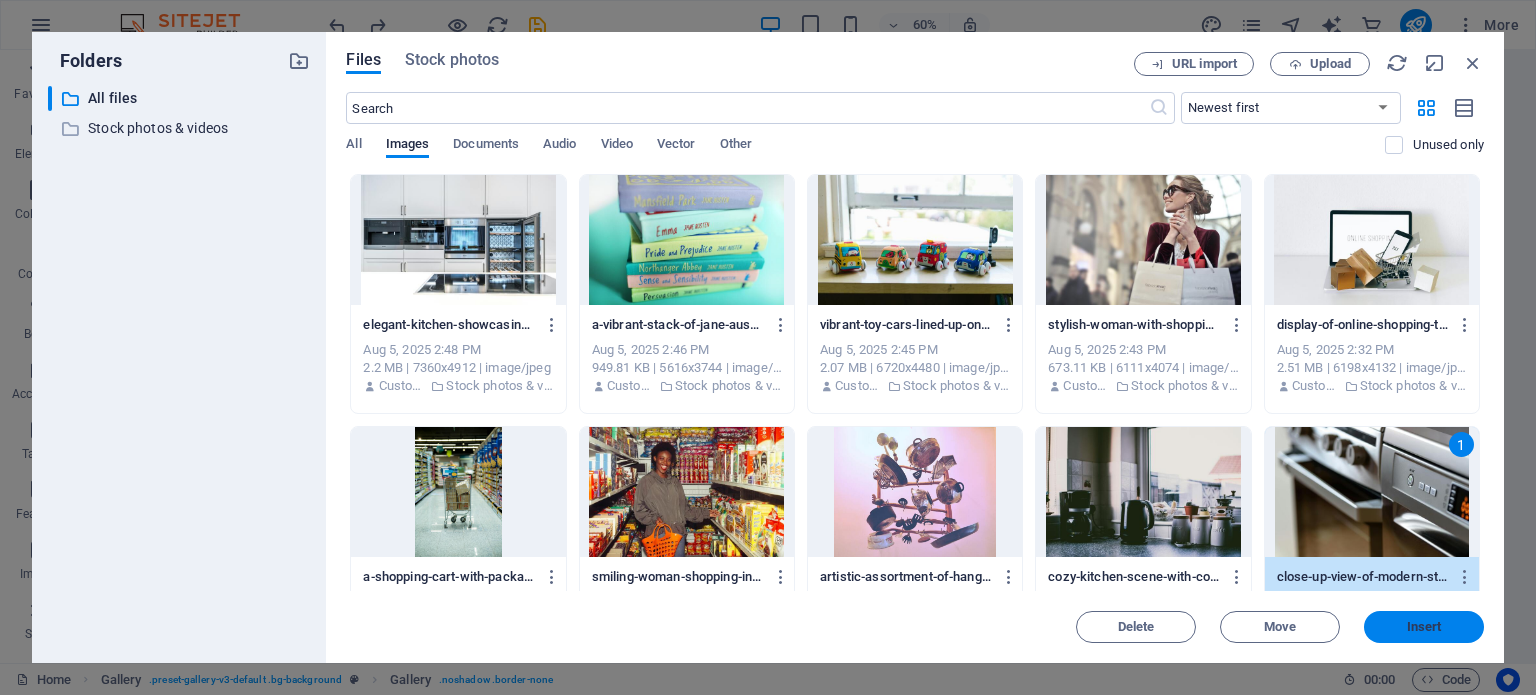 click on "Insert" at bounding box center (1424, 627) 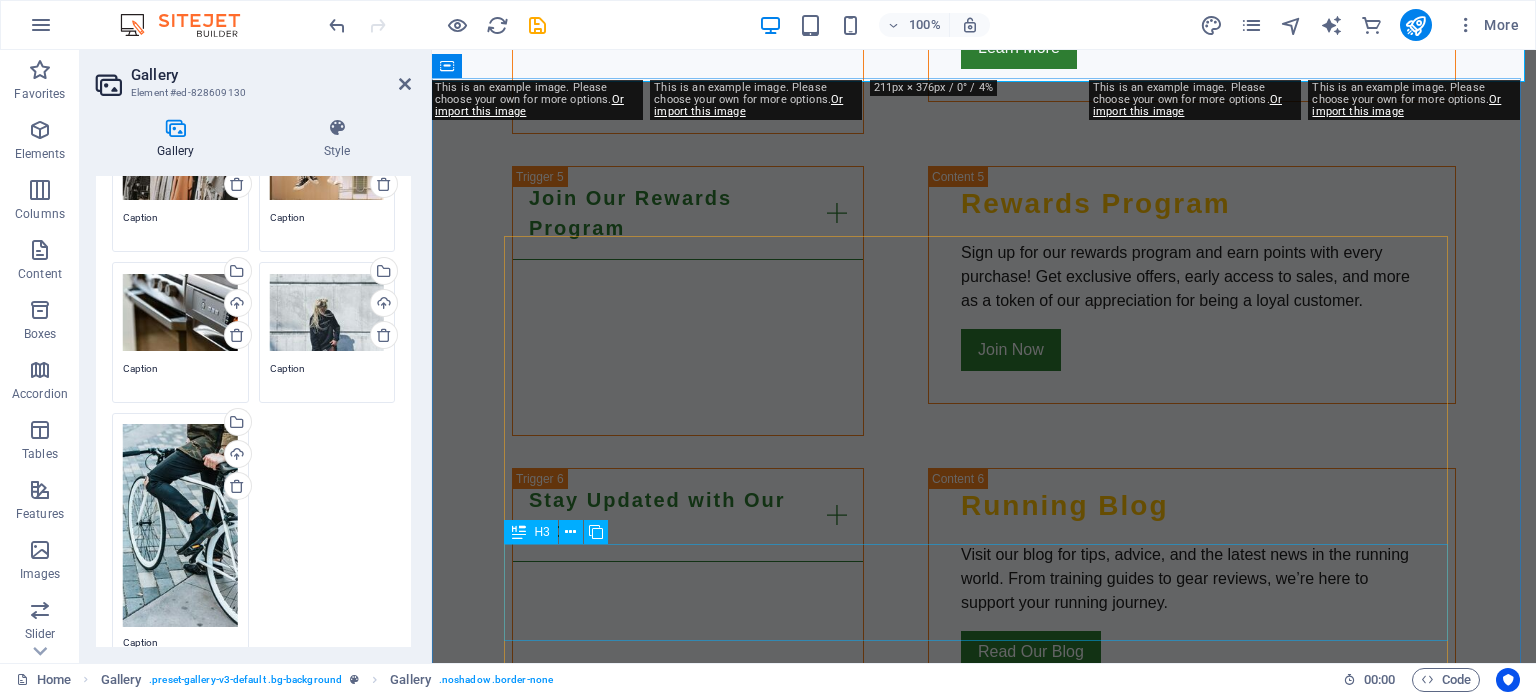 scroll, scrollTop: 4093, scrollLeft: 0, axis: vertical 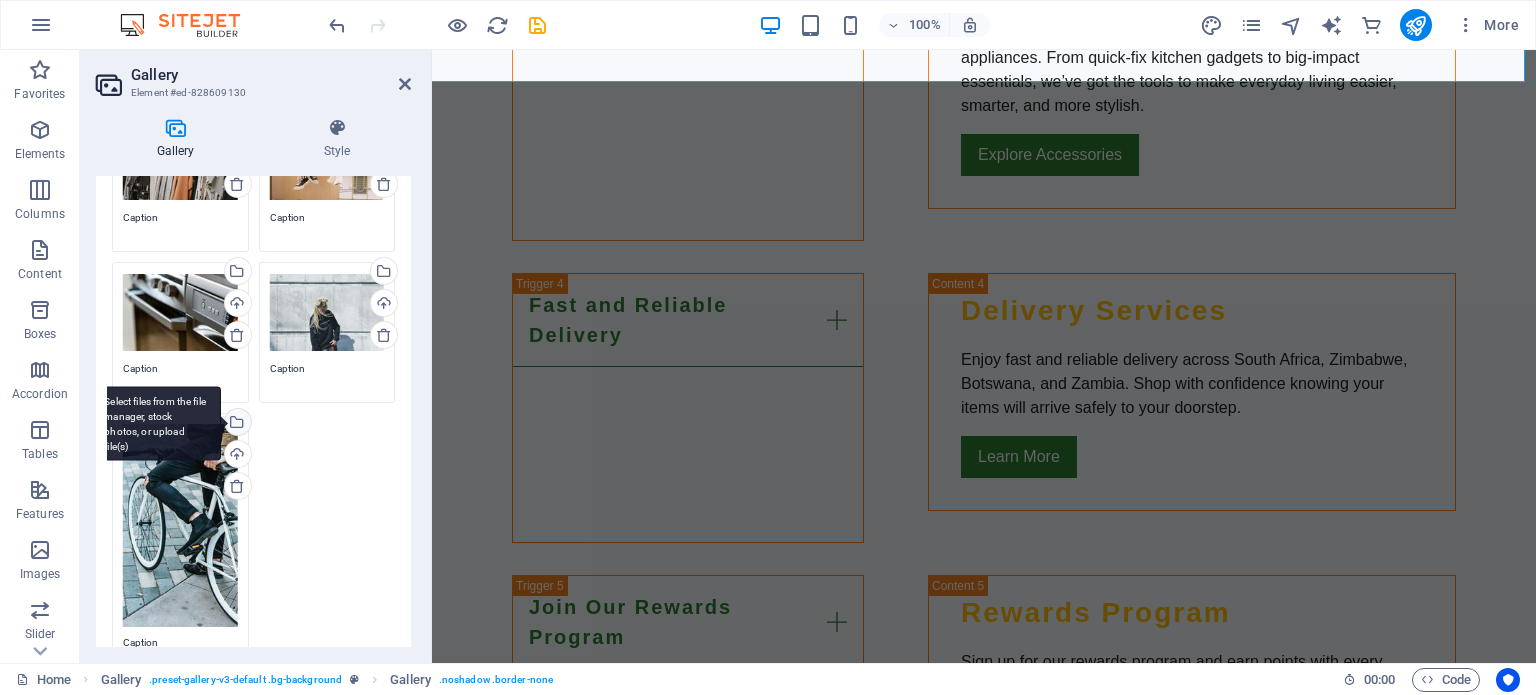 click on "Select files from the file manager, stock photos, or upload file(s)" at bounding box center (236, 424) 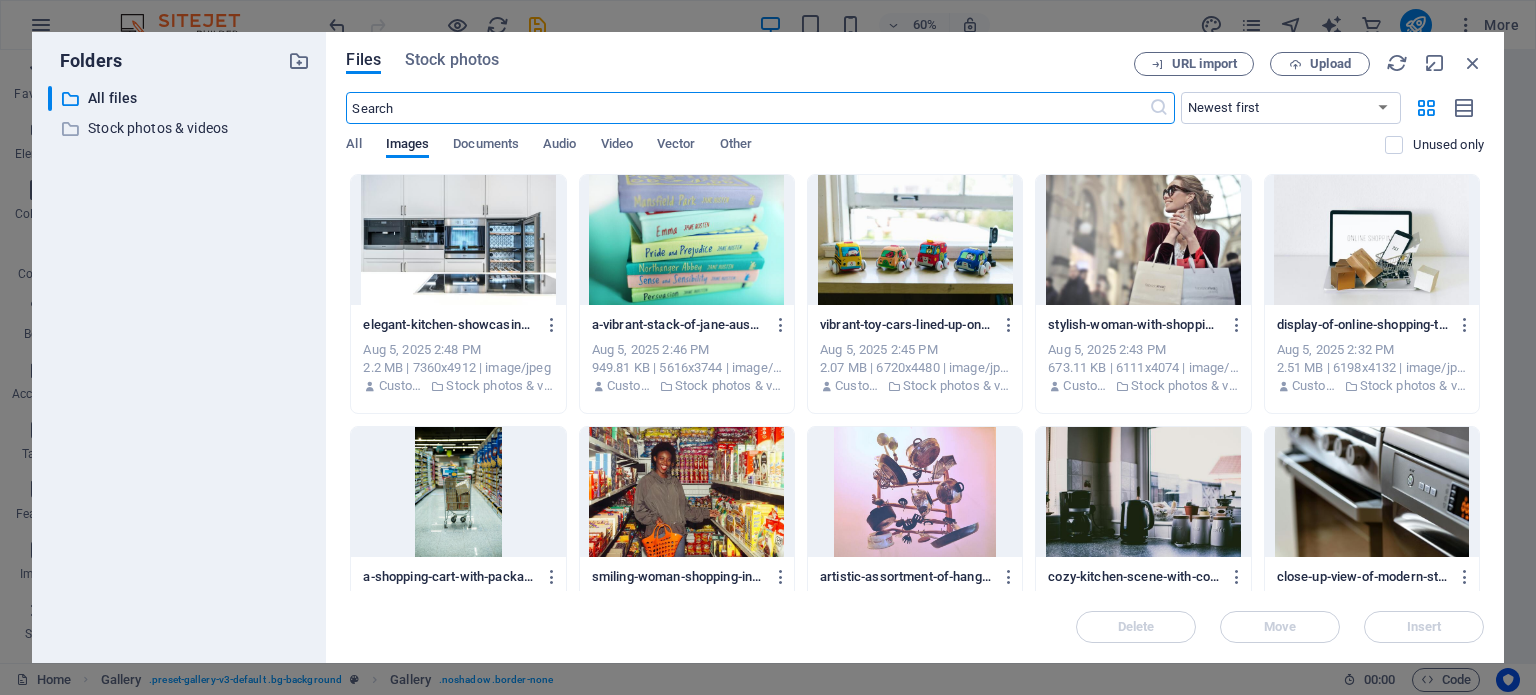 scroll, scrollTop: 4502, scrollLeft: 0, axis: vertical 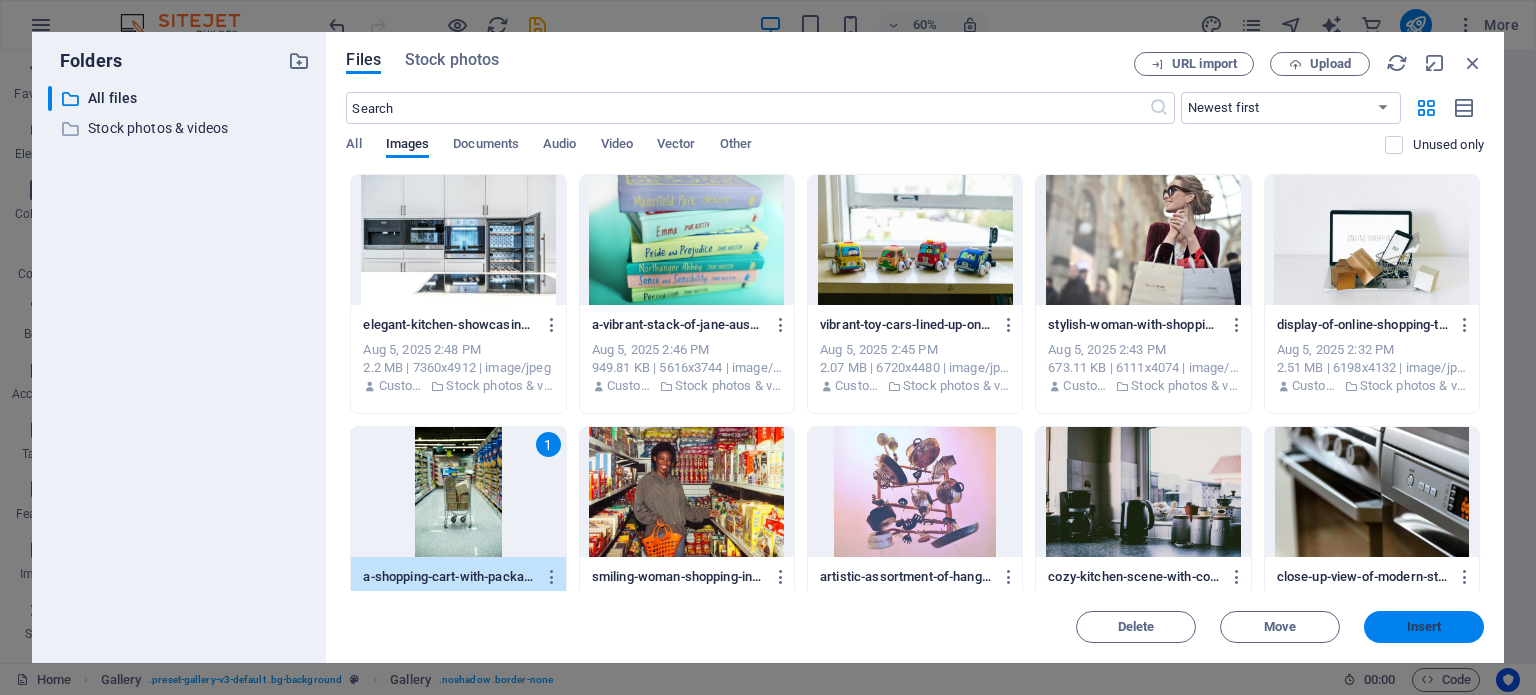 click on "Insert" at bounding box center [1424, 627] 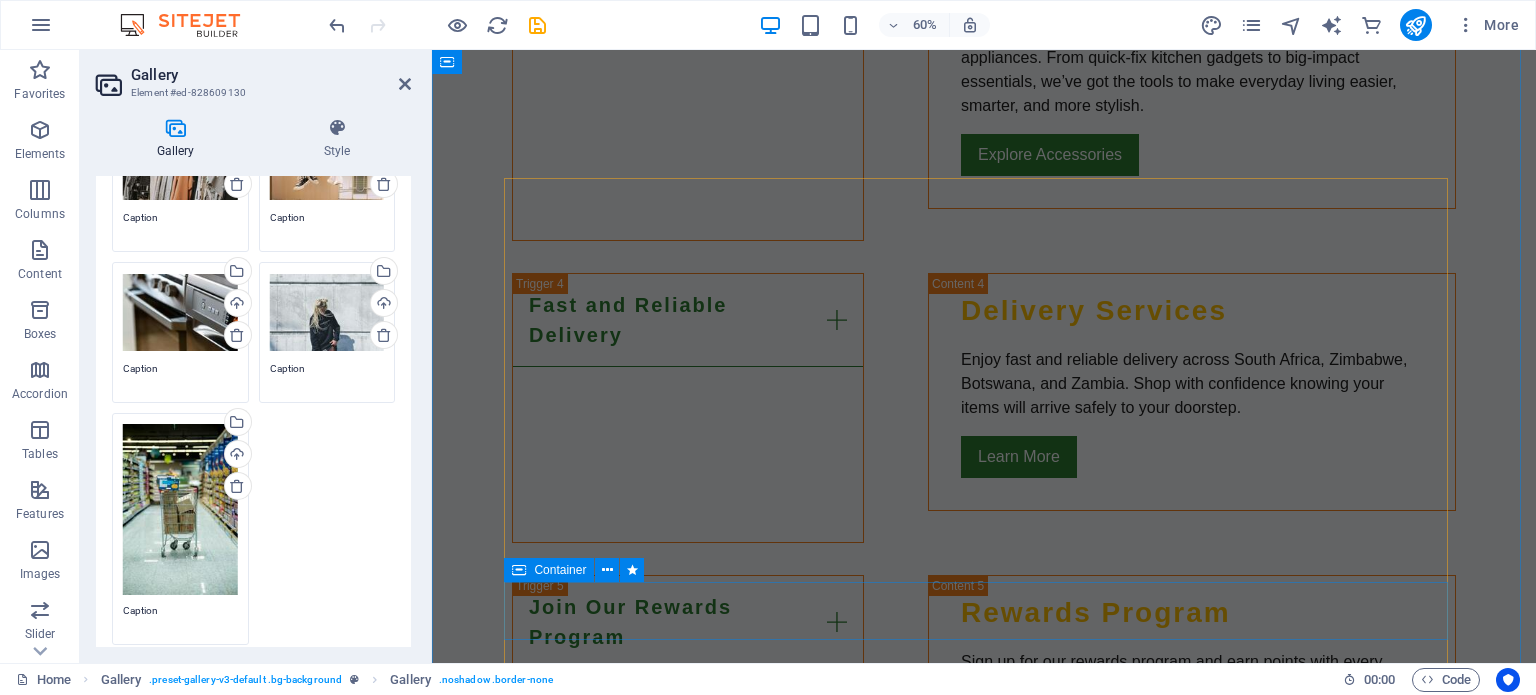scroll, scrollTop: 3597, scrollLeft: 0, axis: vertical 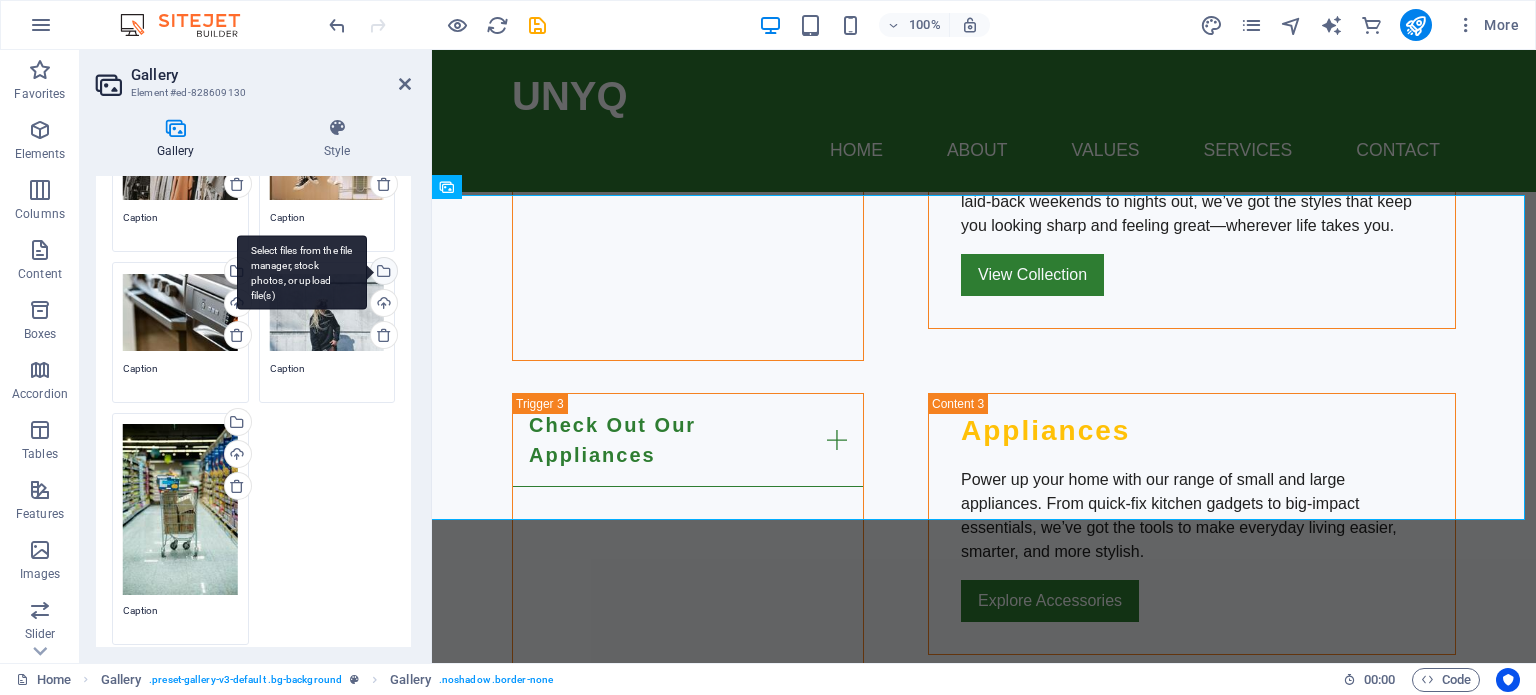 click on "Select files from the file manager, stock photos, or upload file(s)" at bounding box center [302, 272] 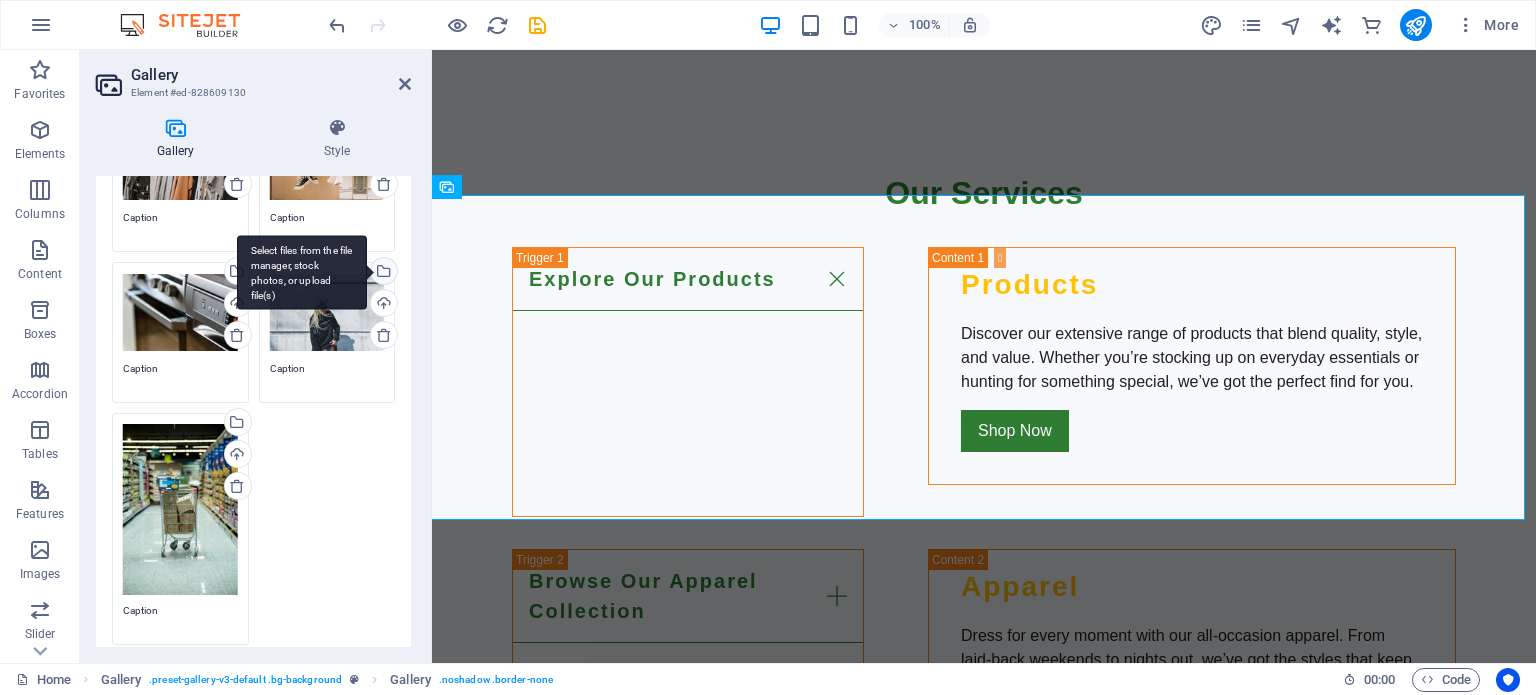 scroll, scrollTop: 4006, scrollLeft: 0, axis: vertical 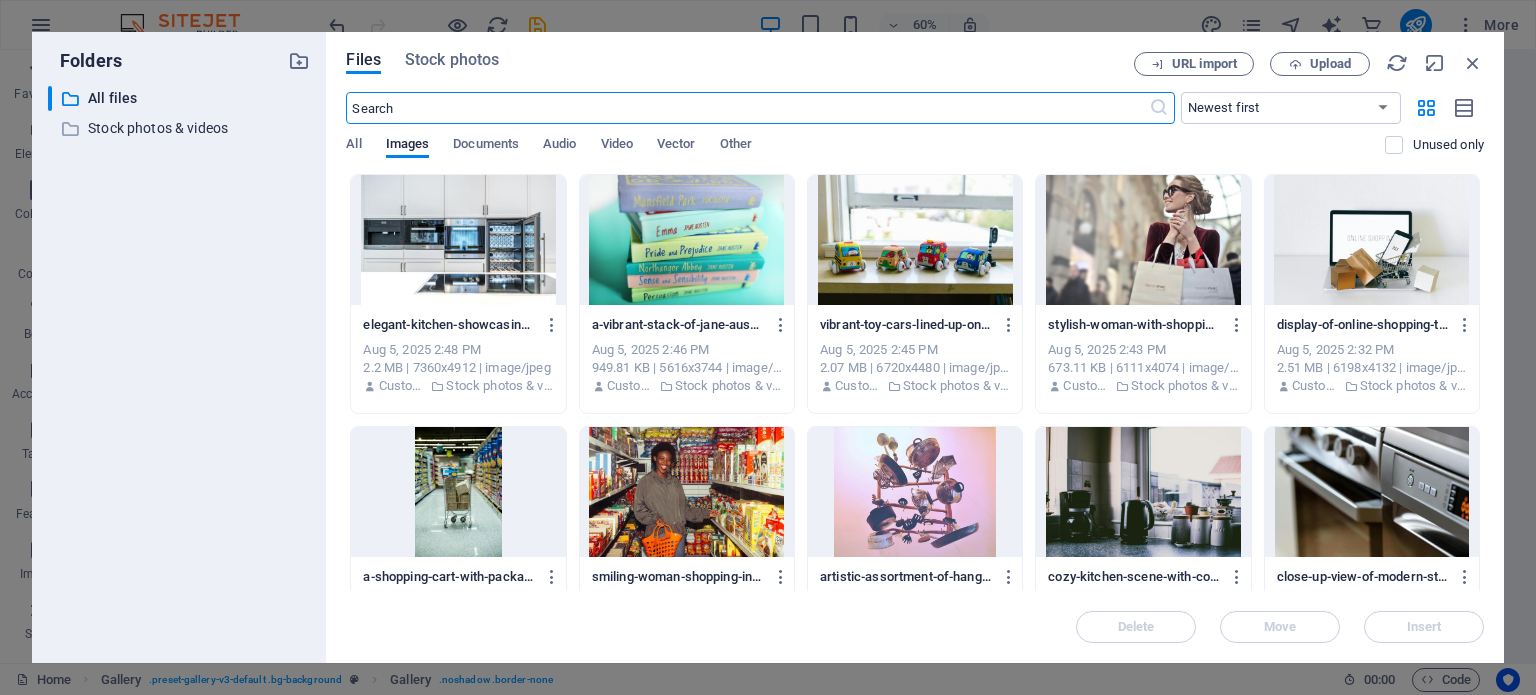click at bounding box center (687, 492) 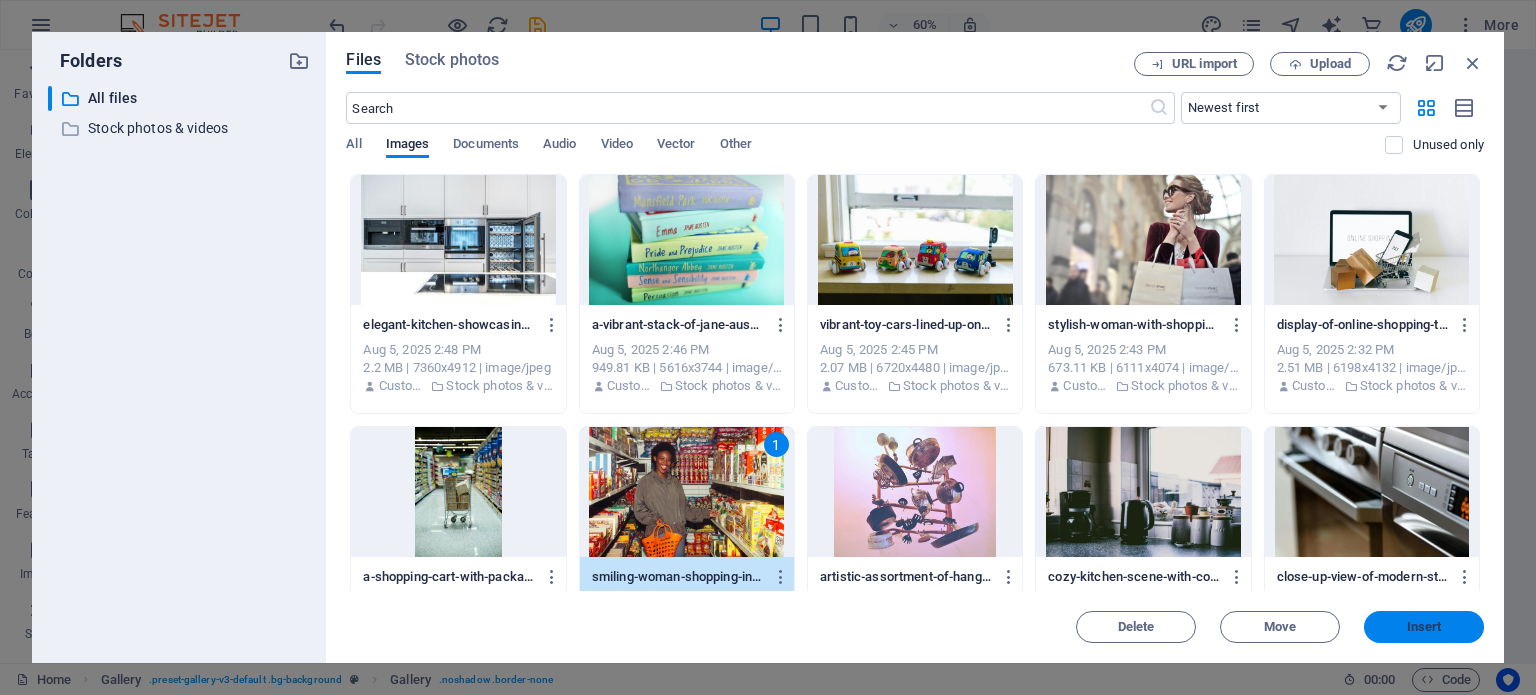 click on "Insert" at bounding box center (1424, 627) 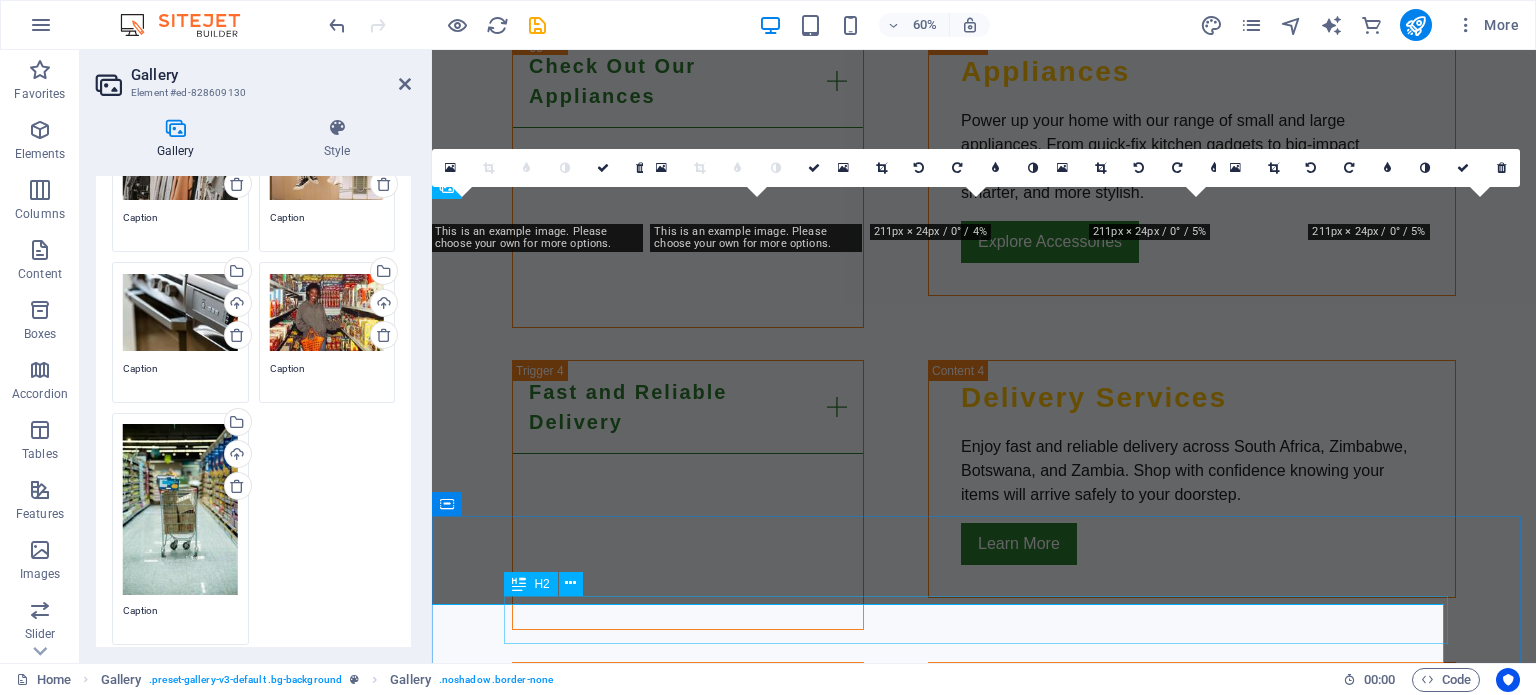 scroll, scrollTop: 3597, scrollLeft: 0, axis: vertical 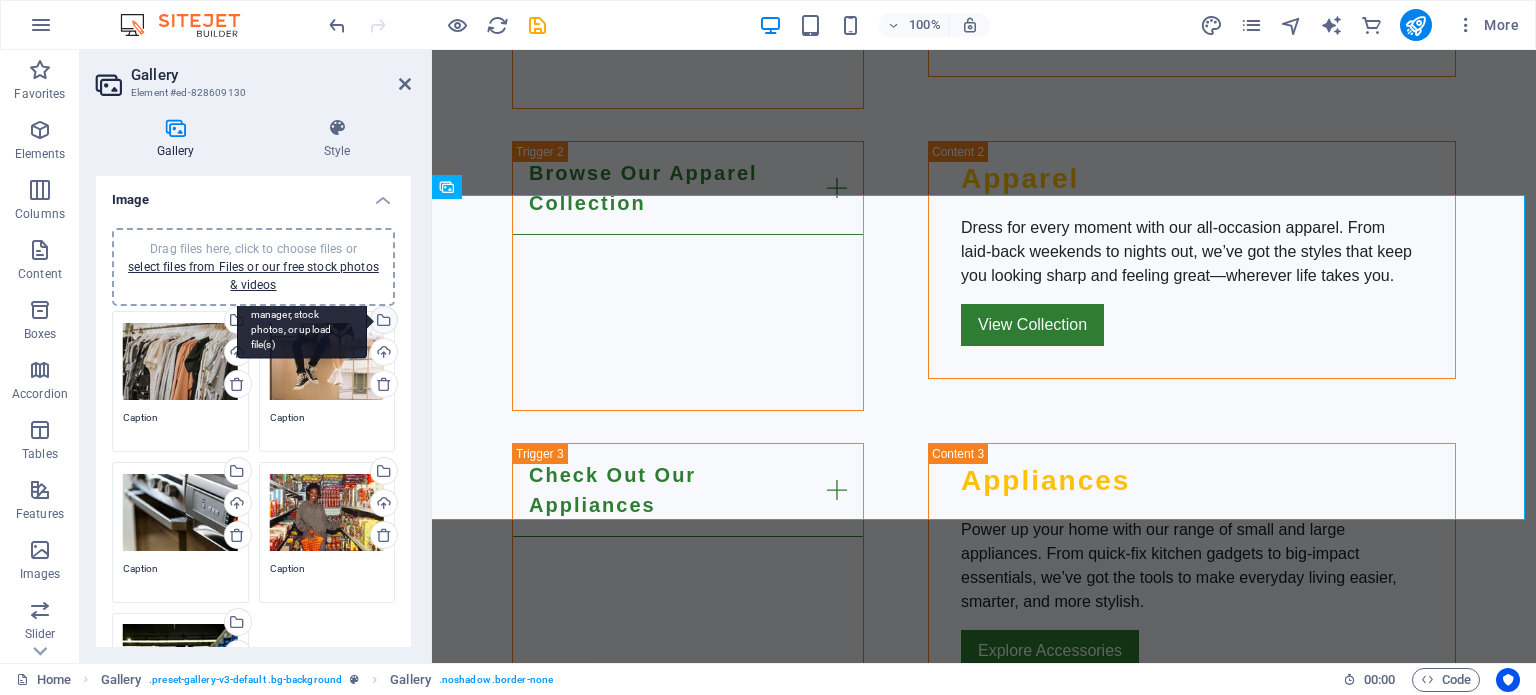 click on "Select files from the file manager, stock photos, or upload file(s)" at bounding box center [302, 321] 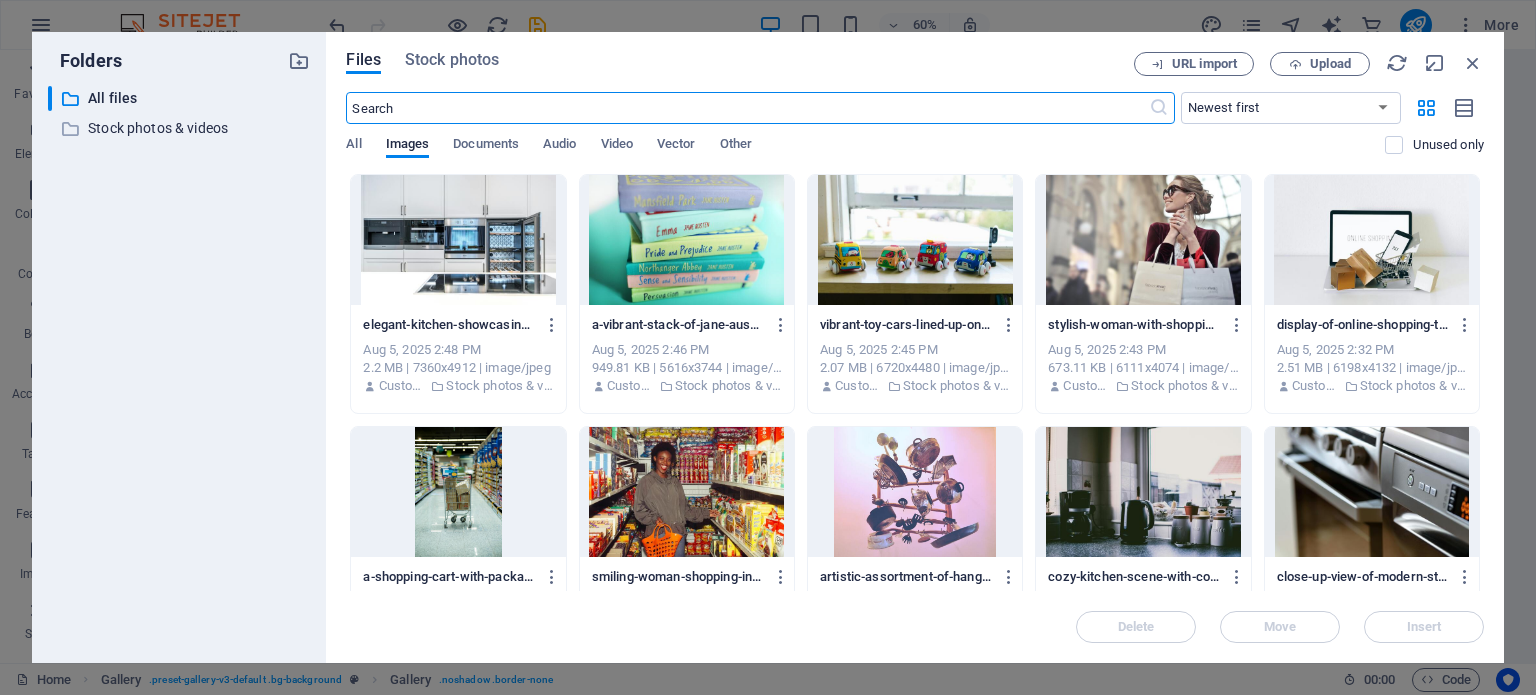 scroll, scrollTop: 4006, scrollLeft: 0, axis: vertical 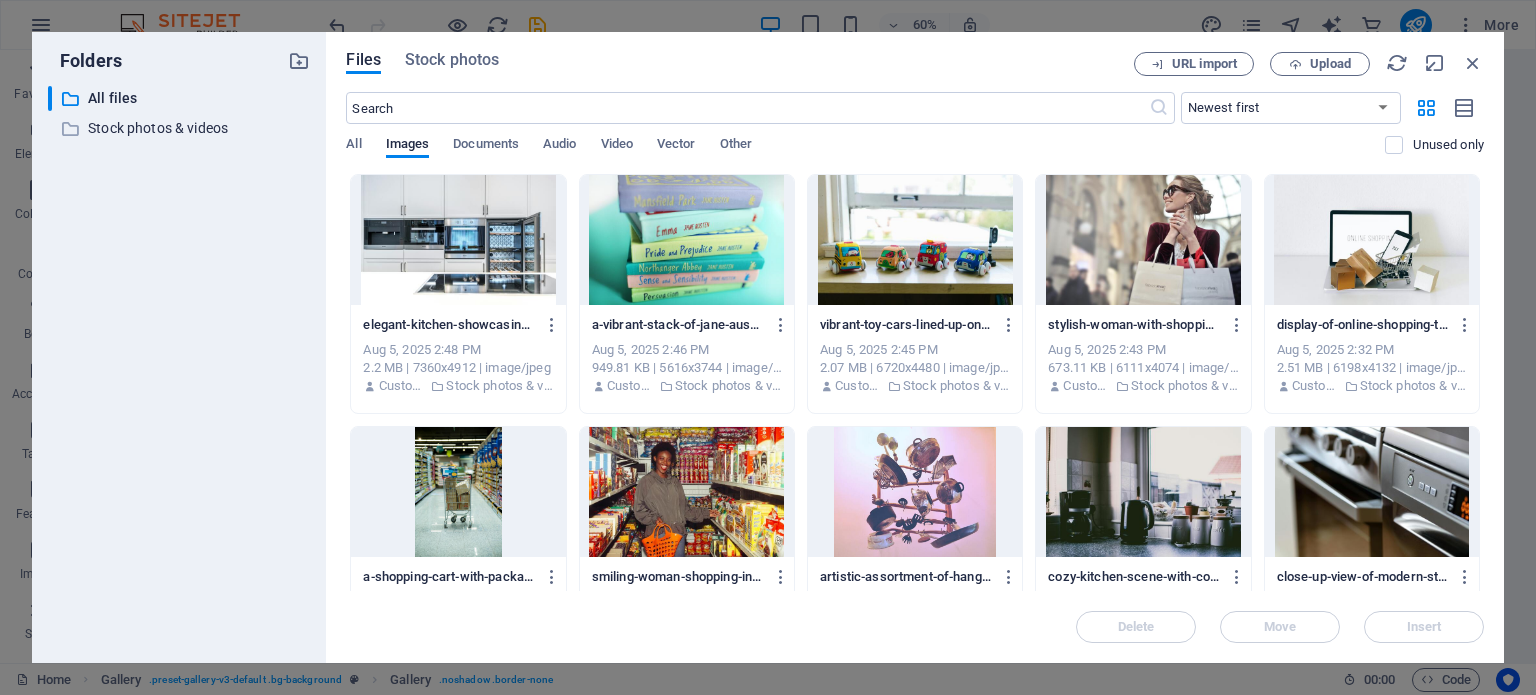 click at bounding box center [915, 492] 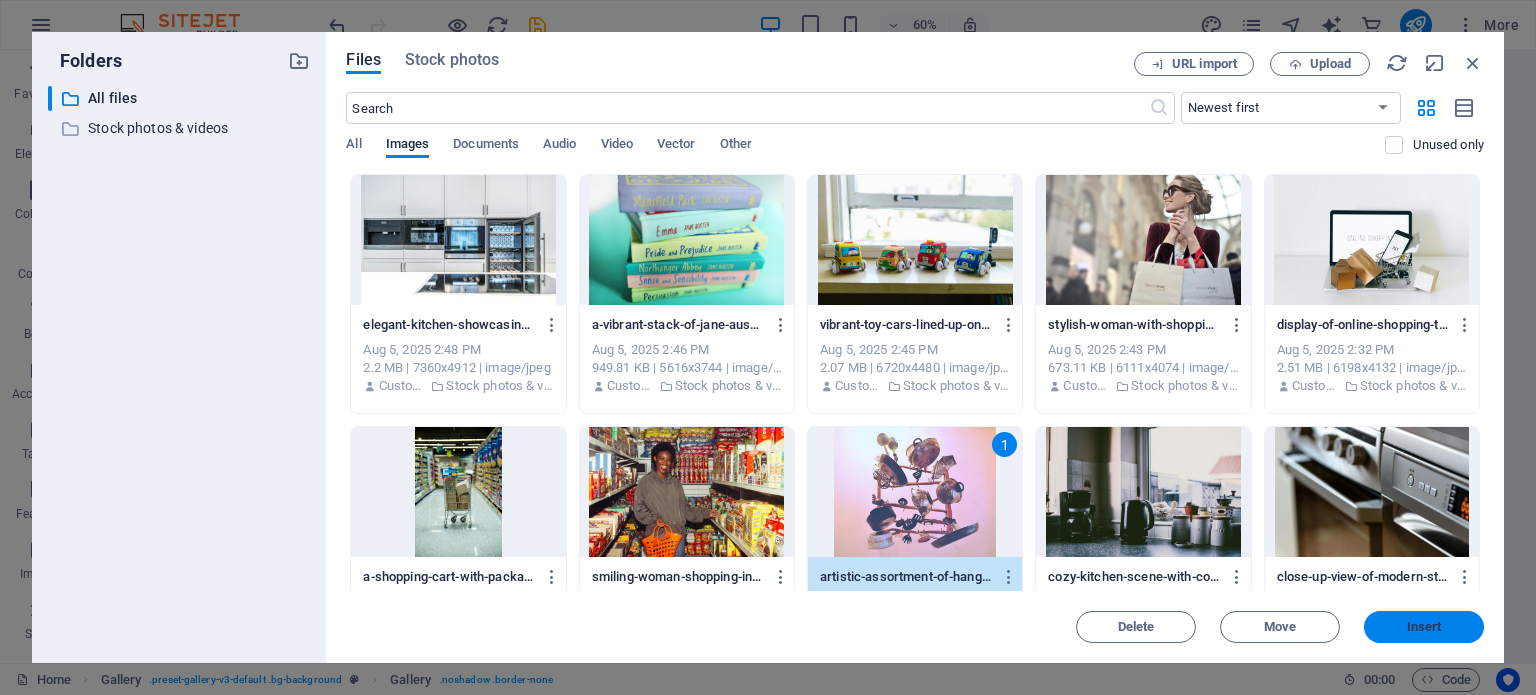 click on "Insert" at bounding box center (1424, 627) 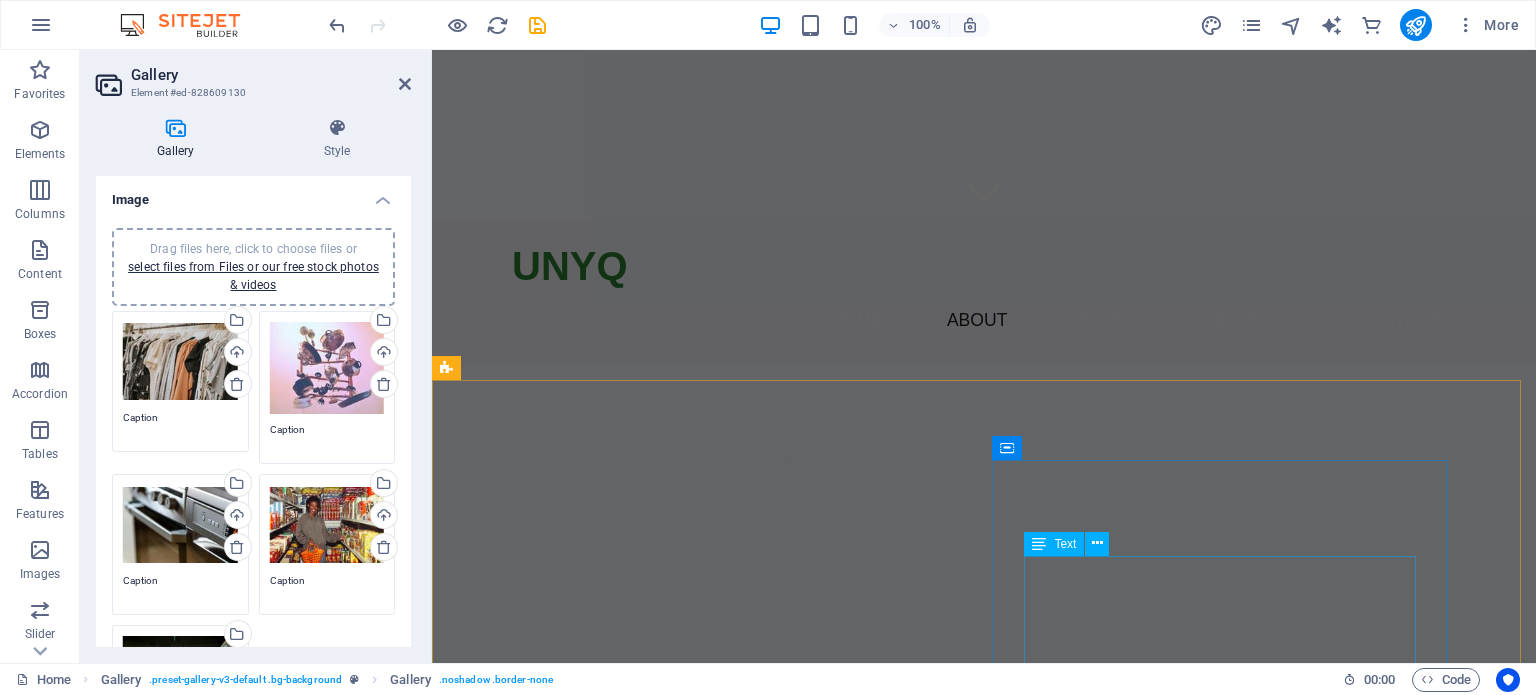 scroll, scrollTop: 497, scrollLeft: 0, axis: vertical 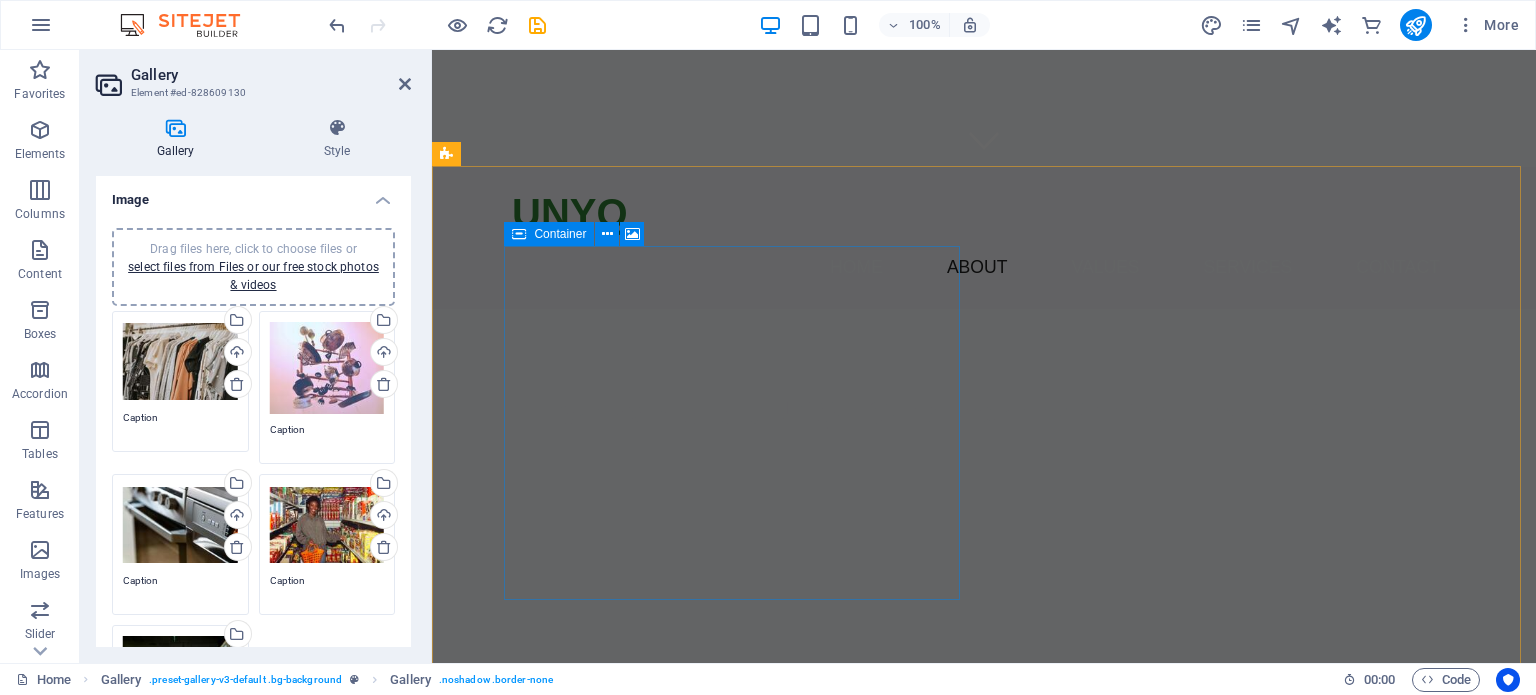 click on "Drop content here or  Add elements  Paste clipboard" at bounding box center [920, 1108] 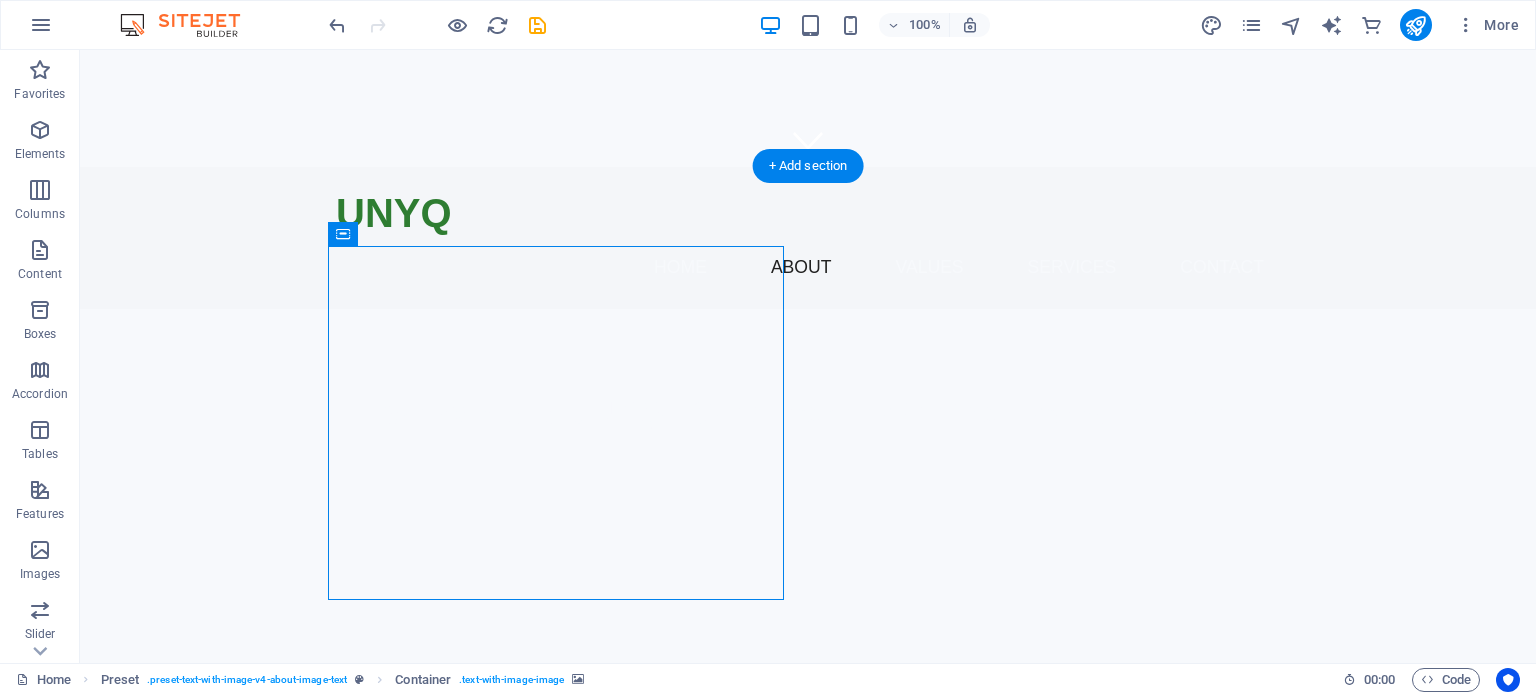 click at bounding box center [568, 860] 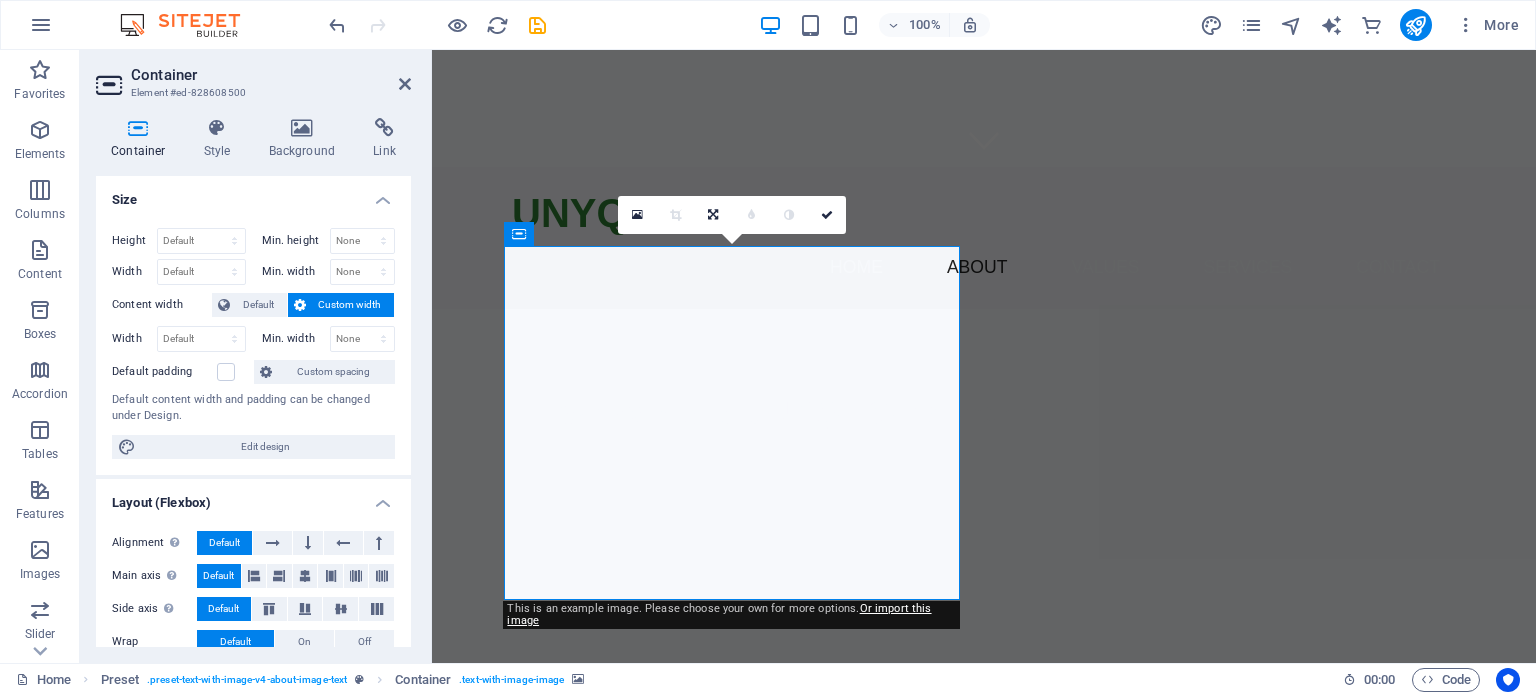 click at bounding box center (920, 860) 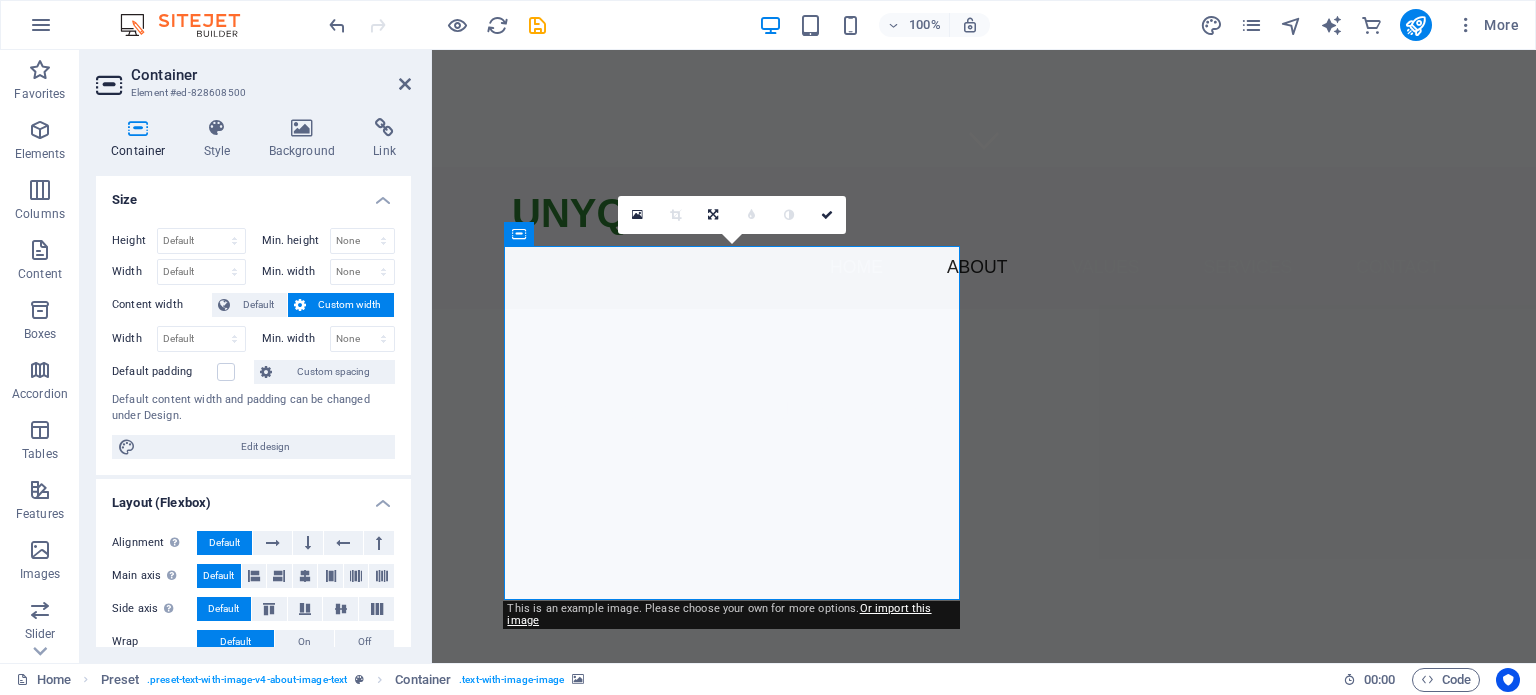 click at bounding box center [920, 860] 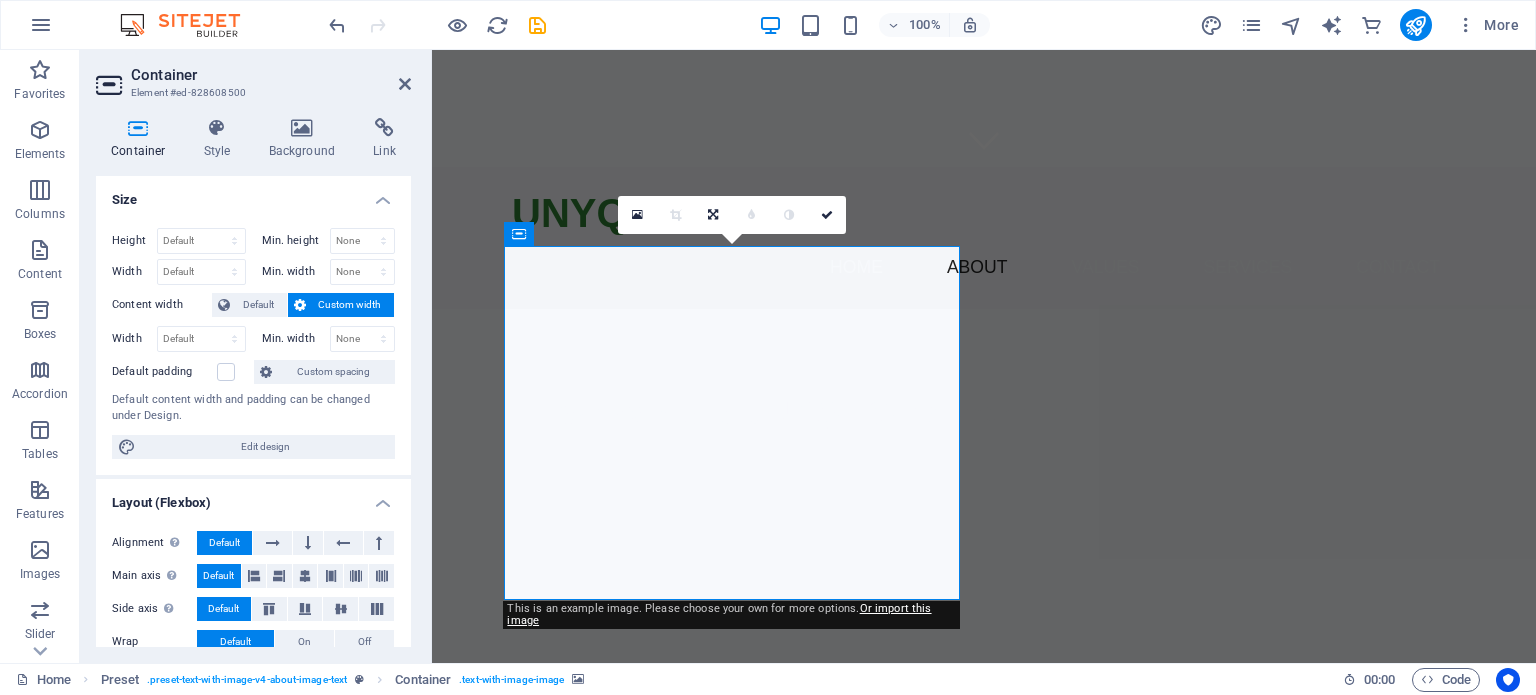 click at bounding box center [920, 860] 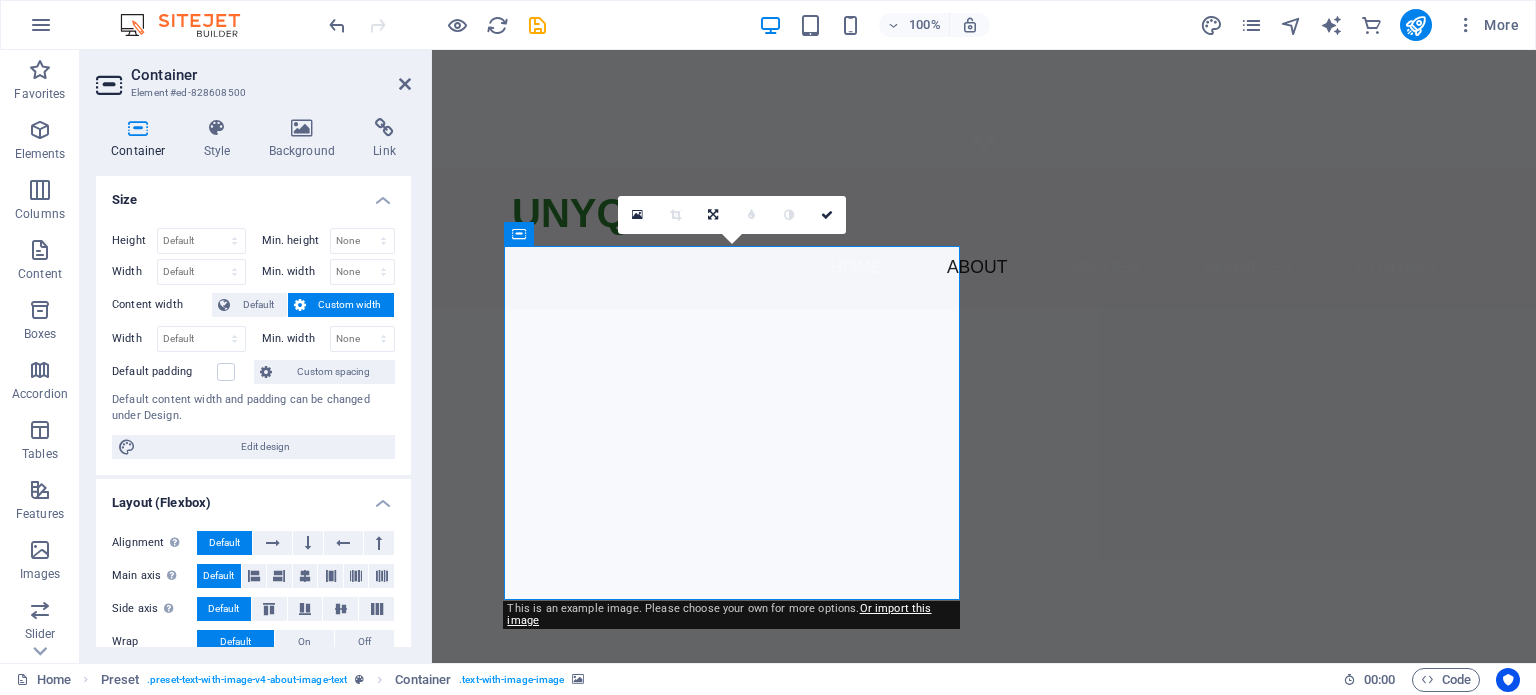 click at bounding box center (920, 860) 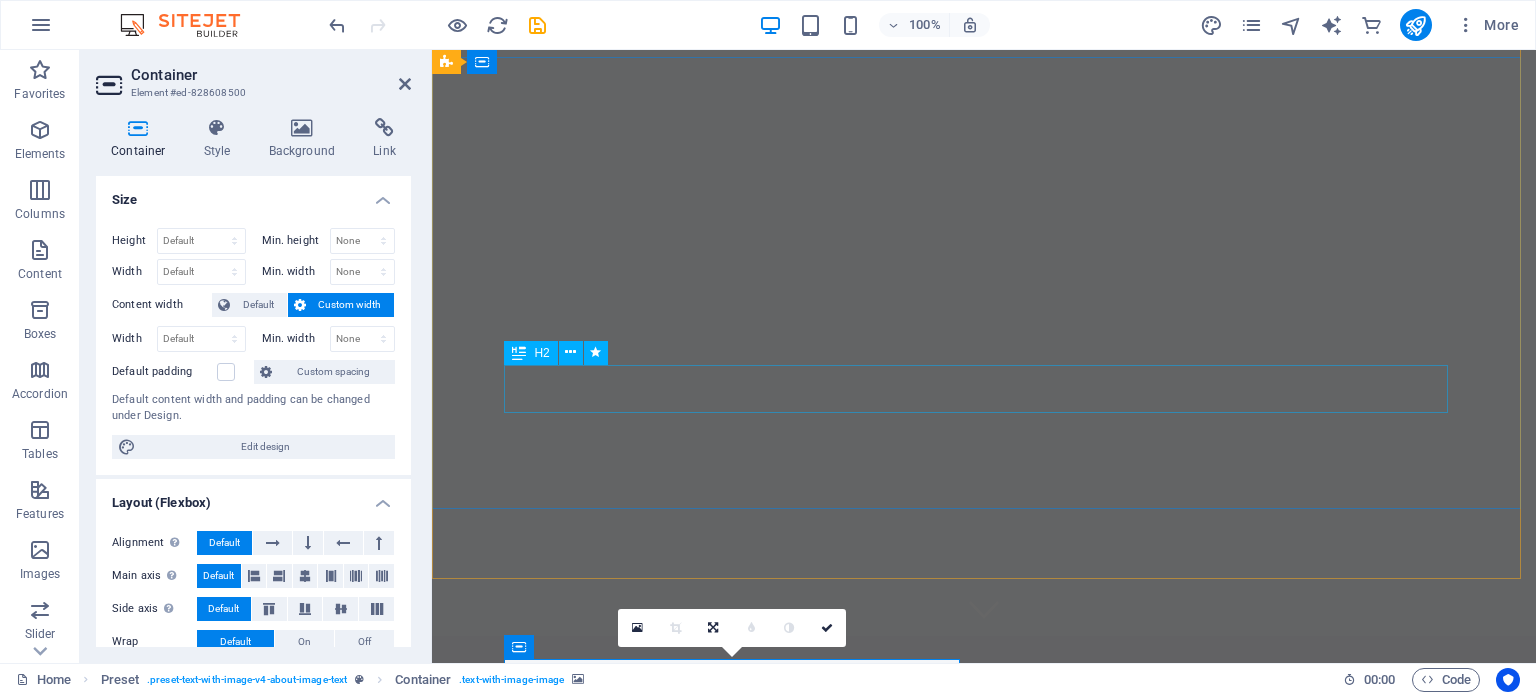 scroll, scrollTop: 0, scrollLeft: 0, axis: both 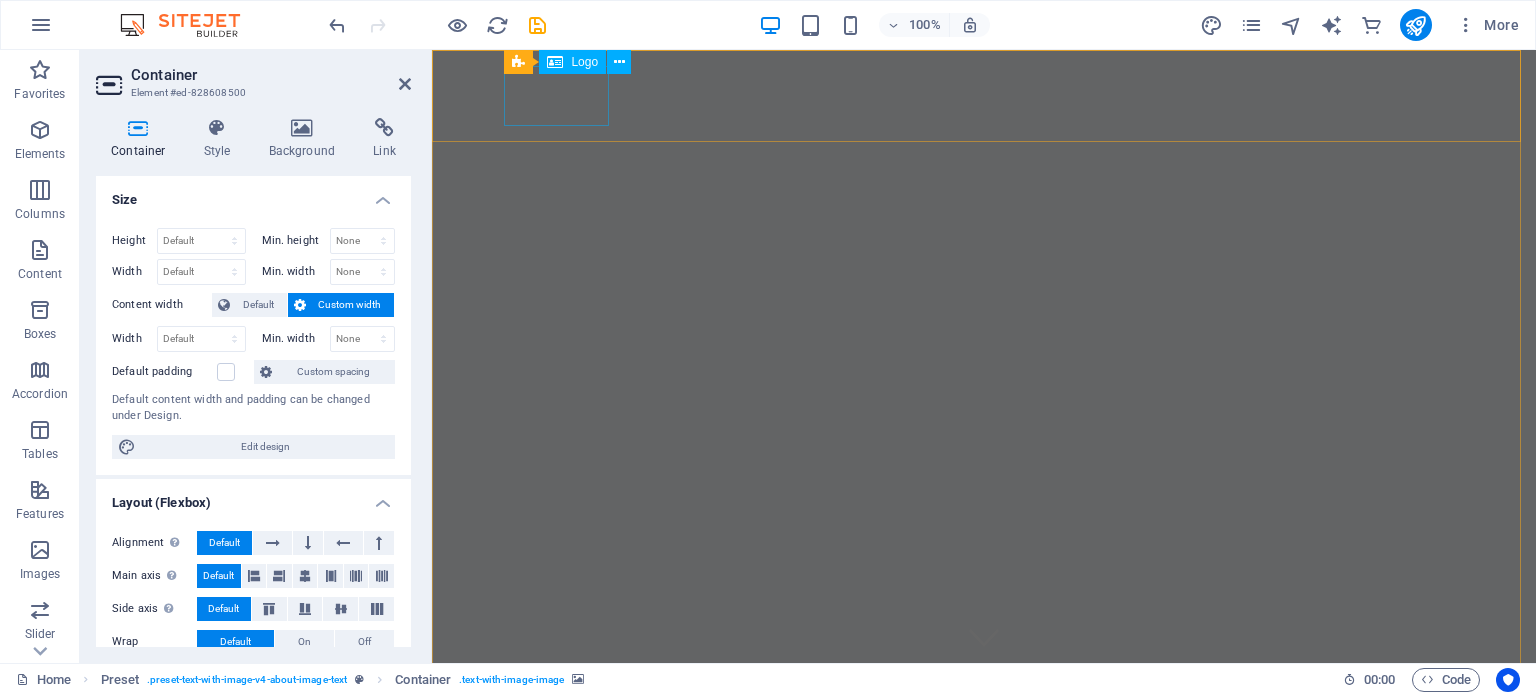 click on "UNYQ" at bounding box center (984, 710) 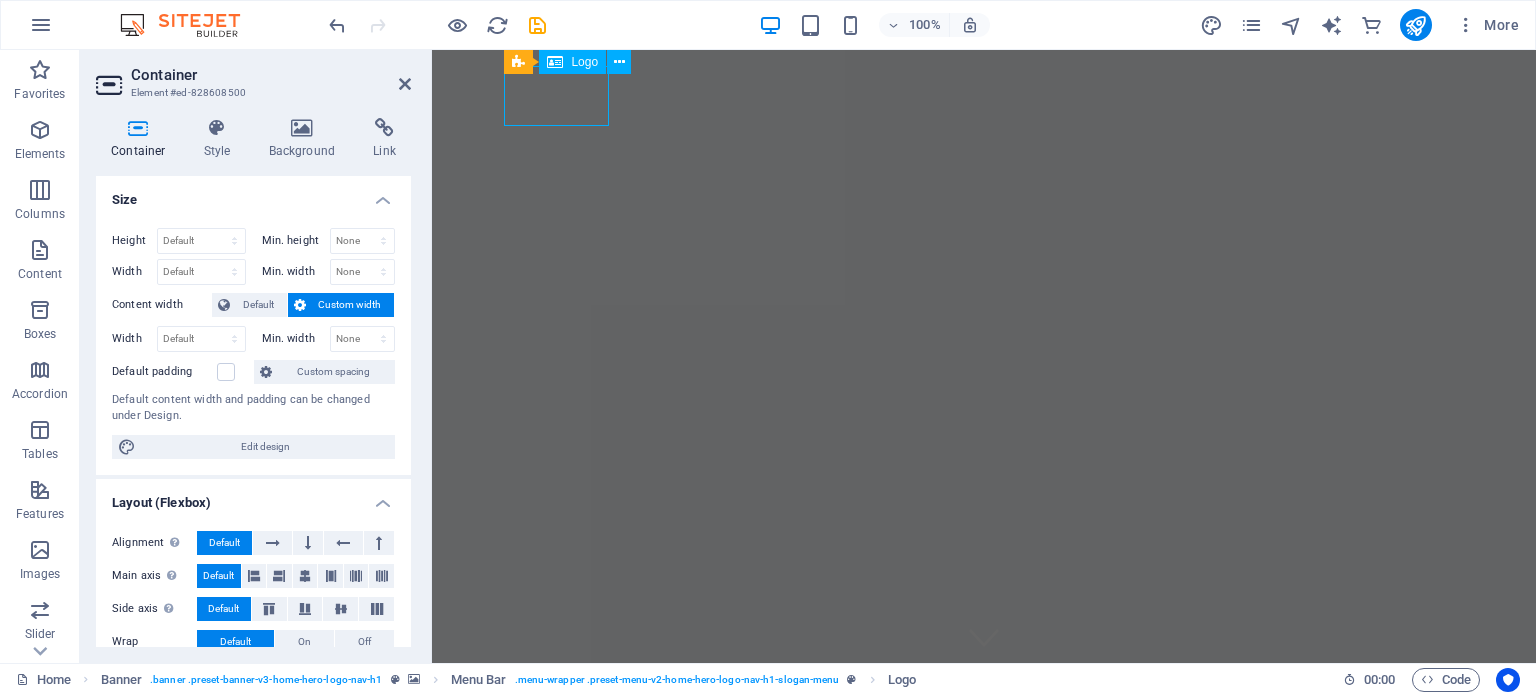 click on "UNYQ" at bounding box center (984, 710) 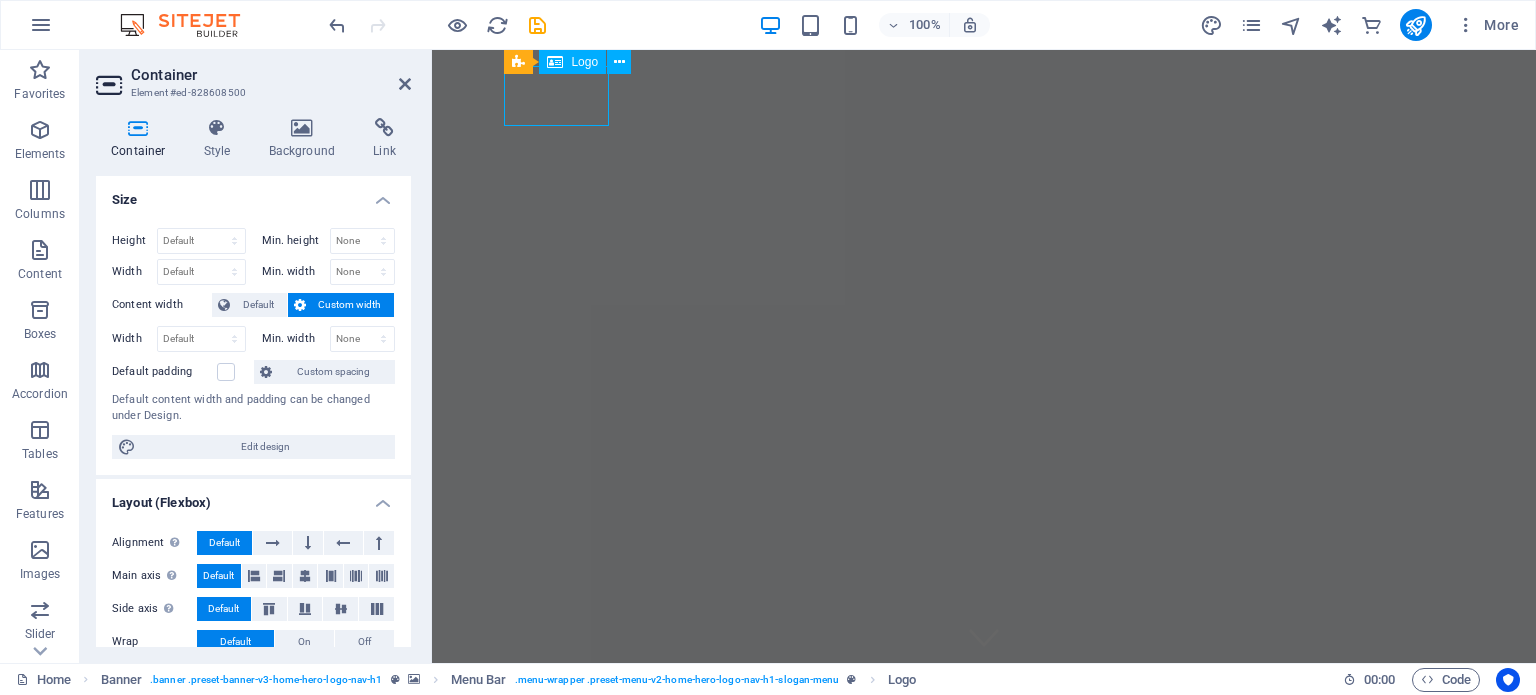 select on "px" 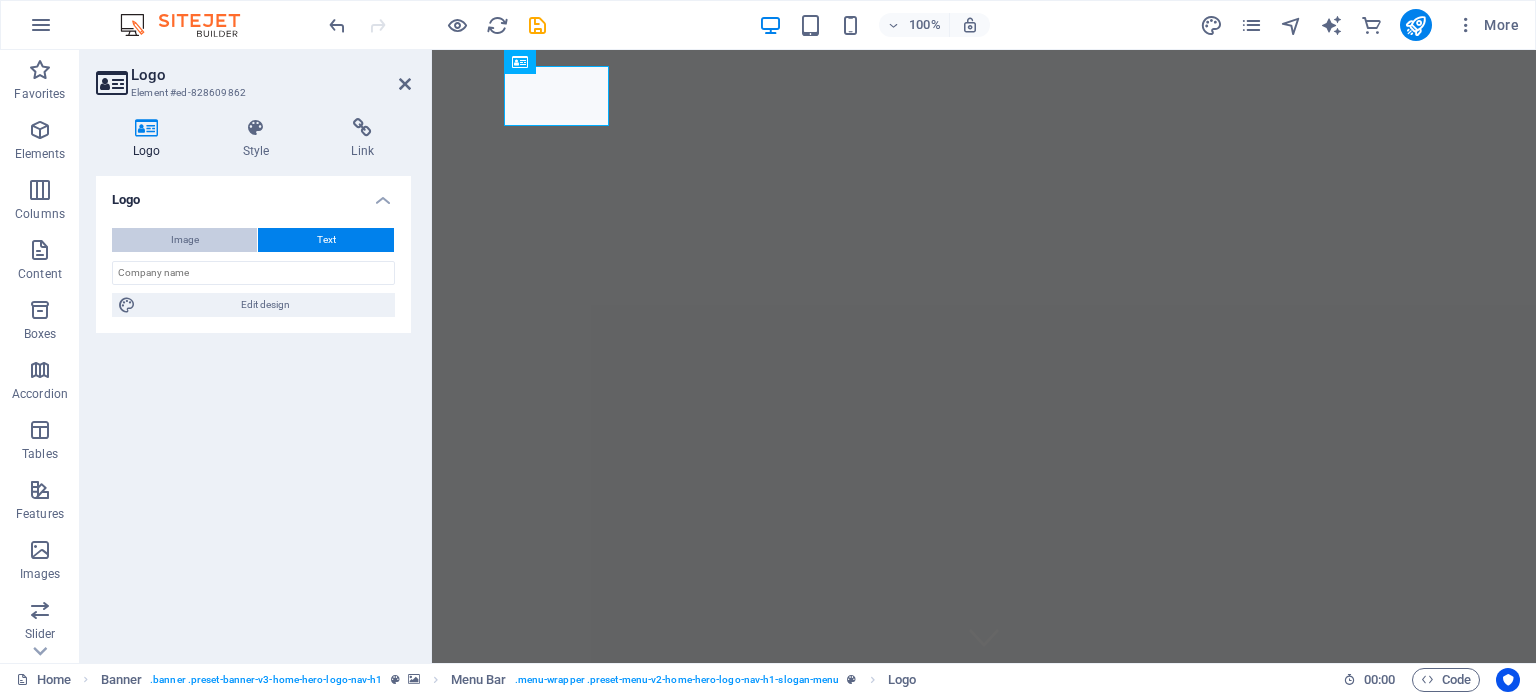 click on "Image" at bounding box center (184, 240) 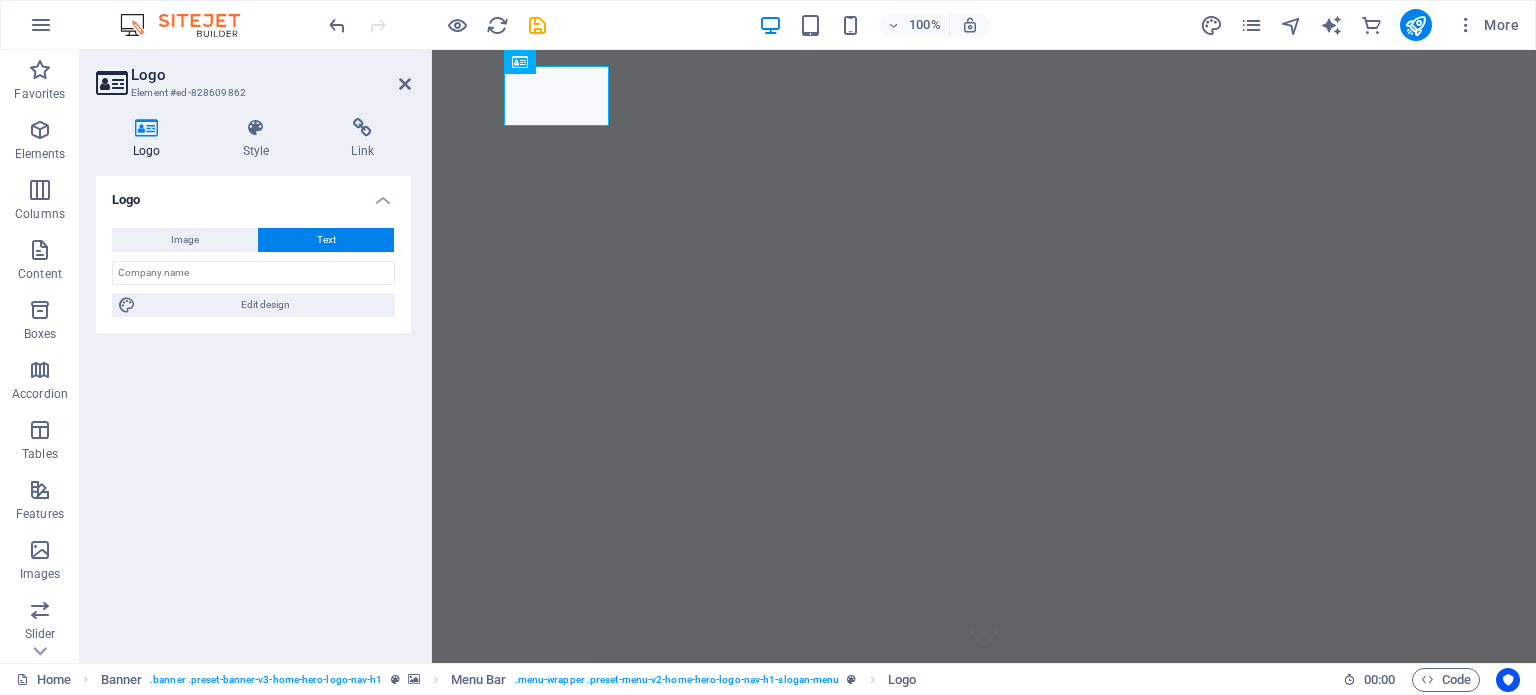 type 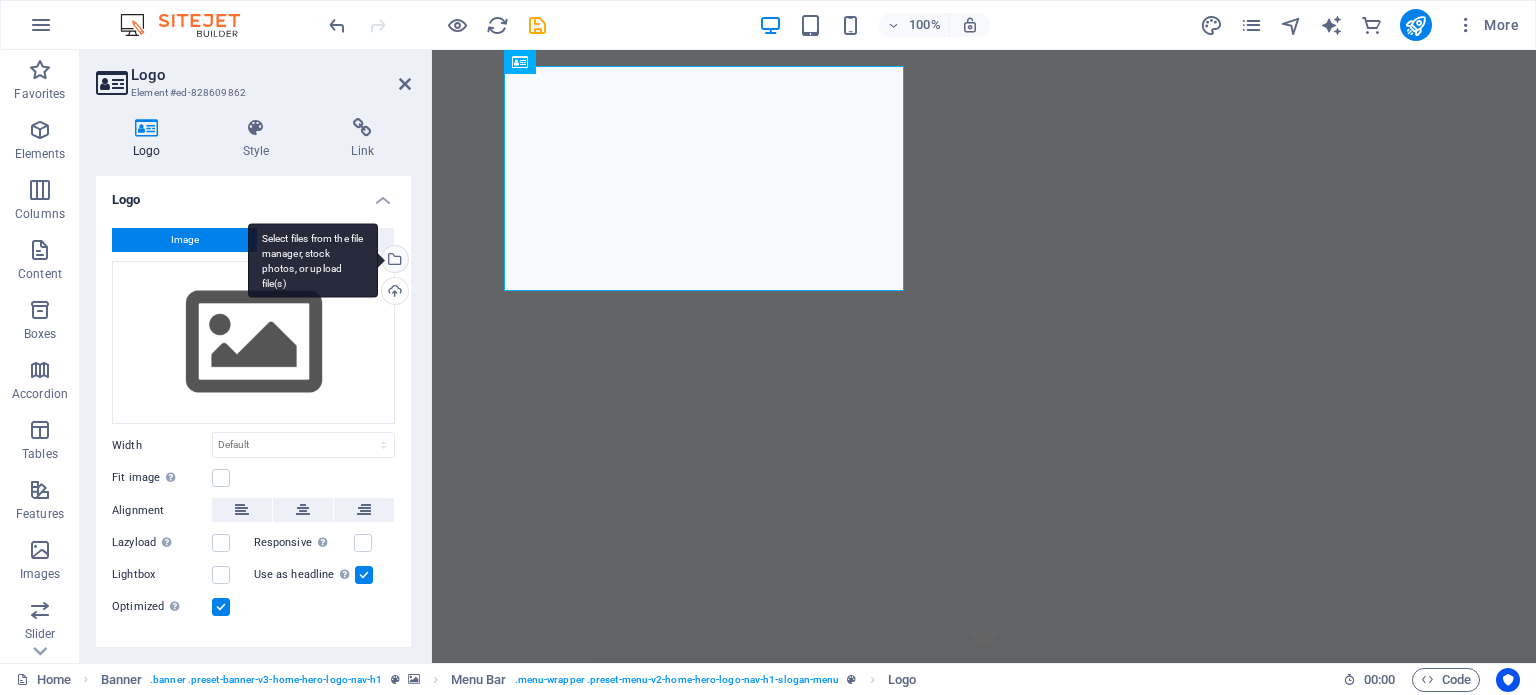 click on "Select files from the file manager, stock photos, or upload file(s)" at bounding box center (393, 261) 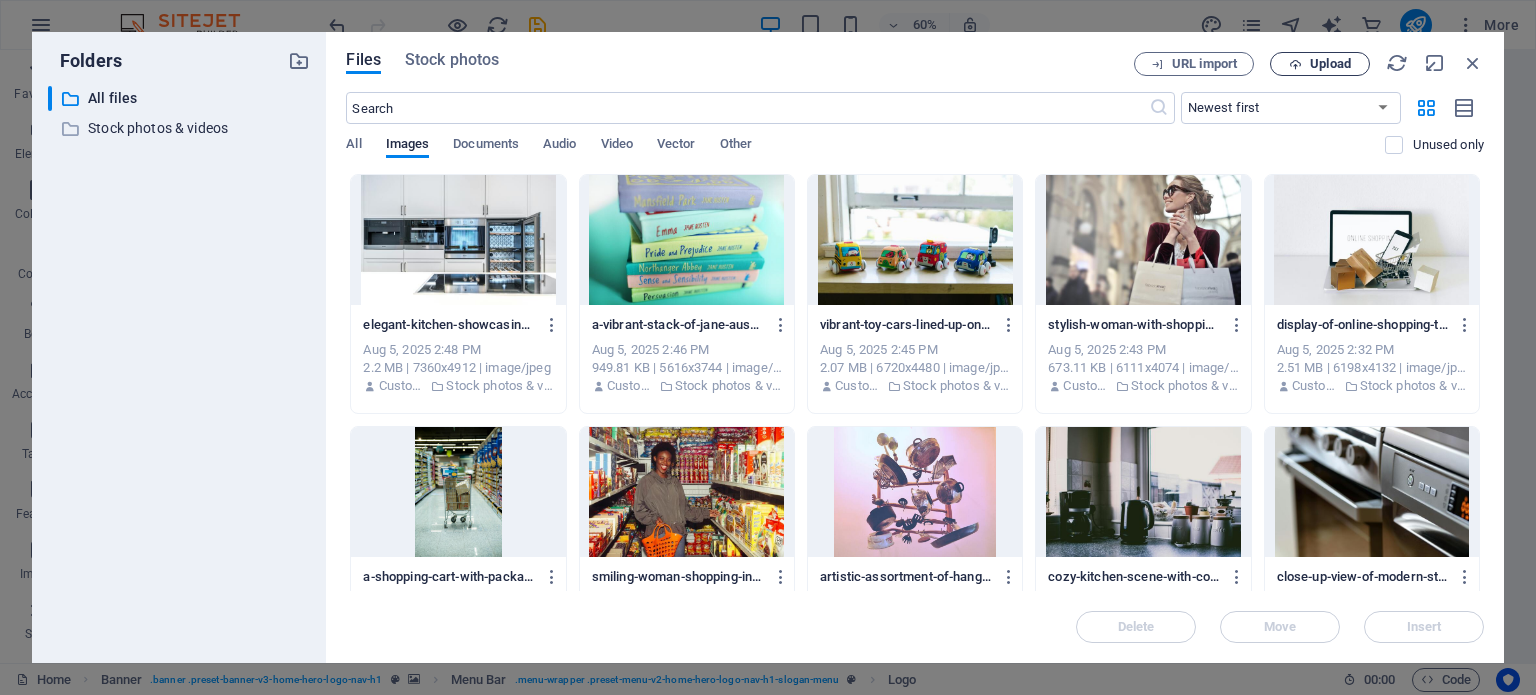 click on "Upload" at bounding box center [1330, 64] 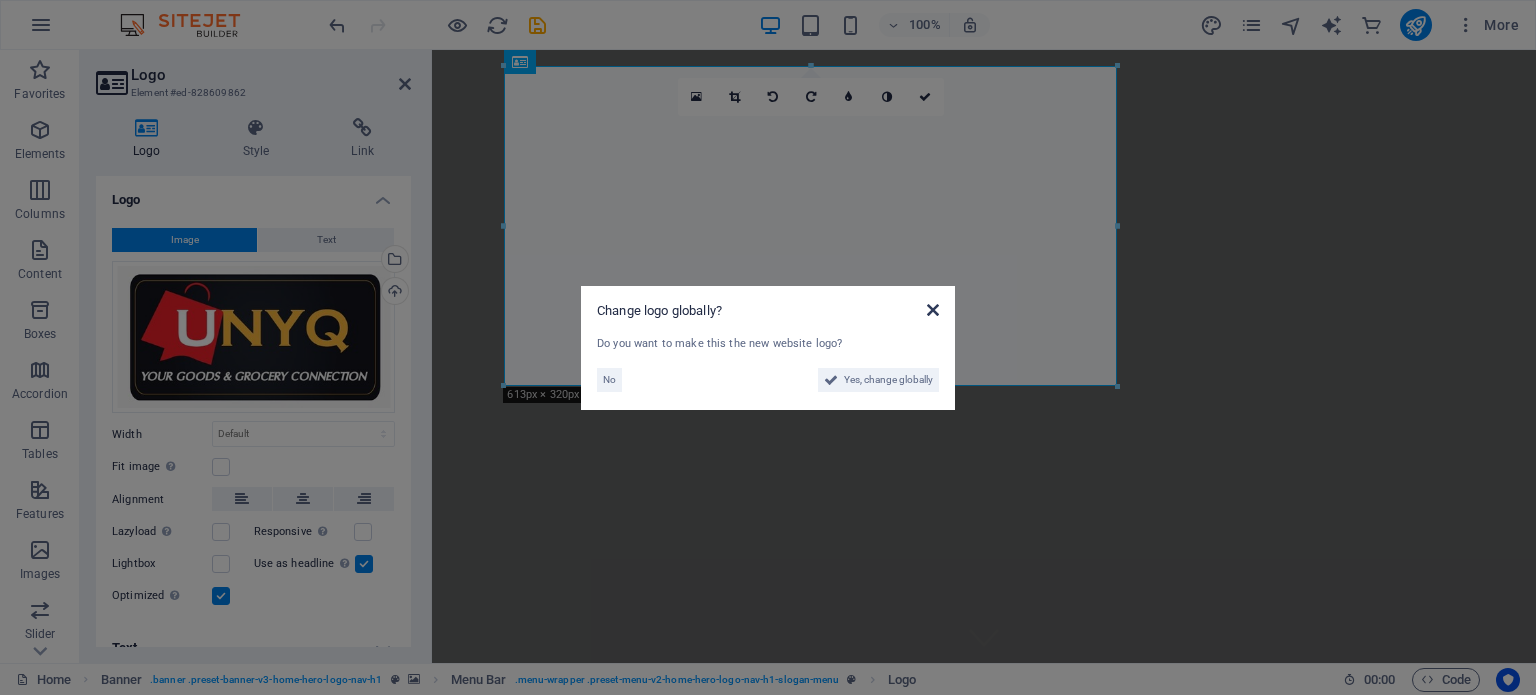 click at bounding box center (933, 310) 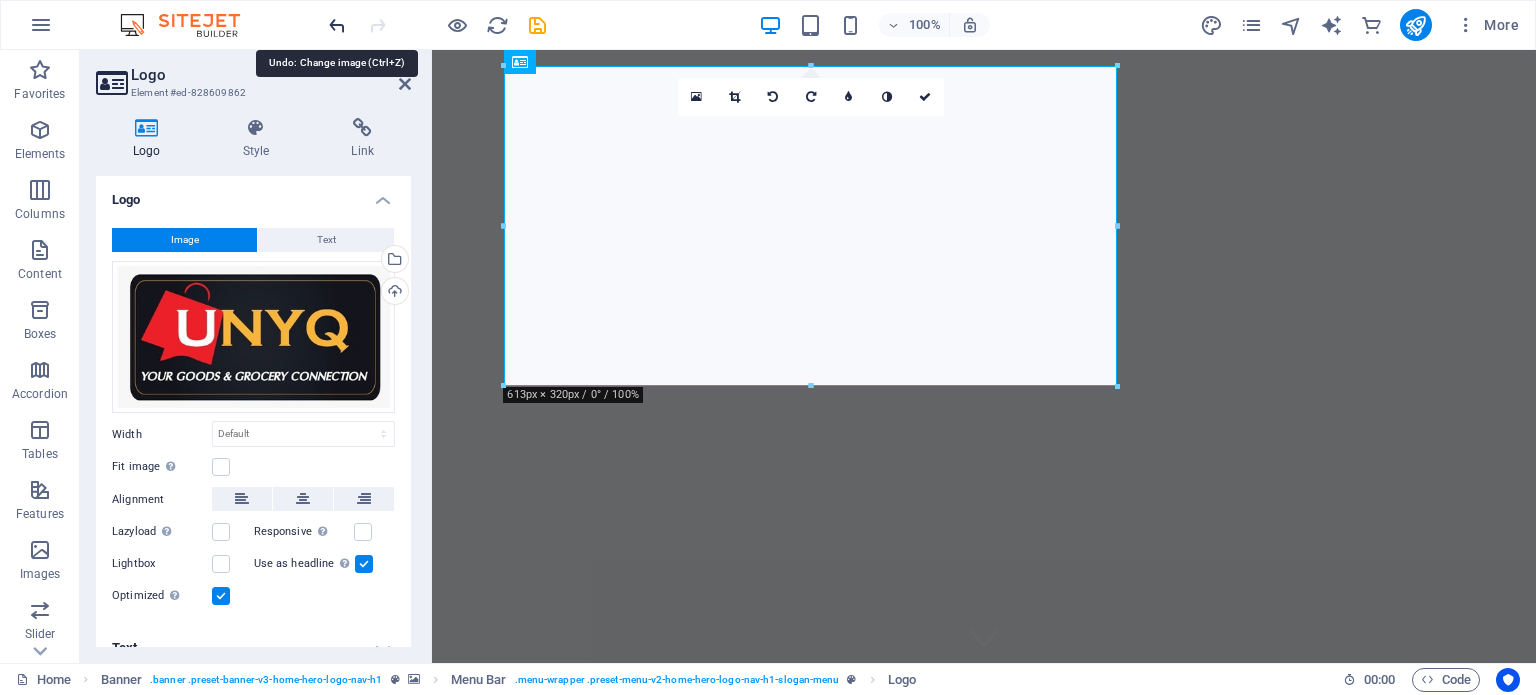 click at bounding box center [337, 25] 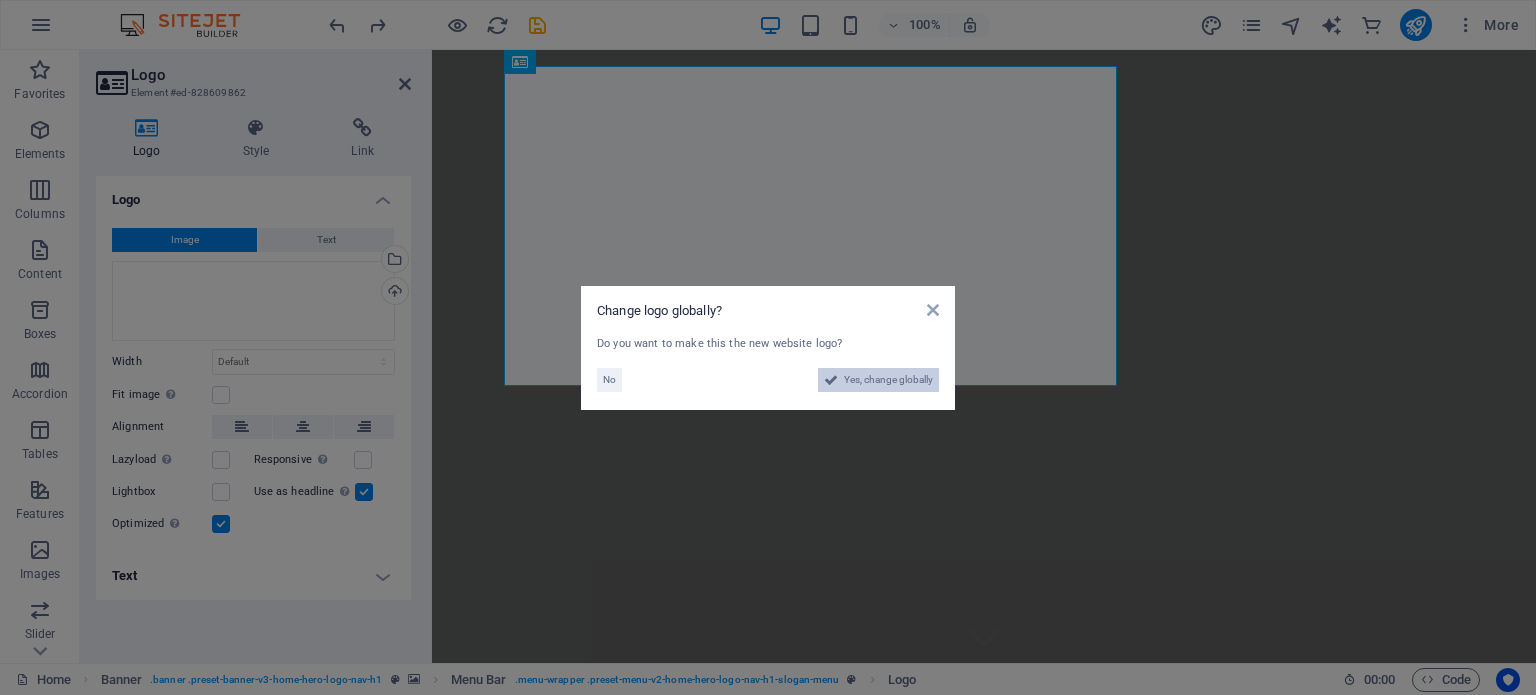 drag, startPoint x: 860, startPoint y: 379, endPoint x: 705, endPoint y: 548, distance: 229.31638 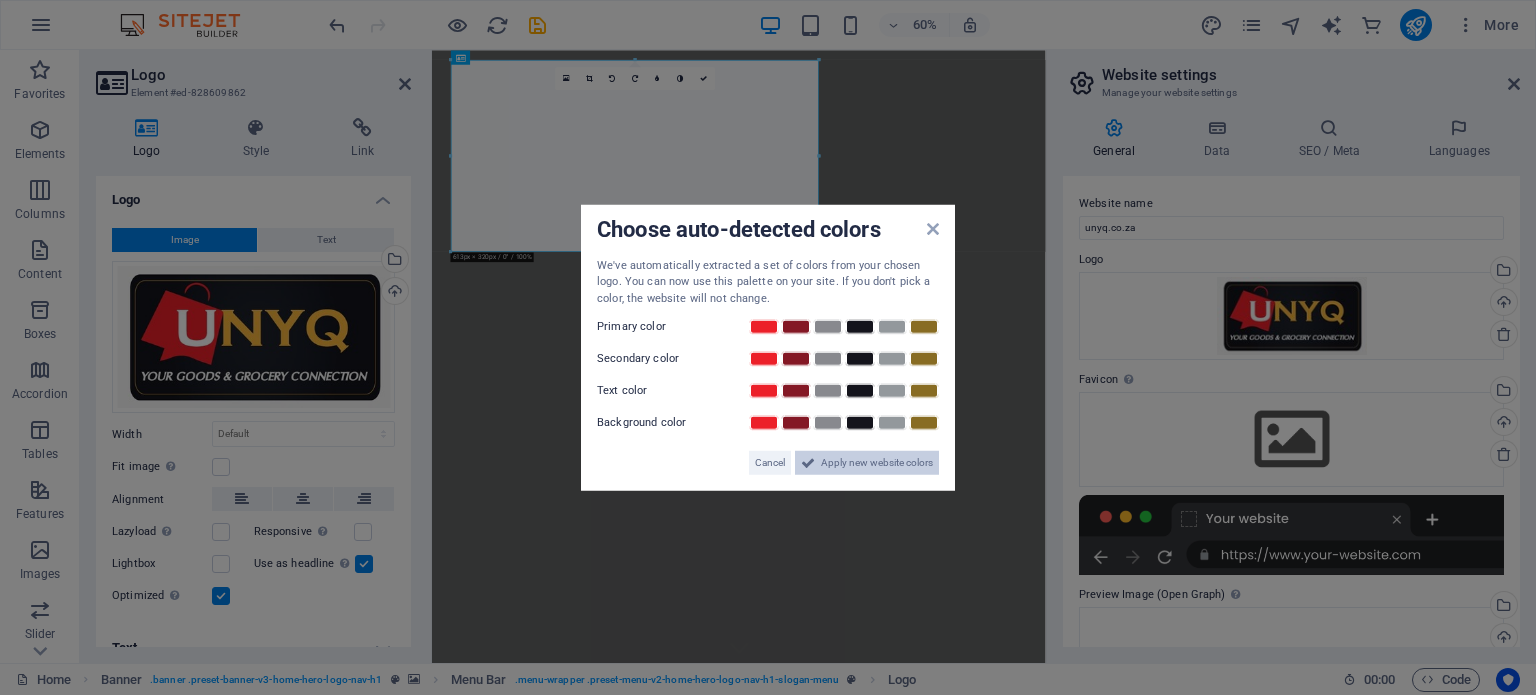 drag, startPoint x: 872, startPoint y: 463, endPoint x: 734, endPoint y: 691, distance: 266.51077 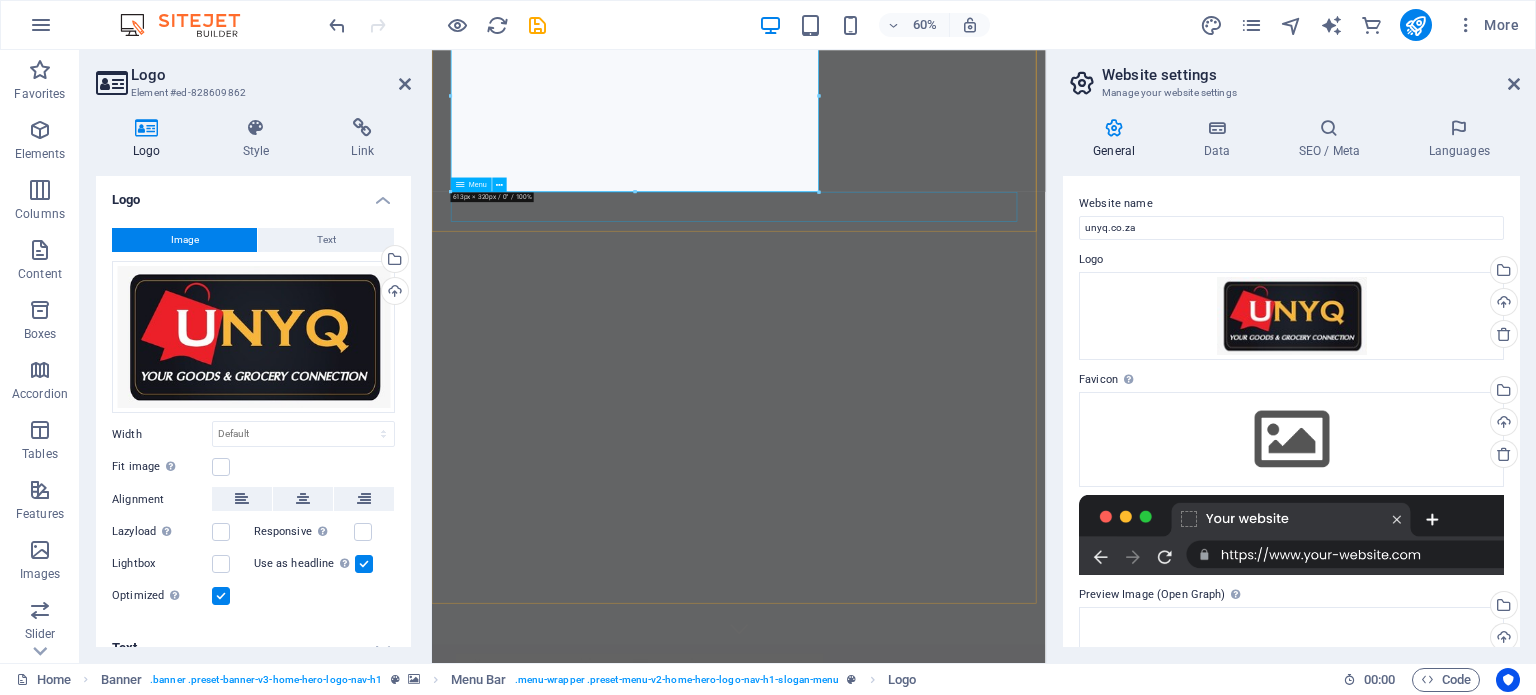 scroll, scrollTop: 0, scrollLeft: 0, axis: both 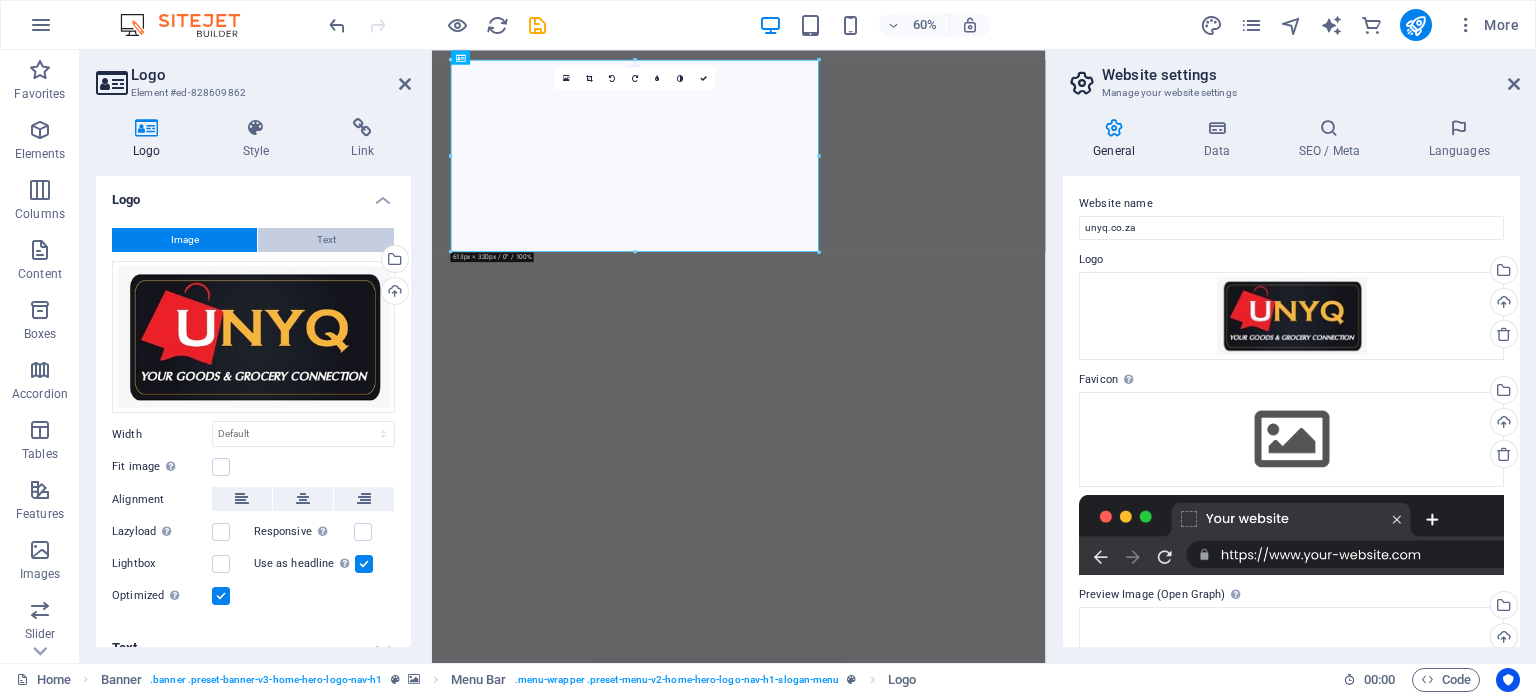 click on "Text" at bounding box center [326, 240] 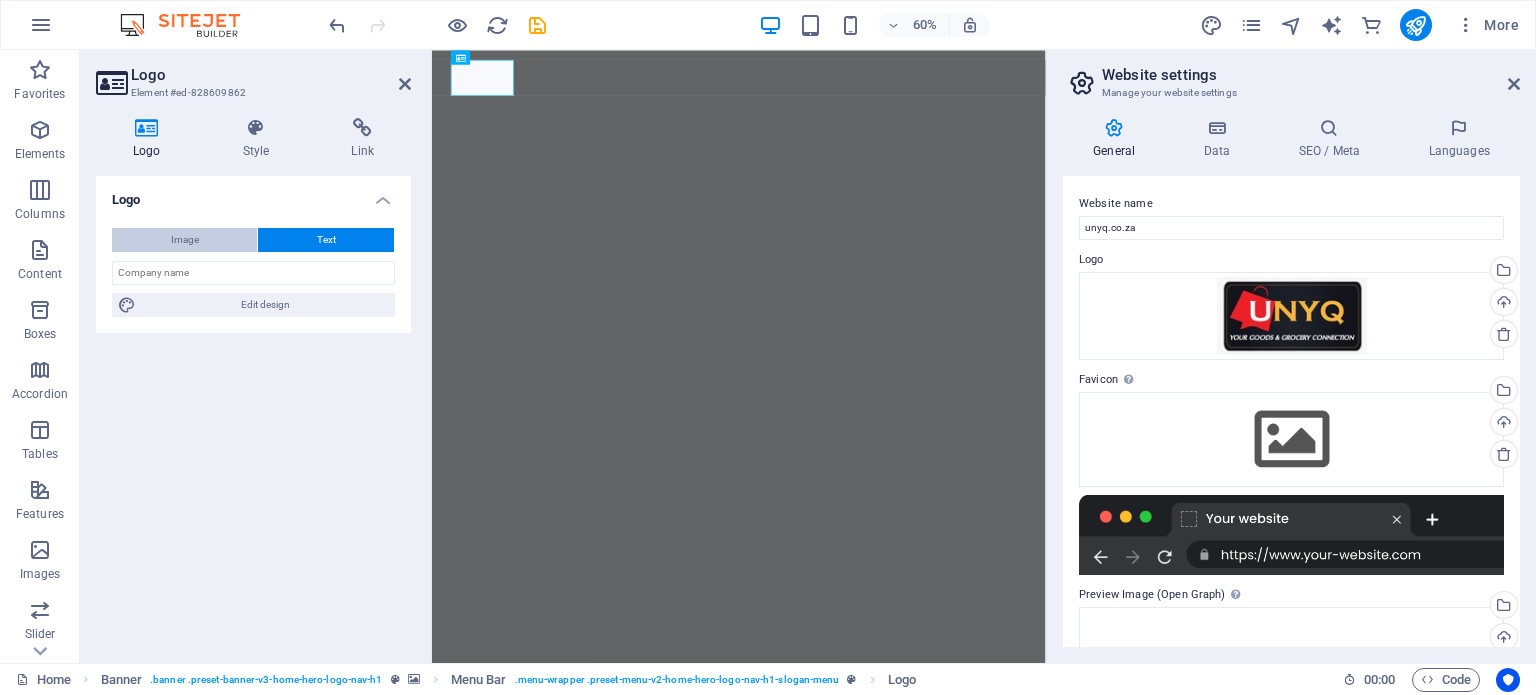 click on "Image" at bounding box center (184, 240) 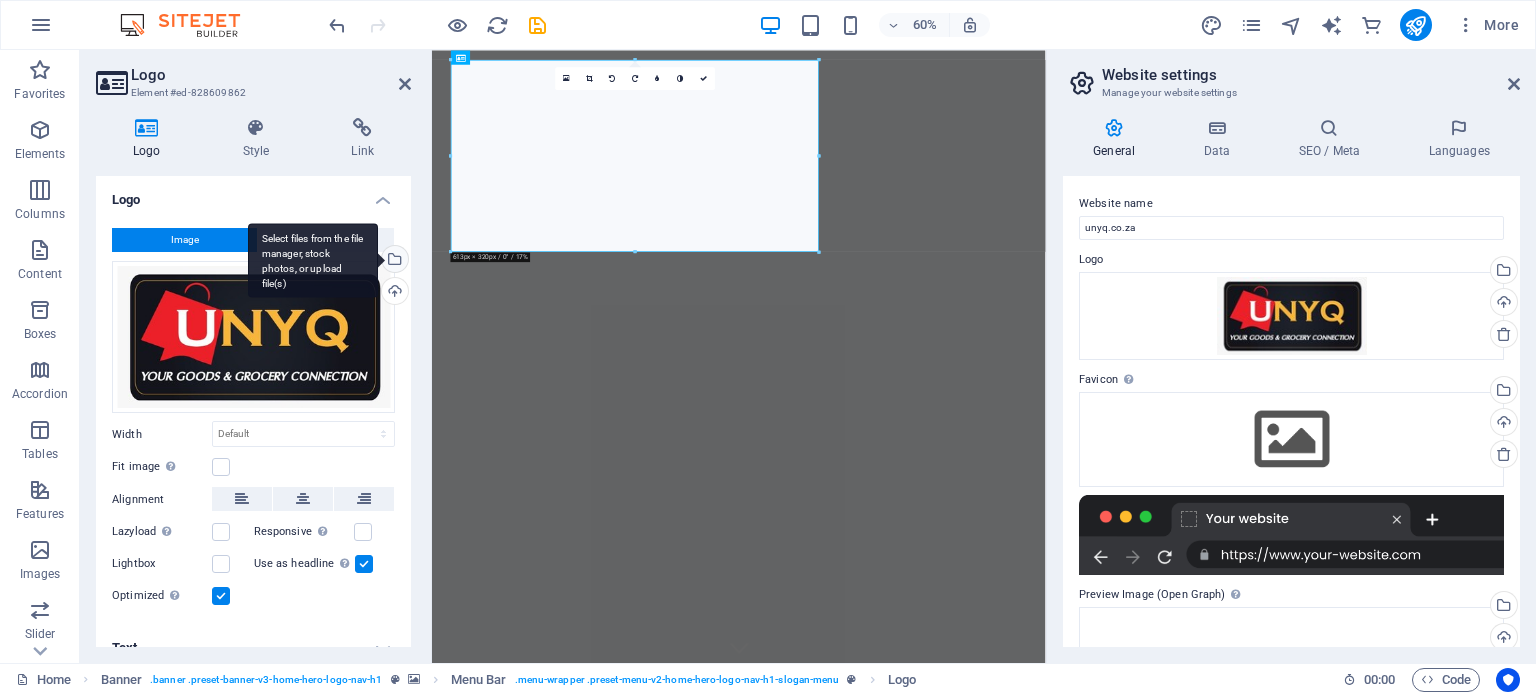 click on "Select files from the file manager, stock photos, or upload file(s)" at bounding box center (393, 261) 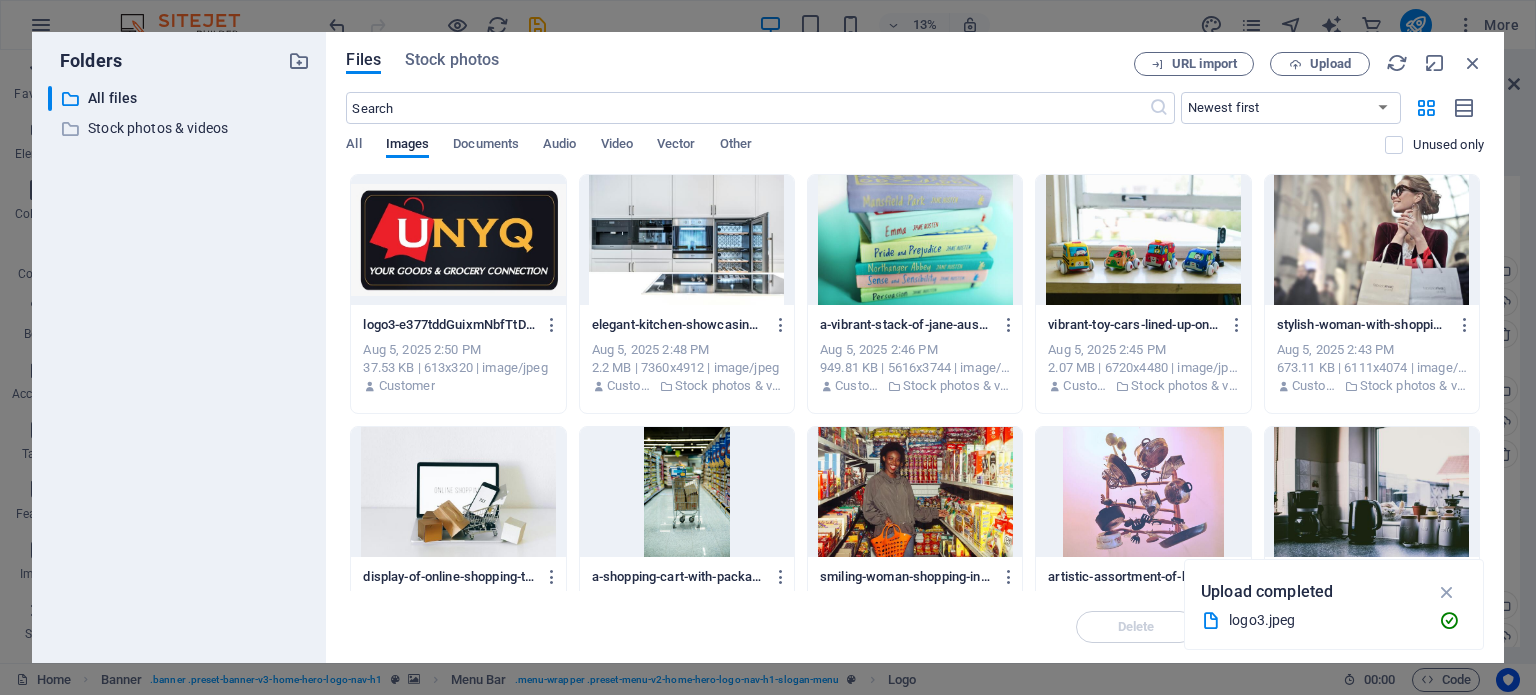 click on "Folders ​ All files All files ​ Stock photos & videos Stock photos & videos Files Stock photos URL import Upload ​ Newest first Oldest first Name (A-Z) Name (Z-A) Size (0-9) Size (9-0) Resolution (0-9) Resolution (9-0) All Images Documents Audio Video Vector Other Unused only Drop files here to upload them instantly logo3-e377tddGuixmNbfTtDNrTA.jpeg logo3-e377tddGuixmNbfTtDNrTA.jpeg Aug 5, [YEAR] 2:50 PM 37.53 KB | 613x320 | image/jpeg Customer elegant-kitchen-showcasing-built-in-appliances-and-minimalist-design--LKFS1kjEYnatyXRzOGiWA.jpeg elegant-kitchen-showcasing-built-in-appliances-and-minimalist-design--LKFS1kjEYnatyXRzOGiWA.jpeg Aug 5, [YEAR] 2:48 PM 2.2 MB | 7360x4912 | image/jpeg Customer Stock photos & videos a-vibrant-stack-of-jane-austen-books-against-a-pastel-background-showcasing-classic-literature-C1_31C7G20UP_gycAez4Rg.jpeg a-vibrant-stack-of-jane-austen-books-against-a-pastel-background-showcasing-classic-literature-C1_31C7G20UP_gycAez4Rg.jpeg Aug 5, [YEAR] 2:46 PM Customer Aug 5, [YEAR] 2:45 PM" at bounding box center [768, 347] 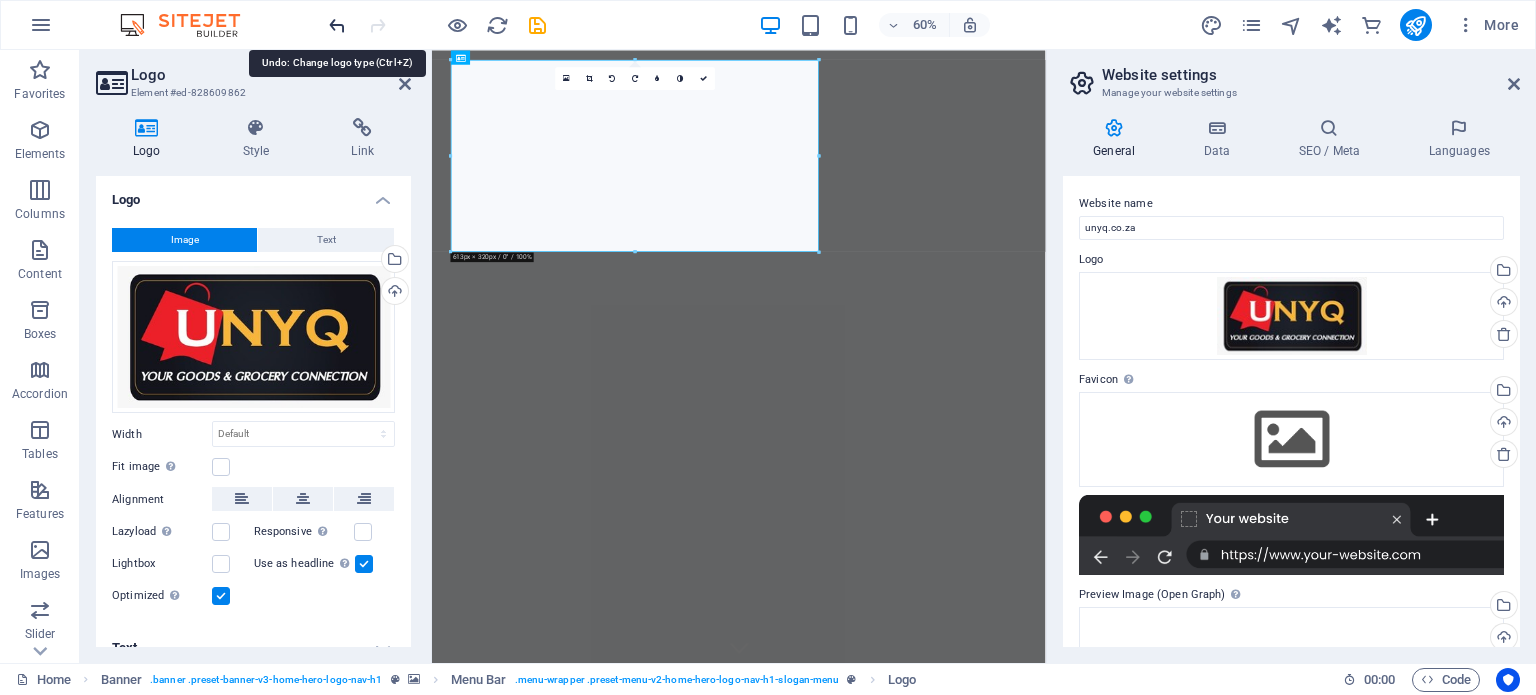 click at bounding box center [337, 25] 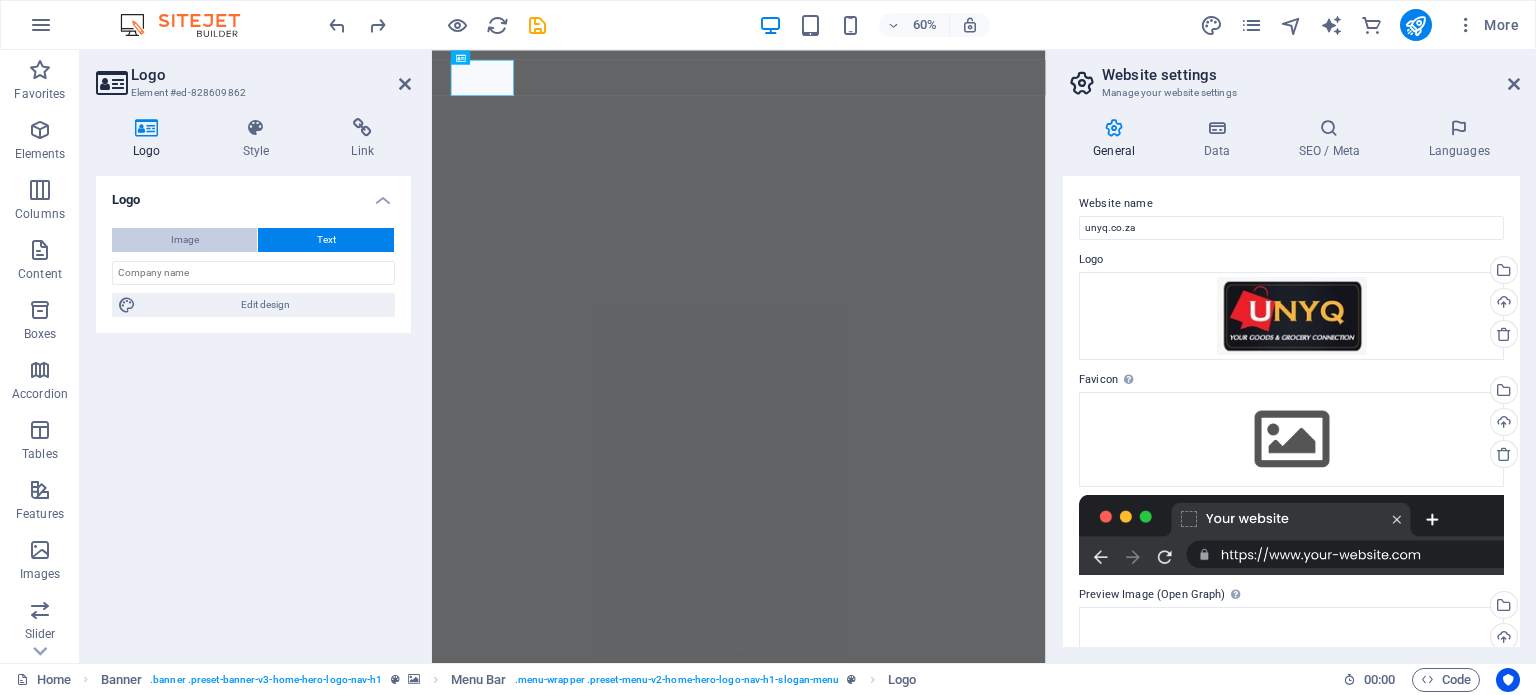 click on "Image" at bounding box center (185, 240) 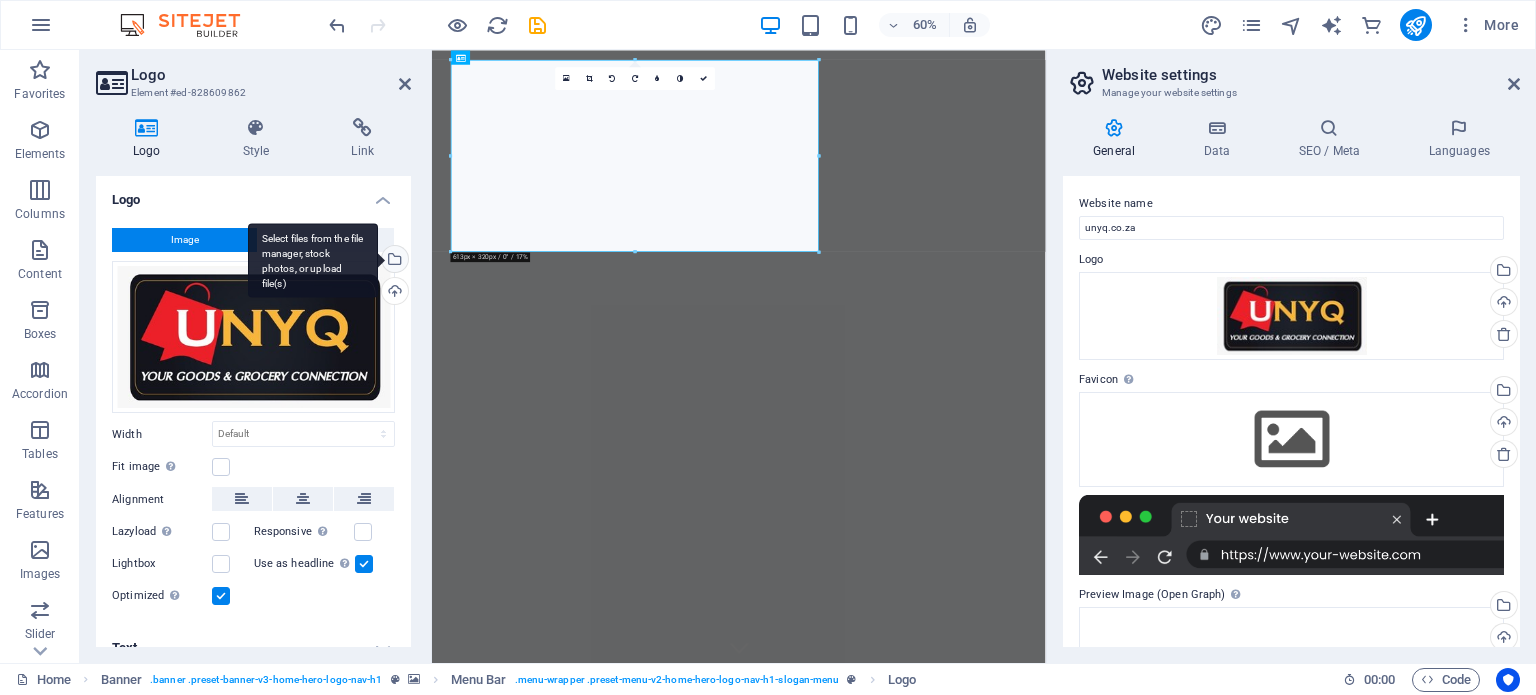 click on "Select files from the file manager, stock photos, or upload file(s)" at bounding box center (393, 261) 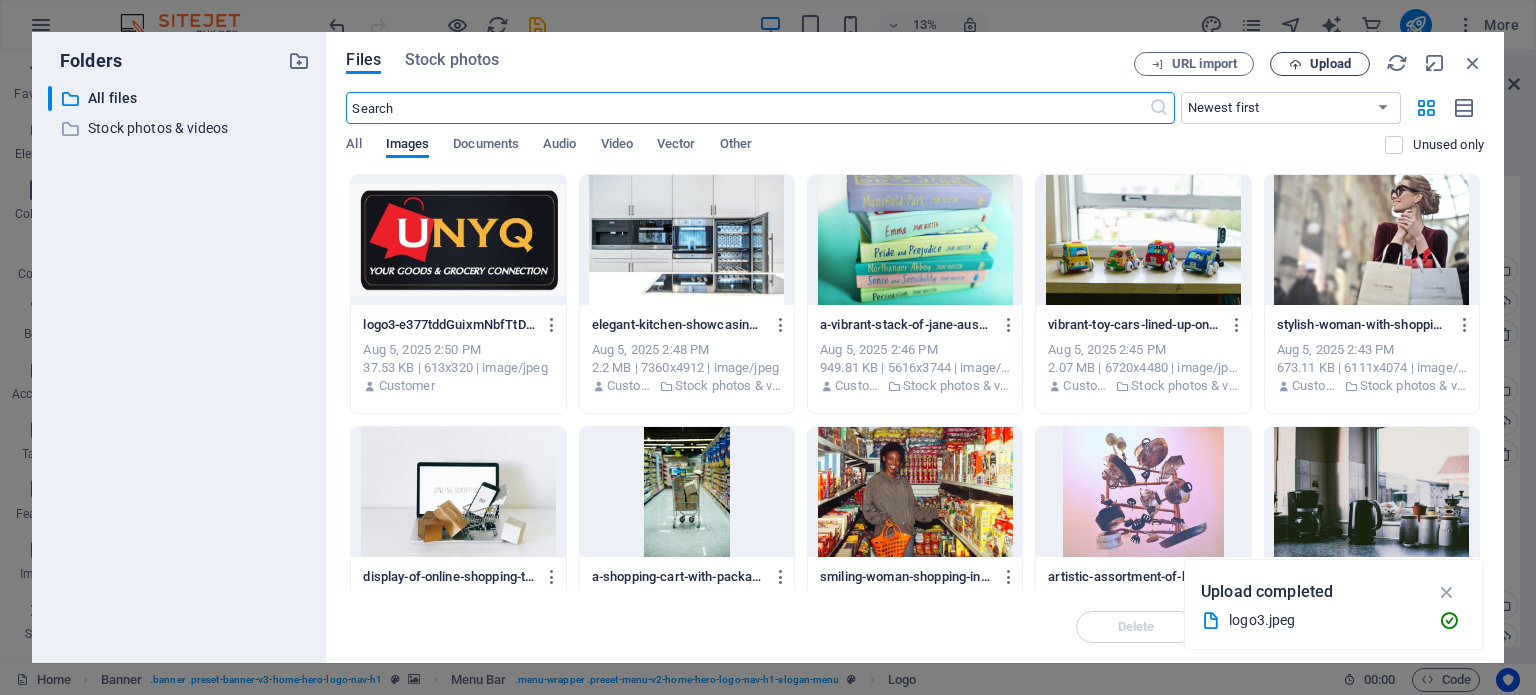 click on "Upload" at bounding box center (1330, 64) 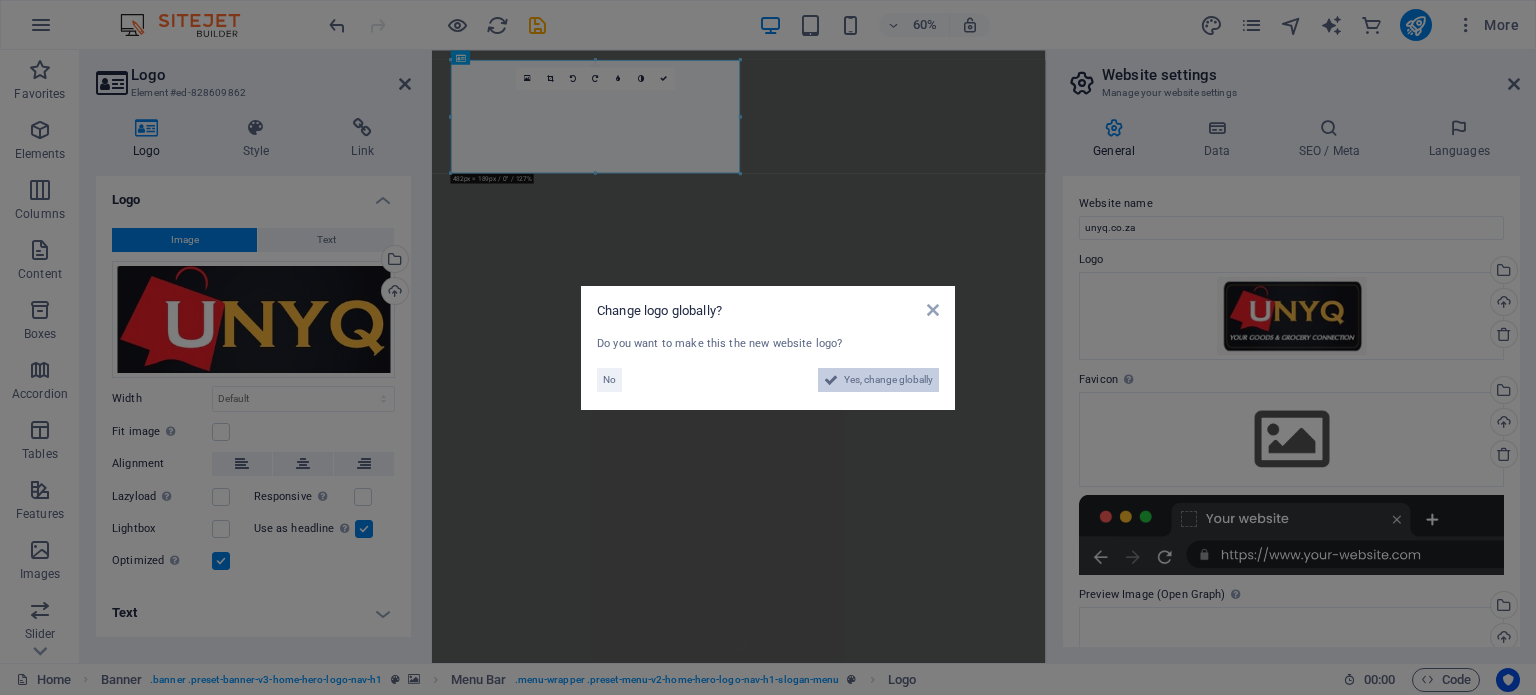 click on "Yes, change globally" at bounding box center (888, 380) 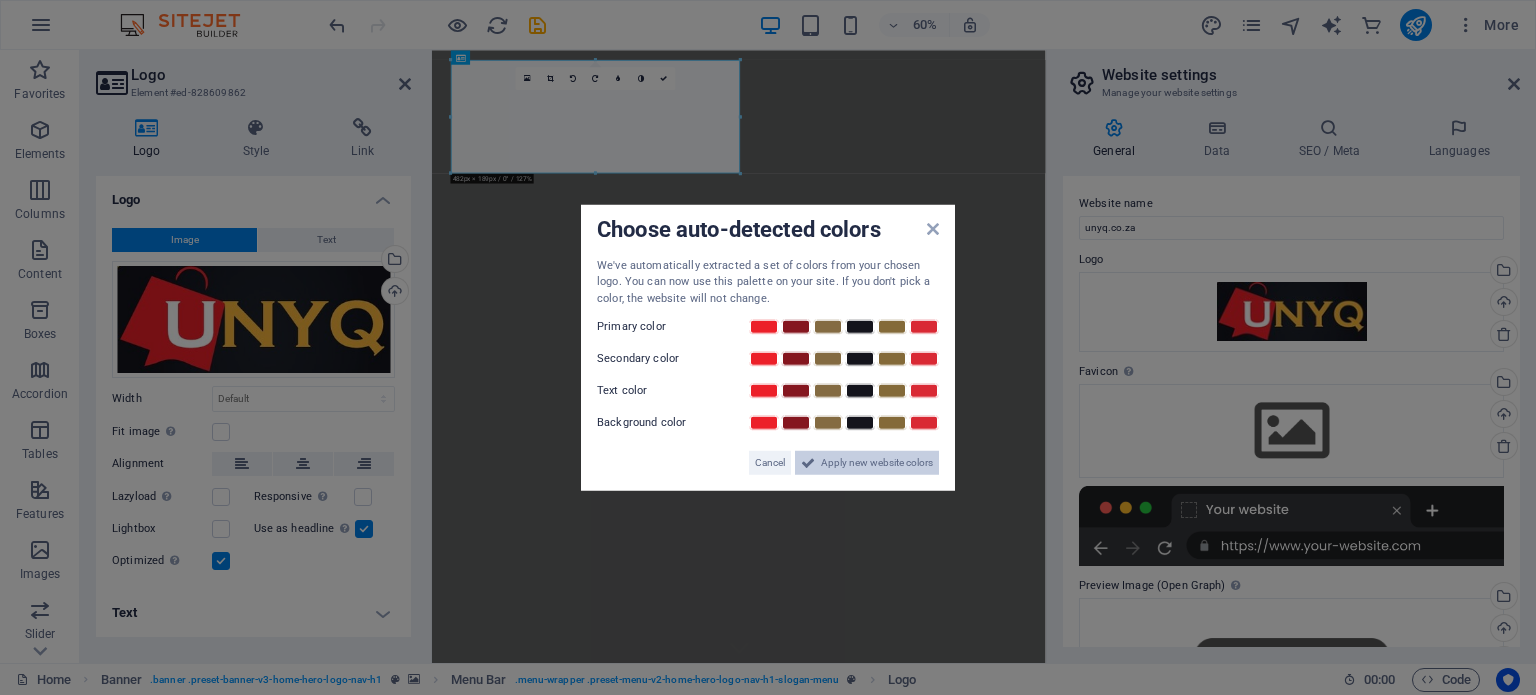 click on "Apply new website colors" at bounding box center (877, 463) 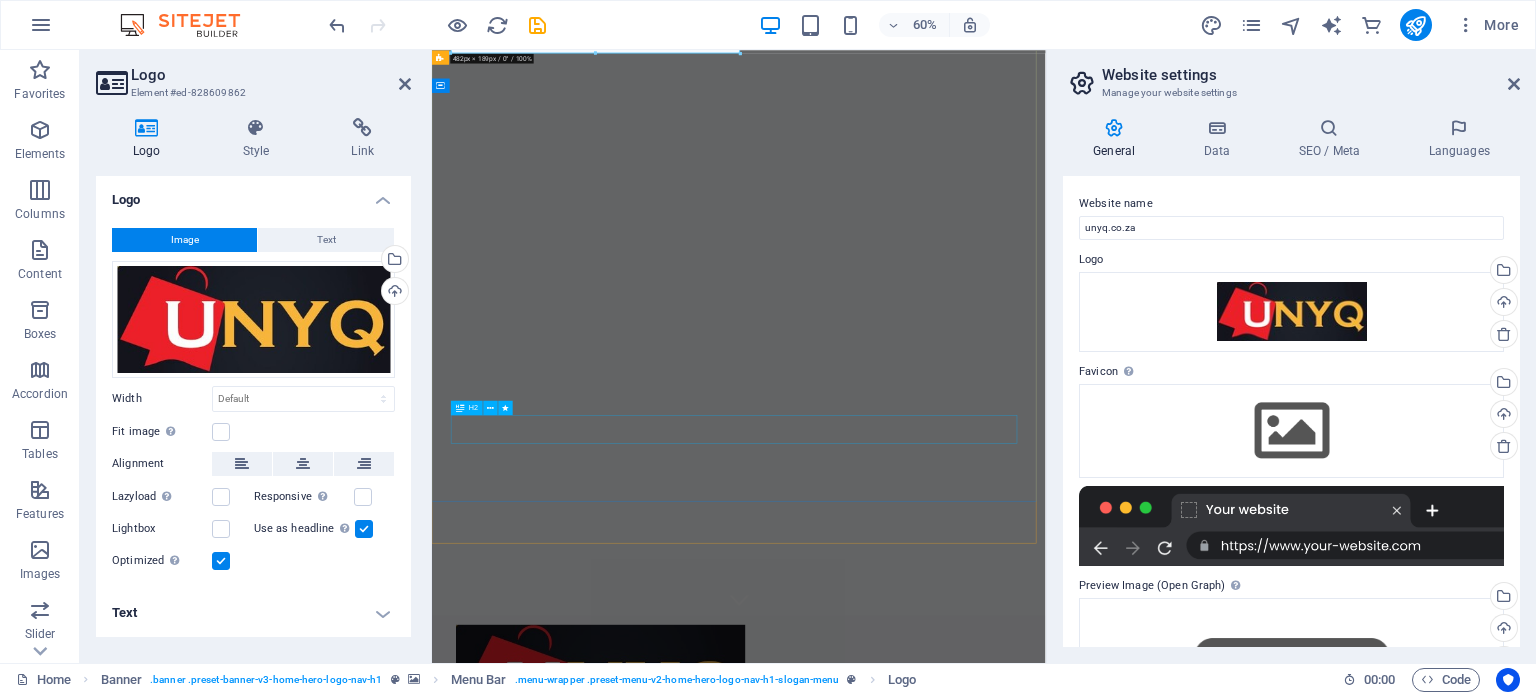 scroll, scrollTop: 0, scrollLeft: 0, axis: both 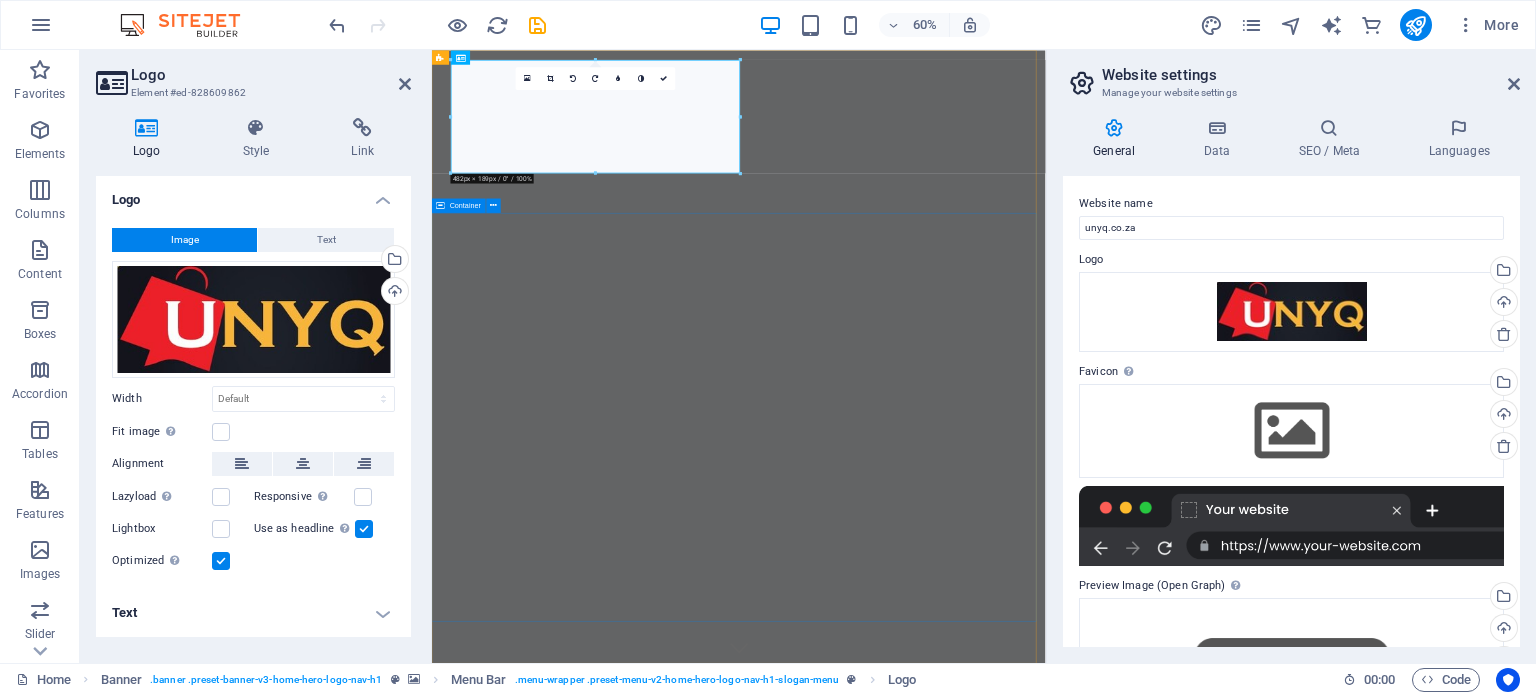 click on "Welcome to UNYQ - SA's Premier Online Errand Runner" at bounding box center (943, 1455) 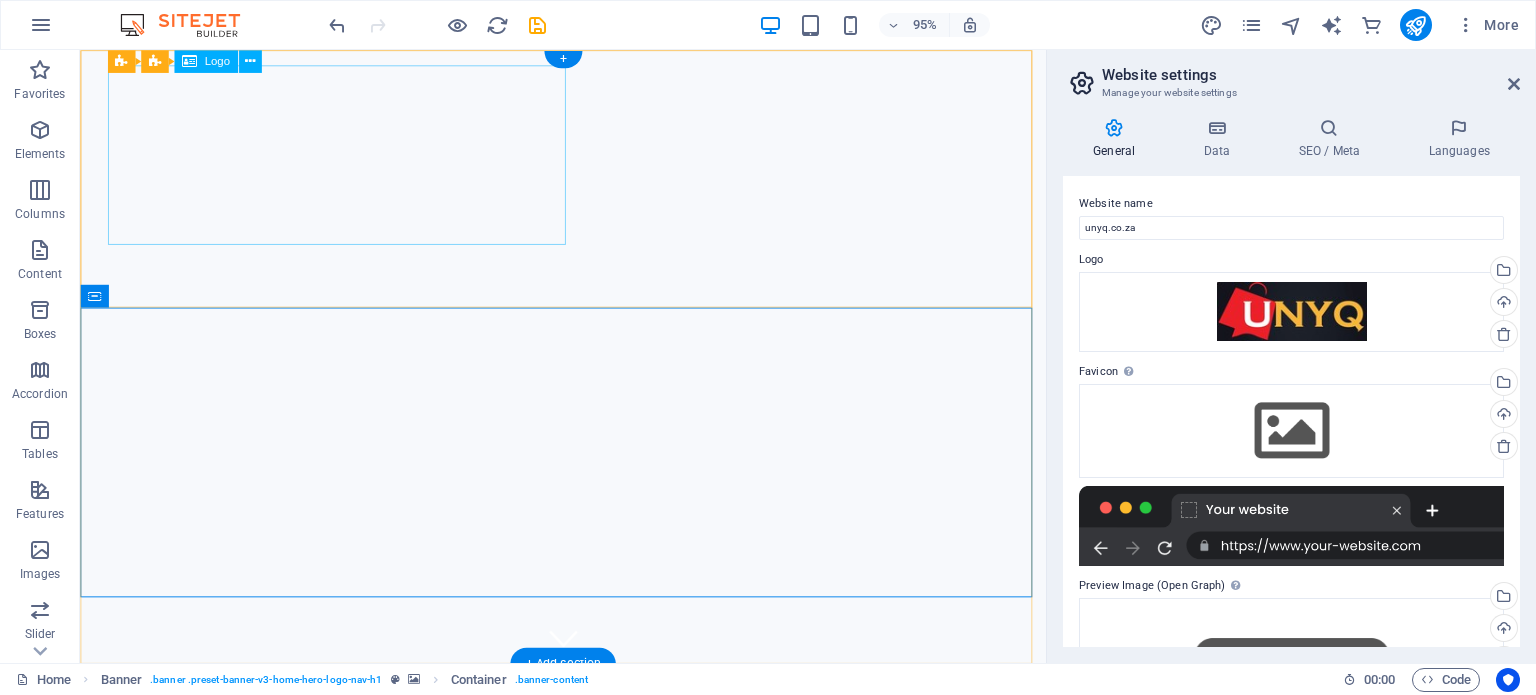 click at bounding box center (589, 1182) 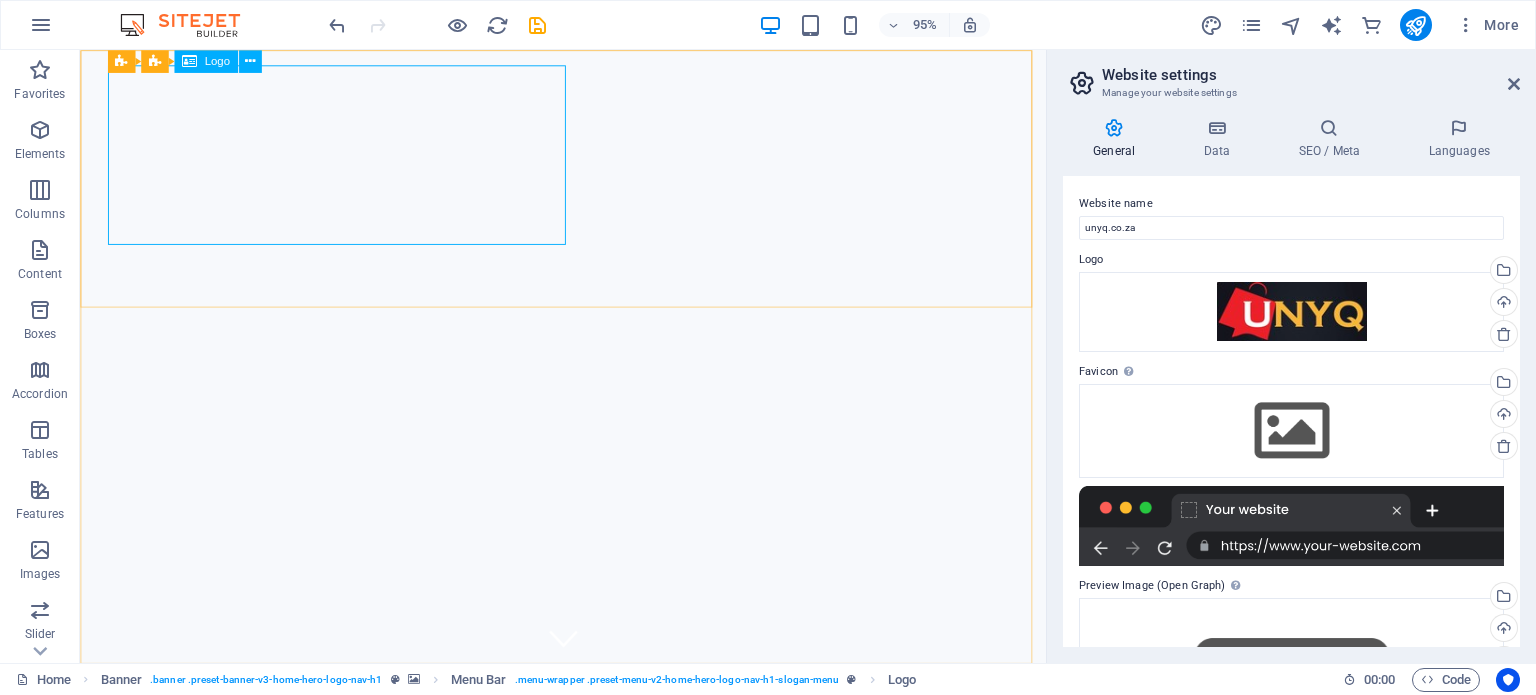click on "Logo" at bounding box center [216, 61] 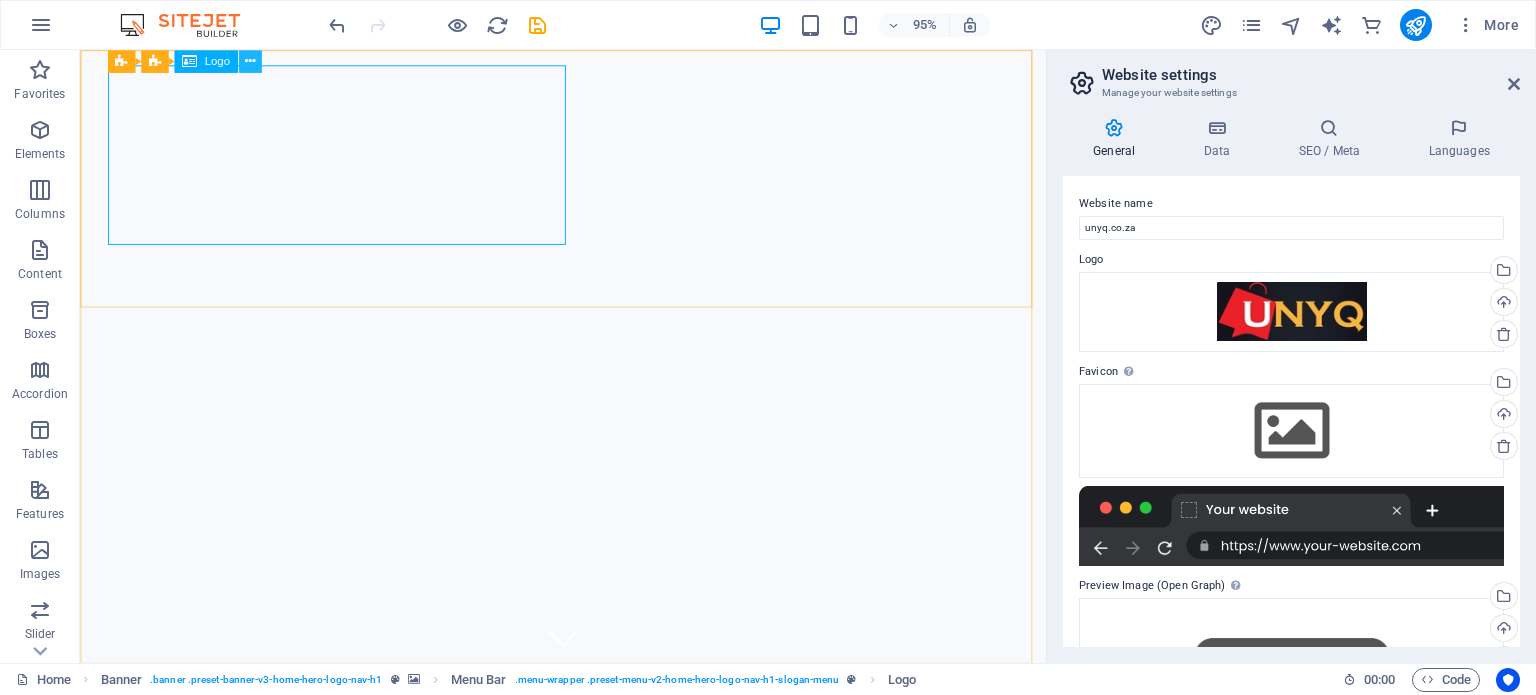 click at bounding box center [249, 61] 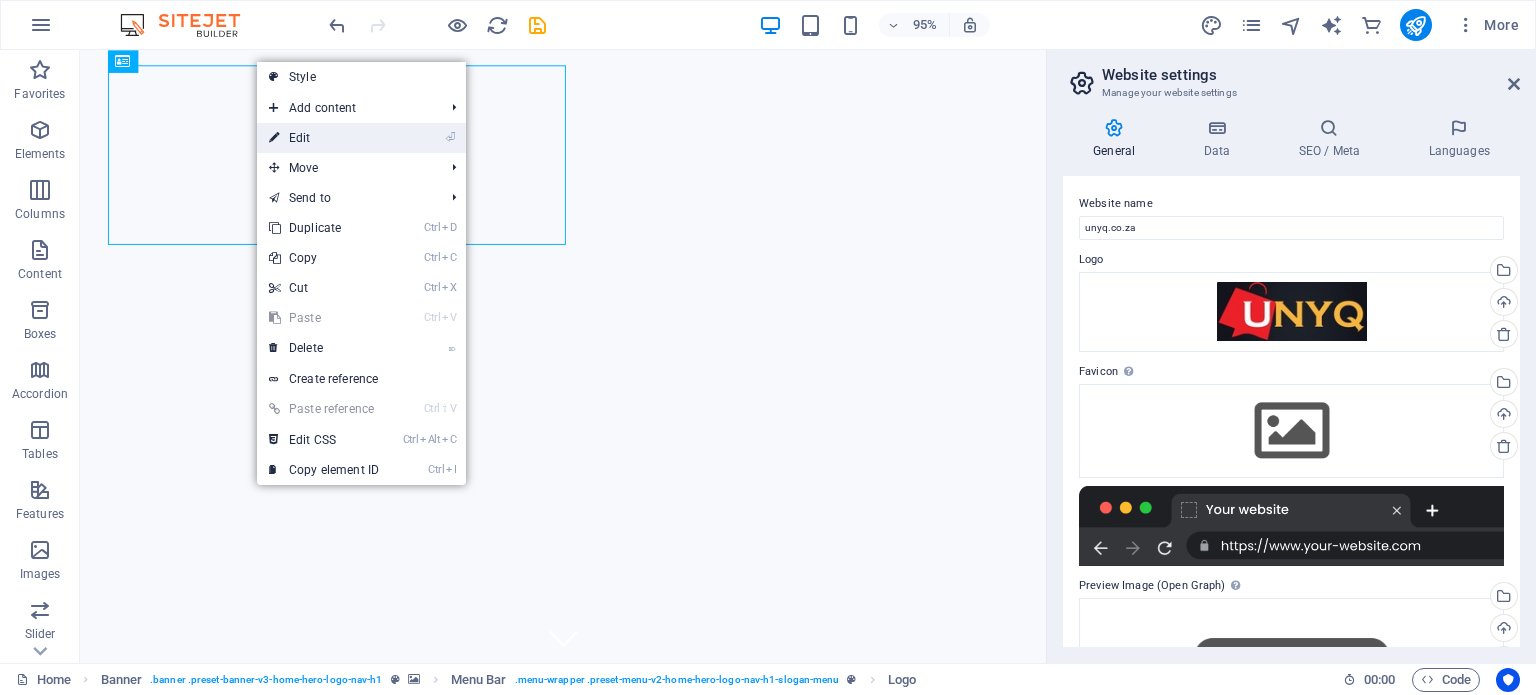 click on "⏎  Edit" at bounding box center [324, 138] 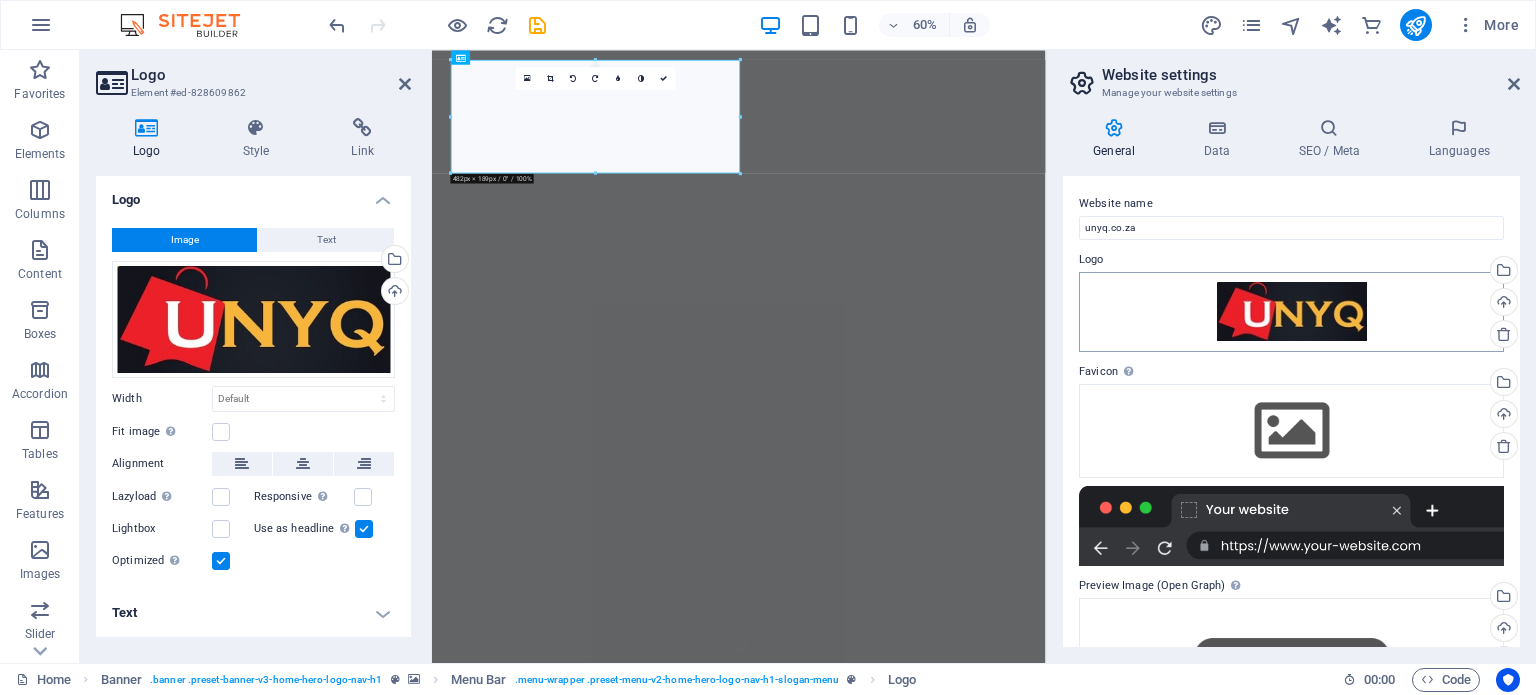 scroll, scrollTop: 100, scrollLeft: 0, axis: vertical 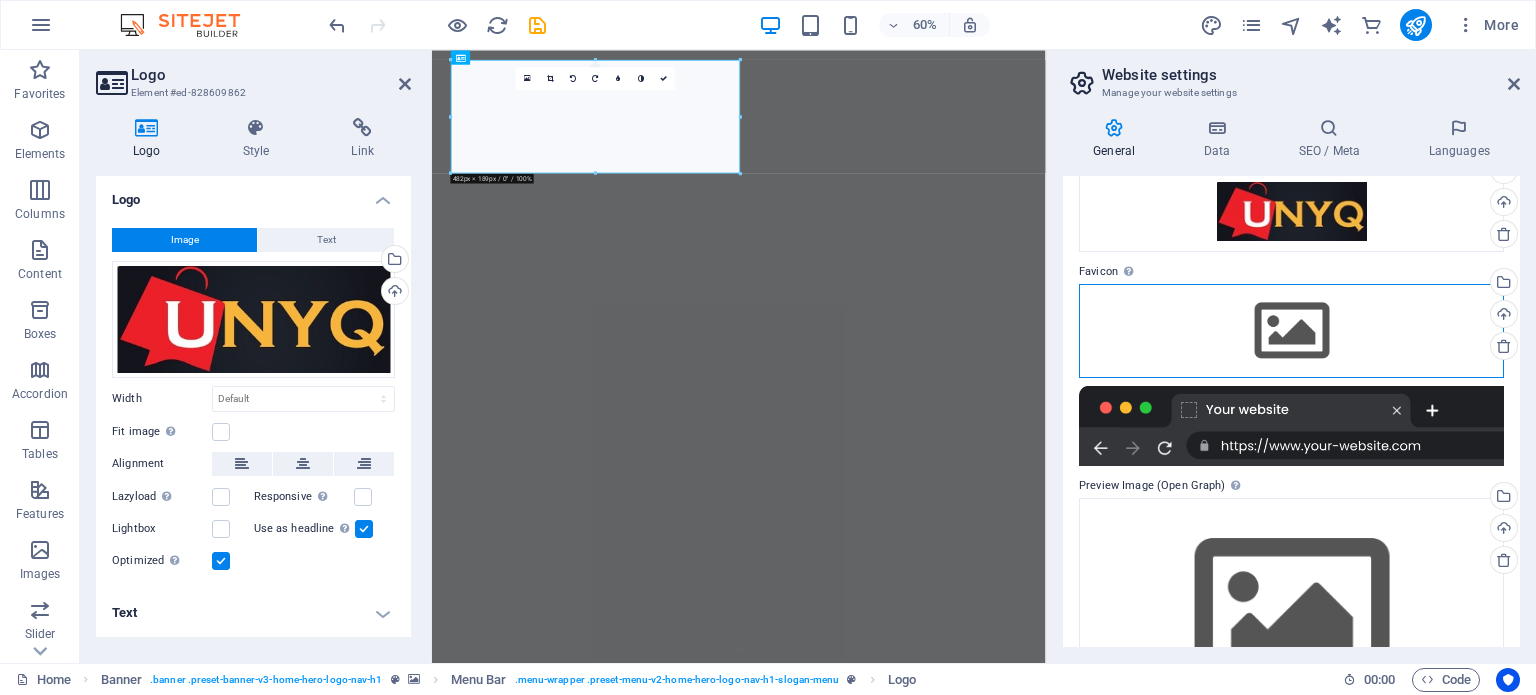 click on "Drag files here, click to choose files or select files from Files or our free stock photos & videos" at bounding box center [1291, 331] 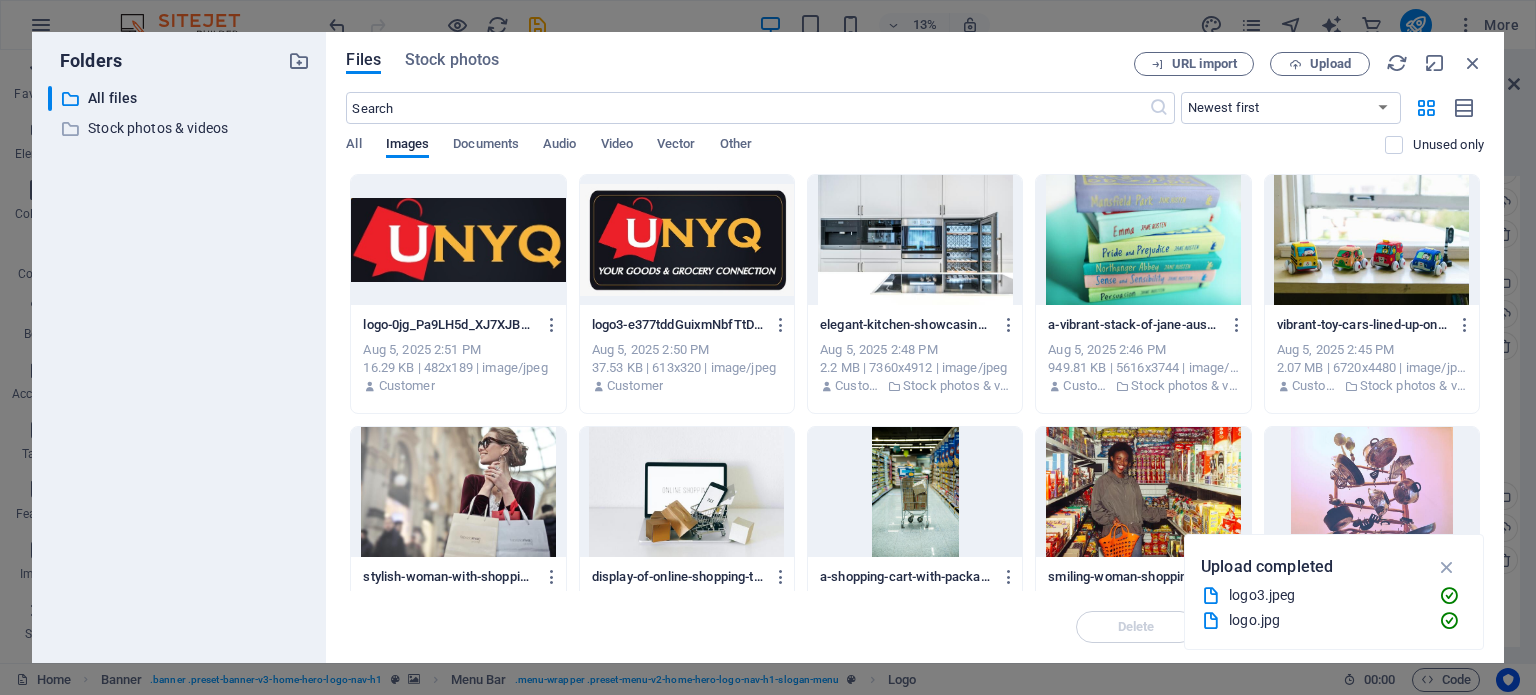click at bounding box center [458, 240] 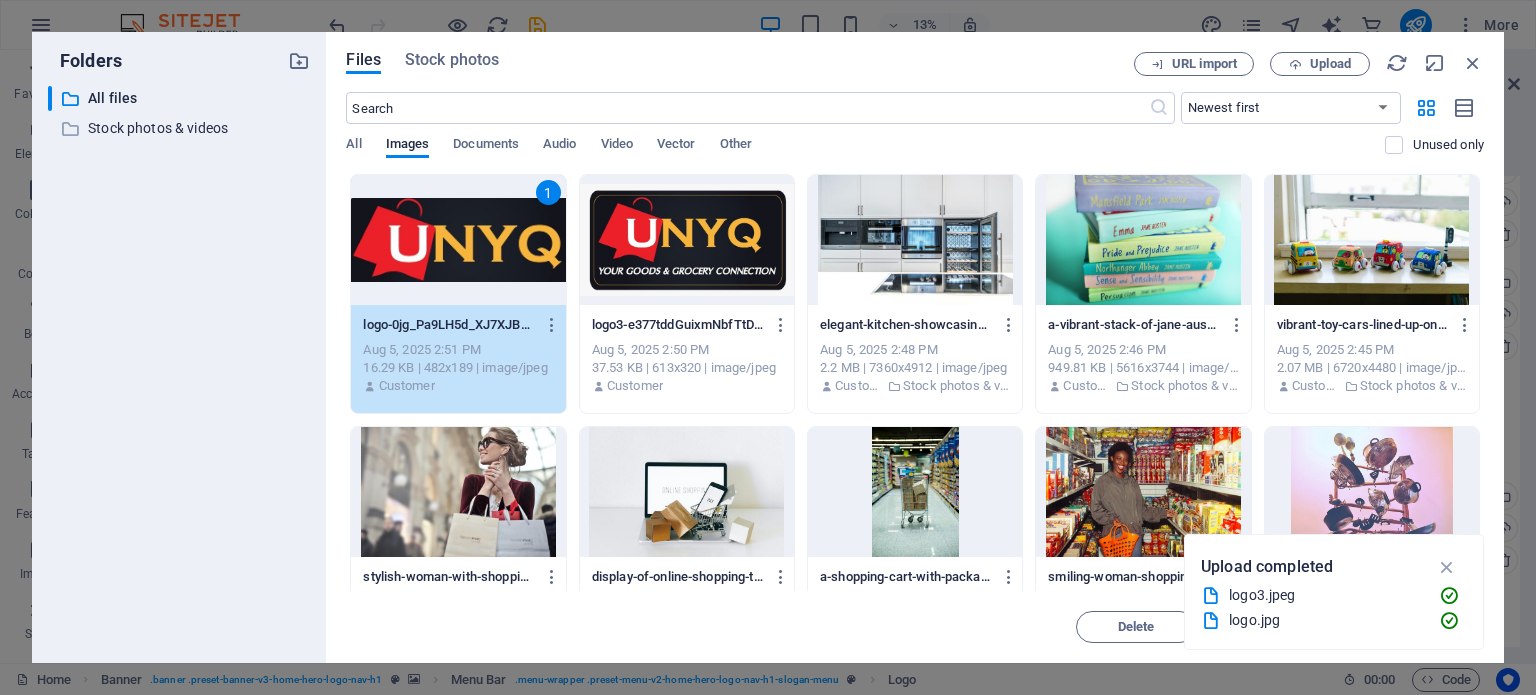 click on "1" at bounding box center (458, 240) 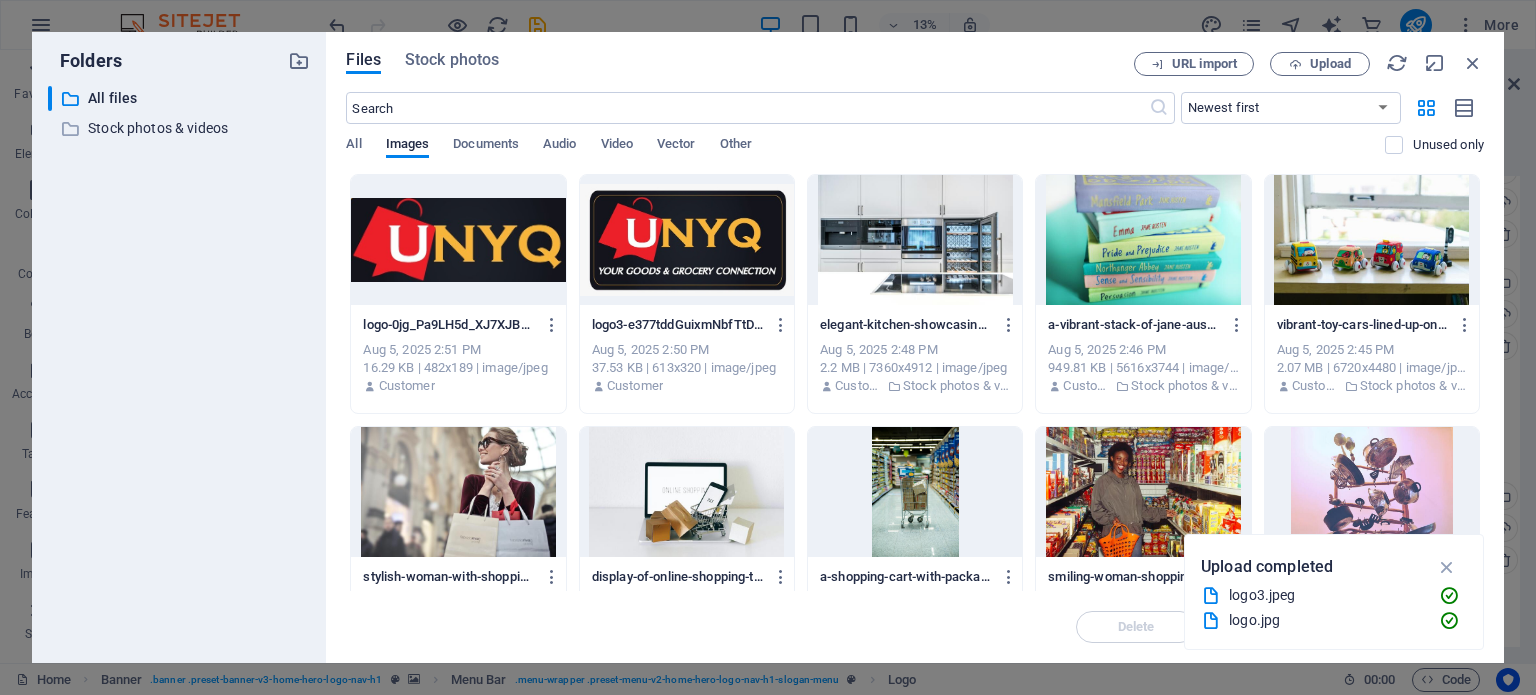 click at bounding box center [458, 240] 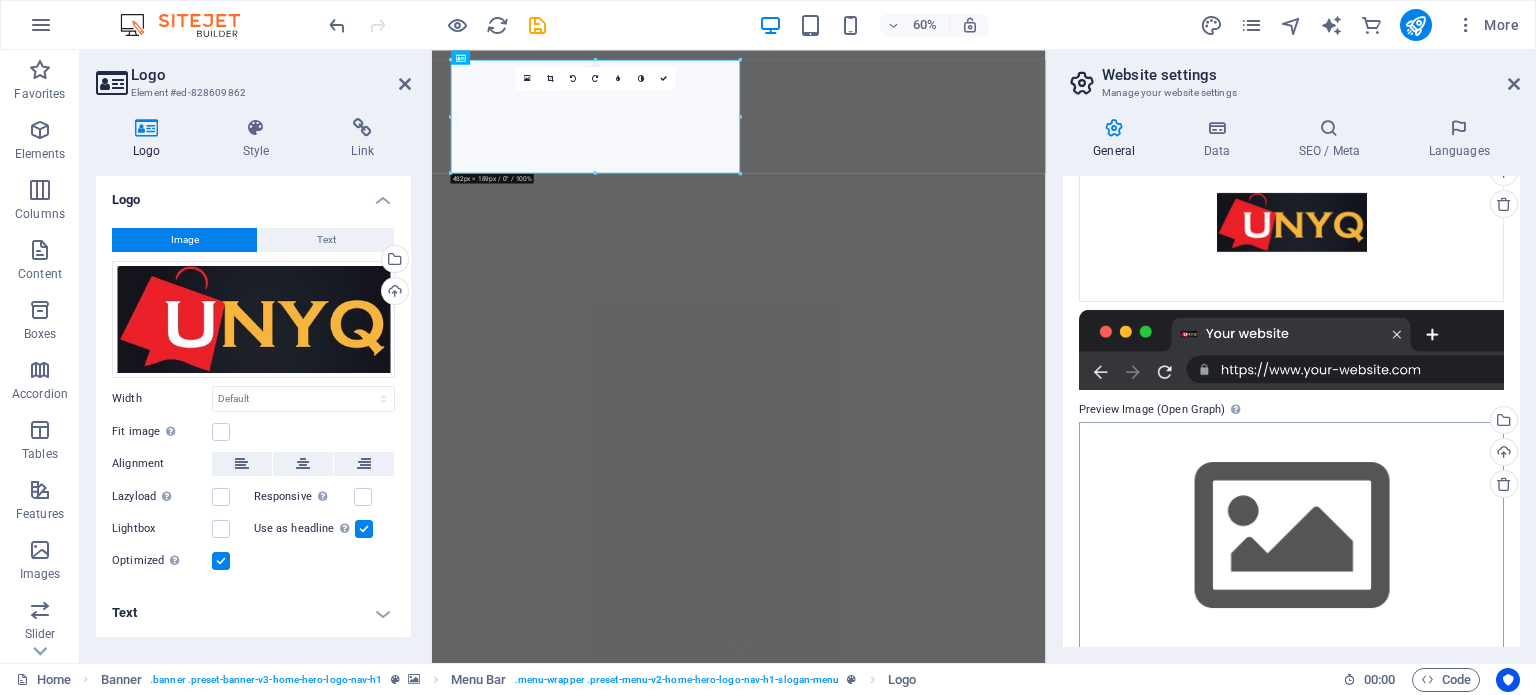 scroll, scrollTop: 261, scrollLeft: 0, axis: vertical 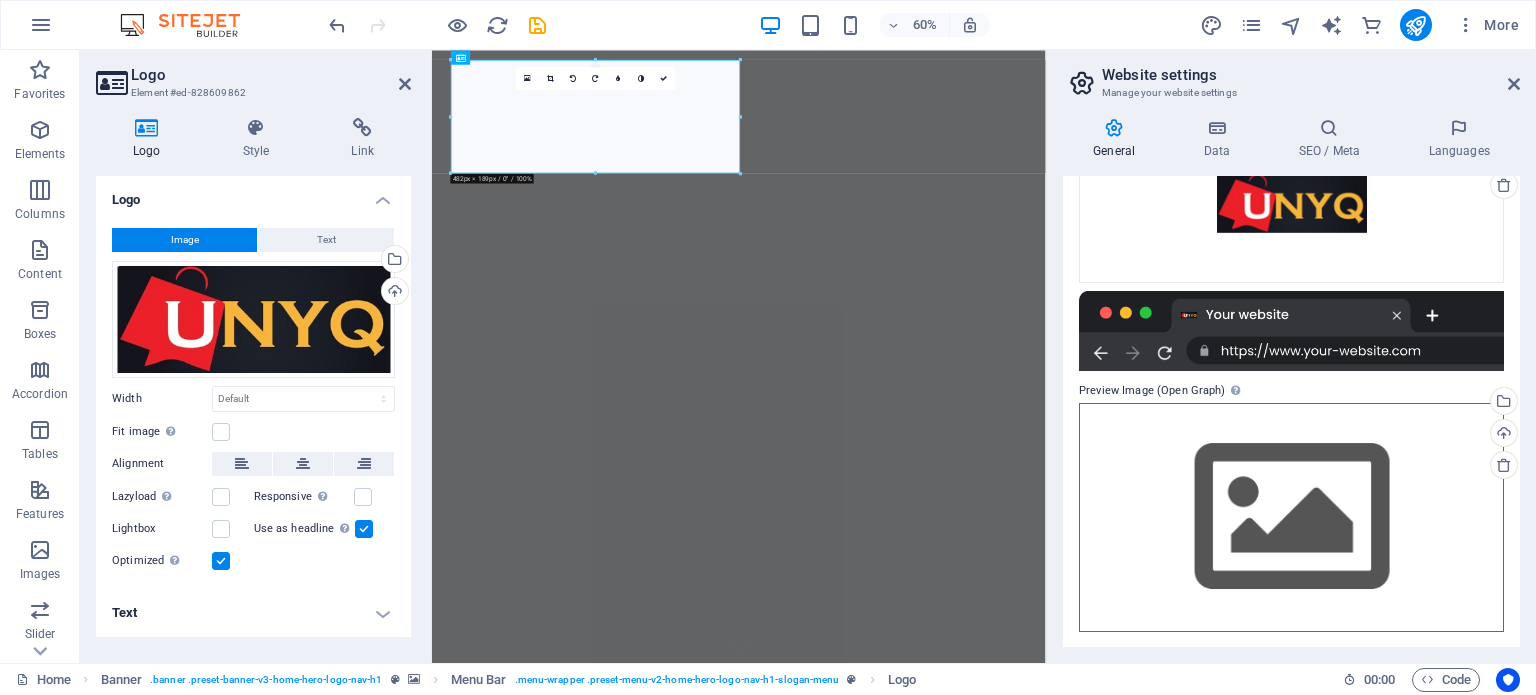 click on "Drag files here, click to choose files or select files from Files or our free stock photos & videos" at bounding box center [1291, 517] 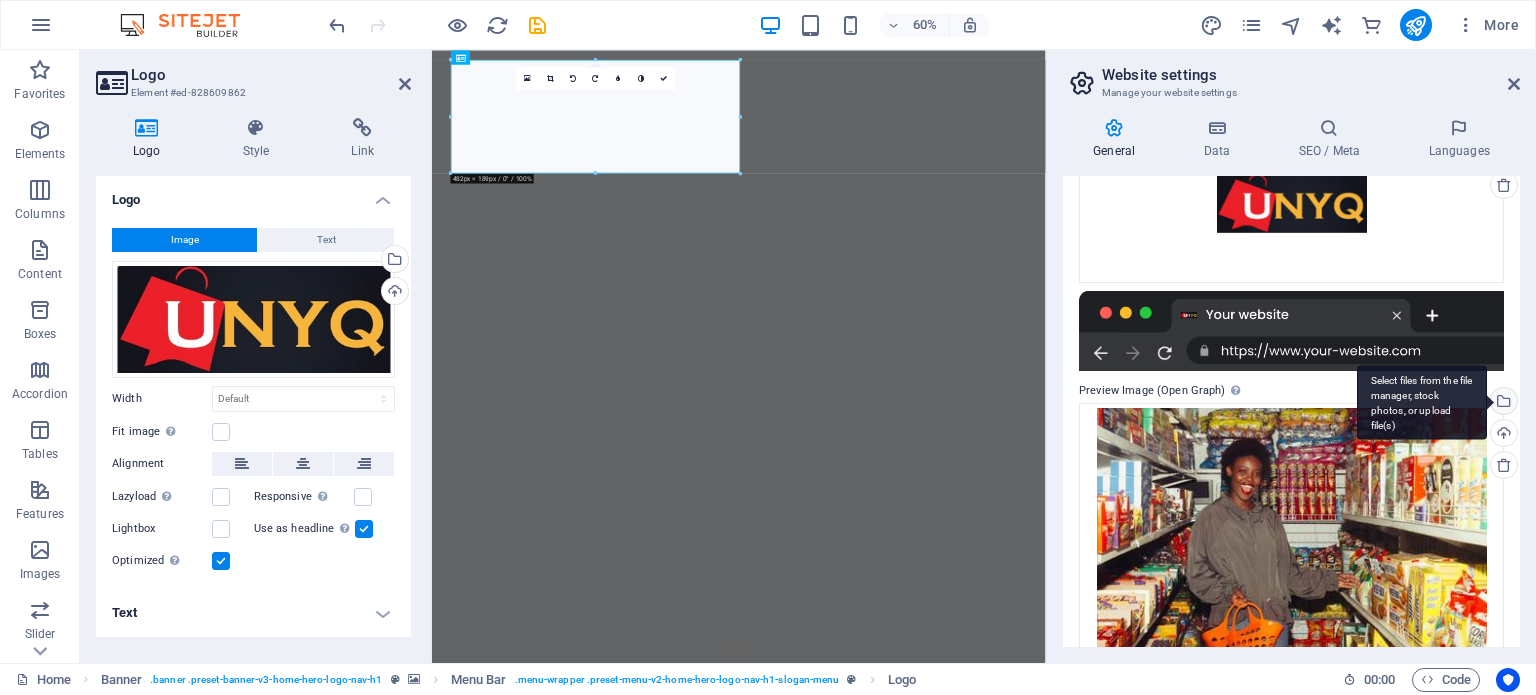 click on "Select files from the file manager, stock photos, or upload file(s)" at bounding box center [1502, 403] 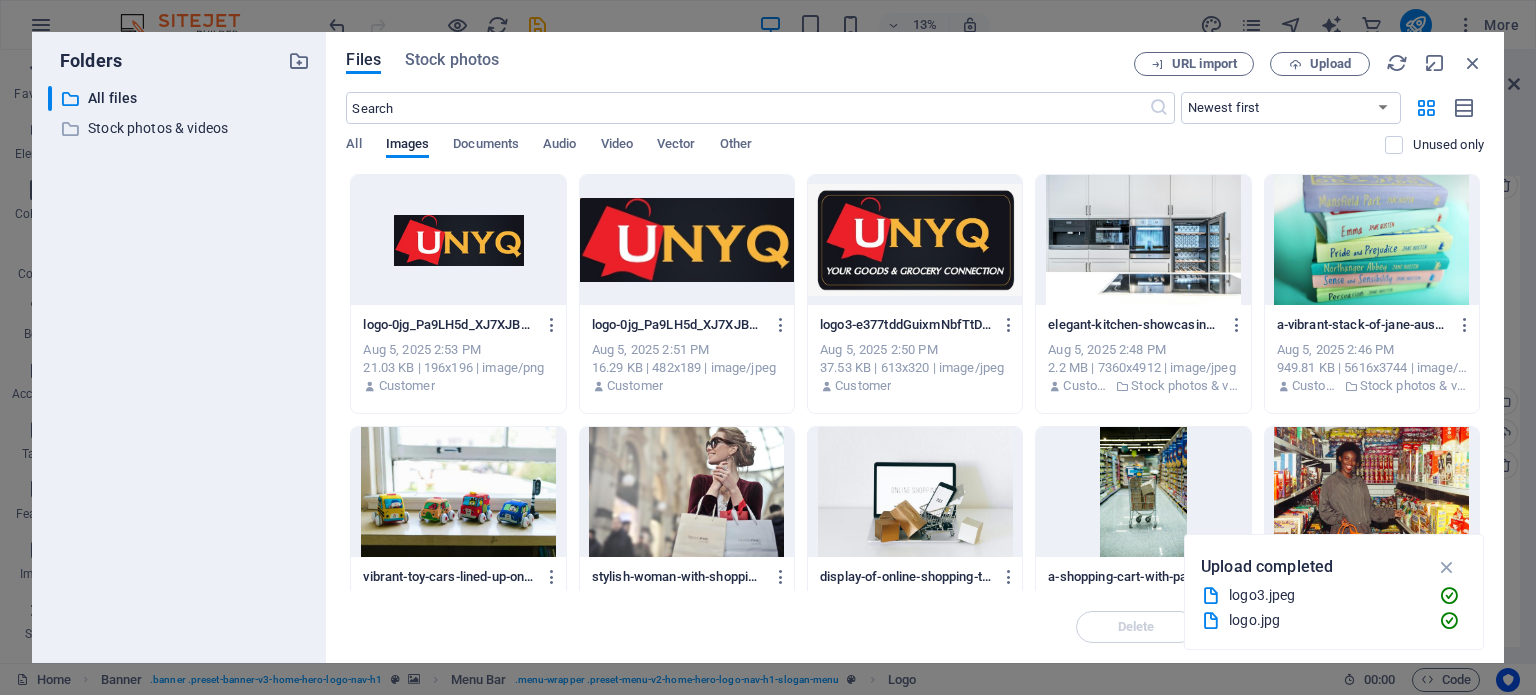 click at bounding box center [458, 240] 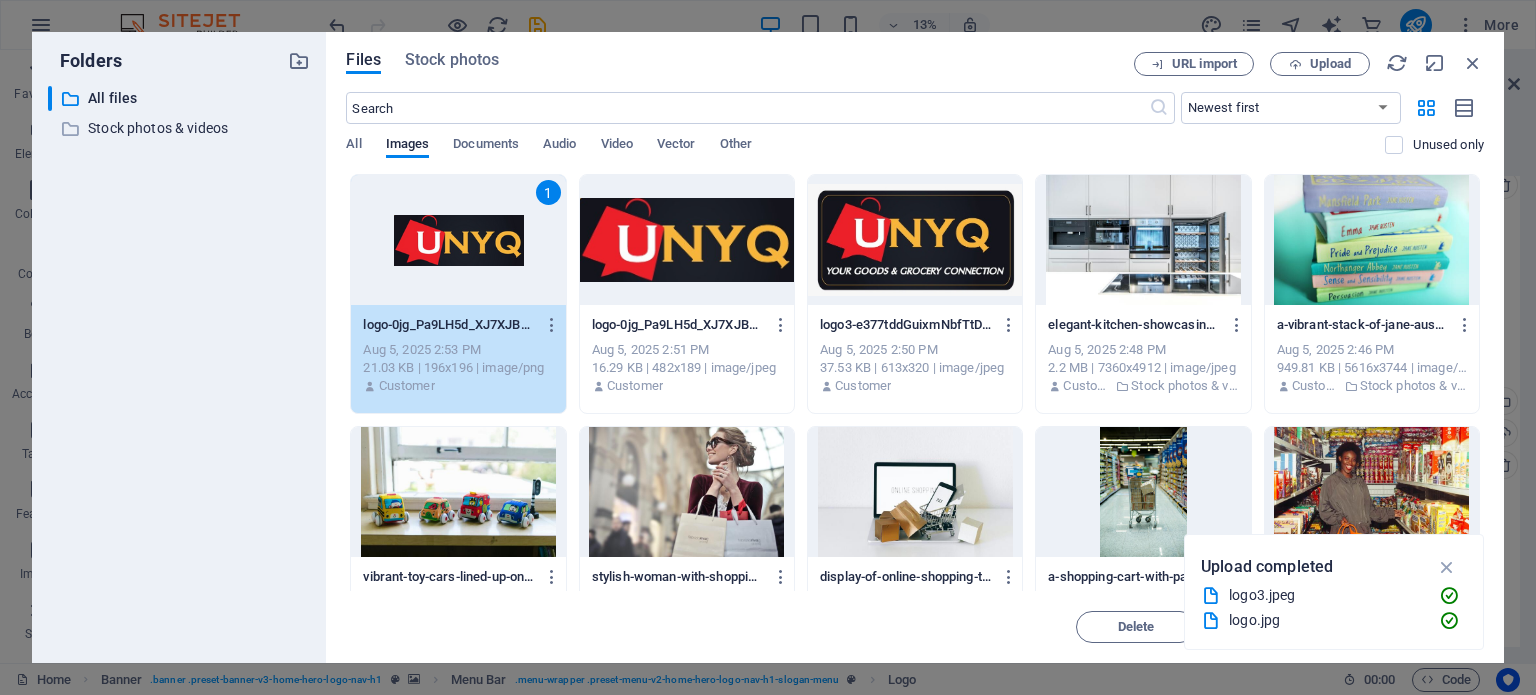 click at bounding box center (687, 240) 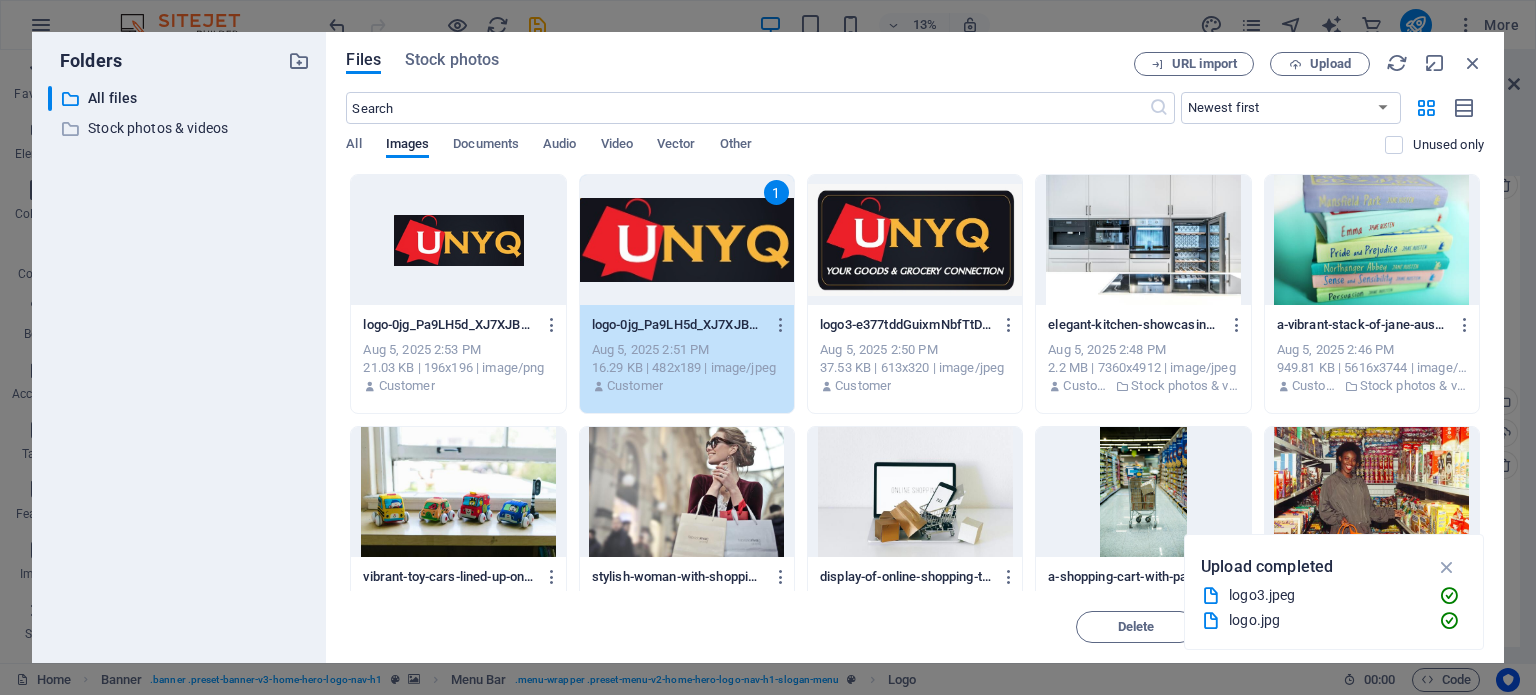 click on "1" at bounding box center (687, 240) 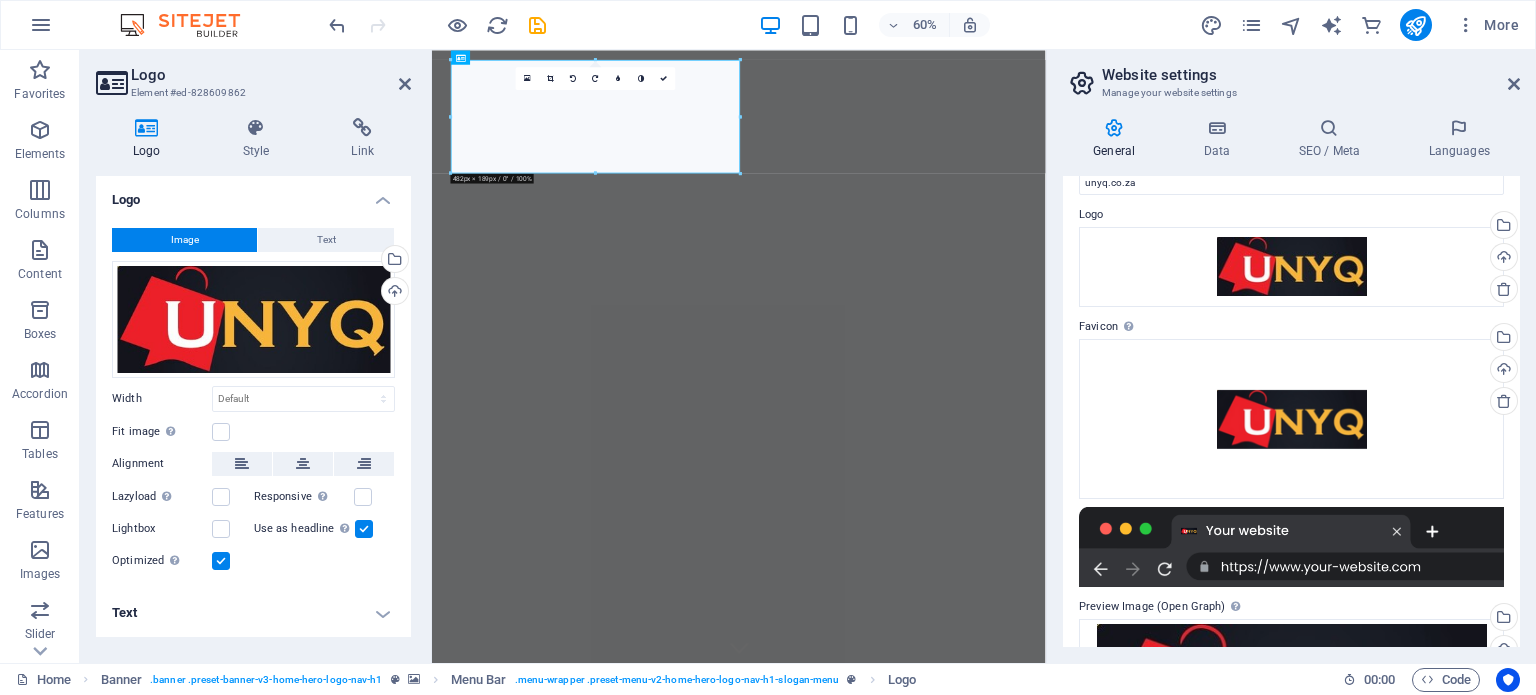 scroll, scrollTop: 0, scrollLeft: 0, axis: both 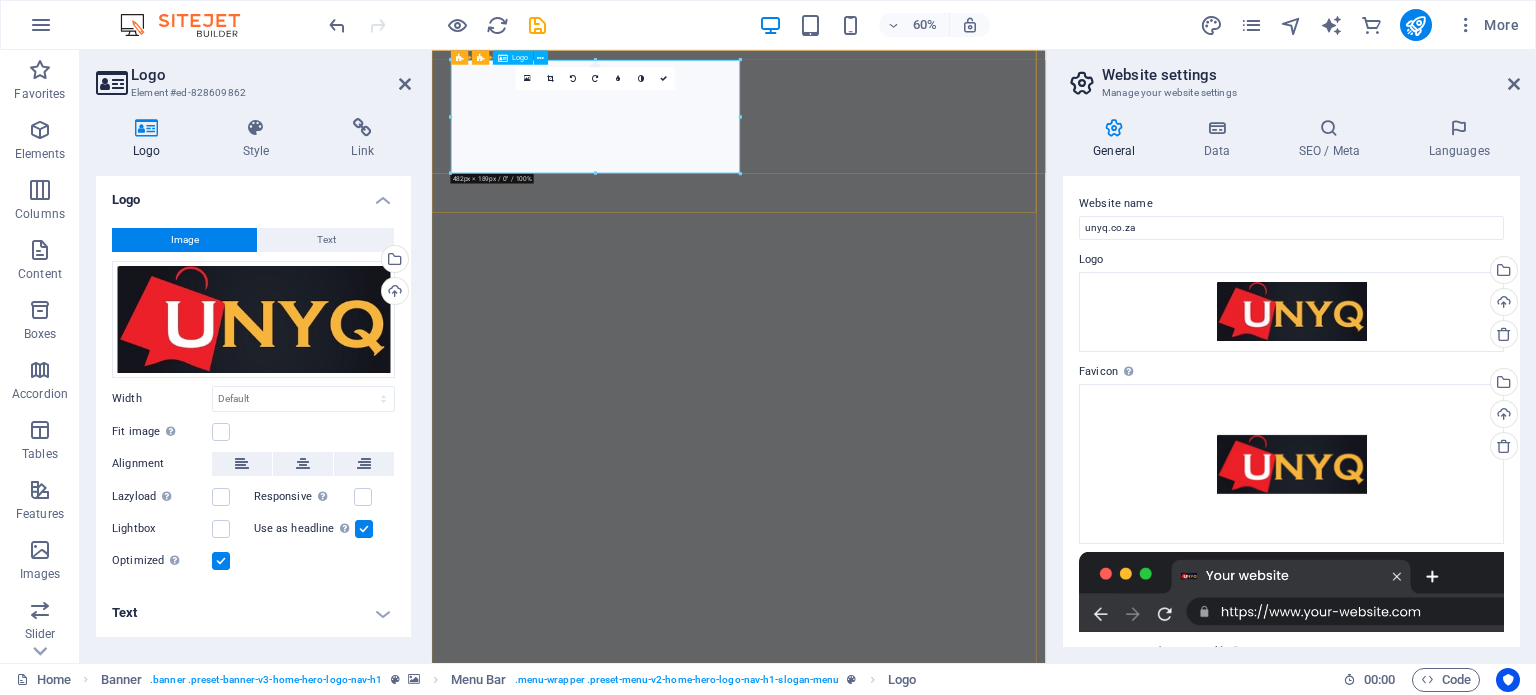 click at bounding box center (944, 1182) 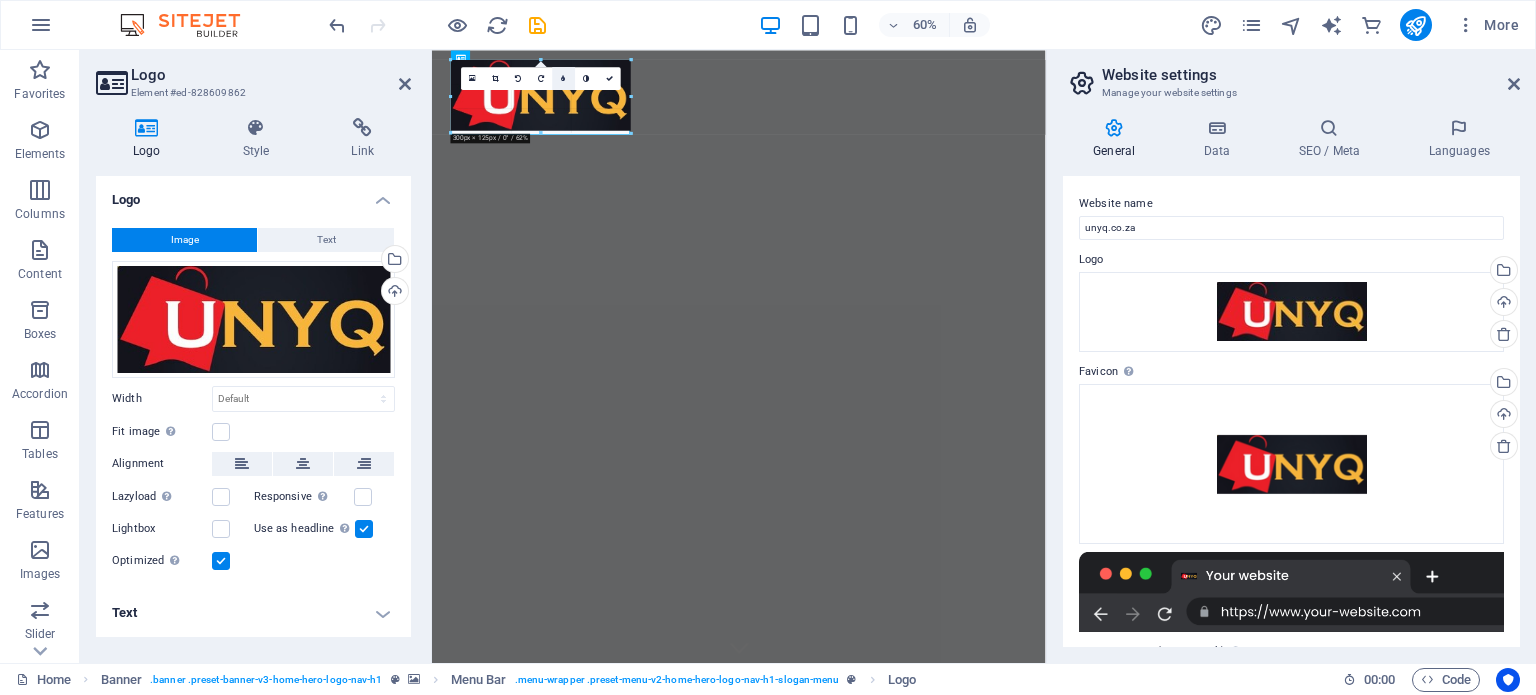 drag, startPoint x: 742, startPoint y: 172, endPoint x: 552, endPoint y: 67, distance: 217.08293 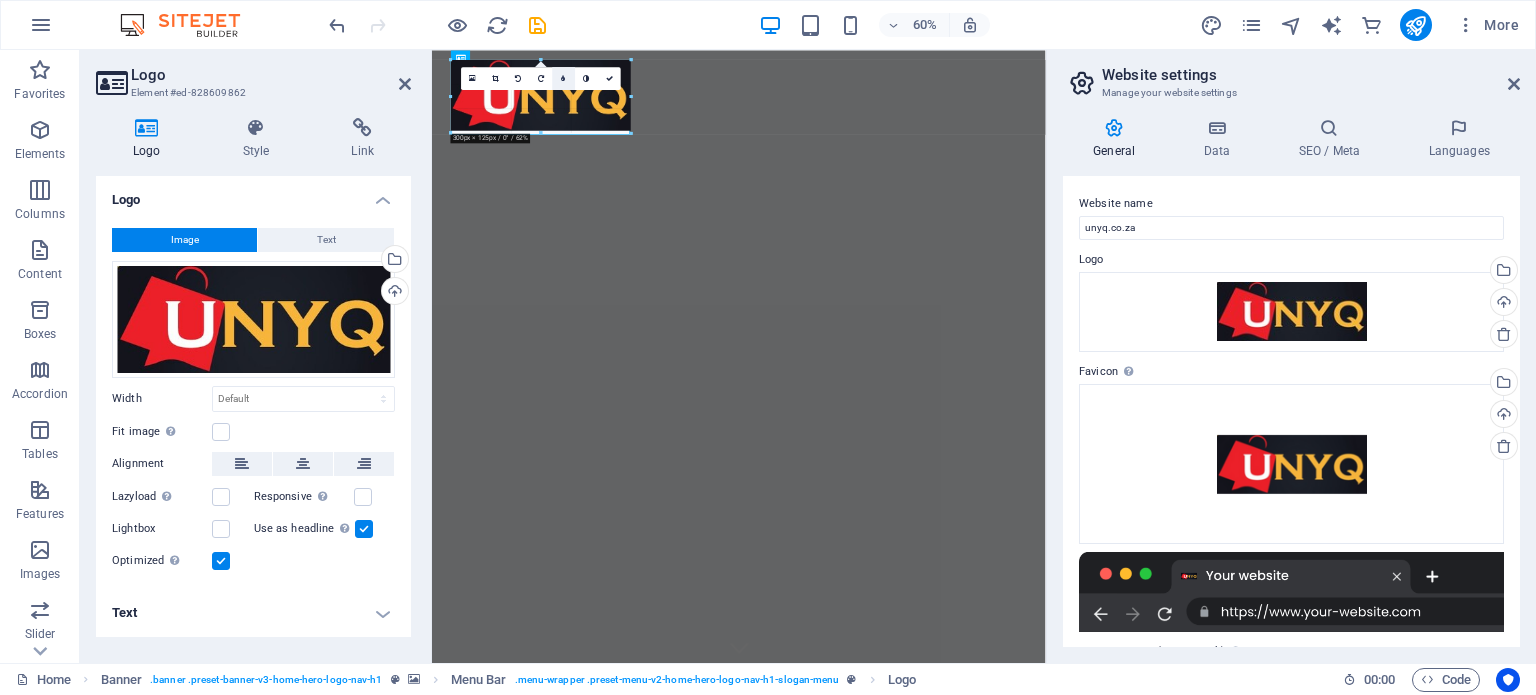 type on "292" 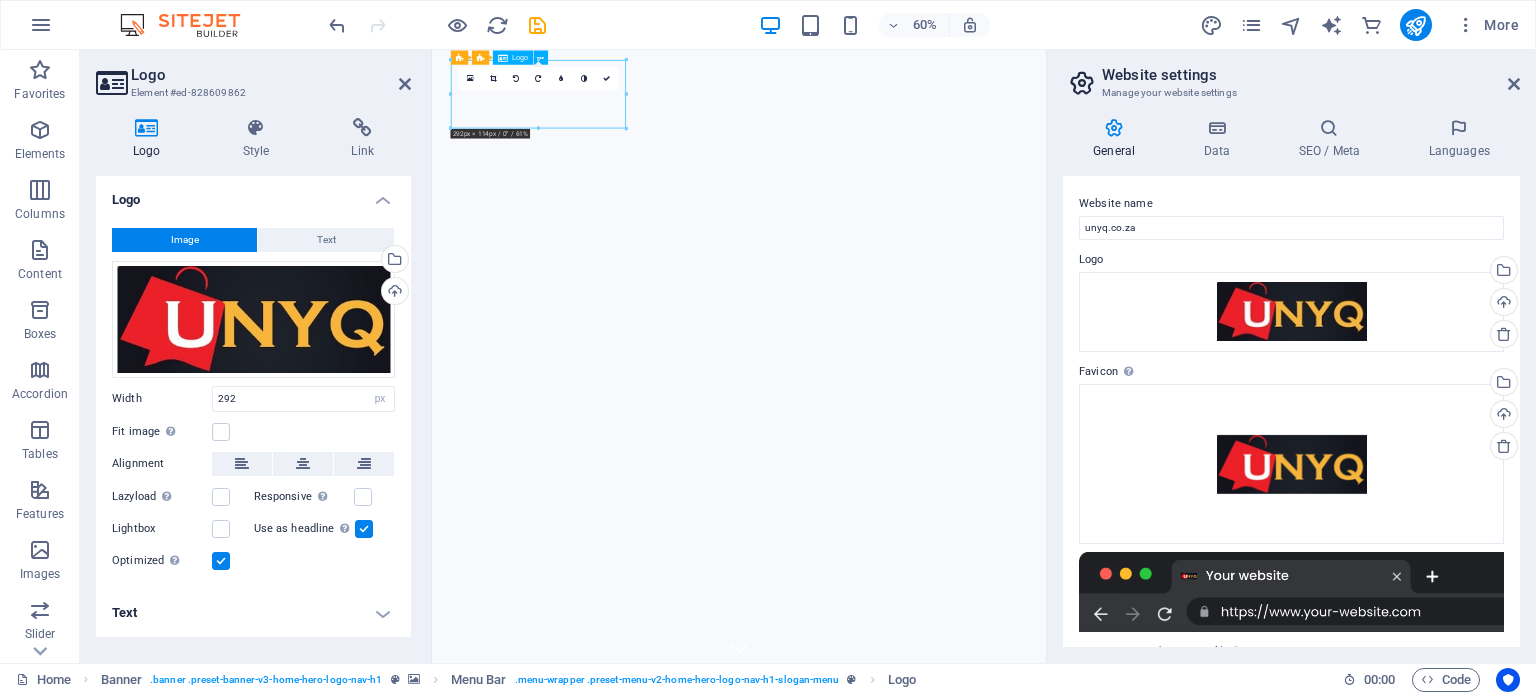 drag, startPoint x: 749, startPoint y: 175, endPoint x: 711, endPoint y: 154, distance: 43.416588 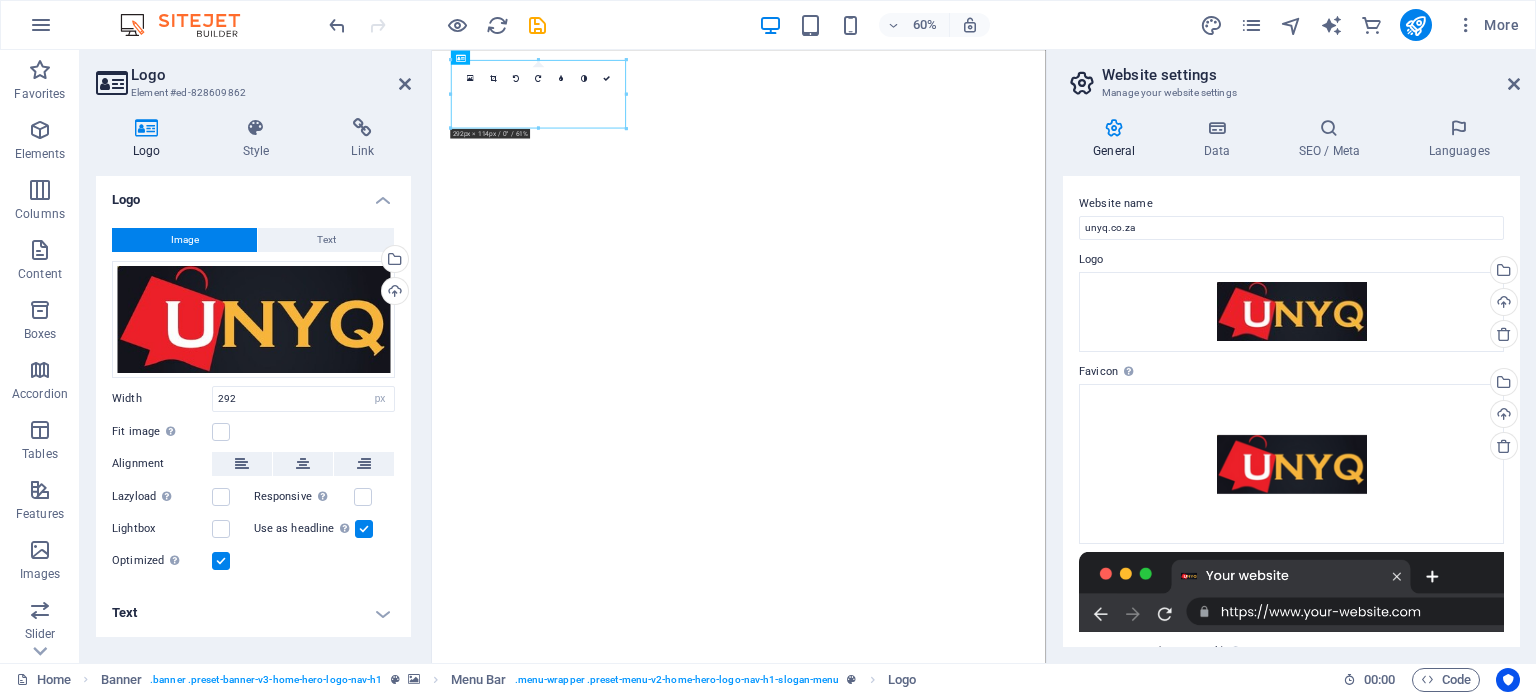 select on "px" 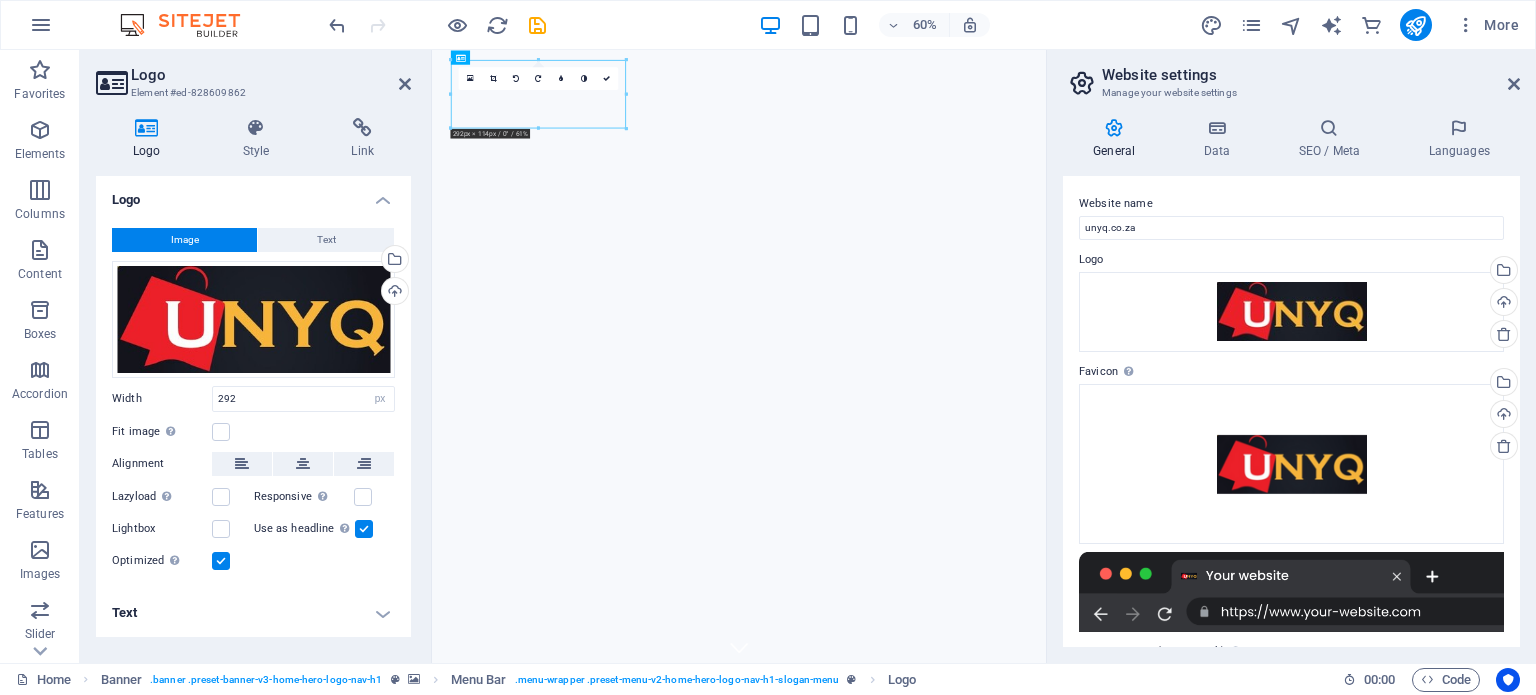 scroll, scrollTop: 0, scrollLeft: 0, axis: both 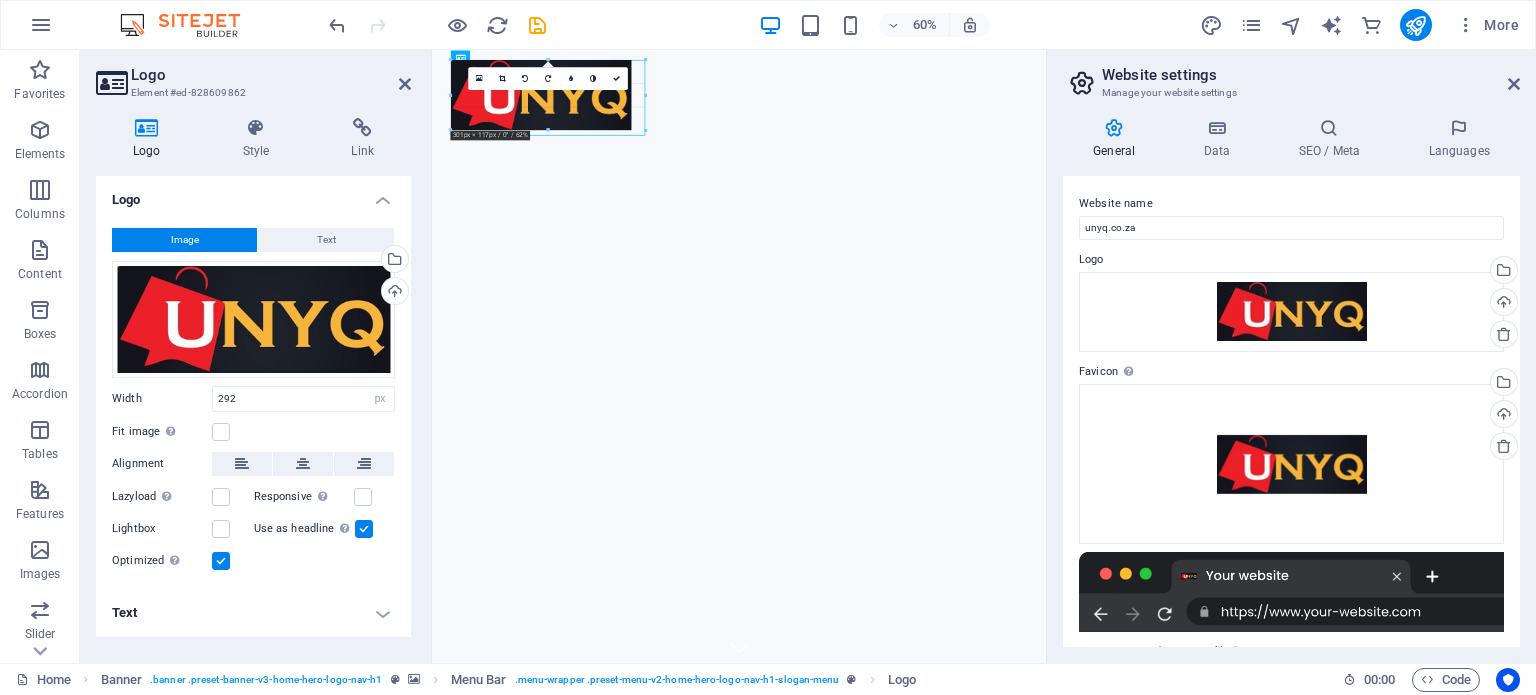 drag, startPoint x: 628, startPoint y: 127, endPoint x: 363, endPoint y: 149, distance: 265.91165 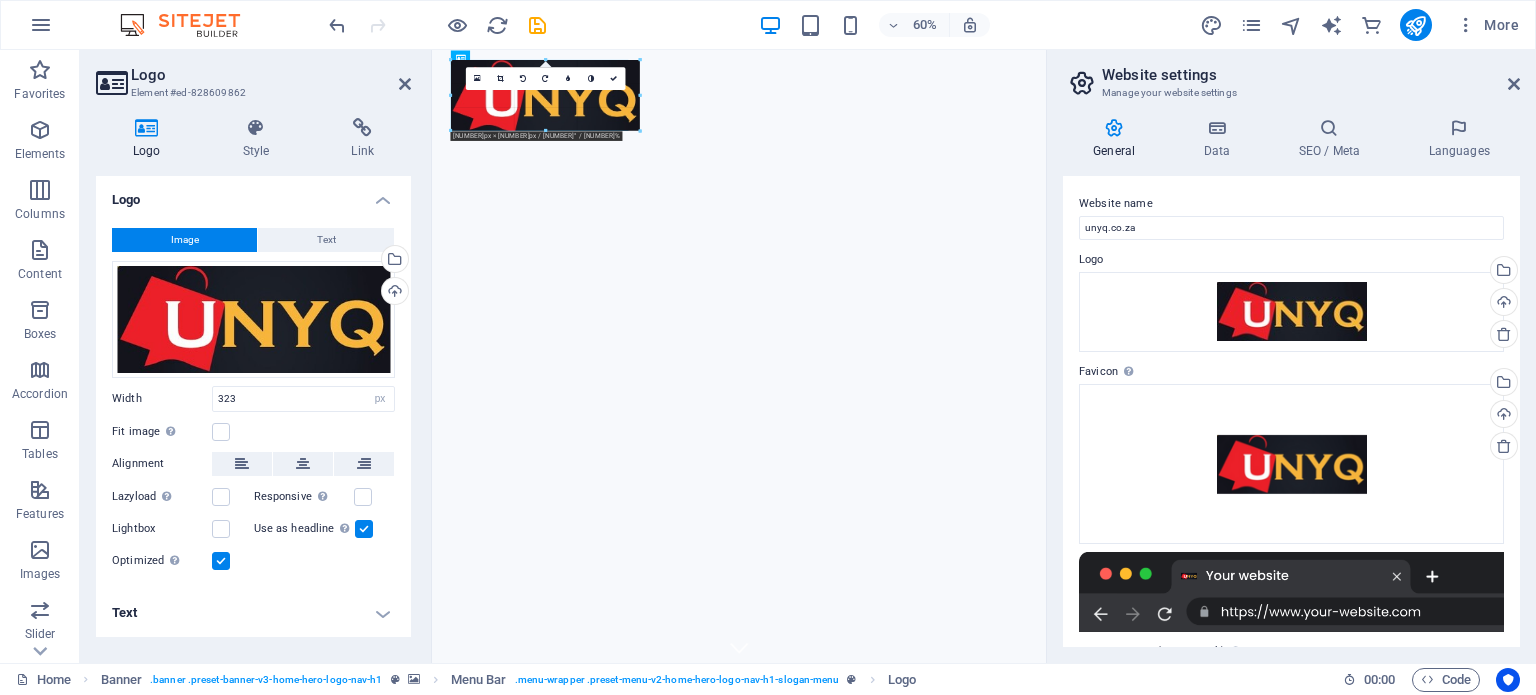 drag, startPoint x: 644, startPoint y: 134, endPoint x: 617, endPoint y: 115, distance: 33.01515 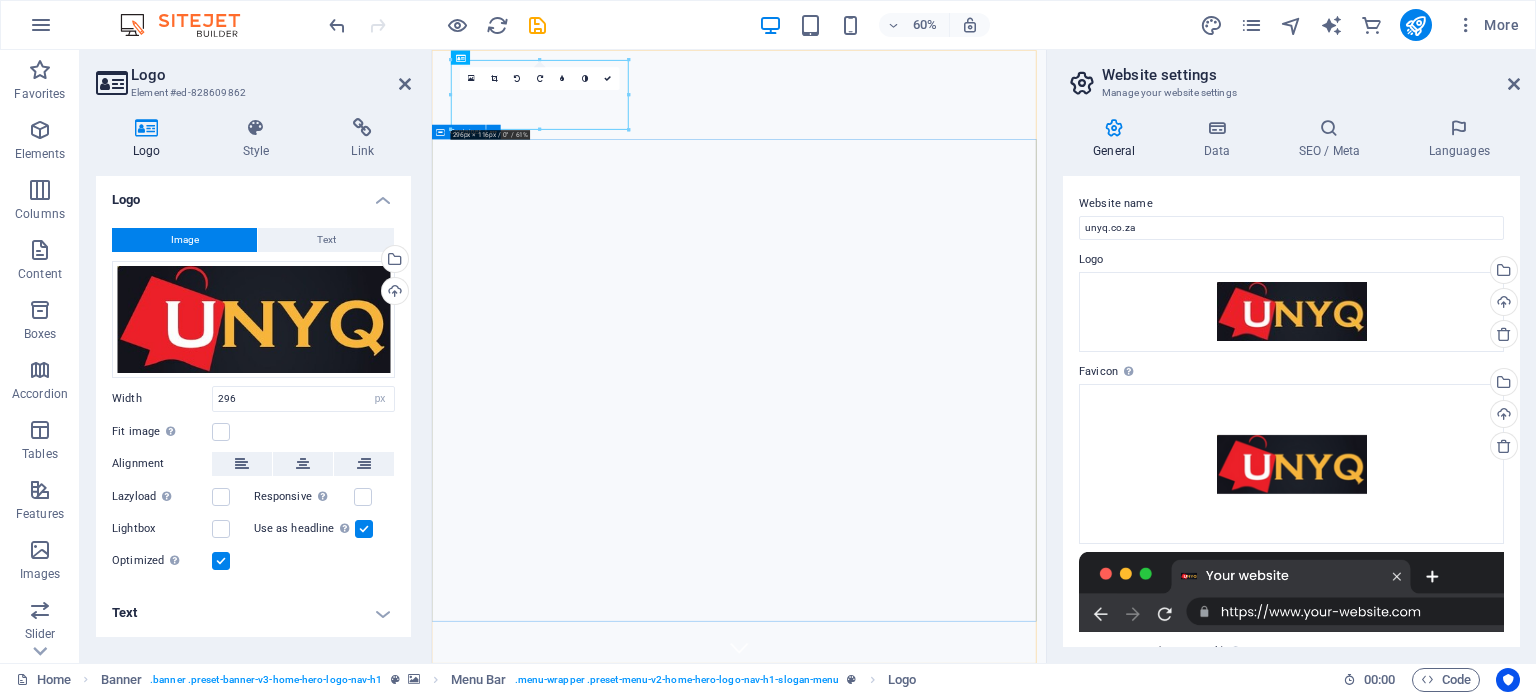 click on "Welcome to UNYQ - SA's Premier Online Errand Runner" at bounding box center [943, 1382] 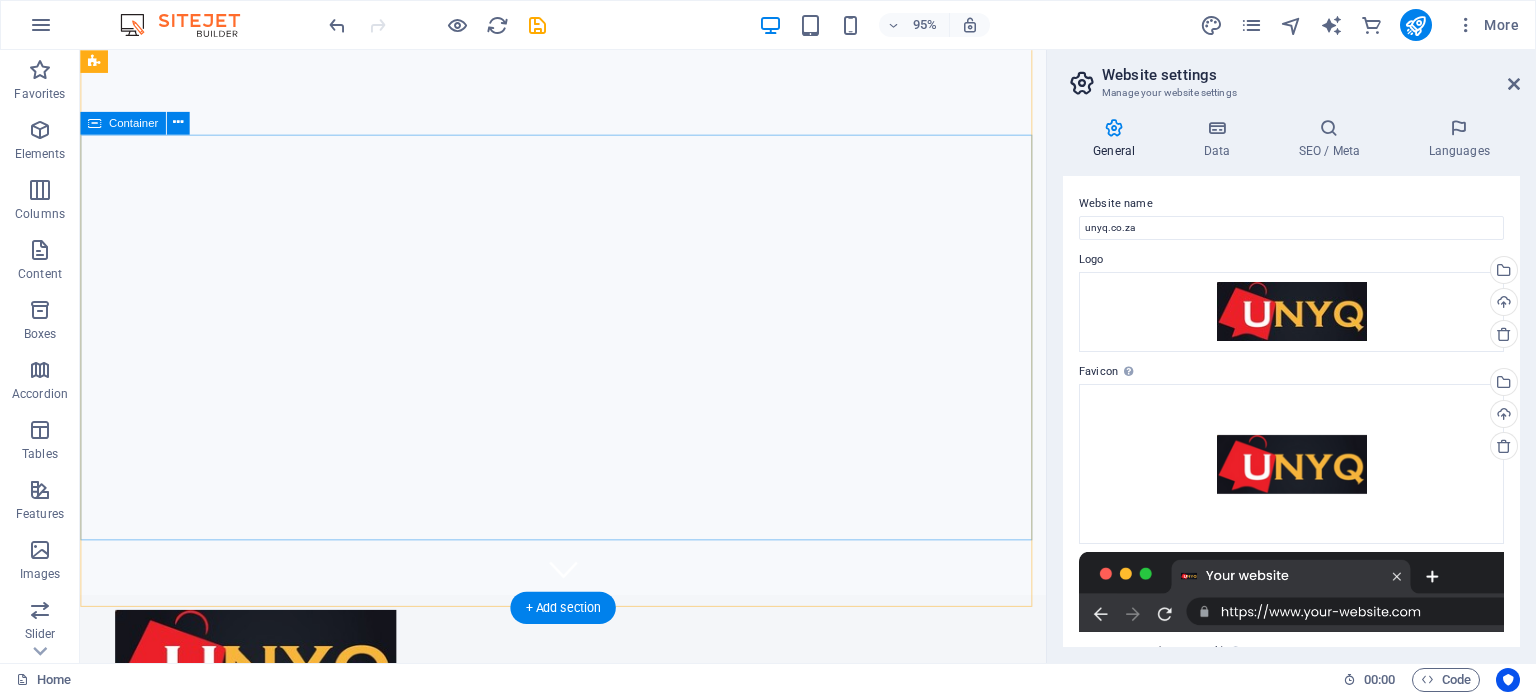 scroll, scrollTop: 0, scrollLeft: 0, axis: both 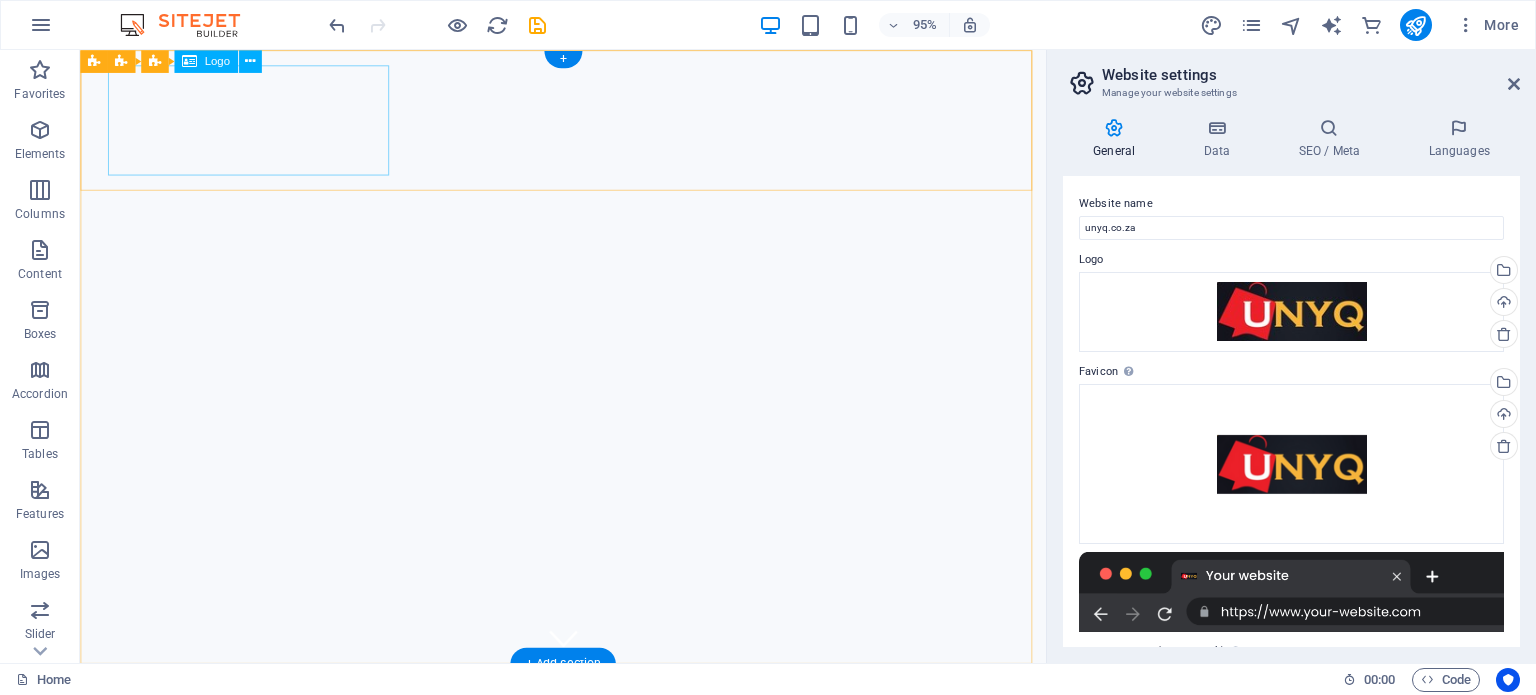 click at bounding box center (589, 770) 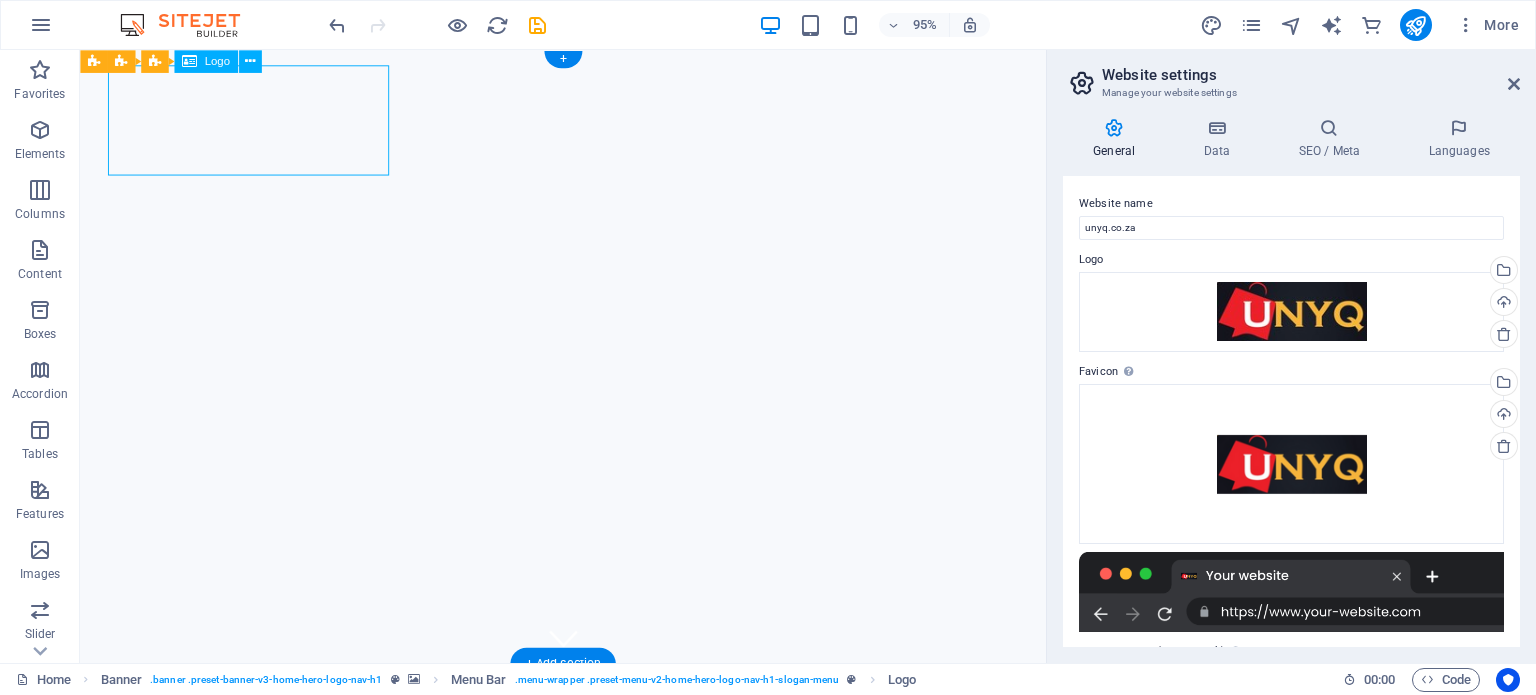 click at bounding box center (589, 770) 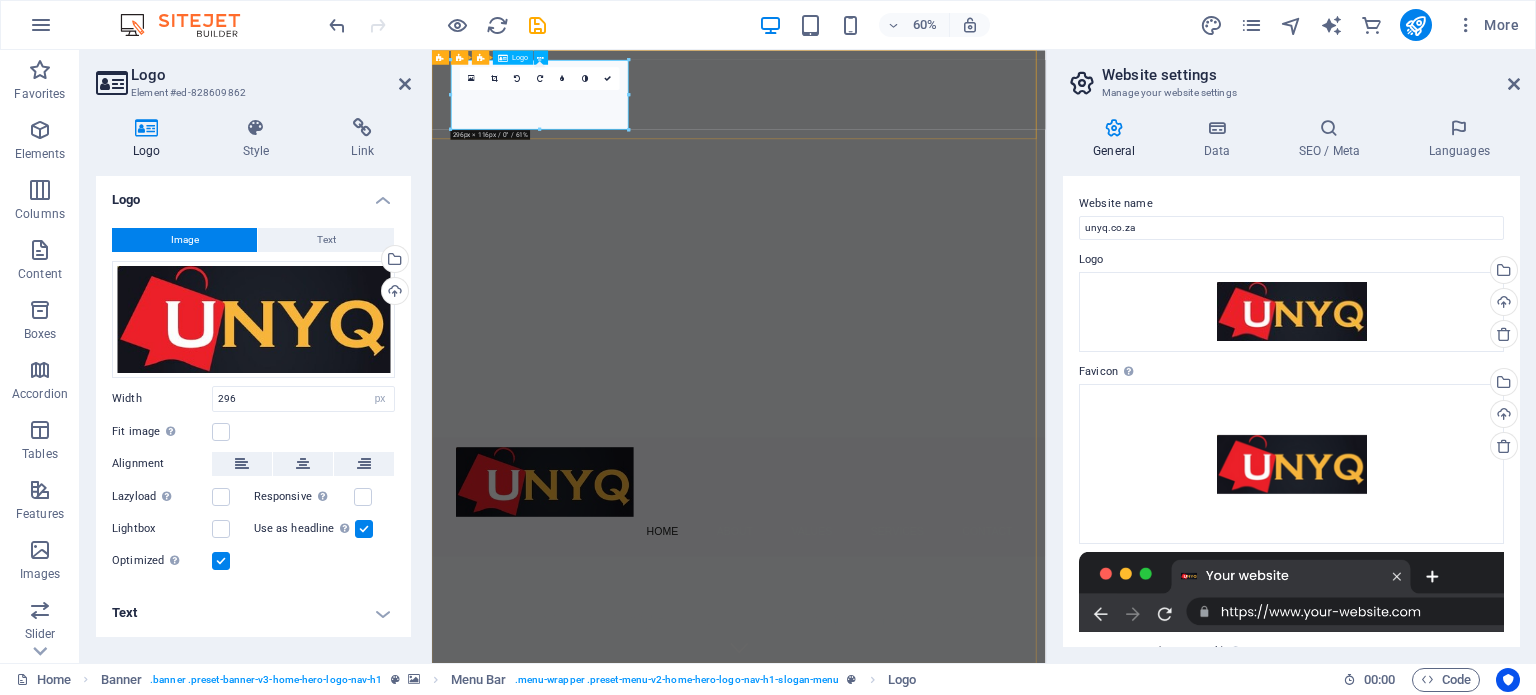 click at bounding box center (944, 770) 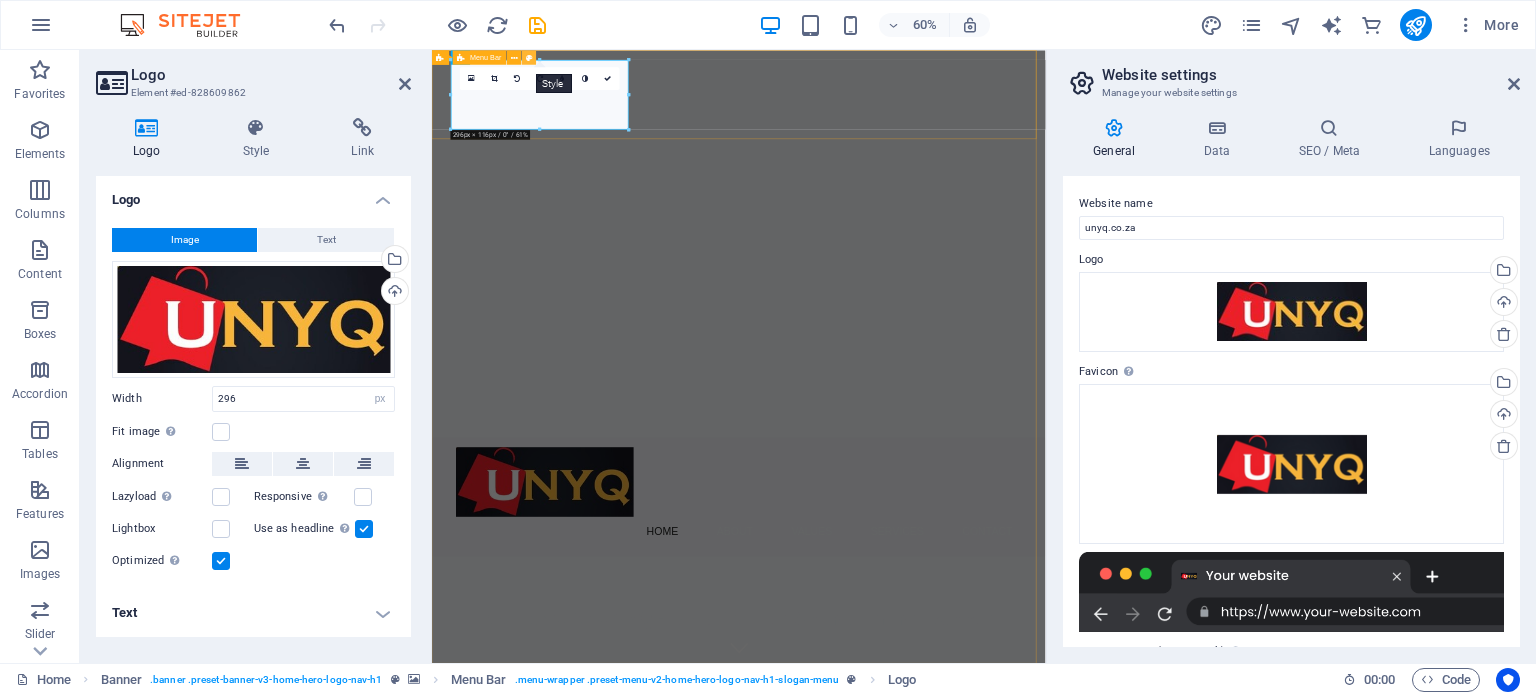 click at bounding box center (529, 57) 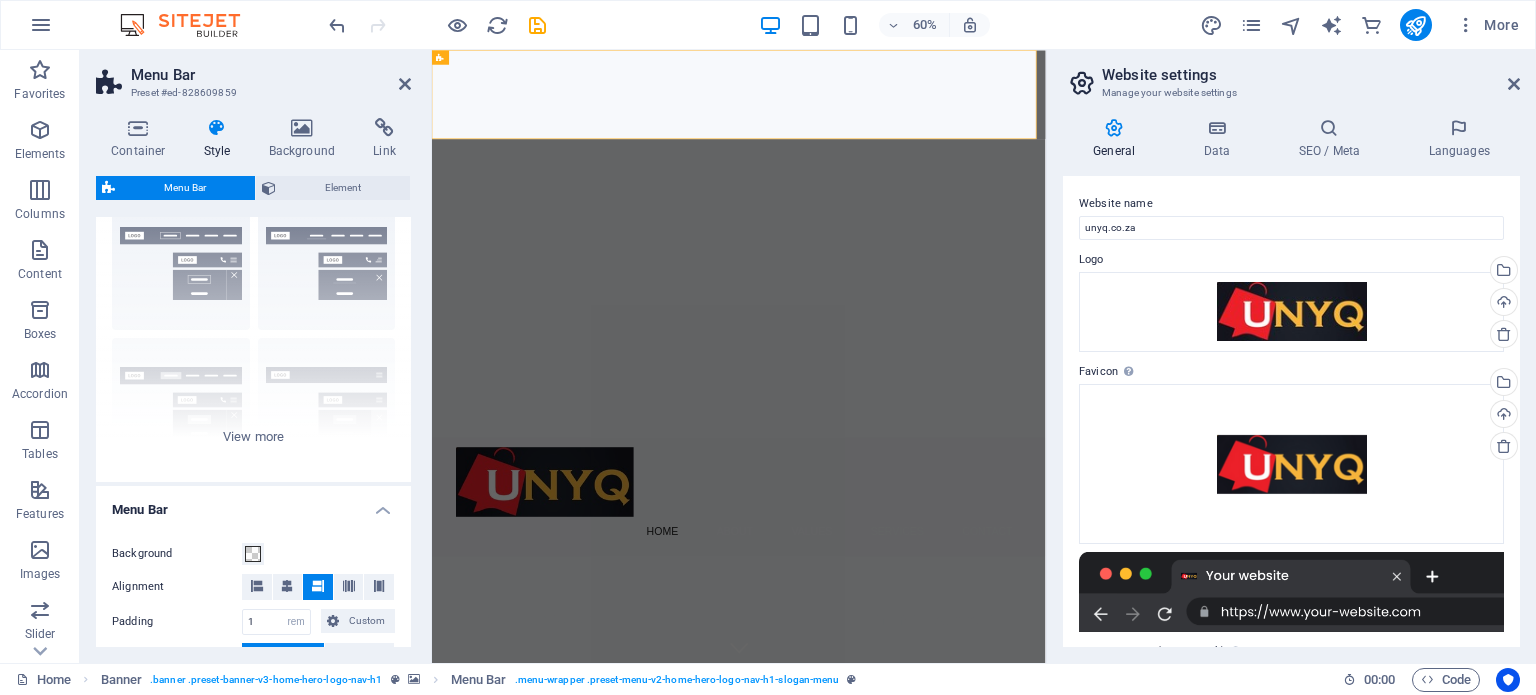 scroll, scrollTop: 100, scrollLeft: 0, axis: vertical 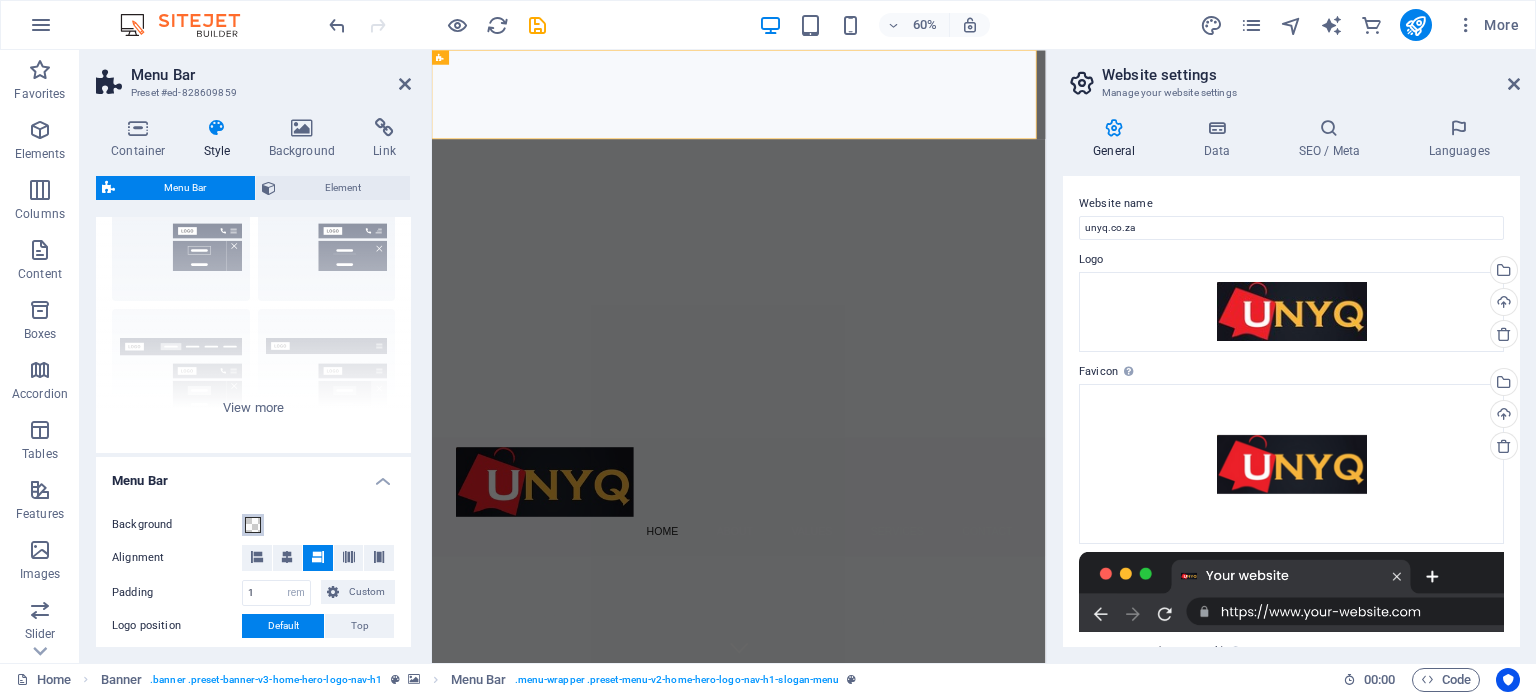 click at bounding box center [253, 525] 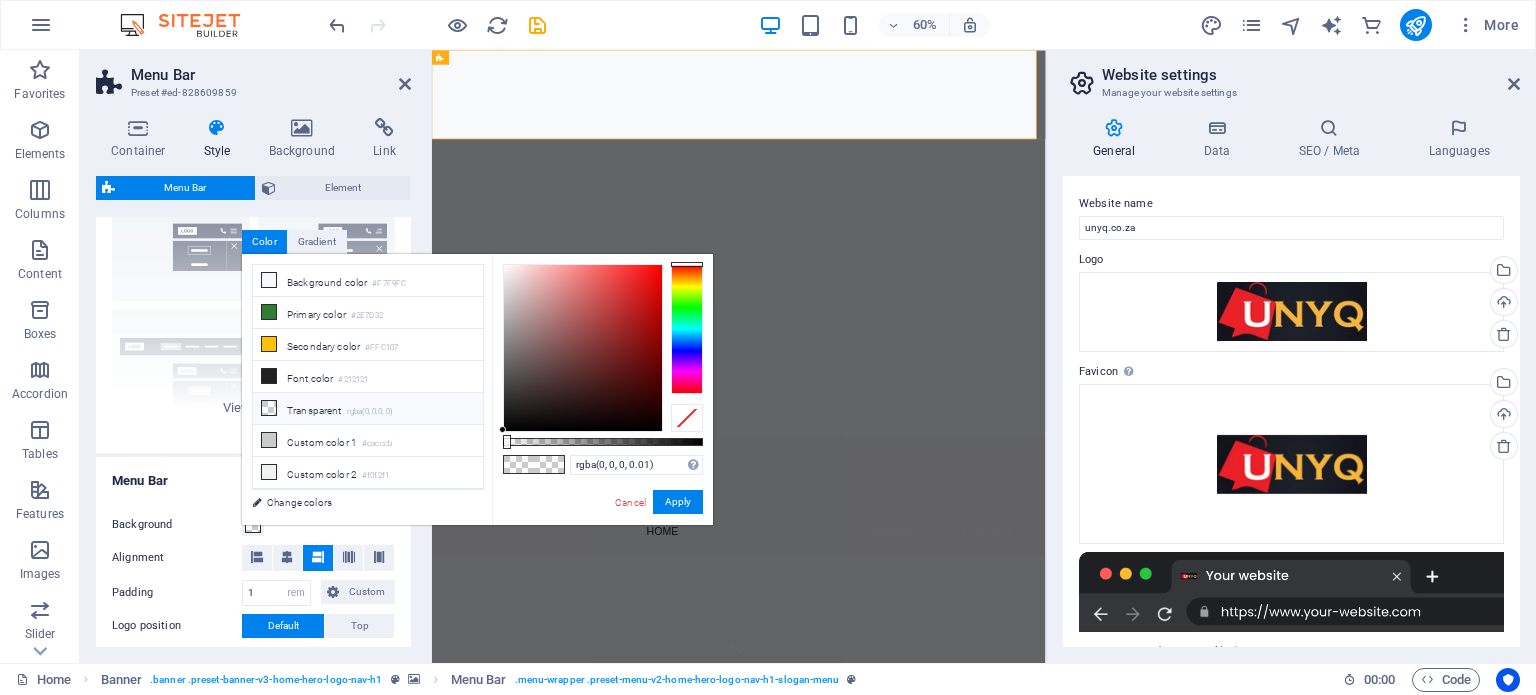 click on "Transparent
rgba(0,0,0,.0)" at bounding box center (368, 409) 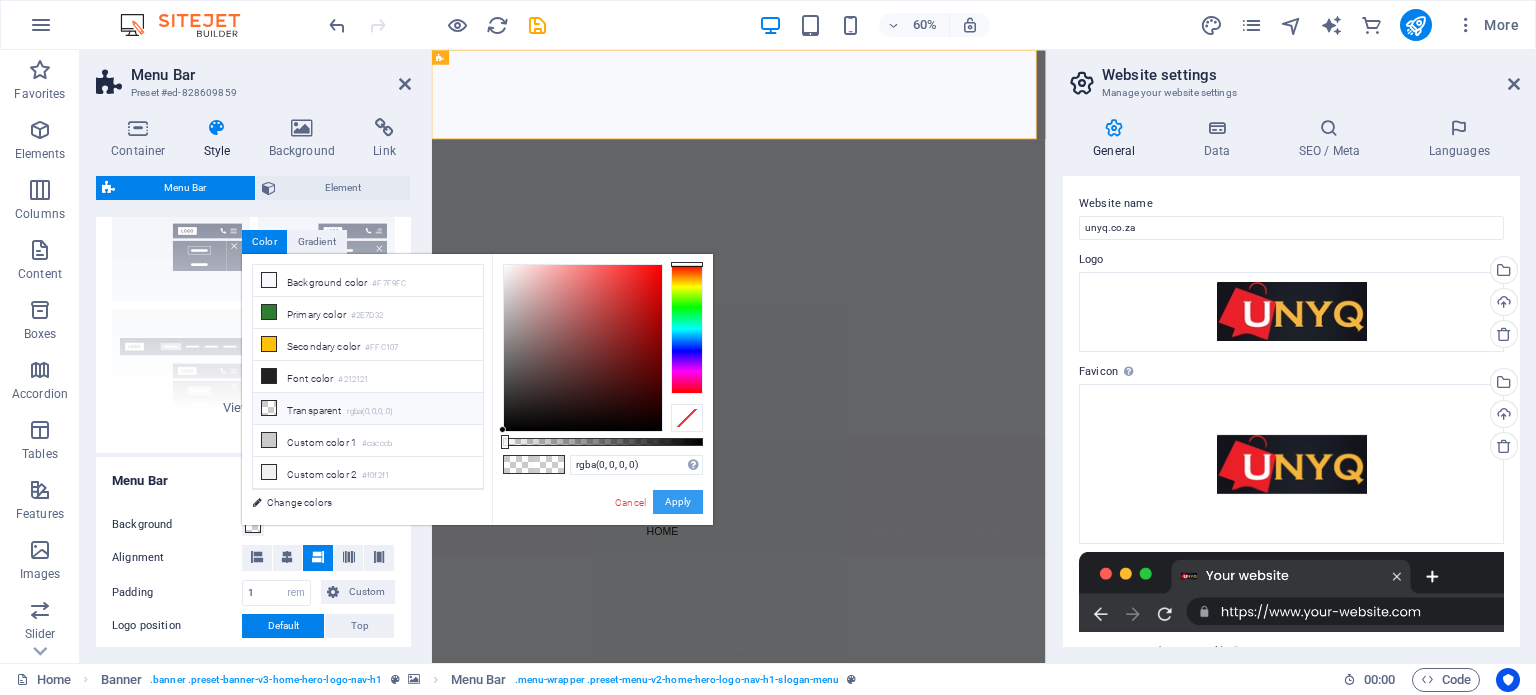 click on "Apply" at bounding box center (678, 502) 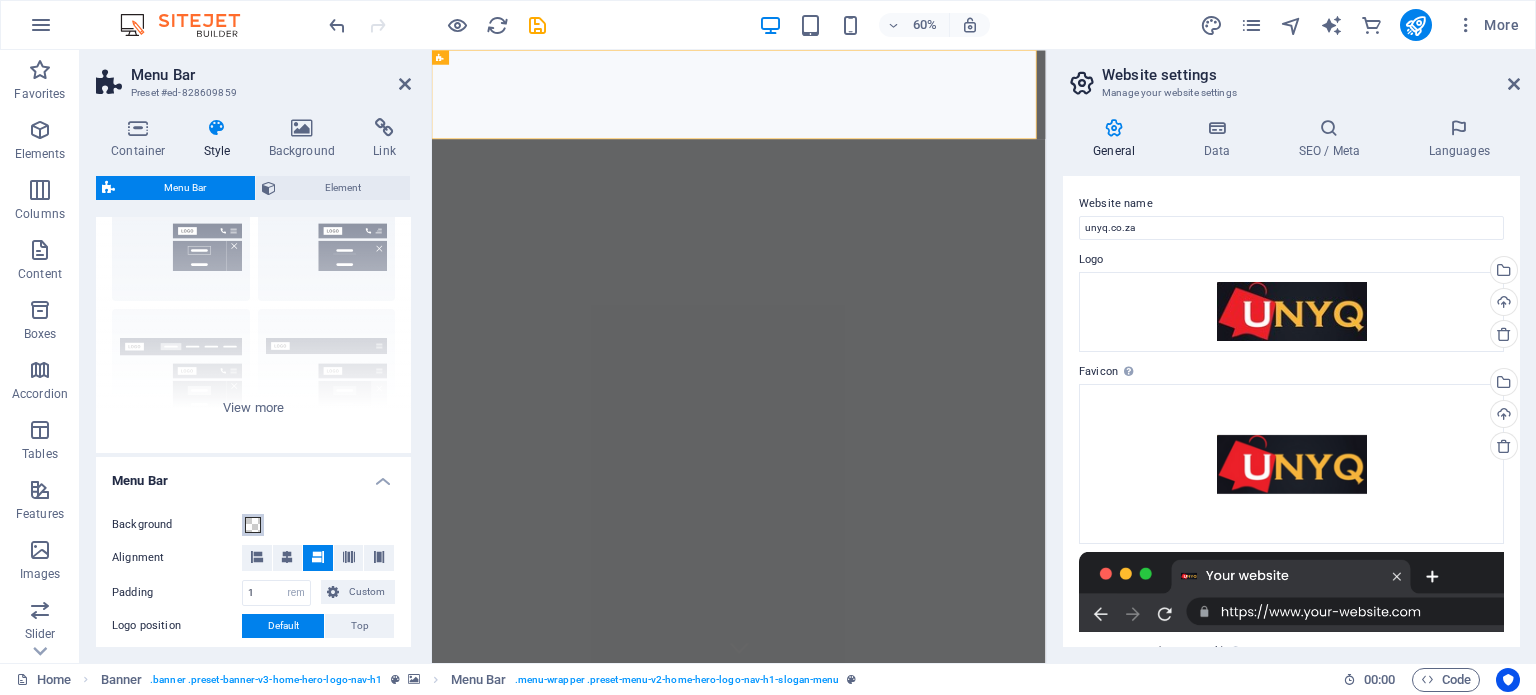 click at bounding box center [253, 525] 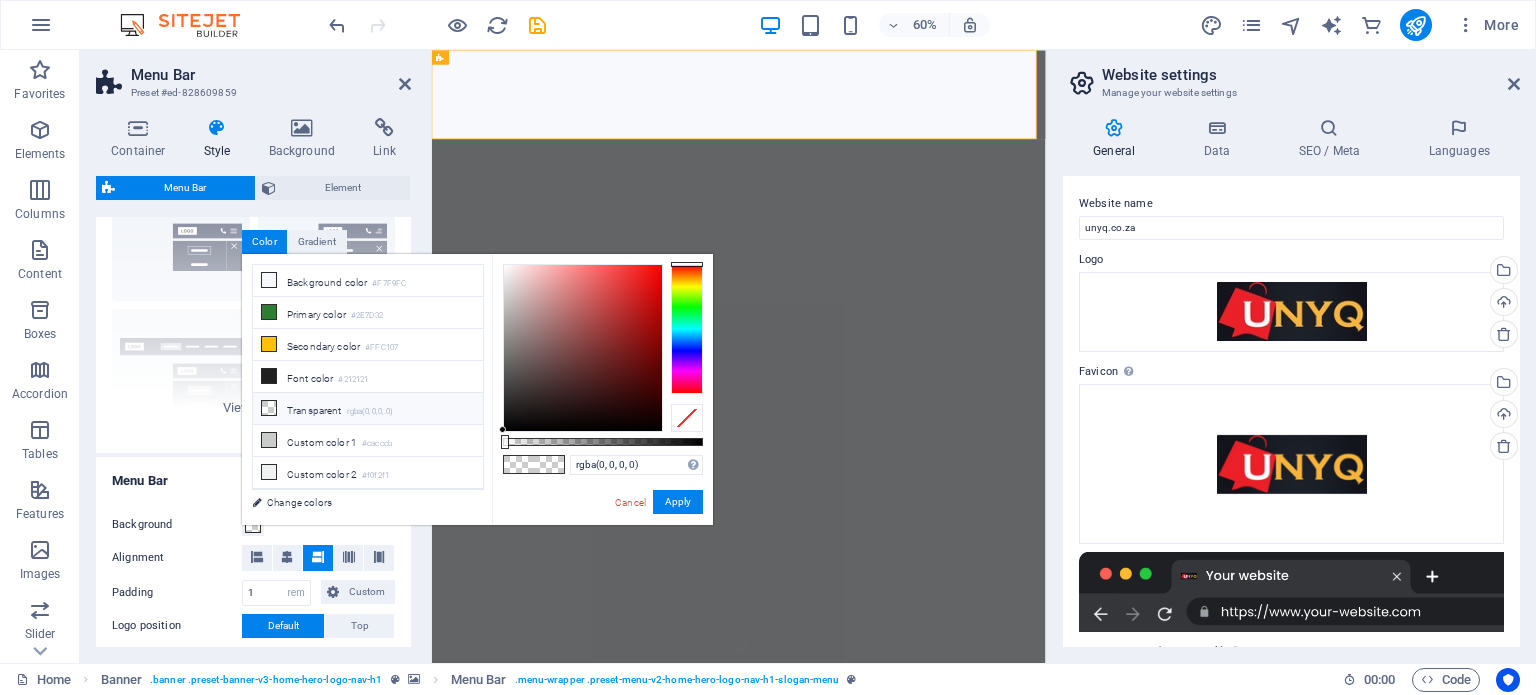 click on "Transparent
rgba(0,0,0,.0)" at bounding box center [368, 409] 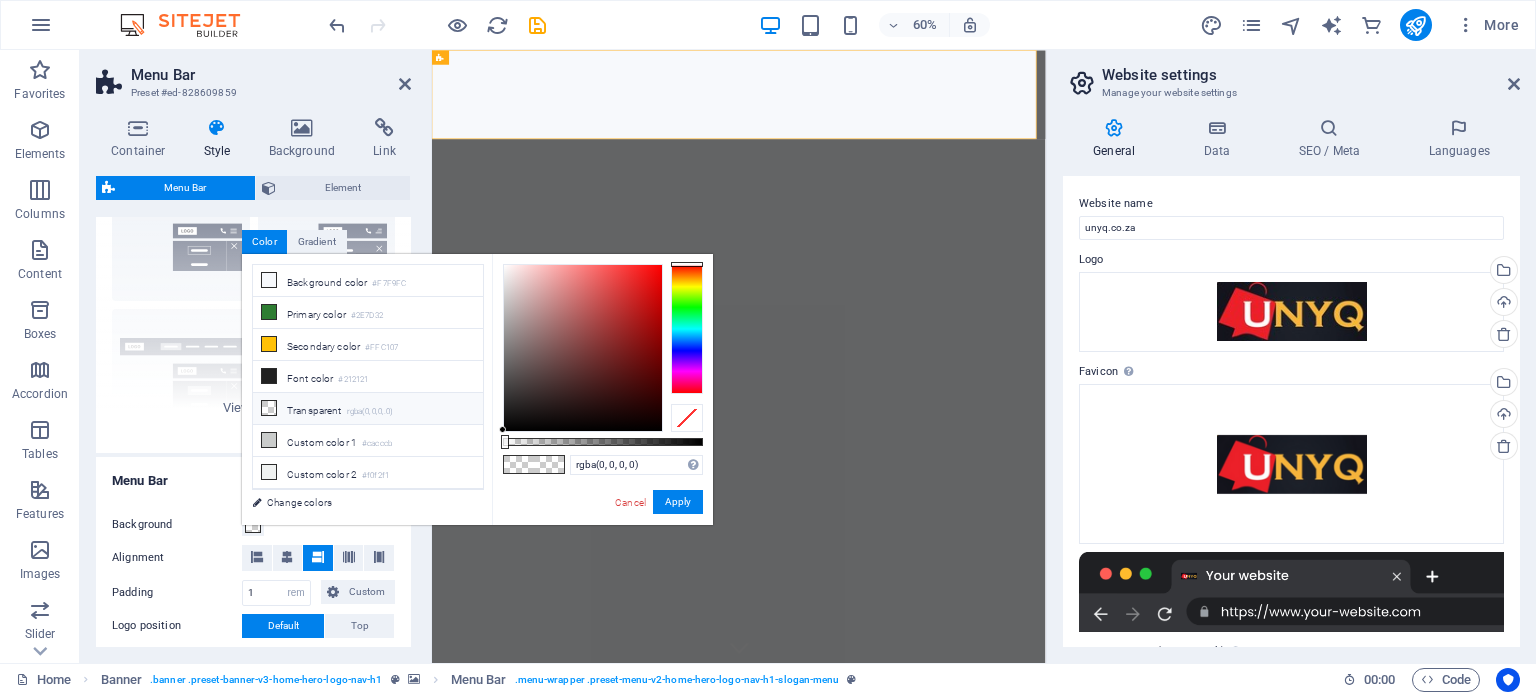 click on "Transparent
rgba(0,0,0,.0)" at bounding box center [368, 409] 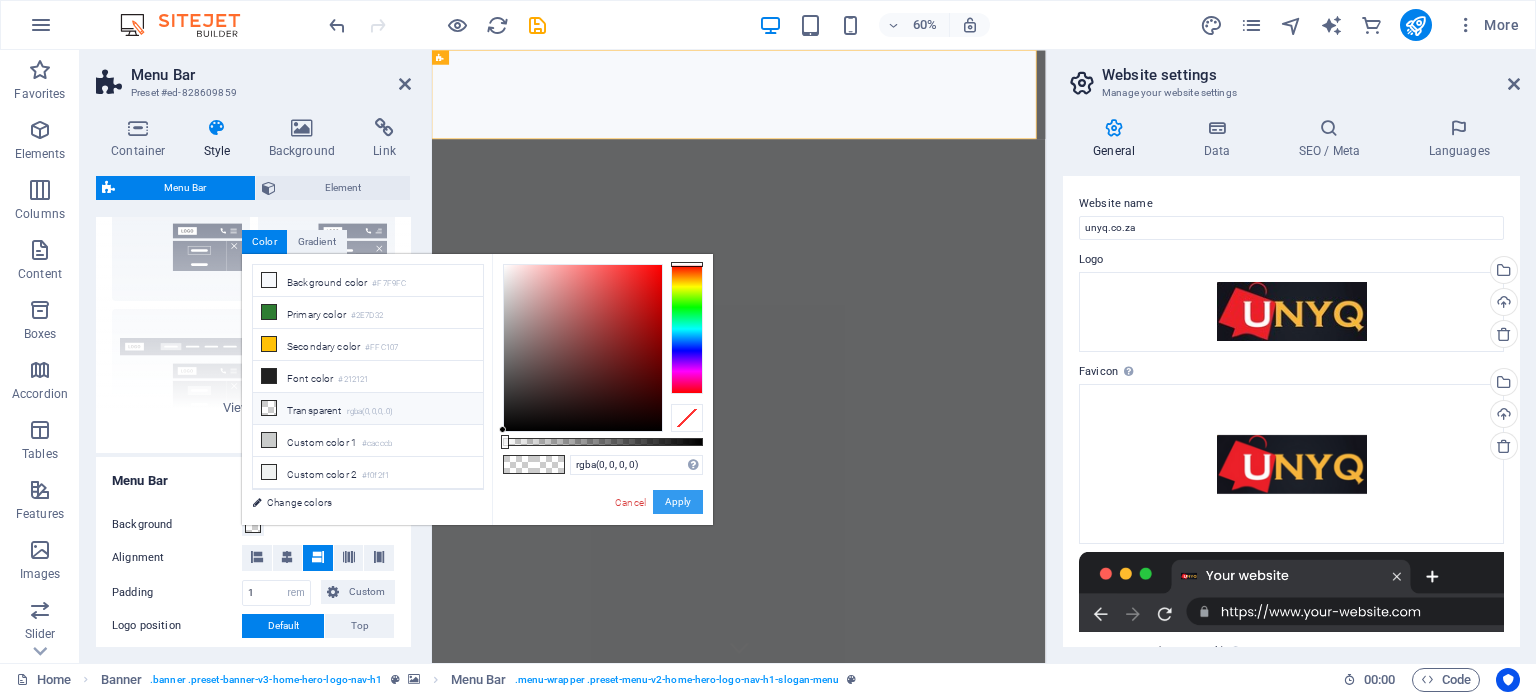 click on "Apply" at bounding box center [678, 502] 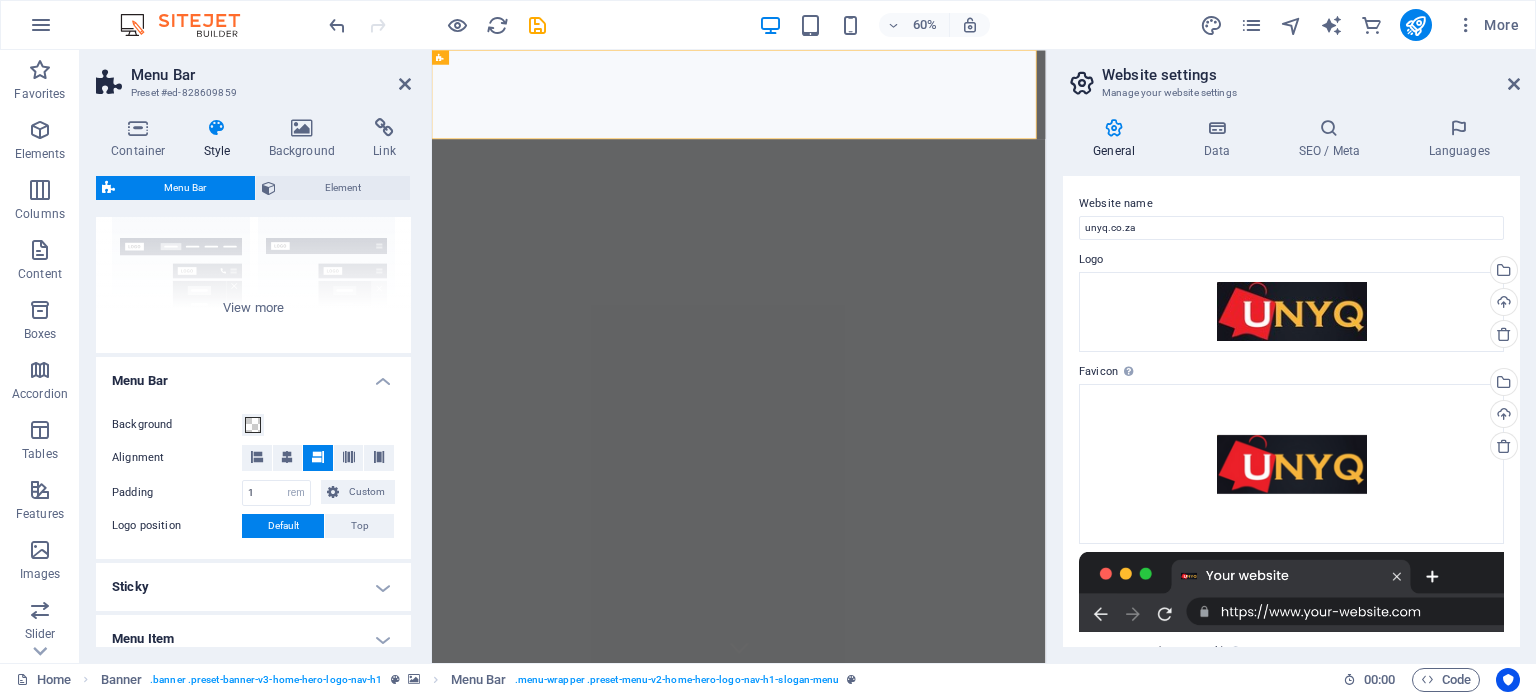 scroll, scrollTop: 300, scrollLeft: 0, axis: vertical 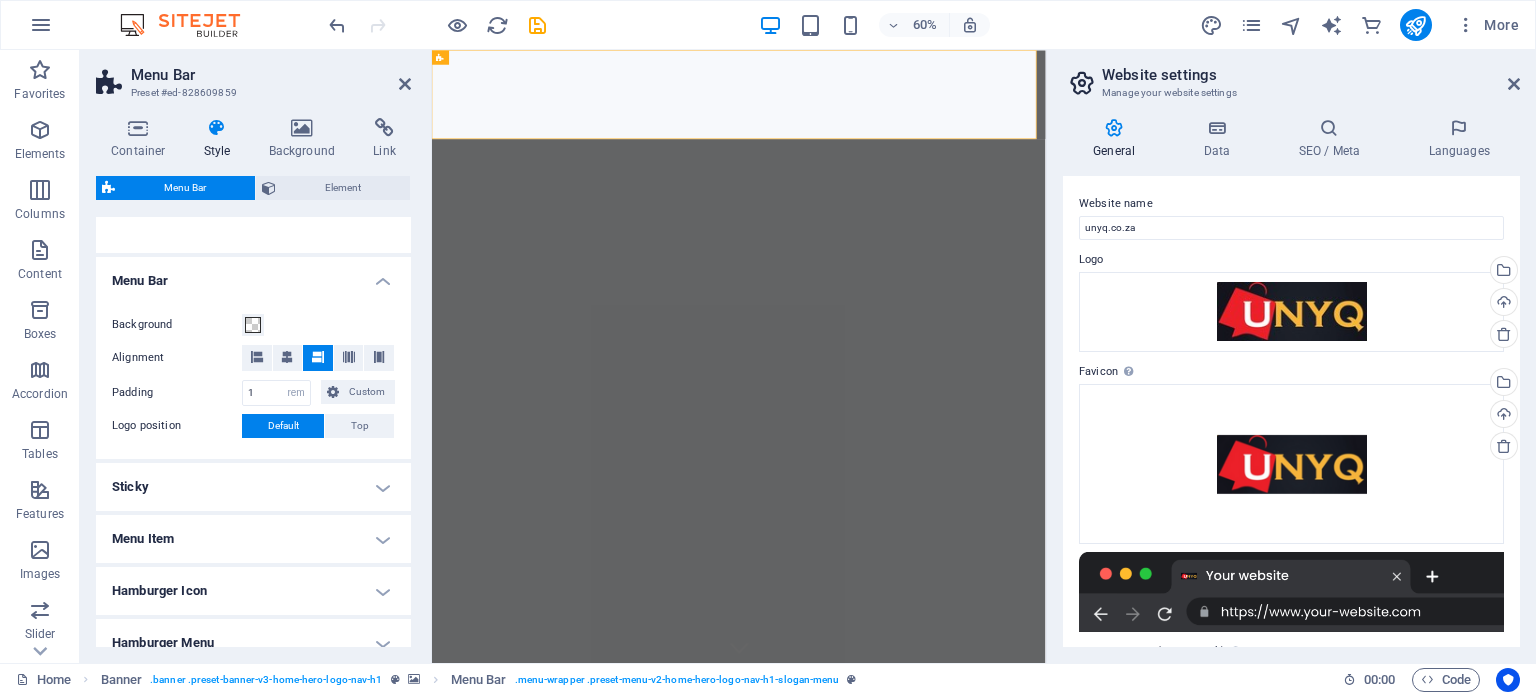 click on "Sticky" at bounding box center (253, 487) 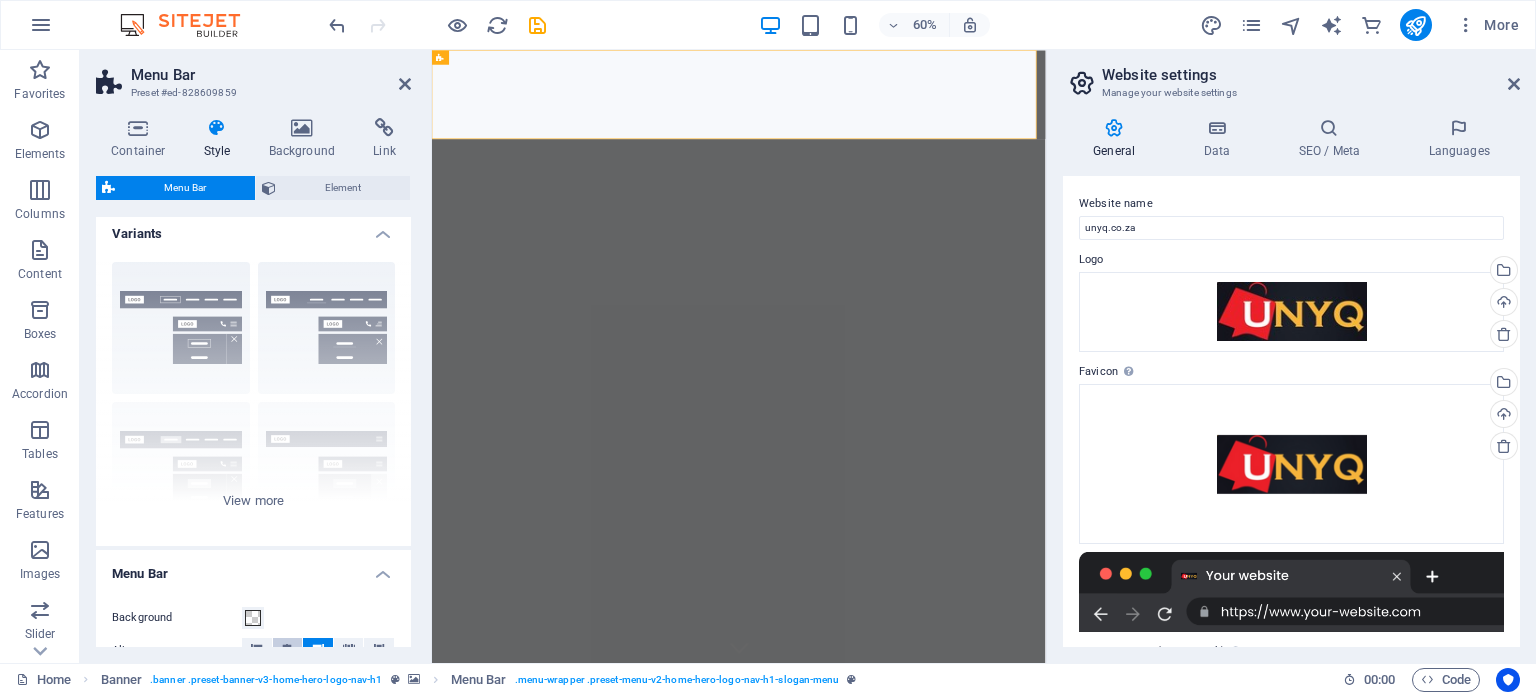scroll, scrollTop: 0, scrollLeft: 0, axis: both 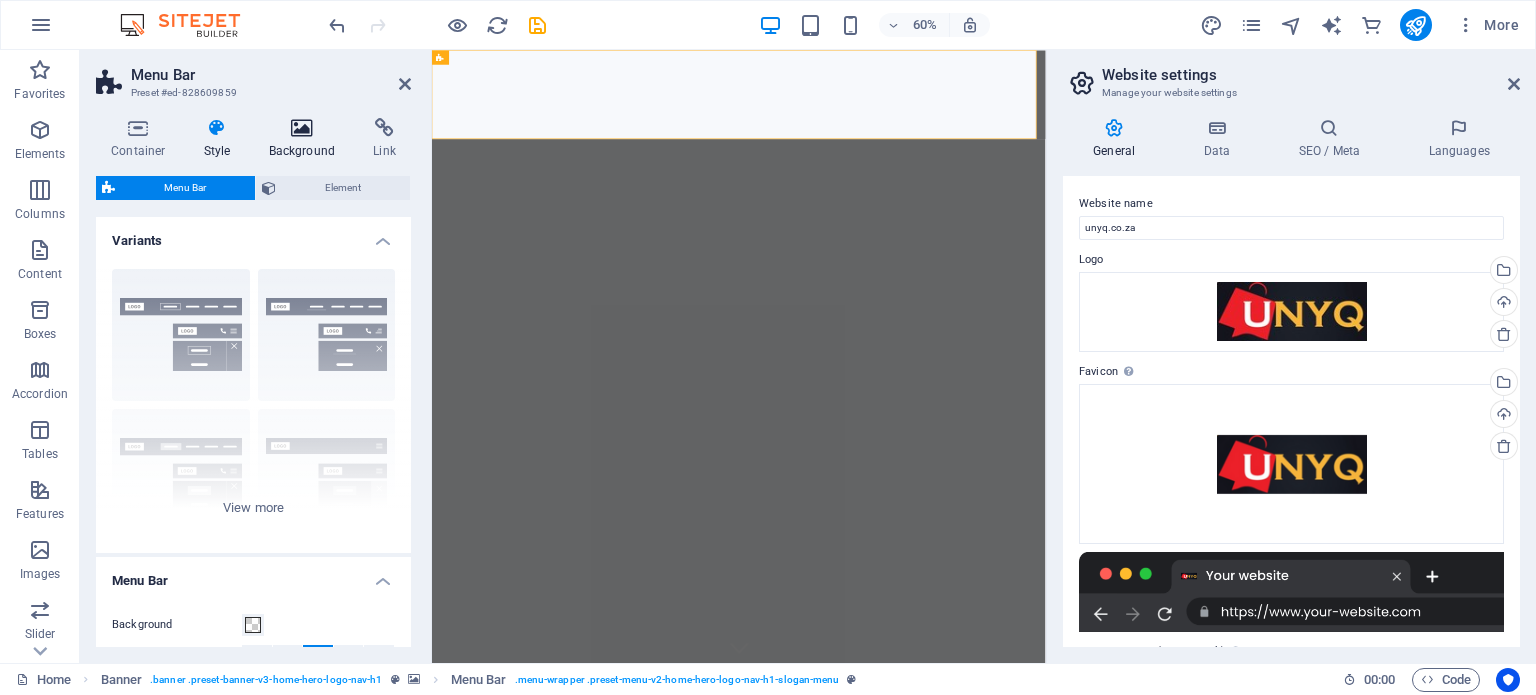 click on "Background" at bounding box center (306, 139) 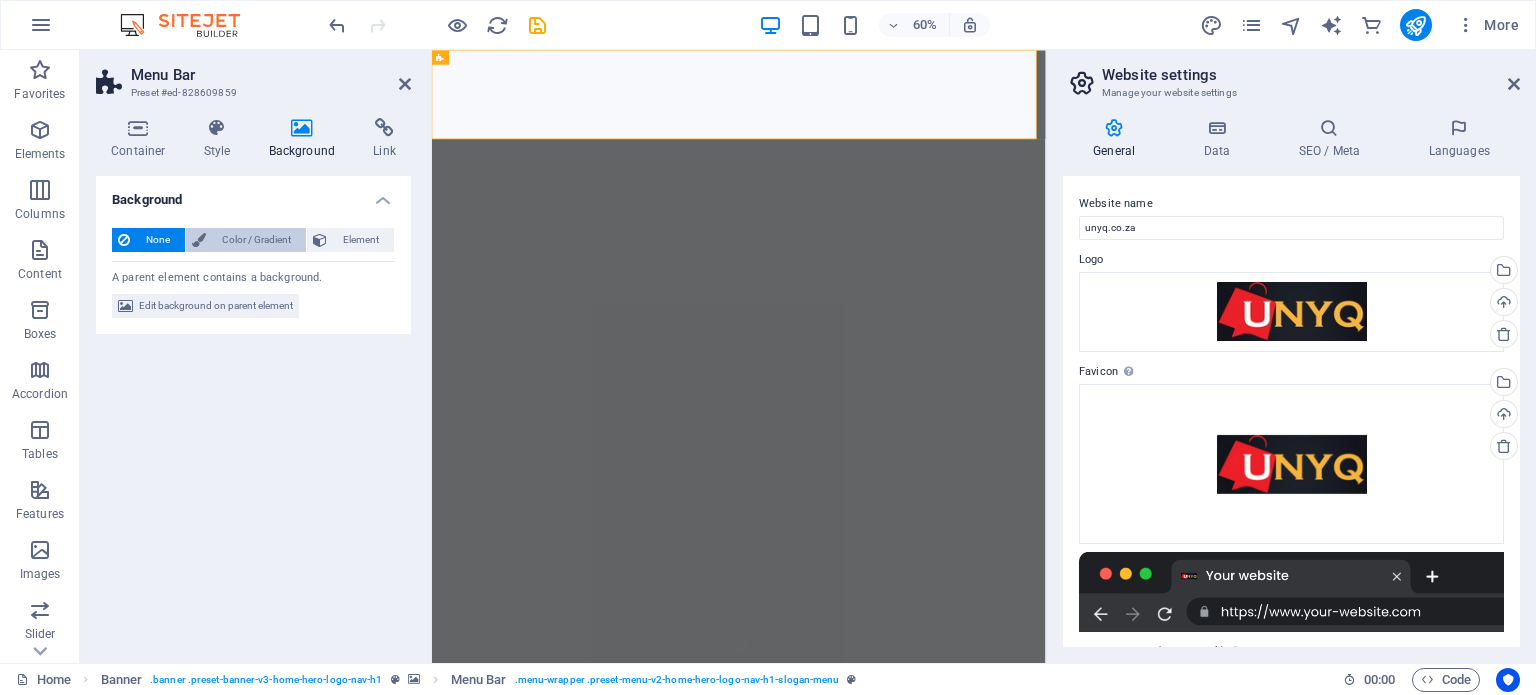 click on "Color / Gradient" at bounding box center [256, 240] 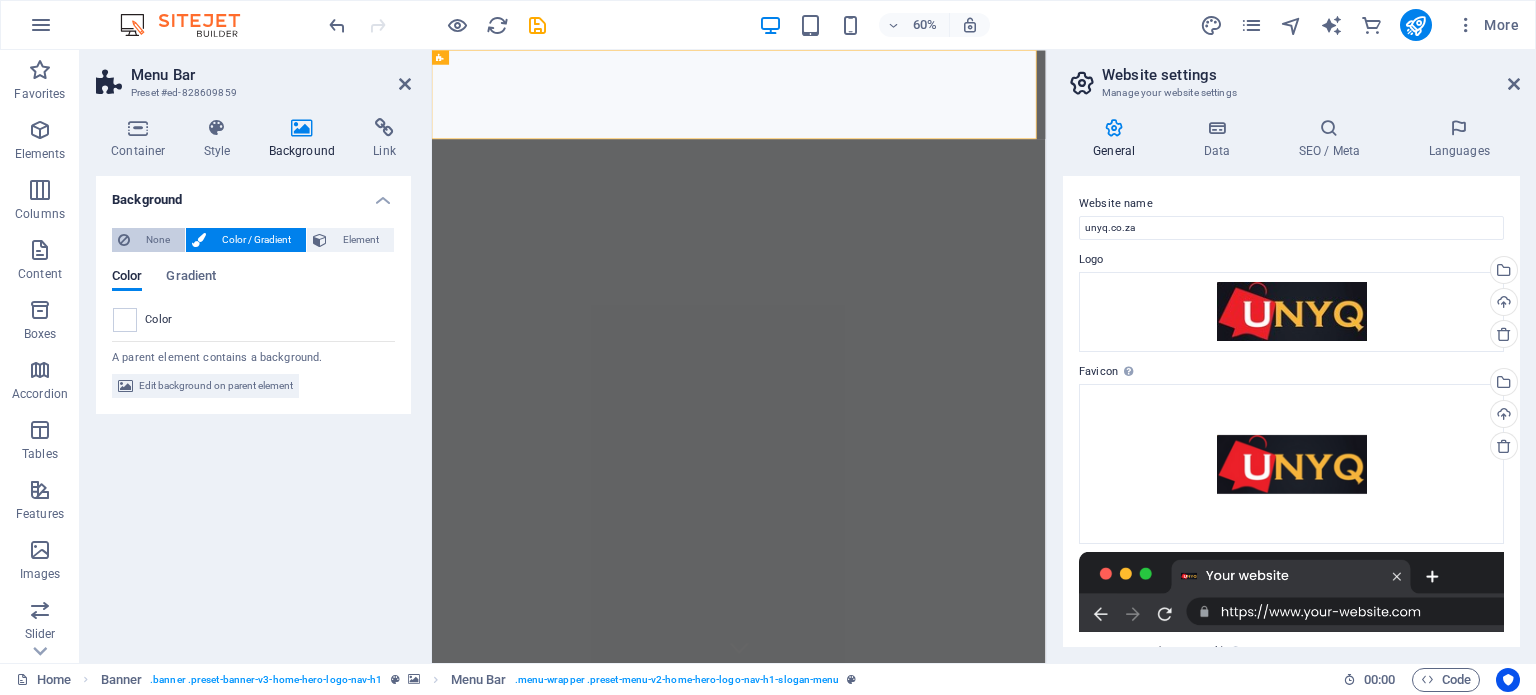click on "None" at bounding box center (157, 240) 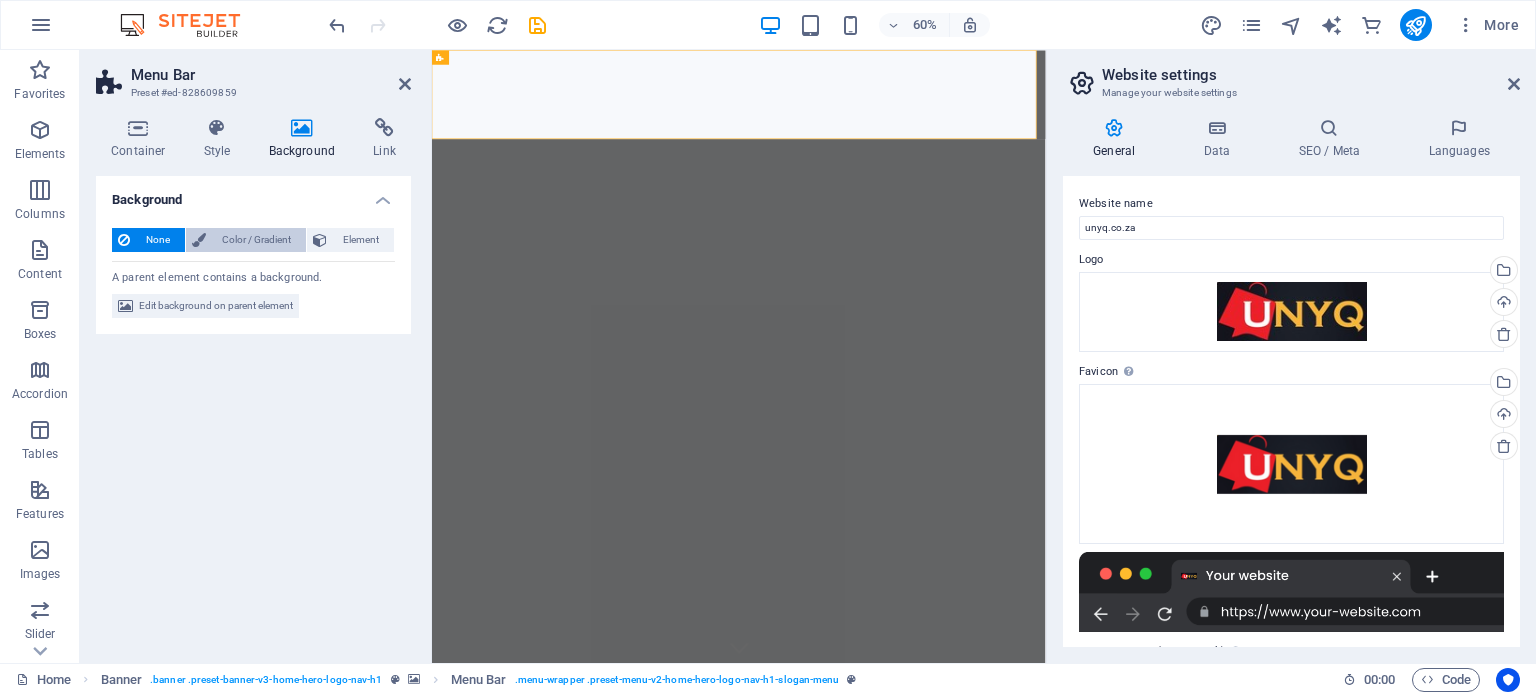 click on "Color / Gradient" at bounding box center (256, 240) 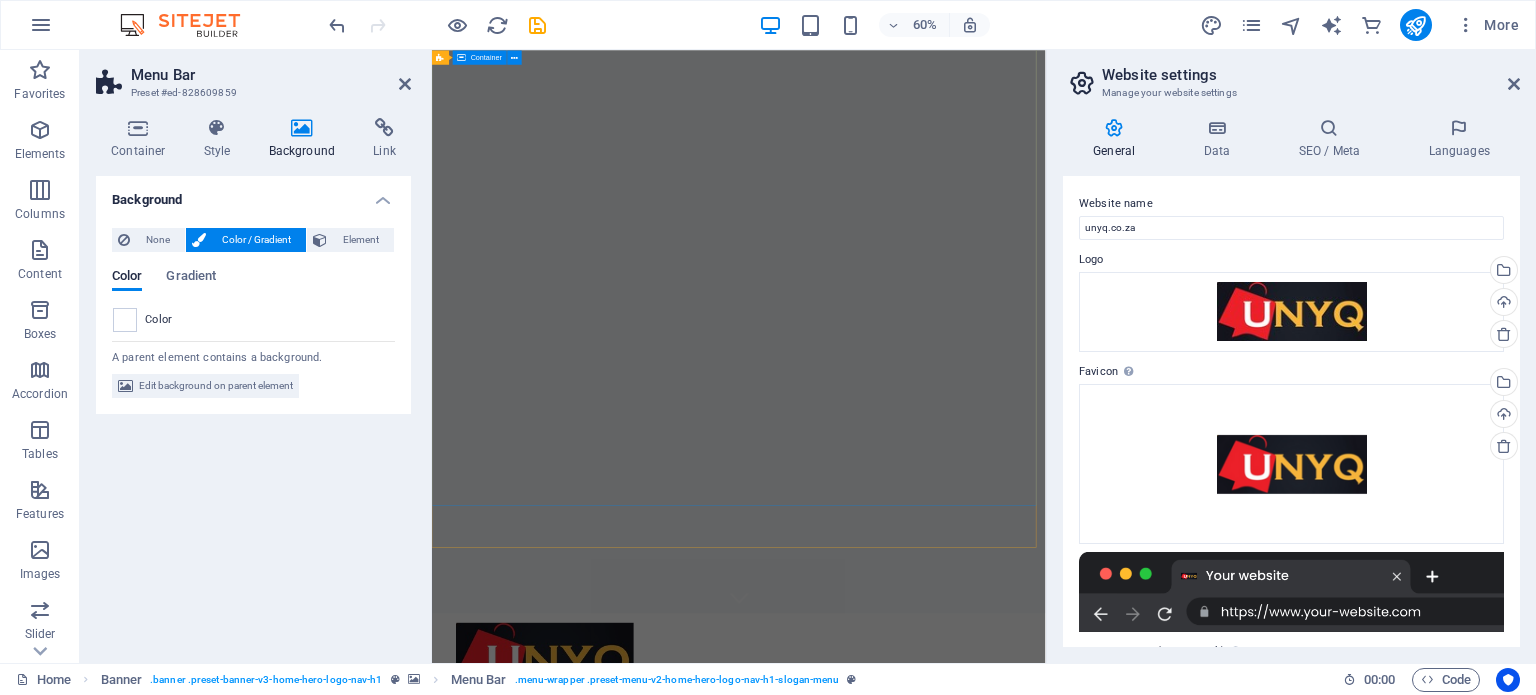 scroll, scrollTop: 0, scrollLeft: 0, axis: both 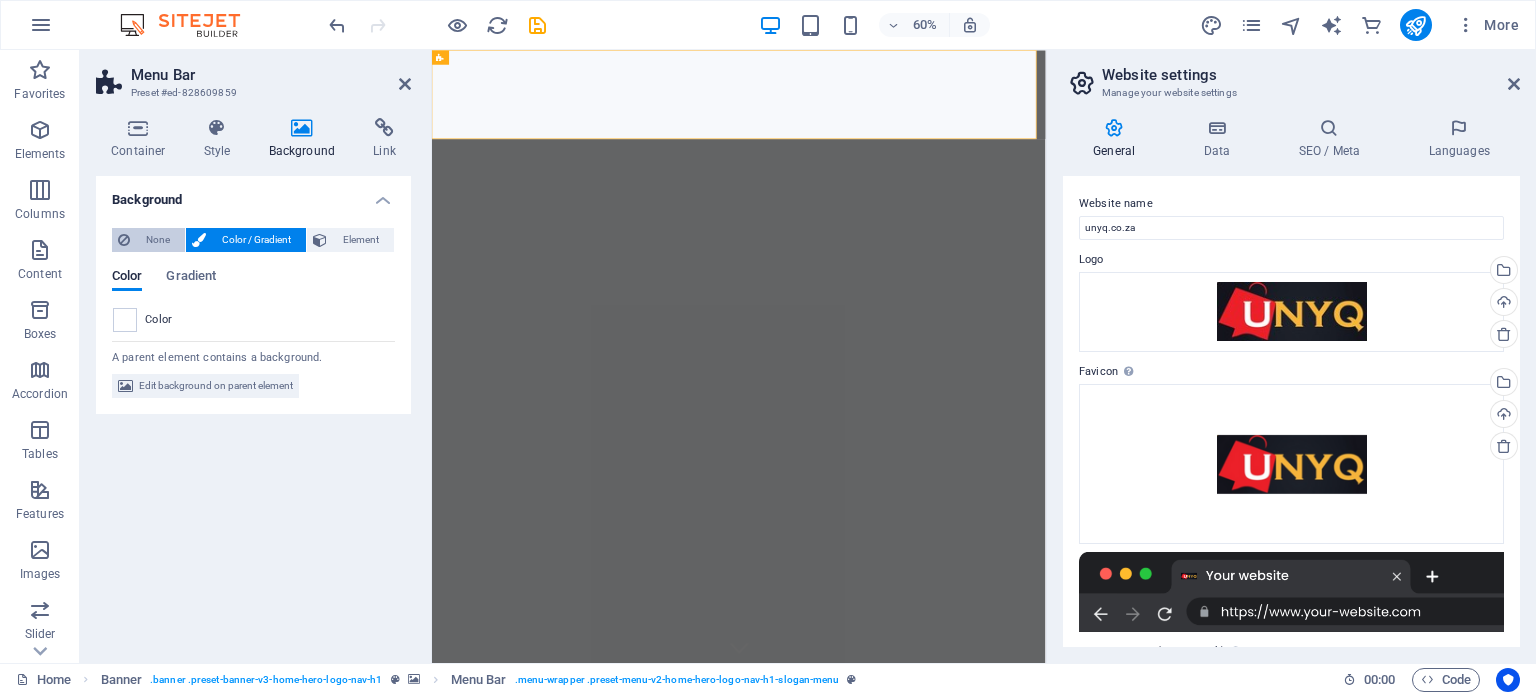 click on "None" at bounding box center [157, 240] 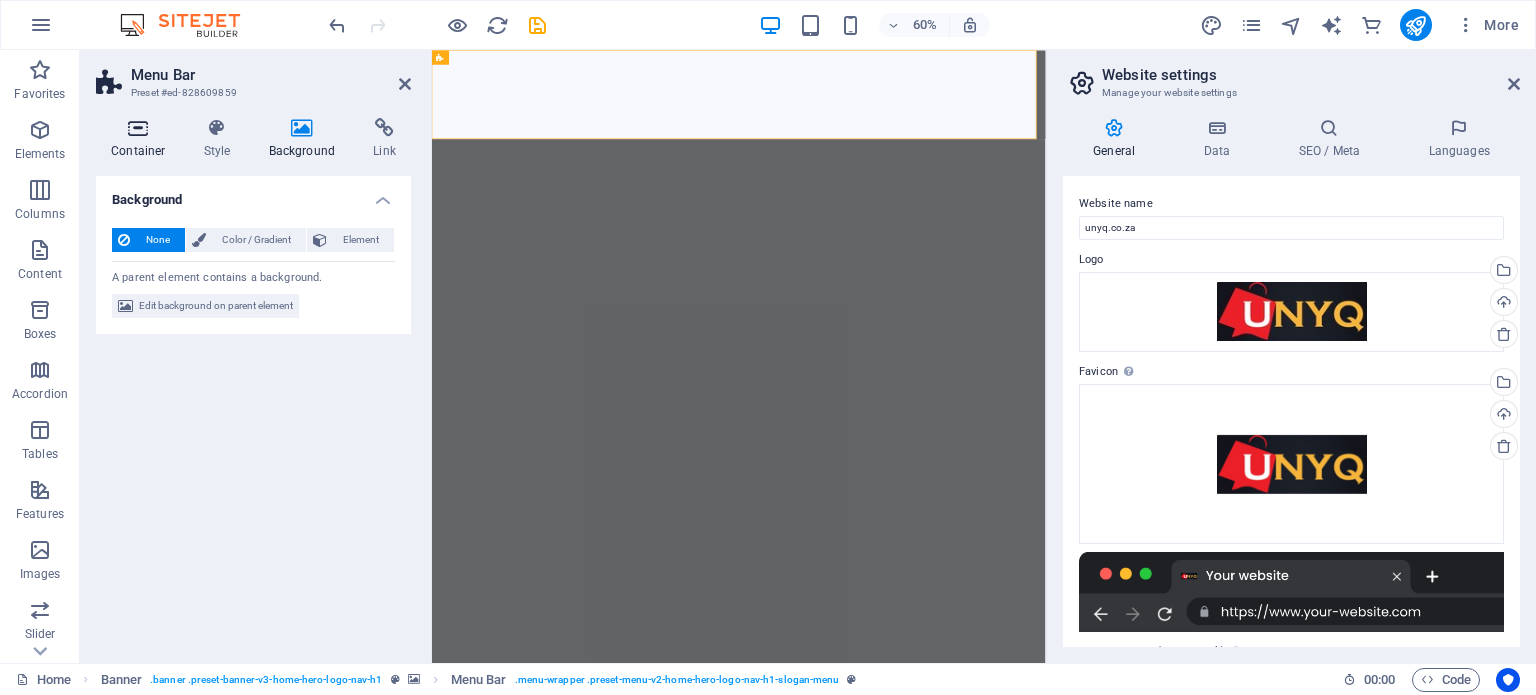 click on "Container" at bounding box center (142, 139) 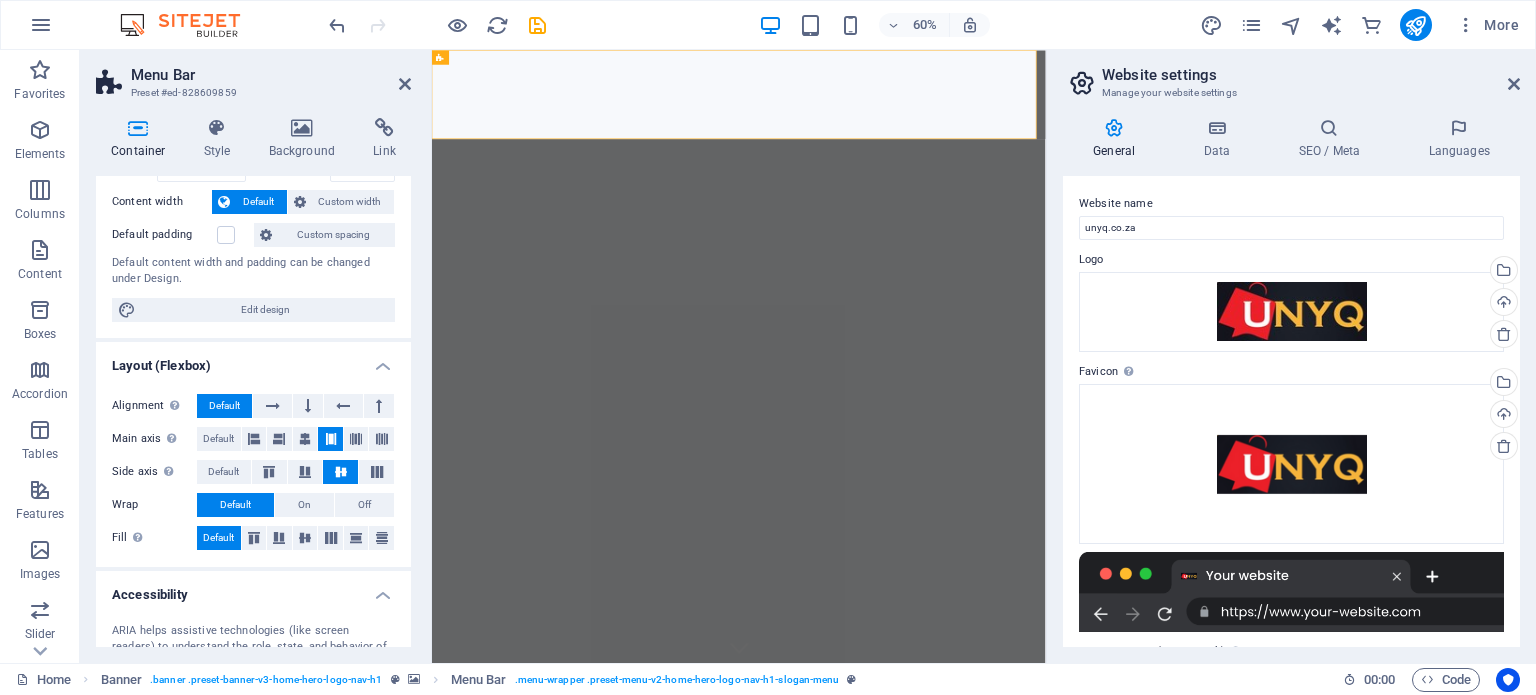 scroll, scrollTop: 0, scrollLeft: 0, axis: both 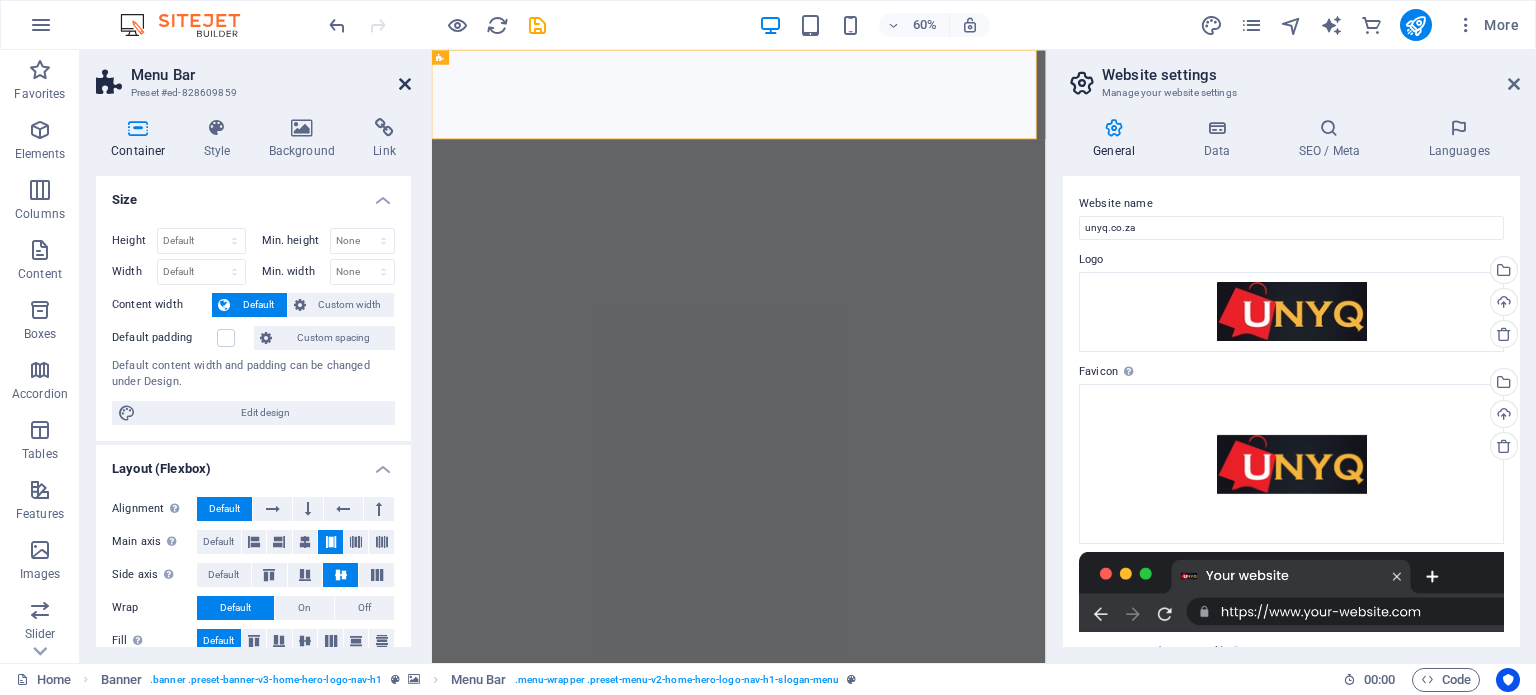click at bounding box center [405, 84] 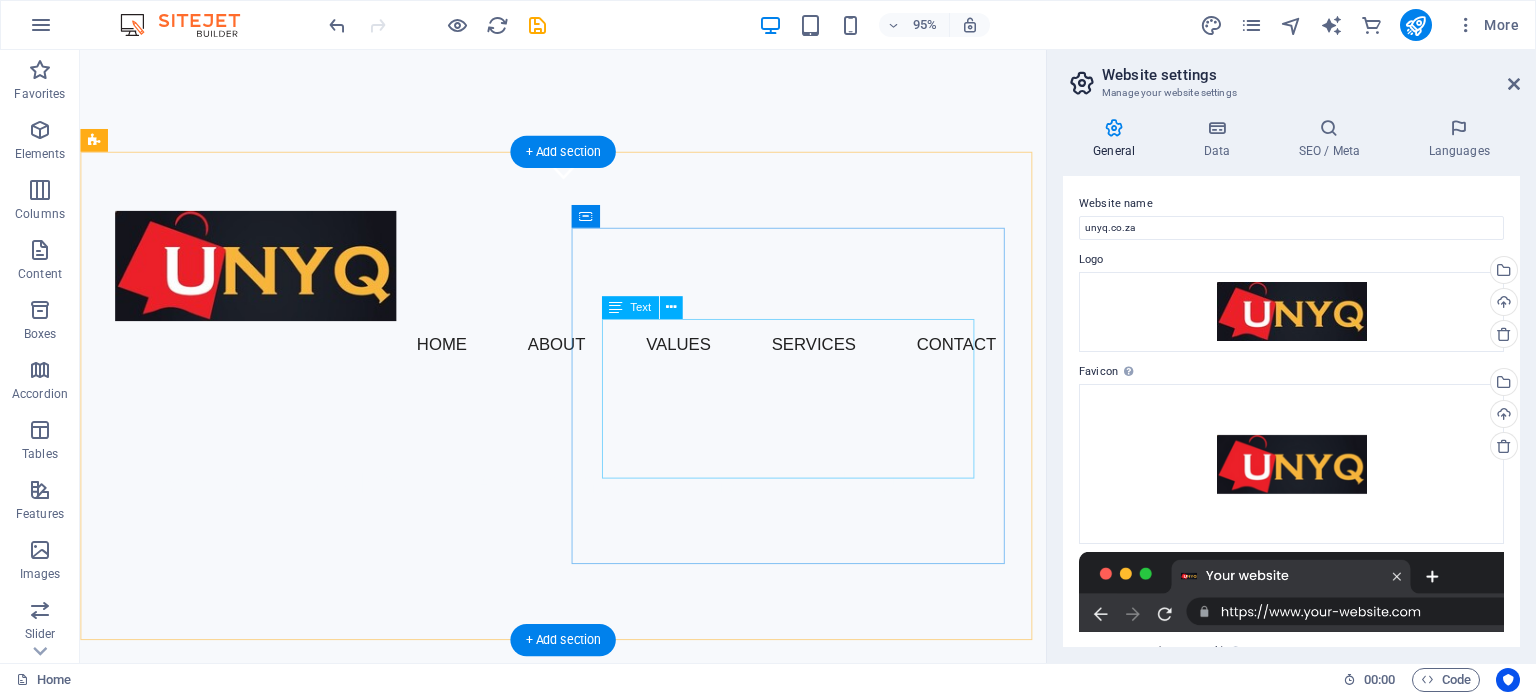 scroll, scrollTop: 600, scrollLeft: 0, axis: vertical 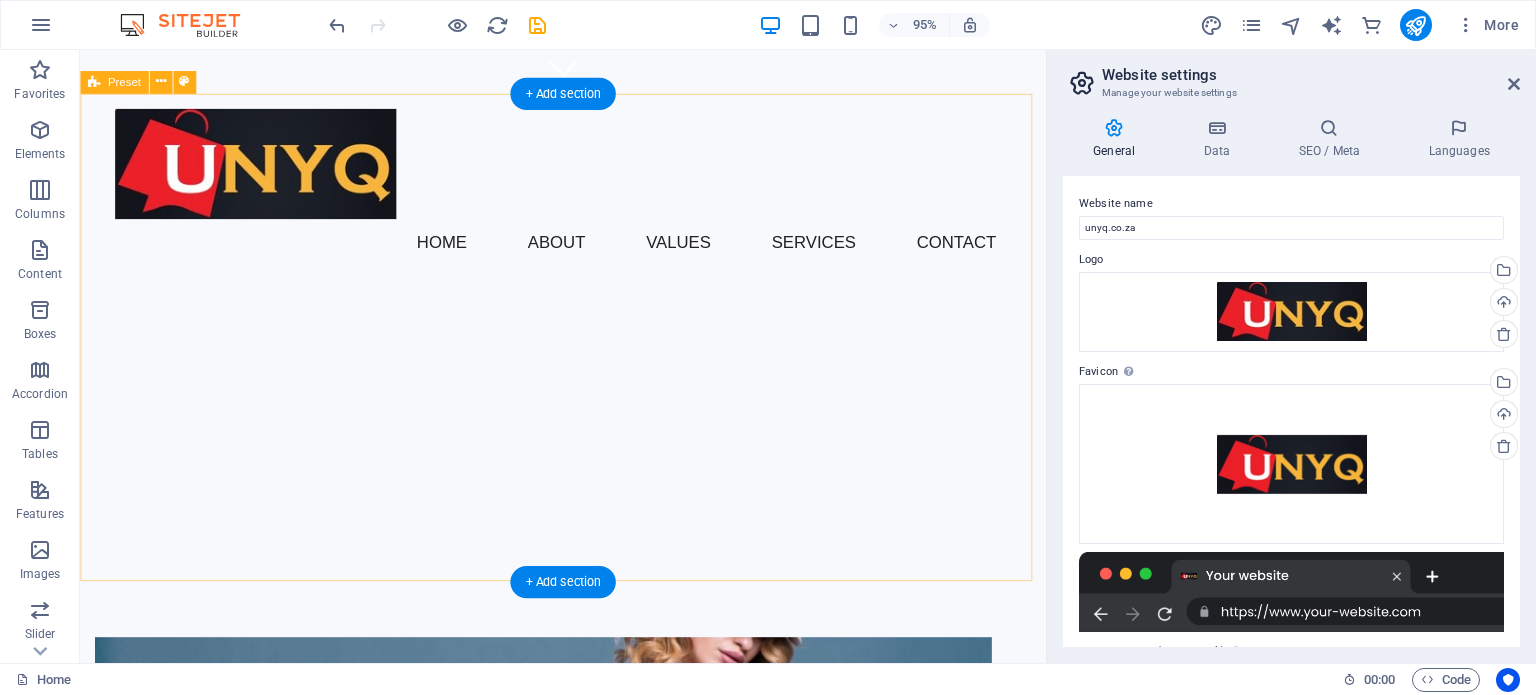 click at bounding box center [568, 845] 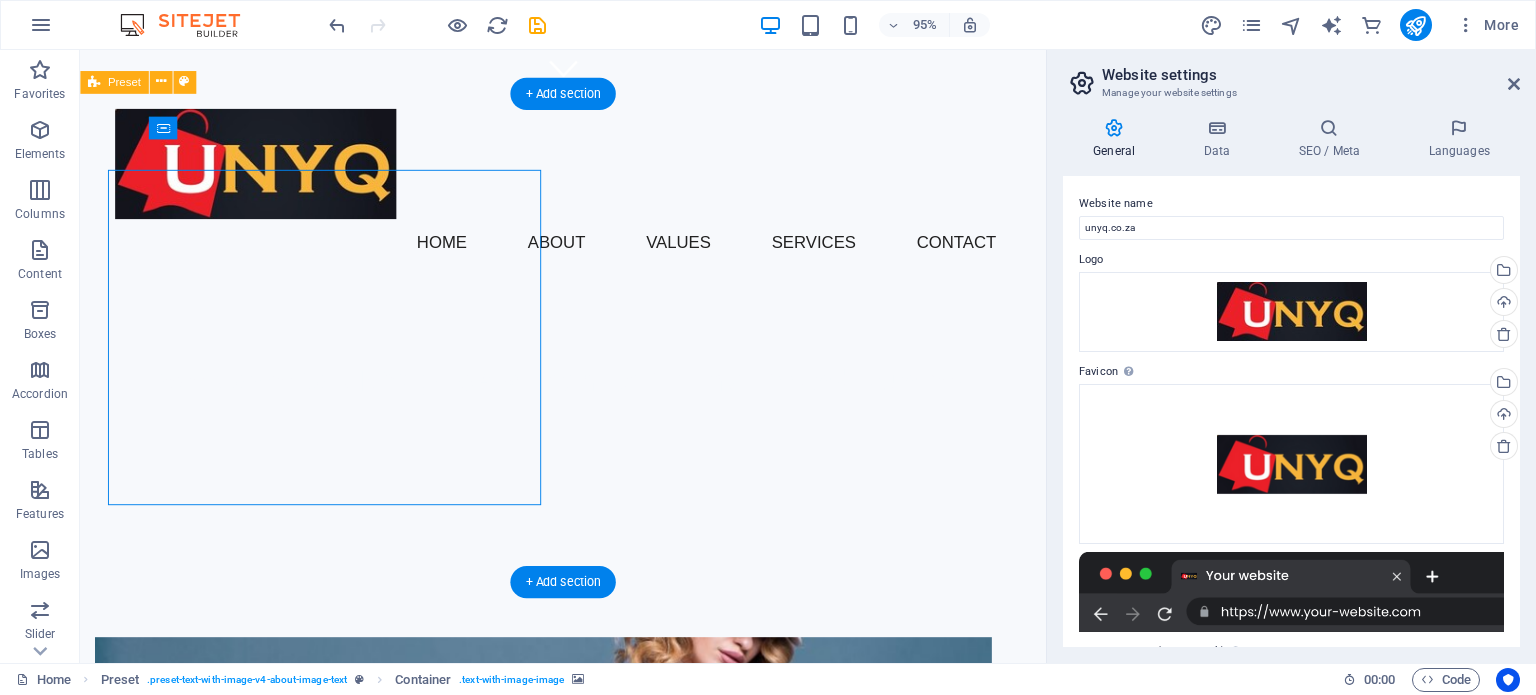 click at bounding box center (568, 845) 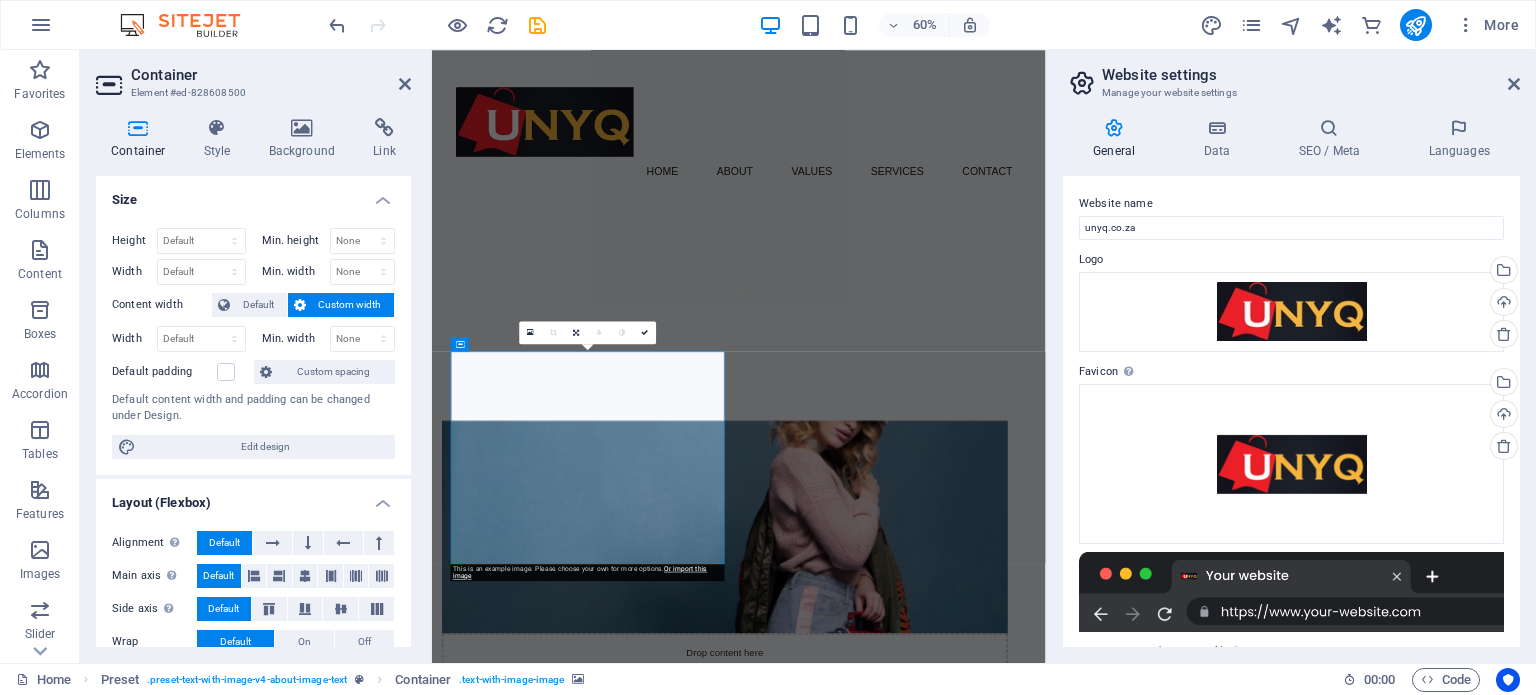 click at bounding box center [920, 845] 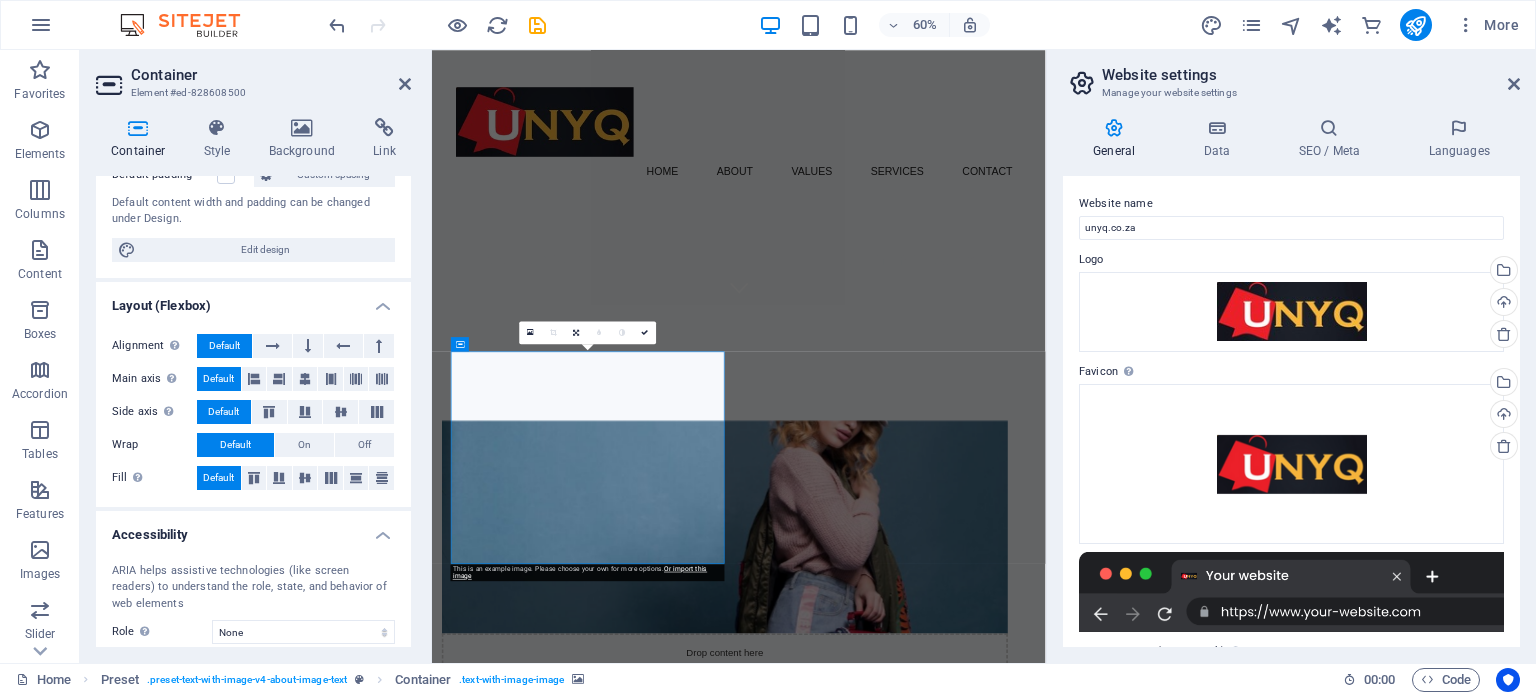scroll, scrollTop: 0, scrollLeft: 0, axis: both 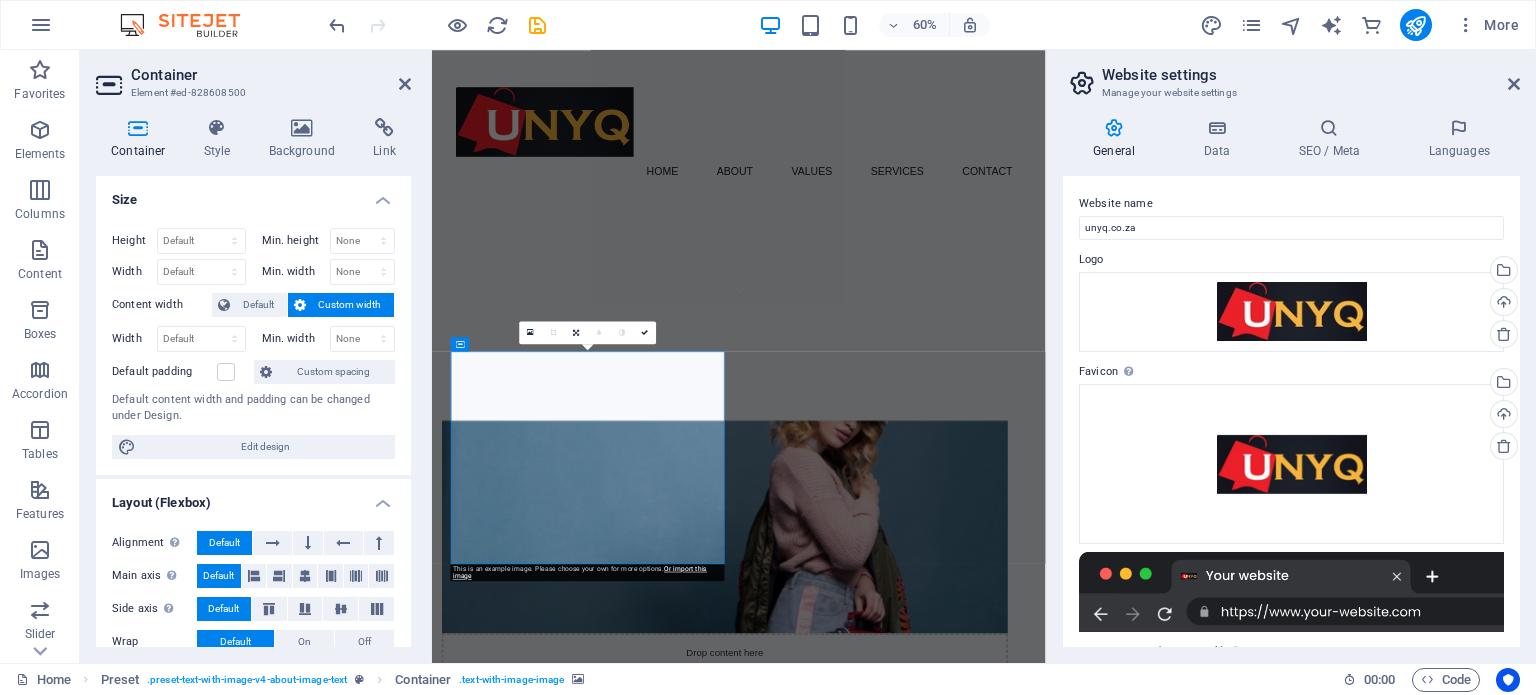 click at bounding box center (920, 845) 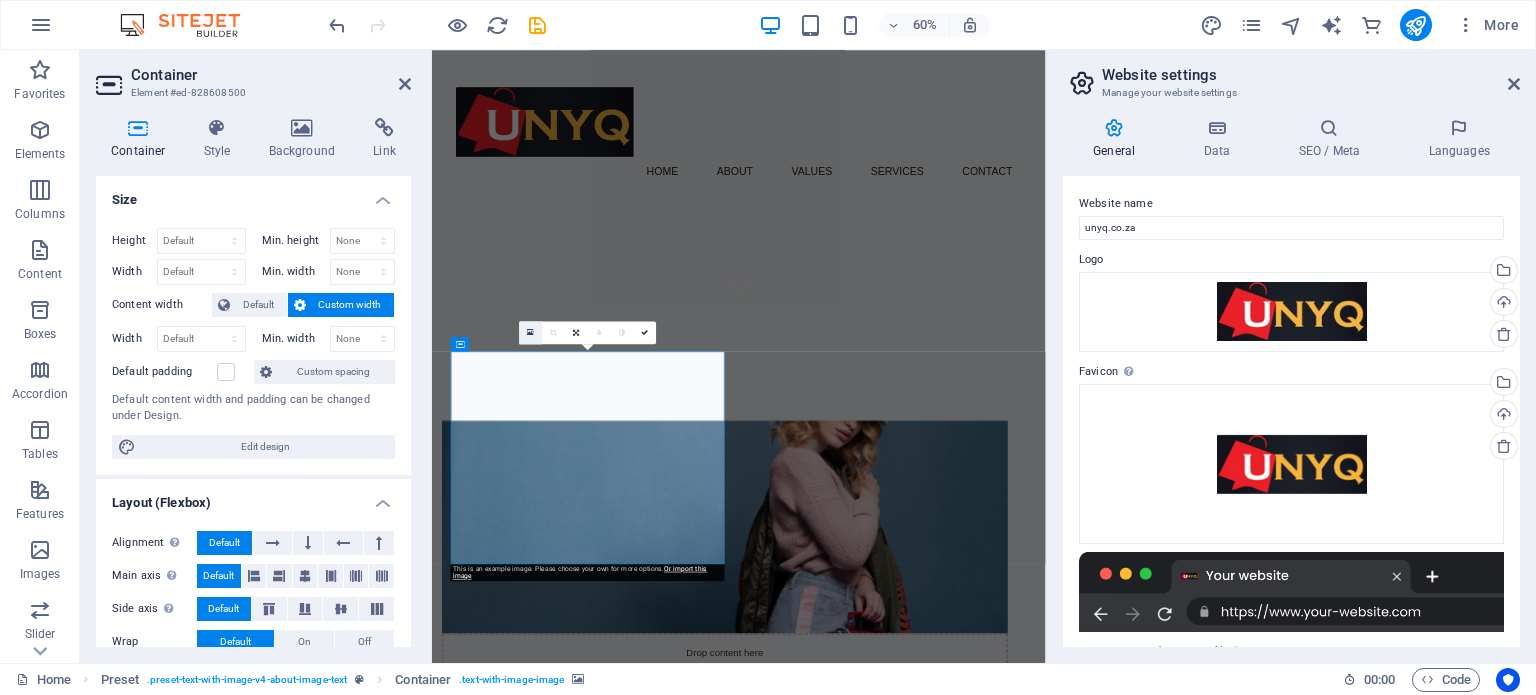 click at bounding box center [531, 333] 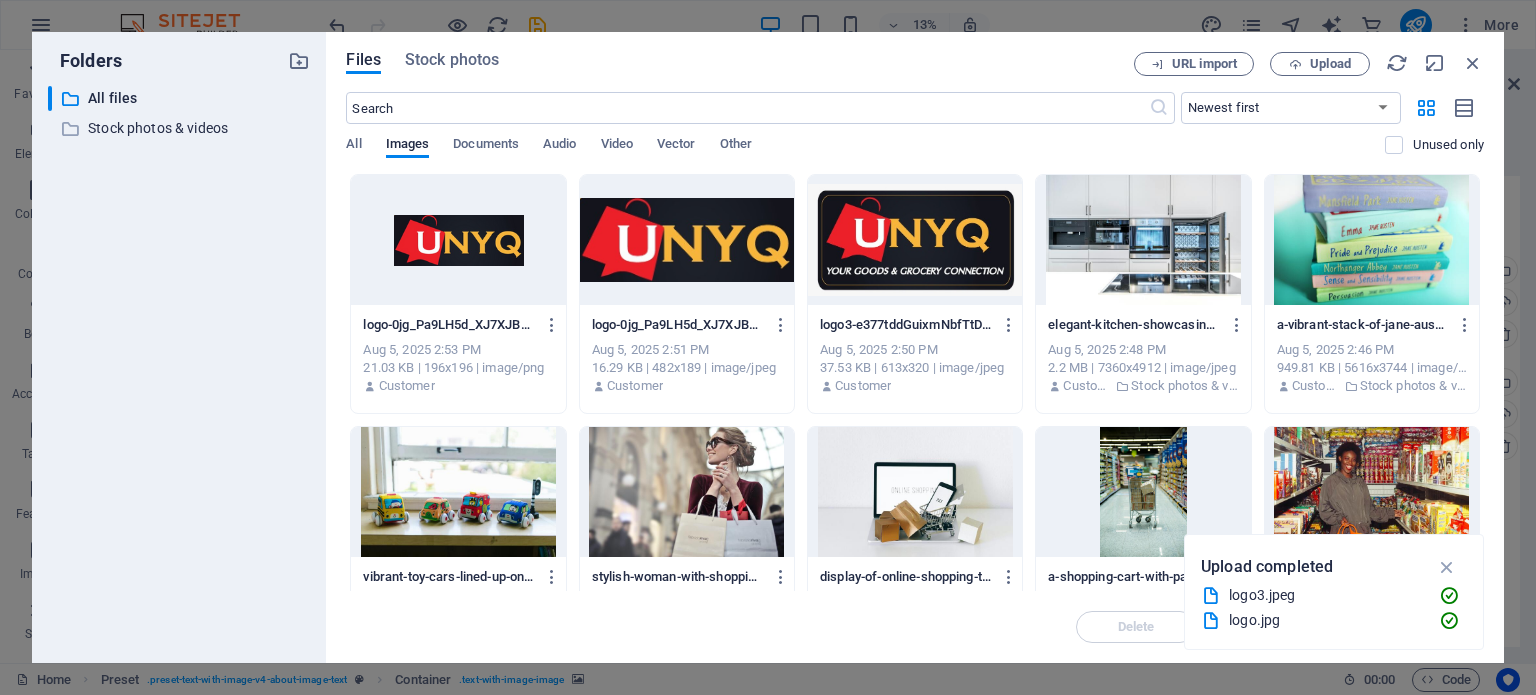click at bounding box center (915, 492) 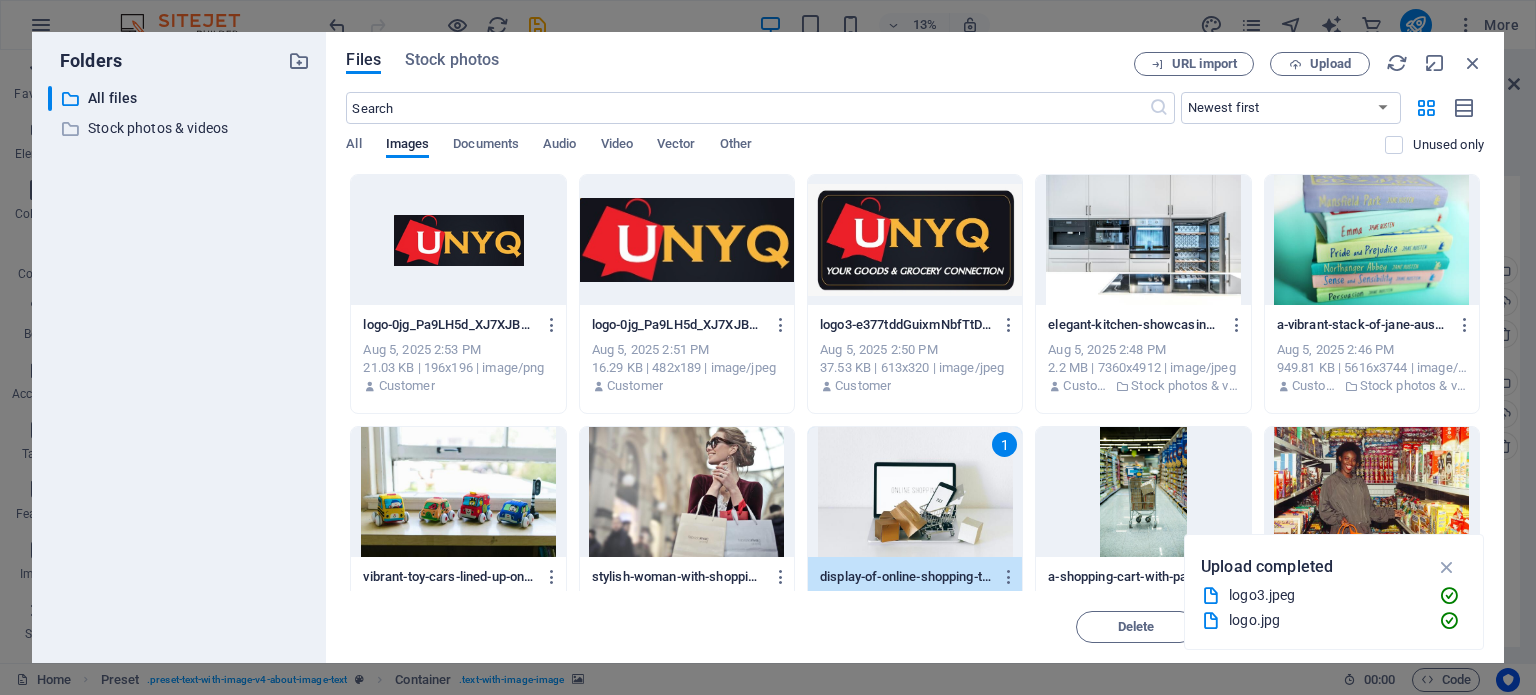 click on "1" at bounding box center (915, 492) 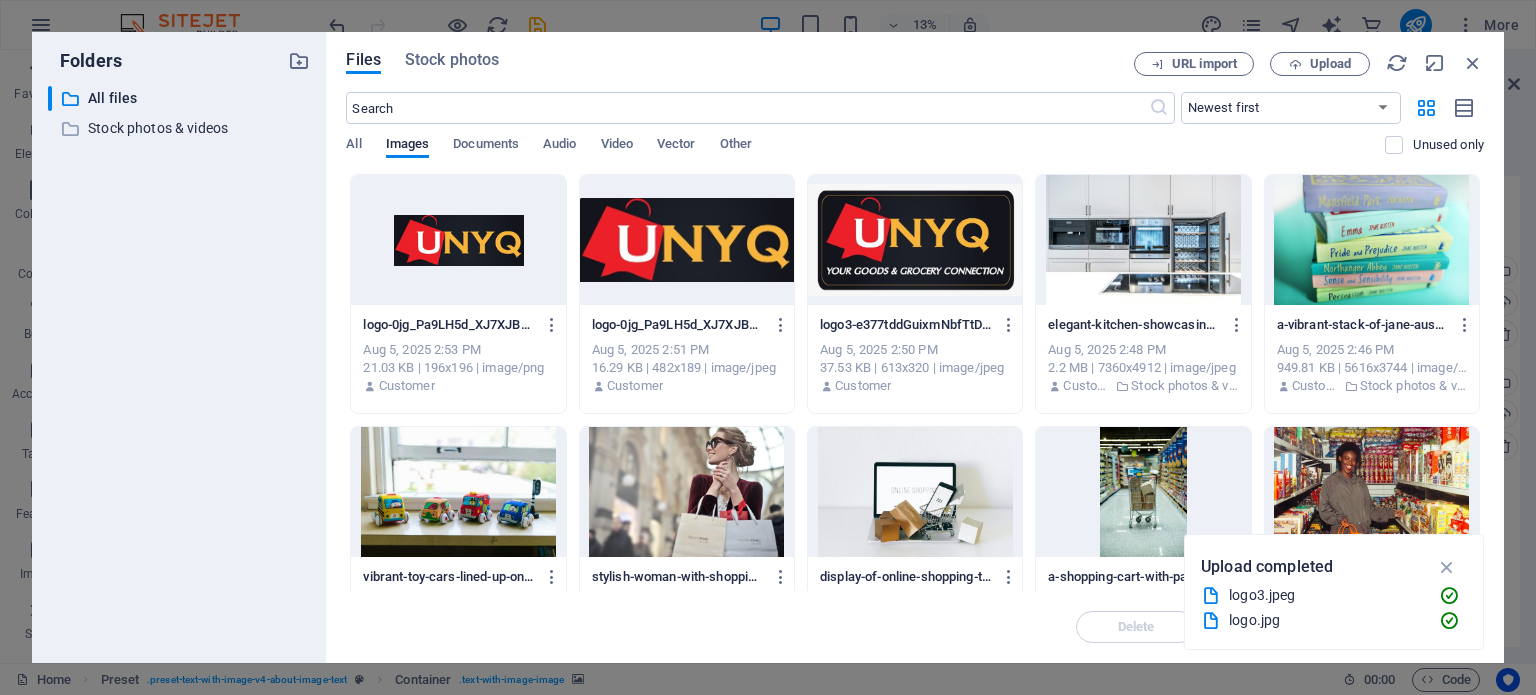 click at bounding box center [915, 492] 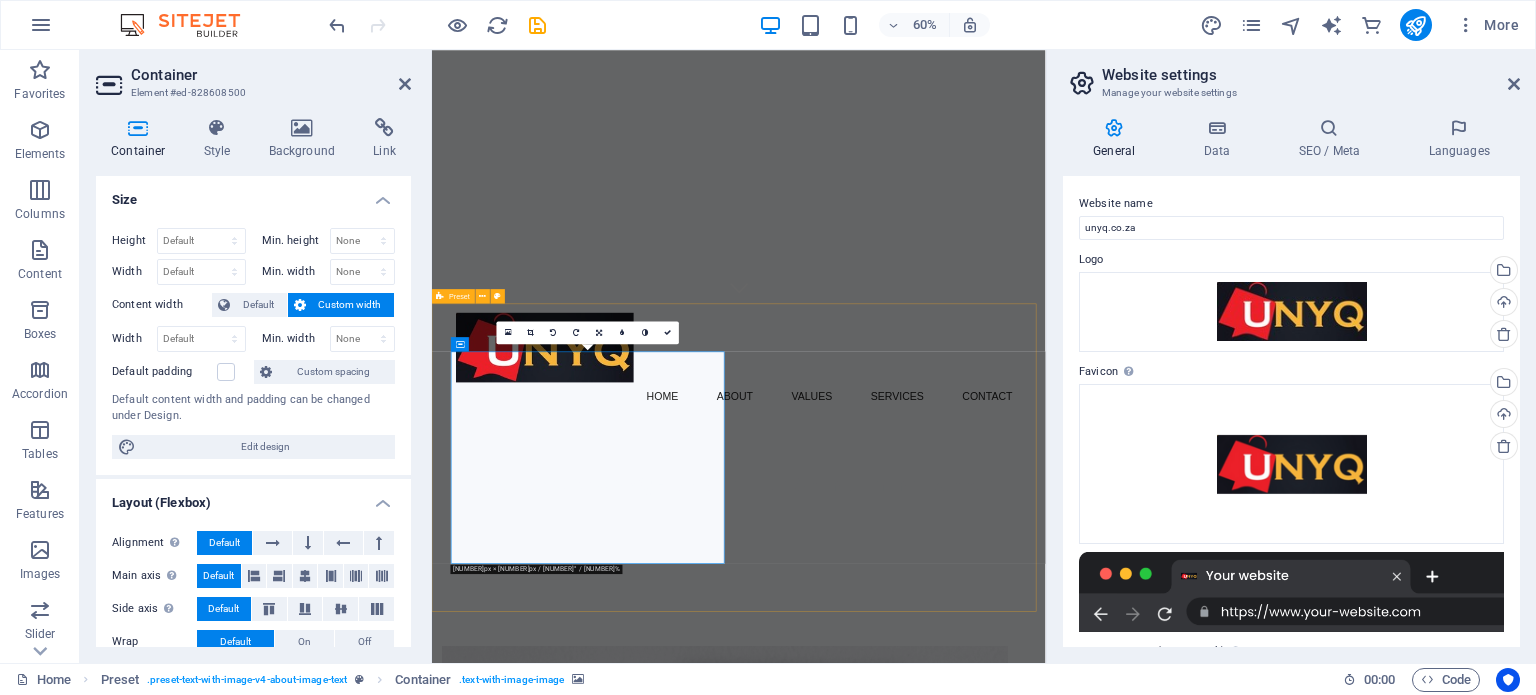 click on "Drop content here or  Add elements  Paste clipboard About UNYQ At  UNYQ , we turn “I wish I could get that” into “It’s on its way!” We’re your friendly errand runners and online retail partners, connecting you to every product you love in [COUNTRY]—then getting it to [COUNTRY], [COUNTRY], or anywhere in [COUNTRY] without breaking the bank. From shopping to shipping, we handle the hustle so you can enjoy the goods. Learn More" at bounding box center [943, 1429] 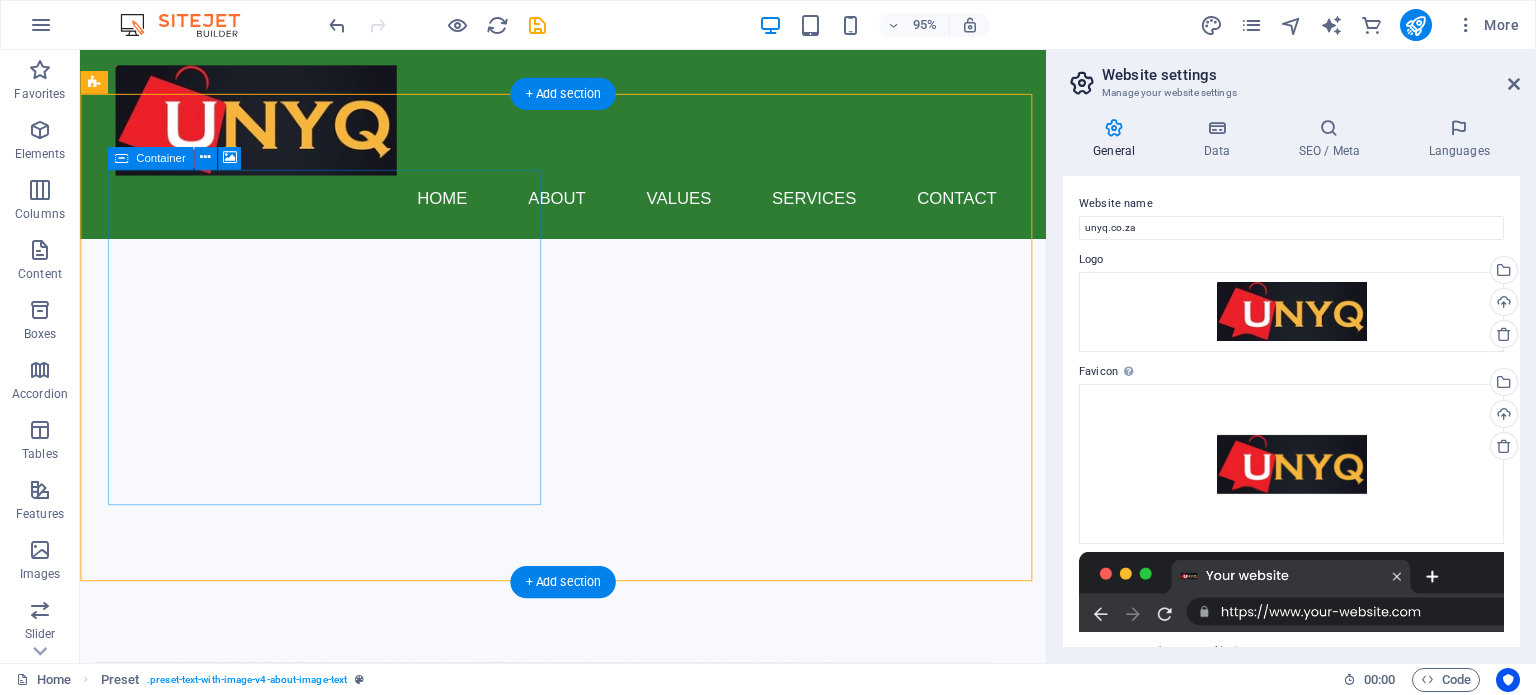 scroll, scrollTop: 500, scrollLeft: 0, axis: vertical 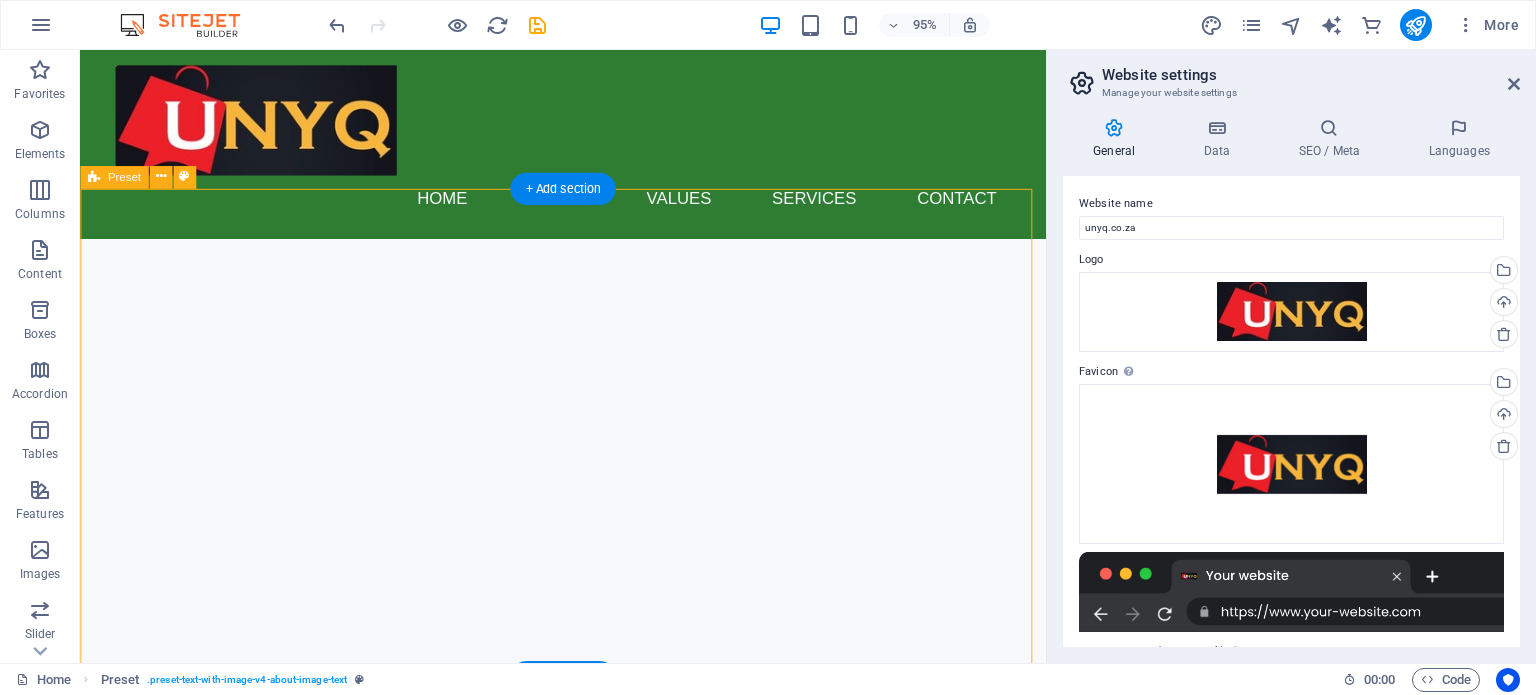 click on "Drop content here or  Add elements  Paste clipboard About UNYQ At  UNYQ , we turn “I wish I could get that” into “It’s on its way!” We’re your friendly errand runners and online retail partners, connecting you to every product you love in [COUNTRY]—then getting it to [COUNTRY], [COUNTRY], or anywhere in [COUNTRY] without breaking the bank. From shopping to shipping, we handle the hustle so you can enjoy the goods. Learn More" at bounding box center [588, 1103] 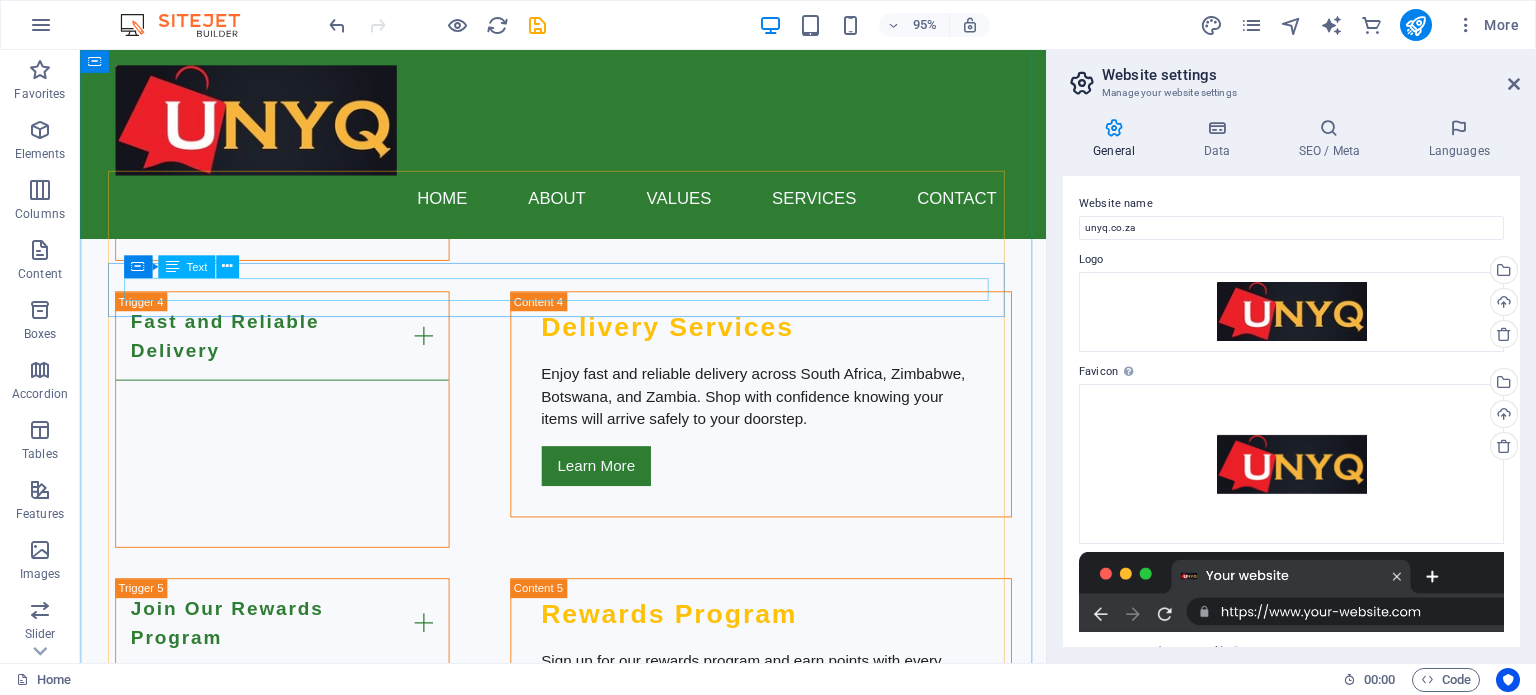 scroll, scrollTop: 3500, scrollLeft: 0, axis: vertical 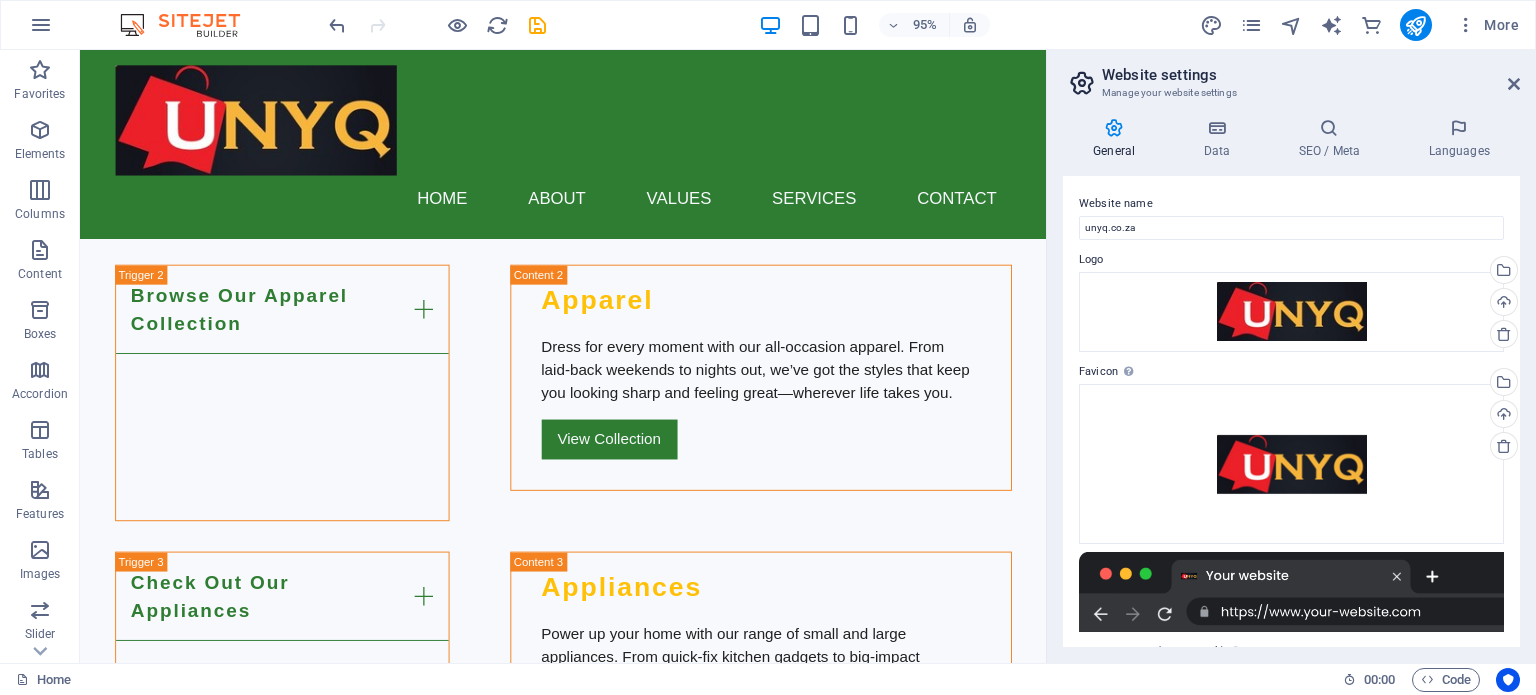 click at bounding box center (1114, 128) 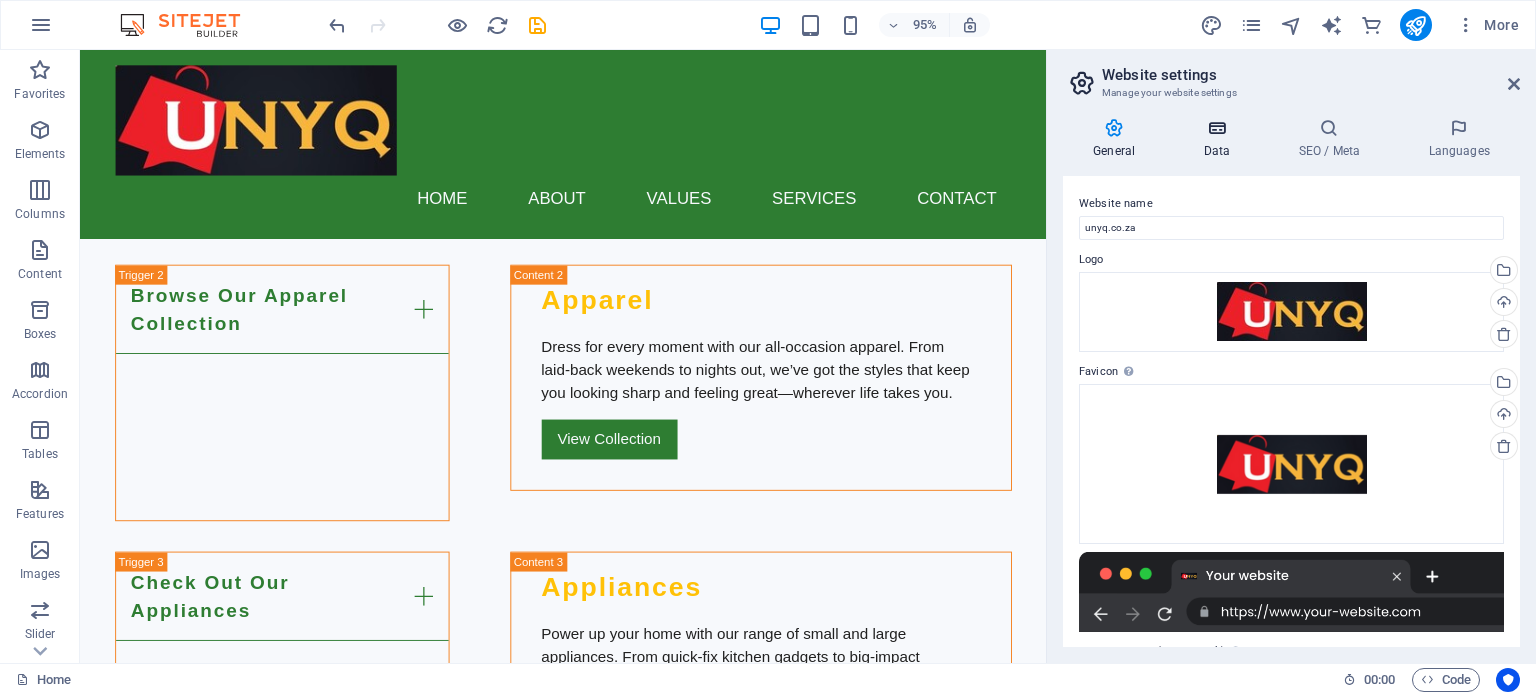 click at bounding box center [1216, 128] 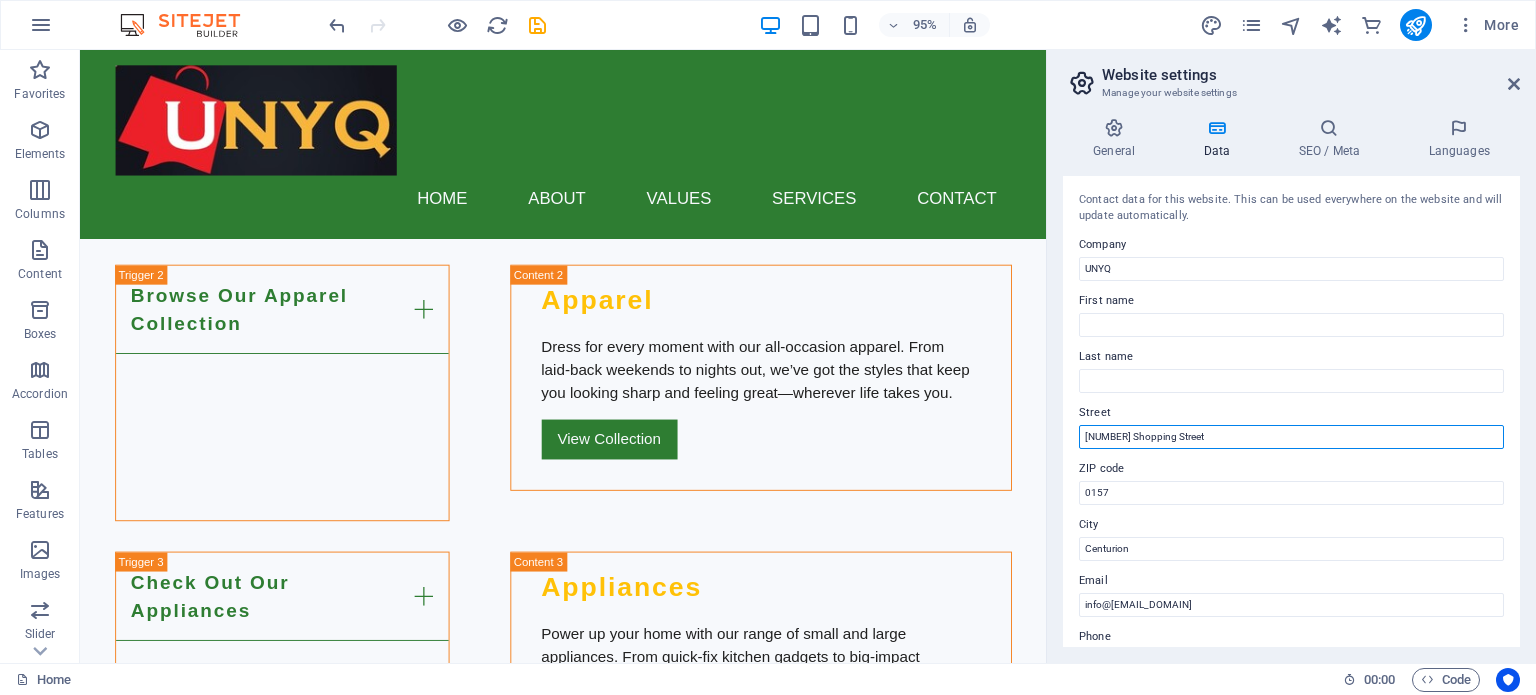 click on "[NUMBER] [STREET]" at bounding box center (1291, 437) 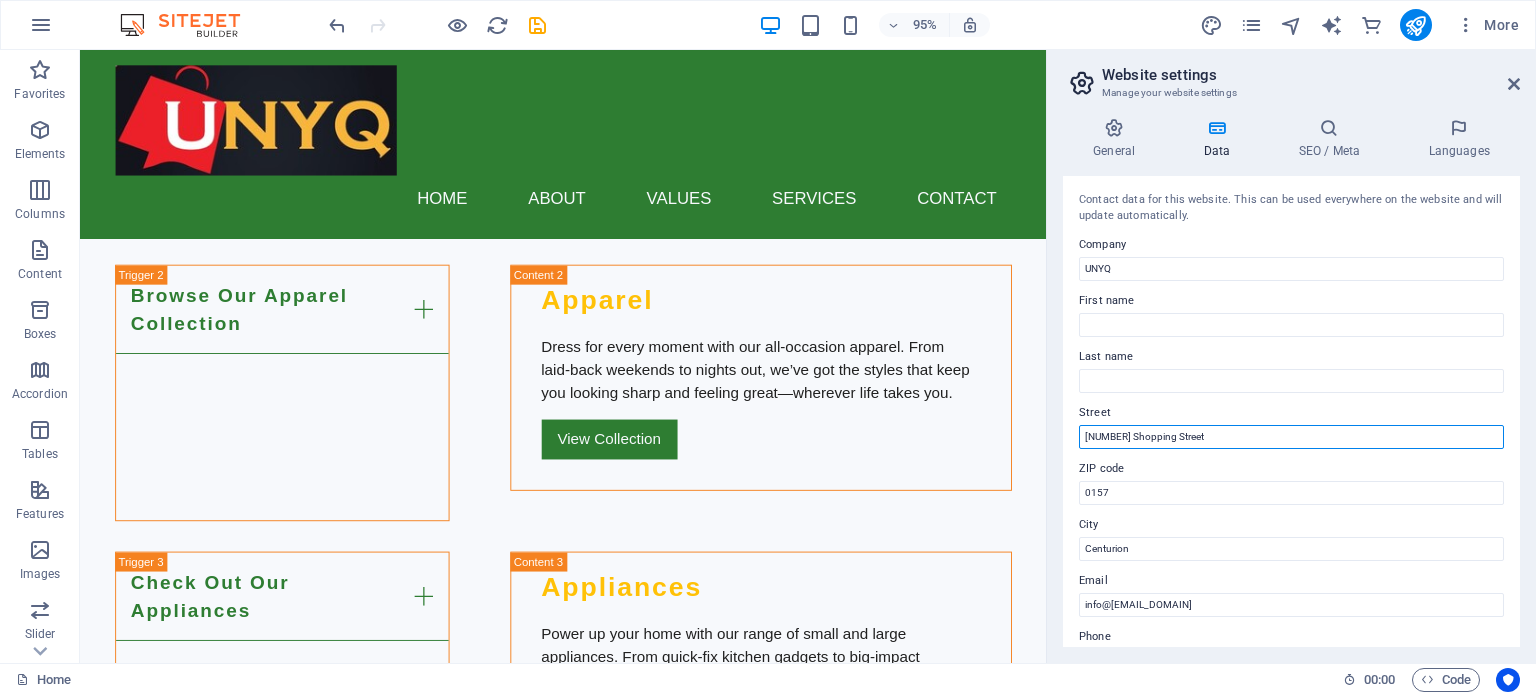 drag, startPoint x: 1196, startPoint y: 435, endPoint x: 1080, endPoint y: 427, distance: 116.275536 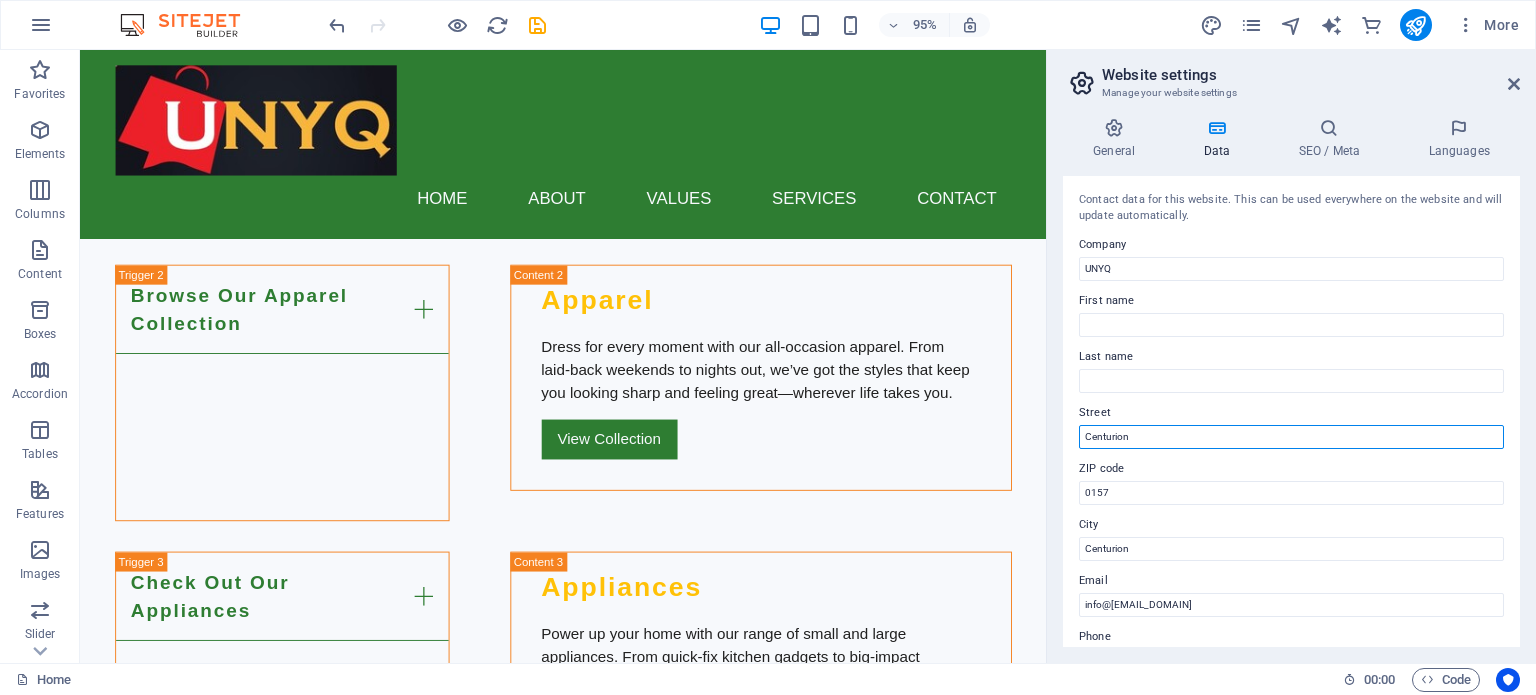 drag, startPoint x: 1128, startPoint y: 439, endPoint x: 1081, endPoint y: 441, distance: 47.042534 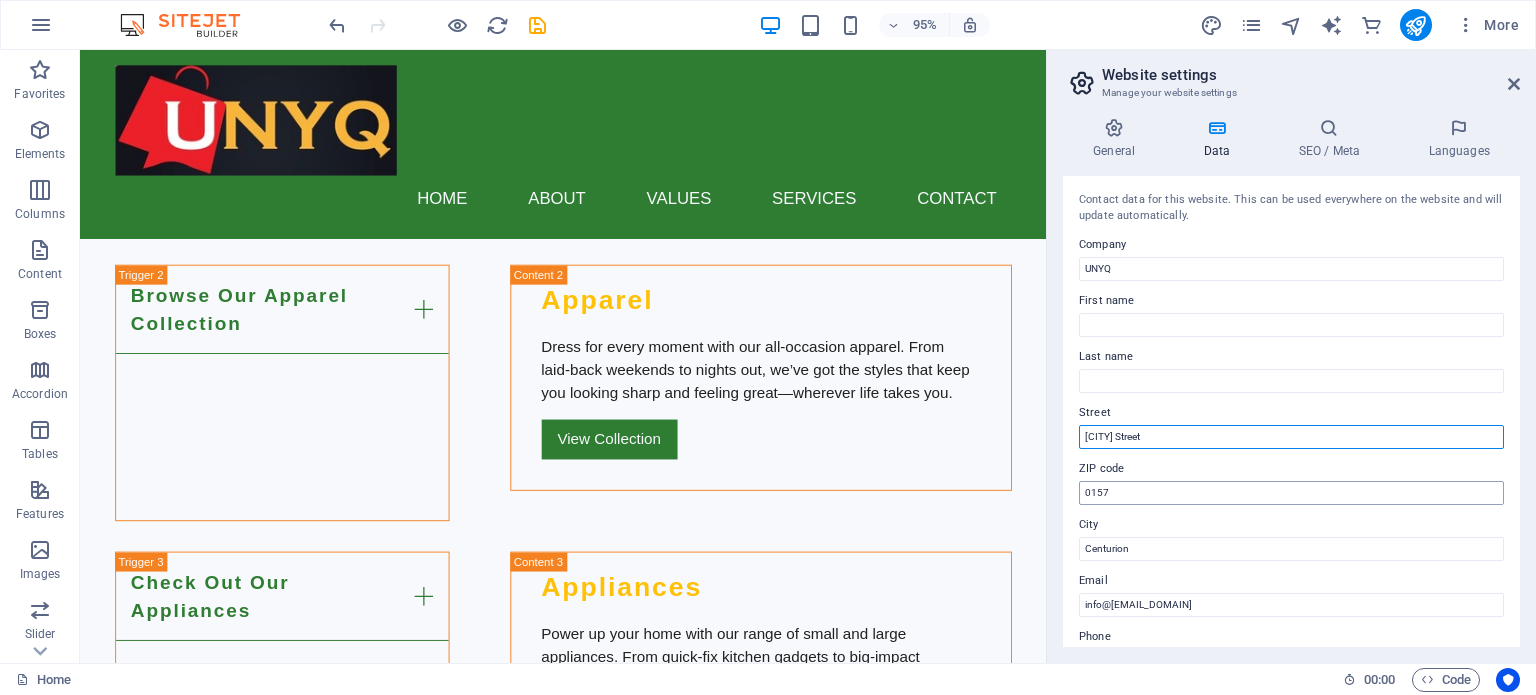 type on "Monte Carlo Street" 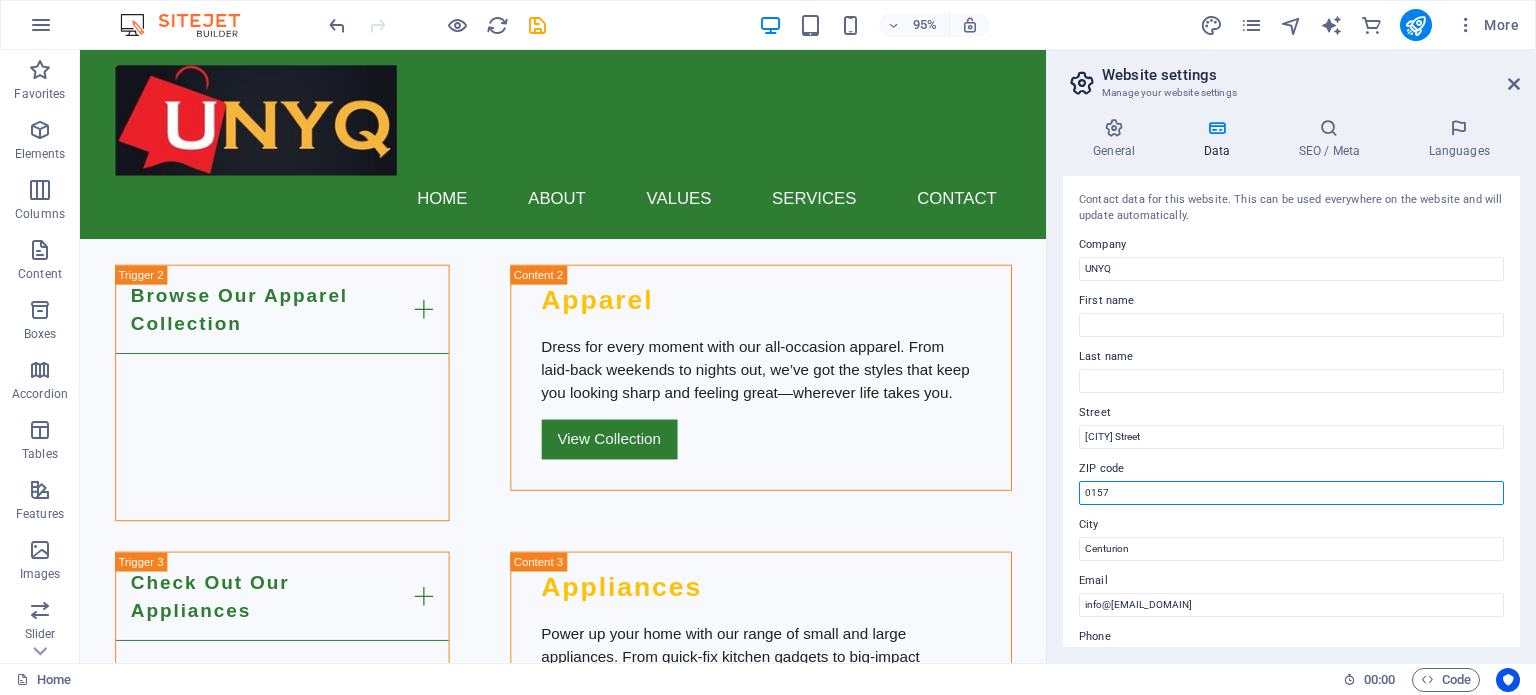 click on "0157" at bounding box center [1291, 493] 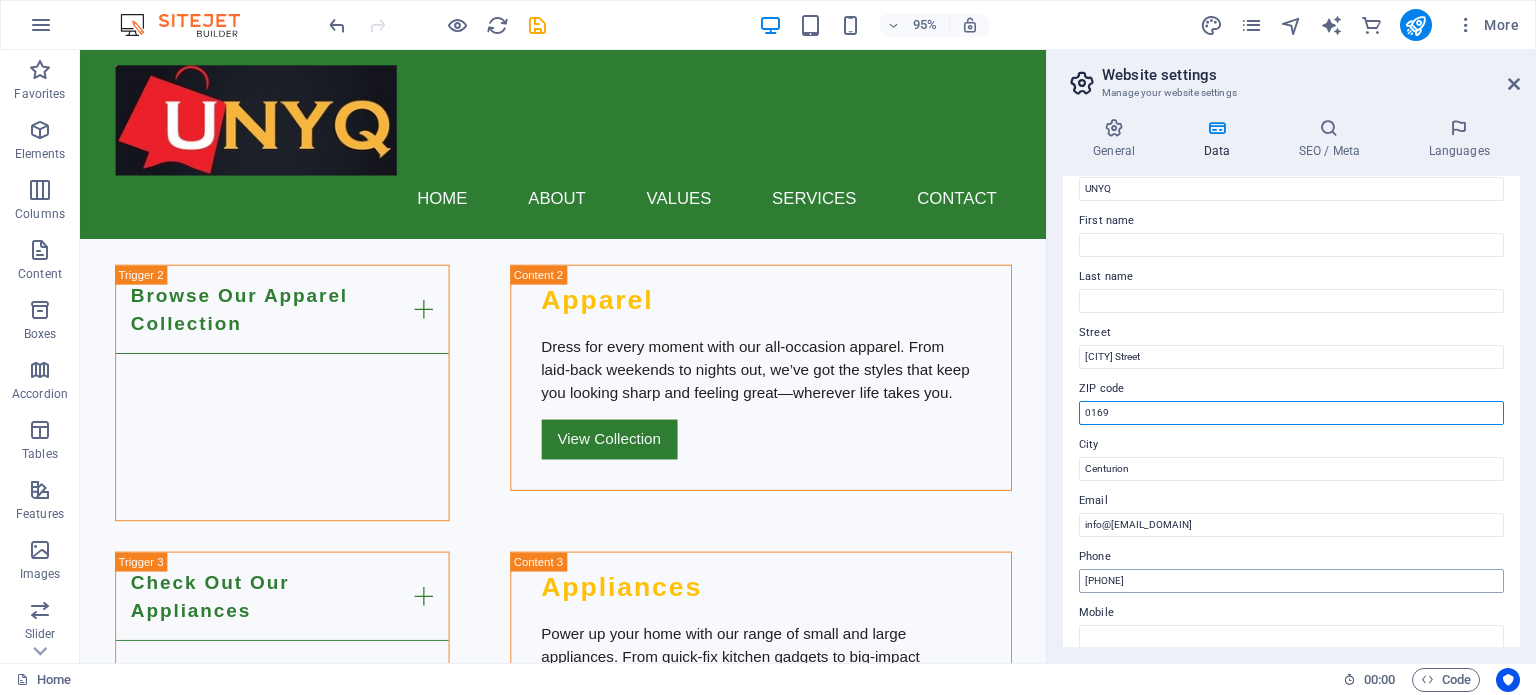 scroll, scrollTop: 100, scrollLeft: 0, axis: vertical 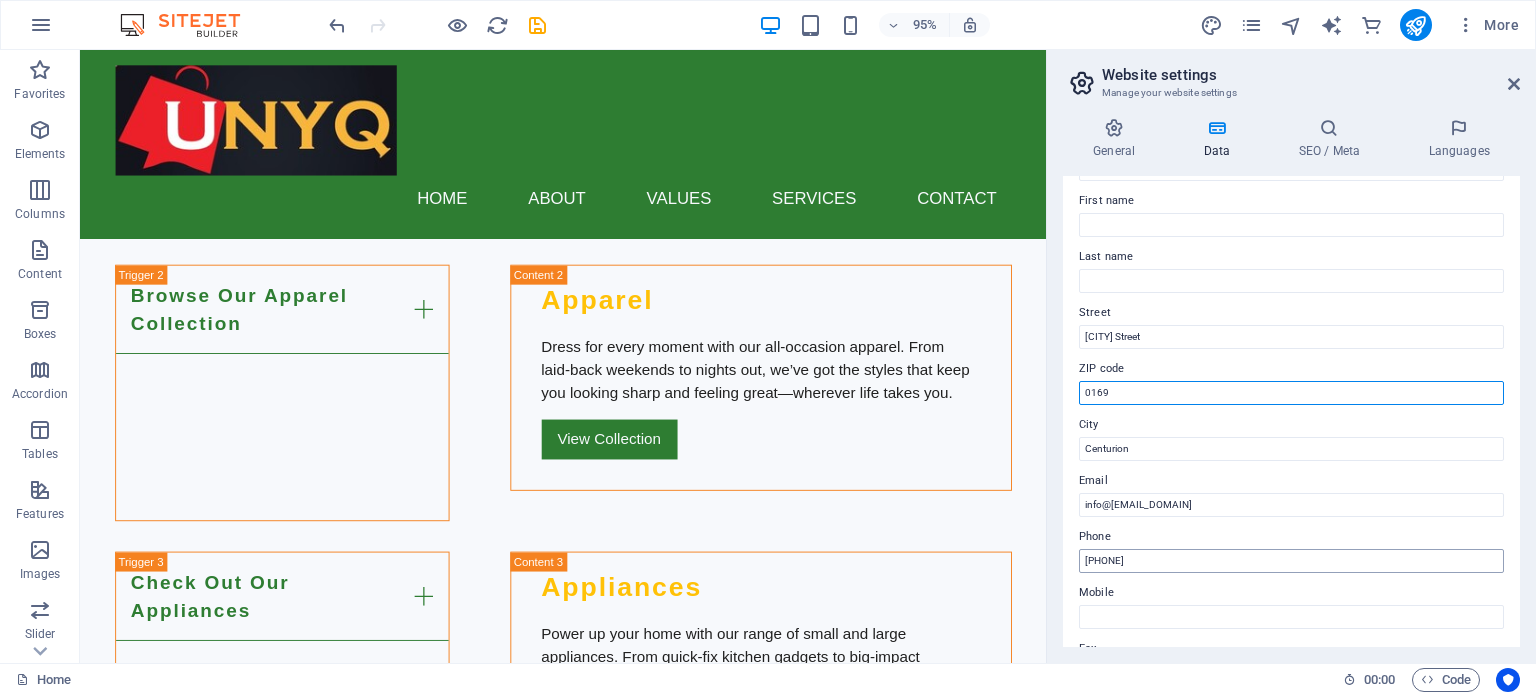 type on "0169" 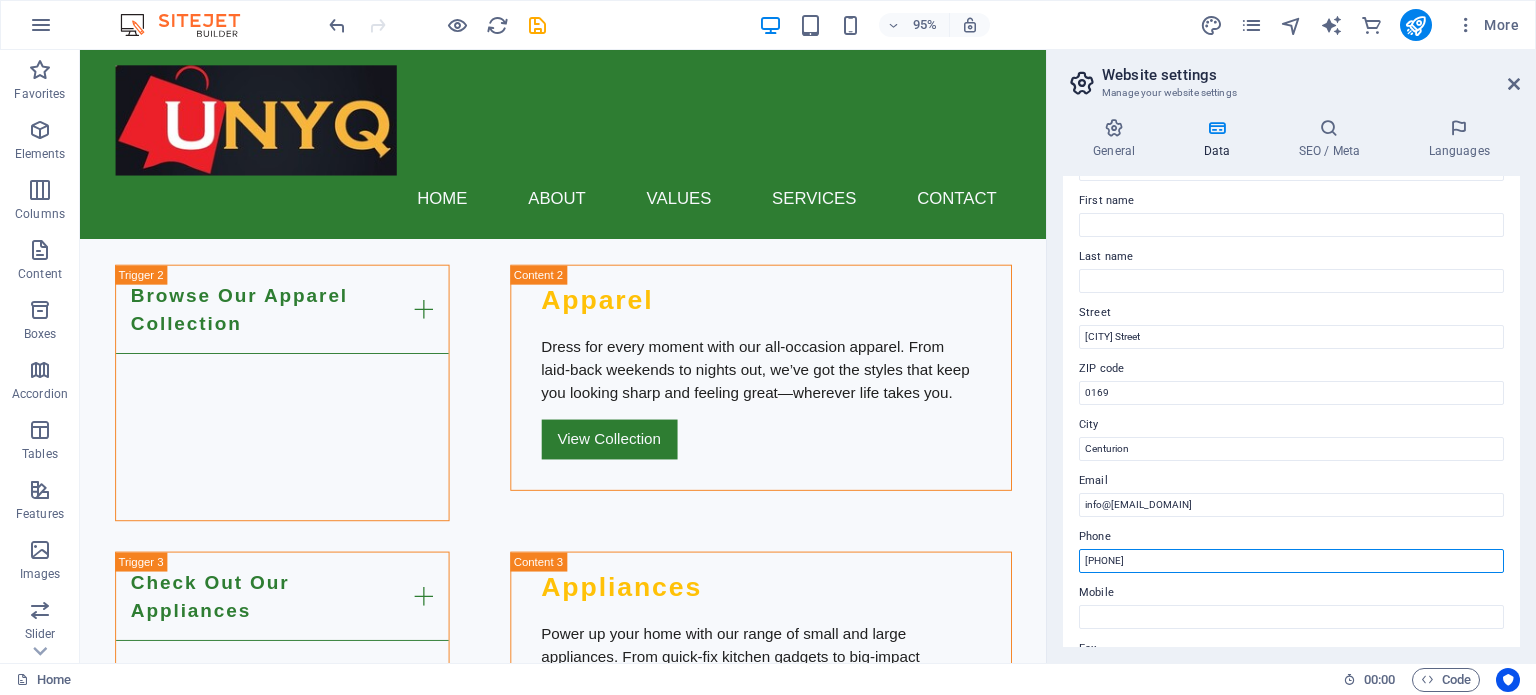 drag, startPoint x: 1177, startPoint y: 555, endPoint x: 1175, endPoint y: 568, distance: 13.152946 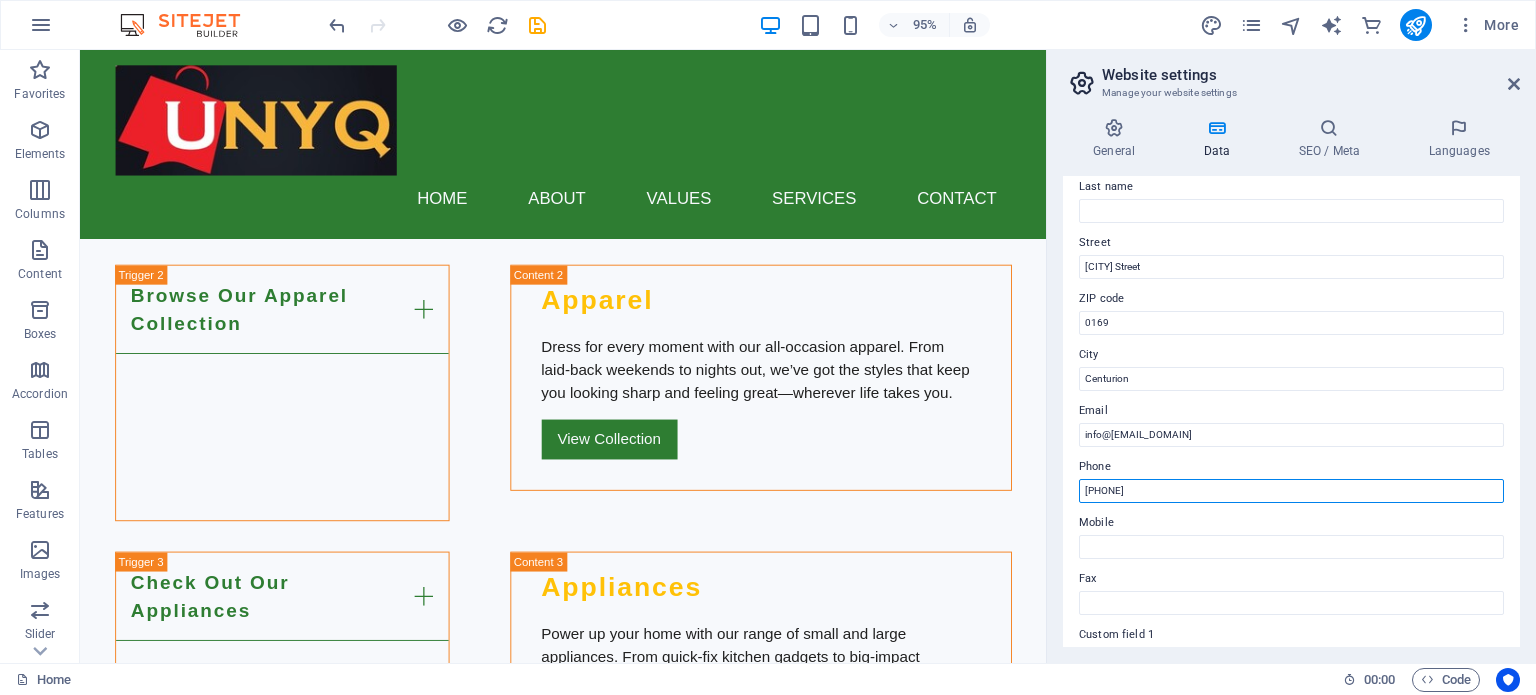 scroll, scrollTop: 200, scrollLeft: 0, axis: vertical 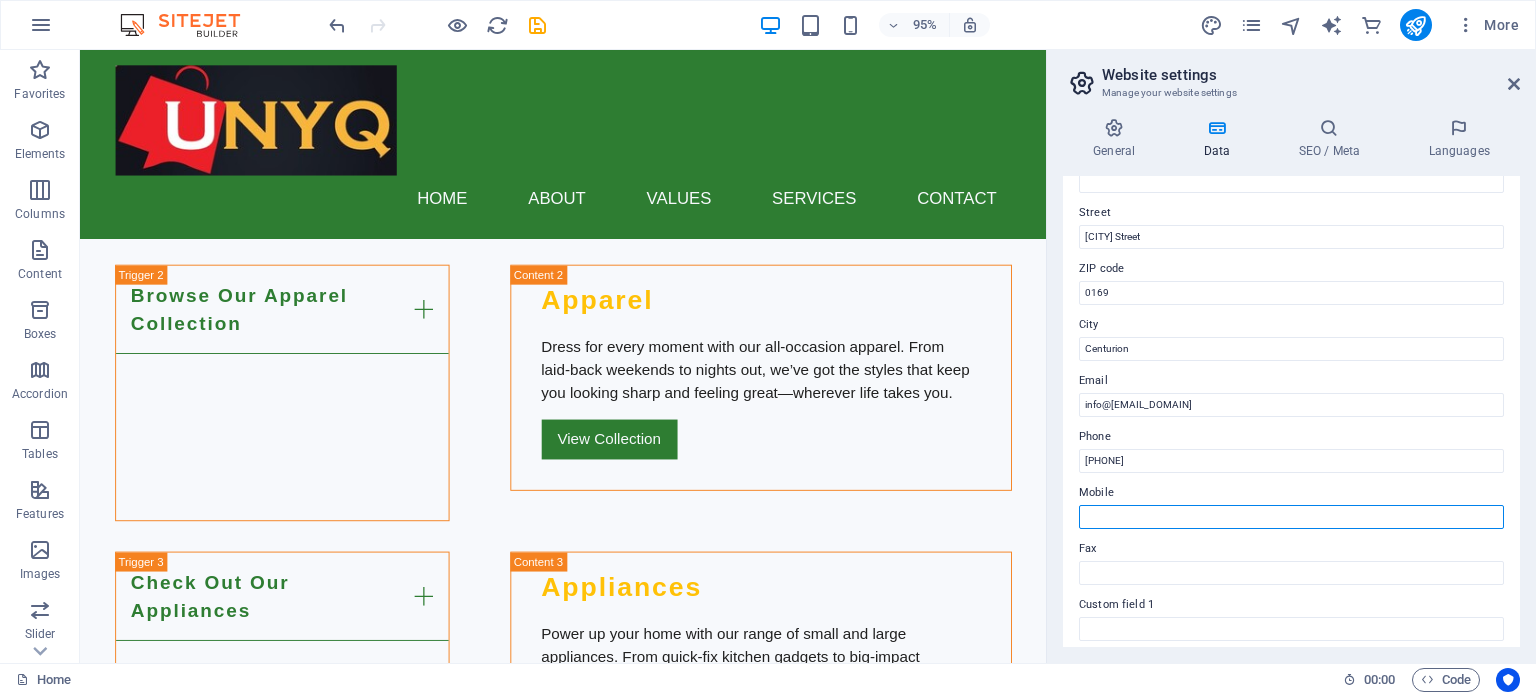 click on "Mobile" at bounding box center (1291, 517) 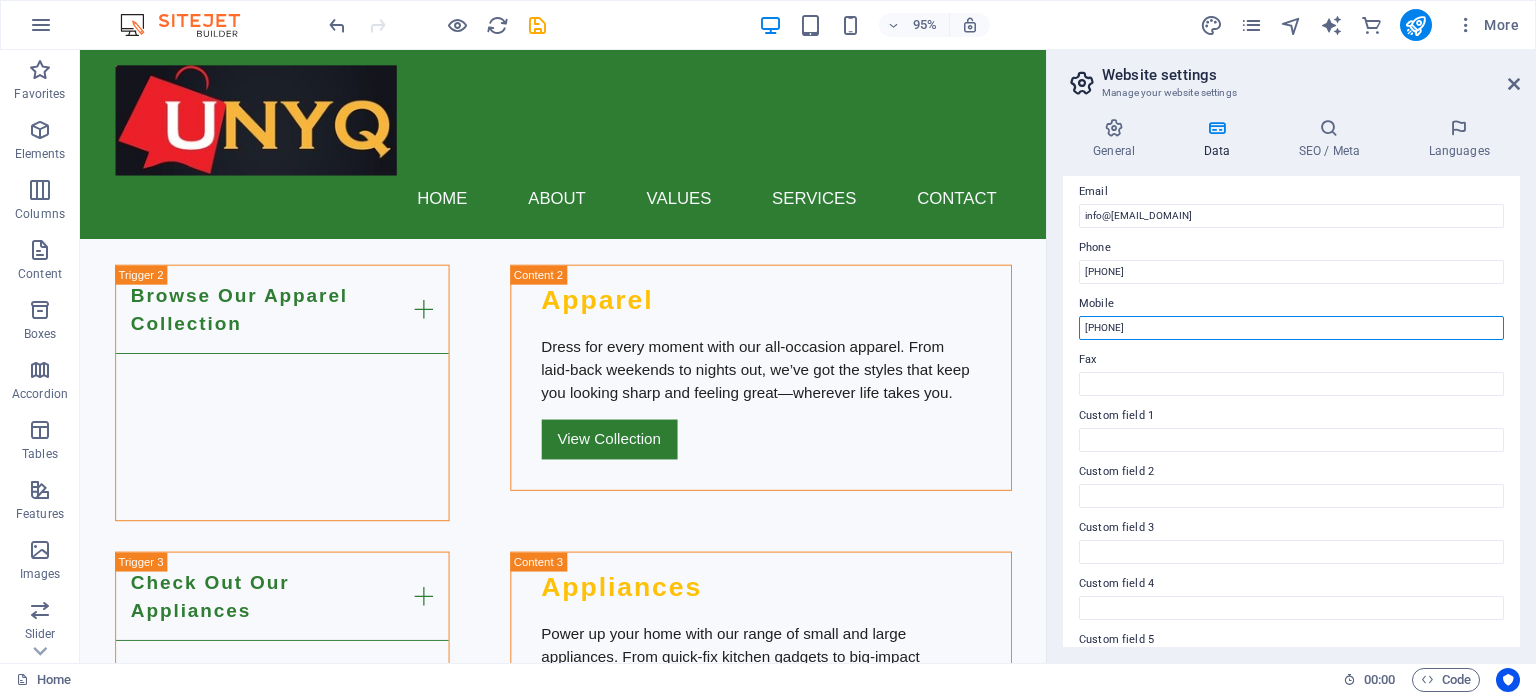 scroll, scrollTop: 289, scrollLeft: 0, axis: vertical 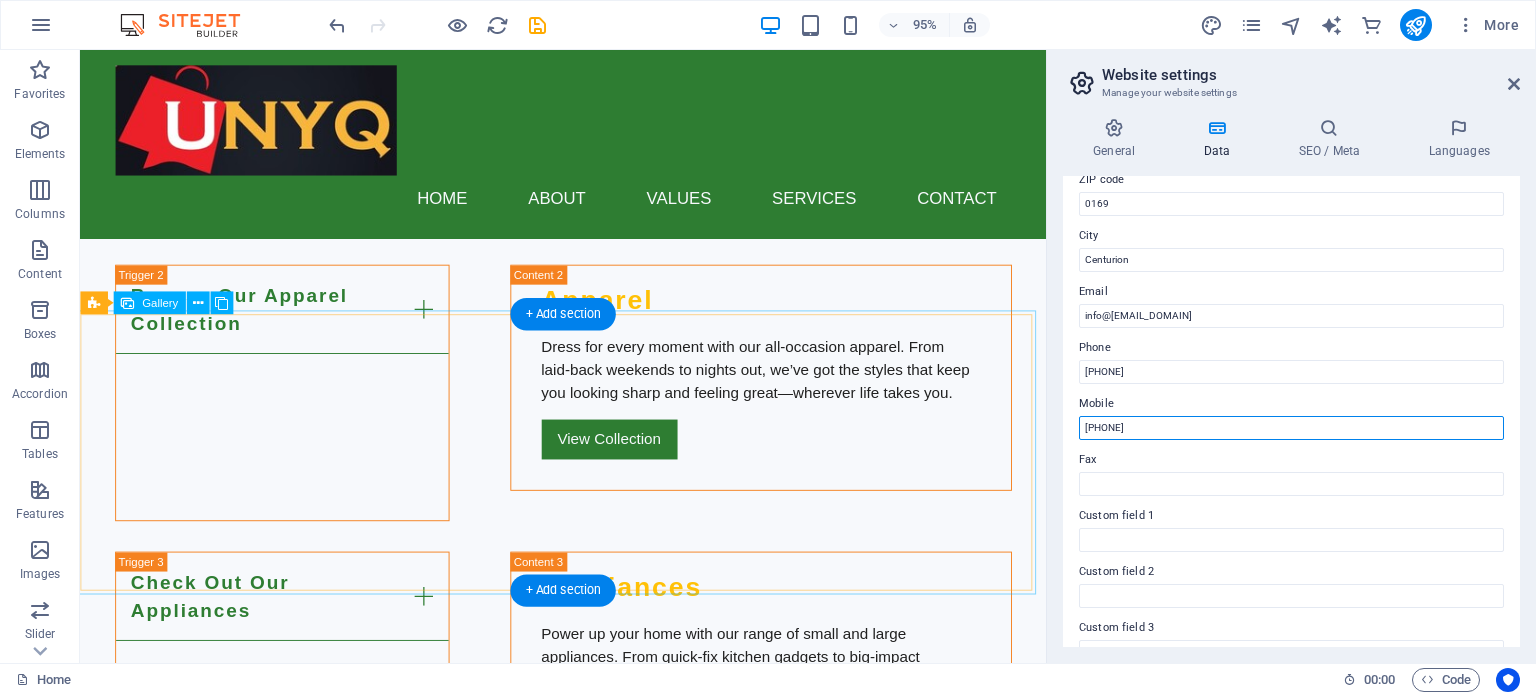 type on "063-876-1469" 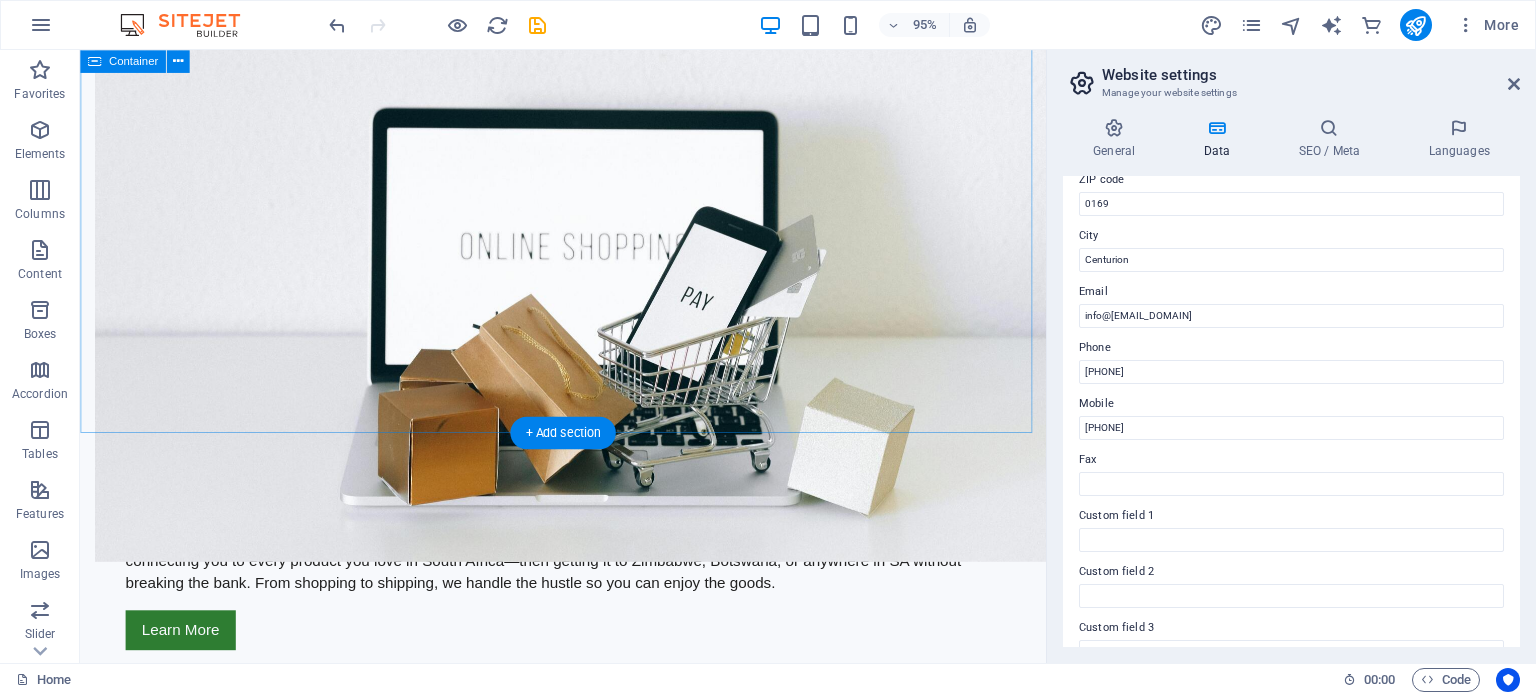 scroll, scrollTop: 1400, scrollLeft: 0, axis: vertical 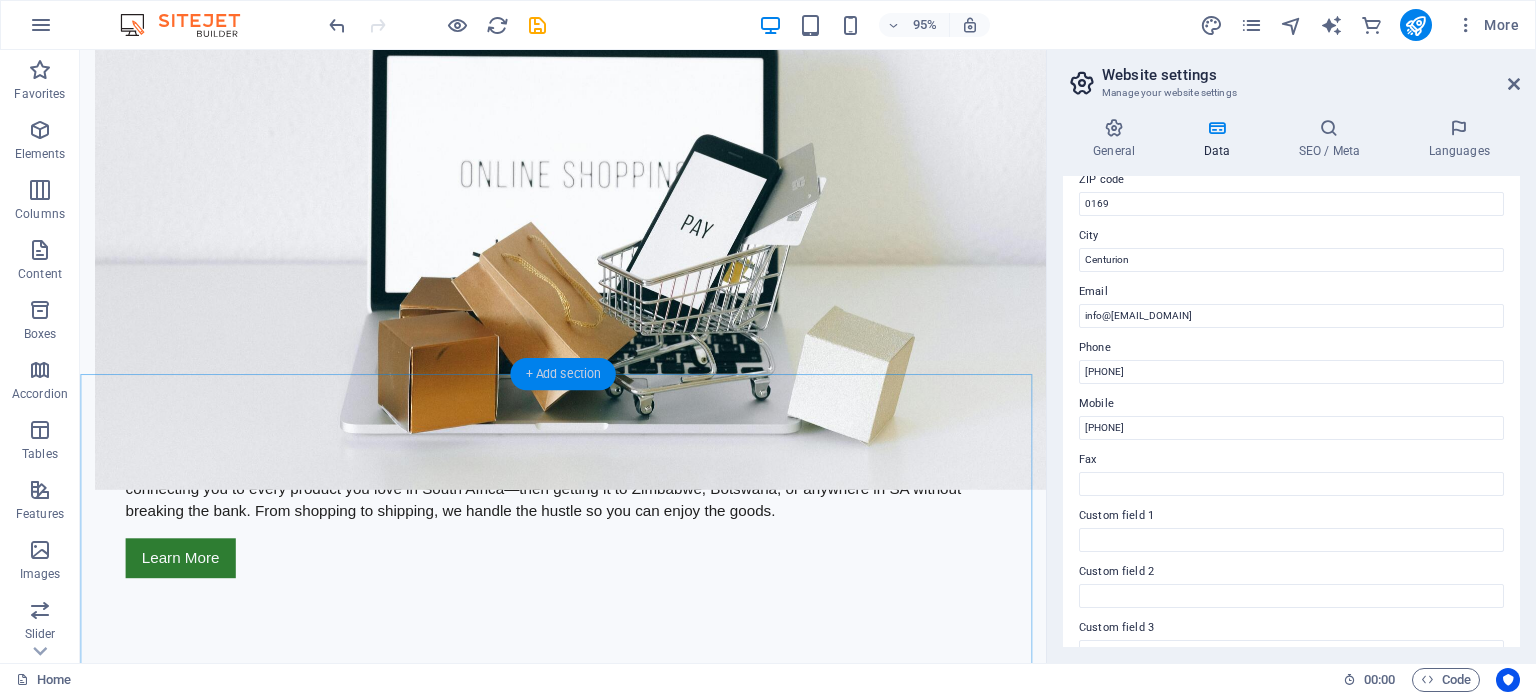 click on "+ Add section" at bounding box center (562, 374) 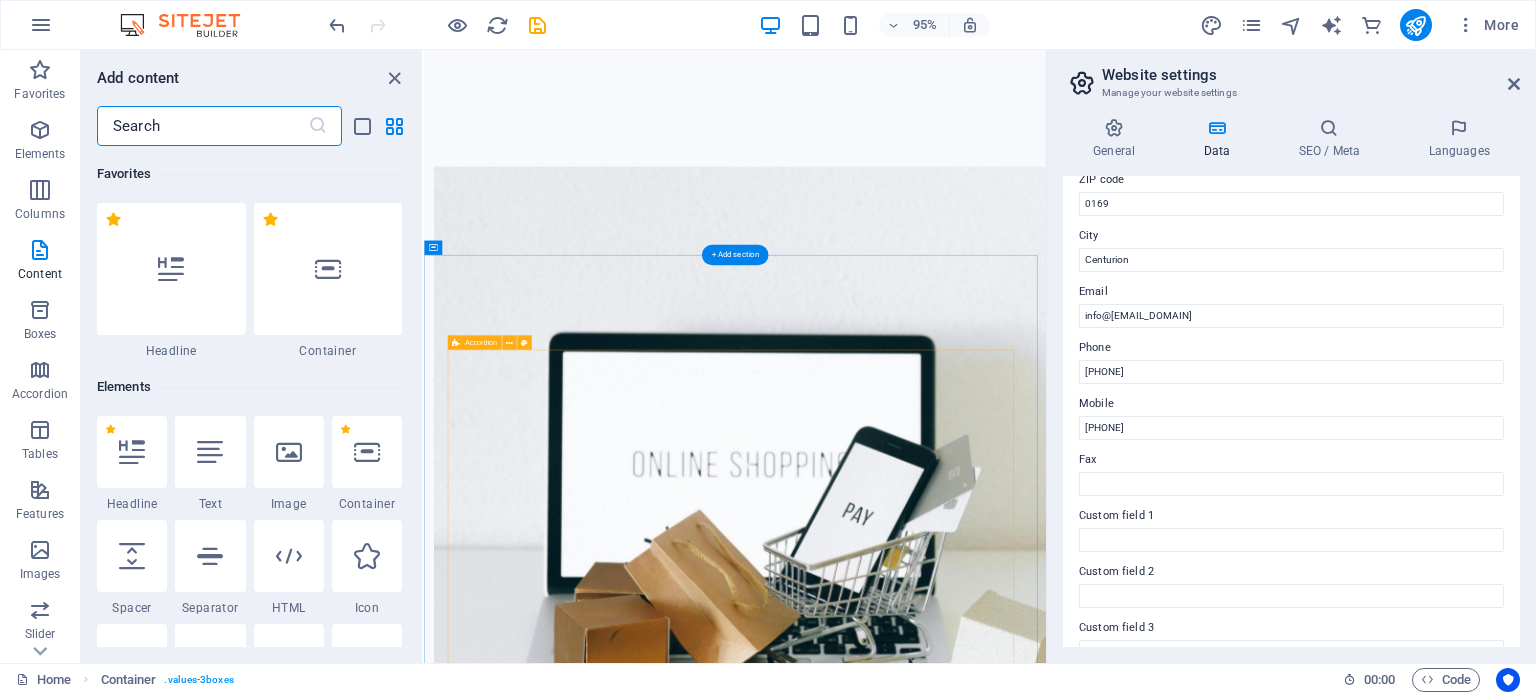 scroll, scrollTop: 1776, scrollLeft: 0, axis: vertical 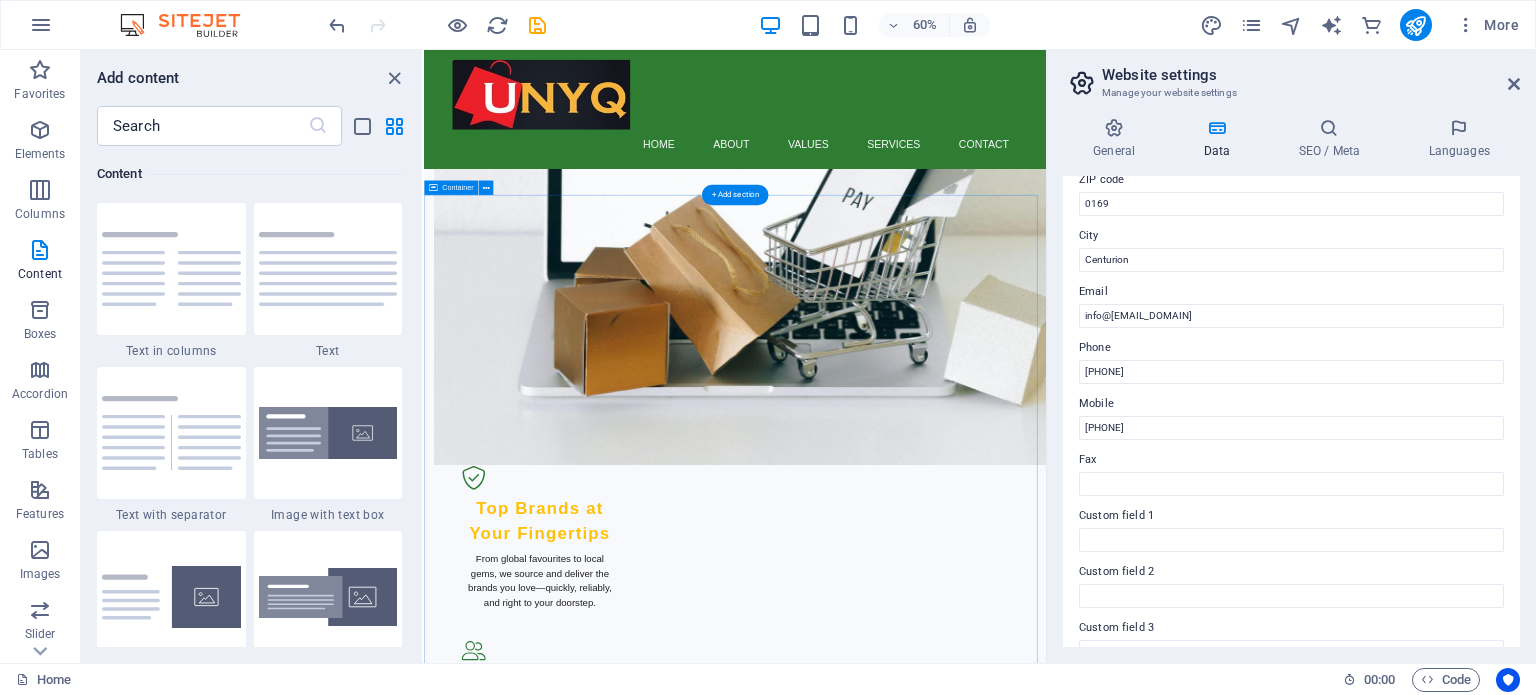 click on "Our Services Explore Our Products Products Discover our extensive range of products that blend quality, style, and value. Whether you’re stocking up on everyday essentials or hunting for something special, we’ve got the perfect find for you. Shop Now Browse Our Apparel Collection Apparel Dress for every moment with our all‑occasion apparel. From laid‑back weekends to nights out, we’ve got the styles that keep you looking sharp and feeling great—wherever life takes you. View Collection Check Out Our Appliances Appliances Power up your home with our range of small and large appliances. From quick‑fix kitchen gadgets to big‑impact essentials, we’ve got the tools to make everyday living easier, smarter, and more stylish. Explore Accessories Fast and Reliable Delivery Delivery Services Enjoy fast and reliable delivery across South Africa, Zimbabwe, Botswana, and Zambia. Shop with confidence knowing your items will arrive safely to your doorstep. Learn More Join Our Rewards Program Rewards Program" at bounding box center (942, 2837) 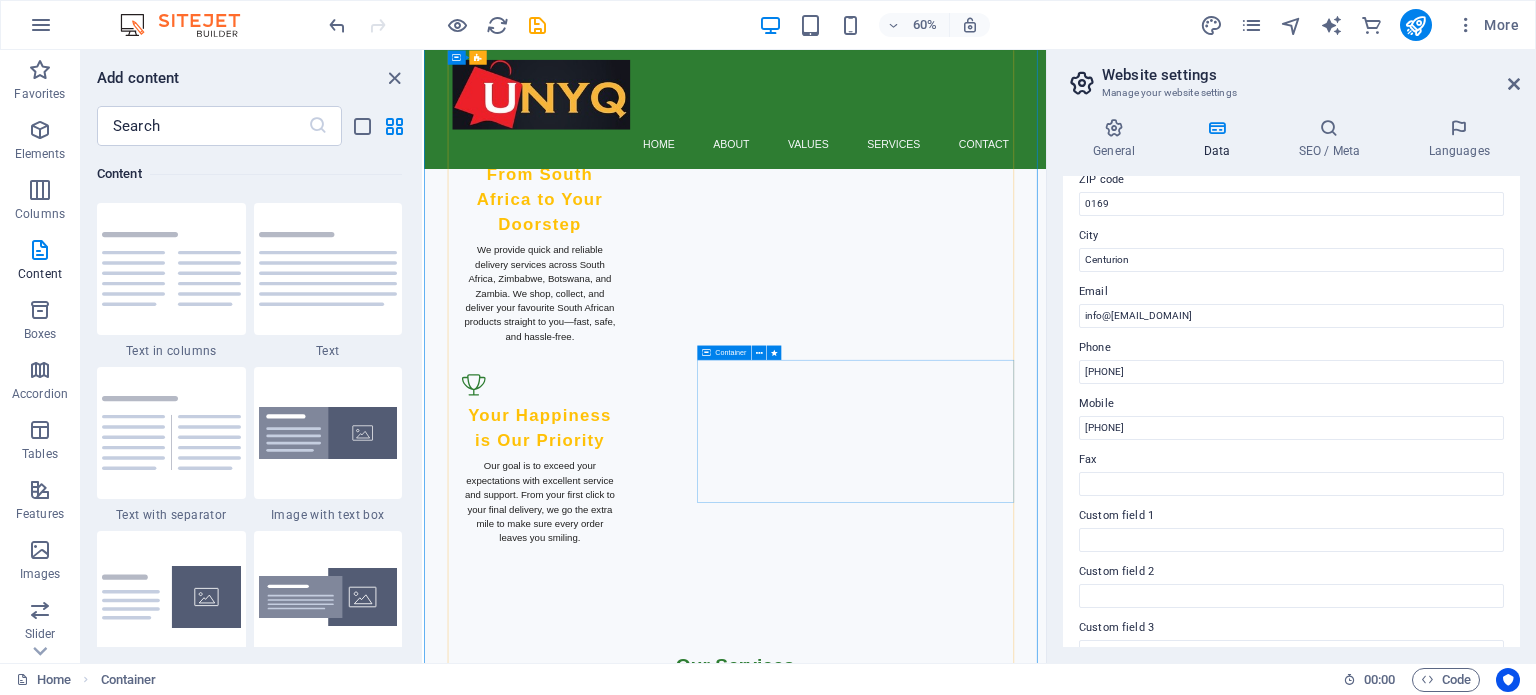 scroll, scrollTop: 2676, scrollLeft: 0, axis: vertical 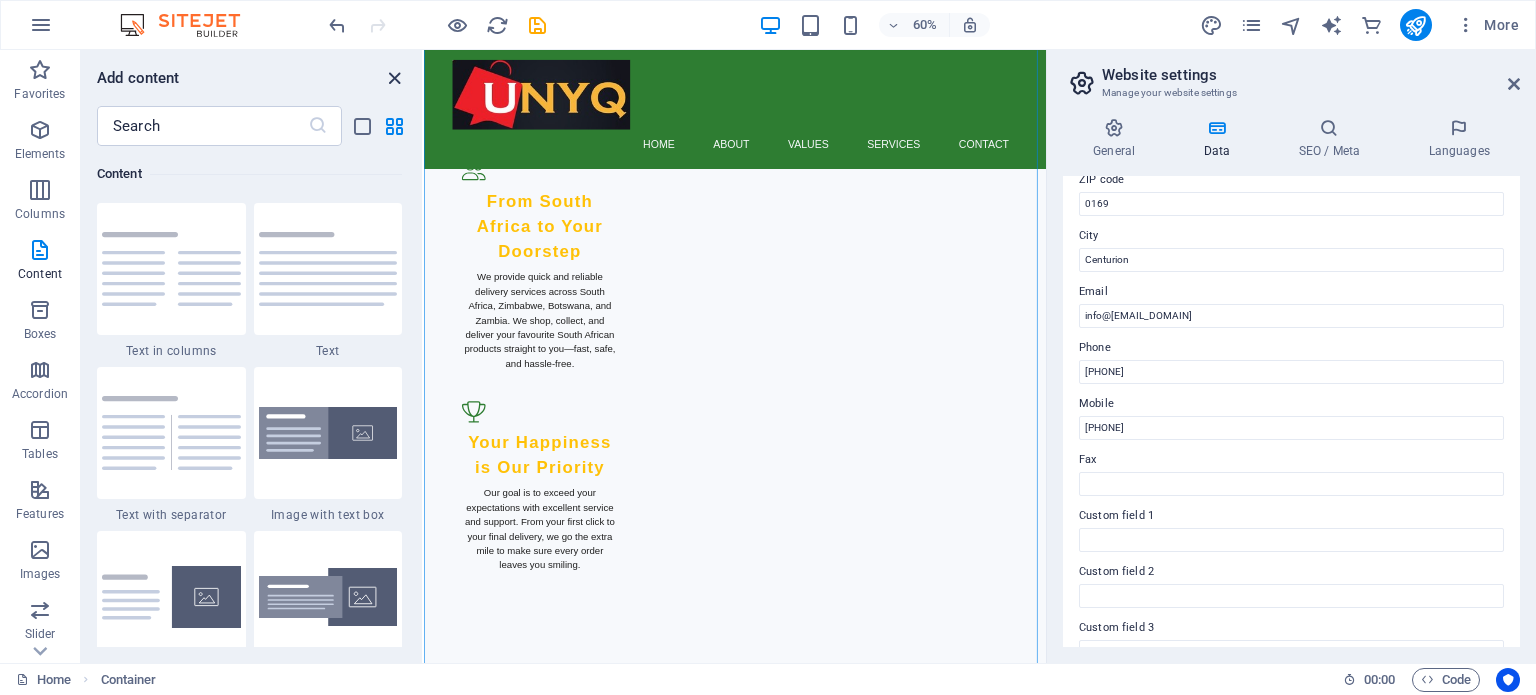 drag, startPoint x: 395, startPoint y: 75, endPoint x: 373, endPoint y: 123, distance: 52.801514 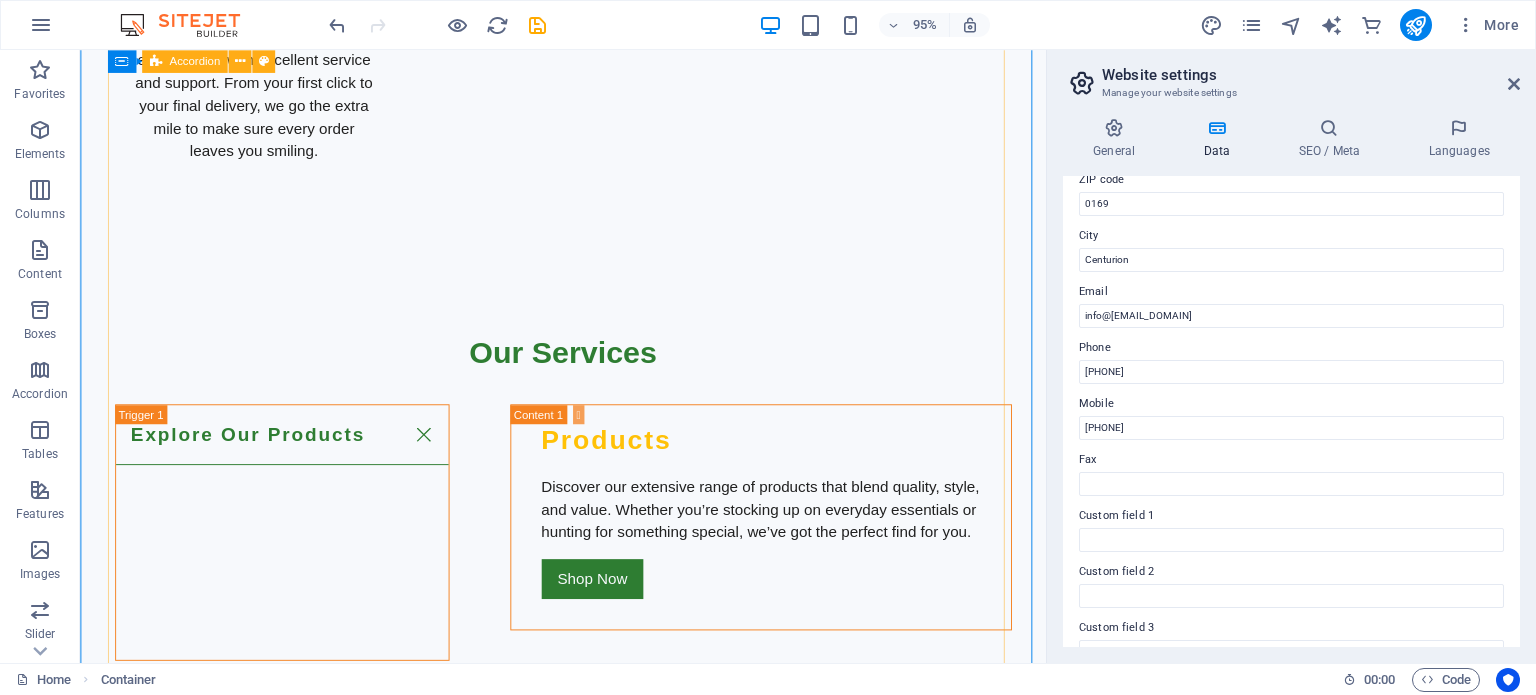 scroll, scrollTop: 3200, scrollLeft: 0, axis: vertical 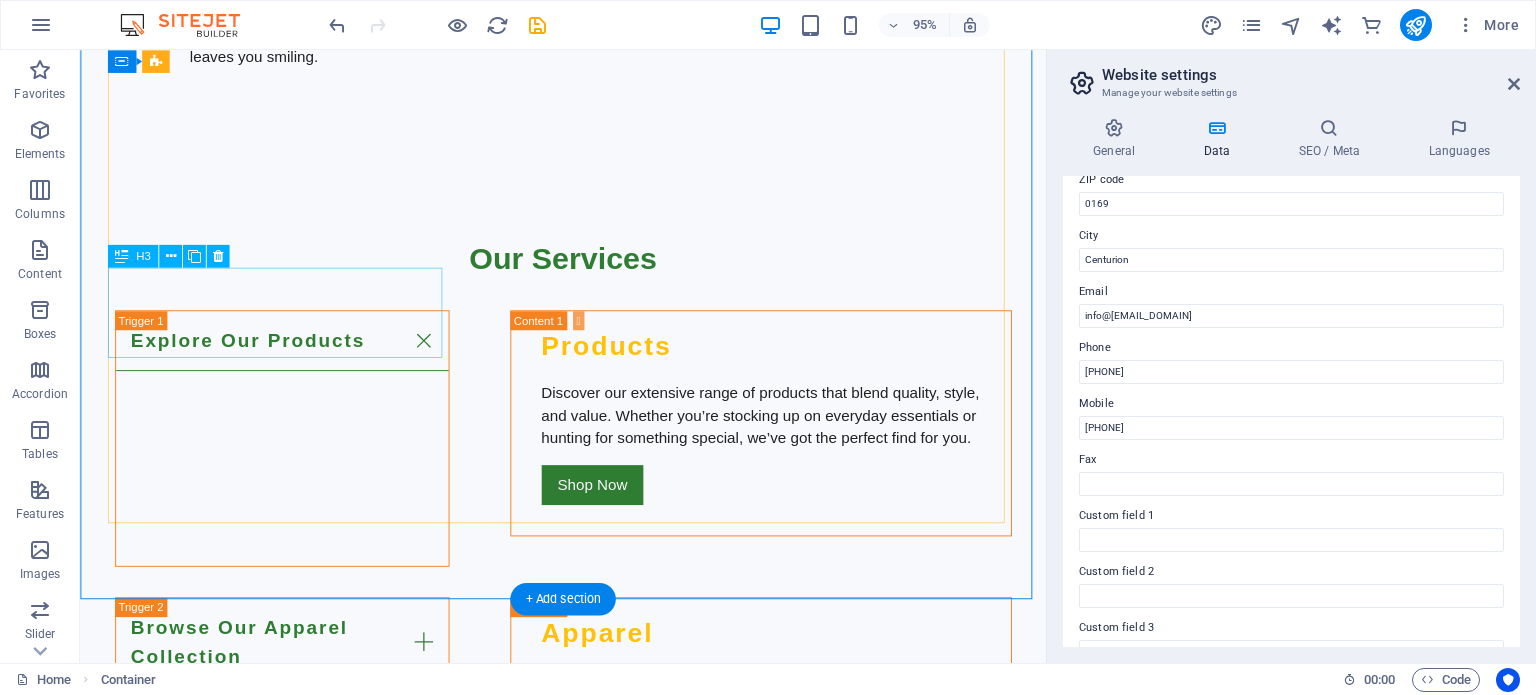 click on "Stay Updated with Our Blog" at bounding box center [293, 1993] 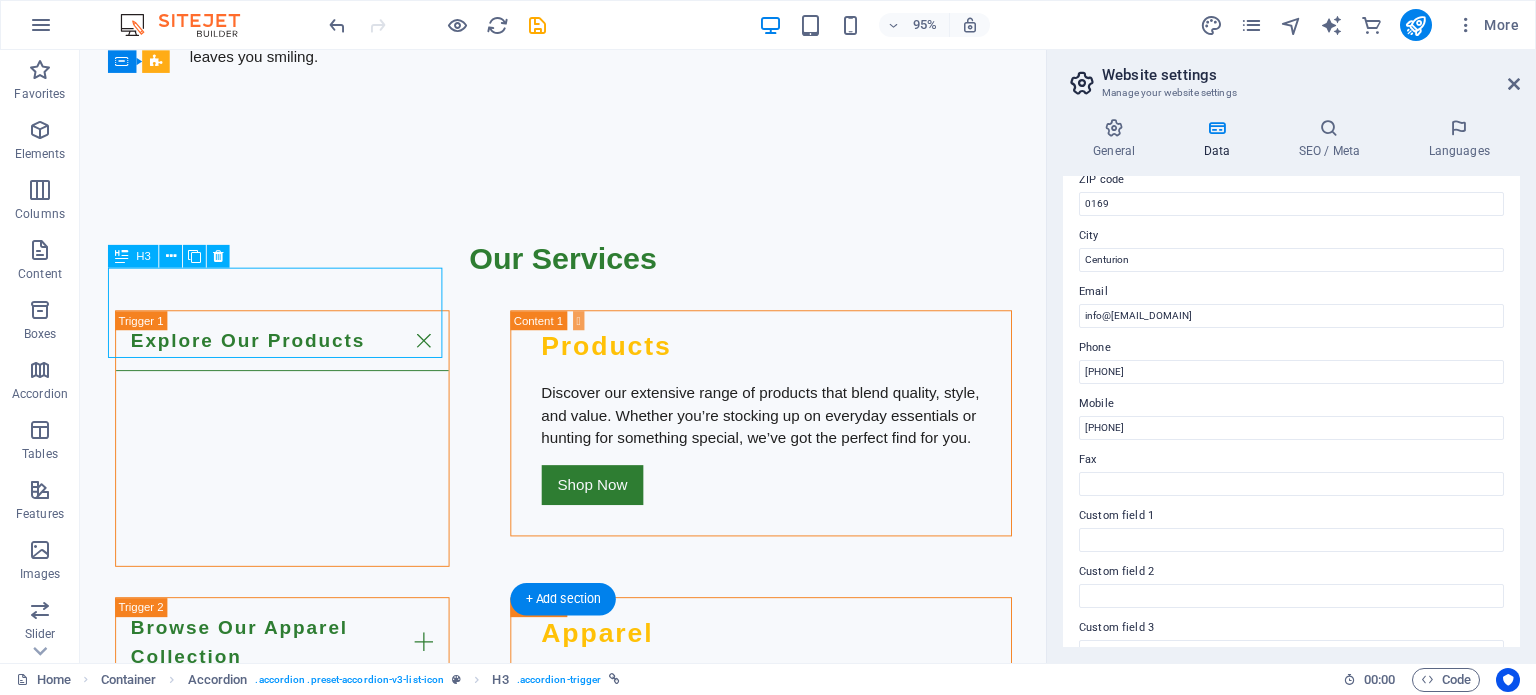 click on "Stay Updated with Our Blog" at bounding box center [293, 1993] 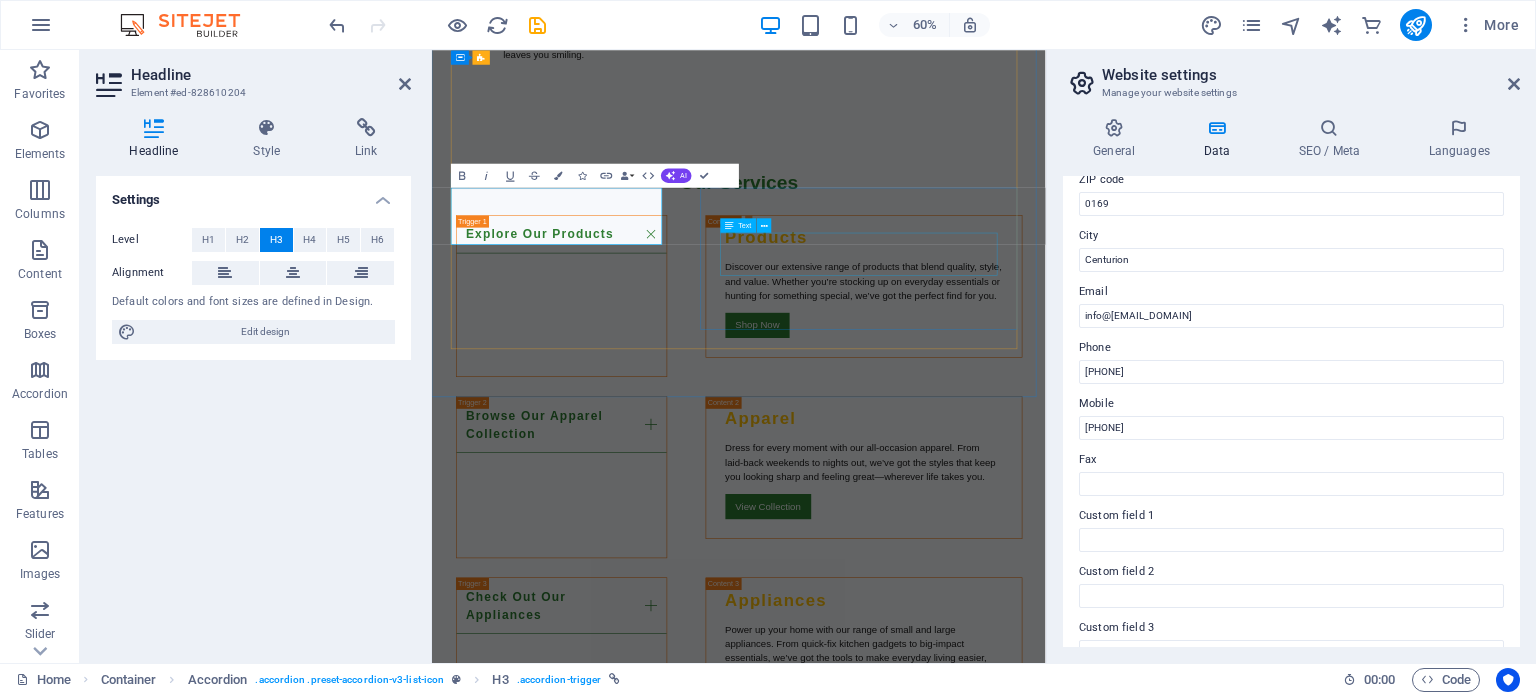 type 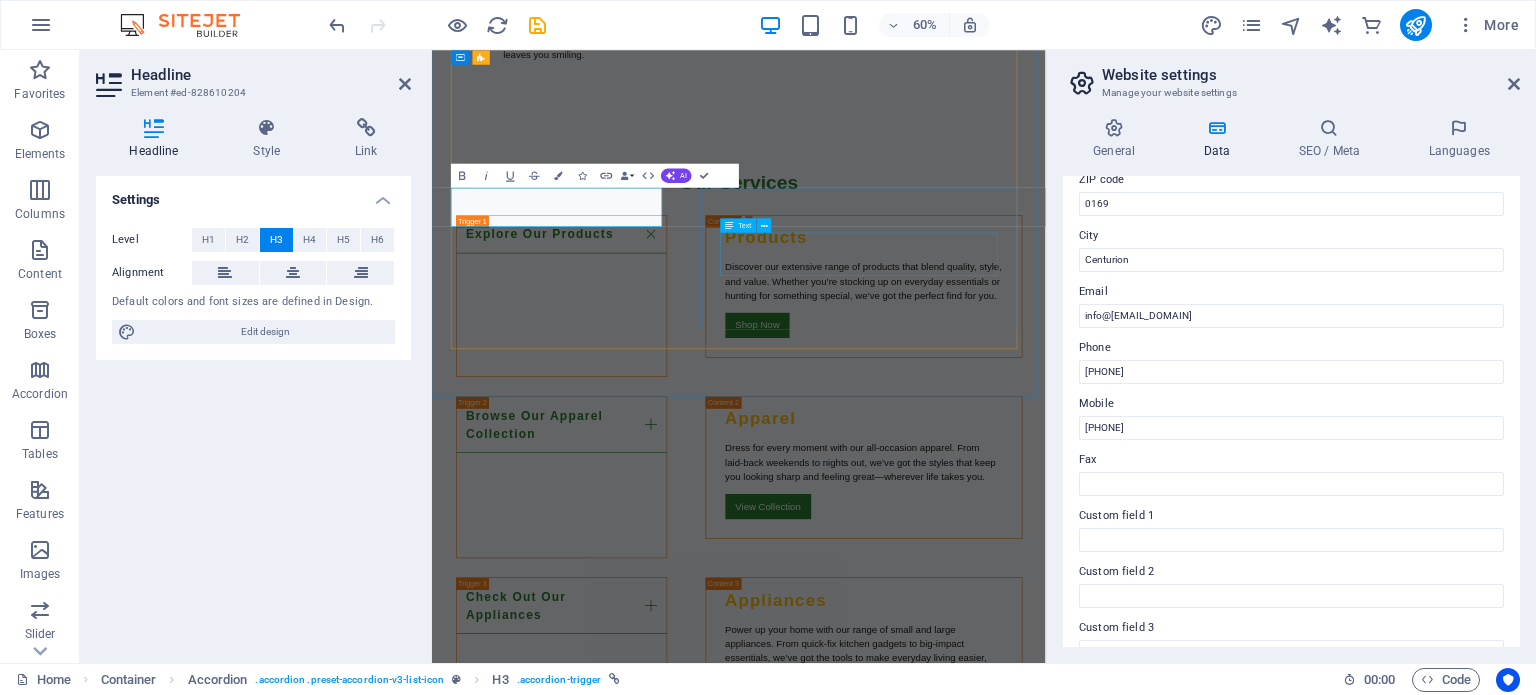 click on "Visit our blog for tips, advice, and the latest news in the running world. From training guides to gear reviews, we’re here to support your running journey." at bounding box center [1152, 1969] 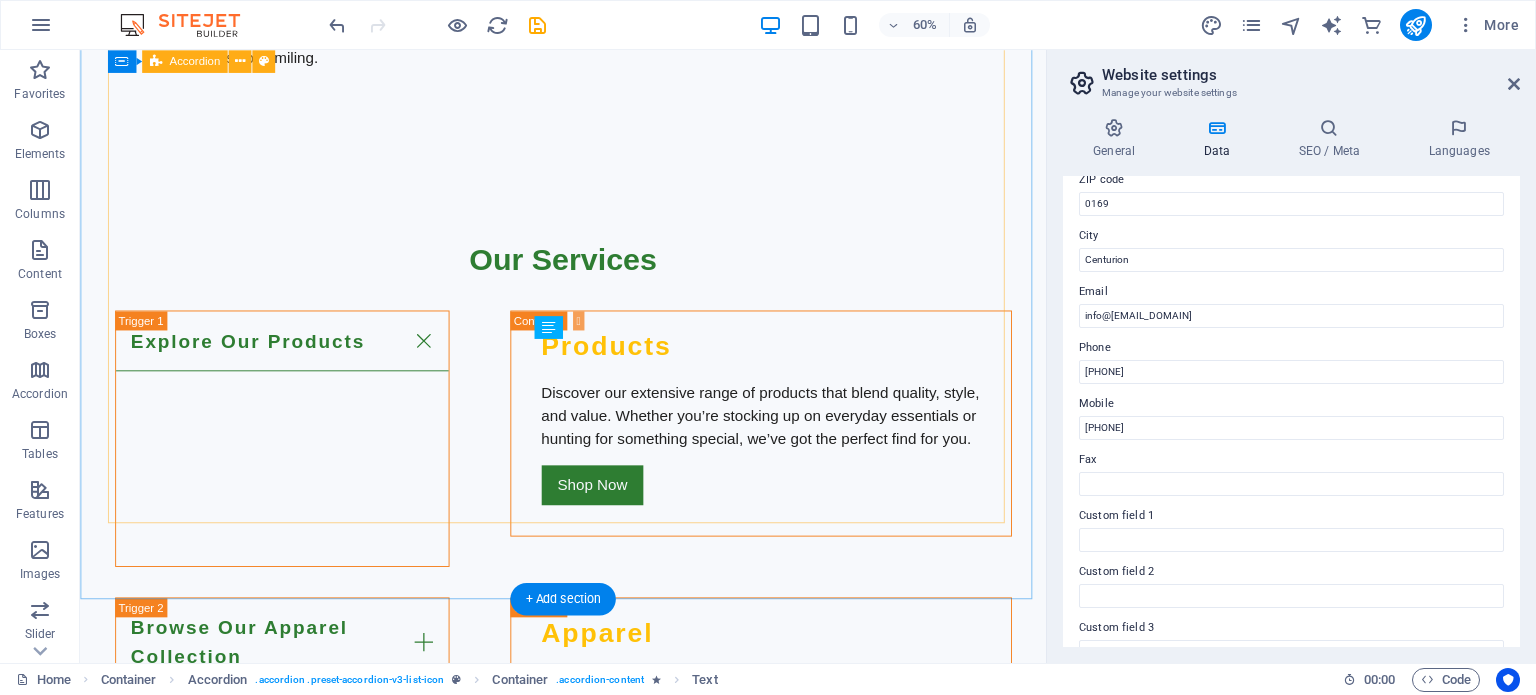 scroll, scrollTop: 3200, scrollLeft: 0, axis: vertical 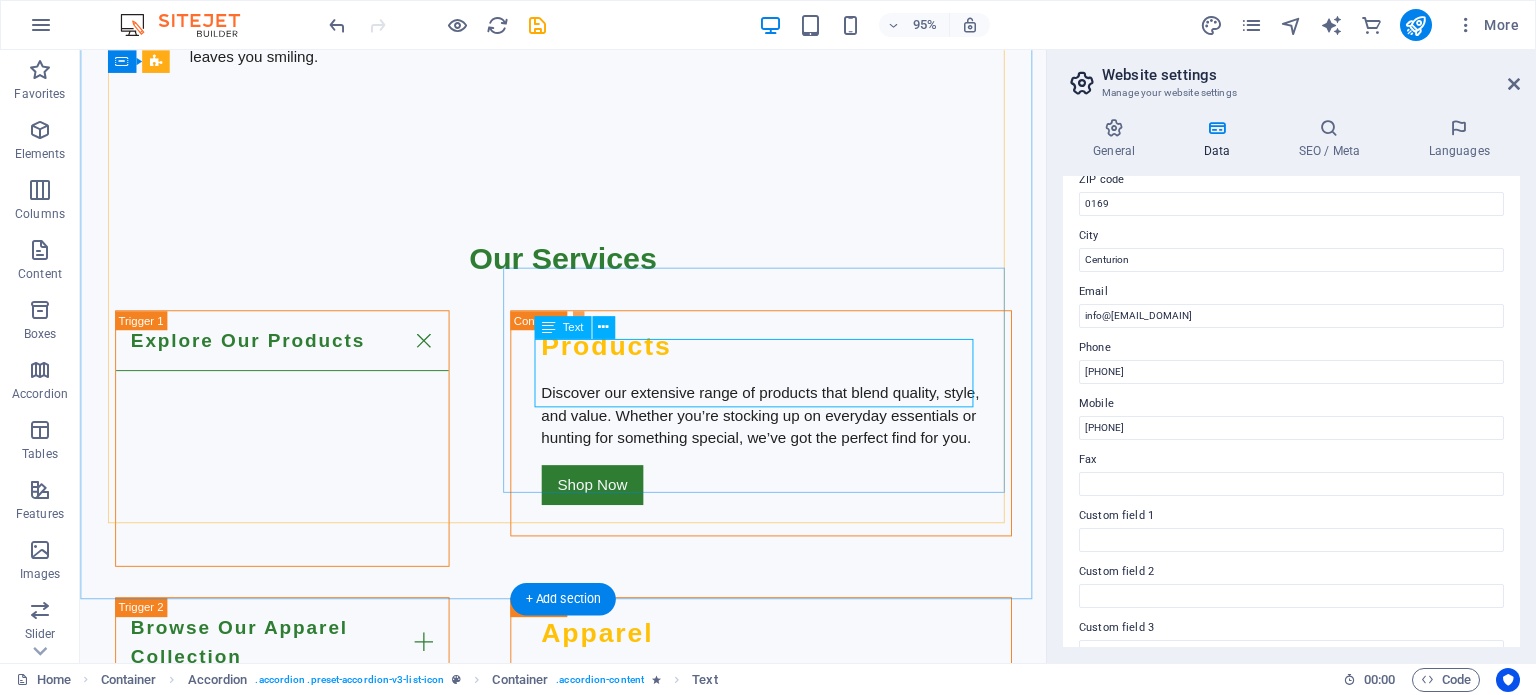 click on "Visit our blog for tips, advice, and the latest news in the running world. From training guides to gear reviews, we’re here to support your running journey." at bounding box center [797, 1969] 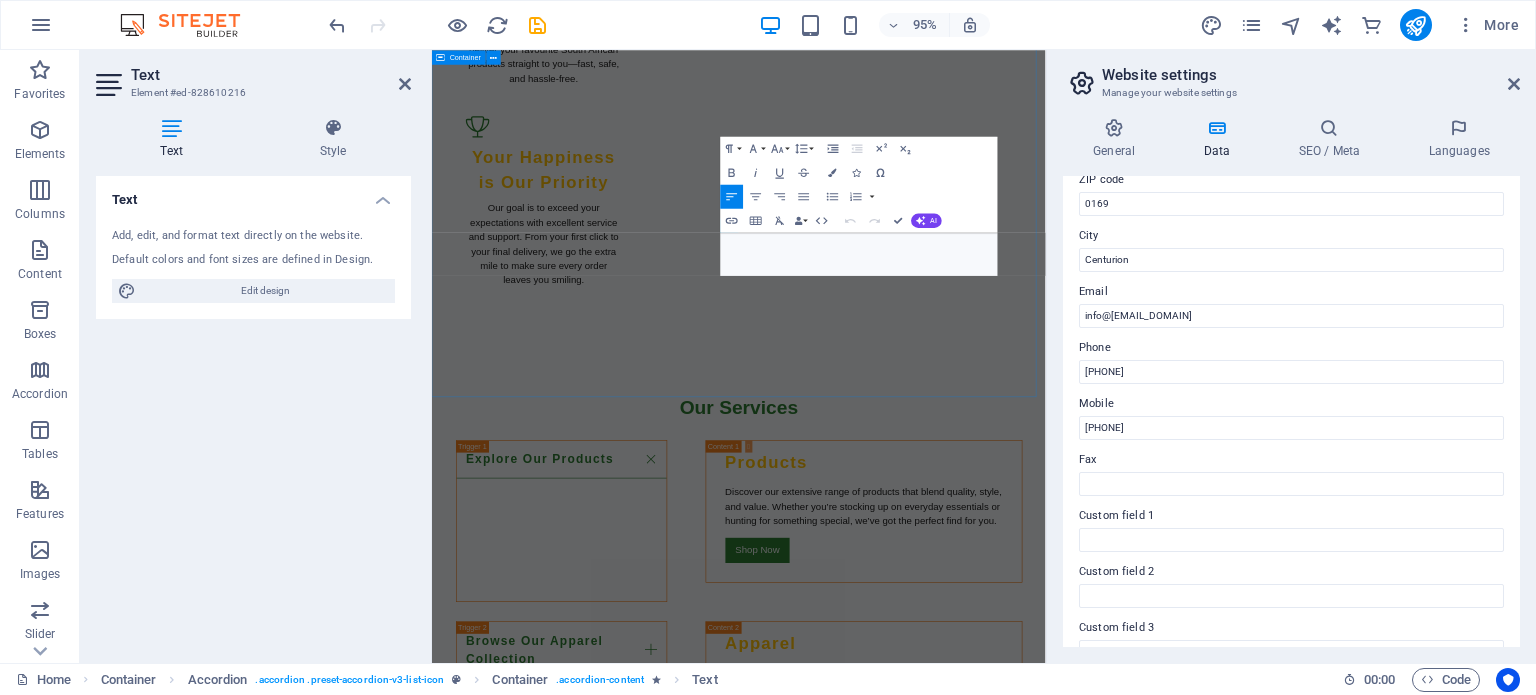 scroll, scrollTop: 3576, scrollLeft: 0, axis: vertical 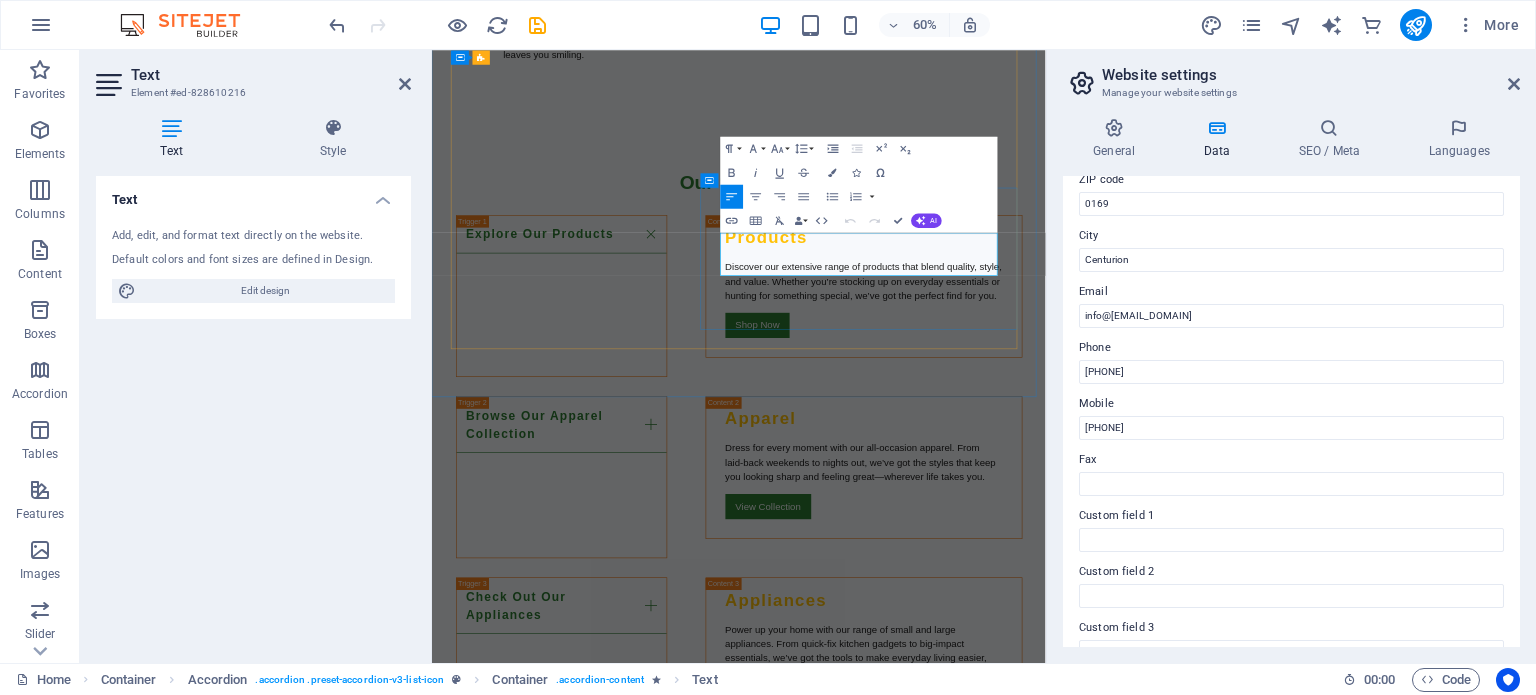 click on "Visit our blog for tips, advice, and the latest news in the running world. From training guides to gear reviews, we’re here to support your running journey." at bounding box center (1152, 1969) 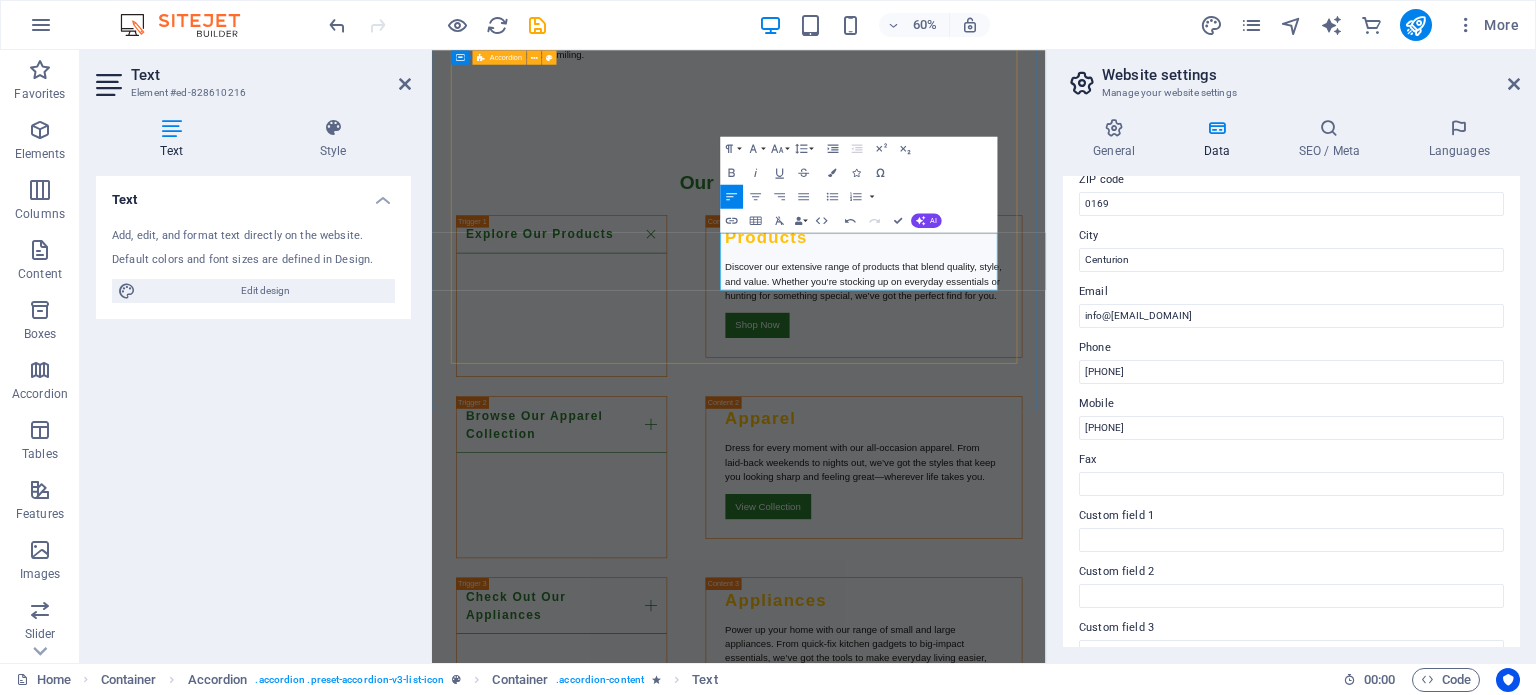click on "Explore Our Products Products Discover our extensive range of products that blend quality, style, and value. Whether you’re stocking up on everyday essentials or hunting for something special, we’ve got the perfect find for you. Shop Now Browse Our Apparel Collection Apparel Dress for every moment with our all‑occasion apparel. From laid‑back weekends to nights out, we’ve got the styles that keep you looking sharp and feeling great—wherever life takes you. View Collection Check Out Our Appliances Appliances Power up your home with our range of small and large appliances. From quick‑fix kitchen gadgets to big‑impact essentials, we’ve got the tools to make everyday living easier, smarter, and more stylish. Explore Accessories Fast and Reliable Delivery Delivery Services Enjoy fast and reliable delivery across [COUNTRY], [COUNTRY], [COUNTRY], and [COUNTRY]. Shop with confidence knowing your items will arrive safely to your doorstep. Learn More Join Our Rewards Program Rewards Program Join Now" at bounding box center [944, 1238] 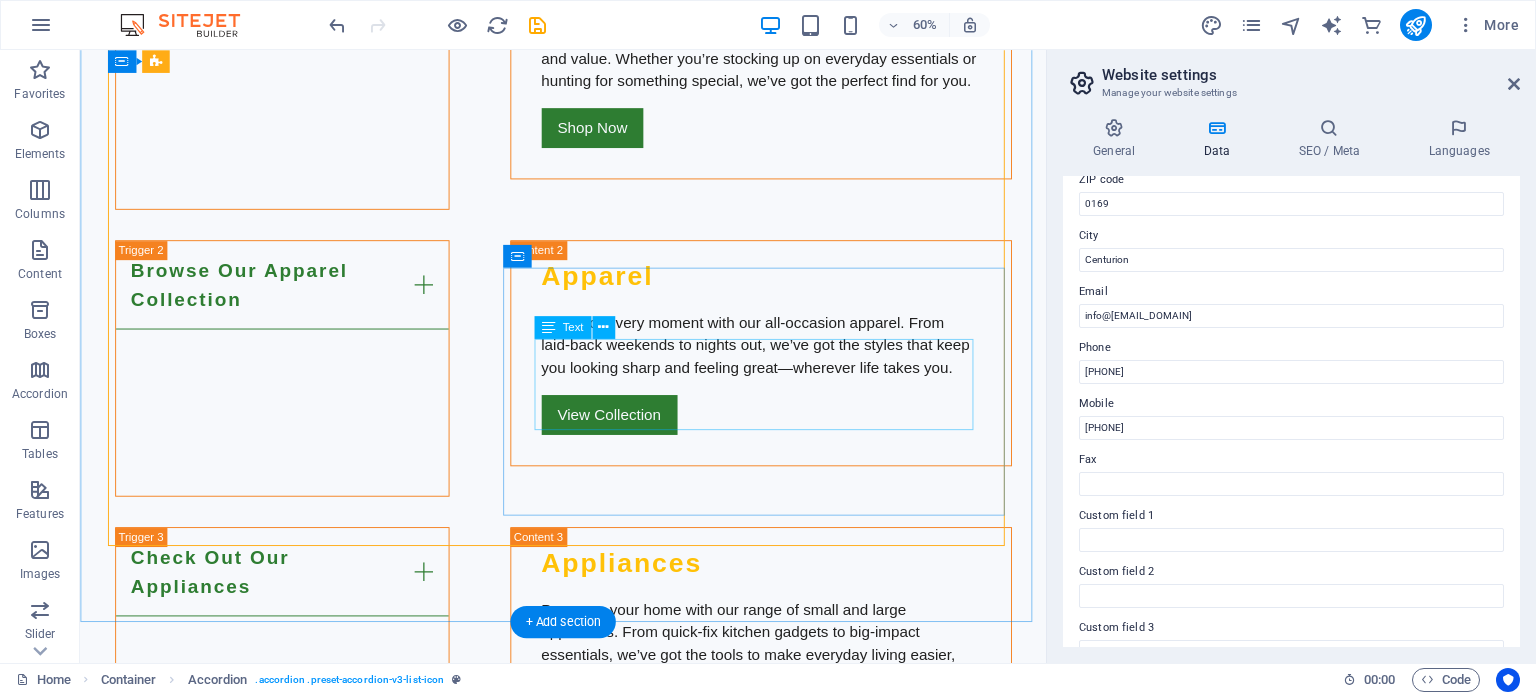 scroll, scrollTop: 3200, scrollLeft: 0, axis: vertical 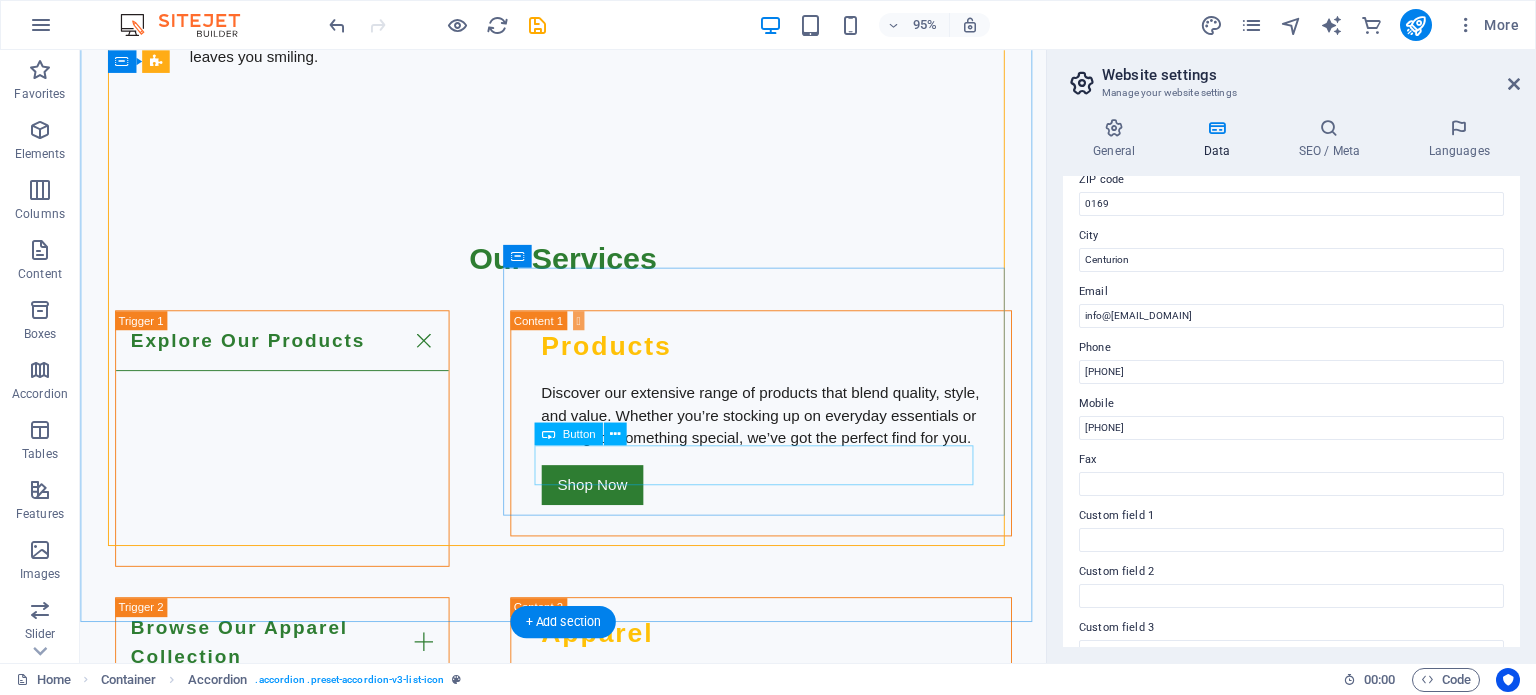 click on "Read Our Blog" at bounding box center [797, 2066] 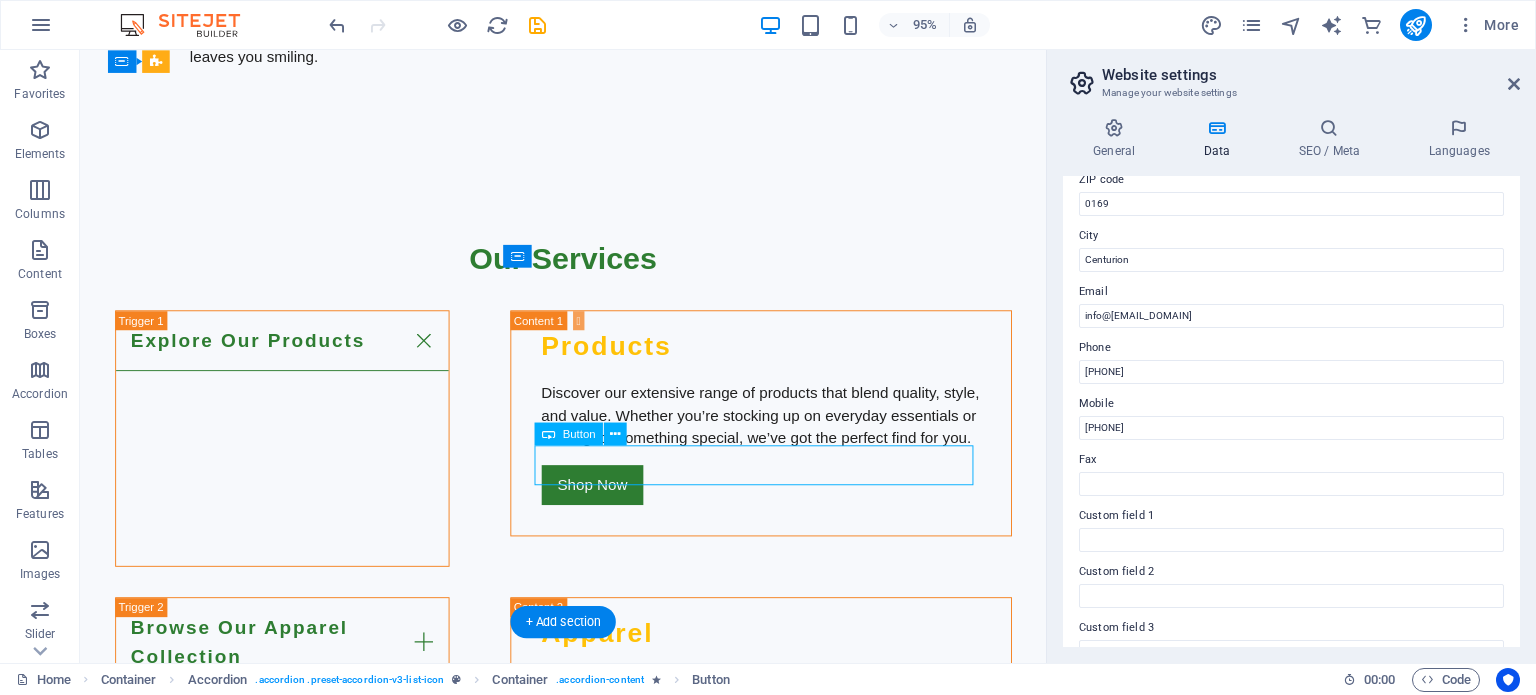 click on "Read Our Blog" at bounding box center (797, 2066) 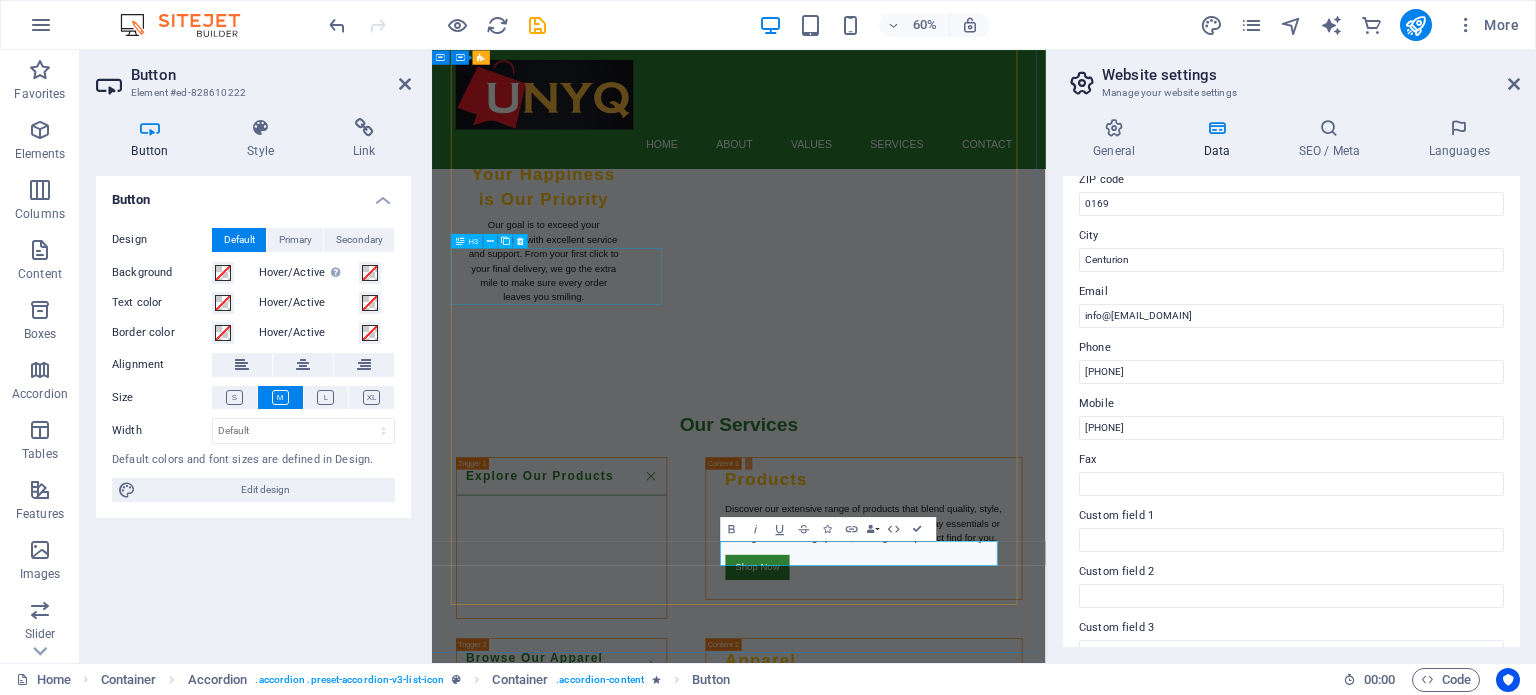 scroll, scrollTop: 3076, scrollLeft: 0, axis: vertical 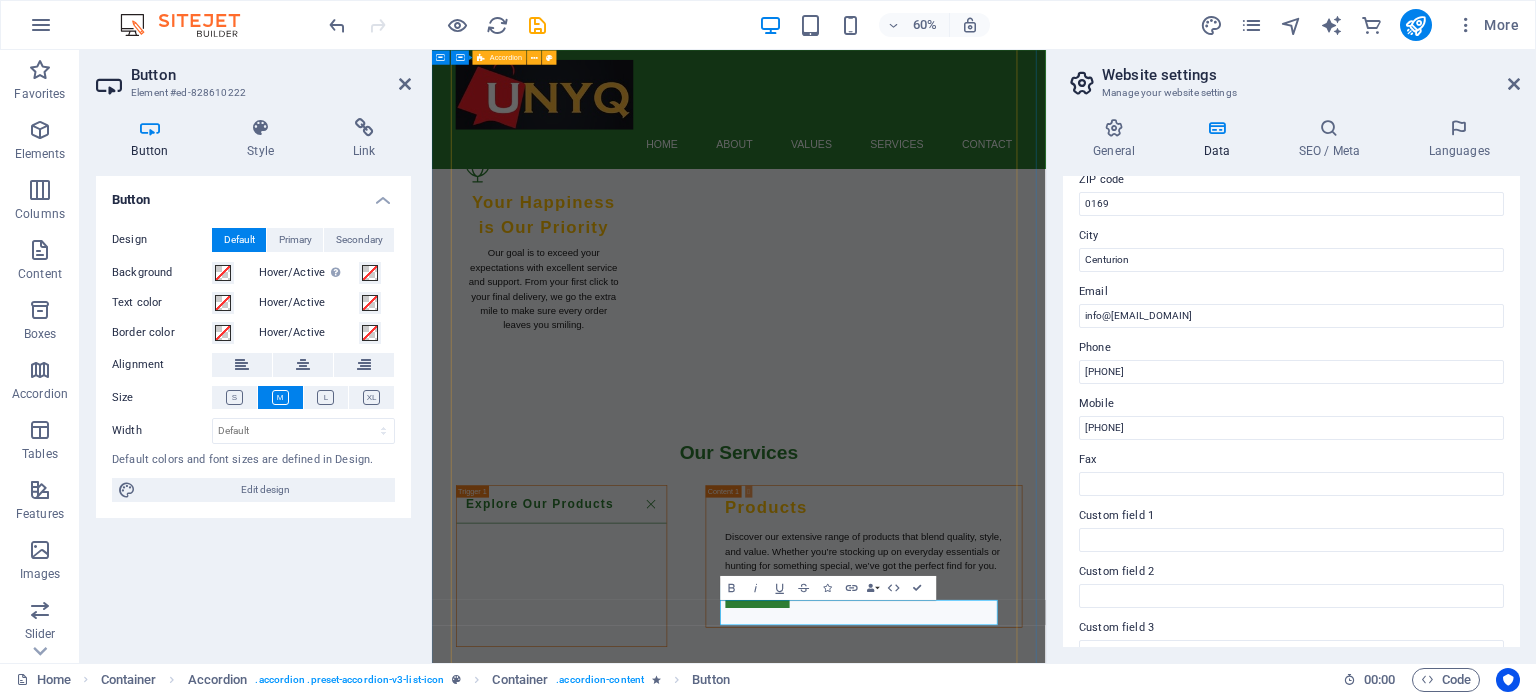 type 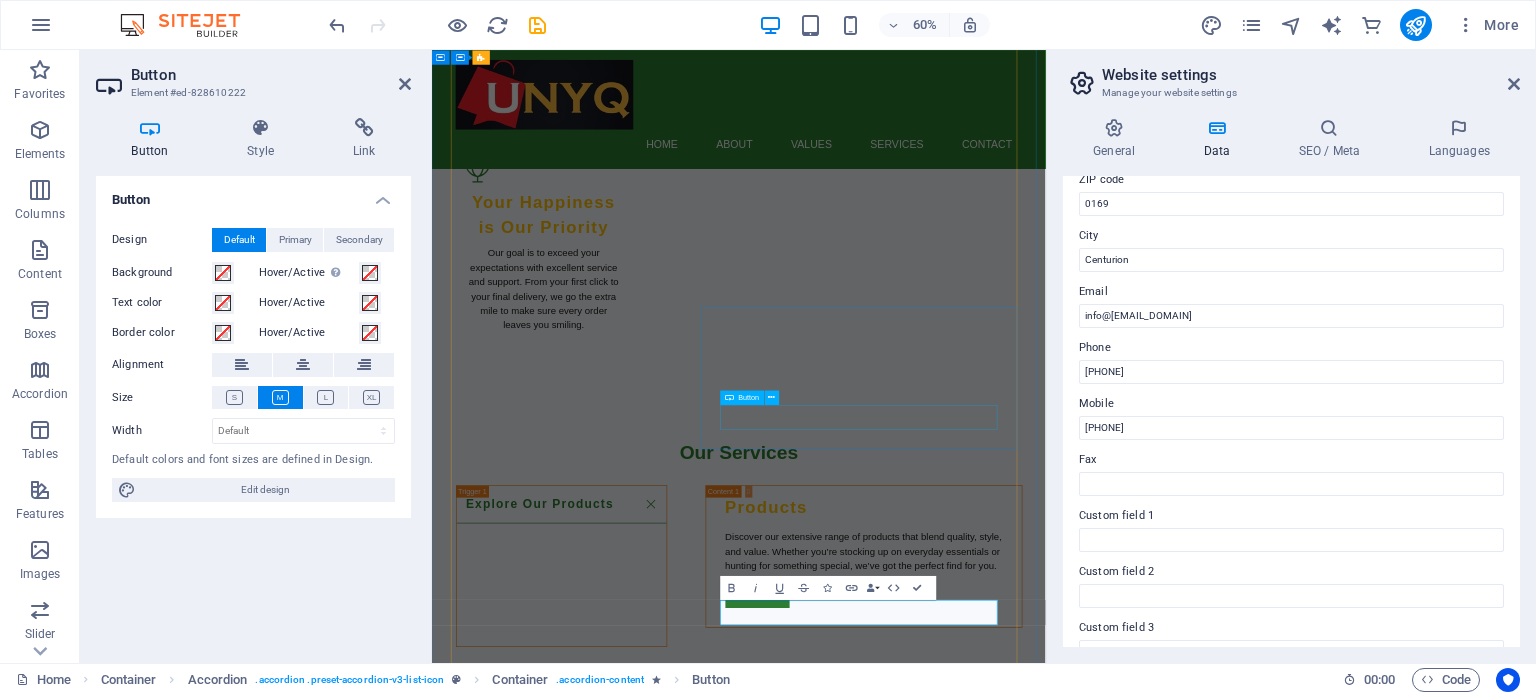 click on "Join Now" at bounding box center [1152, 2190] 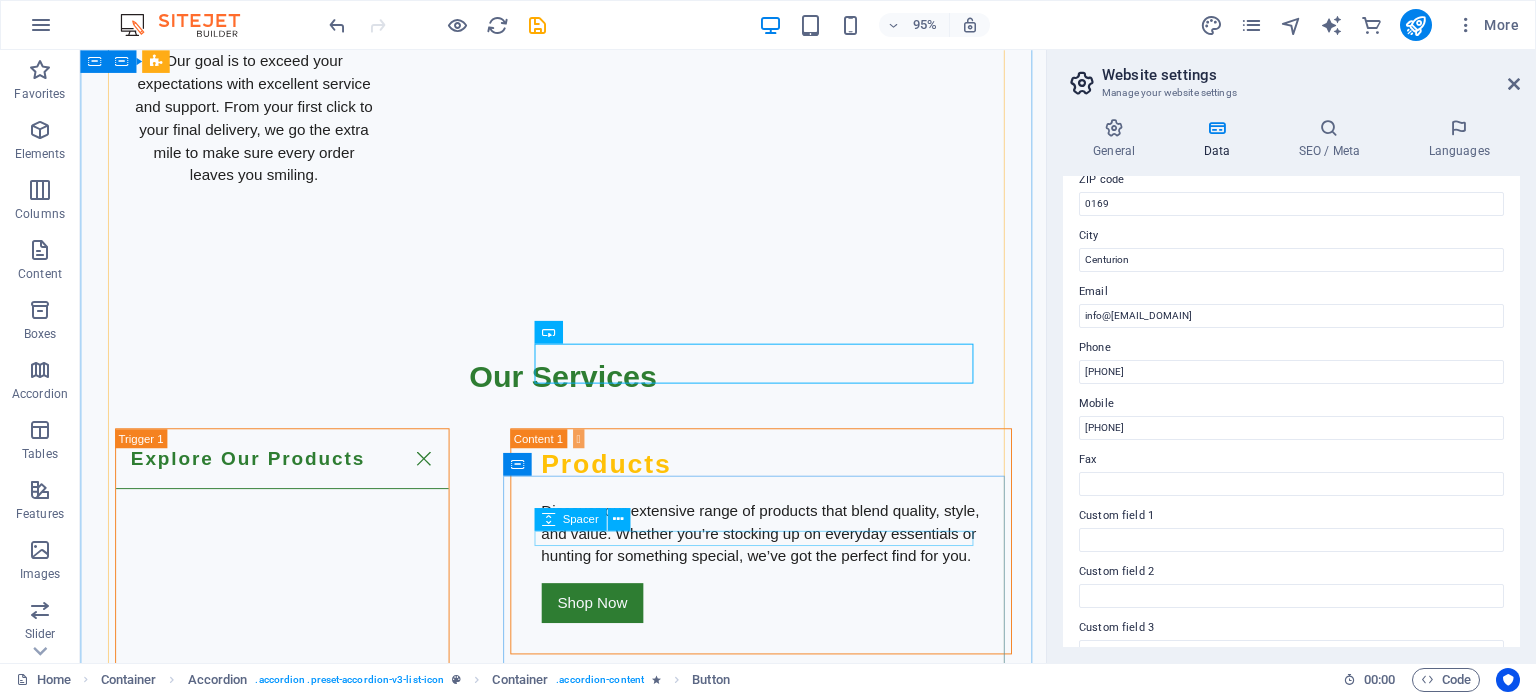 scroll, scrollTop: 3314, scrollLeft: 0, axis: vertical 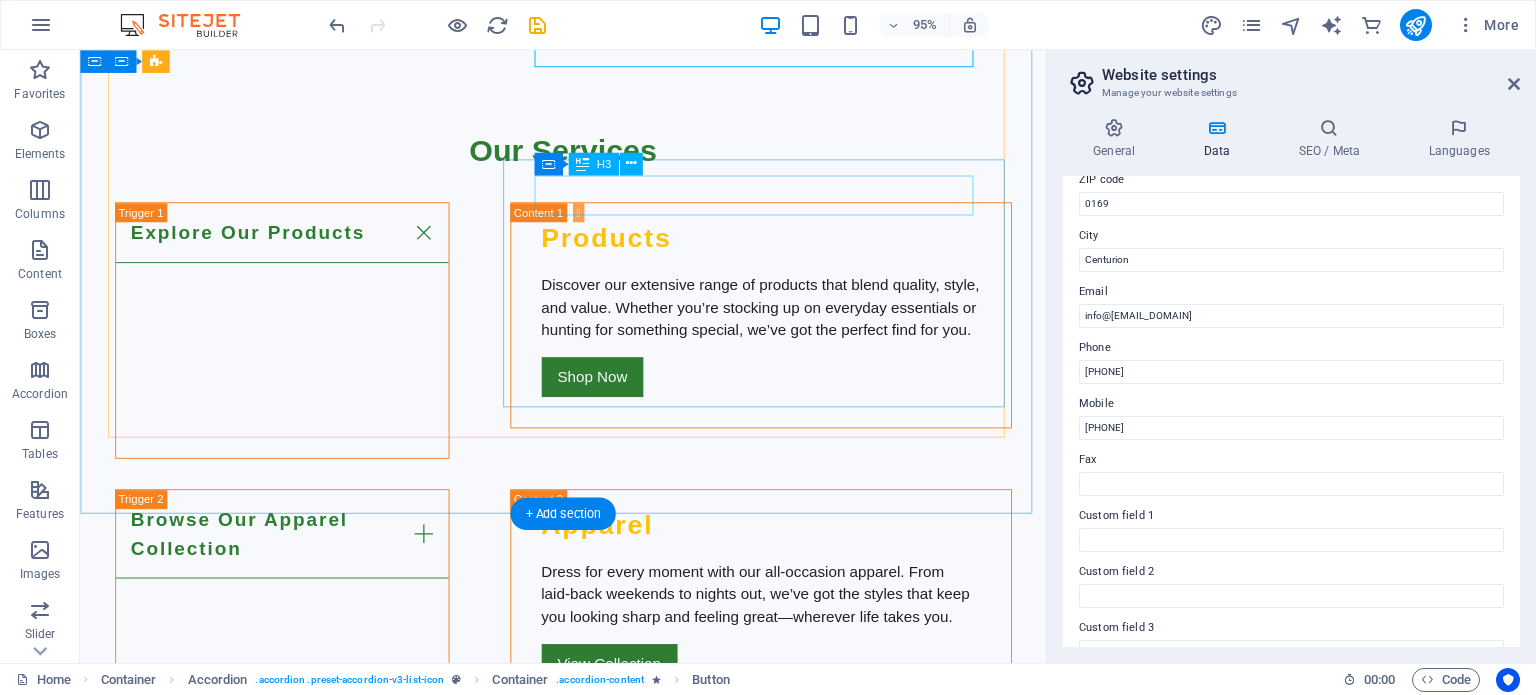 click on "Running Blog" at bounding box center (797, 1782) 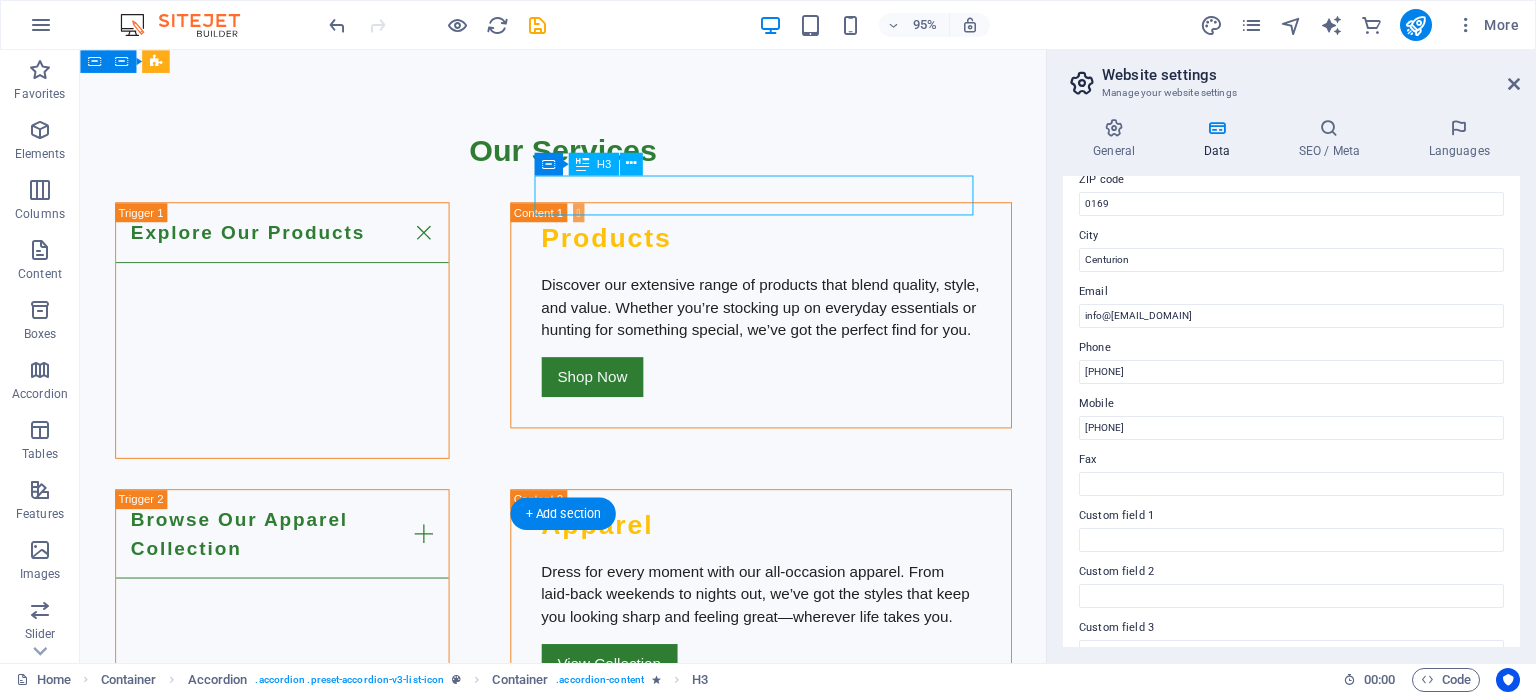 click on "Running Blog" at bounding box center [797, 1782] 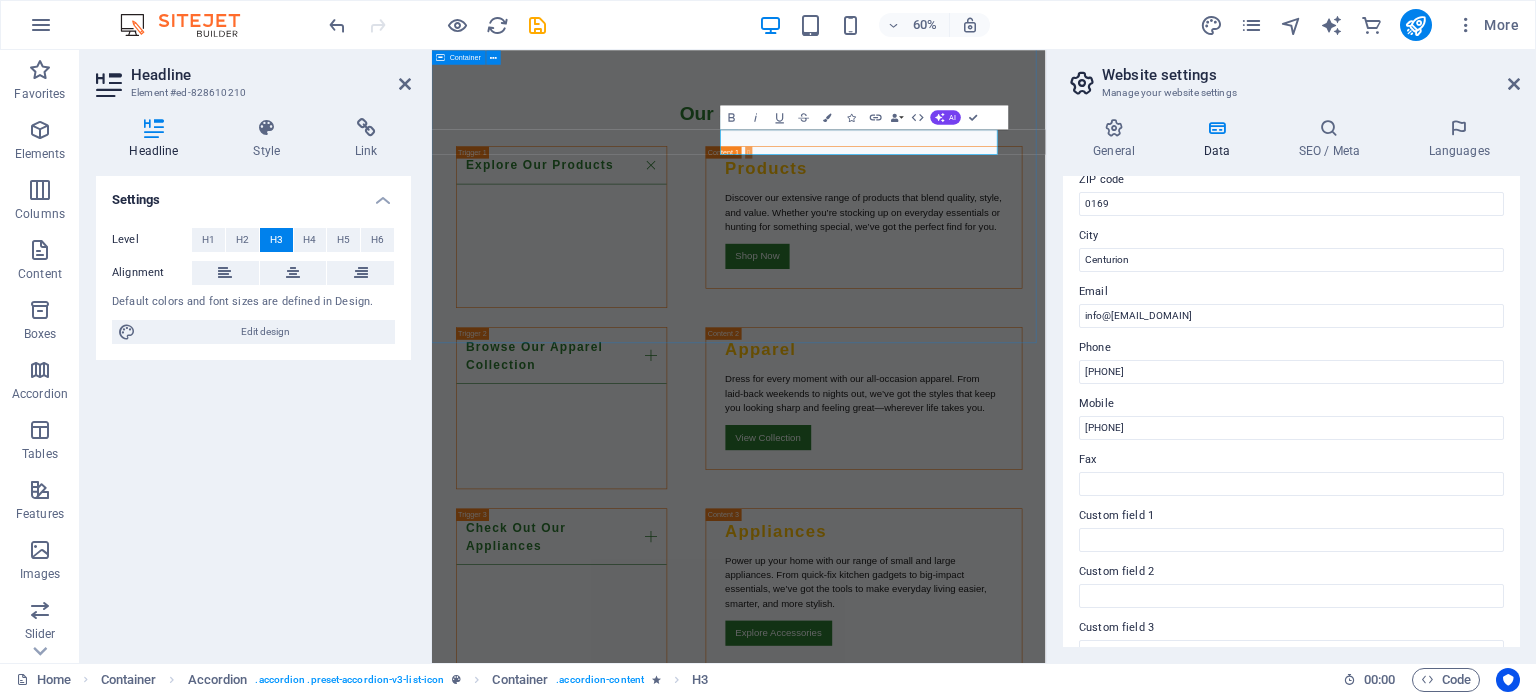 type 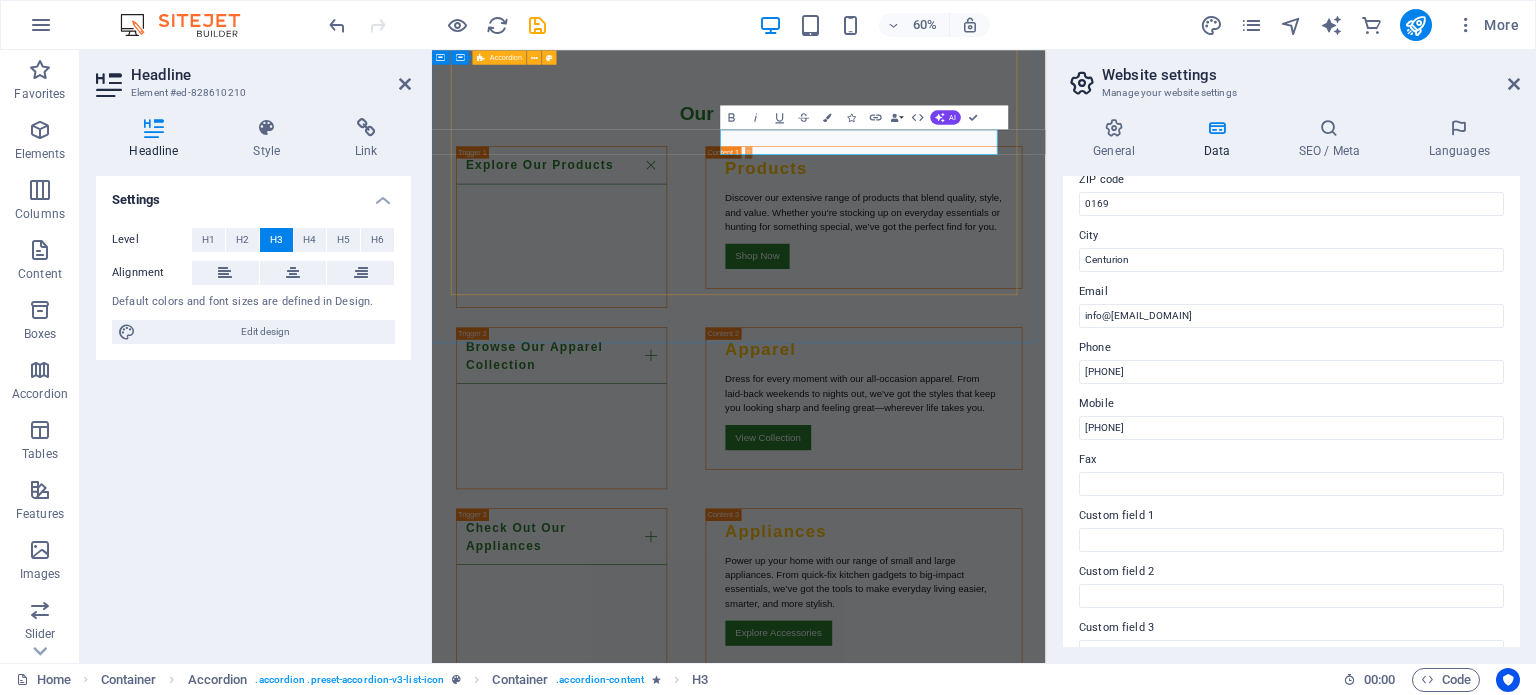 click on "Explore Our Products Products Discover our extensive range of products that blend quality, style, and value. Whether you’re stocking up on everyday essentials or hunting for something special, we’ve got the perfect find for you. Shop Now Browse Our Apparel Collection Apparel Dress for every moment with our all‑occasion apparel. From laid‑back weekends to nights out, we’ve got the styles that keep you looking sharp and feeling great—wherever life takes you. View Collection Check Out Our Appliances Appliances Power up your home with our range of small and large appliances. From quick‑fix kitchen gadgets to big‑impact essentials, we’ve got the tools to make everyday living easier, smarter, and more stylish. Explore Accessories Fast and Reliable Delivery Delivery Services Enjoy fast and reliable delivery across [COUNTRY], [COUNTRY], [COUNTRY], and [COUNTRY]. Shop with confidence knowing your items will arrive safely to your doorstep. Learn More Join Our Rewards Program Rewards Program Join Now" at bounding box center [944, 1123] 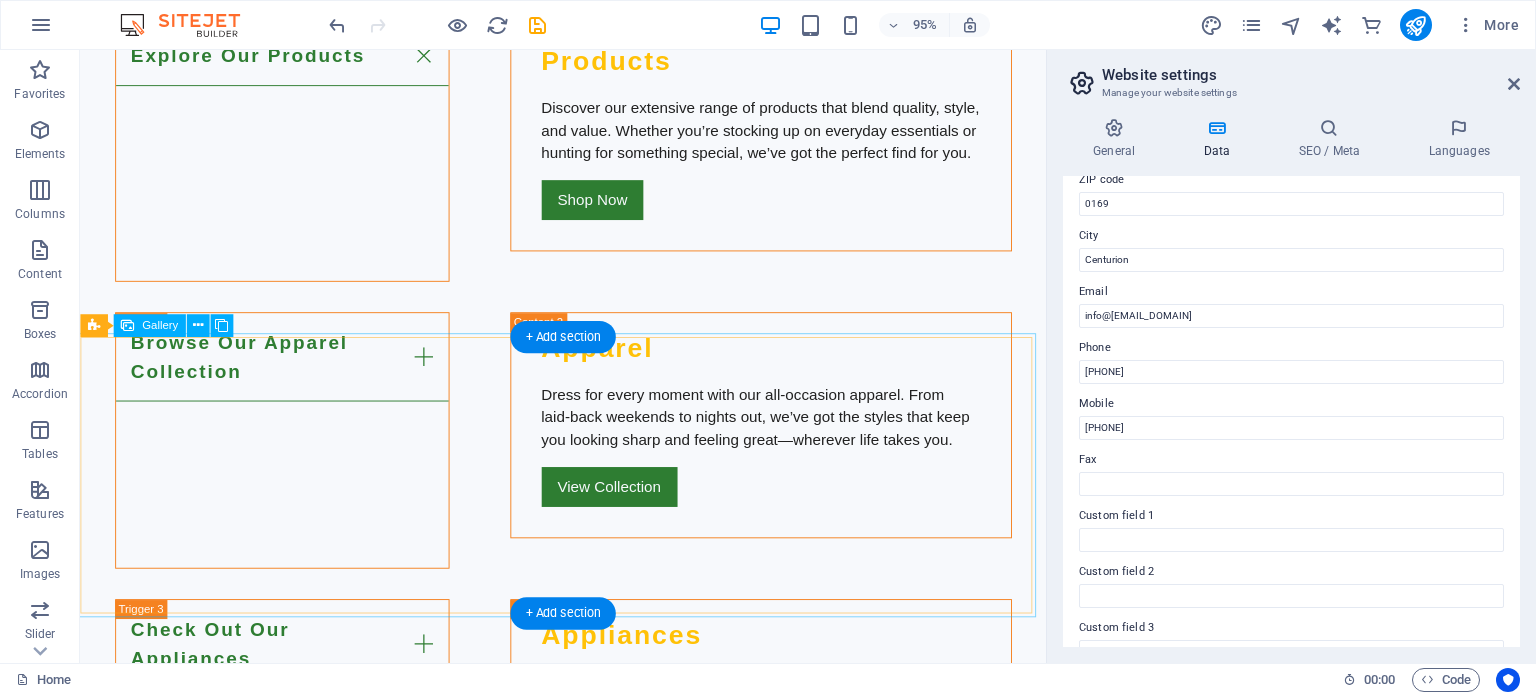 scroll, scrollTop: 4000, scrollLeft: 0, axis: vertical 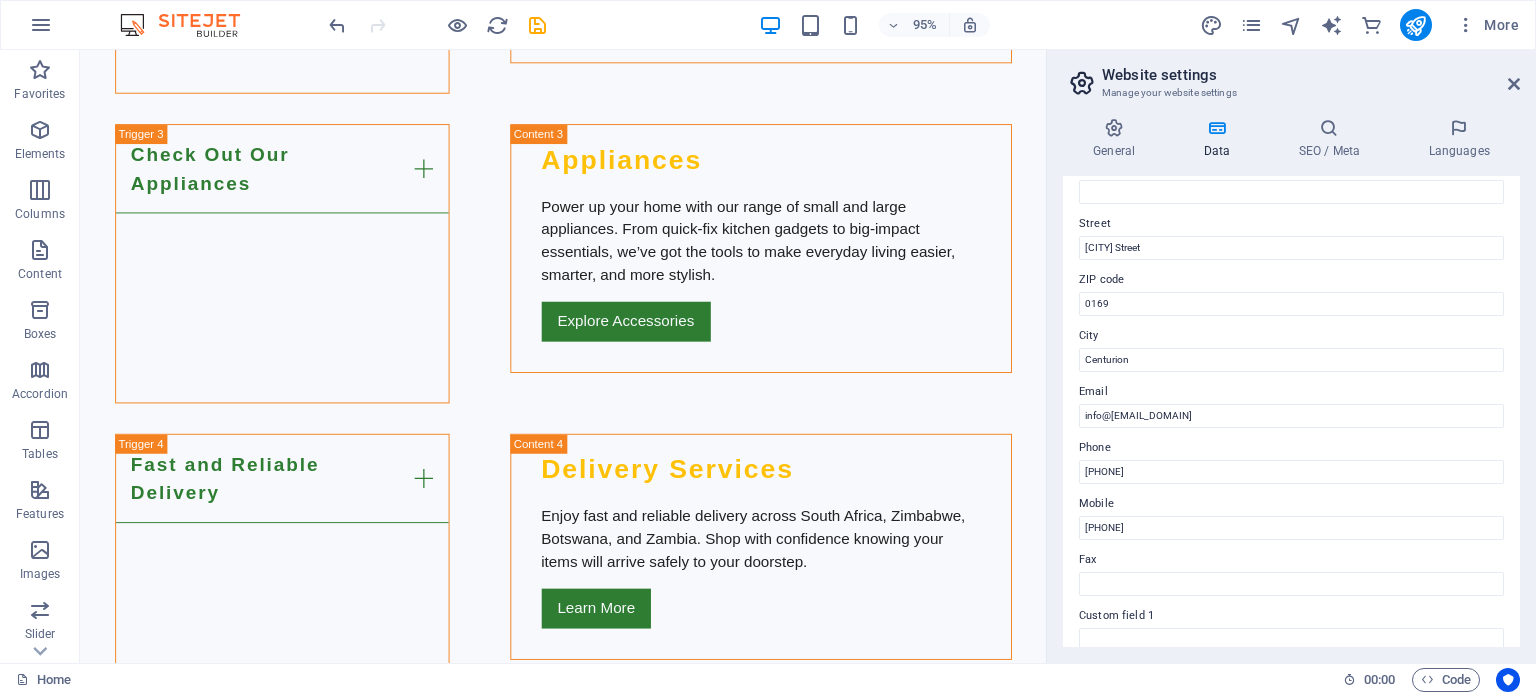 click on "General  Data  SEO / Meta  Languages Website name unyq.co.za Logo Drag files here, click to choose files or select files from Files or our free stock photos & videos Select files from the file manager, stock photos, or upload file(s) Upload Favicon Set the favicon of your website here. A favicon is a small icon shown in the browser tab next to your website title. It helps visitors identify your website. Drag files here, click to choose files or select files from Files or our free stock photos & videos Select files from the file manager, stock photos, or upload file(s) Upload Preview Image (Open Graph) This image will be shown when the website is shared on social networks Drag files here, click to choose files or select files from Files or our free stock photos & videos Select files from the file manager, stock photos, or upload file(s) Upload Contact data for this website. This can be used everywhere on the website and will update automatically. Company UNYQ First name Last name Street Monte Carlo Street Fax" at bounding box center [1291, 382] 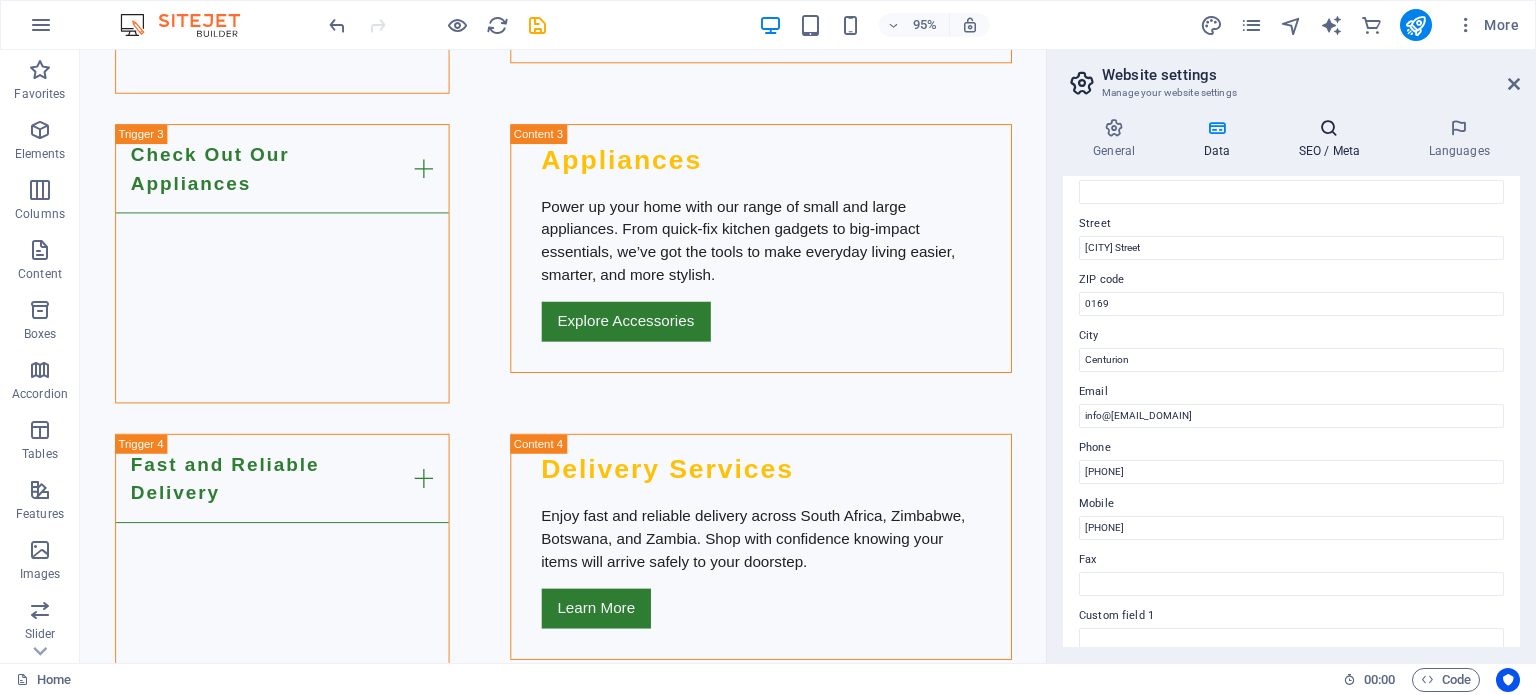 click on "SEO / Meta" at bounding box center (1333, 139) 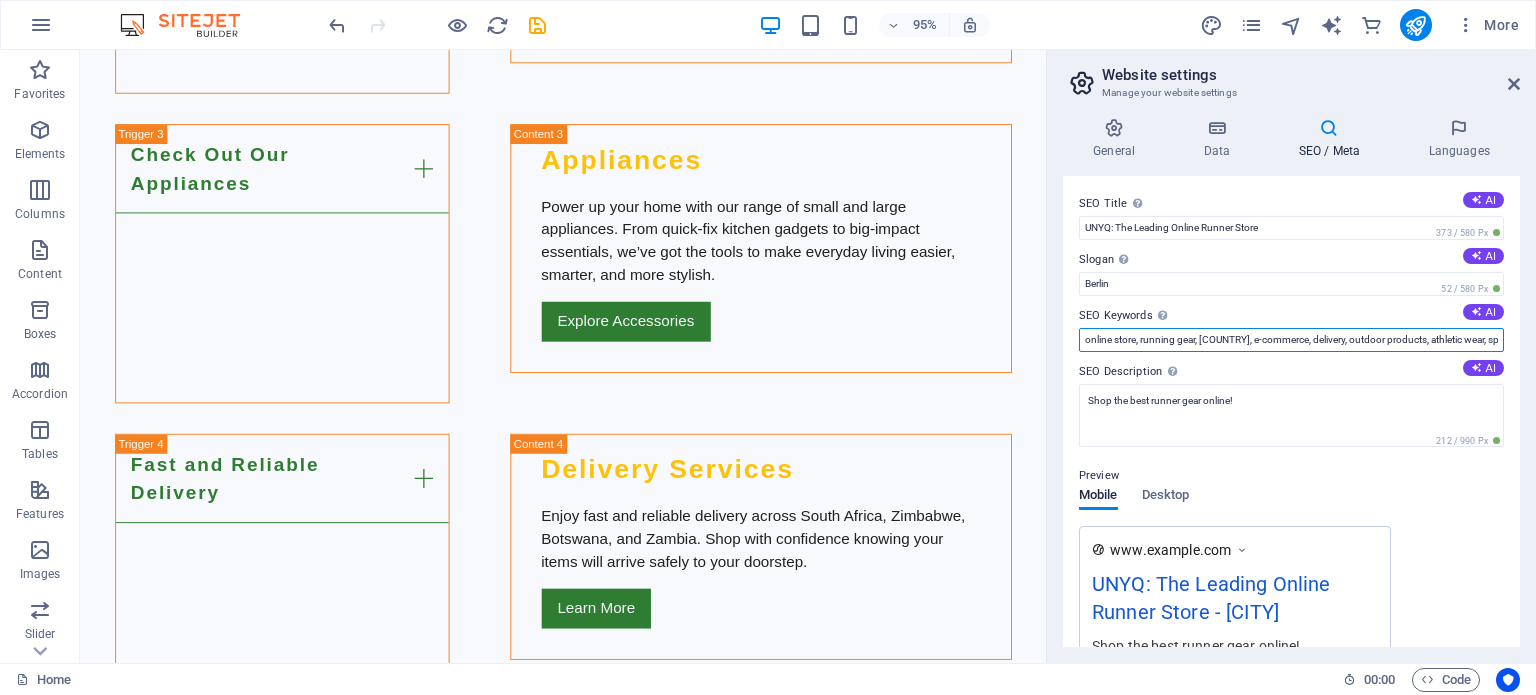 click on "online store, running gear, [COUNTRY], e-commerce, delivery, outdoor products, athletic wear, sports equipment" at bounding box center [1291, 340] 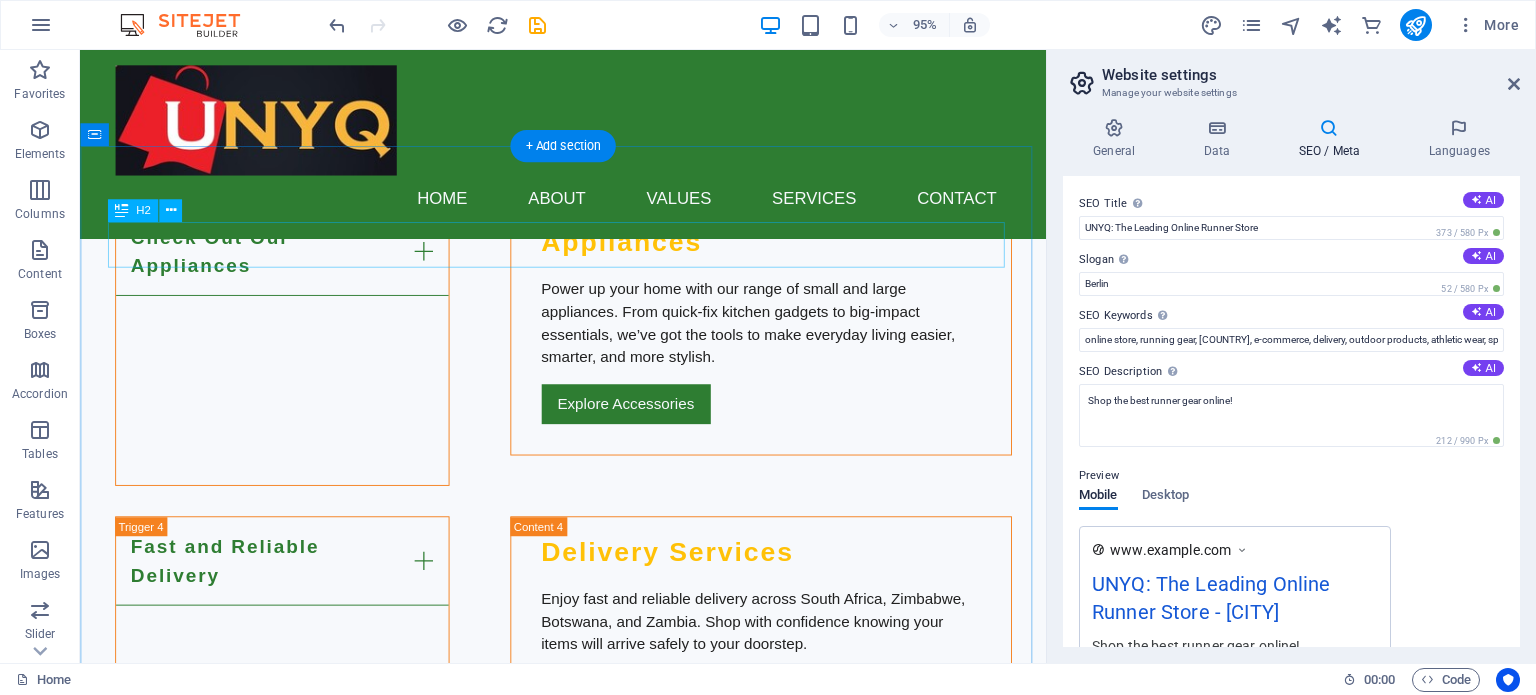 scroll, scrollTop: 3600, scrollLeft: 0, axis: vertical 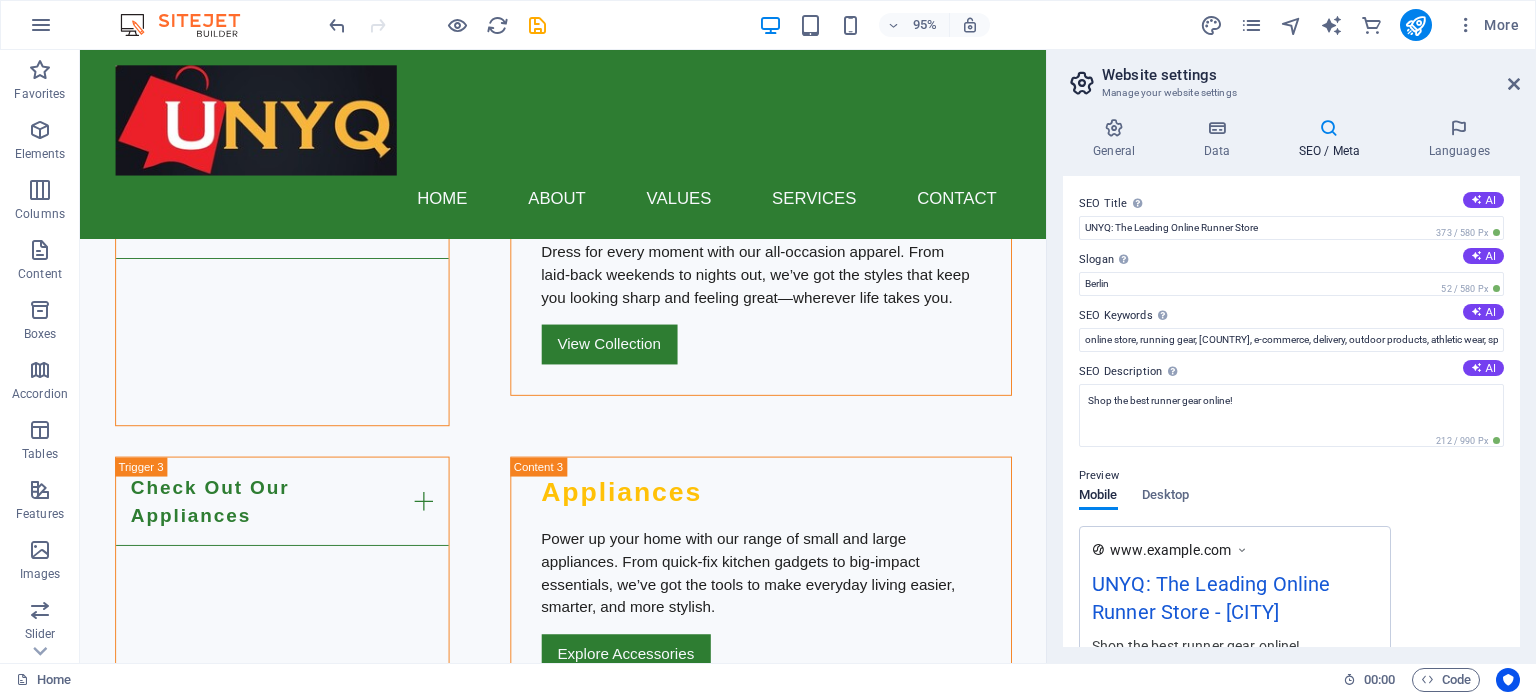 drag, startPoint x: 1526, startPoint y: 143, endPoint x: 1497, endPoint y: 165, distance: 36.40055 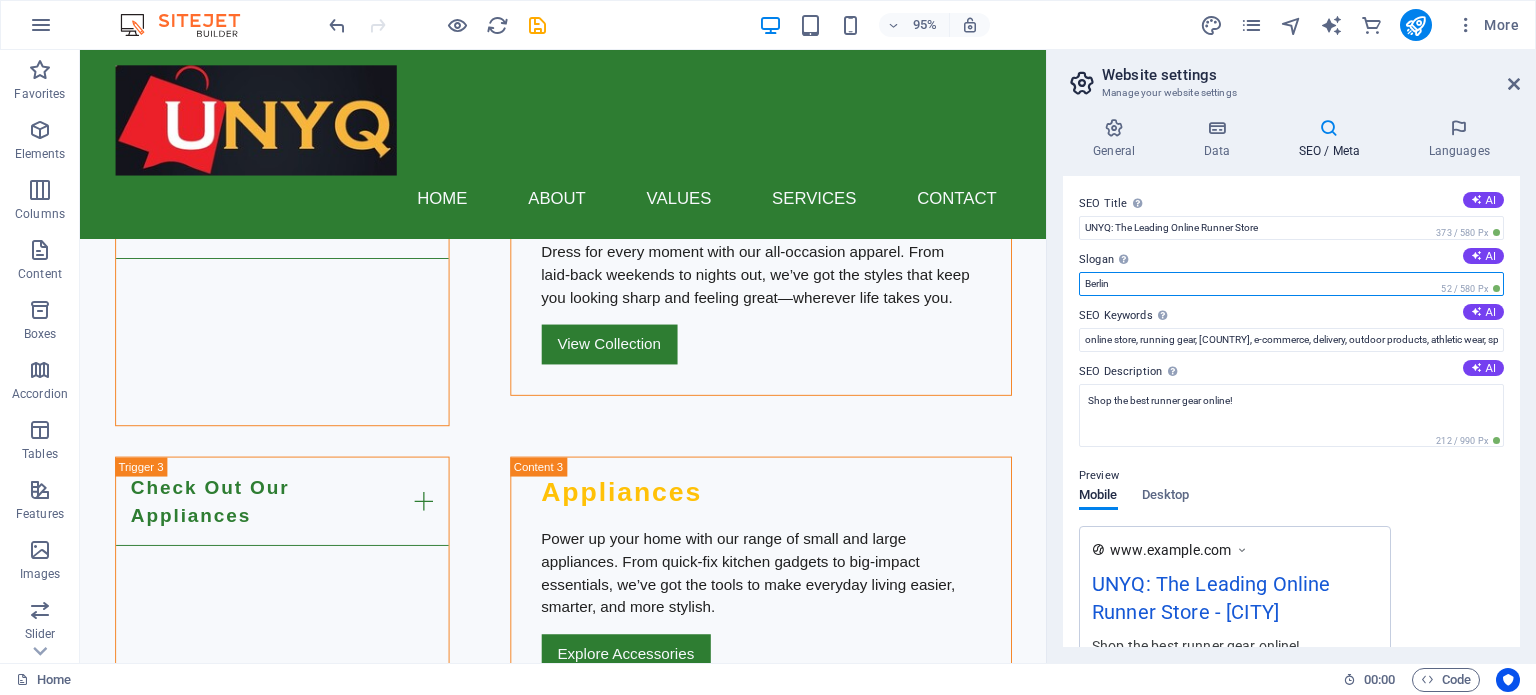 click on "Berlin" at bounding box center (1291, 284) 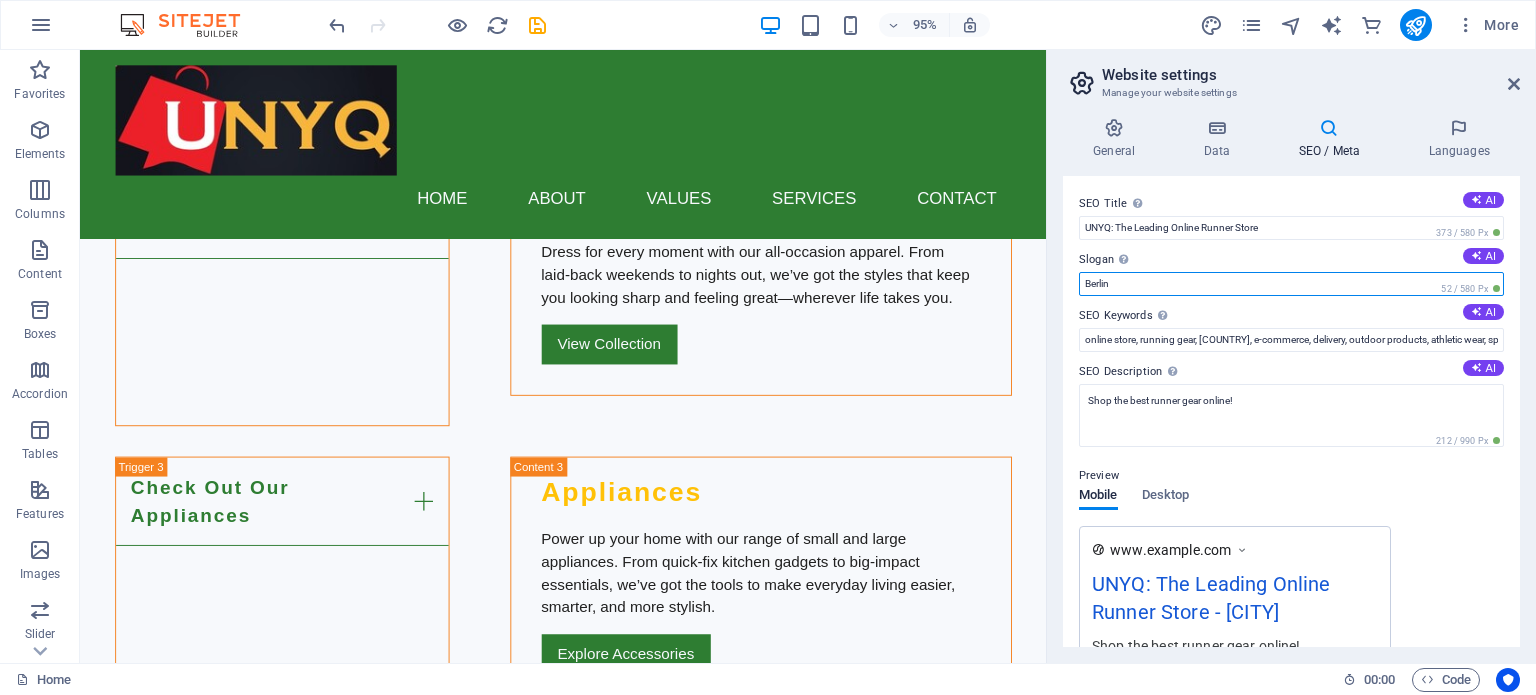 click on "Berlin" at bounding box center (1291, 284) 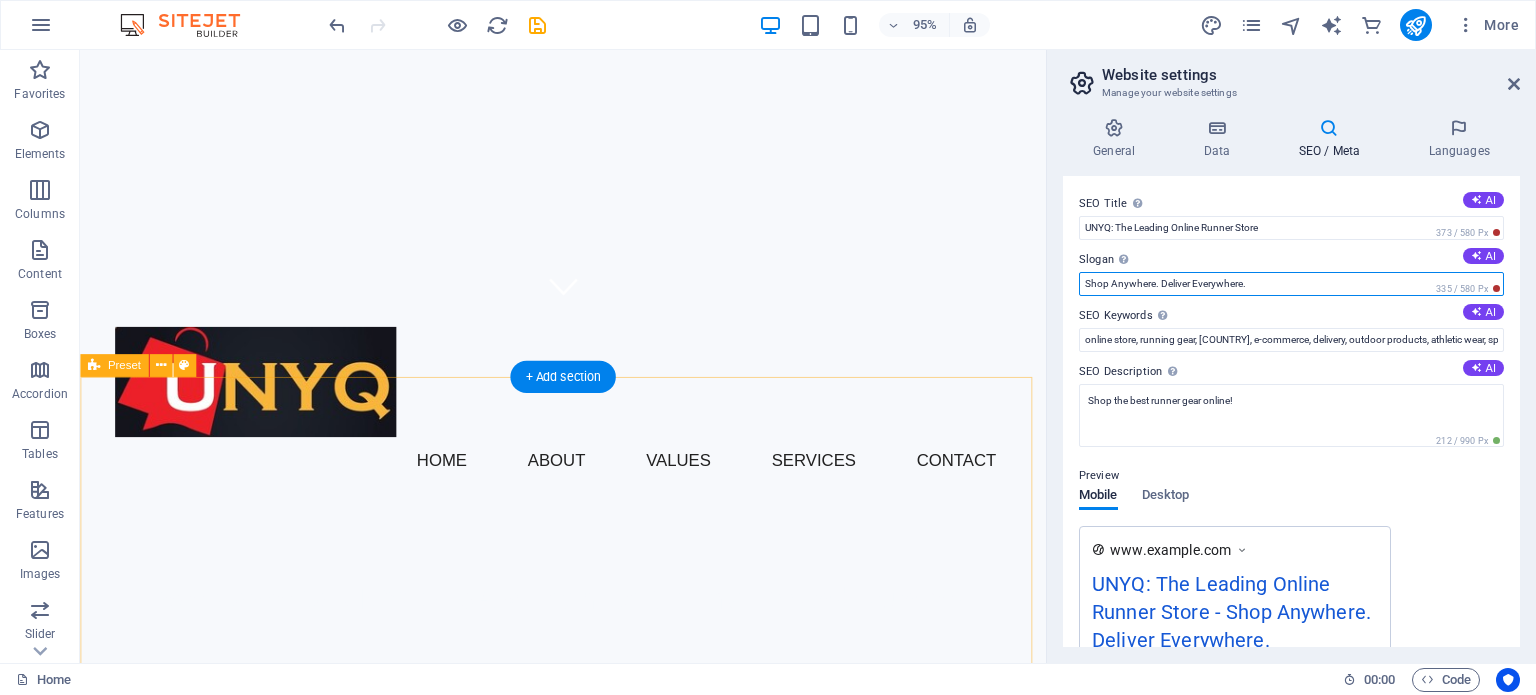 scroll, scrollTop: 400, scrollLeft: 0, axis: vertical 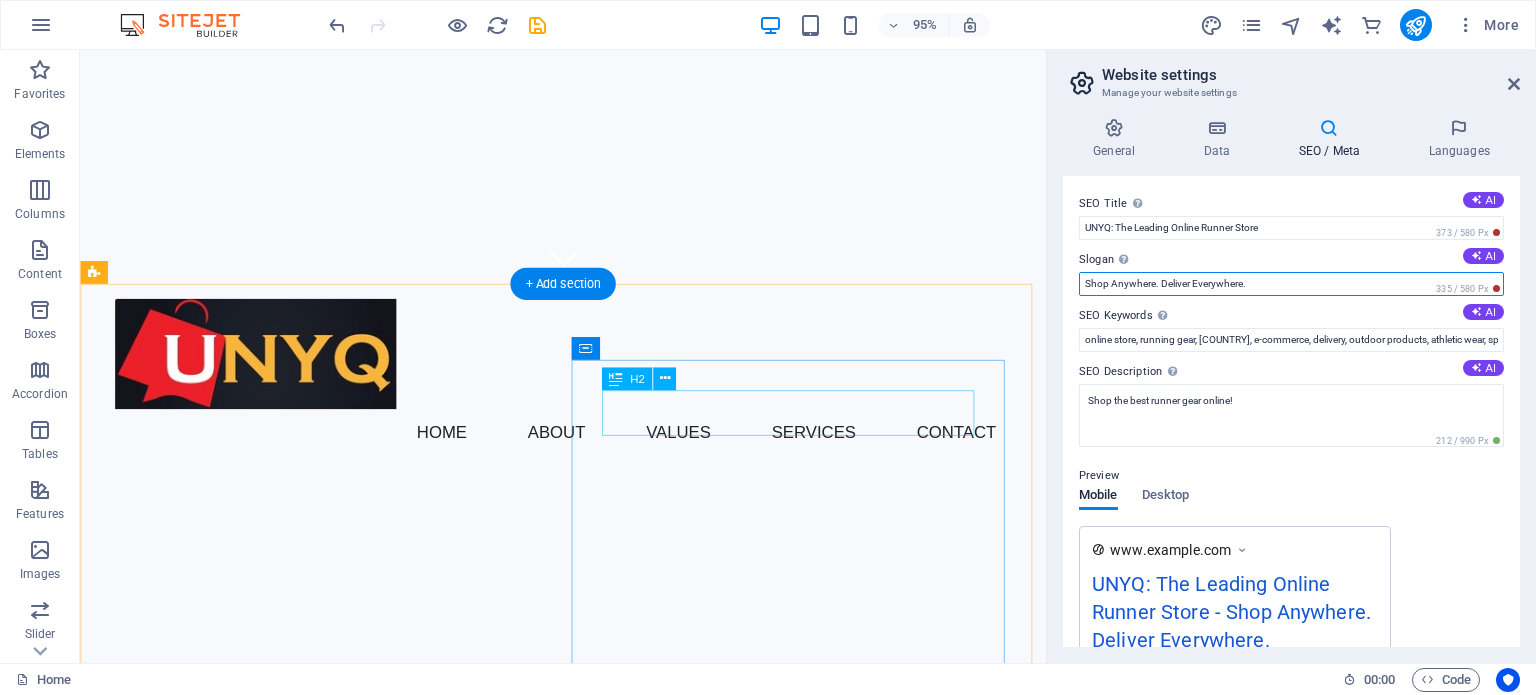 type on "Shop Anywhere. Deliver Everywhere." 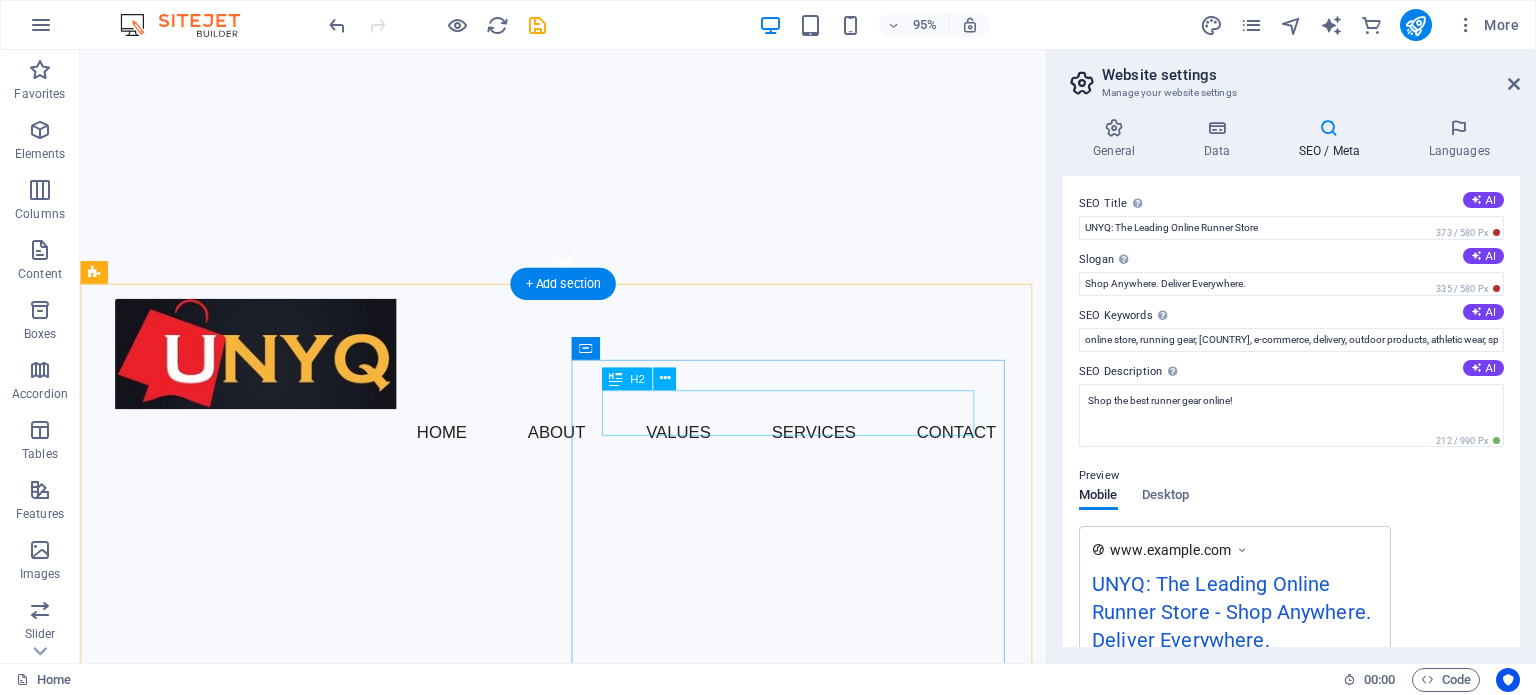 click on "About UNYQ" at bounding box center (568, 1436) 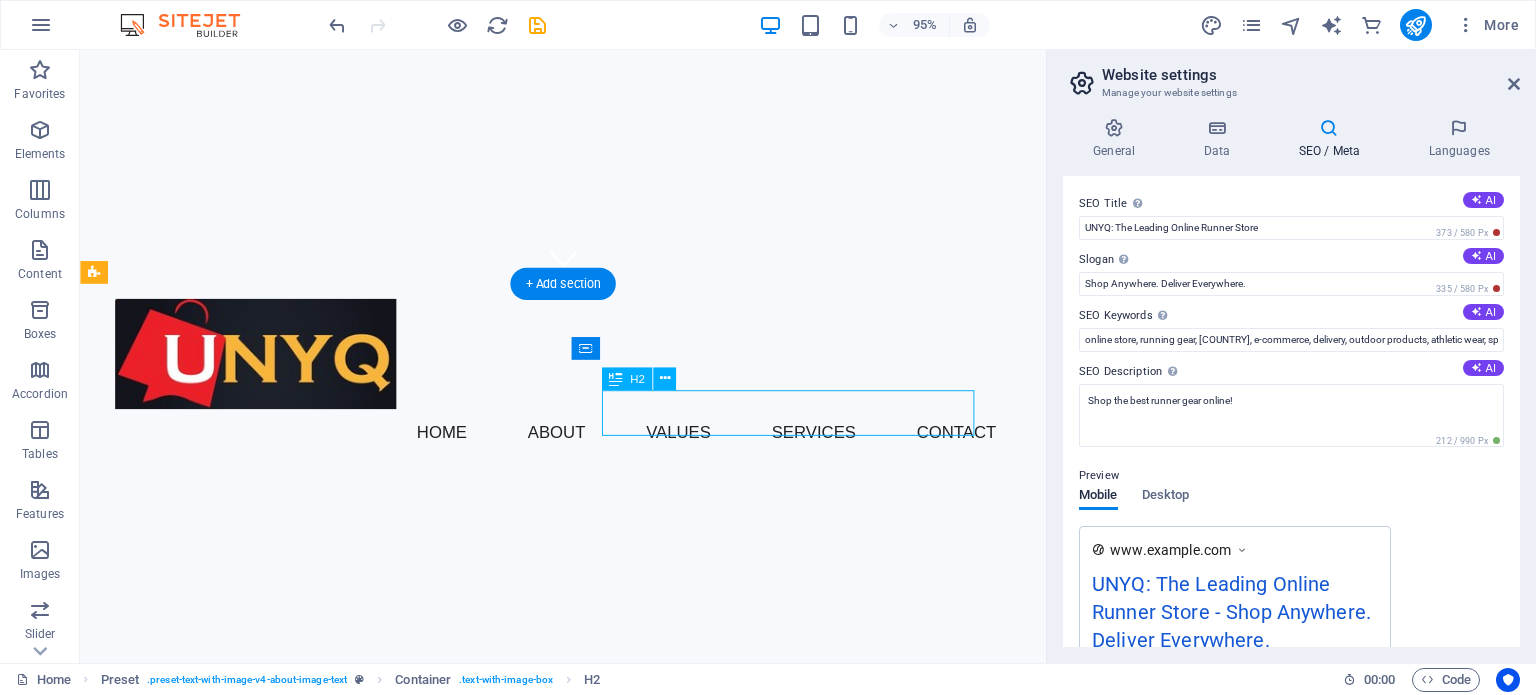click on "About UNYQ" at bounding box center (568, 1436) 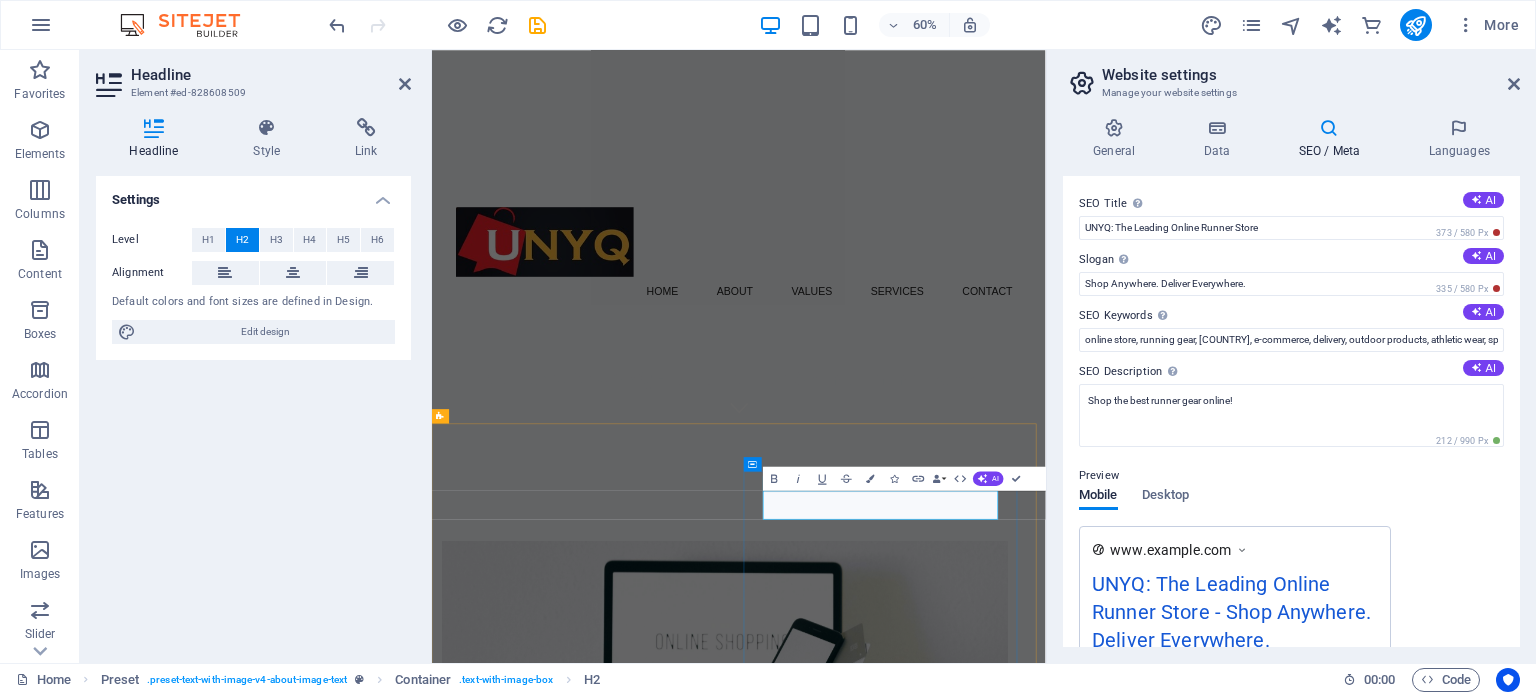 click on "About UNYQ" at bounding box center [920, 1436] 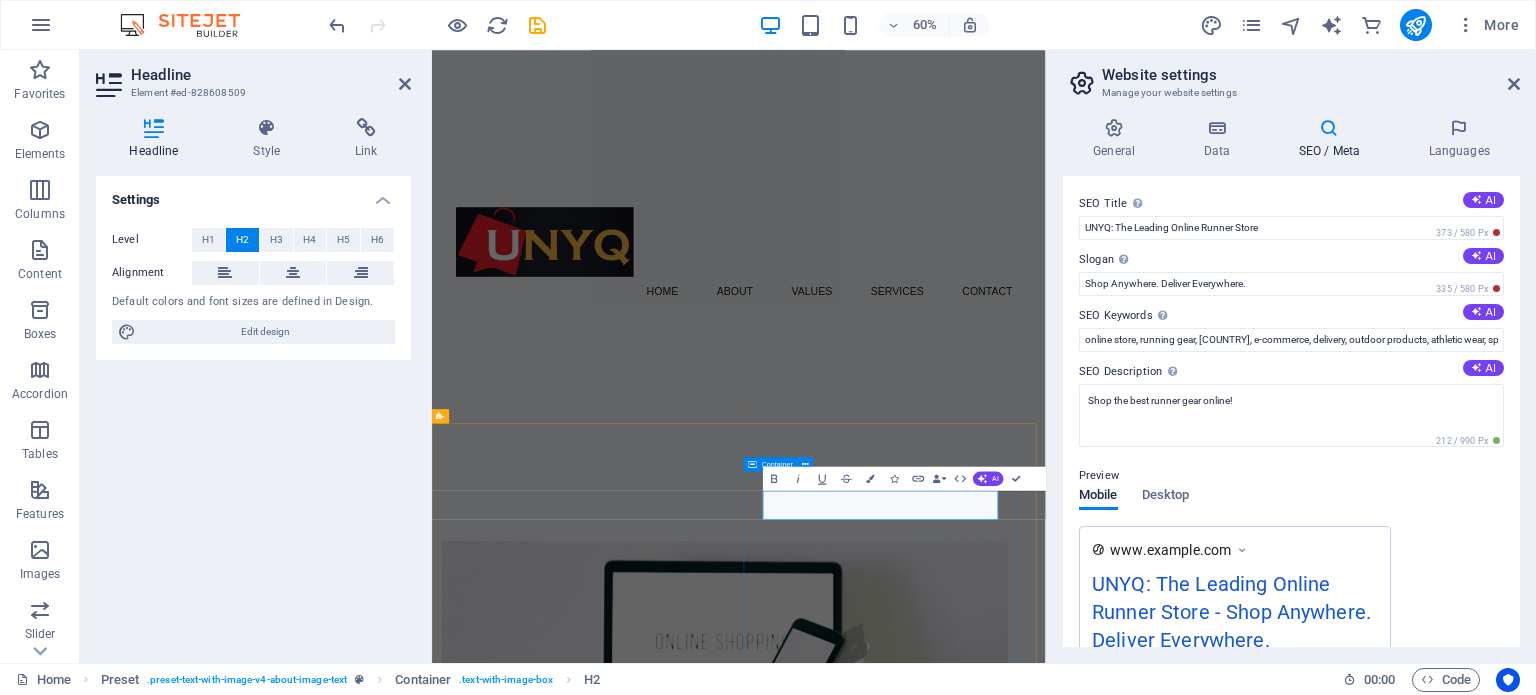 drag, startPoint x: 1178, startPoint y: 801, endPoint x: 963, endPoint y: 809, distance: 215.14879 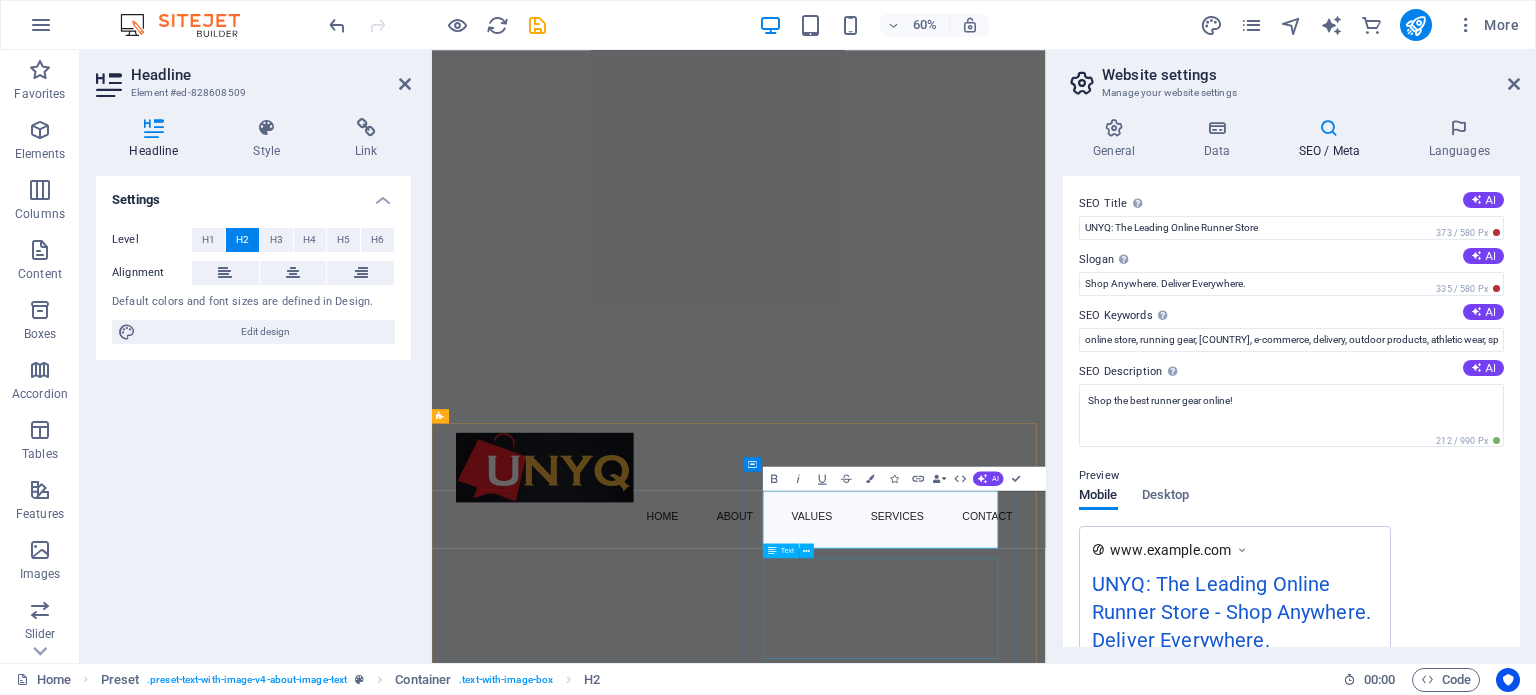 click on "At  UNYQ , we turn “I wish I could get that” into “It’s on its way!” We’re your friendly errand runners and online retail partners, connecting you to every product you love in South Africa—then getting it to Zimbabwe, Botswana, or anywhere in SA without breaking the bank. From shopping to shipping, we handle the hustle so you can enjoy the goods." at bounding box center [920, 1936] 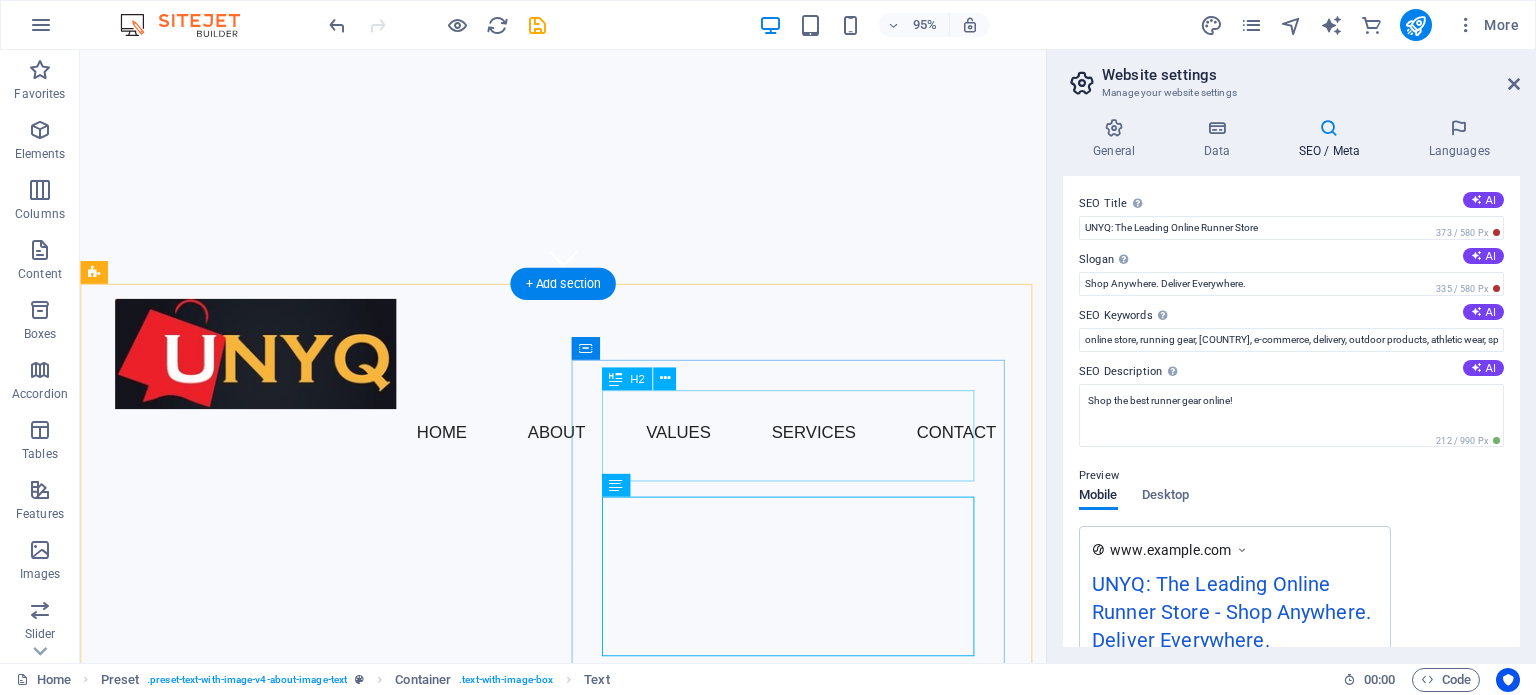 click on "Shop Anywhere. Deliver Everywhere." at bounding box center (568, 1484) 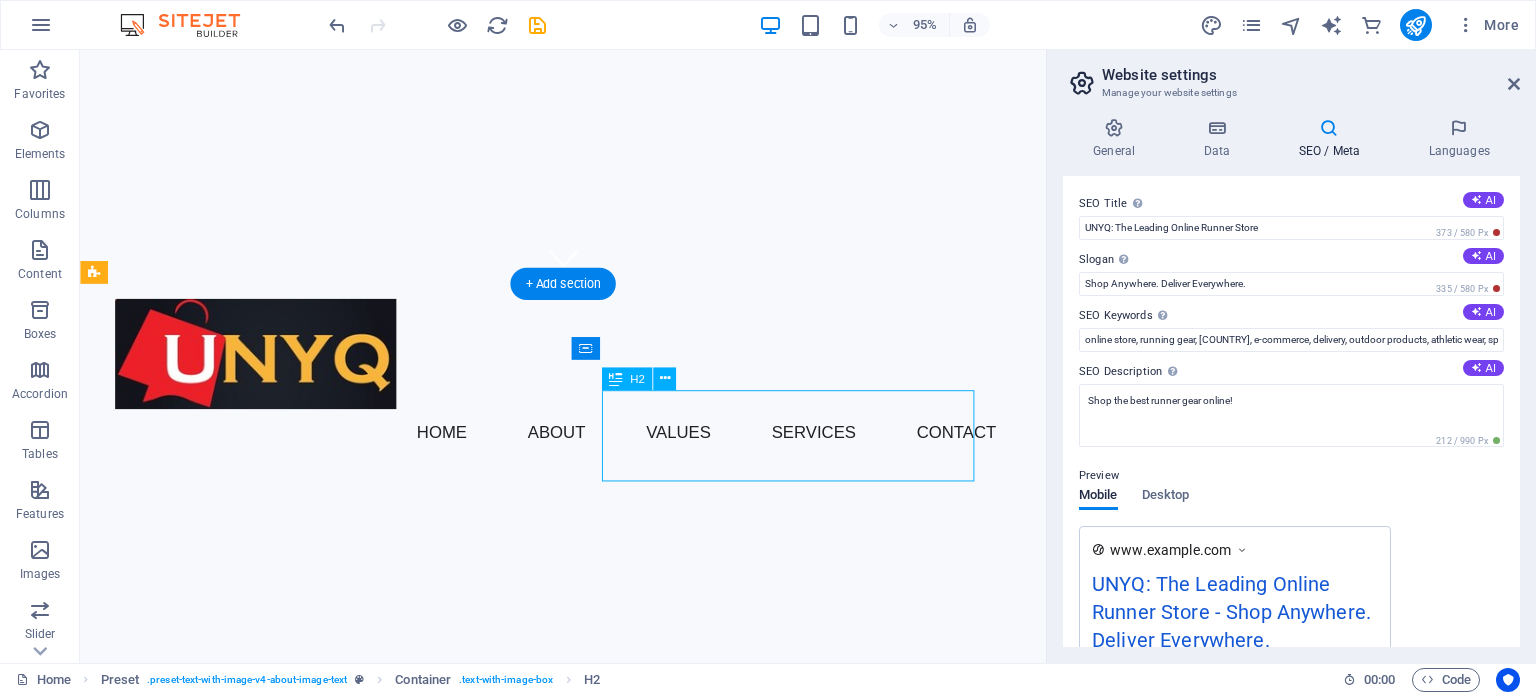 click on "Shop Anywhere. Deliver Everywhere." at bounding box center [568, 1484] 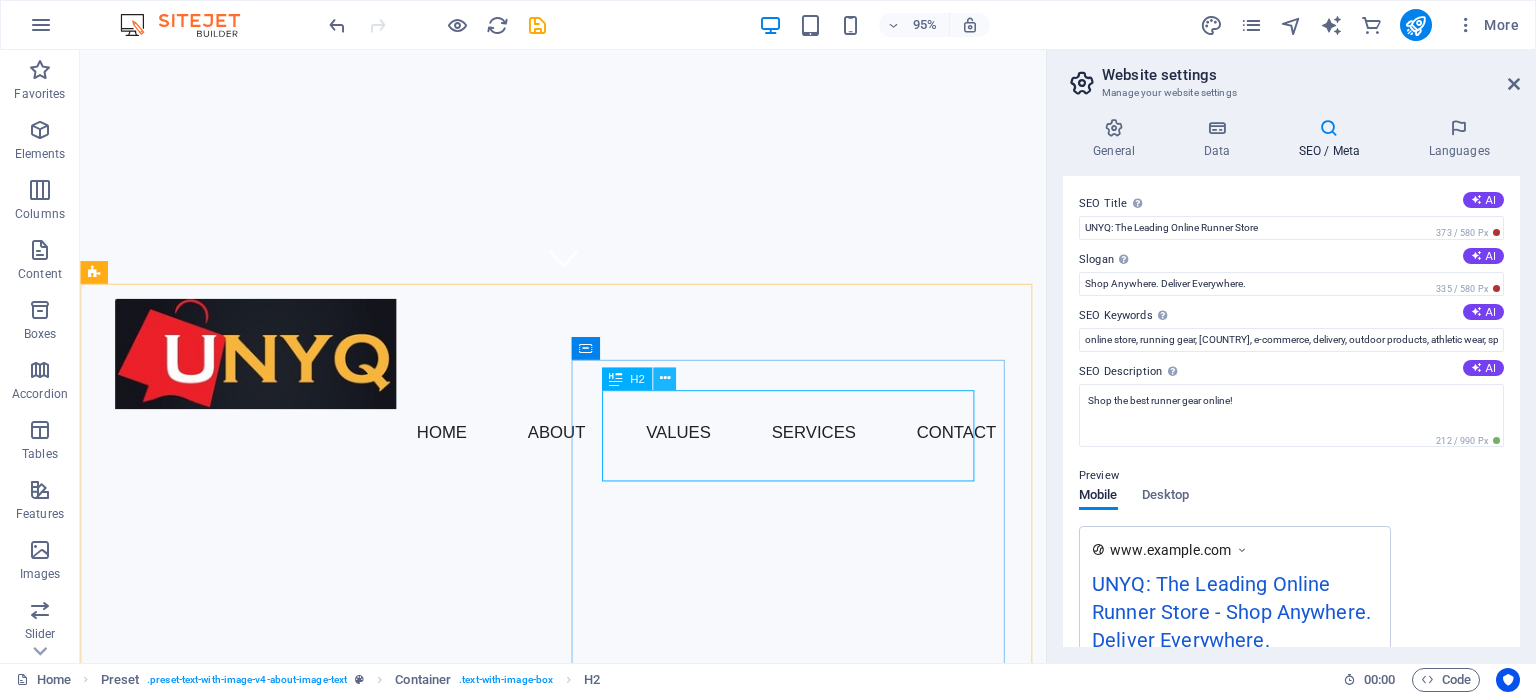 click at bounding box center [664, 378] 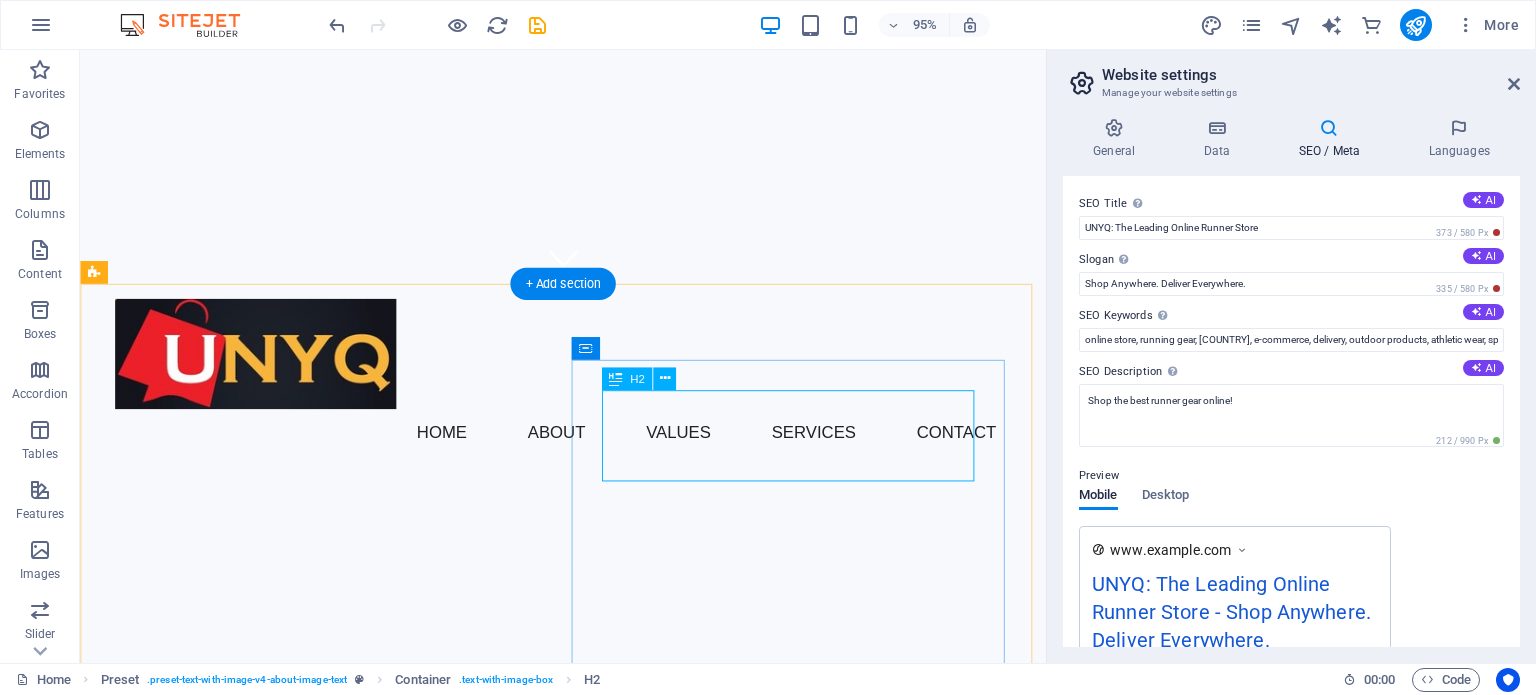click on "Shop Anywhere. Deliver Everywhere." at bounding box center [568, 1484] 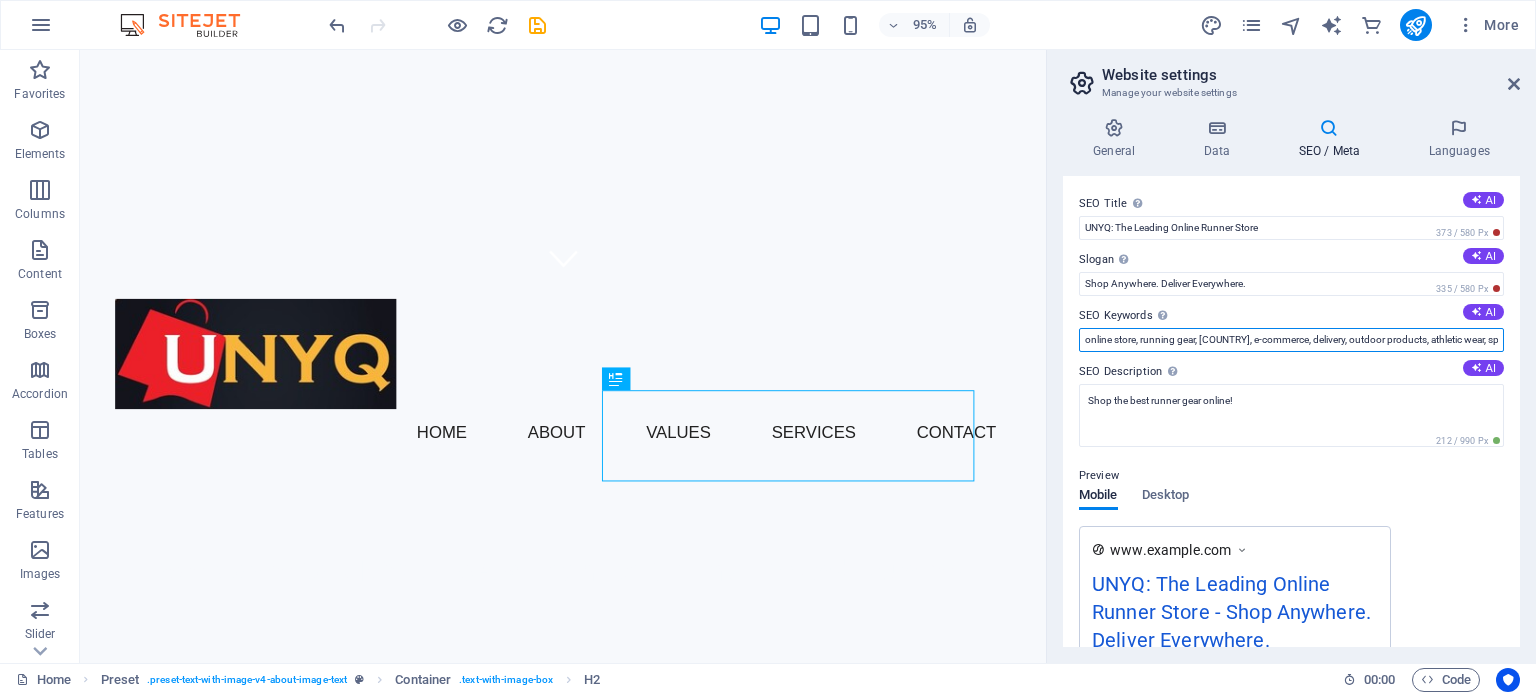 click on "online store, running gear, [COUNTRY], e-commerce, delivery, outdoor products, athletic wear, sports equipment" at bounding box center [1291, 340] 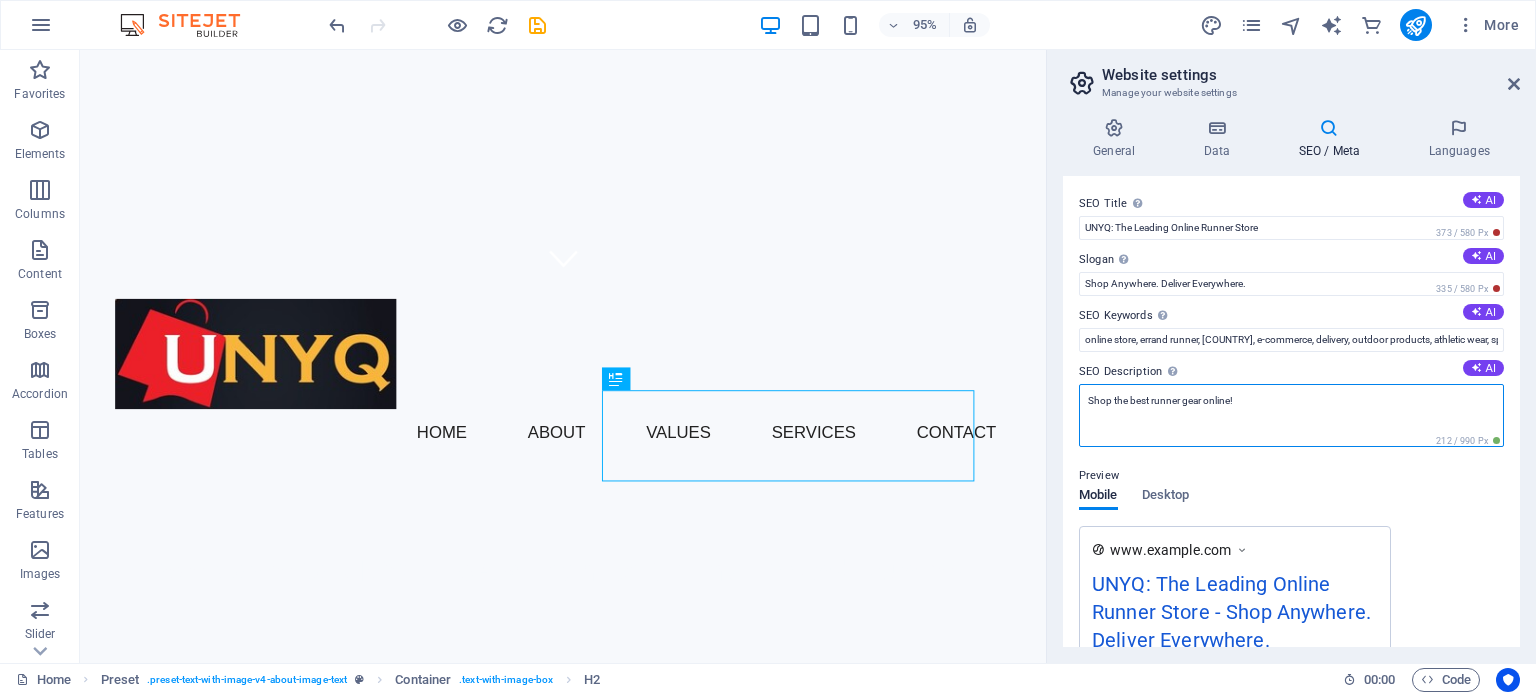 click on "Shop the best runner gear online!" at bounding box center [1291, 415] 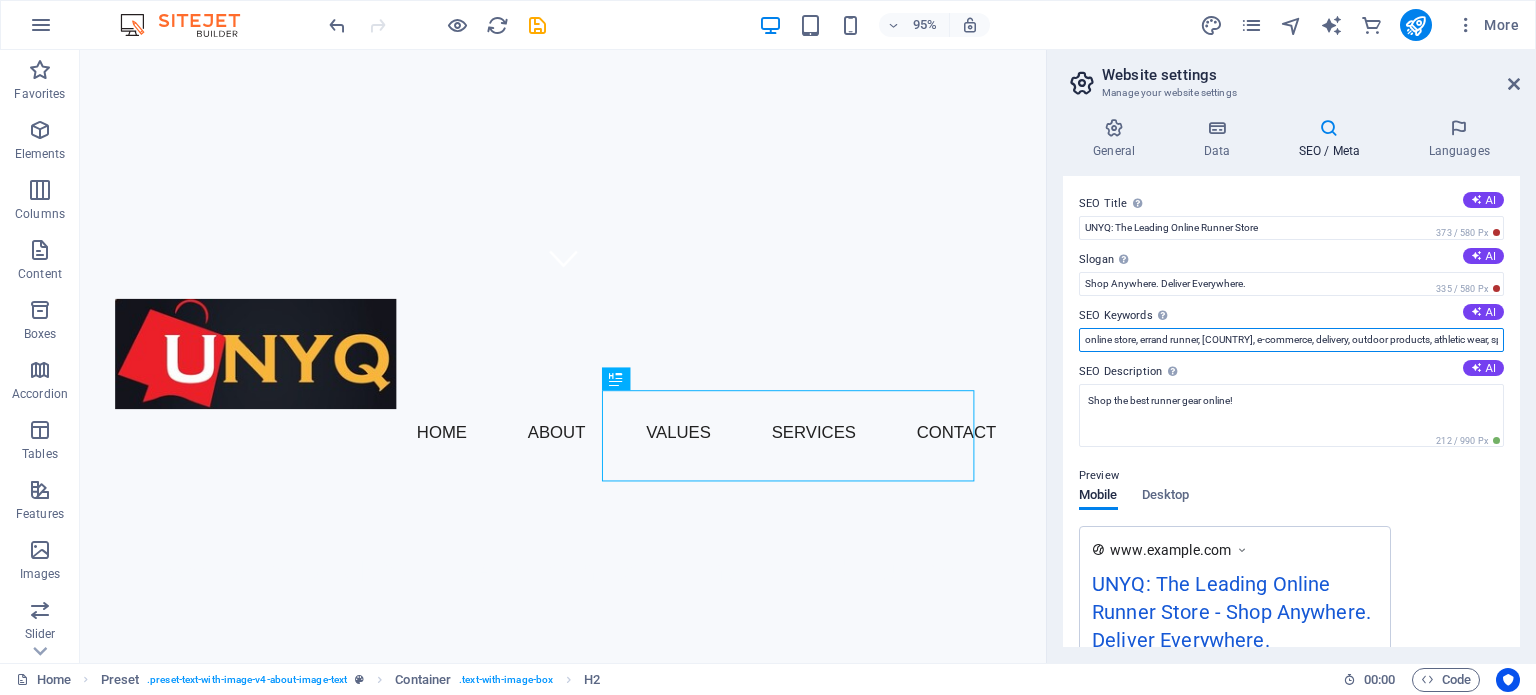 click on "online store, errand runner, South Africa, e-commerce, delivery, outdoor products, athletic wear, sports equipment" at bounding box center [1291, 340] 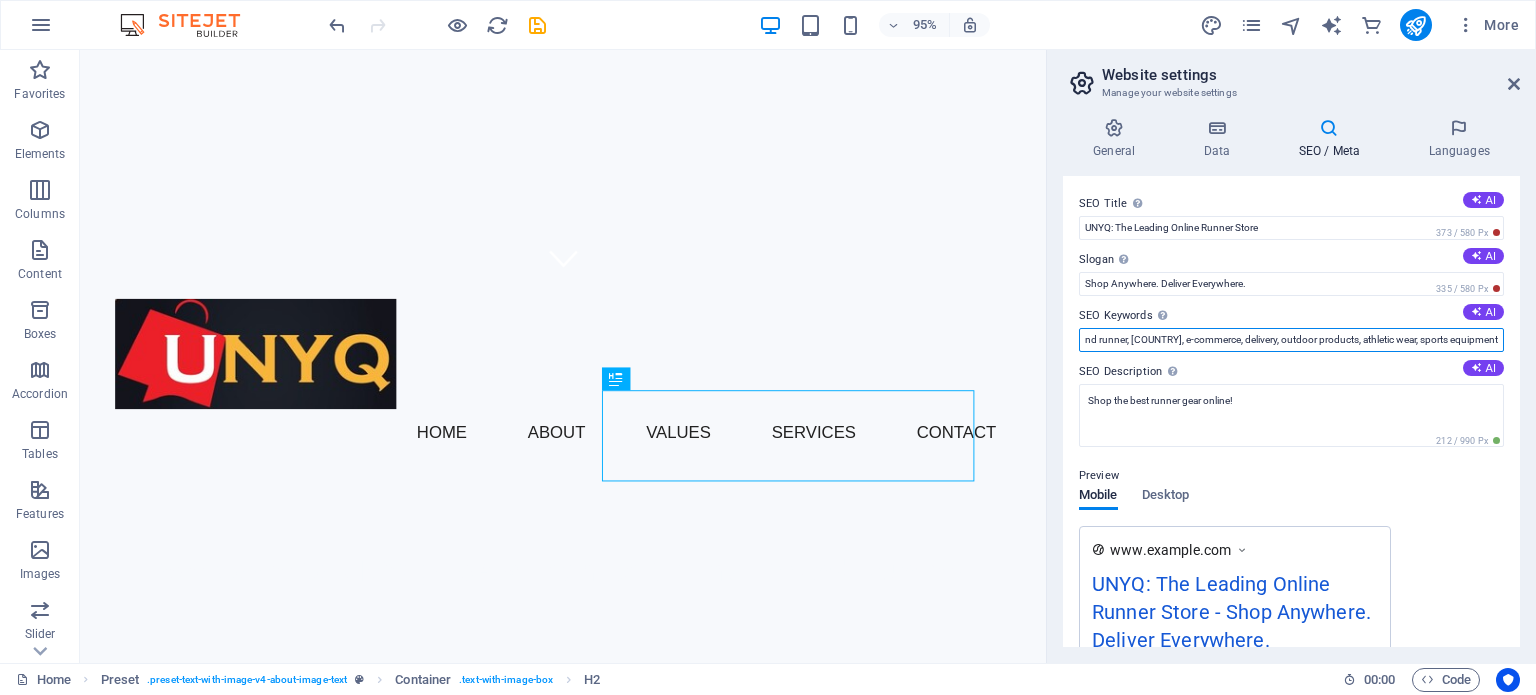 scroll, scrollTop: 0, scrollLeft: 88, axis: horizontal 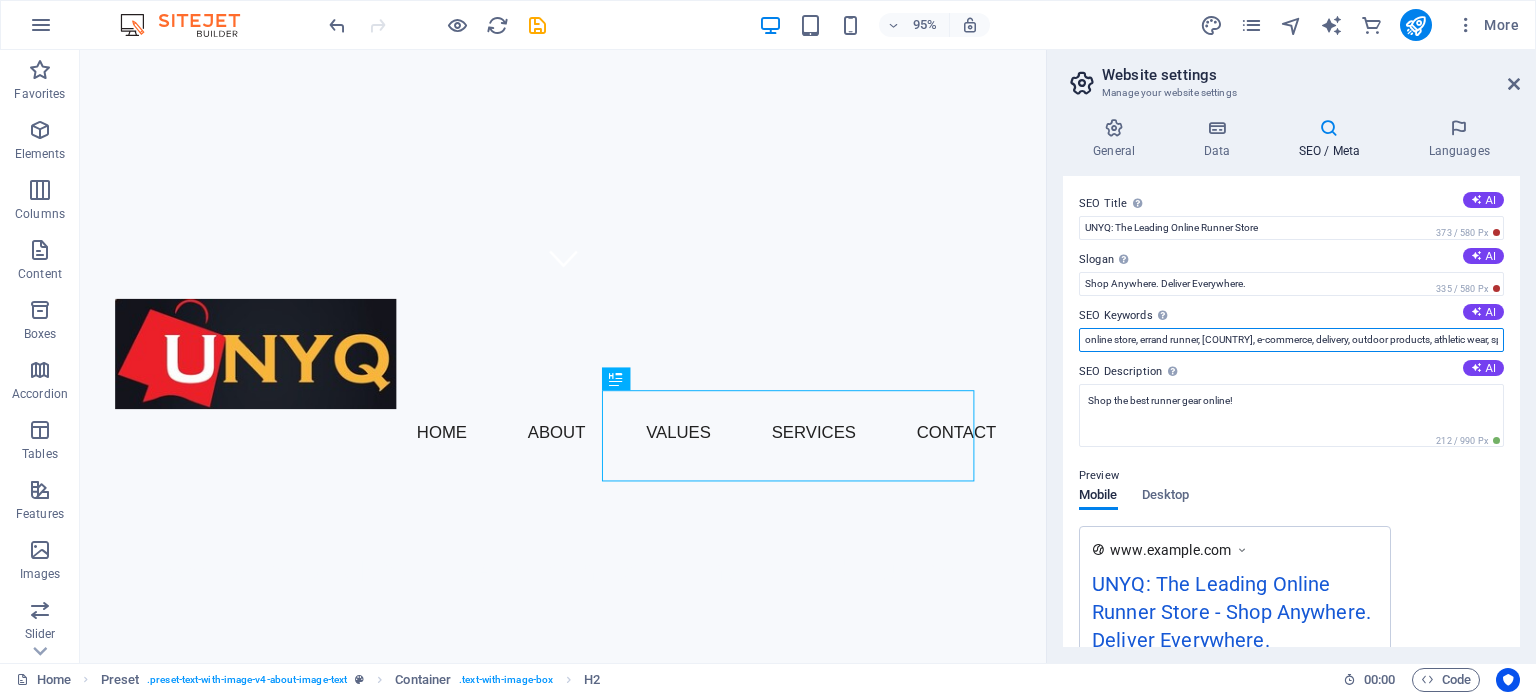 click on "online store, errand runner, South Africa, e-commerce, delivery, outdoor products, athletic wear, sports equipment" at bounding box center [1291, 340] 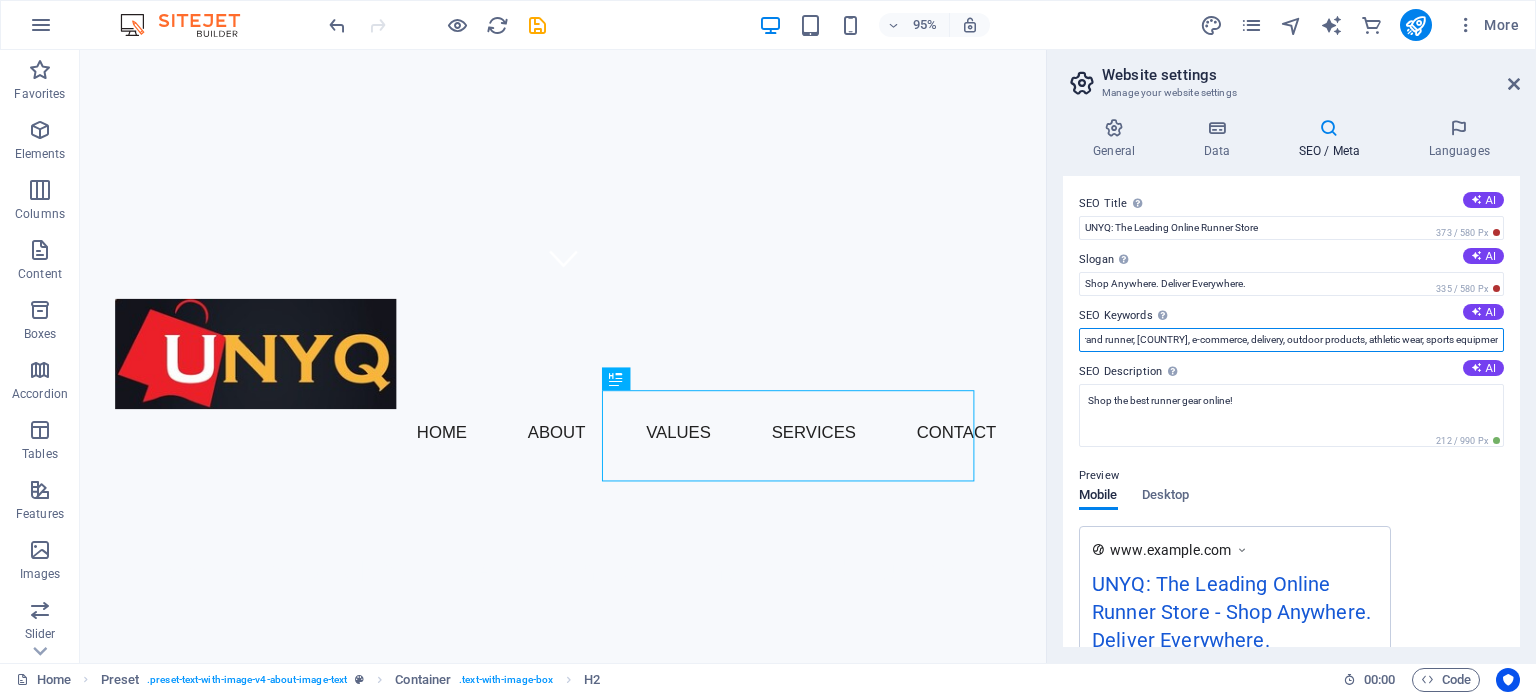 scroll, scrollTop: 0, scrollLeft: 88, axis: horizontal 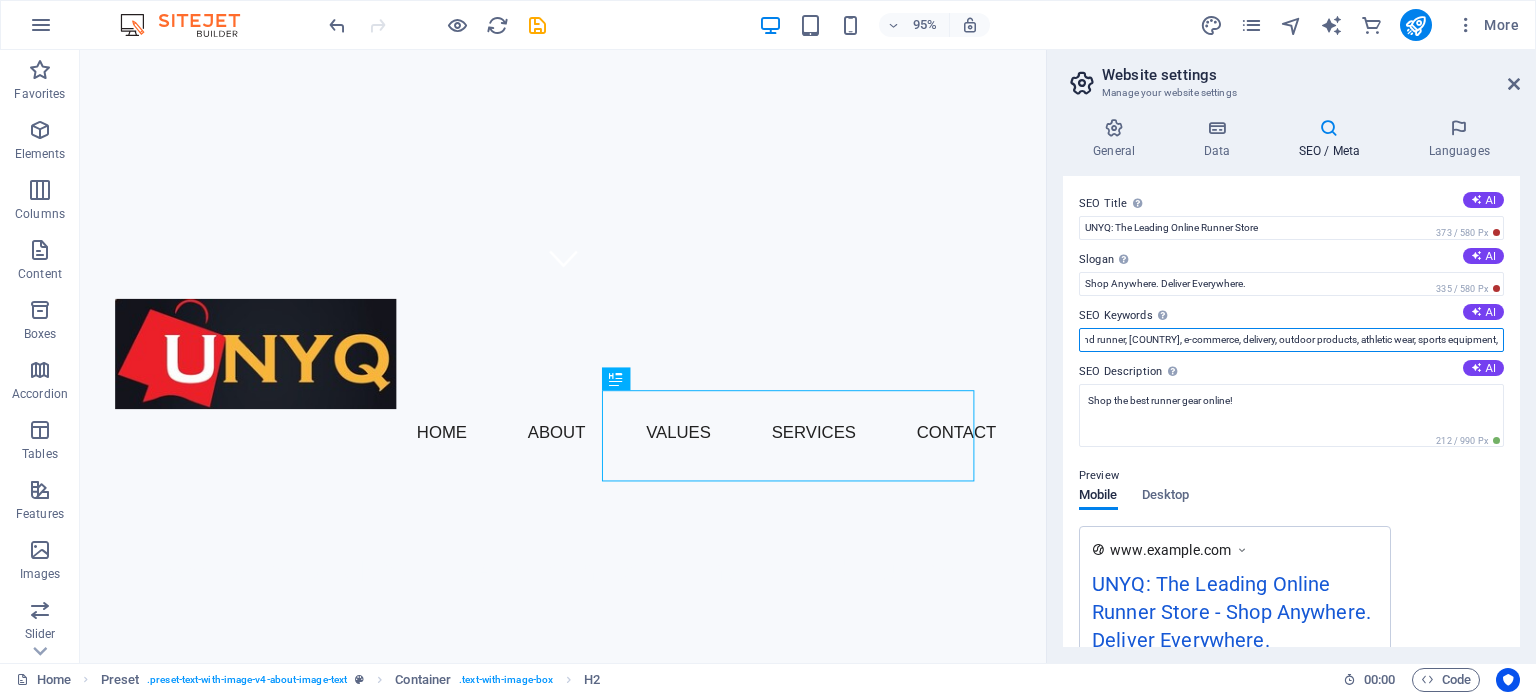 paste on "Online shopping South Africa to Zimbabwe  South Africa product delivery service  Affordable shipping South Africa to Botswana  Errand runner service South Africa  Cross-border delivery South Africa to Zimbabwe  Buy South African products online  Fast delivery South Africa to Botswana  Reliable parcel shipping Southern Africa  Online retail shipping Zimbabwe Botswana  Shop South African brands abroad  International courier service Southern Africa  Affordable product shipping to Zimbabwe  Trusted errand runners South Africa  South Africa online shopping with delivery  Doorstep delivery South African products" 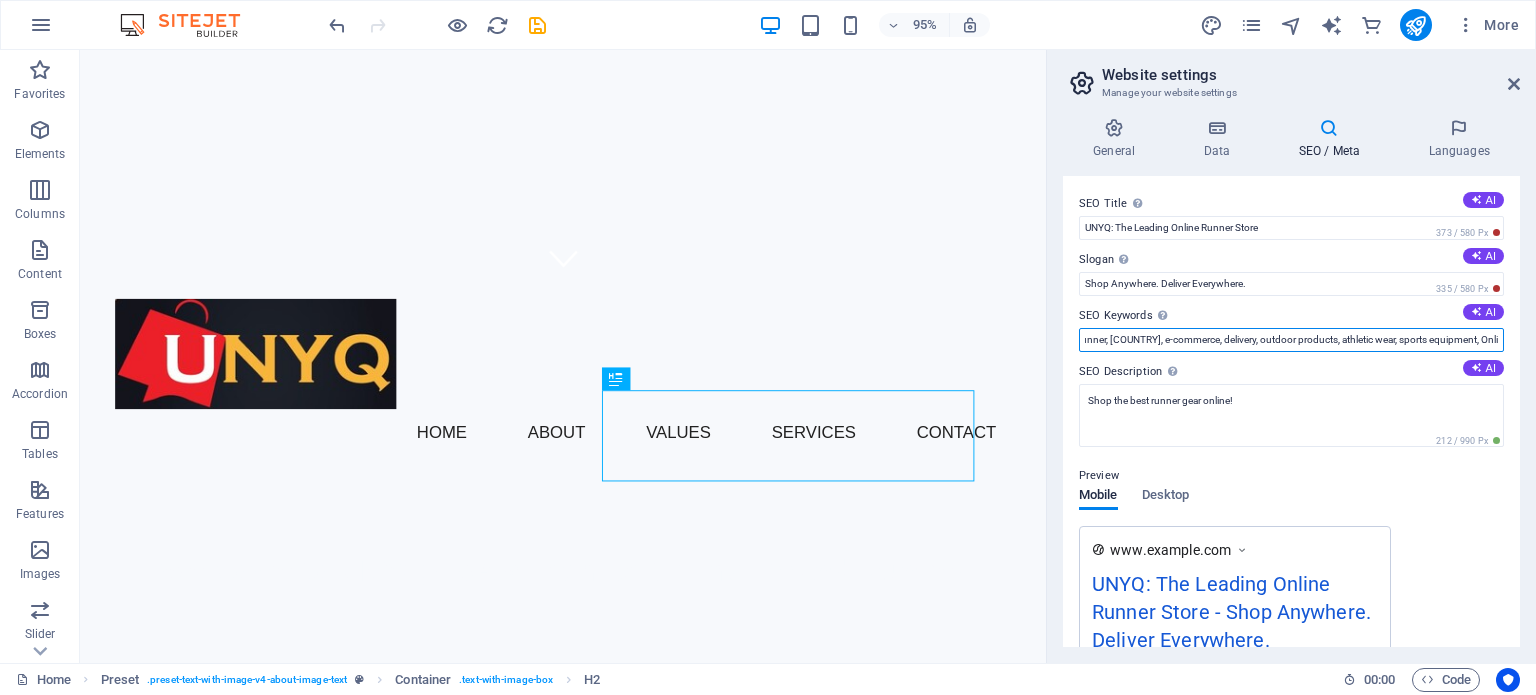 scroll, scrollTop: 0, scrollLeft: 2826, axis: horizontal 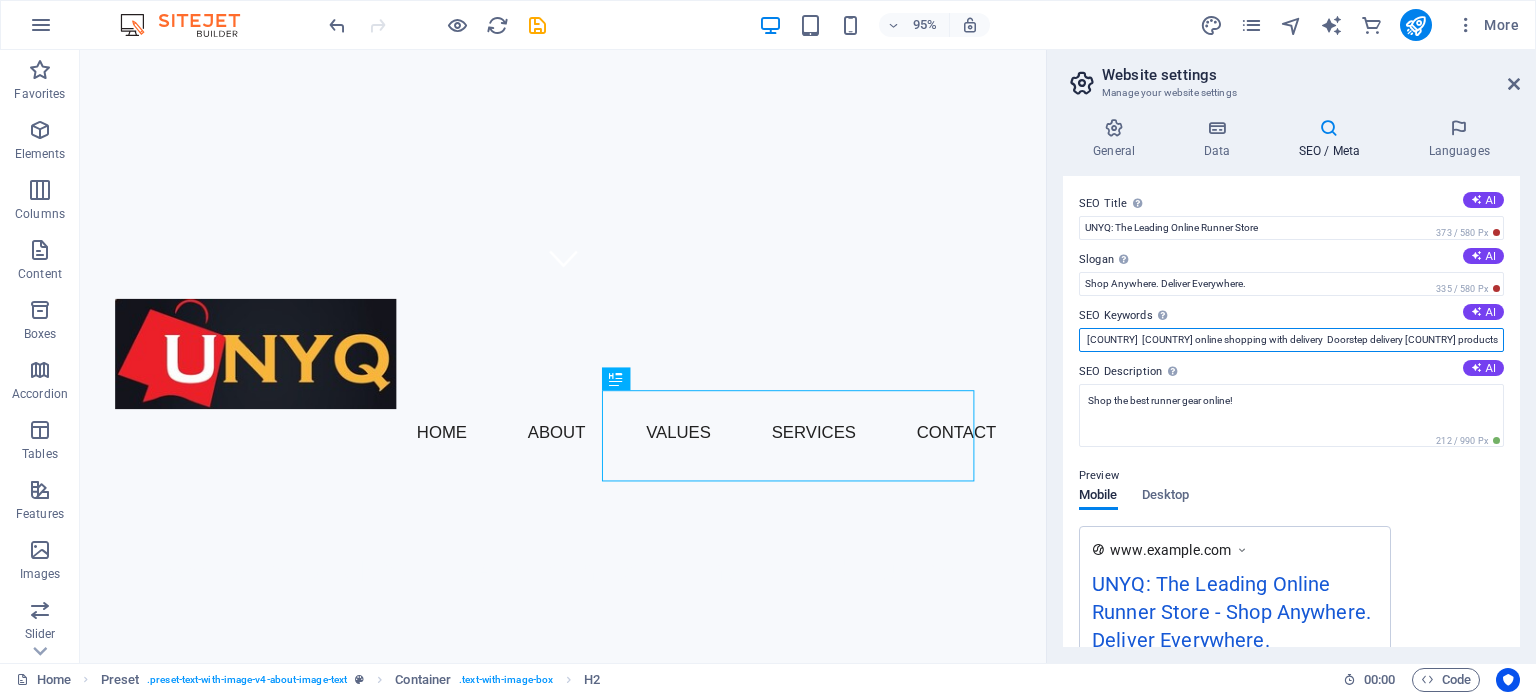 click on "online store, errand runner, South Africa, e-commerce, delivery, outdoor products, athletic wear, sports equipment, Online shopping South Africa to Zimbabwe  South Africa product delivery service  Affordable shipping South Africa to Botswana  Errand runner service South Africa  Cross-border delivery South Africa to Zimbabwe  Buy South African products online  Fast delivery South Africa to Botswana  Reliable parcel shipping Southern Africa  Online retail shipping Zimbabwe Botswana  Shop South African brands abroad  International courier service Southern Africa  Affordable product shipping to Zimbabwe  Trusted errand runners South Africa  South Africa online shopping with delivery  Doorstep delivery South African products" at bounding box center (1291, 340) 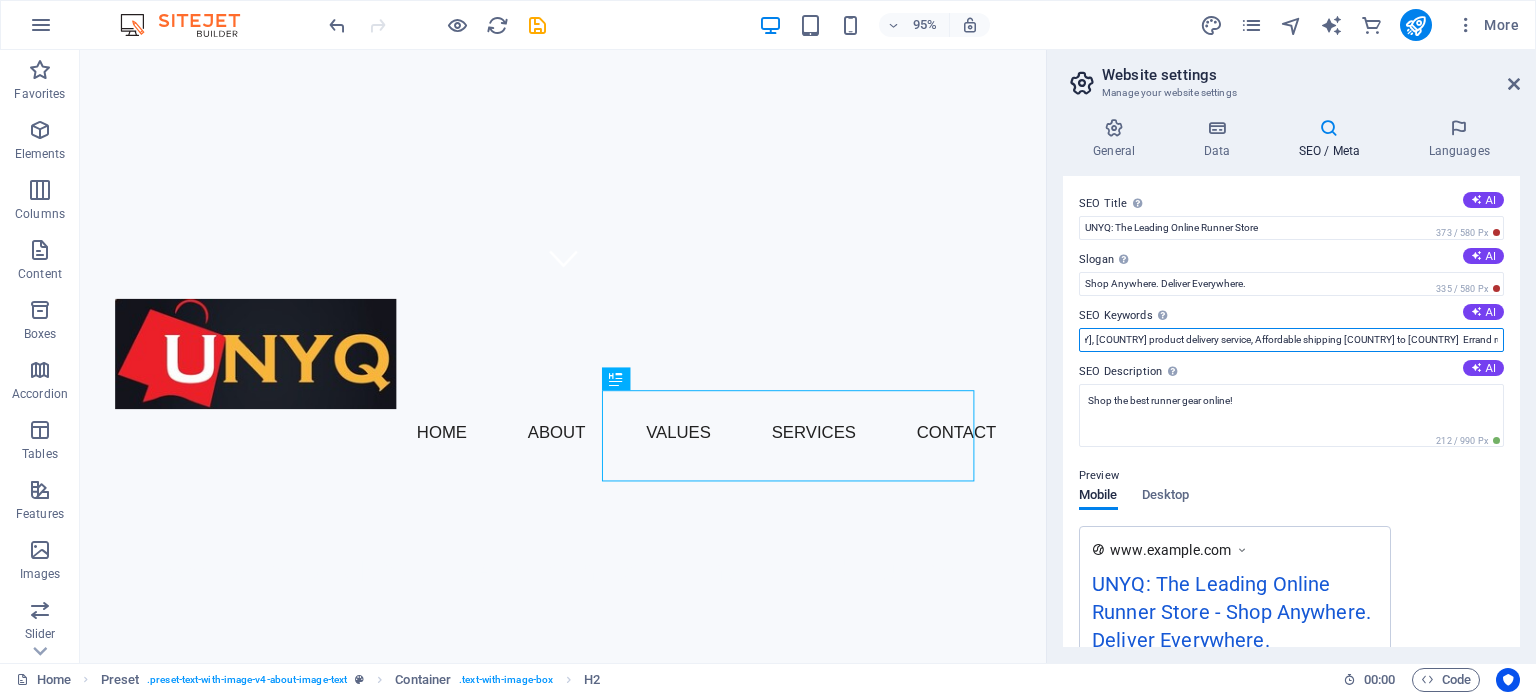 scroll, scrollTop: 0, scrollLeft: 674, axis: horizontal 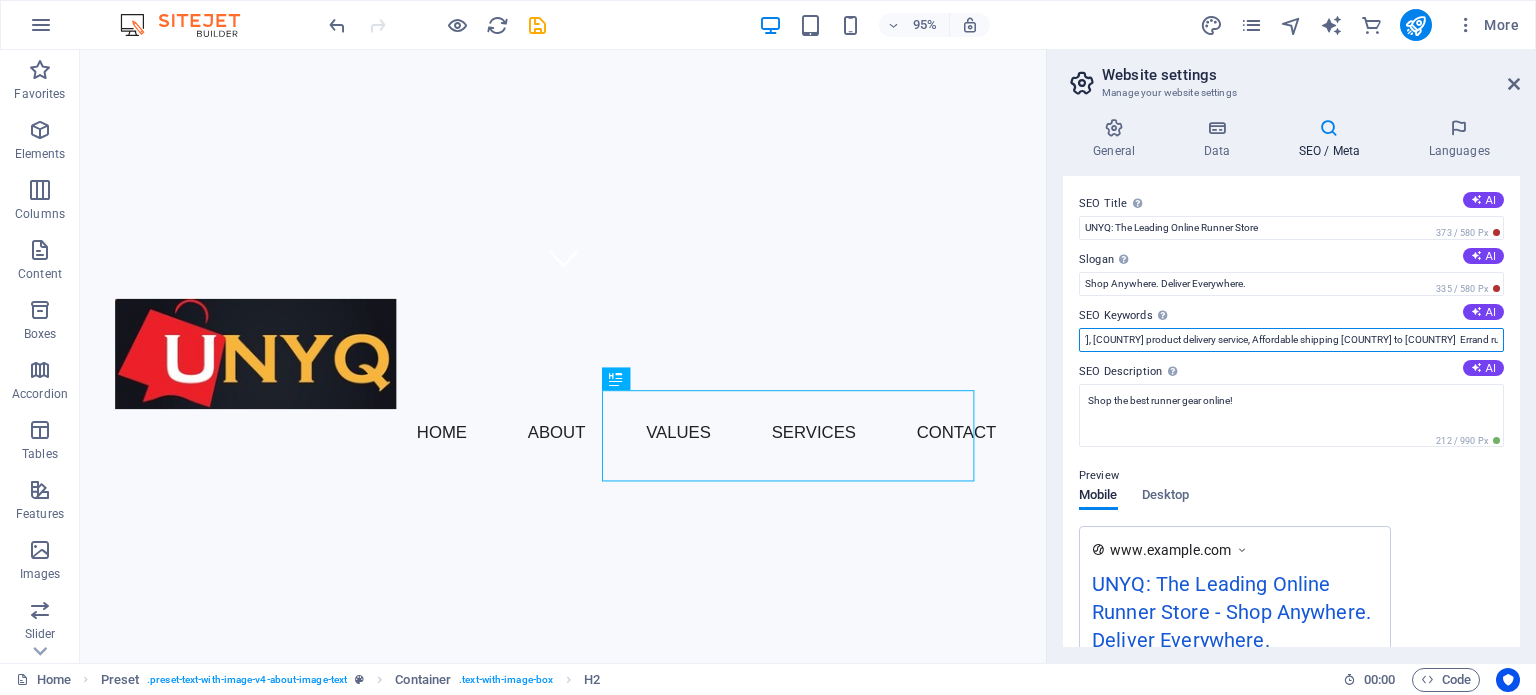 click on "online store, errand runner, South Africa, e-commerce, delivery, outdoor products, athletic wear, sports equipment, Online shopping South Africa to Zimbabwe, South Africa product delivery service, Affordable shipping South Africa to Botswana  Errand runner service South Africa  Cross-border delivery South Africa to Zimbabwe  Buy South African products online  Fast delivery South Africa to Botswana  Reliable parcel shipping Southern Africa  Online retail shipping Zimbabwe Botswana  Shop South African brands abroad  International courier service Southern Africa  Affordable product shipping to Zimbabwe  Trusted errand runners South Africa  South Africa online shopping with delivery  Doorstep delivery South African products" at bounding box center [1291, 340] 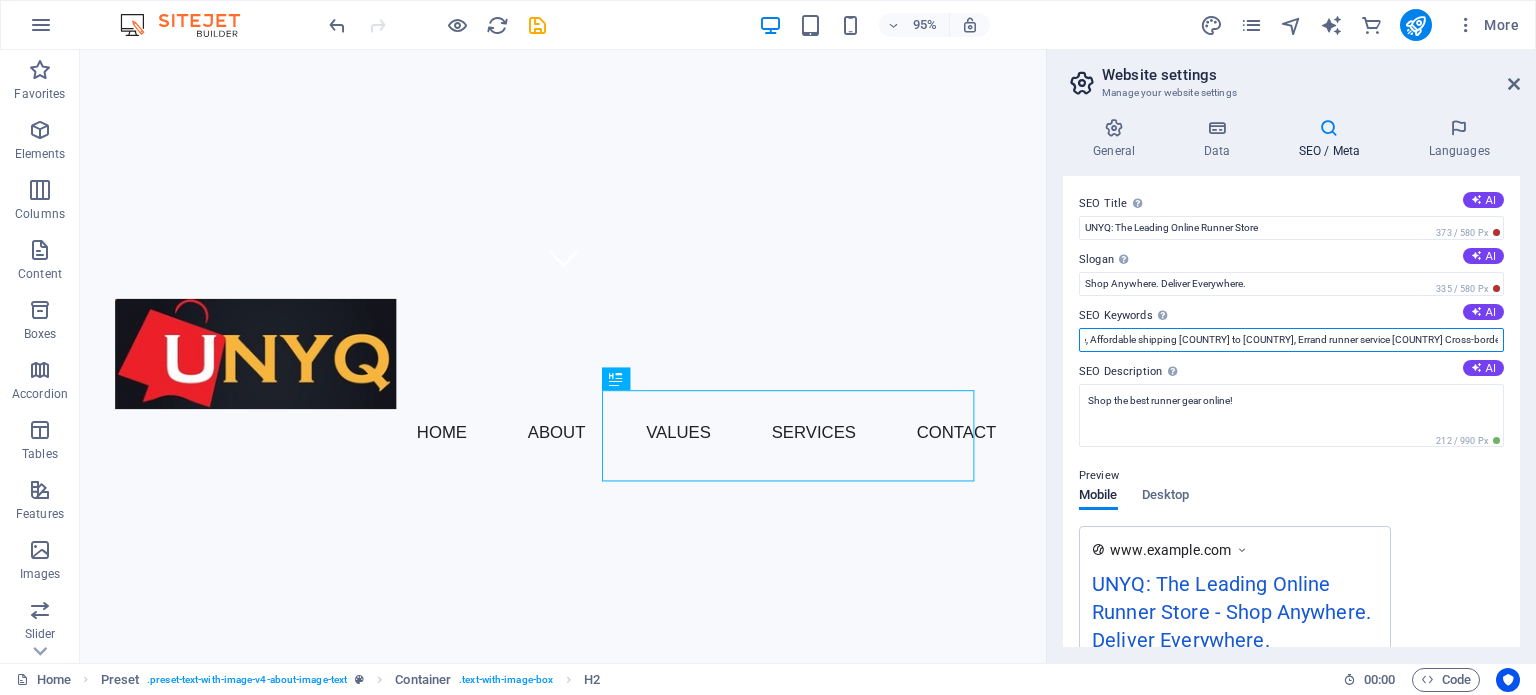 scroll, scrollTop: 0, scrollLeft: 840, axis: horizontal 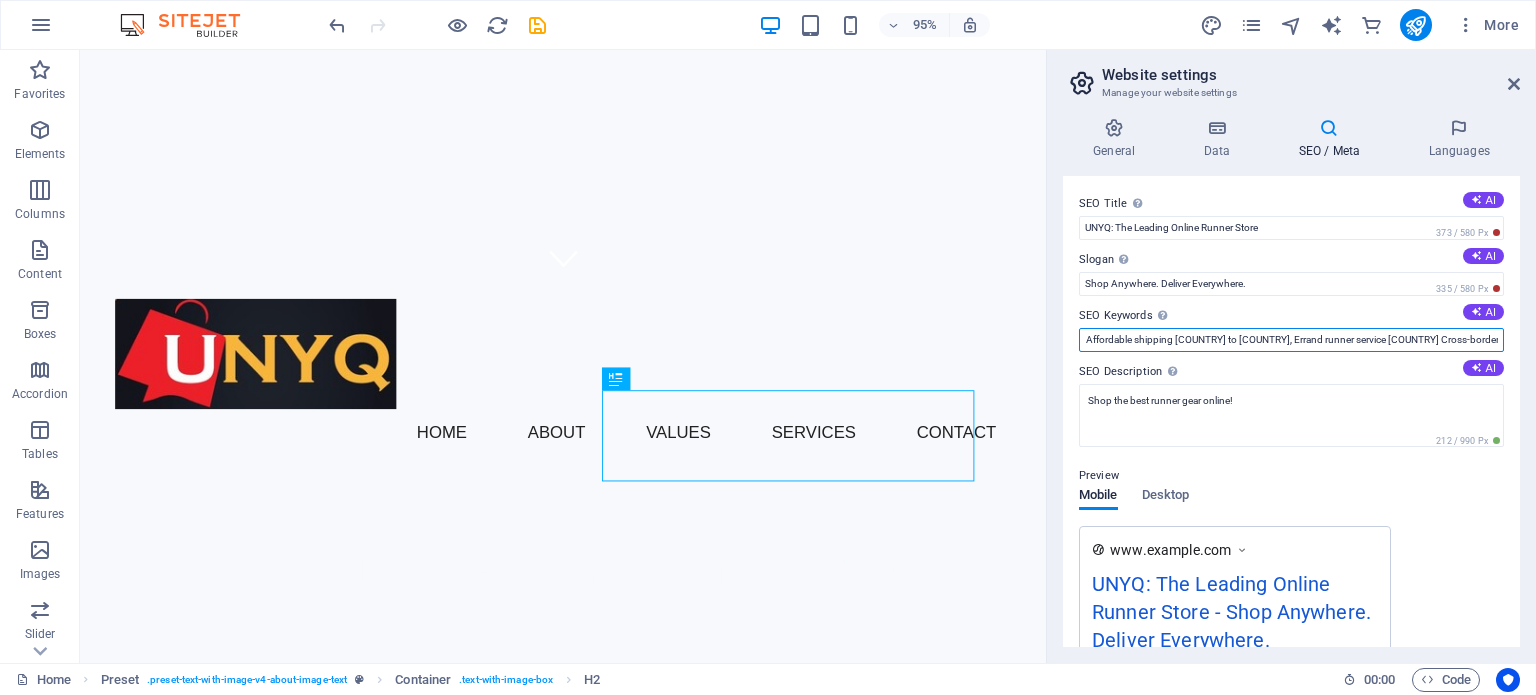 click on "online store, errand runner, South Africa, e-commerce, delivery, outdoor products, athletic wear, sports equipment, Online shopping South Africa to Zimbabwe, South Africa product delivery service, Affordable shipping South Africa to Botswana,  Errand runner service South Africa  Cross-border delivery South Africa to Zimbabwe  Buy South African products online  Fast delivery South Africa to Botswana  Reliable parcel shipping Southern Africa  Online retail shipping Zimbabwe Botswana  Shop South African brands abroad  International courier service Southern Africa  Affordable product shipping to Zimbabwe  Trusted errand runners South Africa  South Africa online shopping with delivery  Doorstep delivery South African products" at bounding box center [1291, 340] 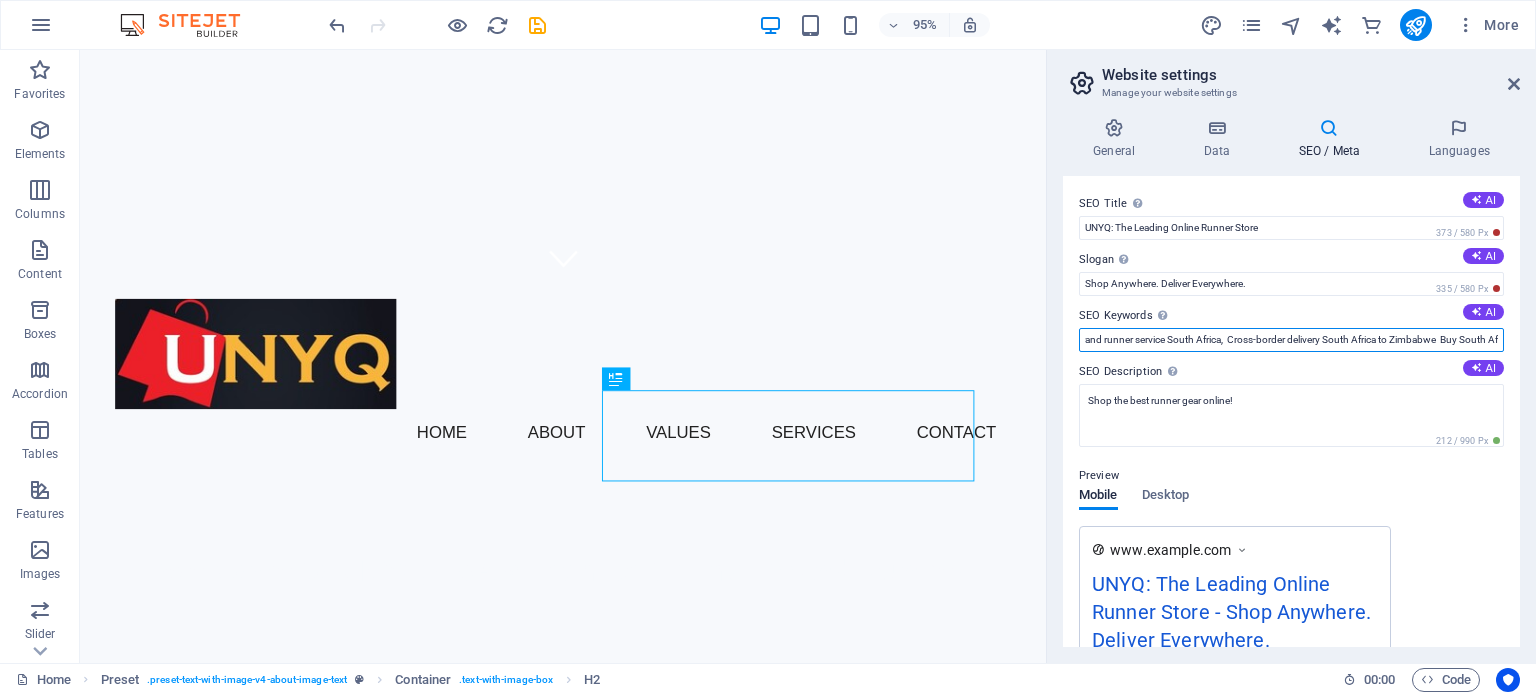 scroll, scrollTop: 0, scrollLeft: 1070, axis: horizontal 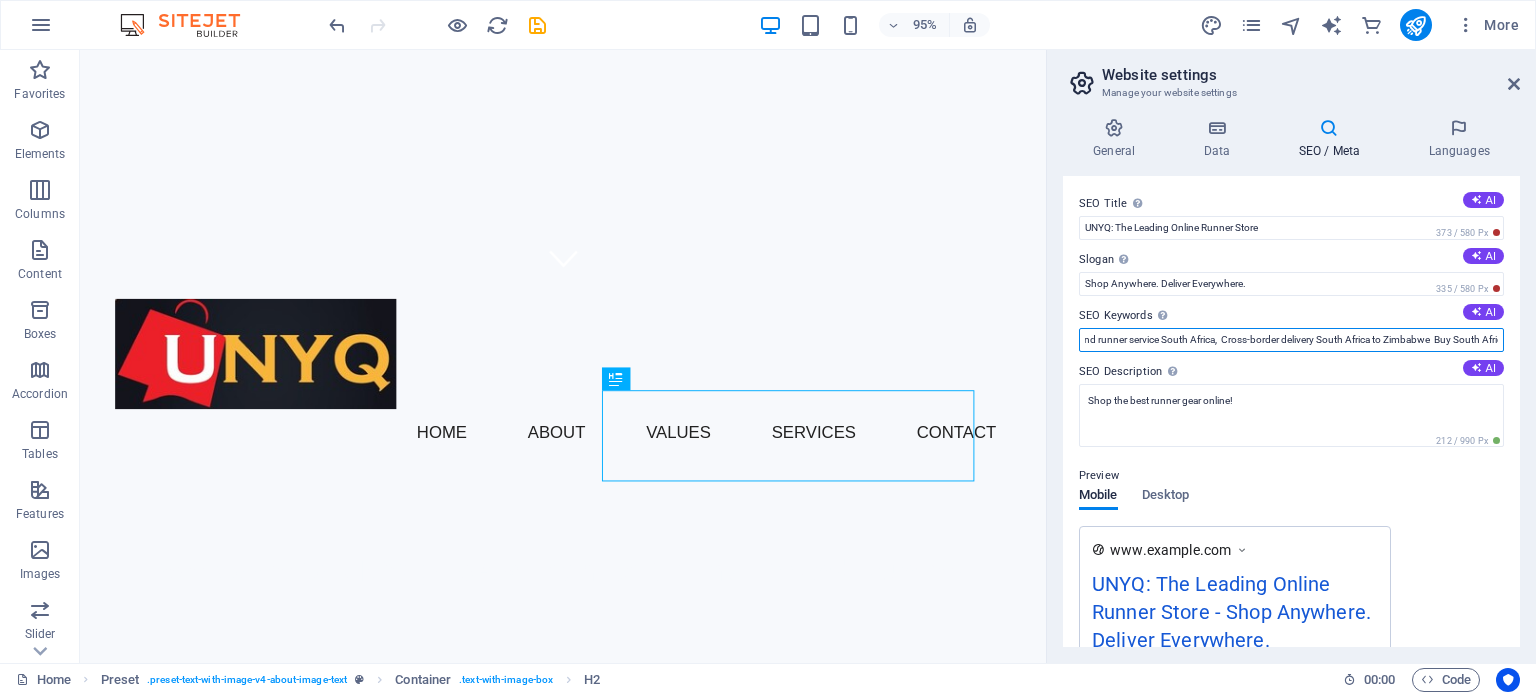 click on "online store, errand runner, South Africa, e-commerce, delivery, outdoor products, athletic wear, sports equipment, Online shopping South Africa to Zimbabwe, South Africa product delivery service, Affordable shipping South Africa to Botswana,  Errand runner service South Africa,  Cross-border delivery South Africa to Zimbabwe  Buy South African products online  Fast delivery South Africa to Botswana  Reliable parcel shipping Southern Africa  Online retail shipping Zimbabwe Botswana  Shop South African brands abroad  International courier service Southern Africa  Affordable product shipping to Zimbabwe  Trusted errand runners South Africa  South Africa online shopping with delivery  Doorstep delivery South African products" at bounding box center (1291, 340) 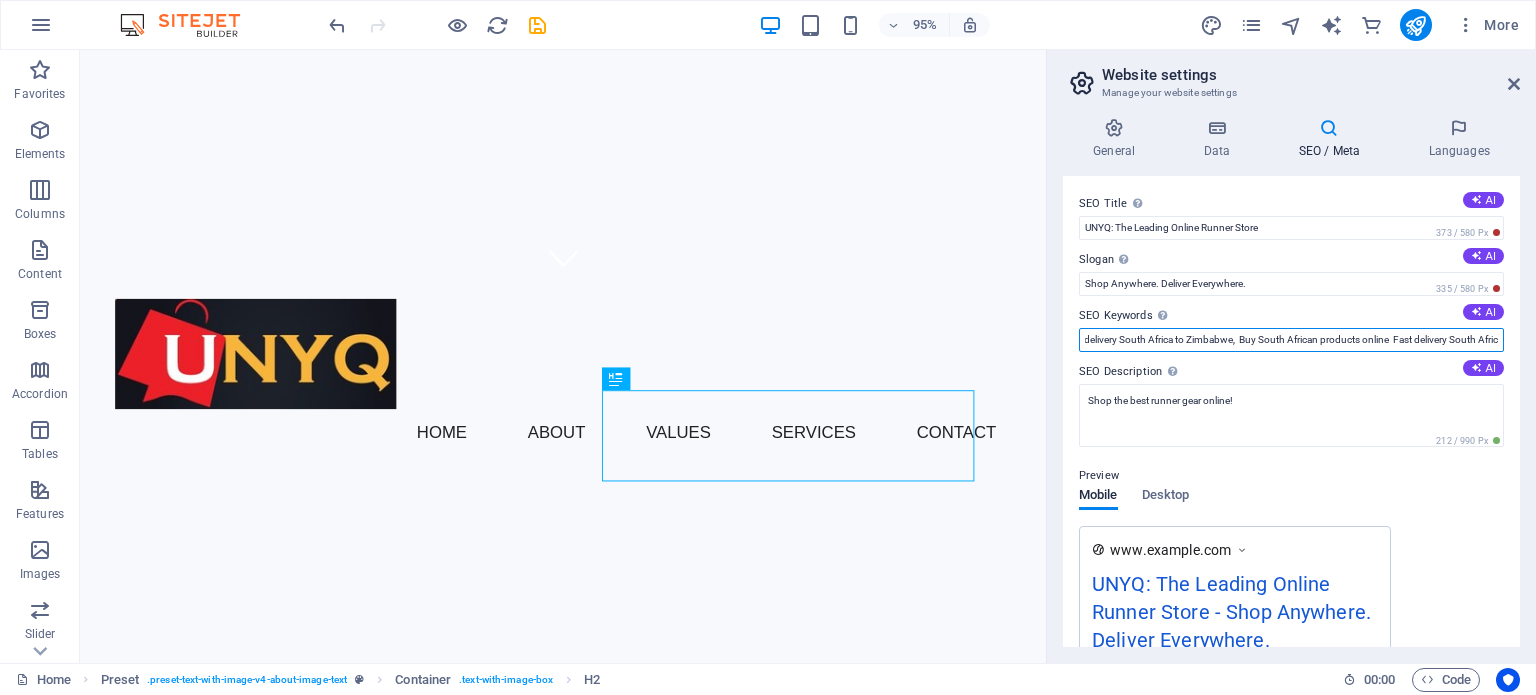 scroll, scrollTop: 0, scrollLeft: 1281, axis: horizontal 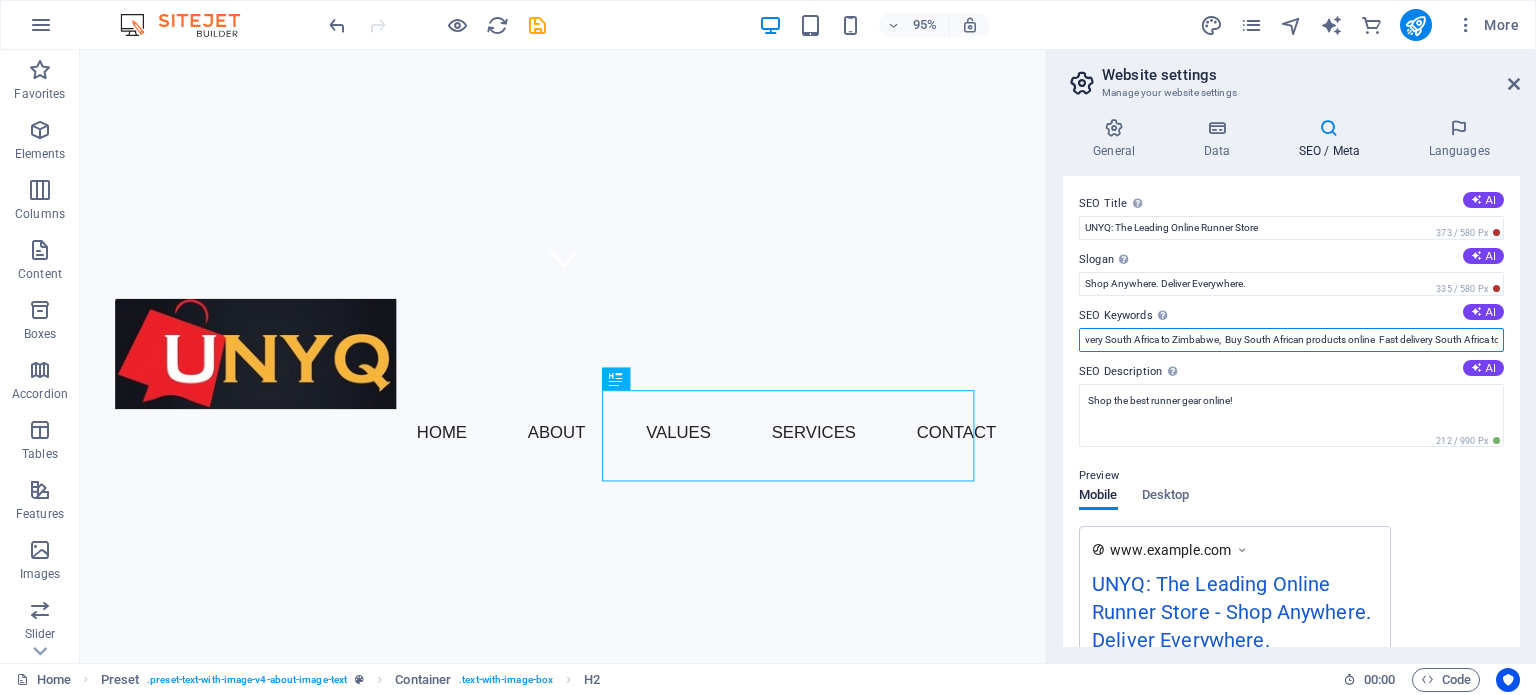 click on "online store, errand runner, South Africa, e-commerce, delivery, outdoor products, athletic wear, sports equipment, Online shopping South Africa to Zimbabwe, South Africa product delivery service, Affordable shipping South Africa to Botswana,  Errand runner service South Africa,  Cross-border delivery South Africa to Zimbabwe,  Buy South African products online  Fast delivery South Africa to Botswana  Reliable parcel shipping Southern Africa  Online retail shipping Zimbabwe Botswana  Shop South African brands abroad  International courier service Southern Africa  Affordable product shipping to Zimbabwe  Trusted errand runners South Africa  South Africa online shopping with delivery  Doorstep delivery South African products" at bounding box center (1291, 340) 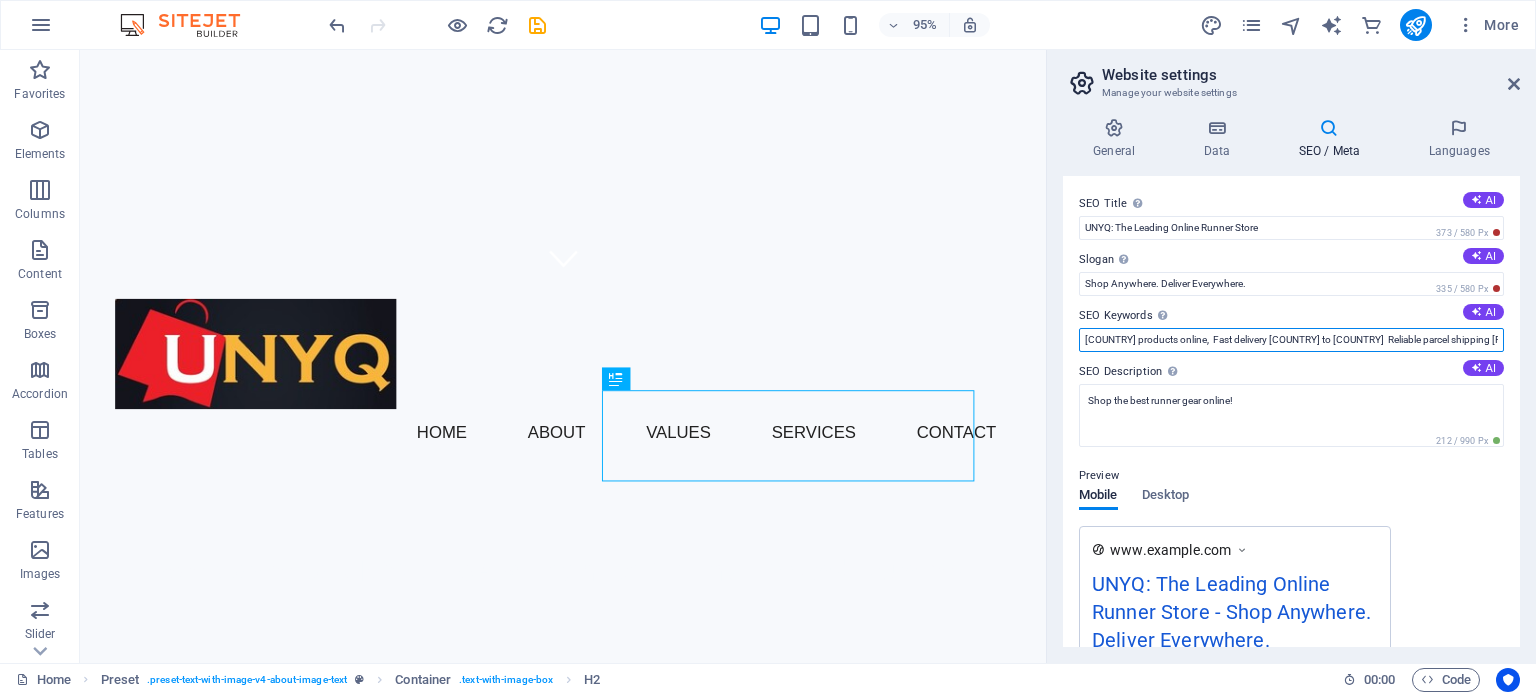 scroll, scrollTop: 0, scrollLeft: 1469, axis: horizontal 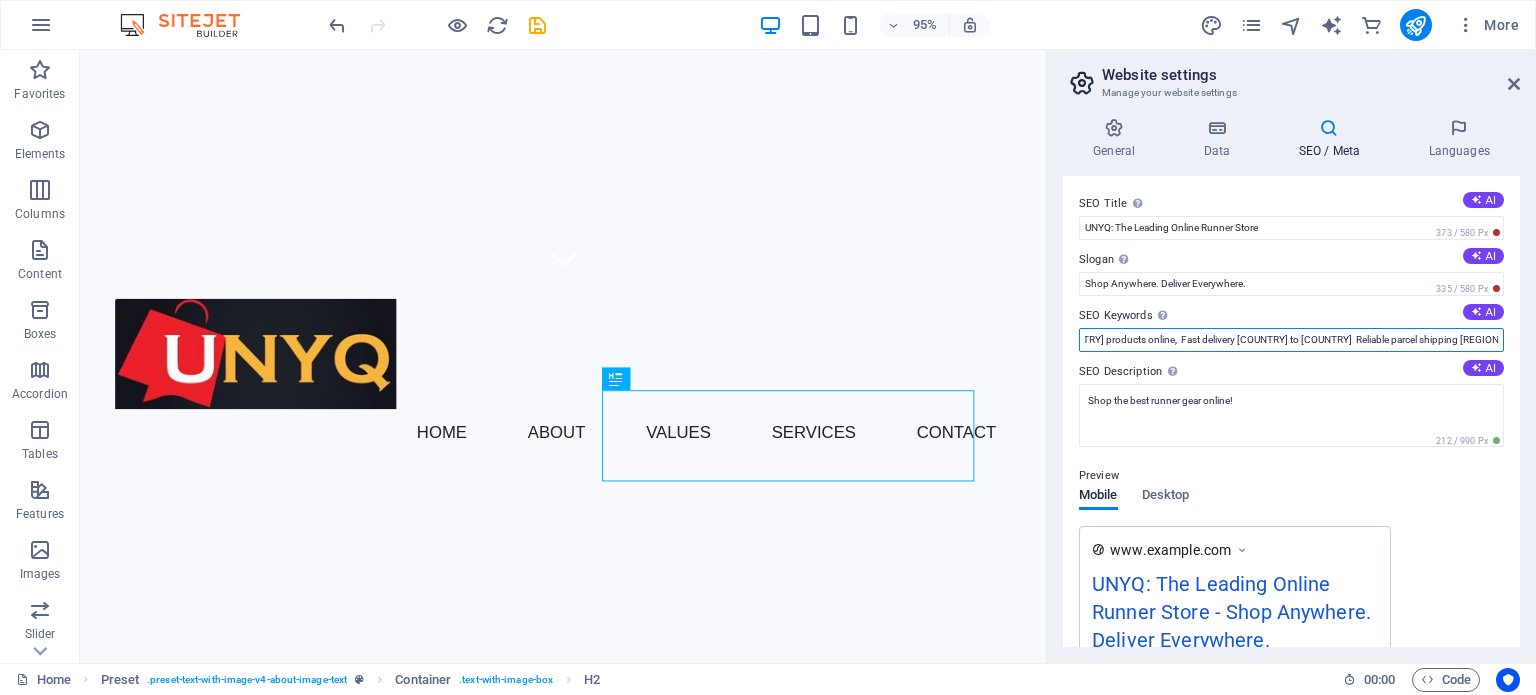 click on "online store, errand runner, South Africa, e-commerce, delivery, outdoor products, athletic wear, sports equipment, Online shopping South Africa to Zimbabwe, South Africa product delivery service, Affordable shipping South Africa to Botswana,  Errand runner service South Africa,  Cross-border delivery South Africa to Zimbabwe,  Buy South African products online,  Fast delivery South Africa to Botswana  Reliable parcel shipping Southern Africa  Online retail shipping Zimbabwe Botswana  Shop South African brands abroad  International courier service Southern Africa  Affordable product shipping to Zimbabwe  Trusted errand runners South Africa  South Africa online shopping with delivery  Doorstep delivery South African products" at bounding box center (1291, 340) 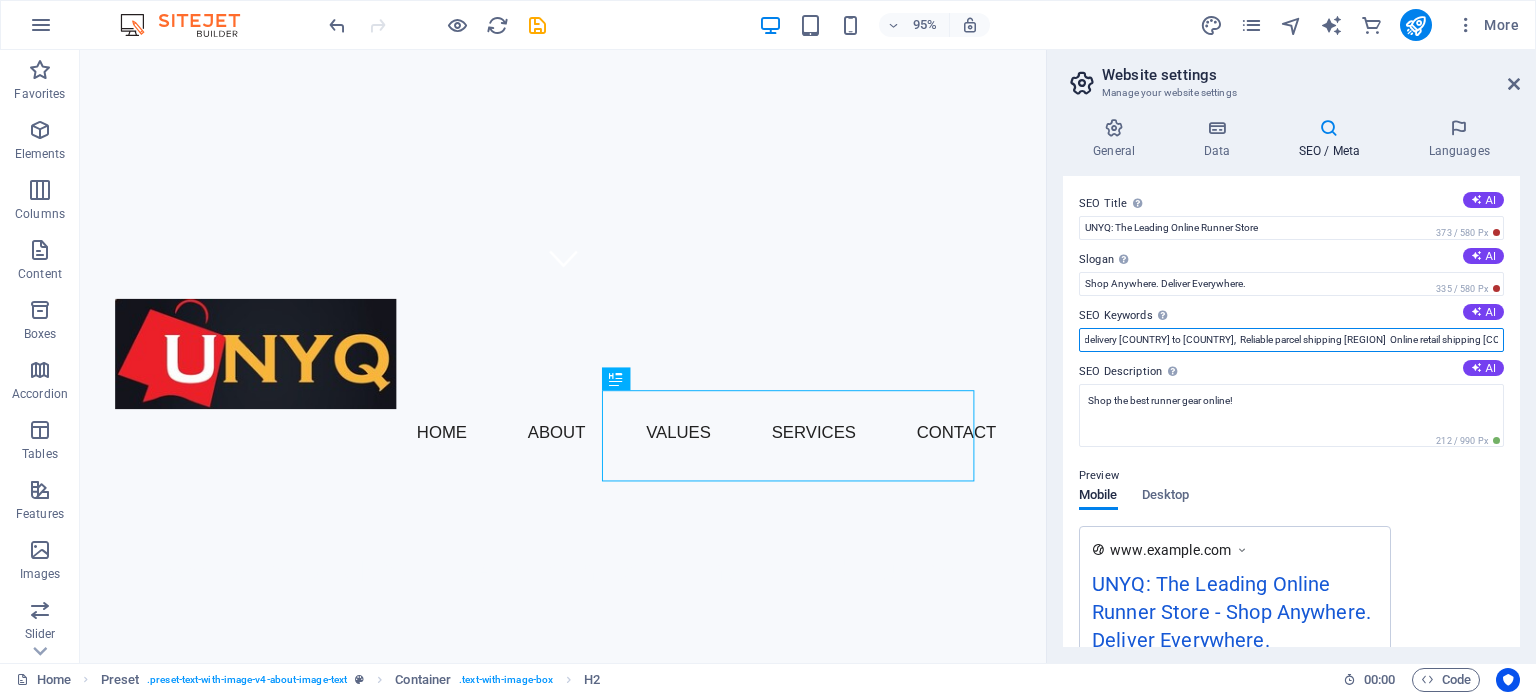 scroll, scrollTop: 0, scrollLeft: 1592, axis: horizontal 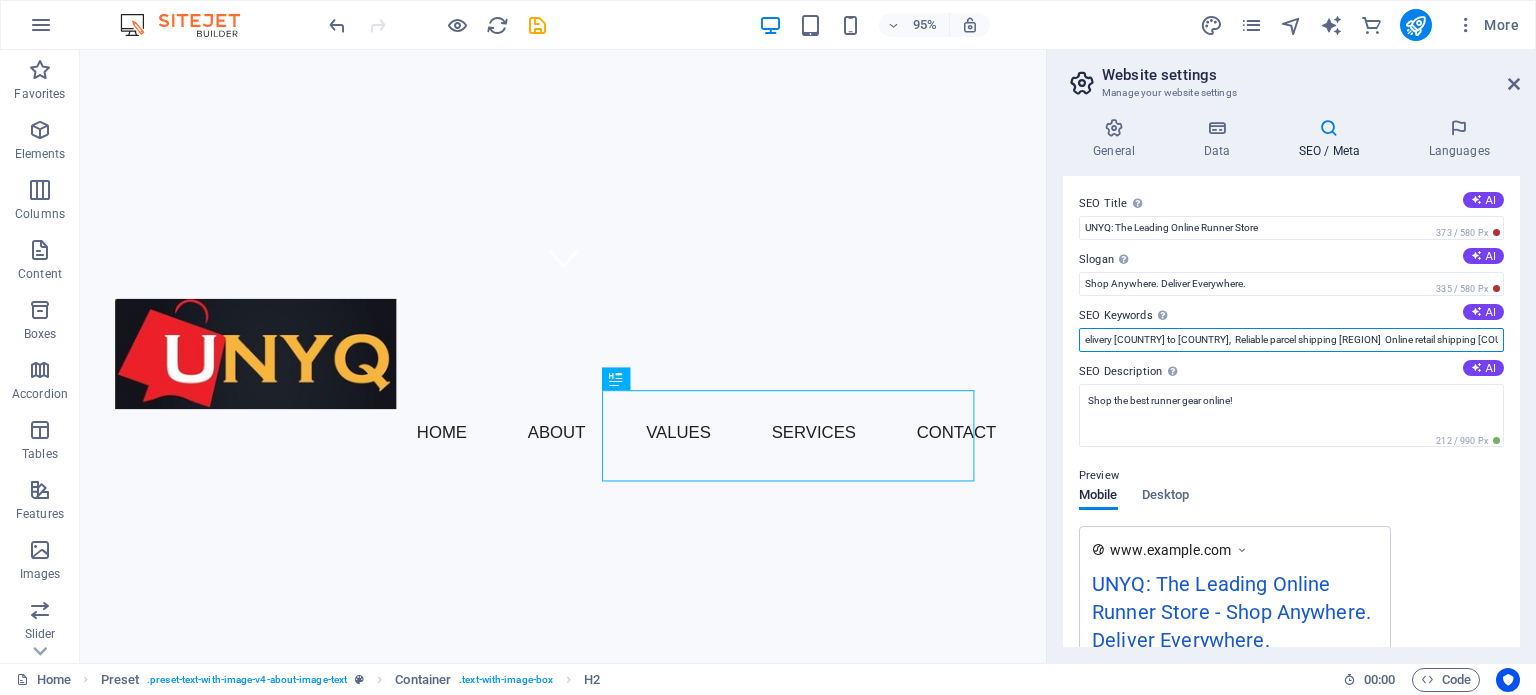 click on "online store, errand runner, South Africa, e-commerce, delivery, outdoor products, athletic wear, sports equipment, Online shopping South Africa to Zimbabwe, South Africa product delivery service, Affordable shipping South Africa to Botswana,  Errand runner service South Africa,  Cross-border delivery South Africa to Zimbabwe,  Buy South African products online,  Fast delivery South Africa to Botswana,  Reliable parcel shipping Southern Africa  Online retail shipping Zimbabwe Botswana  Shop South African brands abroad  International courier service Southern Africa  Affordable product shipping to Zimbabwe  Trusted errand runners South Africa  South Africa online shopping with delivery  Doorstep delivery South African products" at bounding box center (1291, 340) 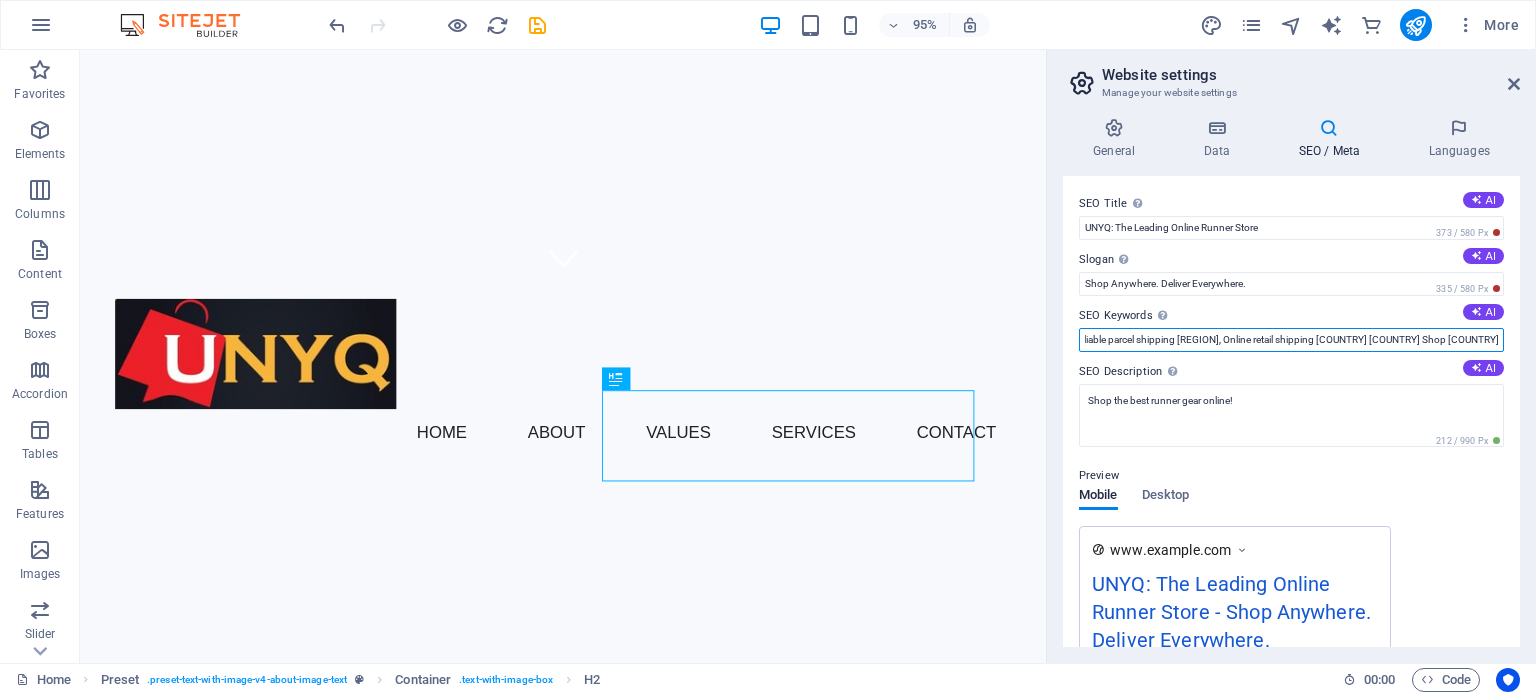 scroll, scrollTop: 0, scrollLeft: 1766, axis: horizontal 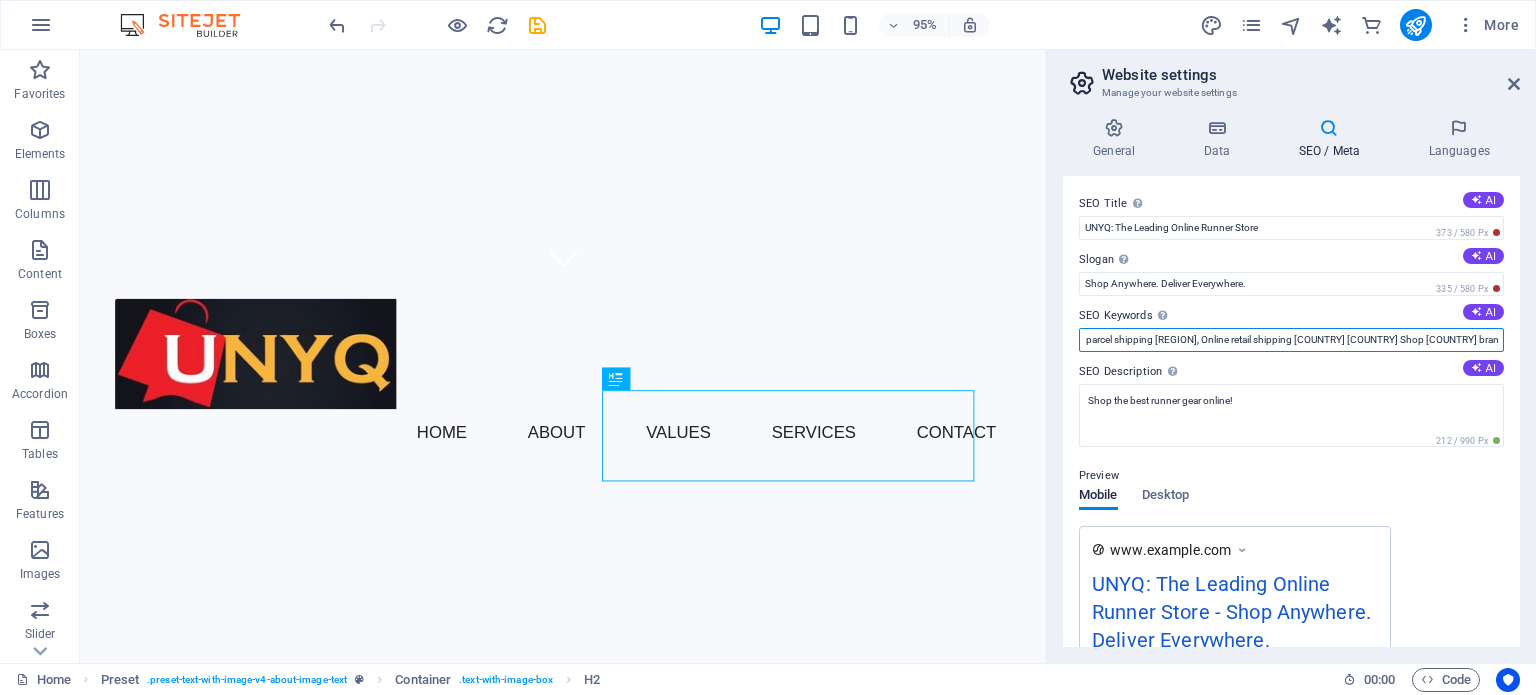 click on "online store, errand runner, South Africa, e-commerce, delivery, outdoor products, athletic wear, sports equipment, Online shopping South Africa to Zimbabwe, South Africa product delivery service, Affordable shipping South Africa to Botswana,  Errand runner service South Africa,  Cross-border delivery South Africa to Zimbabwe,  Buy South African products online,  Fast delivery South Africa to Botswana,  Reliable parcel shipping Southern Africa,  Online retail shipping Zimbabwe Botswana  Shop South African brands abroad  International courier service Southern Africa  Affordable product shipping to Zimbabwe  Trusted errand runners South Africa  South Africa online shopping with delivery  Doorstep delivery South African products" at bounding box center [1291, 340] 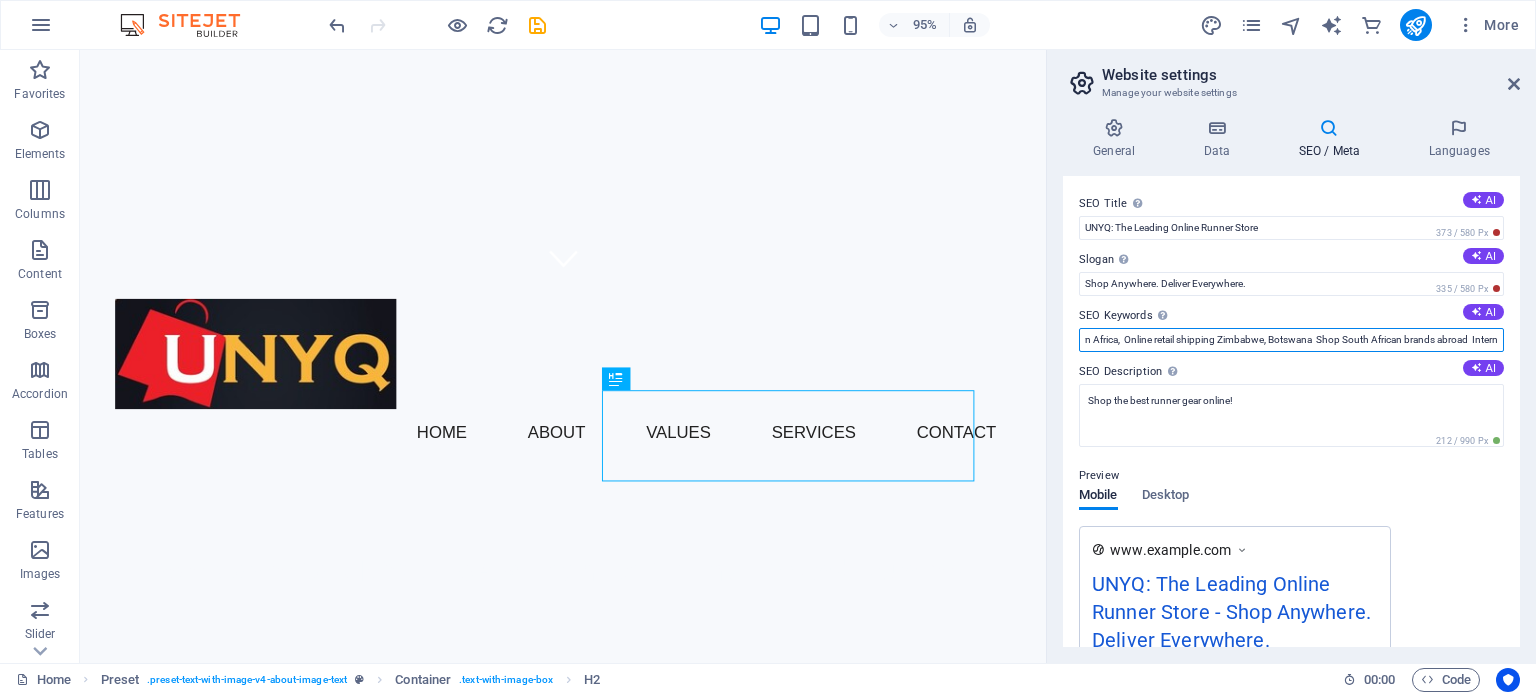 scroll, scrollTop: 0, scrollLeft: 1909, axis: horizontal 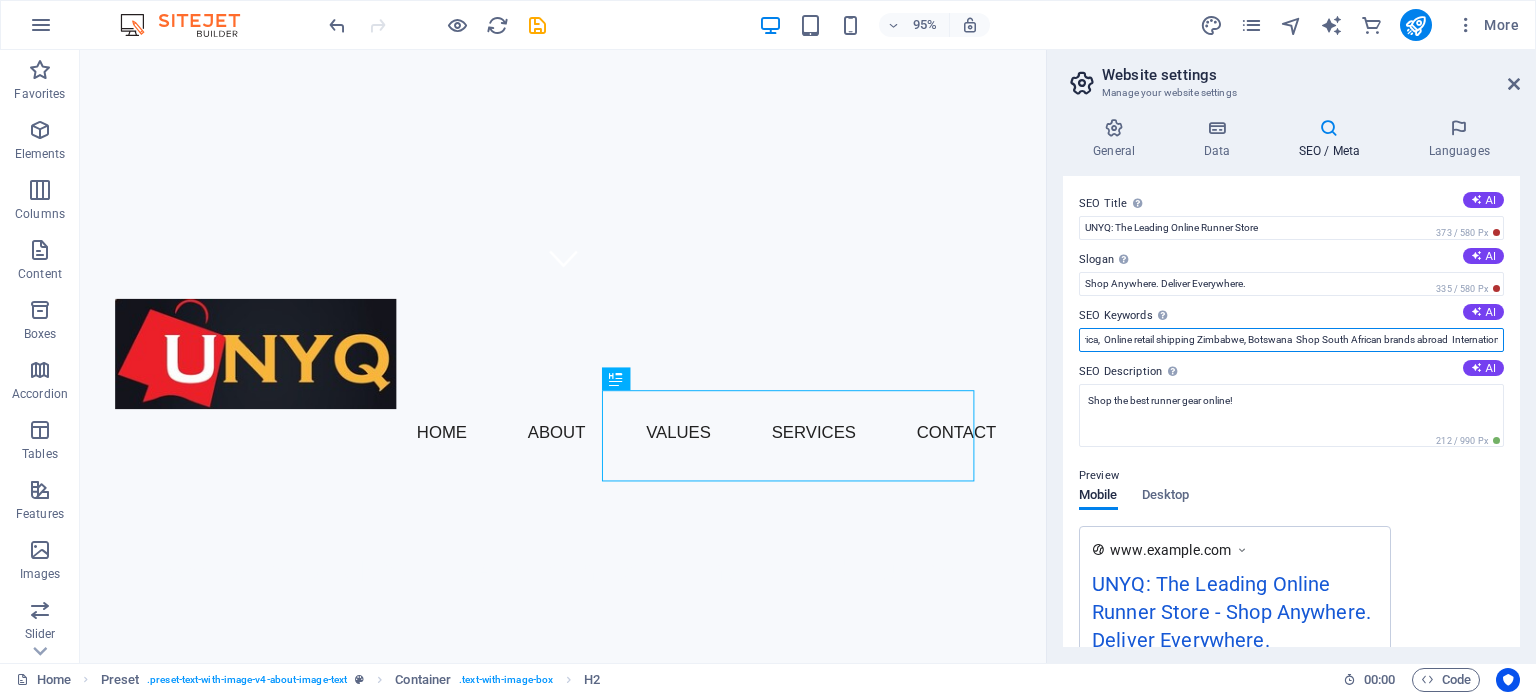 click on "online store, errand runner, South Africa, e-commerce, delivery, outdoor products, athletic wear, sports equipment, Online shopping South Africa to Zimbabwe, South Africa product delivery service, Affordable shipping South Africa to Botswana,  Errand runner service South Africa,  Cross-border delivery South Africa to Zimbabwe,  Buy South African products online,  Fast delivery South Africa to Botswana,  Reliable parcel shipping Southern Africa,  Online retail shipping Zimbabwe, Botswana  Shop South African brands abroad  International courier service Southern Africa  Affordable product shipping to Zimbabwe  Trusted errand runners South Africa  South Africa online shopping with delivery  Doorstep delivery South African products" at bounding box center [1291, 340] 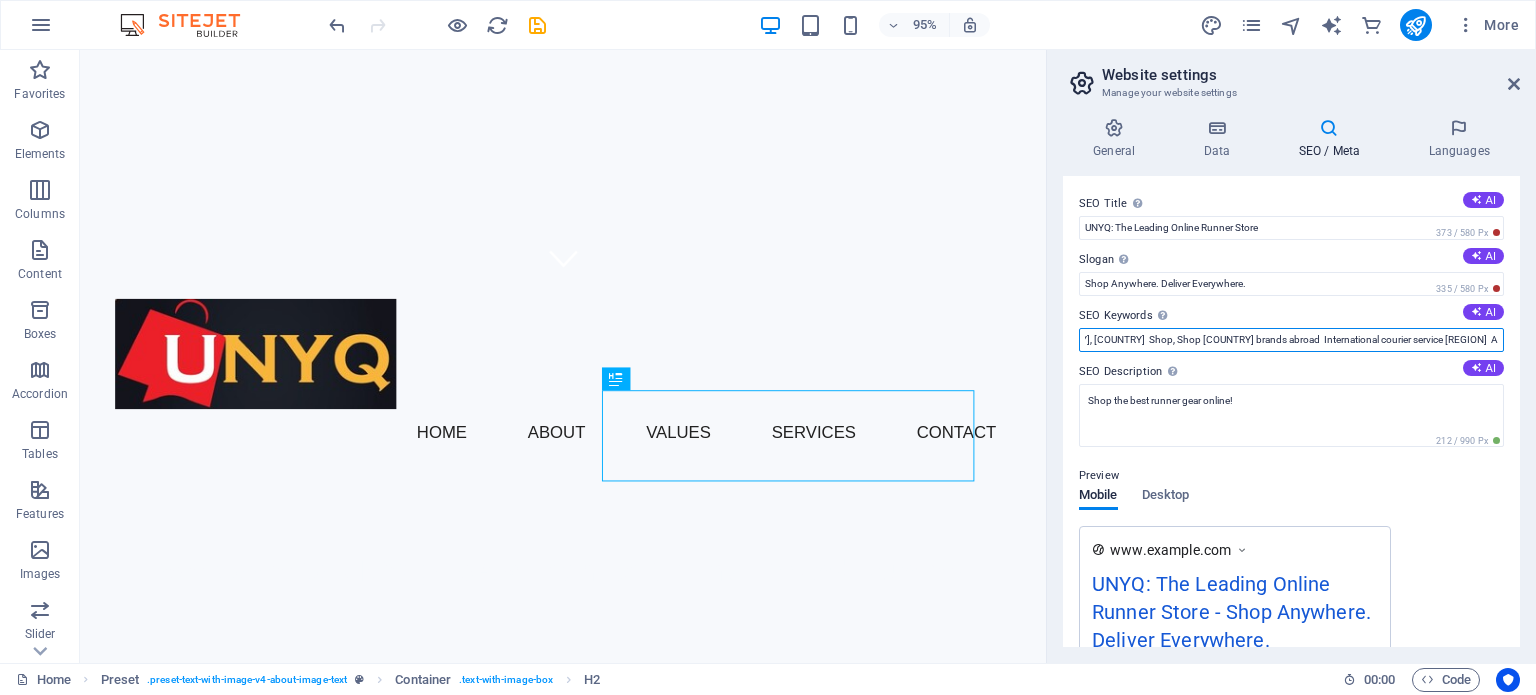 scroll, scrollTop: 0, scrollLeft: 2038, axis: horizontal 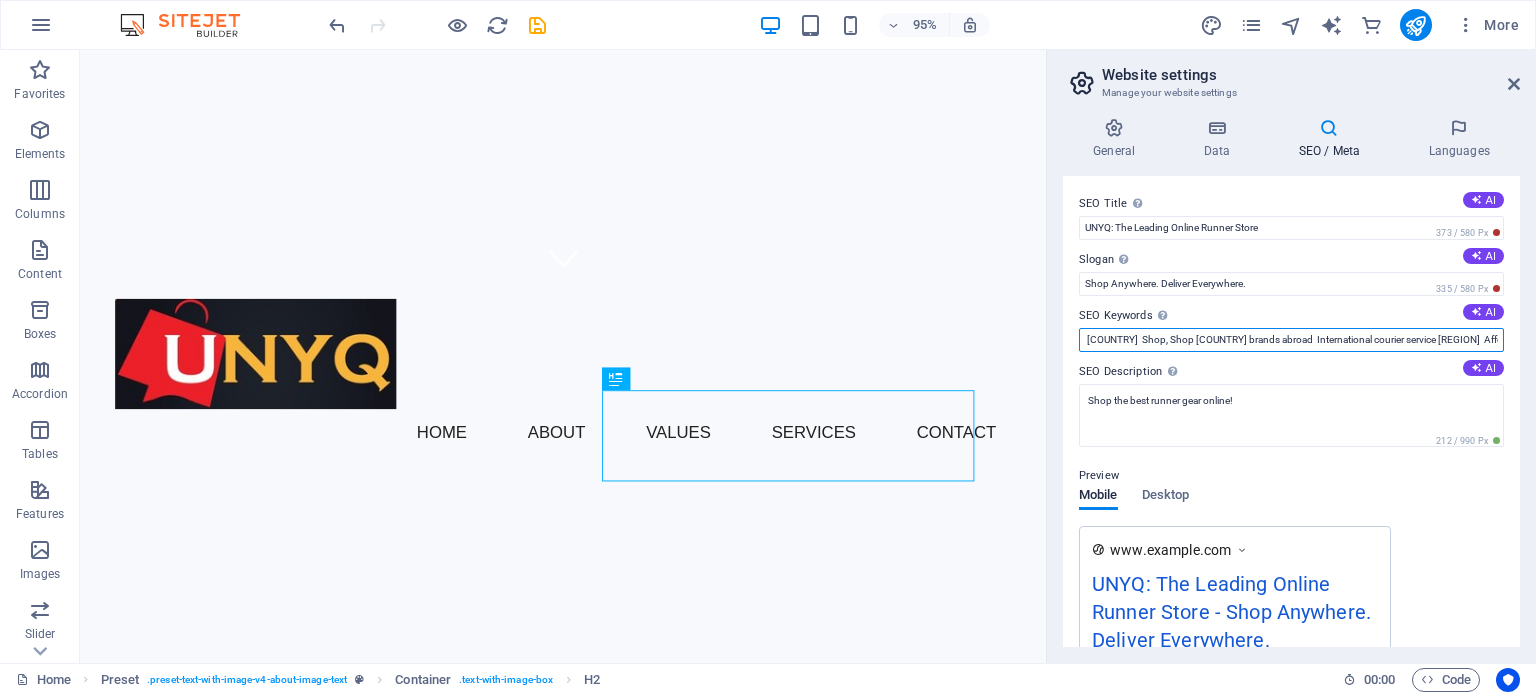 click on "online store, errand runner, South Africa, e-commerce, delivery, outdoor products, athletic wear, sports equipment, Online shopping South Africa to Zimbabwe, South Africa product delivery service, Affordable shipping South Africa to Botswana,  Errand runner service South Africa,  Cross-border delivery South Africa to Zimbabwe,  Buy South African products online,  Fast delivery South Africa to Botswana,  Reliable parcel shipping Southern Africa,  Online retail shipping Zimbabwe, Botswana  Shop, Shop South African brands abroad  International courier service Southern Africa  Affordable product shipping to Zimbabwe  Trusted errand runners South Africa  South Africa online shopping with delivery  Doorstep delivery South African products" at bounding box center (1291, 340) 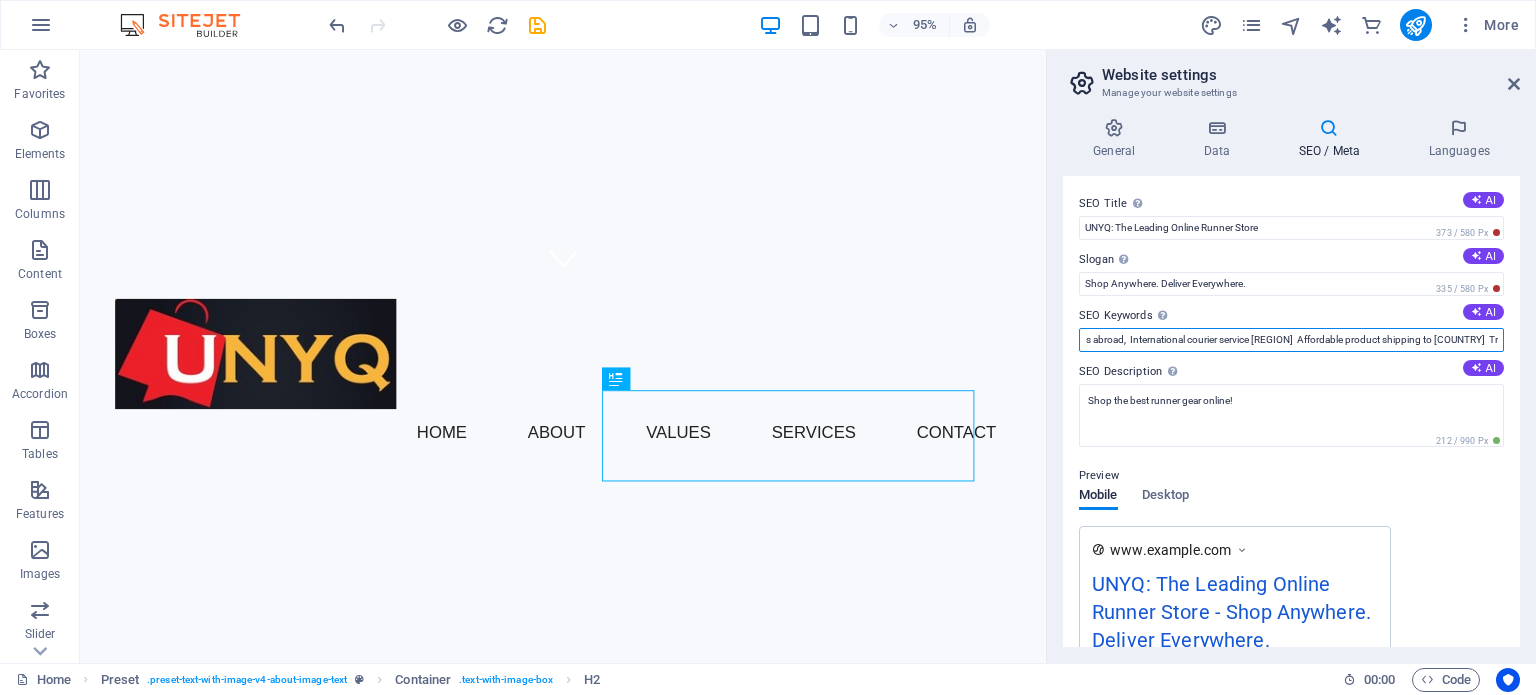 scroll, scrollTop: 0, scrollLeft: 2235, axis: horizontal 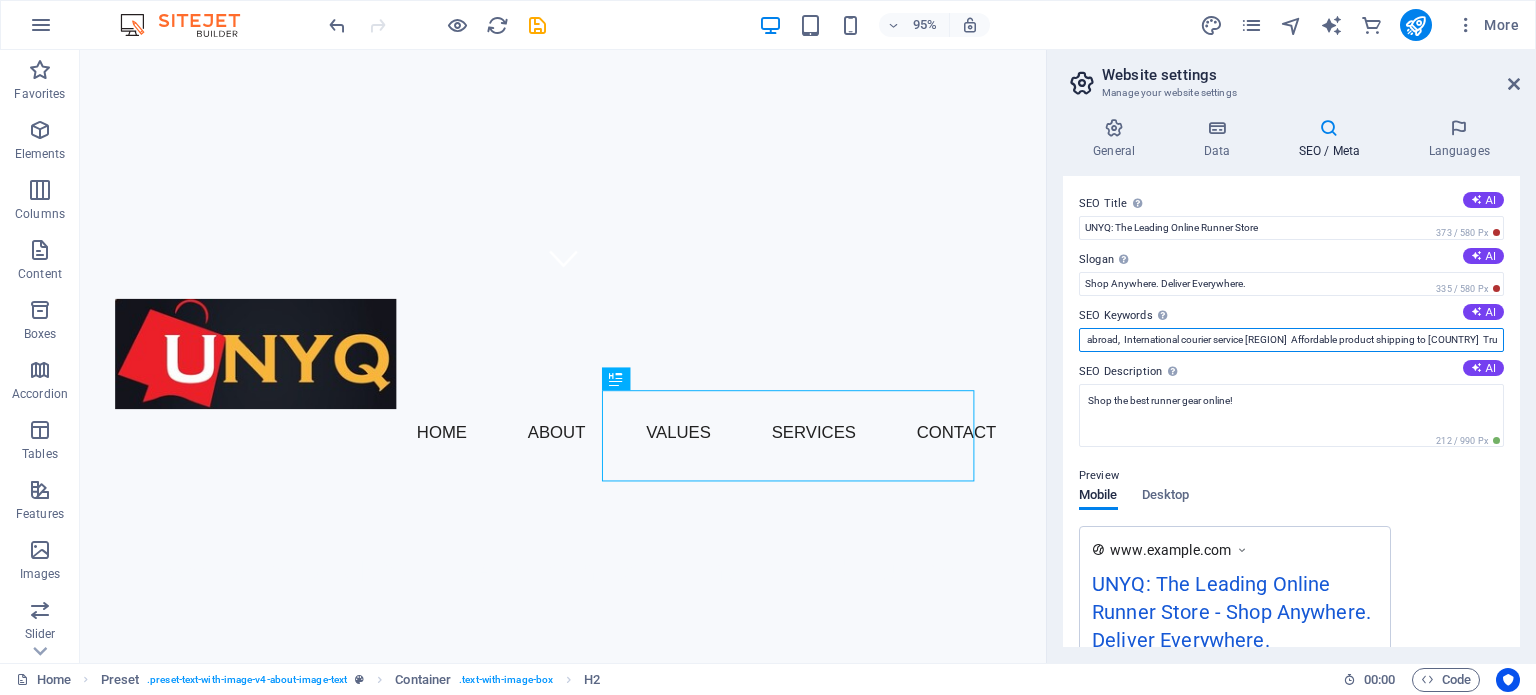 click on "online store, errand runner, South Africa, e-commerce, delivery, outdoor products, athletic wear, sports equipment, Online shopping South Africa to Zimbabwe, South Africa product delivery service, Affordable shipping South Africa to Botswana,  Errand runner service South Africa,  Cross-border delivery South Africa to Zimbabwe,  Buy South African products online,  Fast delivery South Africa to Botswana,  Reliable parcel shipping Southern Africa,  Online retail shipping Zimbabwe, Botswana  Shop, Shop South African brands abroad,  International courier service Southern Africa  Affordable product shipping to Zimbabwe  Trusted errand runners South Africa  South Africa online shopping with delivery  Doorstep delivery South African products" at bounding box center (1291, 340) 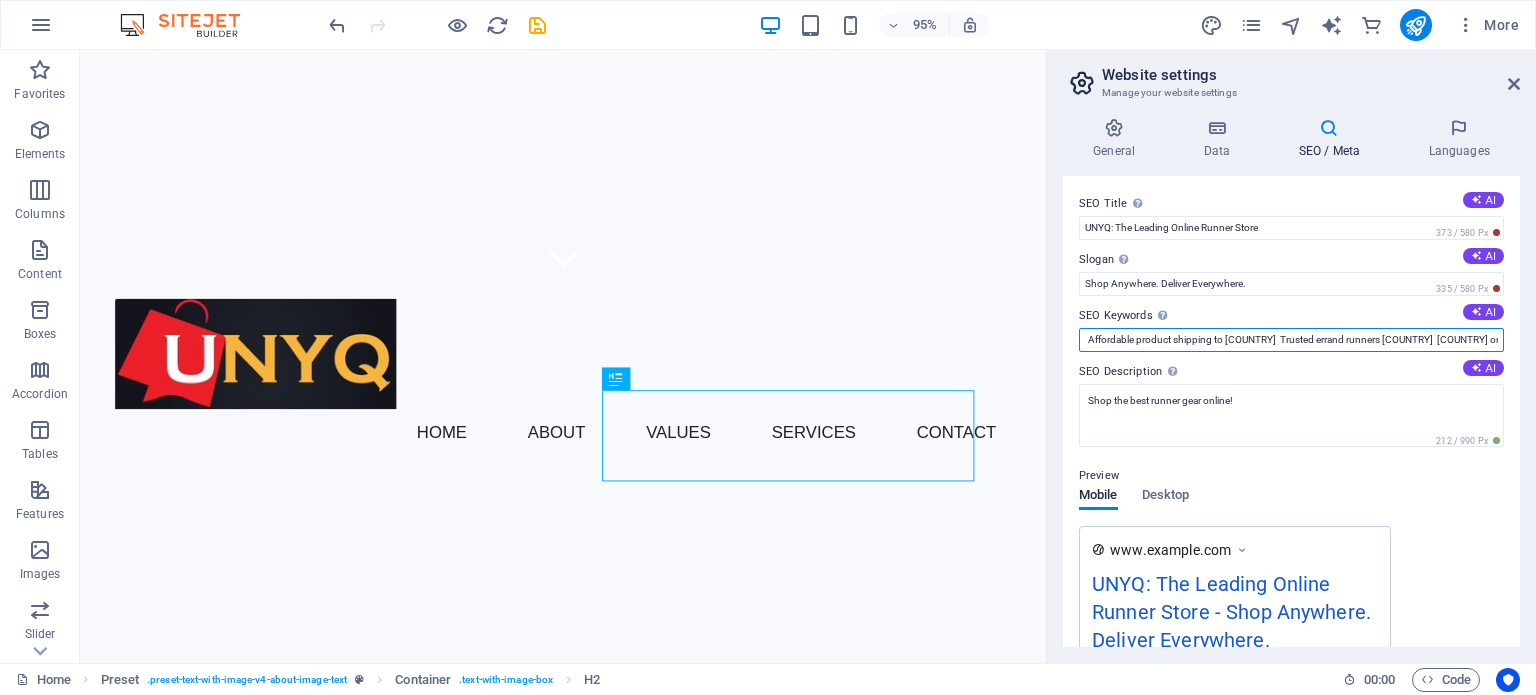 scroll, scrollTop: 0, scrollLeft: 2464, axis: horizontal 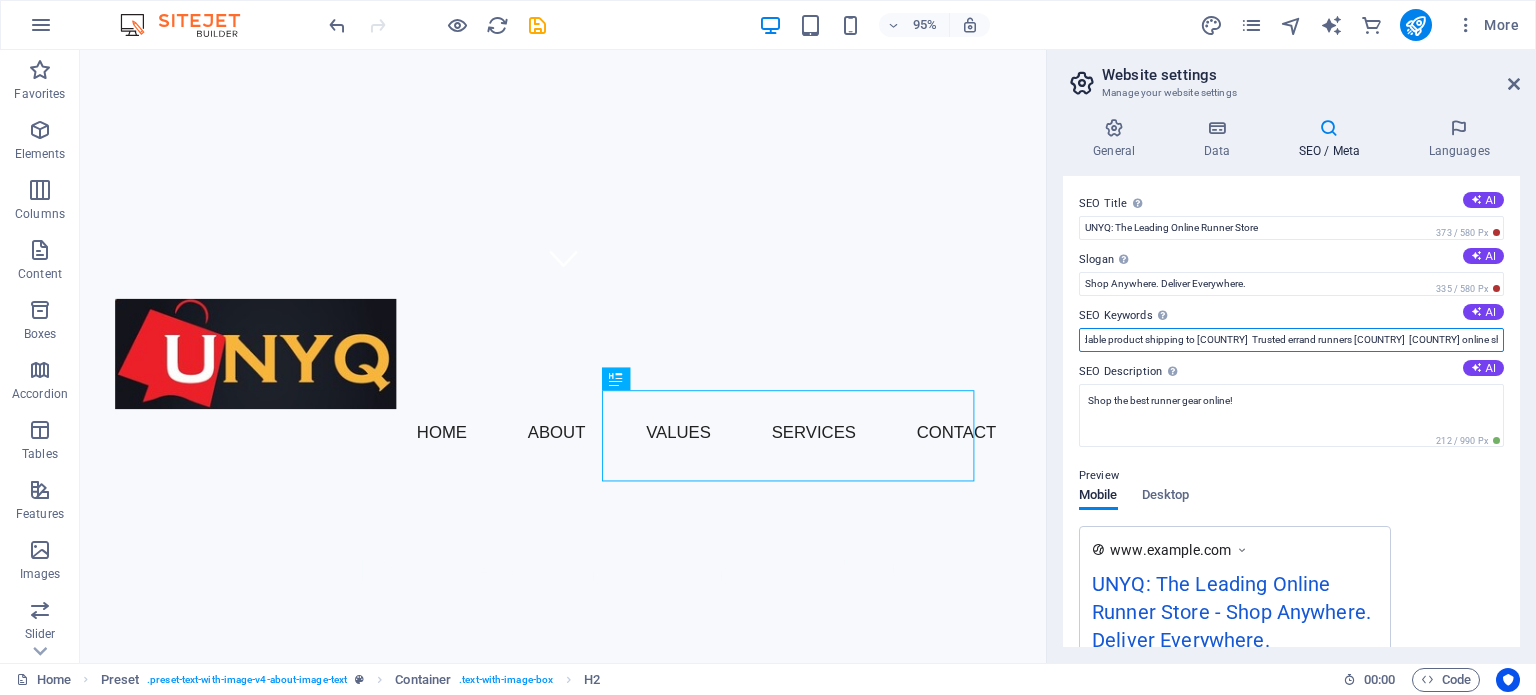 click on "online store, errand runner, South Africa, e-commerce, delivery, outdoor products, athletic wear, sports equipment, Online shopping South Africa to Zimbabwe, South Africa product delivery service, Affordable shipping South Africa to Botswana,  Errand runner service South Africa,  Cross-border delivery South Africa to Zimbabwe,  Buy South African products online,  Fast delivery South Africa to Botswana,  Reliable parcel shipping Southern Africa,  Online retail shipping Zimbabwe, Botswana  Shop, Shop South African brands abroad,  International courier service Southern Africa,  Affordable product shipping to Zimbabwe  Trusted errand runners South Africa  South Africa online shopping with delivery  Doorstep delivery South African products" at bounding box center (1291, 340) 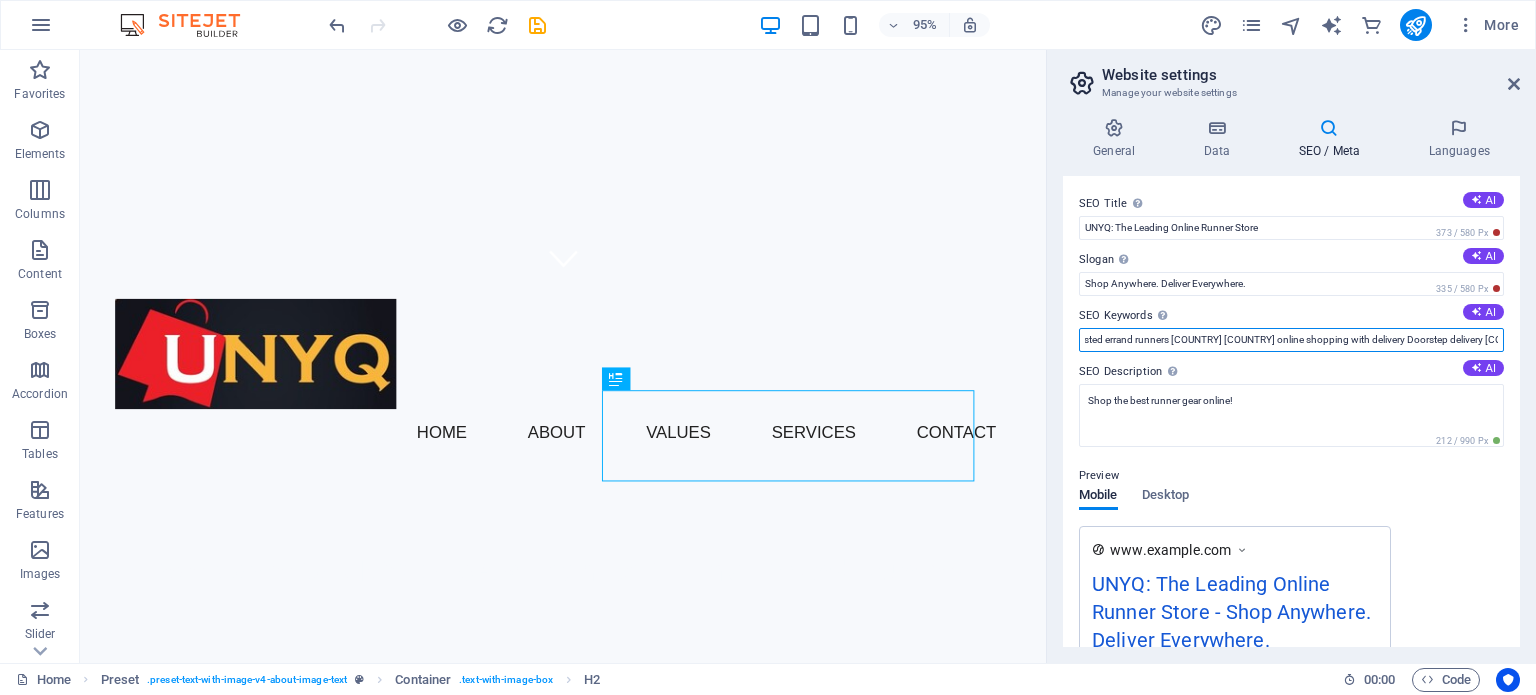 scroll, scrollTop: 0, scrollLeft: 2649, axis: horizontal 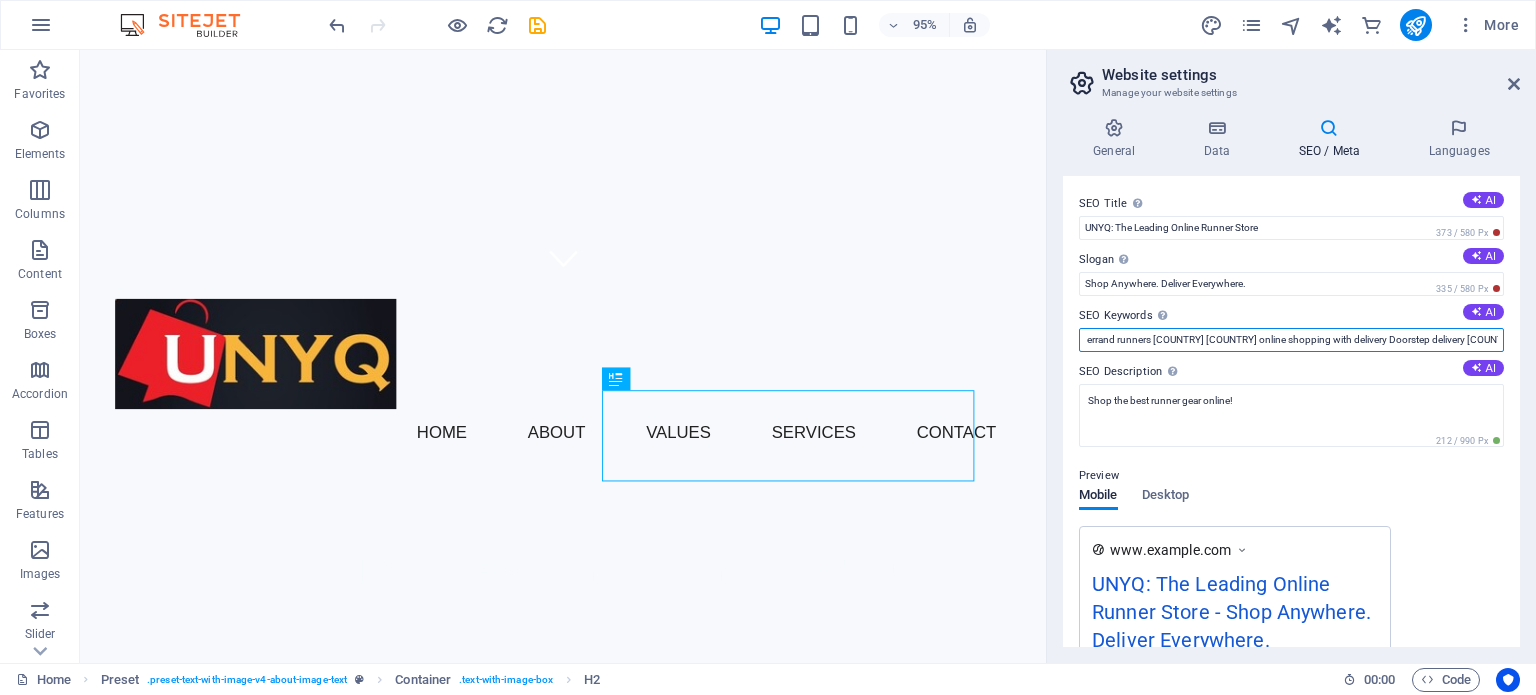 click on "online store, errand runner, South Africa, e-commerce, delivery, outdoor products, athletic wear, sports equipment, Online shopping South Africa to Zimbabwe, South Africa product delivery service, Affordable shipping South Africa to Botswana,  Errand runner service South Africa,  Cross-border delivery South Africa to Zimbabwe,  Buy South African products online,  Fast delivery South Africa to Botswana,  Reliable parcel shipping Southern Africa,  Online retail shipping Zimbabwe, Botswana  Shop, Shop South African brands abroad,  International courier service Southern Africa,  Affordable product shipping to Zimbabwe,  Trusted errand runners South Africa  South Africa online shopping with delivery  Doorstep delivery South African products" at bounding box center (1291, 340) 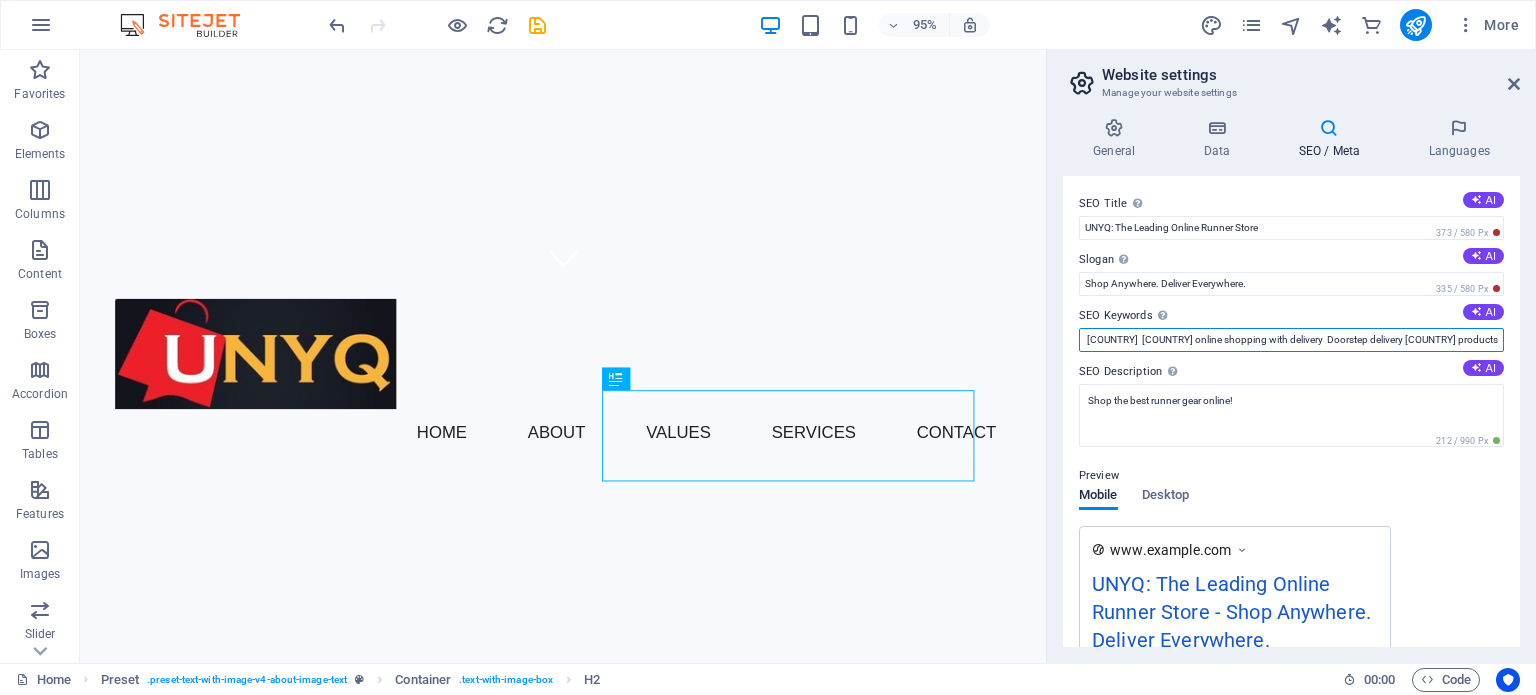 scroll, scrollTop: 0, scrollLeft: 2814, axis: horizontal 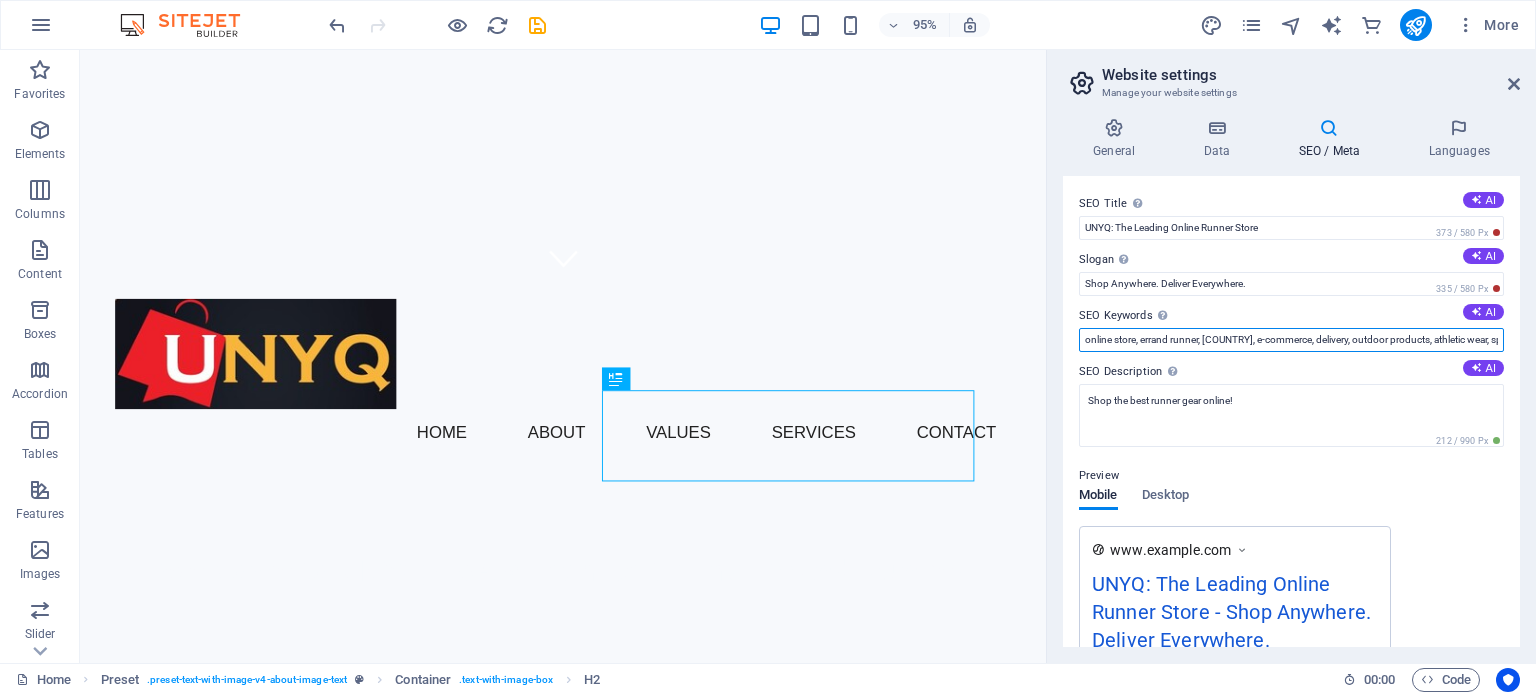 click on "online store, errand runner, South Africa, e-commerce, delivery, outdoor products, athletic wear, sports equipment, Online shopping South Africa to Zimbabwe, South Africa product delivery service, Affordable shipping South Africa to Botswana,  Errand runner service South Africa,  Cross-border delivery South Africa to Zimbabwe,  Buy South African products online,  Fast delivery South Africa to Botswana,  Reliable parcel shipping Southern Africa,  Online retail shipping Zimbabwe, Botswana  Shop, Shop South African brands abroad,  International courier service Southern Africa,  Affordable product shipping to Zimbabwe,  Trusted errand runners South Africa,  South Africa online shopping with delivery,  Doorstep delivery South African products" at bounding box center [1291, 340] 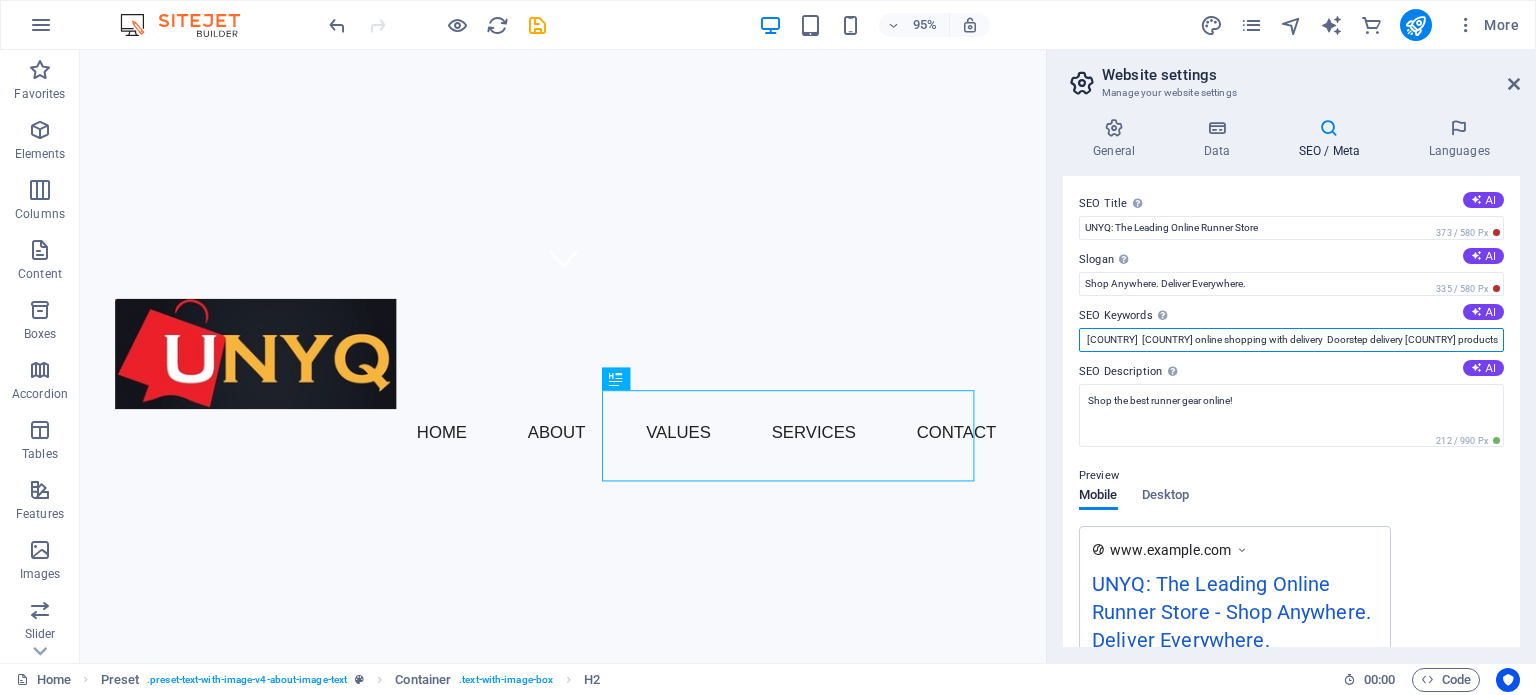 scroll, scrollTop: 0, scrollLeft: 2876, axis: horizontal 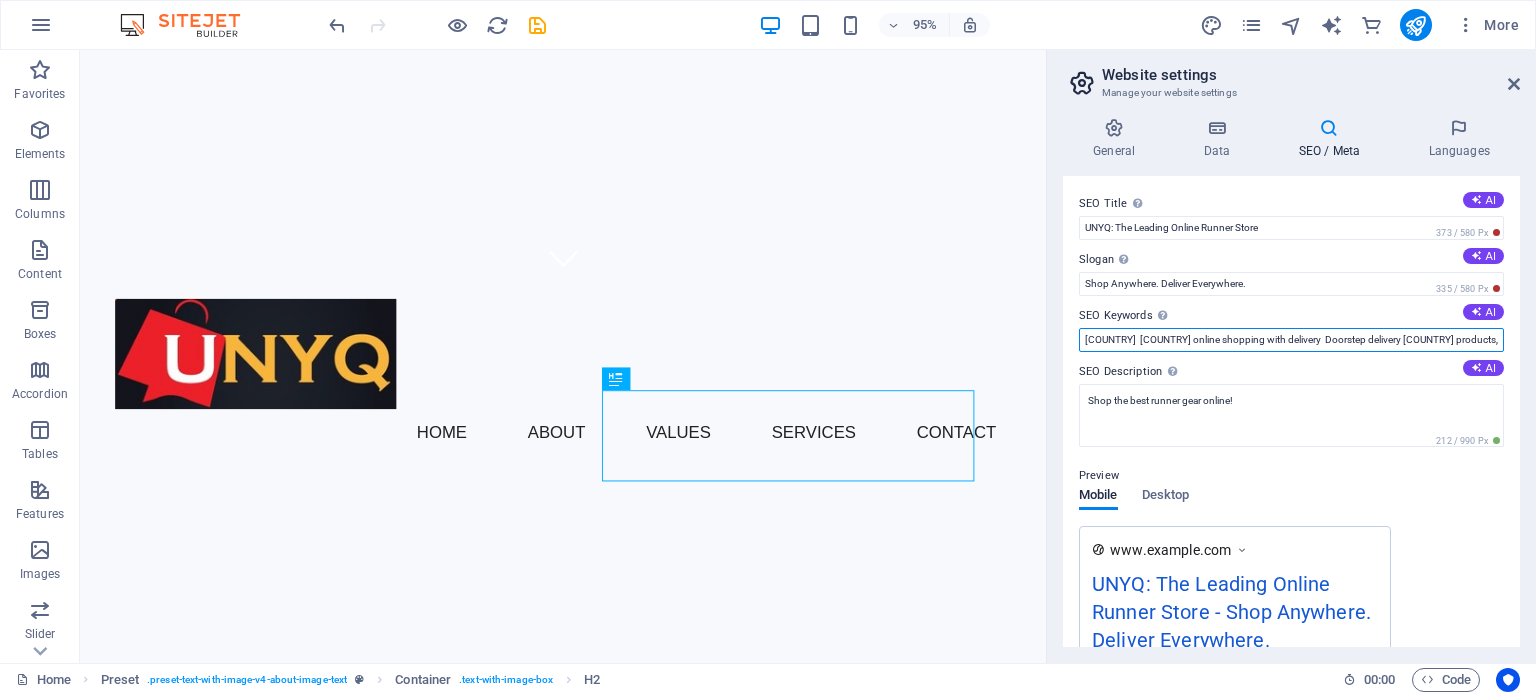 paste on "Buy South Africa products in Zimbabwe,  Cross-border shopping South Africa to Botswana,  Affordable courier service Zimbabwe Botswana,  South African online store with delivery,  Errand running and shopping service SA,  Fast parcel delivery Southern Africa,  South Africa online marketplace with shipping,  Shop South African products anywhere,  Cheap delivery service South Africa to Zimbabwe,  Retail delivery across Southern Africa,  International shopping from South Africa,  Border-to-door delivery South African goods,  Affordable cross-border retail delivery,  Southern Africa shopping and courier,  Online shopping SA to Botswana and Zimbabwe,  Secure product delivery South Africa to Zimbabwe,  Buy and ship from South Africa to Africa,  Best courier service for SA products,  Door-to-door South African retail delivery,  Online errand runner for shopping & shipping," 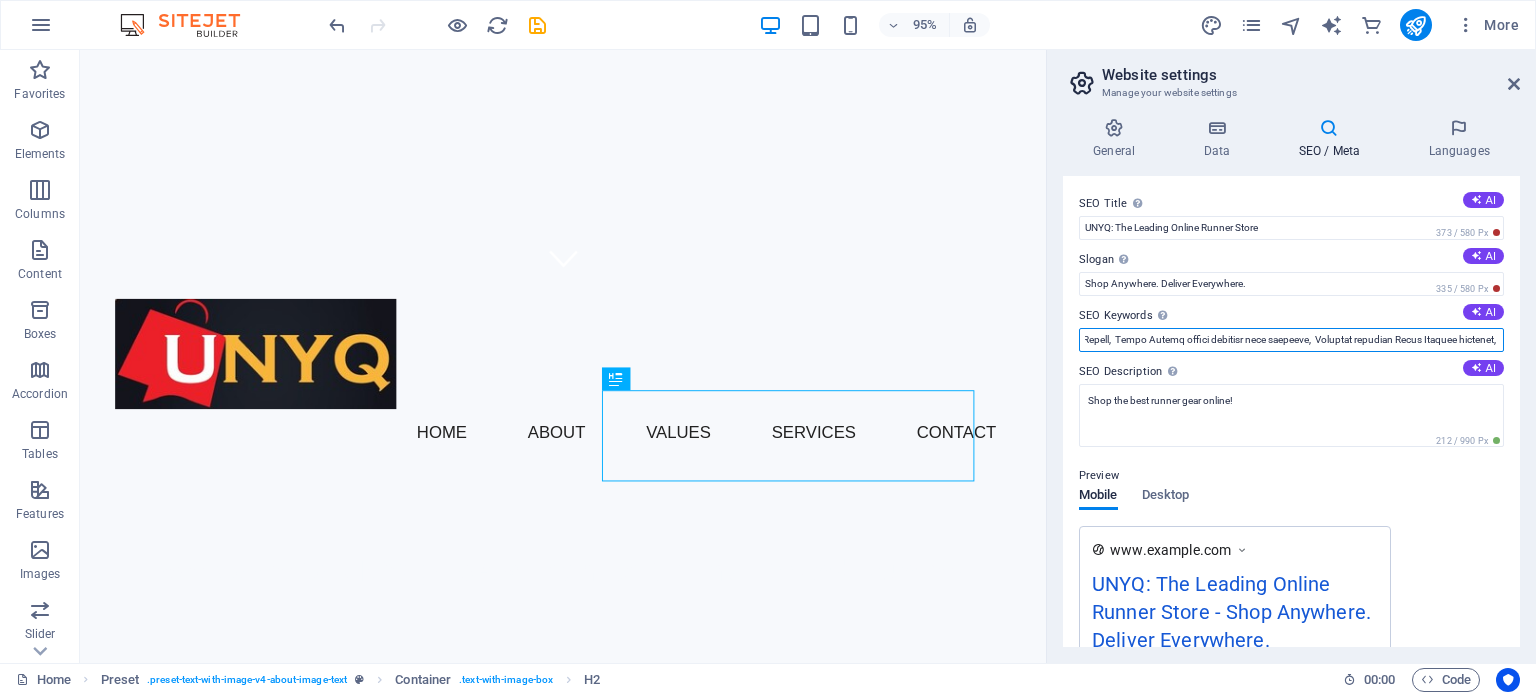 scroll, scrollTop: 0, scrollLeft: 6737, axis: horizontal 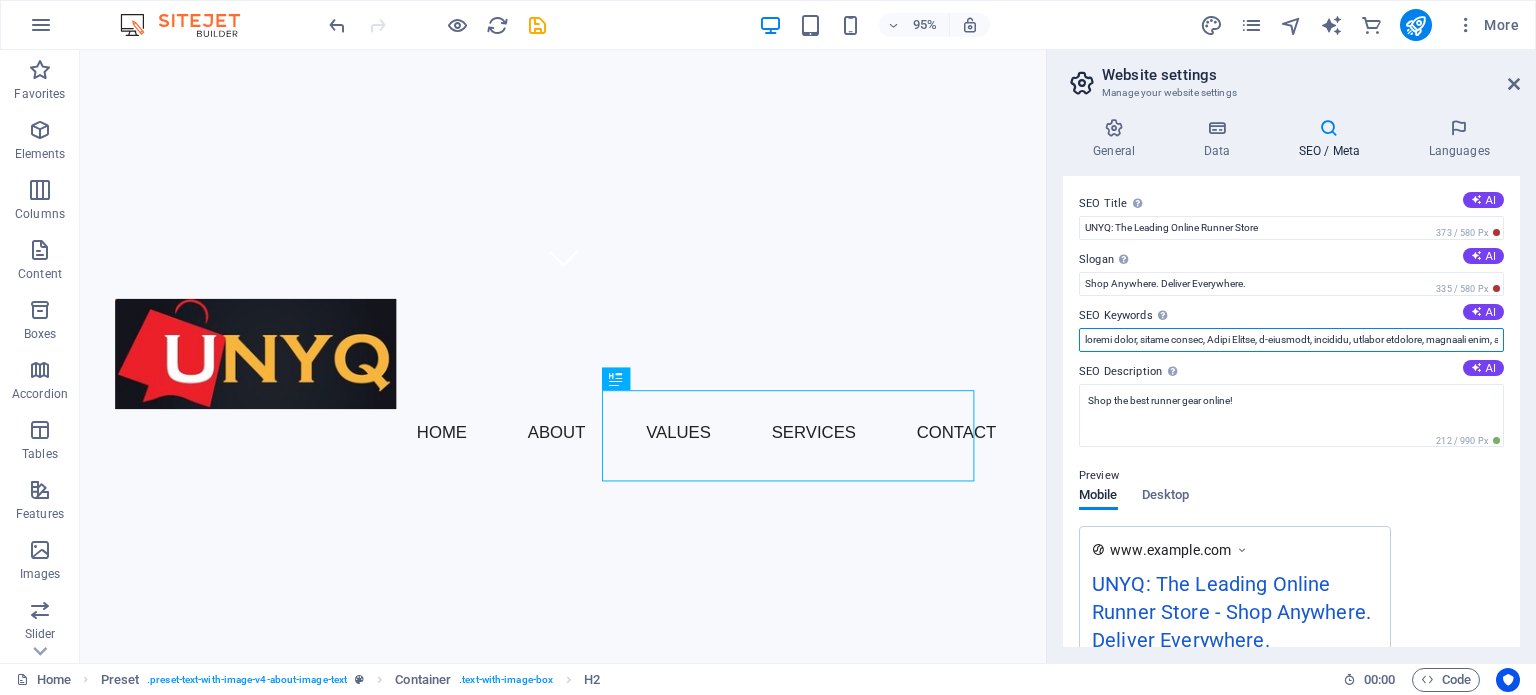 click on "SEO Keywords Comma-separated list of keywords representing your website. AI" at bounding box center [1291, 340] 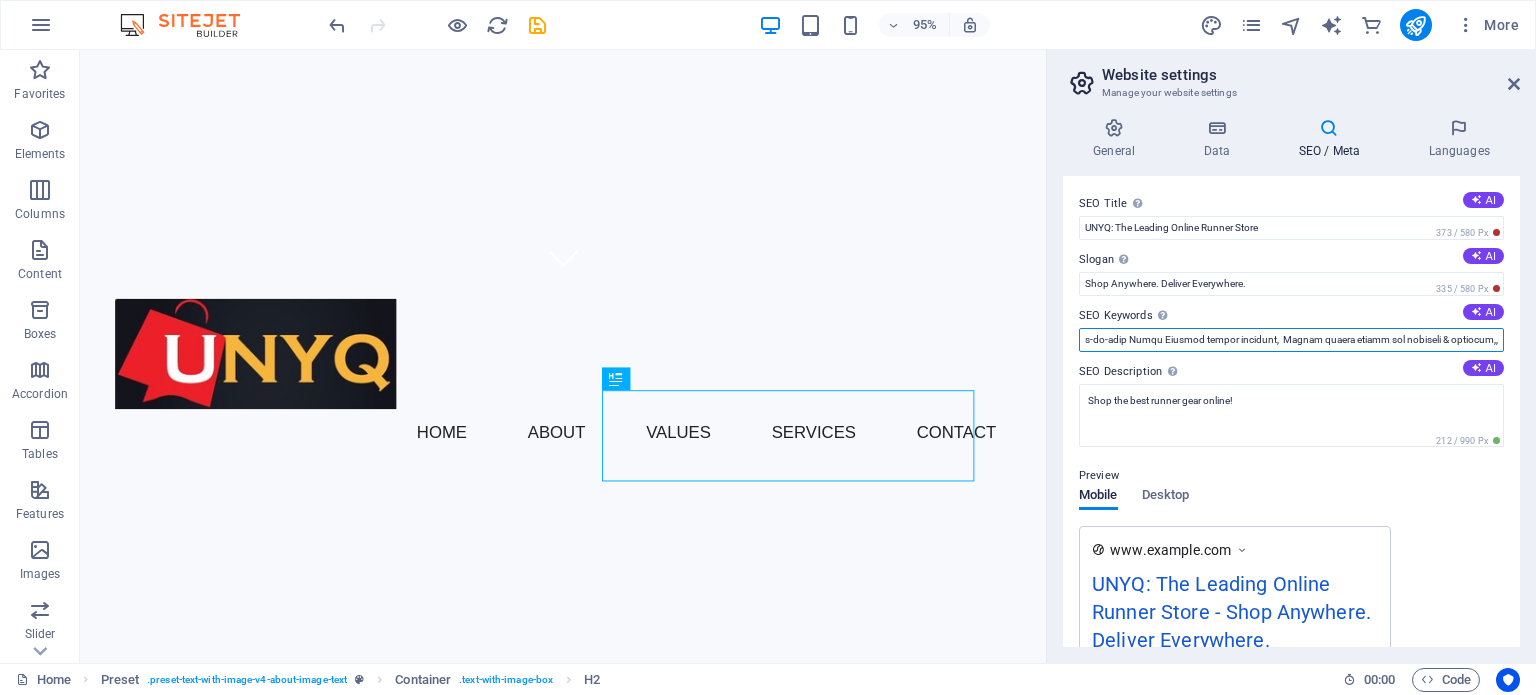 scroll, scrollTop: 0, scrollLeft: 6740, axis: horizontal 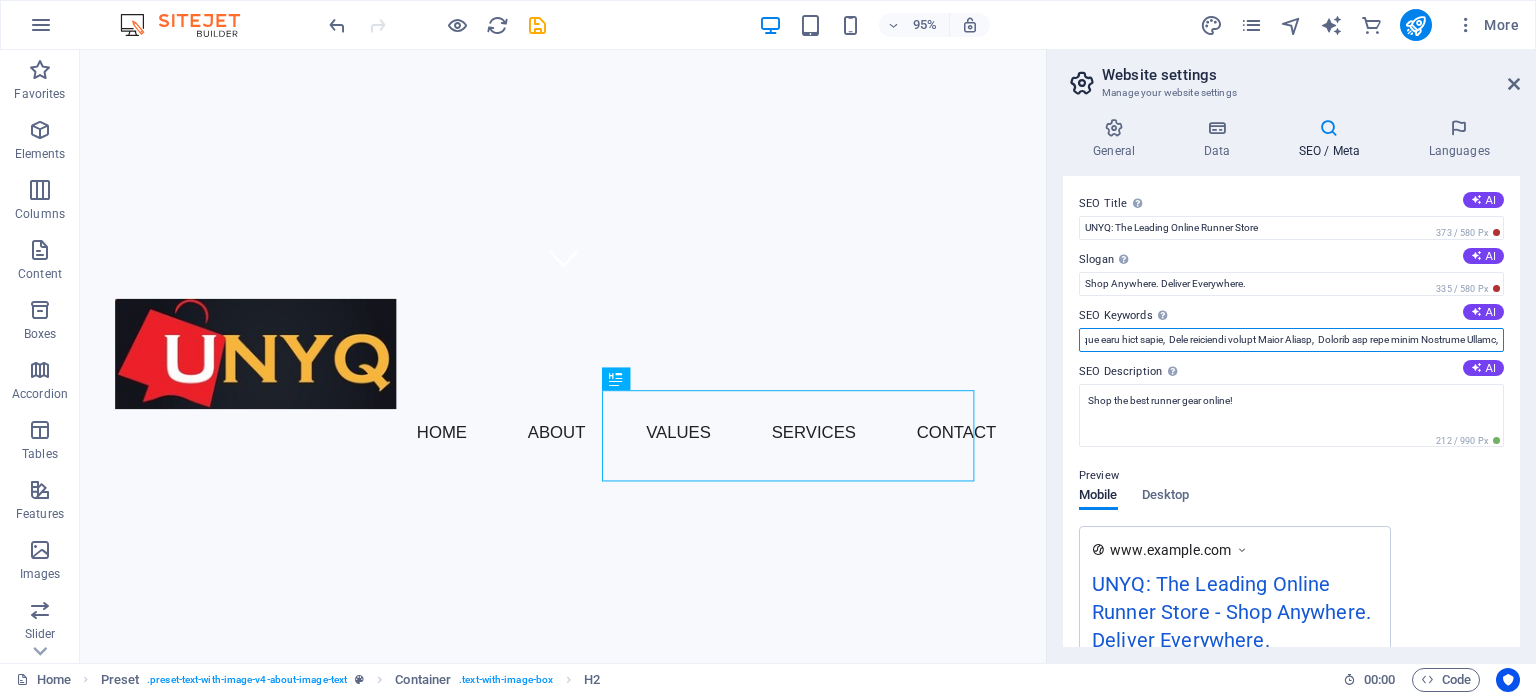 type on "online store, errand runner, South Africa, e-commerce, delivery, outdoor products, athletic wear, sports equipment, Online shopping South Africa to Zimbabwe, South Africa product delivery service, Affordable shipping South Africa to Botswana,  Errand runner service South Africa,  Cross-border delivery South Africa to Zimbabwe,  Buy South African products online,  Fast delivery South Africa to Botswana,  Reliable parcel shipping Southern Africa,  Online retail shipping Zimbabwe, Botswana  Shop, Shop South African brands abroad,  International courier service Southern Africa,  Affordable product shipping to Zimbabwe,  Trusted errand runners South Africa,  South Africa online shopping with delivery,  Doorstep delivery South African products, Buy South Africa products in Zimbabwe,  Cross-border shopping South Africa to Botswana,  Affordable courier service Zimbabwe Botswana,  South African online store with delivery,  Errand running and shopping service SA,  Fast parcel delivery Southern Africa,  South Africa ..." 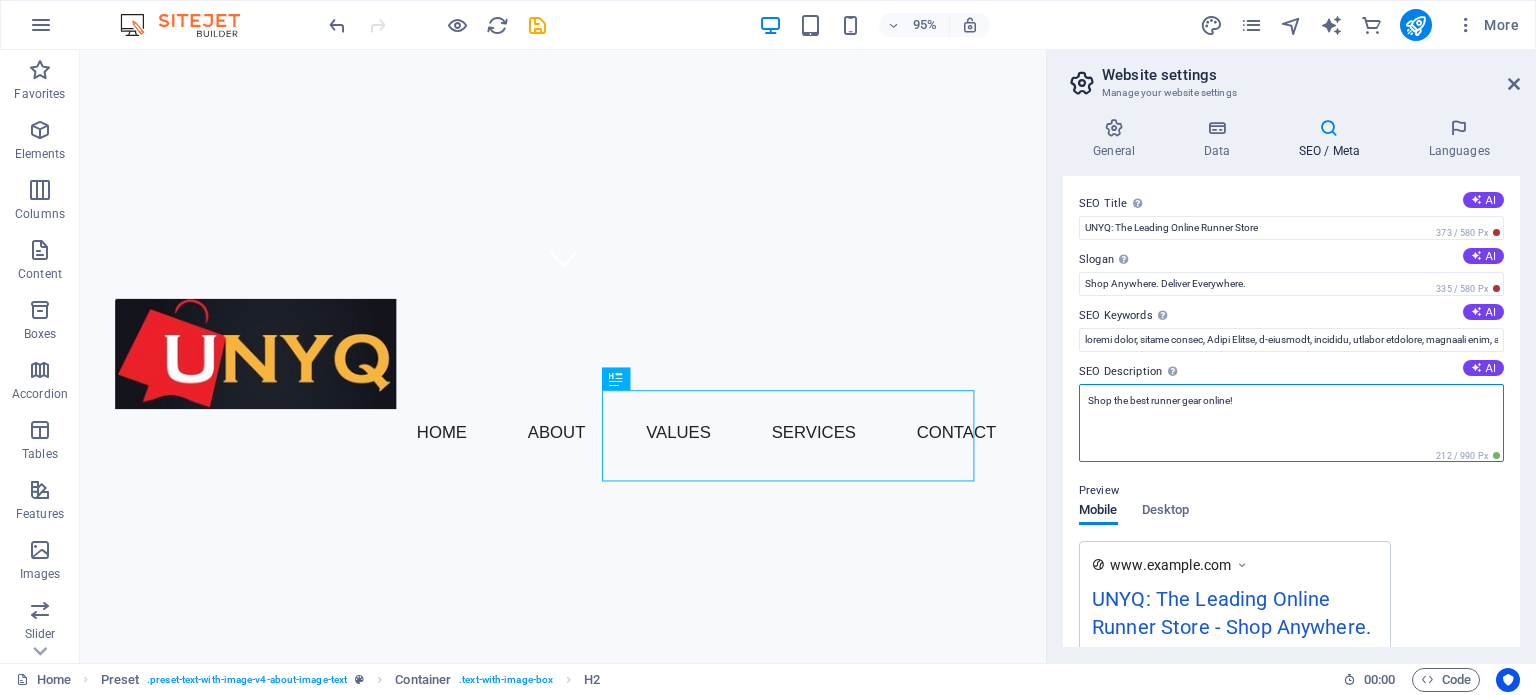 drag, startPoint x: 1252, startPoint y: 403, endPoint x: 1071, endPoint y: 401, distance: 181.01105 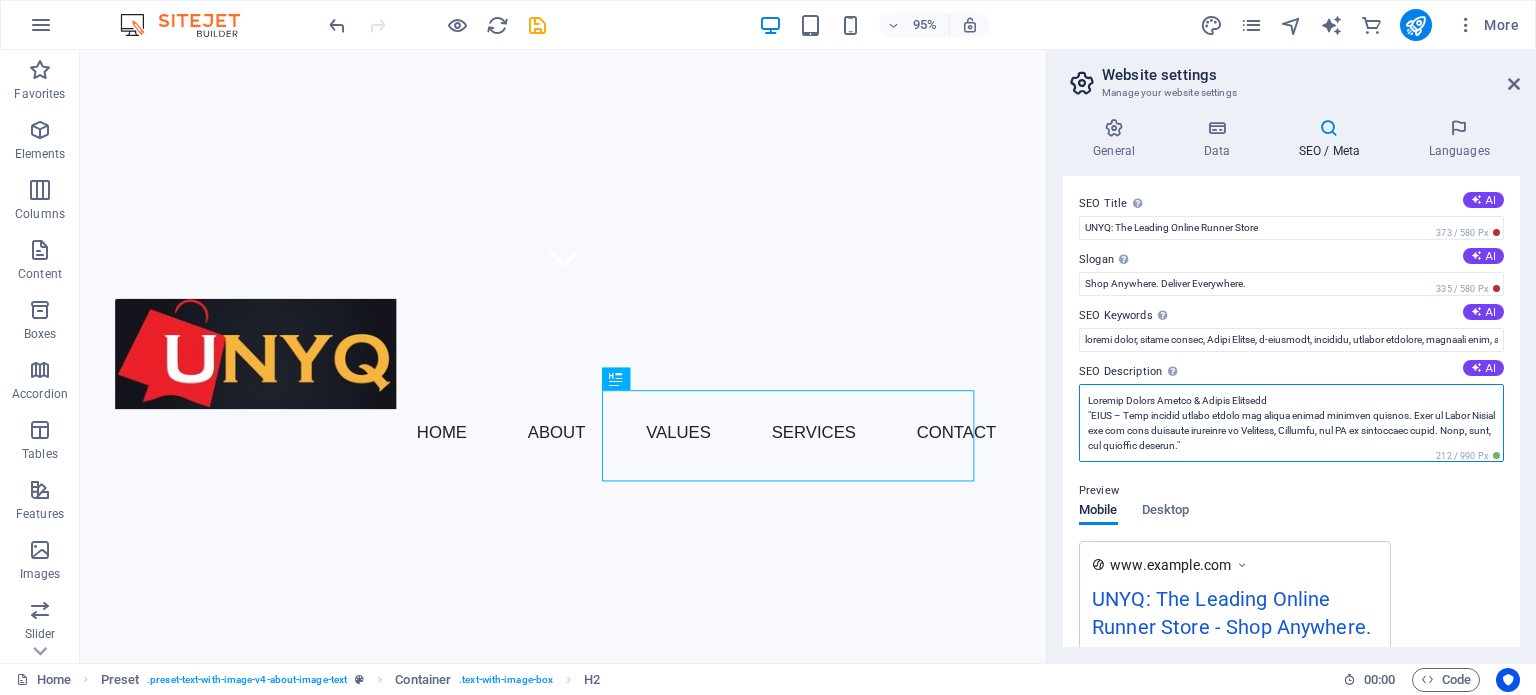 scroll, scrollTop: 0, scrollLeft: 0, axis: both 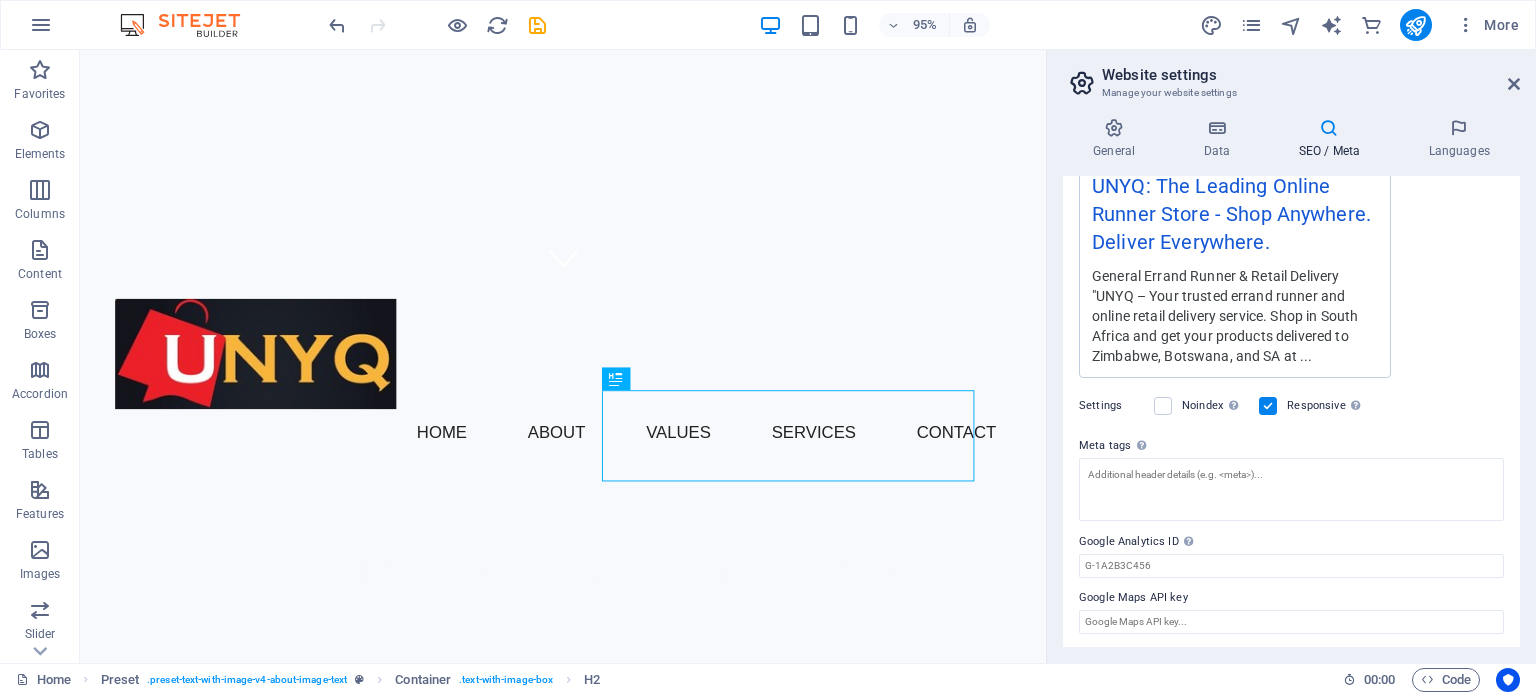 type on "General Errand Runner & Retail Delivery
"UNYQ – Your trusted errand runner and online retail delivery service. Shop in South Africa and get your products delivered to Zimbabwe, Botswana, and SA at affordable rates. Fast, safe, and reliable service."
Cross‑Border Shopping & Shipping
"Shop your favourite South African brands online and have them delivered to your door in Zimbabwe, Botswana, or anywhere in SA. UNYQ makes cross‑border shopping easy and affordable."
Send Money Transactions
"Send money from South Africa to Zimbabwe or Botswana quickly, securely, and at competitive rates. UNYQ offers a trusted cross‑border money transfer service for your peace of mind."
Life Insurance Services
"Protect your loved ones with UNYQ’s affordable life insurance plans. Flexible cover options available for residents in South Africa, Zimbabwe, and Botswana. Secure your family’s future today."
Small & Large Appliances
"From kitchen gadgets to home essentials, UNYQ delivers small and large appliances from South Africa s..." 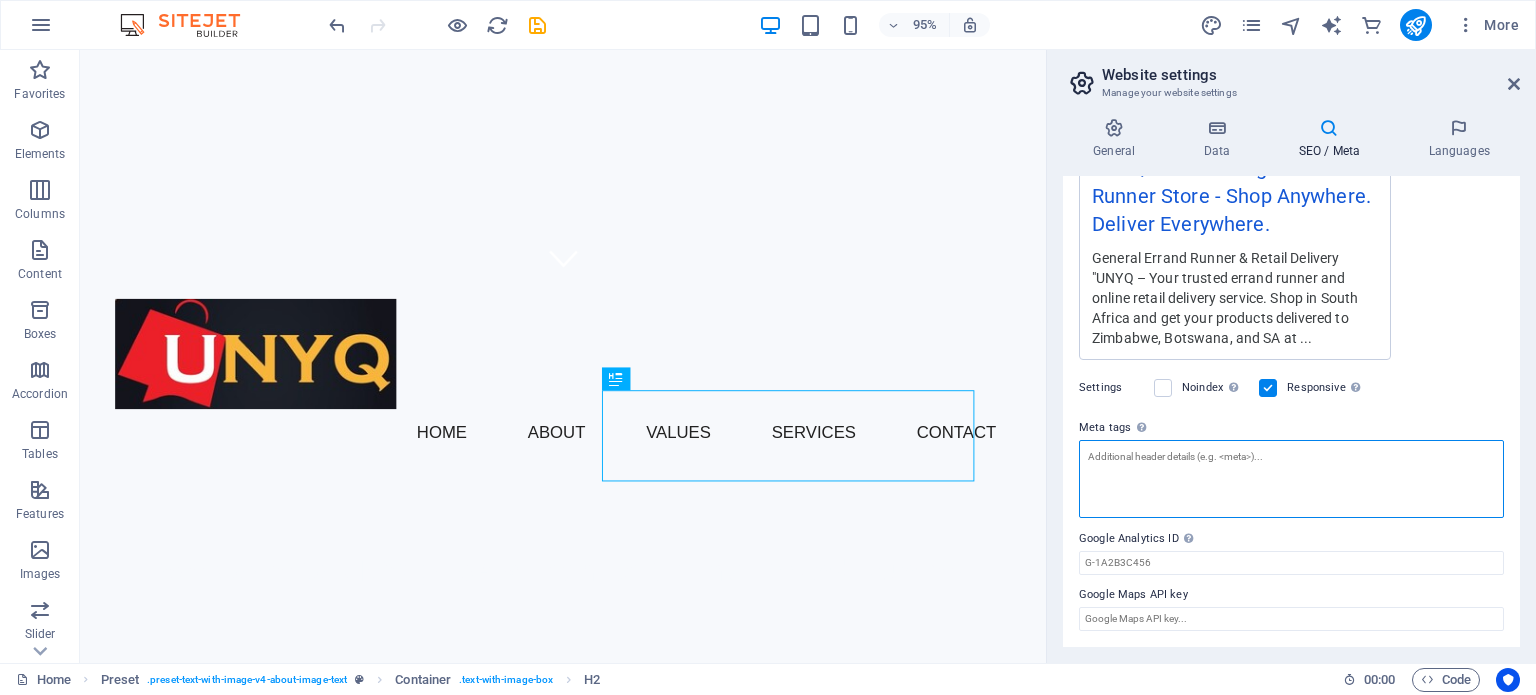 click on "Meta tags Enter HTML code here that will be placed inside the  tags of your website. Please note that your website may not function if you include code with errors." at bounding box center [1291, 479] 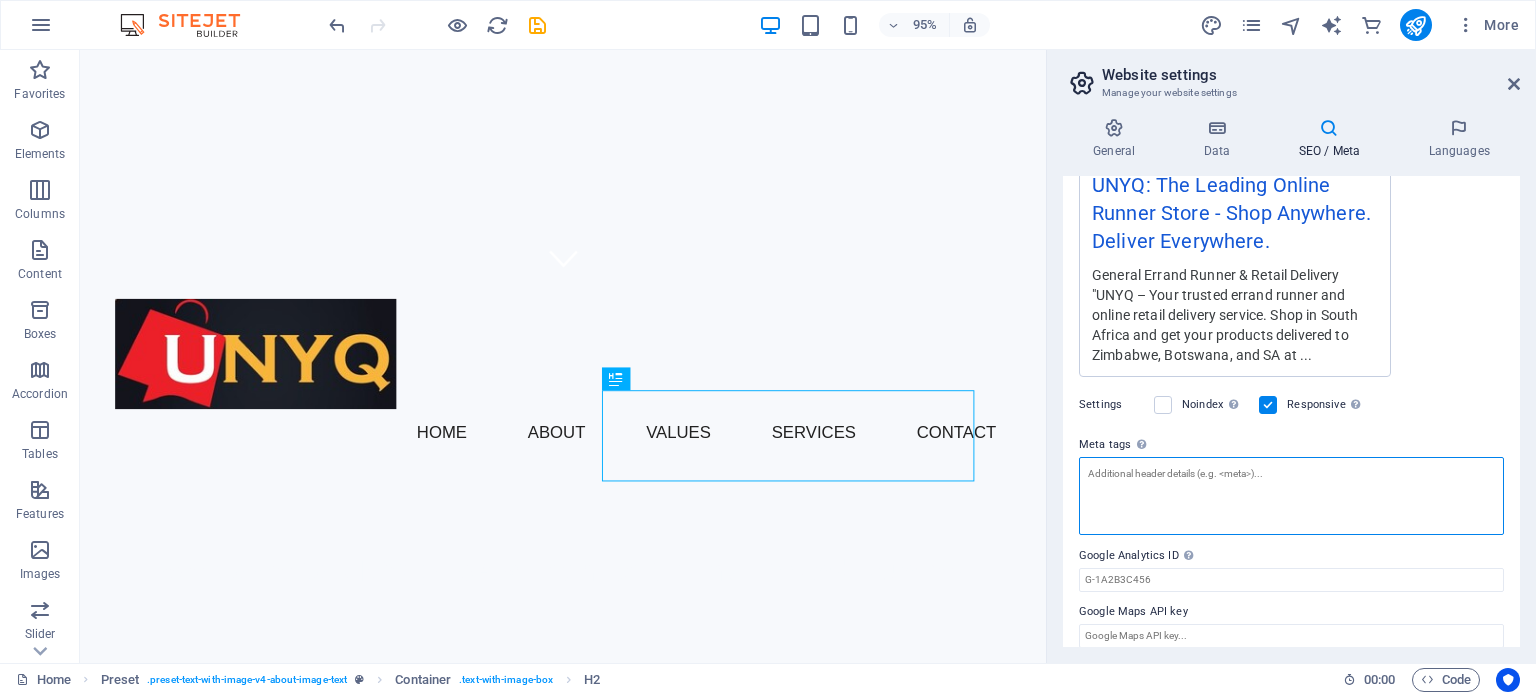 paste on "Home Page Meta Title:
UNYQ | Errand Runner, Online Shopping & Cross-Border Delivery – SA, Zimbabwe, Botswana
Home Page Meta Description:
UNYQ offers trusted errand running, online shopping, cross-border delivery, money transfer, and life insurance services. Shop in South Africa and get fast, affordable delivery to Zimbabwe, Botswana, and across SA.
Meta Keywords:
UNYQ, errand runner South Africa, online shopping SA to Zimbabwe, cross-border delivery Botswana, buy South African products, send money Zimbabwe, send money Botswana, life insurance Southern Africa, affordable shipping SA, parcel delivery South Africa, online retail Zimbabwe, courier Botswana, SA brands delivery, money transfer SA to Africa, small appliances delivery, large appliances shipping, retail delivery SA" 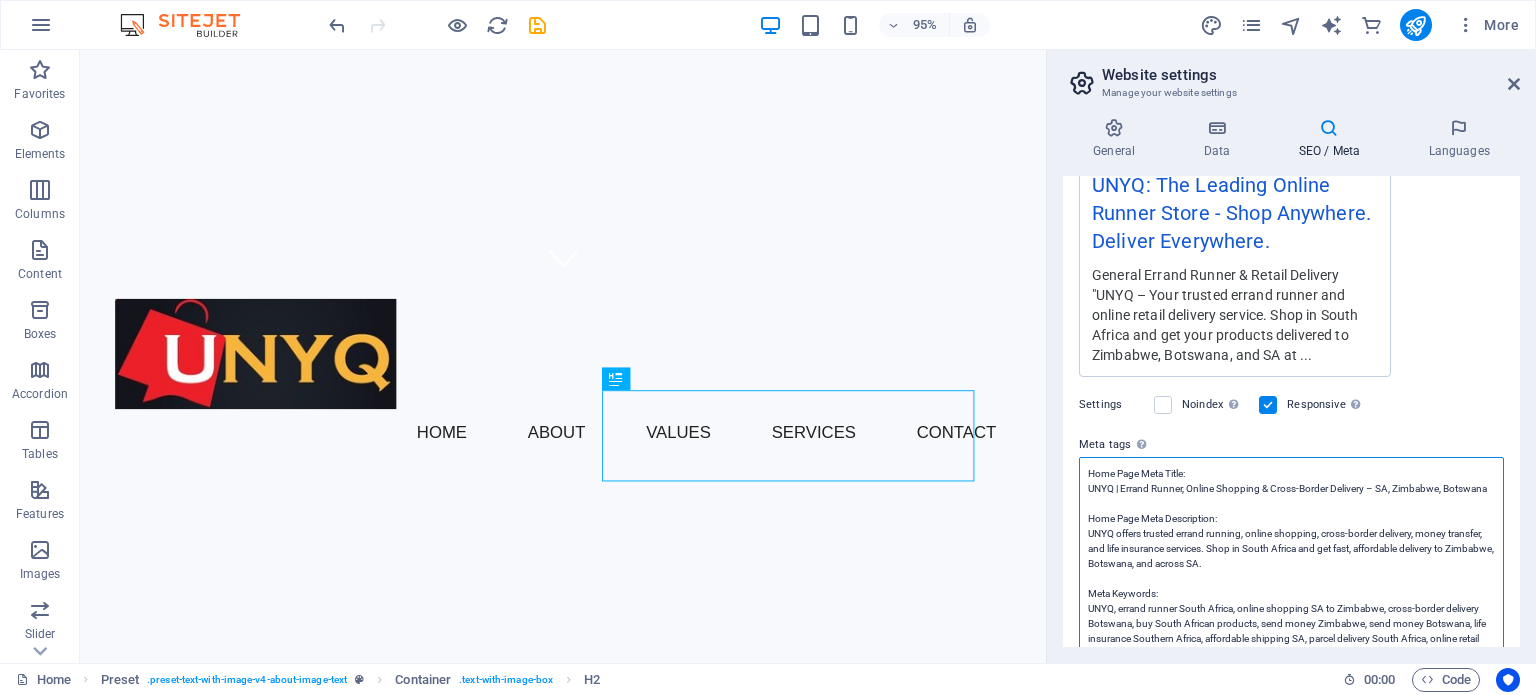 scroll, scrollTop: 0, scrollLeft: 0, axis: both 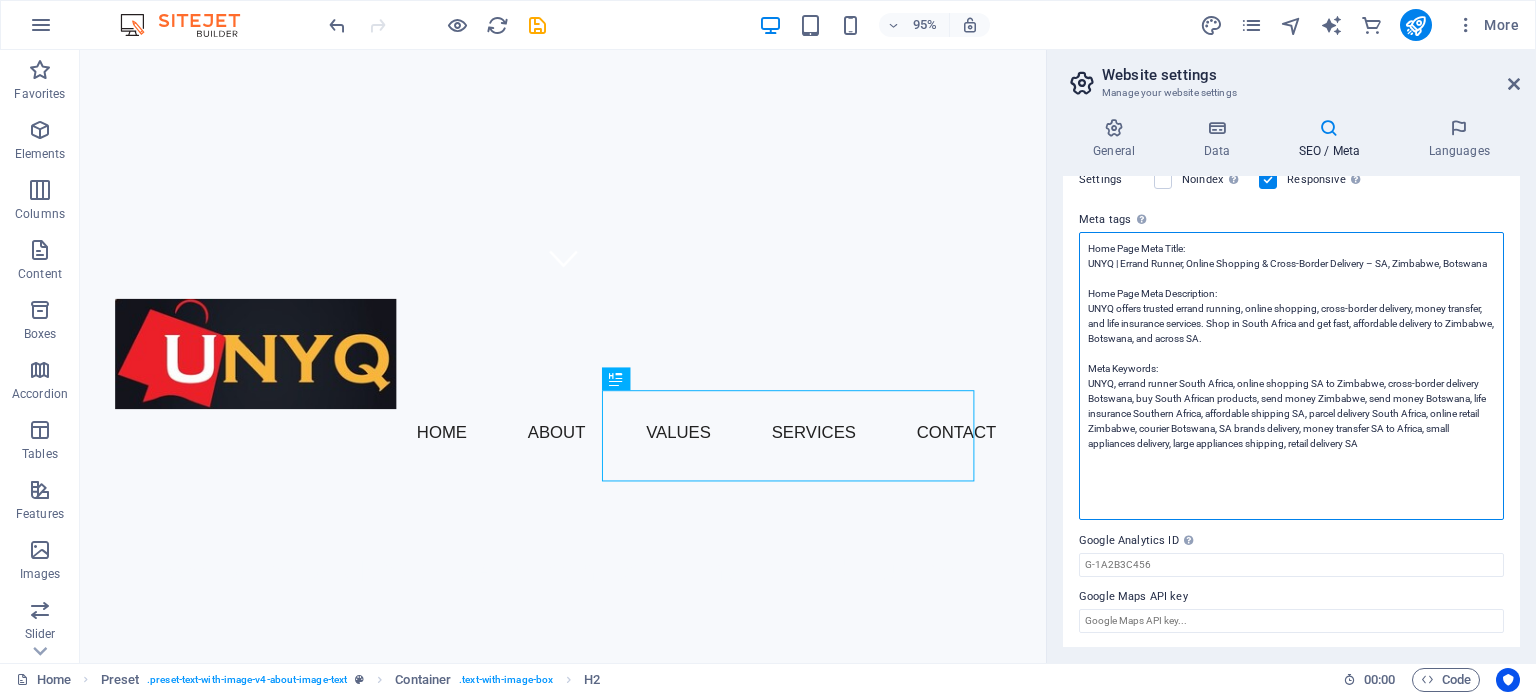 type on "Home Page Meta Title:
UNYQ | Errand Runner, Online Shopping & Cross-Border Delivery – SA, Zimbabwe, Botswana
Home Page Meta Description:
UNYQ offers trusted errand running, online shopping, cross-border delivery, money transfer, and life insurance services. Shop in South Africa and get fast, affordable delivery to Zimbabwe, Botswana, and across SA.
Meta Keywords:
UNYQ, errand runner South Africa, online shopping SA to Zimbabwe, cross-border delivery Botswana, buy South African products, send money Zimbabwe, send money Botswana, life insurance Southern Africa, affordable shipping SA, parcel delivery South Africa, online retail Zimbabwe, courier Botswana, SA brands delivery, money transfer SA to Africa, small appliances delivery, large appliances shipping, retail delivery SA" 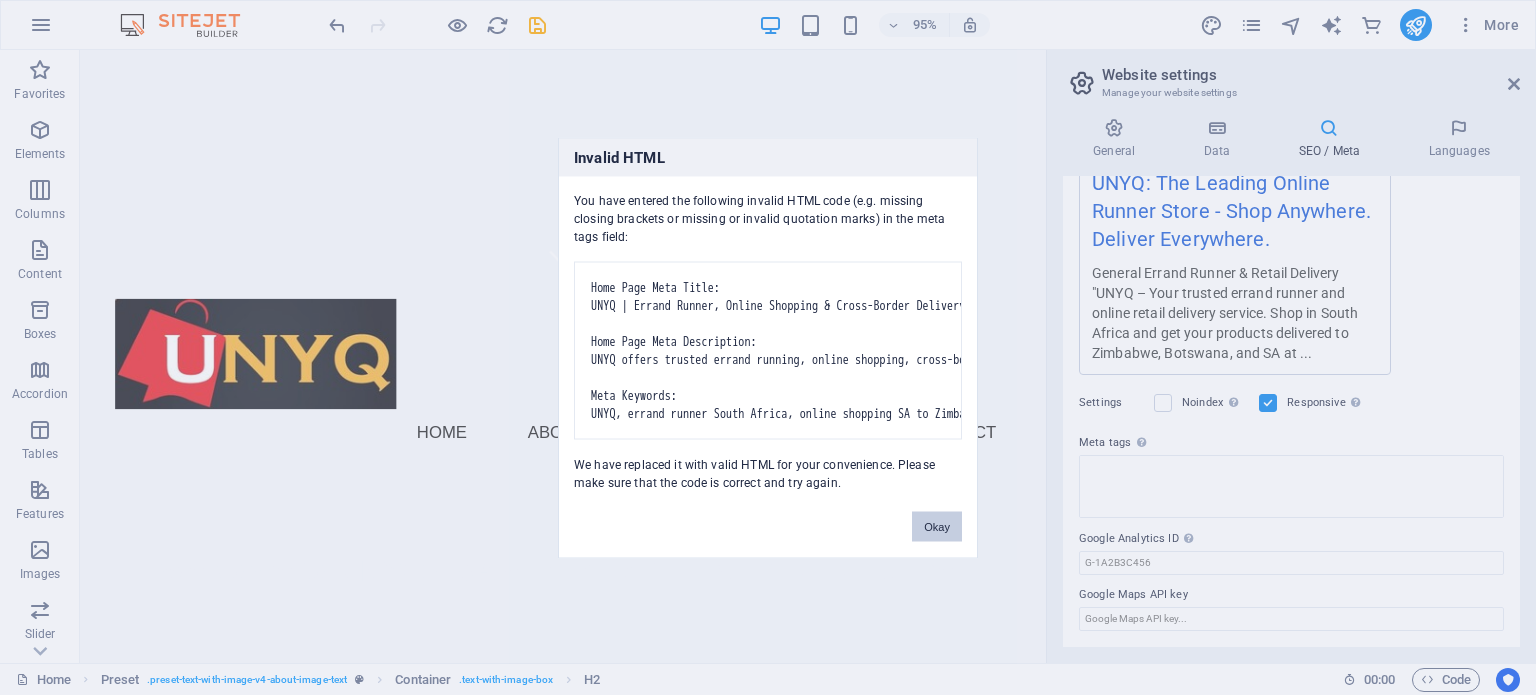 scroll, scrollTop: 399, scrollLeft: 0, axis: vertical 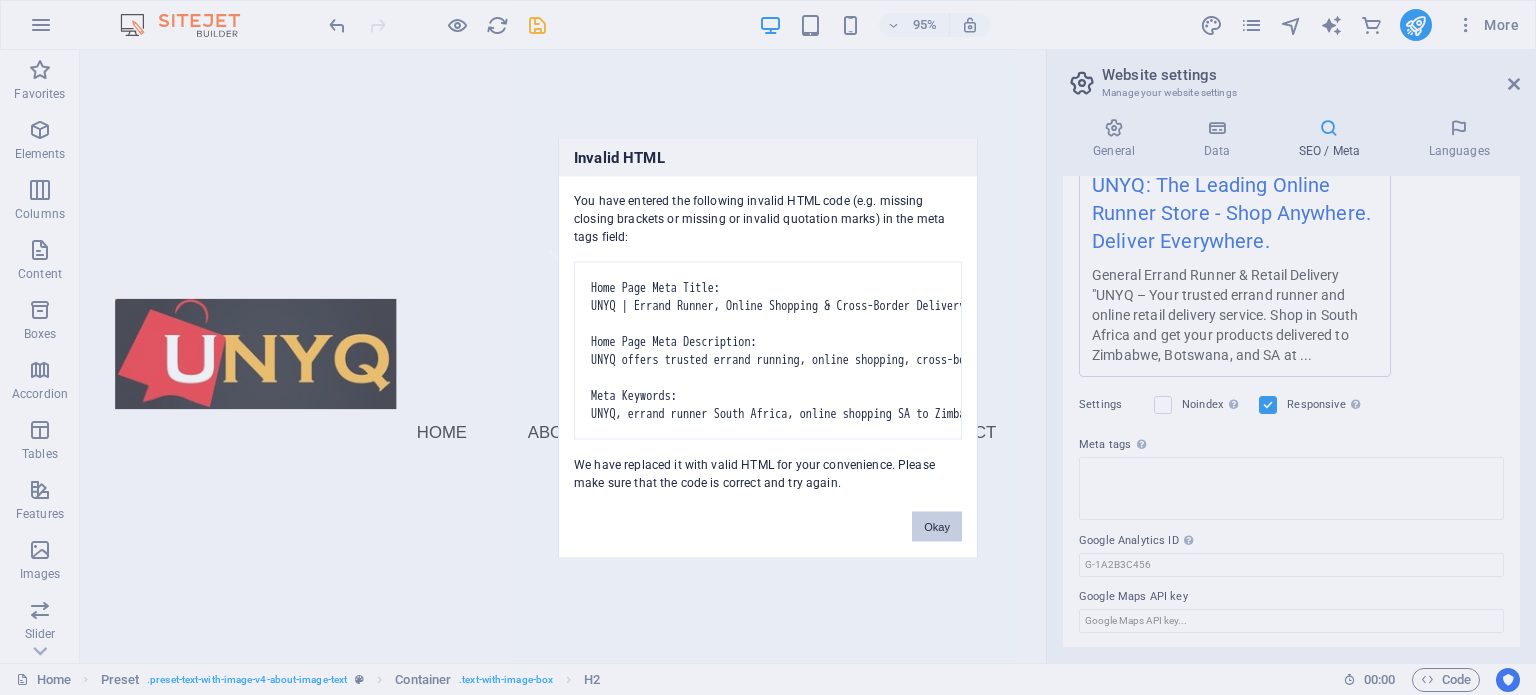 click on "Okay" at bounding box center (937, 526) 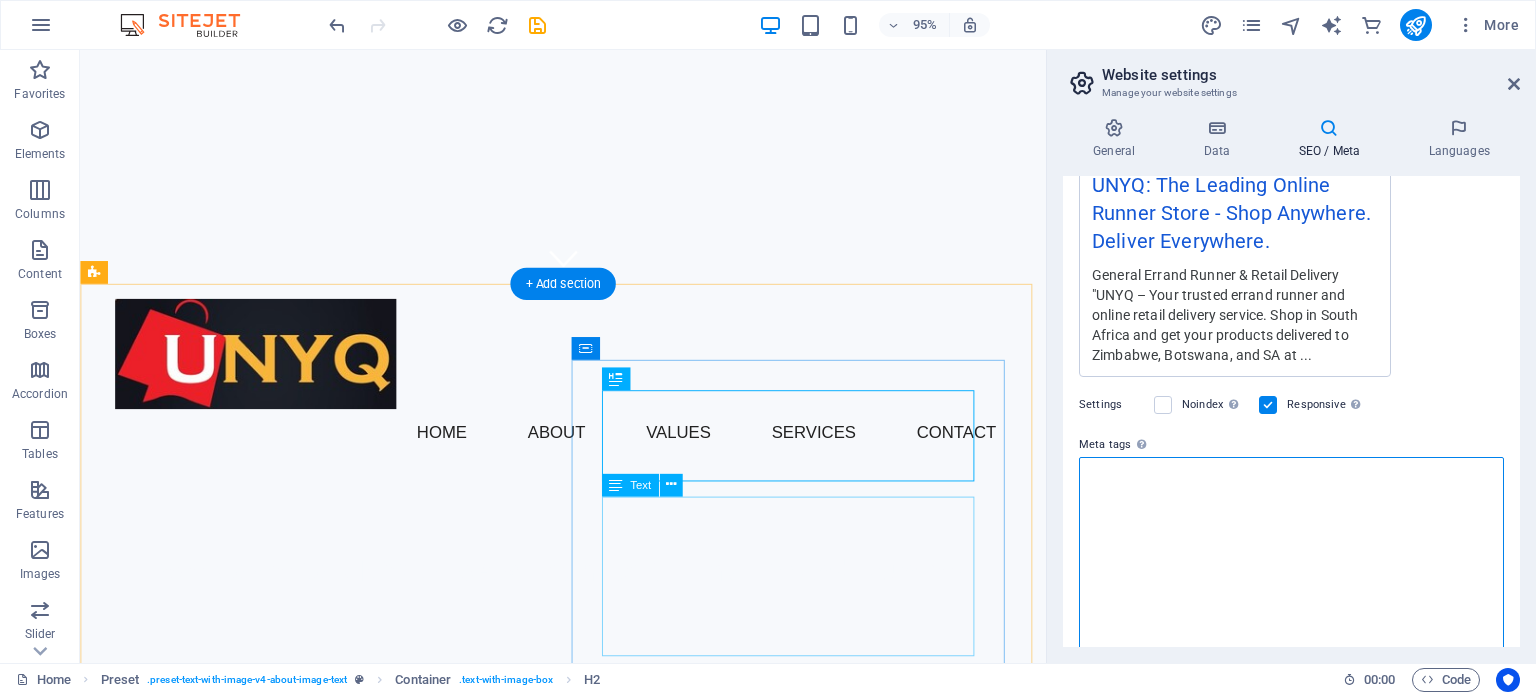 scroll, scrollTop: 0, scrollLeft: 0, axis: both 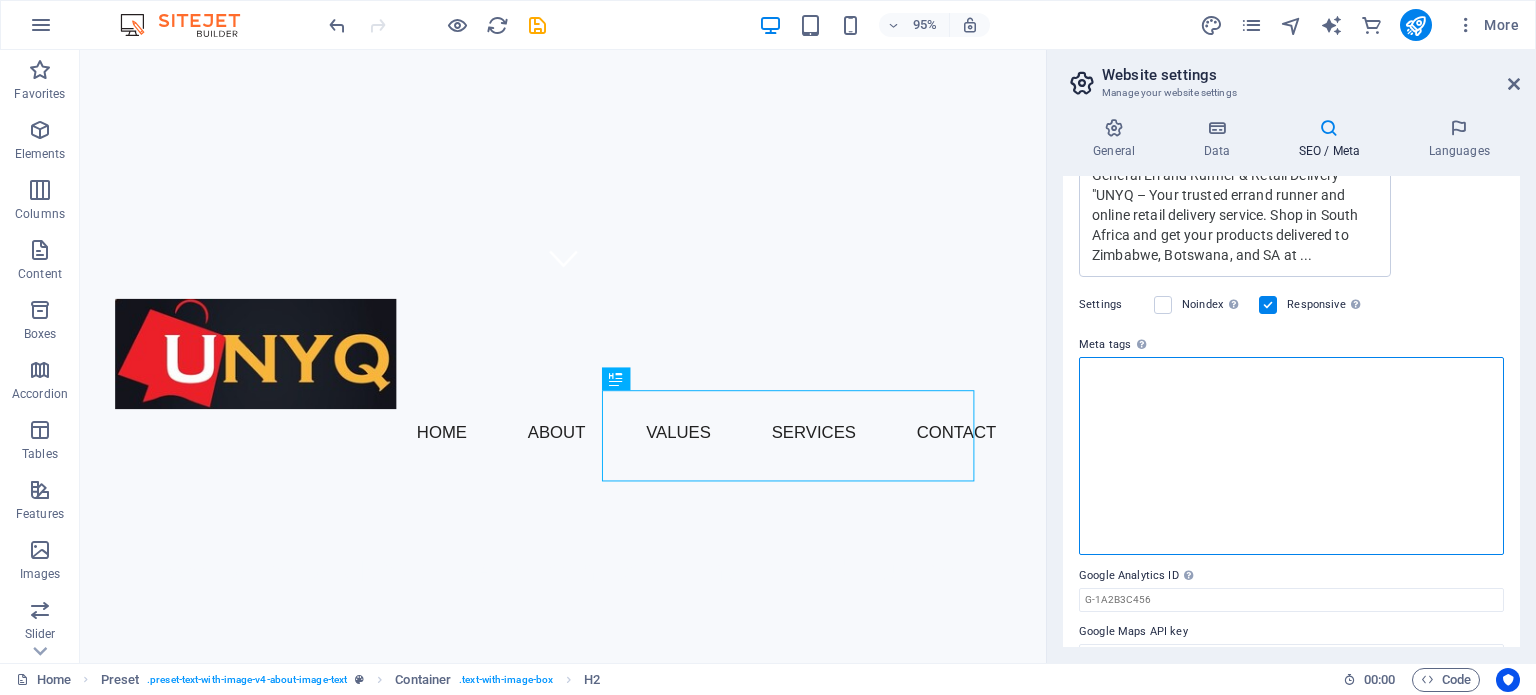 click on "Meta tags Enter HTML code here that will be placed inside the  tags of your website. Please note that your website may not function if you include code with errors." at bounding box center (1291, 456) 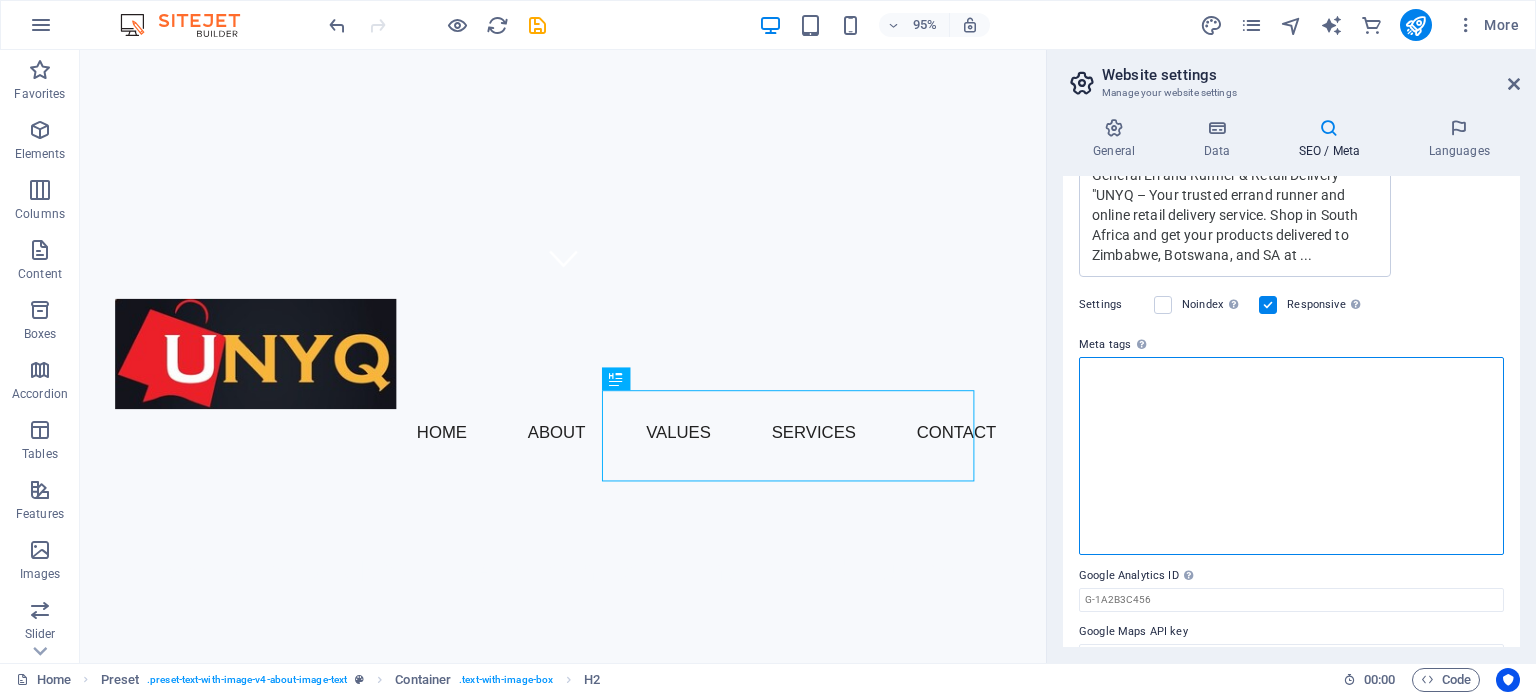 drag, startPoint x: 1164, startPoint y: 491, endPoint x: 1064, endPoint y: 327, distance: 192.08331 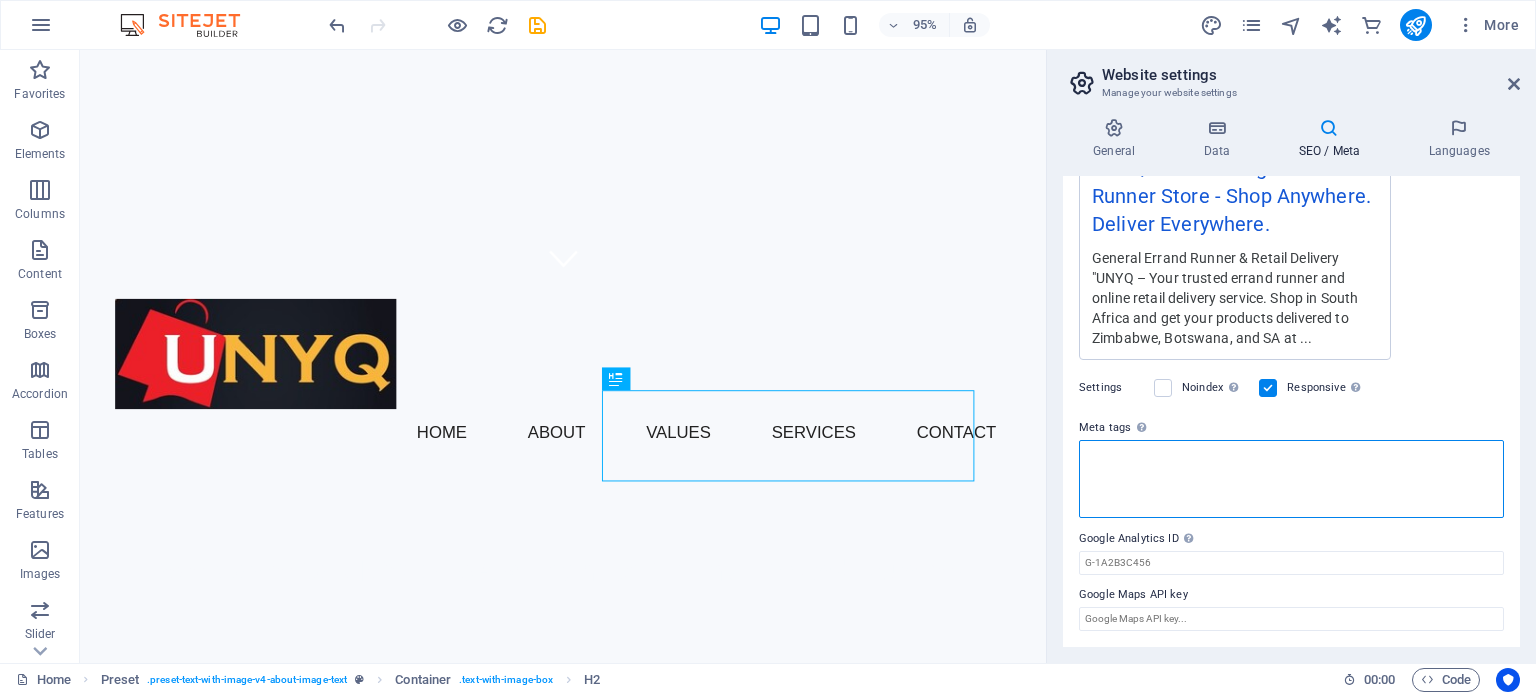 scroll, scrollTop: 413, scrollLeft: 0, axis: vertical 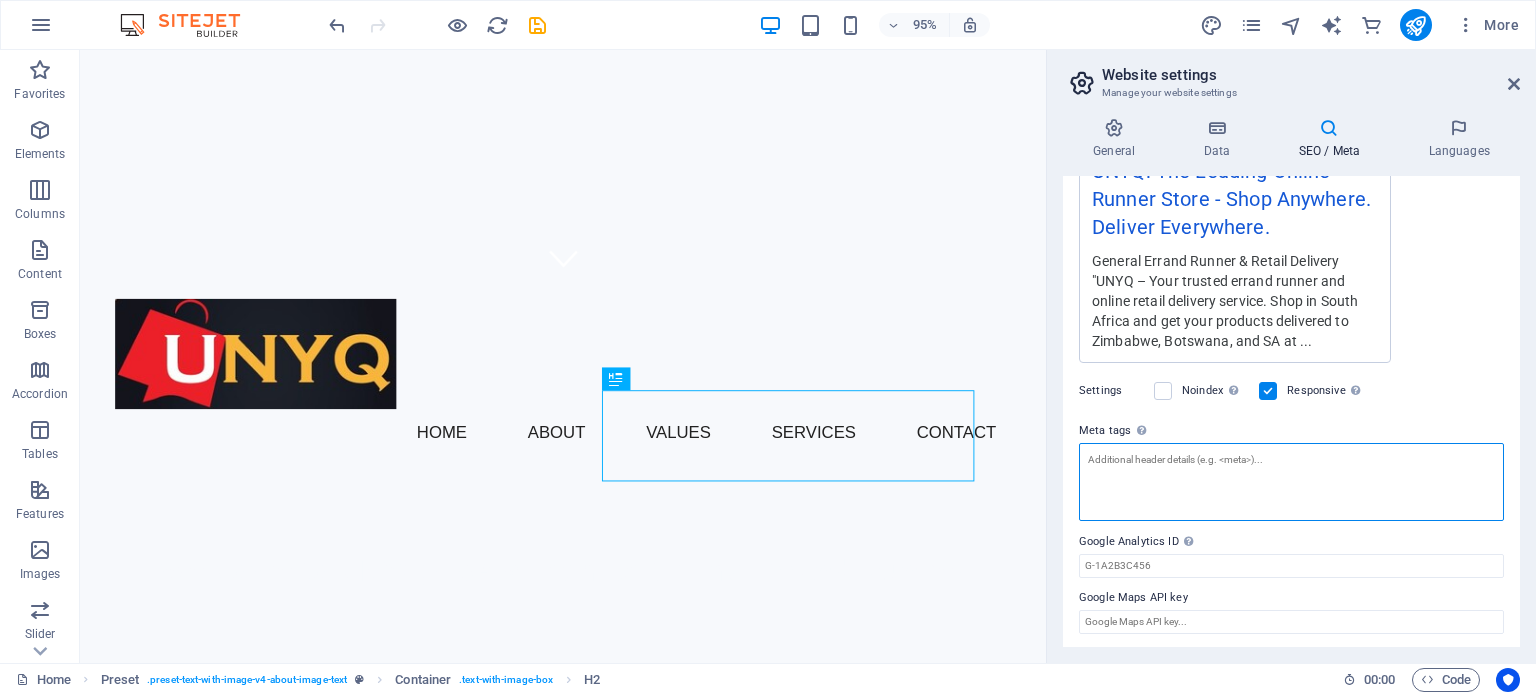 click on "Meta tags Enter HTML code here that will be placed inside the  tags of your website. Please note that your website may not function if you include code with errors." at bounding box center (1291, 482) 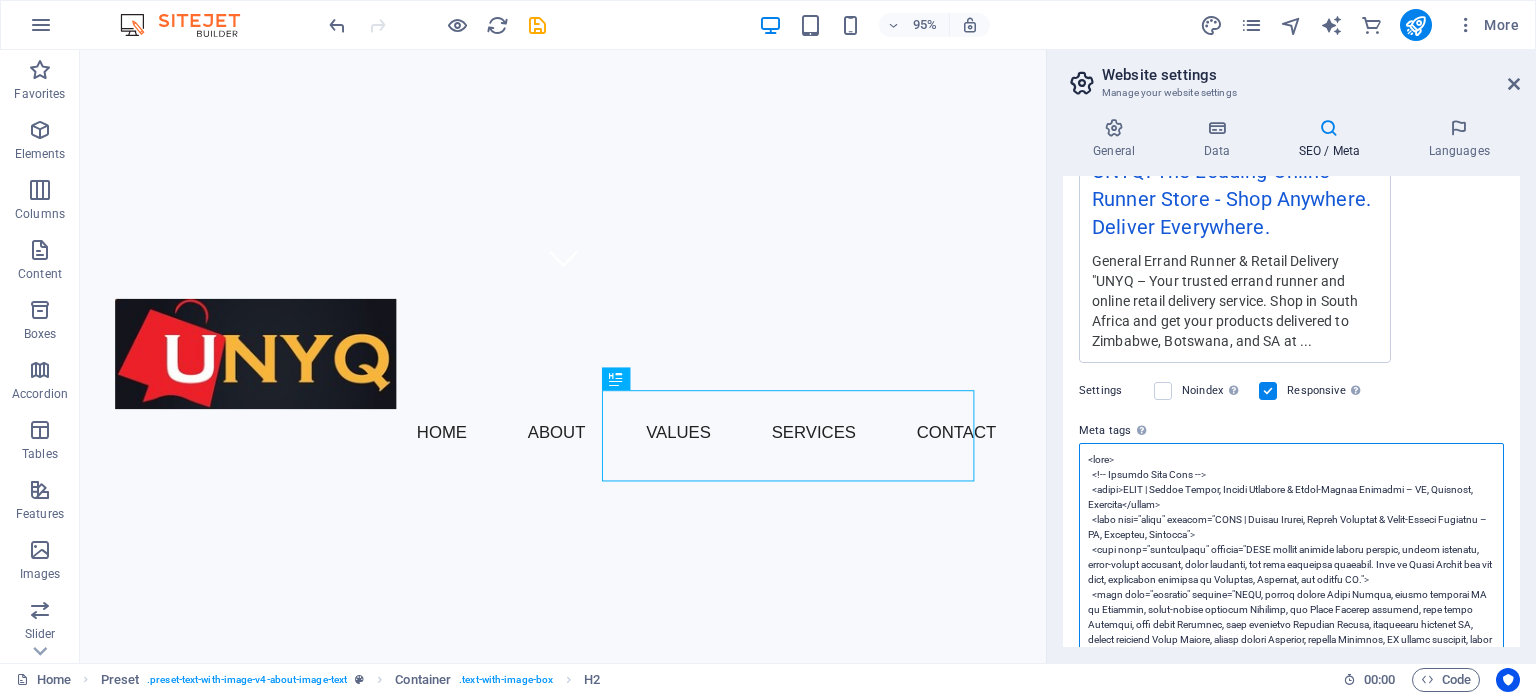scroll, scrollTop: 0, scrollLeft: 0, axis: both 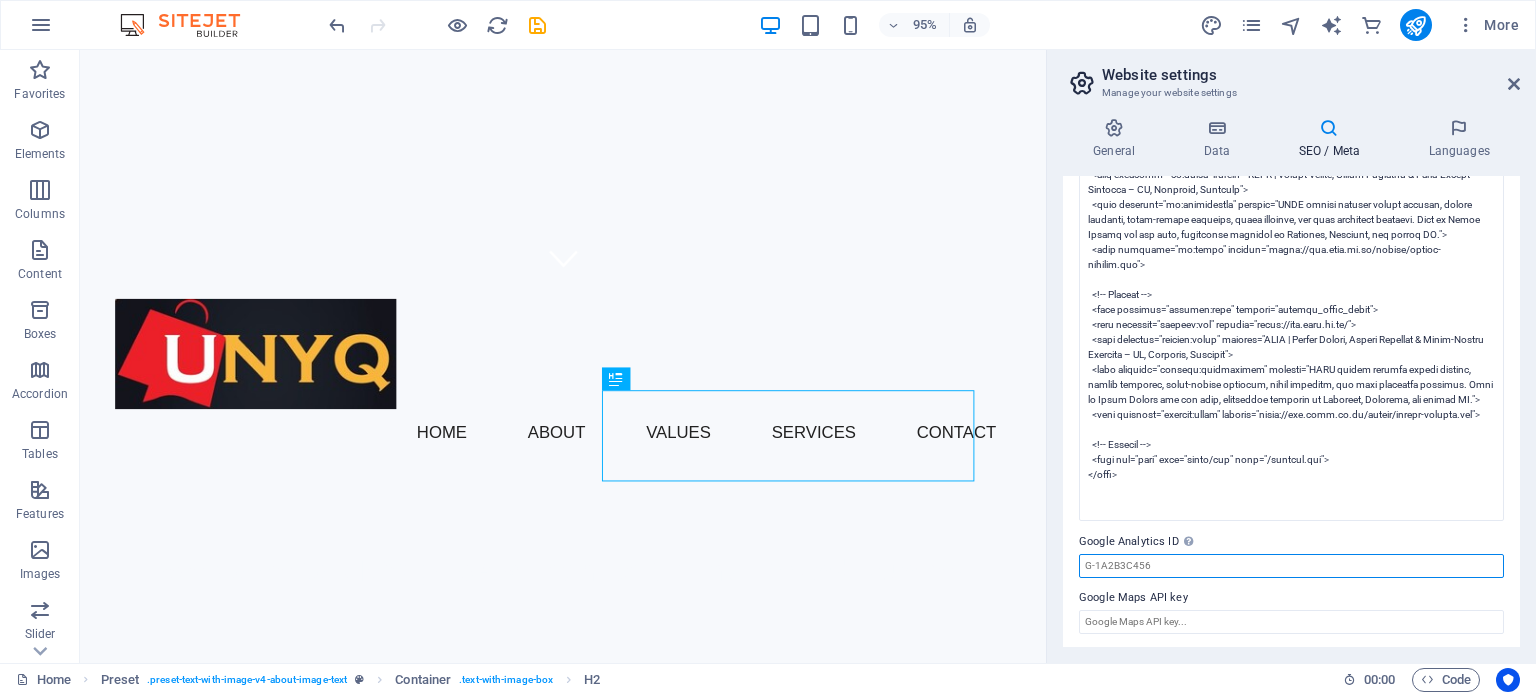 type on "<!-- Primary Meta Tags -->
<title>UNYQ | Errand Runner, Online Shopping &amp; Cross-Border Delivery – SA, Zimbabwe, Botswana</title>
<meta name="title" content="UNYQ | Errand Runner, Online Shopping &amp; Cross-Border Delivery – SA, Zimbabwe, Botswana">
<meta name="description" content="UNYQ offers trusted errand running, online shopping, cross-border delivery, money transfer, and life insurance services. Shop in South Africa and get fast, affordable delivery to Zimbabwe, Botswana, and across SA.">
<meta name="keywords" content="UNYQ, errand runner South Africa, online shopping SA to Zimbabwe, cross-border delivery Botswana, buy South African products, send money Zimbabwe, send money Botswana, life insurance Southern Africa, affordable shipping SA, parcel delivery South Africa, online retail Zimbabwe, courier Botswana, SA brands delivery, money transfer SA to Africa, small appliances delivery, large appliances shipping, retail delivery SA">
<meta name="author" content="UNYQ">
<meta name="rob..." 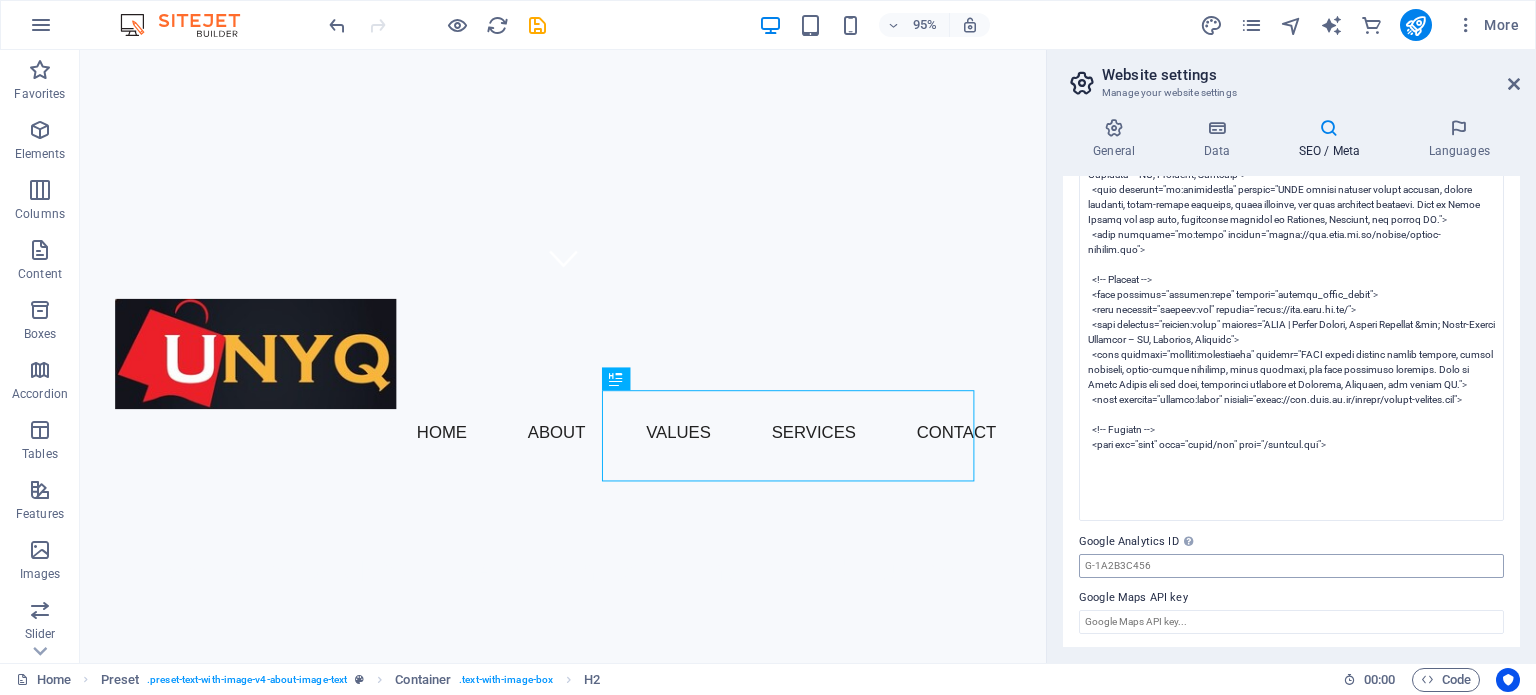 scroll, scrollTop: 399, scrollLeft: 0, axis: vertical 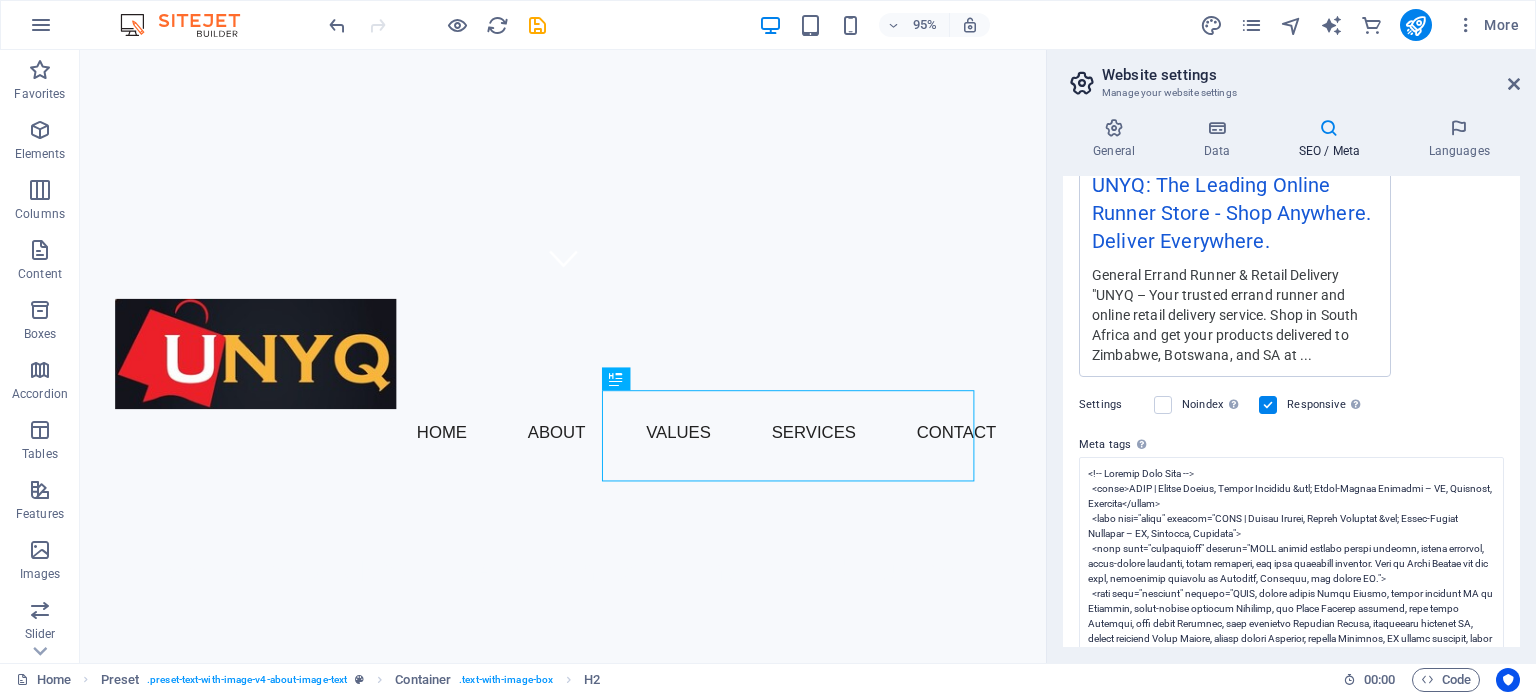 click on "UNYQ Home Favorites Elements Columns Content Boxes Accordion Tables Features Images Slider Header Footer Forms Marketing Collections Commerce
H2   Banner   Banner   Container   Spacer   Preset   Container   H2   Spacer   Text   Placeholder   Container   Spacer   Button   Container   H2   Spacer   Container   Boxes   Container   Spacer   Container   Container   H3   Spacer   Text   Text   Container   Container   Container   Container   Text   Container   Spacer   Container   H3   Spacer   Container   H3   Container   Spacer   Icon   H2   Container   Spacer   Container   H3   Accordion   Container   Spacer   Text   Spacer   H3   H3   Button   Container   H3   Spacer   Text   Spacer   Container   H3   H3   H3   Container   Text   Spacer   Text   H3   Spacer   Gallery   Gallery   Gallery   Container   H2   Spacer   Text   Accordion   Container   Container   Text   Container   Container   Menu Bar   Container   Text" at bounding box center (768, 347) 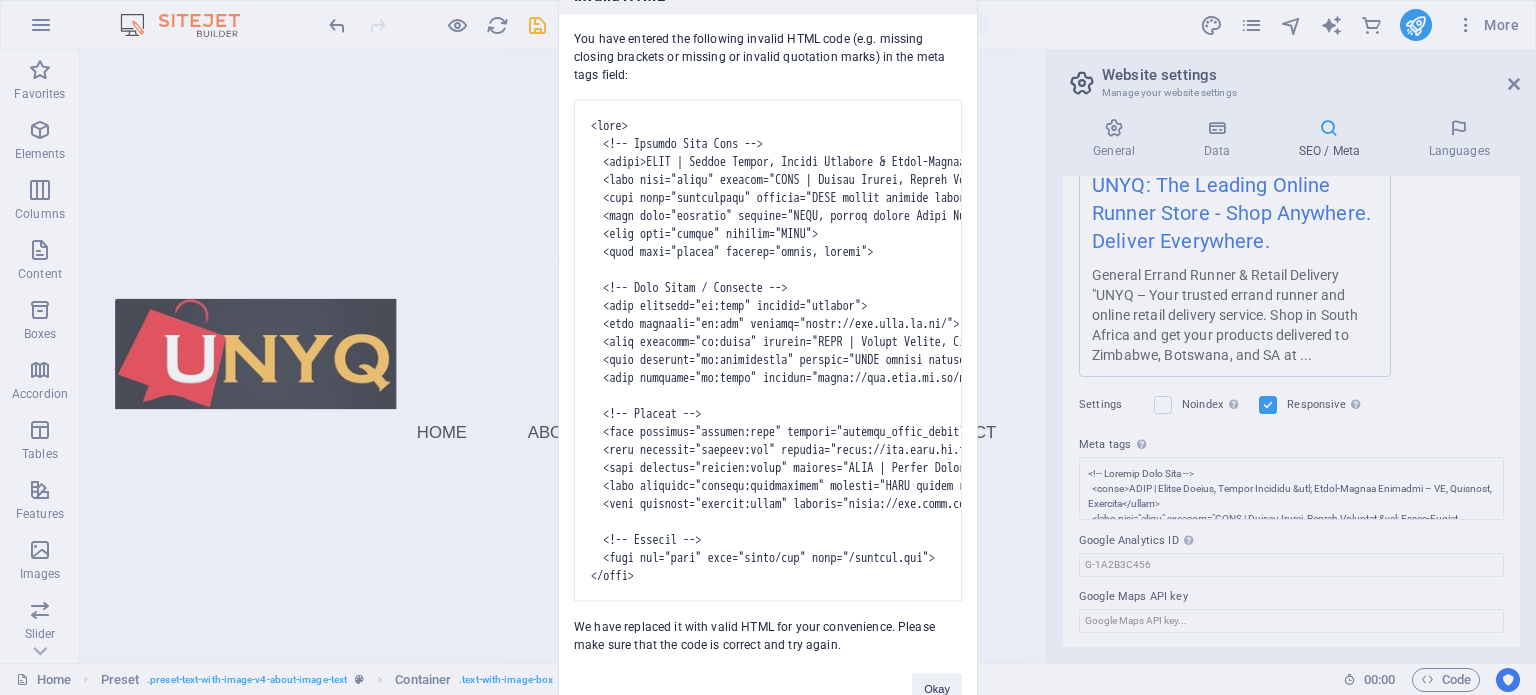 drag, startPoint x: 629, startPoint y: 50, endPoint x: 572, endPoint y: 16, distance: 66.37017 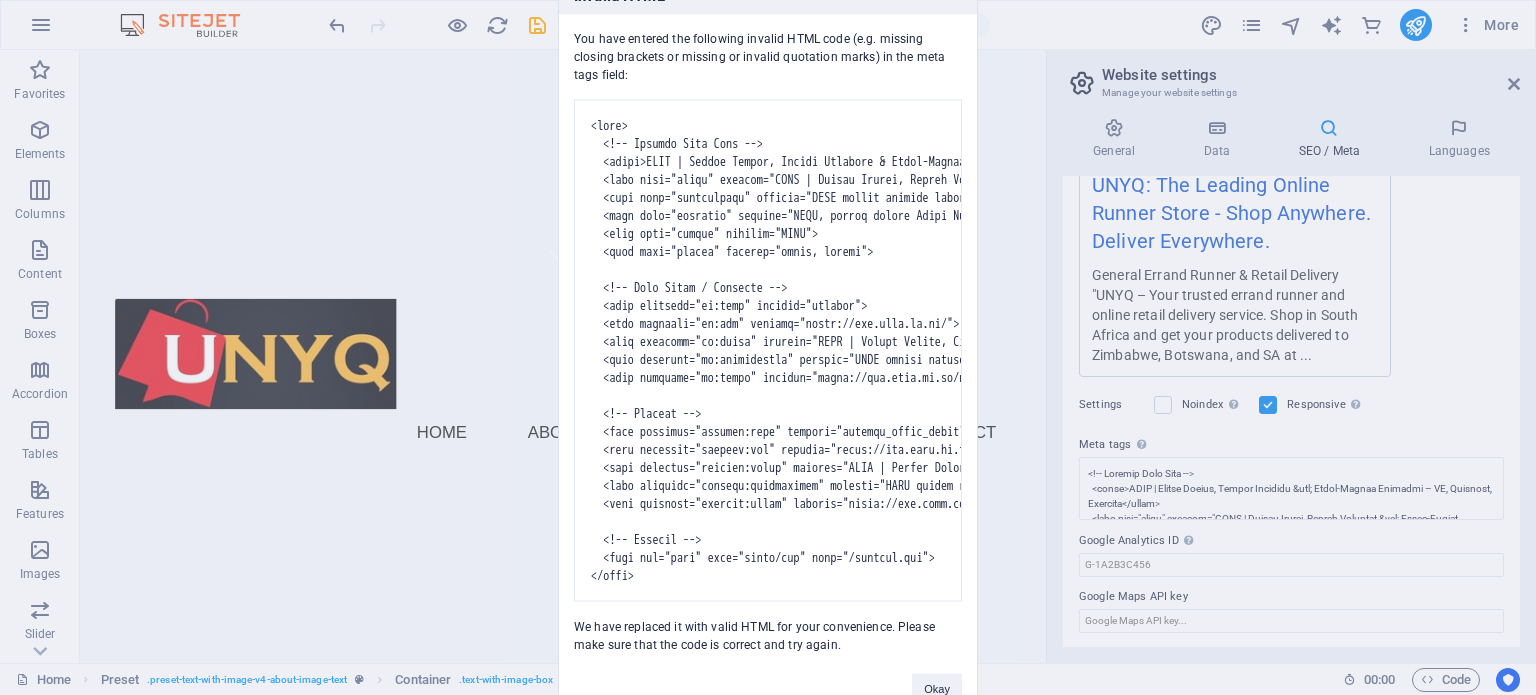 click at bounding box center [768, 350] 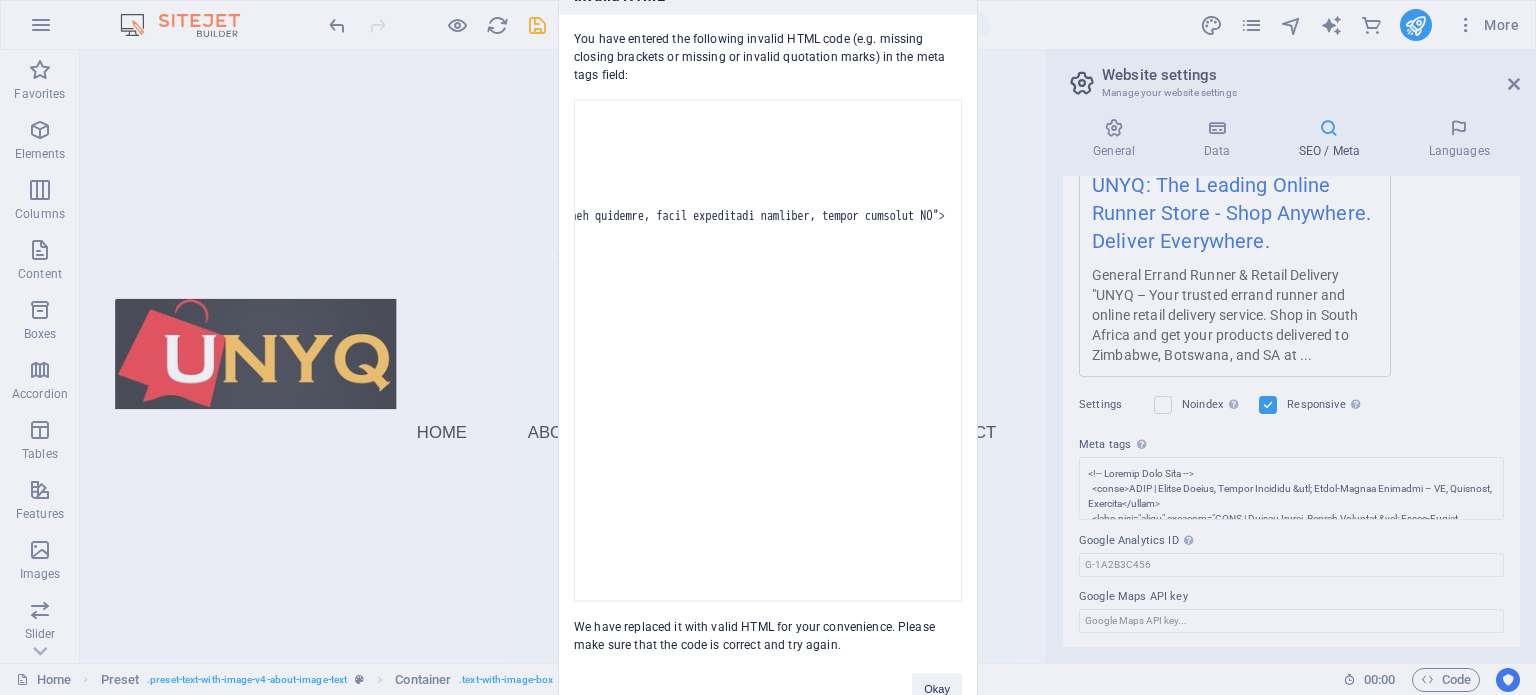 scroll, scrollTop: 0, scrollLeft: 2689, axis: horizontal 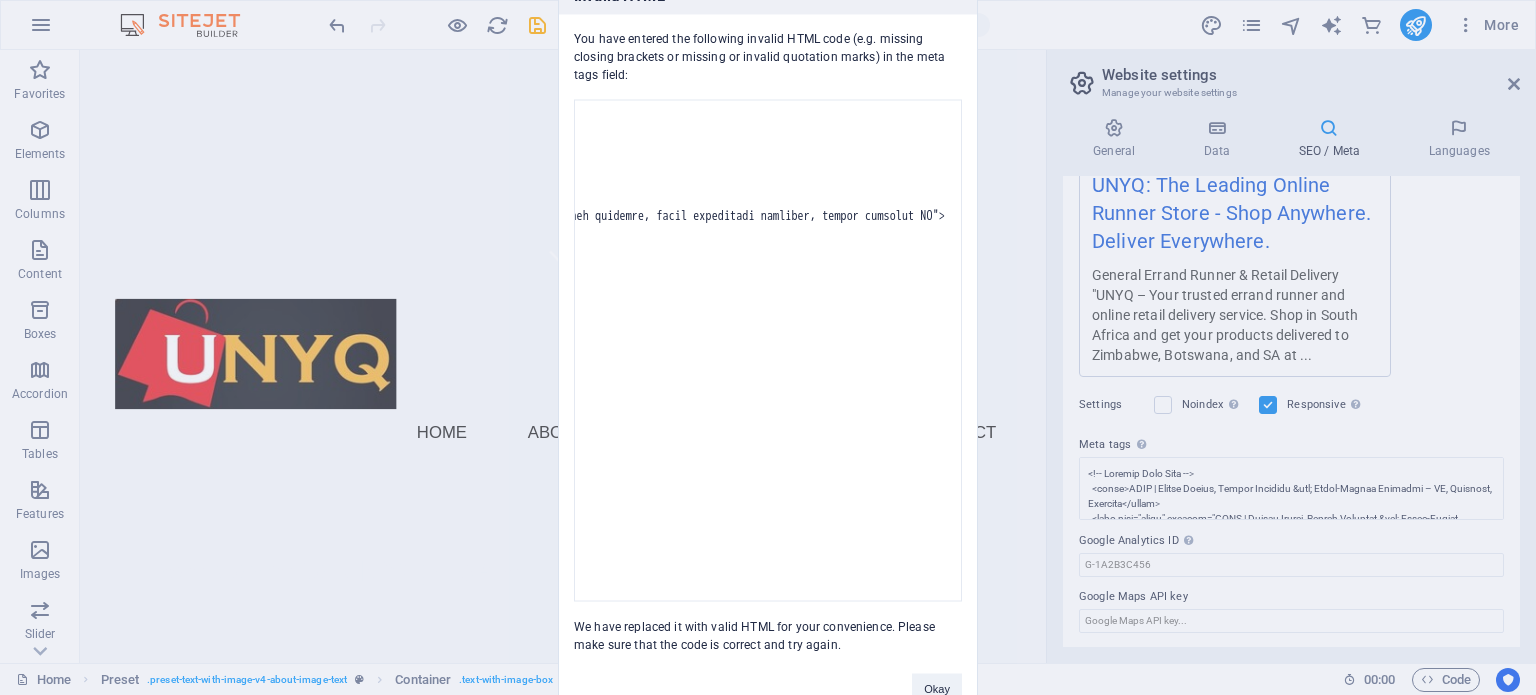 copy on "You have entered the following invalid HTML code (e.g. missing closing brackets or missing or invalid quotation marks) in the meta tags field:" 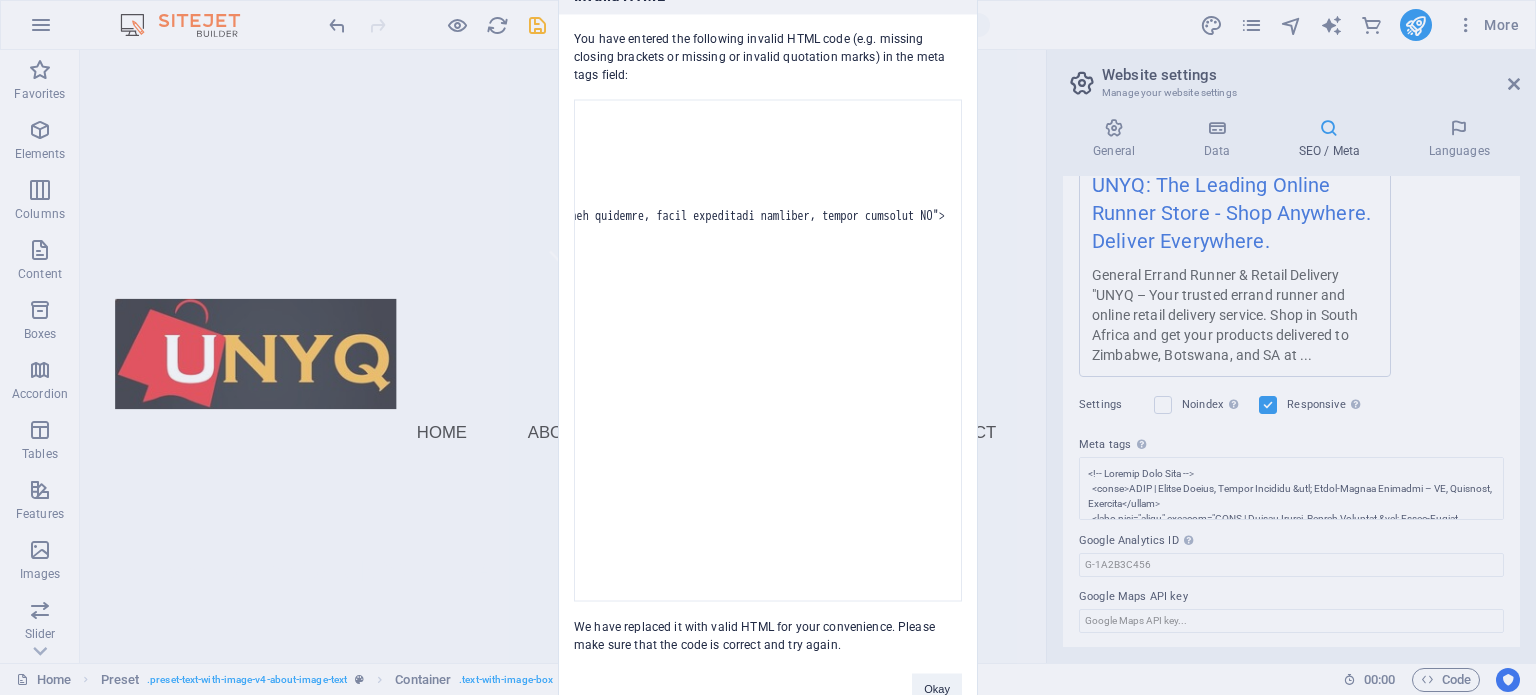 click on "Invalid HTML
You have entered the following invalid HTML code (e.g. missing closing brackets or missing or invalid quotation marks) in the meta tags field:
We have replaced it with valid HTML for your convenience. Please make sure that the code is correct and try again.
Okay" at bounding box center (768, 347) 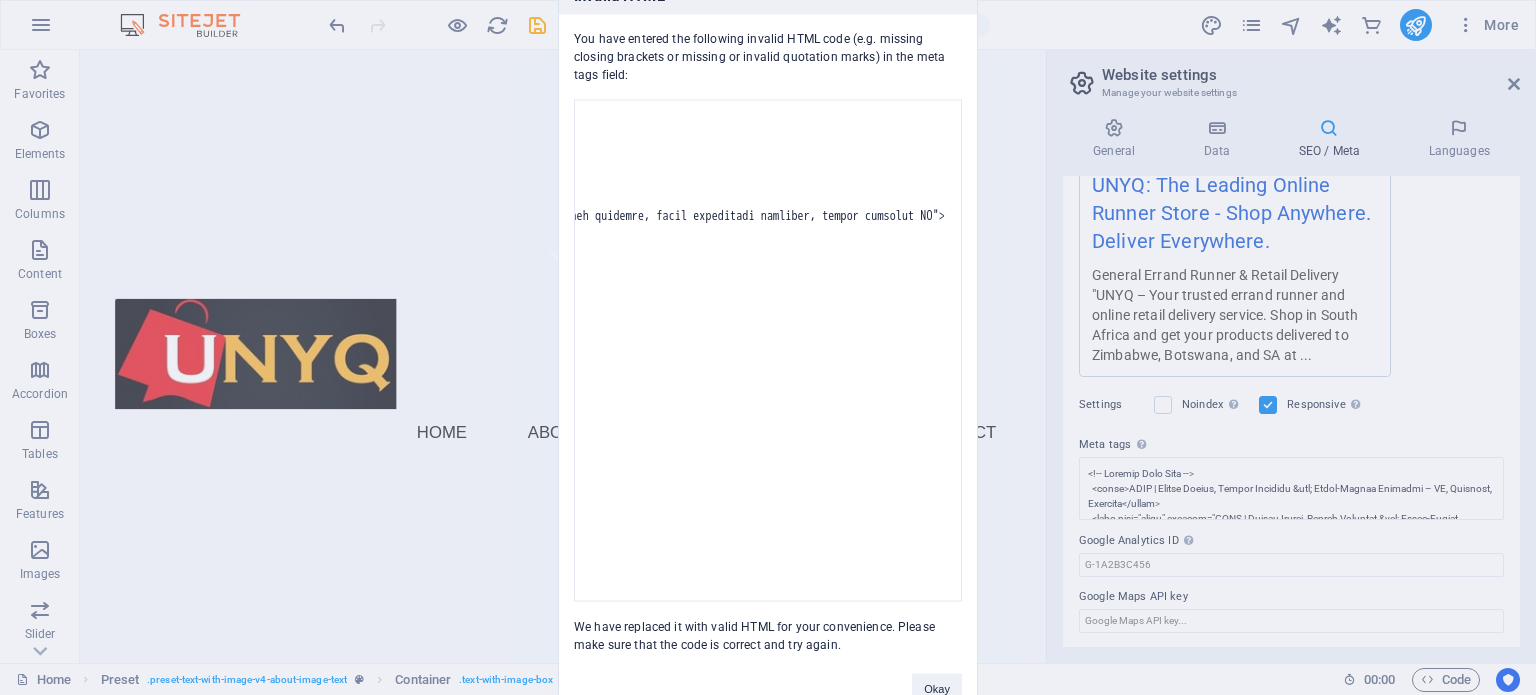 click on "Invalid HTML
You have entered the following invalid HTML code (e.g. missing closing brackets or missing or invalid quotation marks) in the meta tags field:
We have replaced it with valid HTML for your convenience. Please make sure that the code is correct and try again.
Okay" at bounding box center [768, 347] 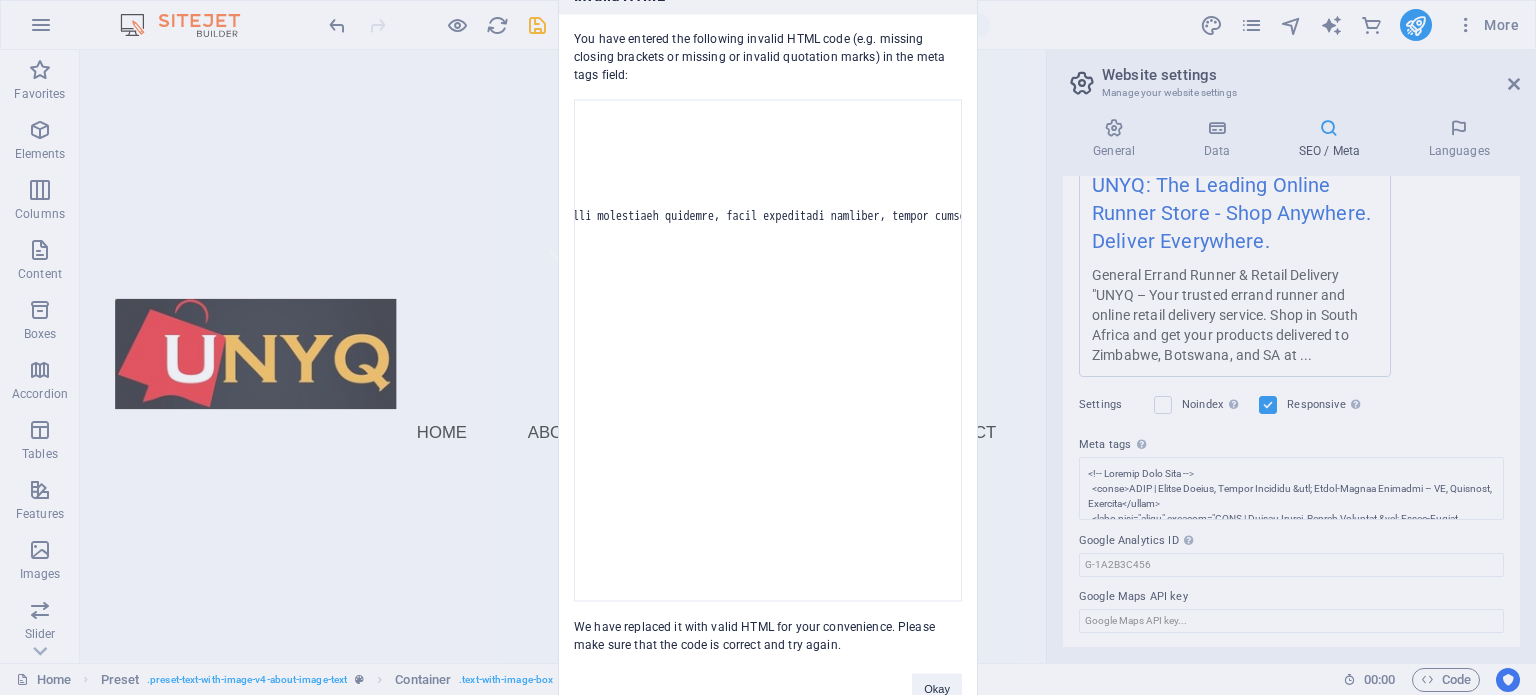 scroll, scrollTop: 0, scrollLeft: 2013, axis: horizontal 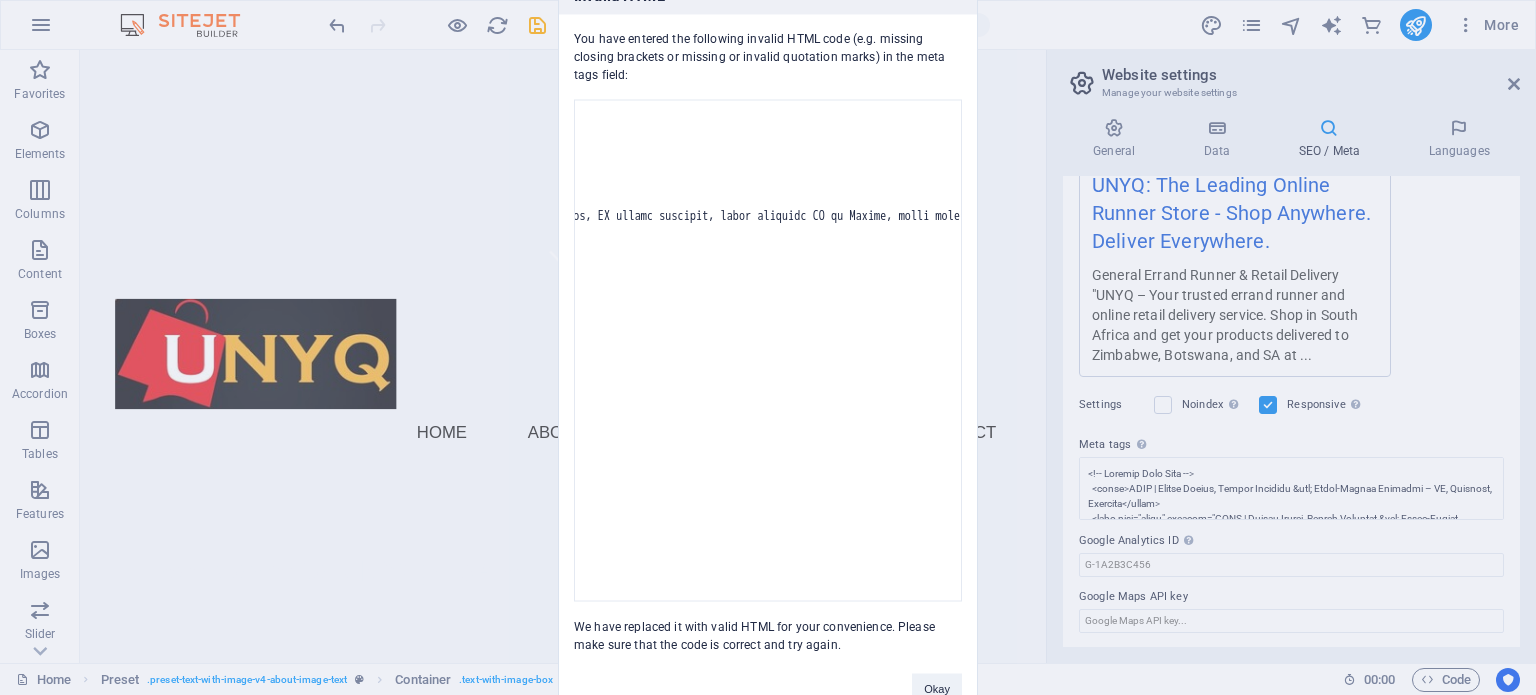 drag, startPoint x: 592, startPoint y: 607, endPoint x: 511, endPoint y: 242, distance: 373.87967 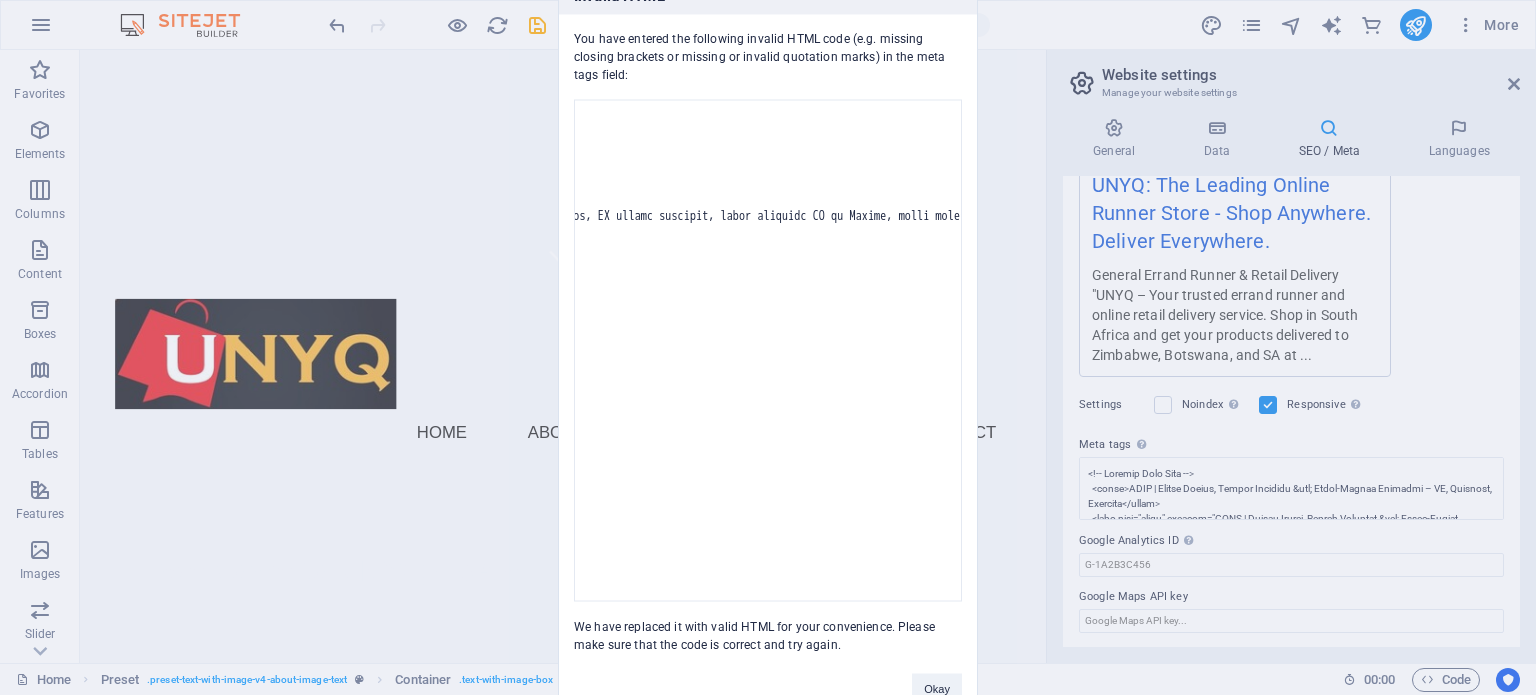 click on "Invalid HTML
You have entered the following invalid HTML code (e.g. missing closing brackets or missing or invalid quotation marks) in the meta tags field:
We have replaced it with valid HTML for your convenience. Please make sure that the code is correct and try again.
Okay" at bounding box center [768, 347] 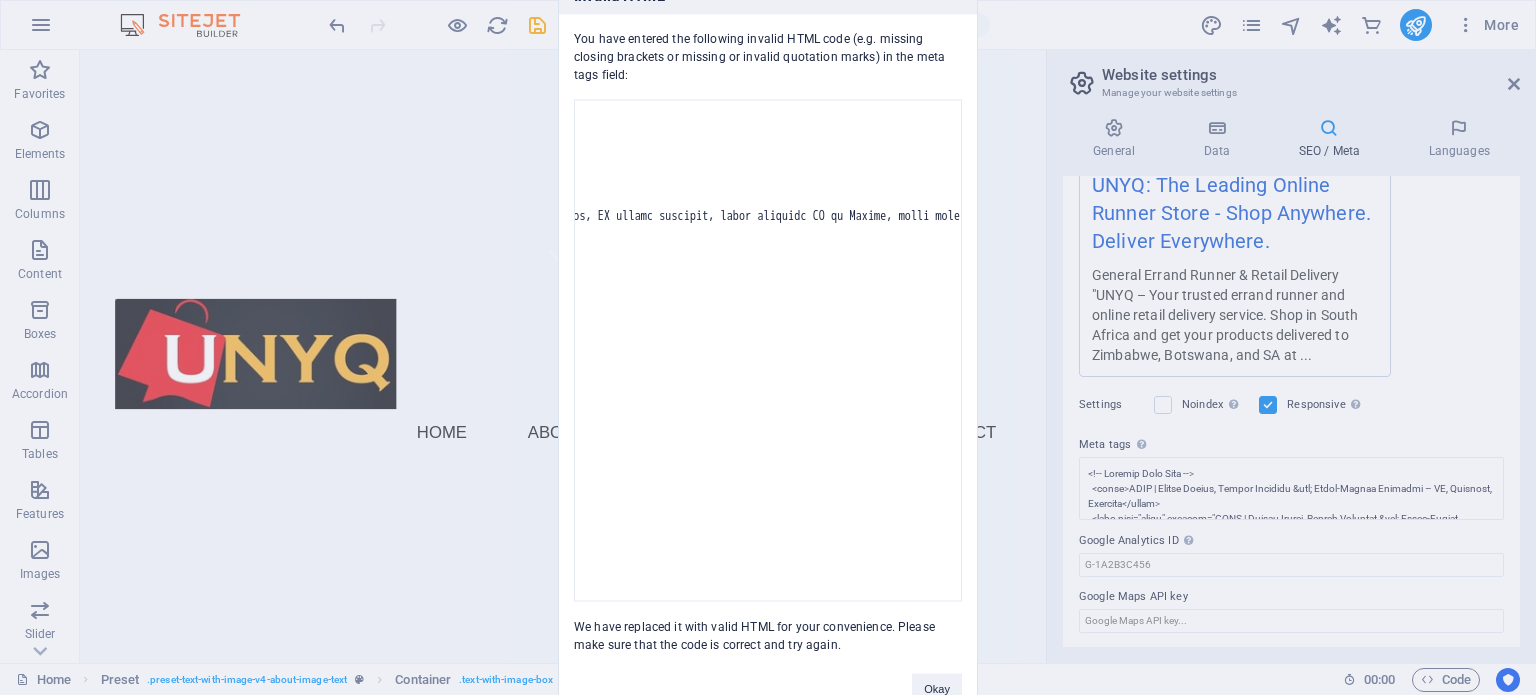 click on "Invalid HTML
You have entered the following invalid HTML code (e.g. missing closing brackets or missing or invalid quotation marks) in the meta tags field:
We have replaced it with valid HTML for your convenience. Please make sure that the code is correct and try again.
Okay" at bounding box center [768, 347] 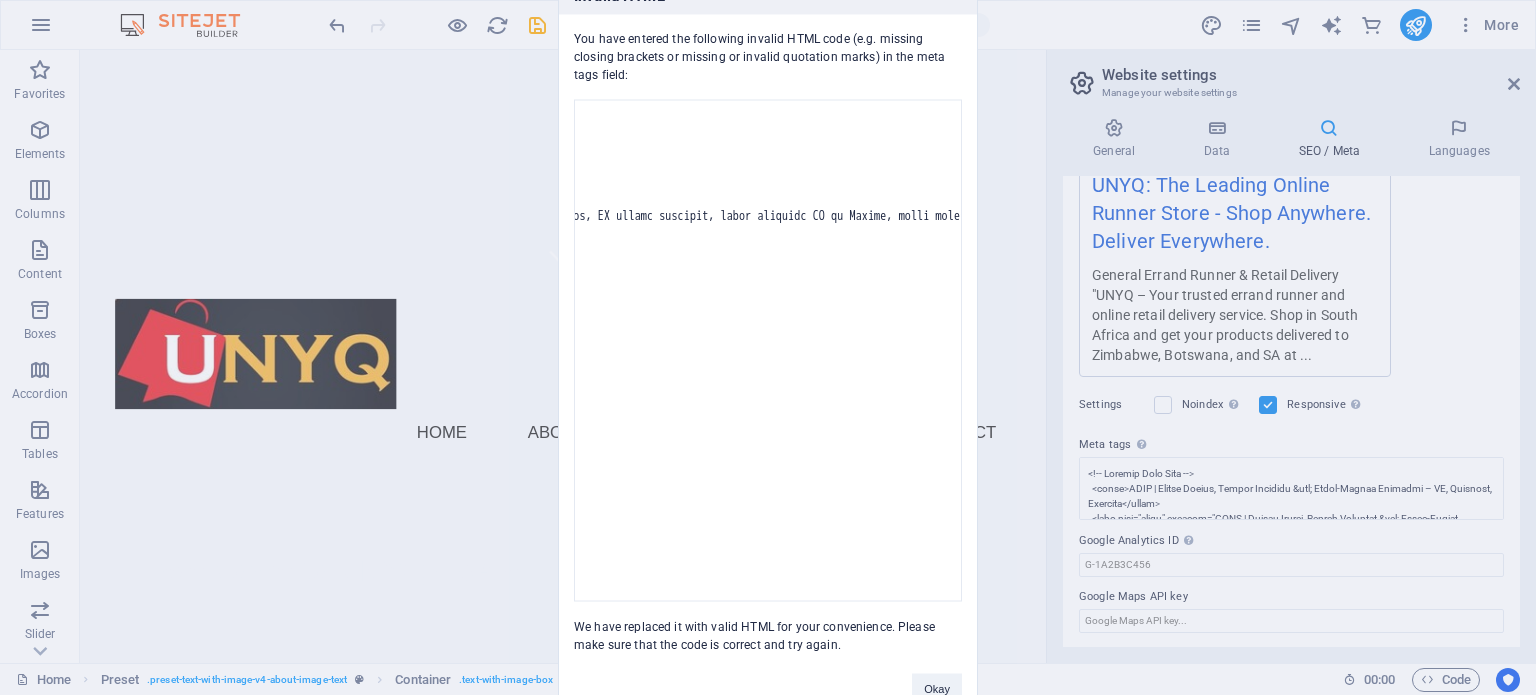 click on "Invalid HTML
You have entered the following invalid HTML code (e.g. missing closing brackets or missing or invalid quotation marks) in the meta tags field:
We have replaced it with valid HTML for your convenience. Please make sure that the code is correct and try again.
Okay" at bounding box center [768, 347] 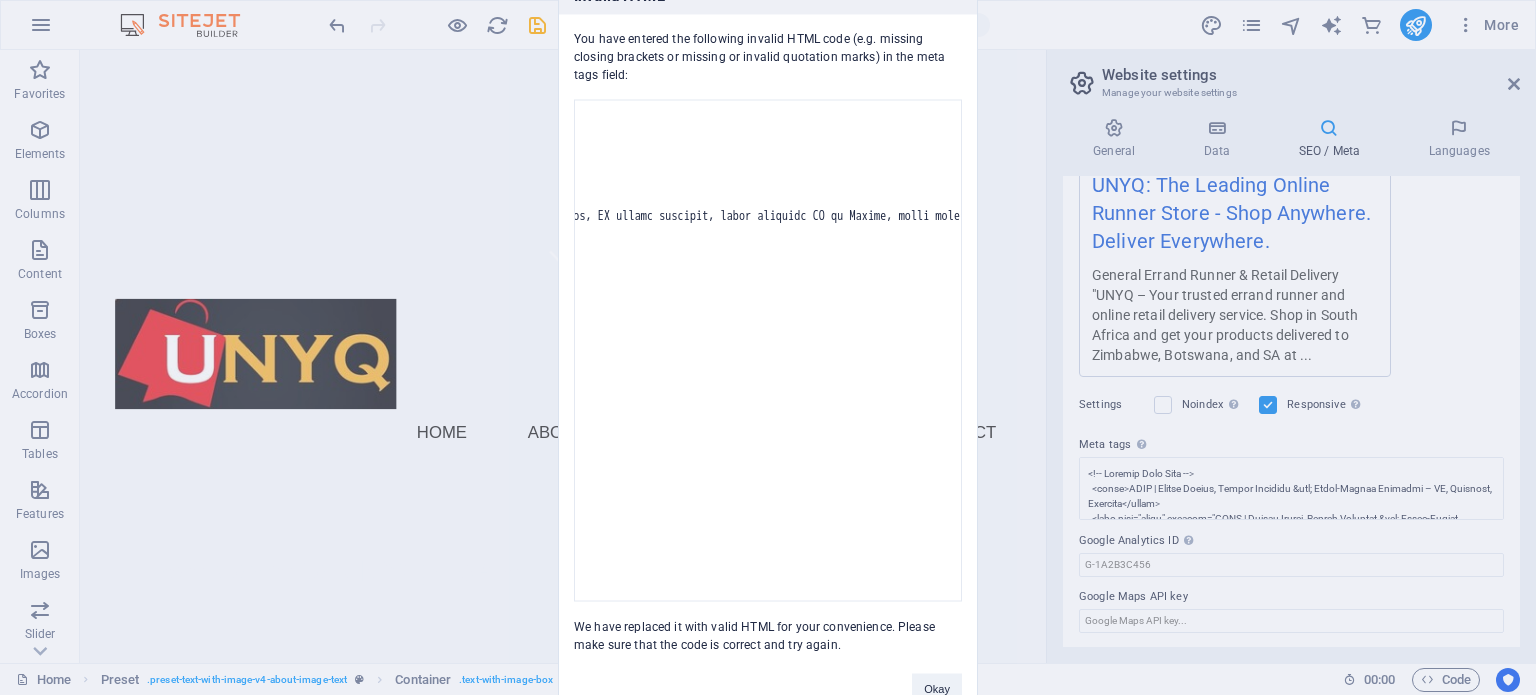 click on "You have entered the following invalid HTML code (e.g. missing closing brackets or missing or invalid quotation marks) in the meta tags field:
We have replaced it with valid HTML for your convenience. Please make sure that the code is correct and try again." at bounding box center [768, 333] 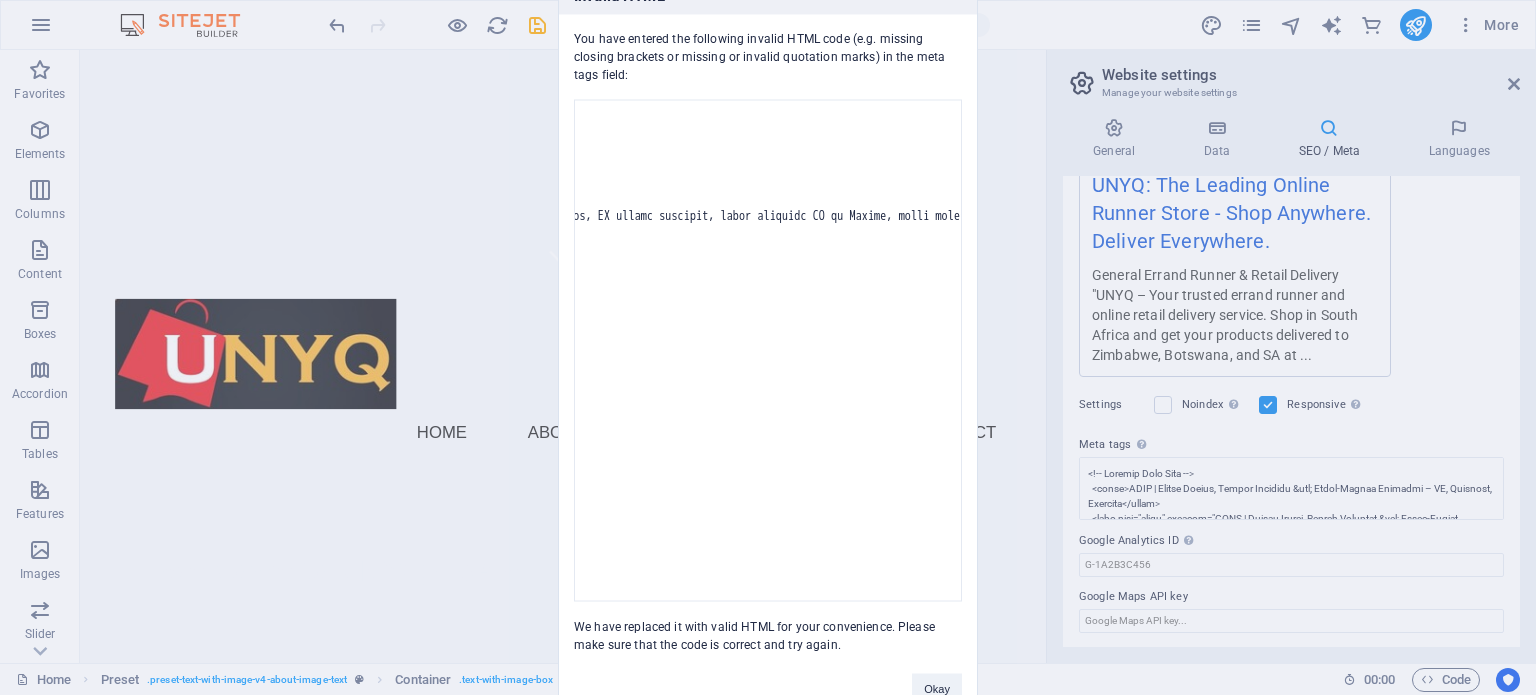 drag, startPoint x: 749, startPoint y: 563, endPoint x: 666, endPoint y: 543, distance: 85.37564 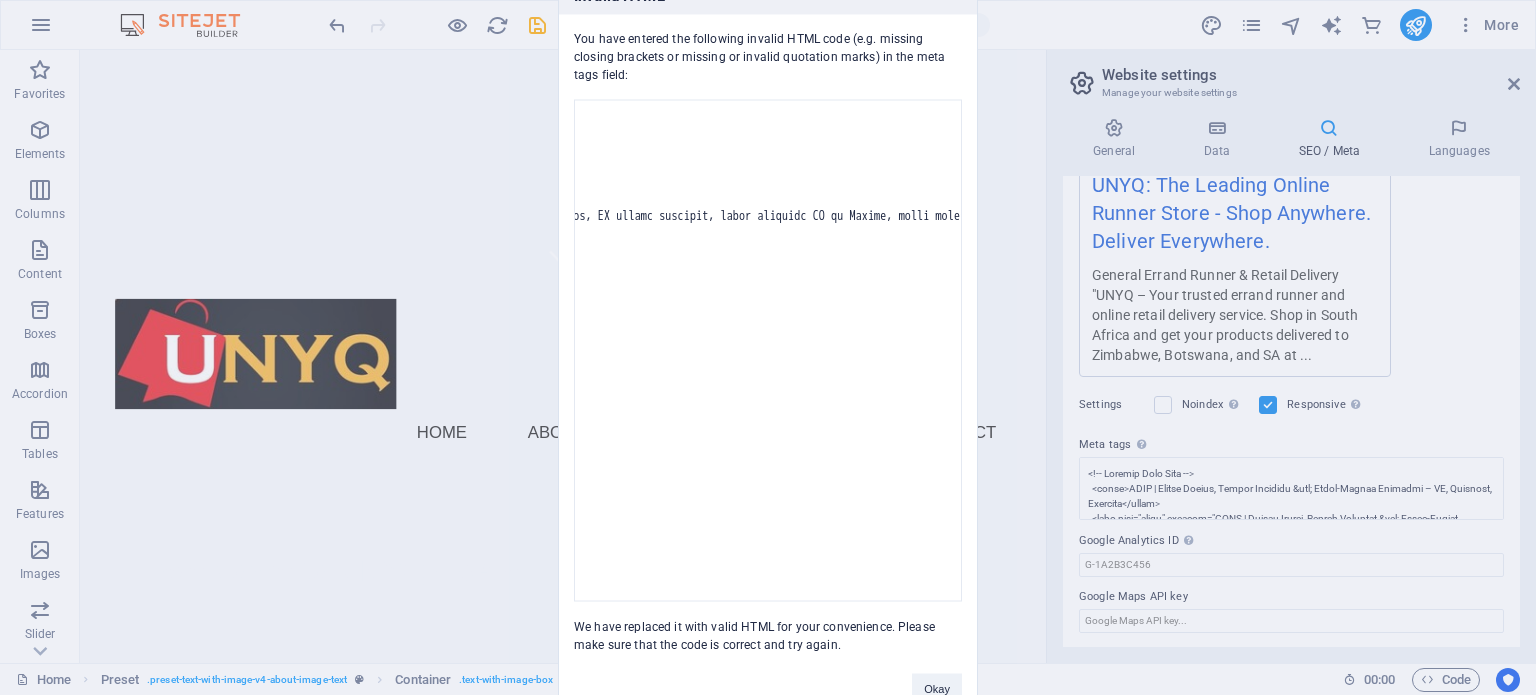 click at bounding box center [768, 350] 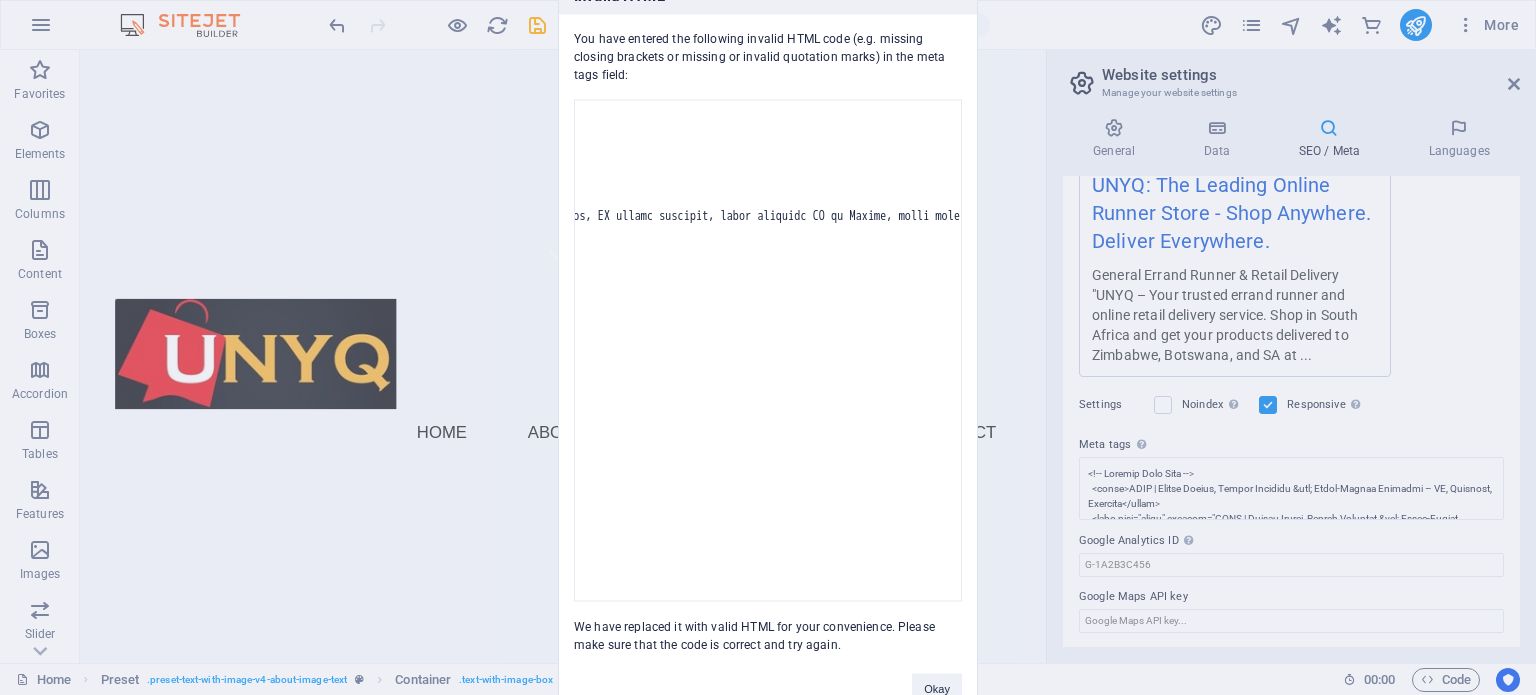click on "You have entered the following invalid HTML code (e.g. missing closing brackets or missing or invalid quotation marks) in the meta tags field:
We have replaced it with valid HTML for your convenience. Please make sure that the code is correct and try again." at bounding box center [768, 333] 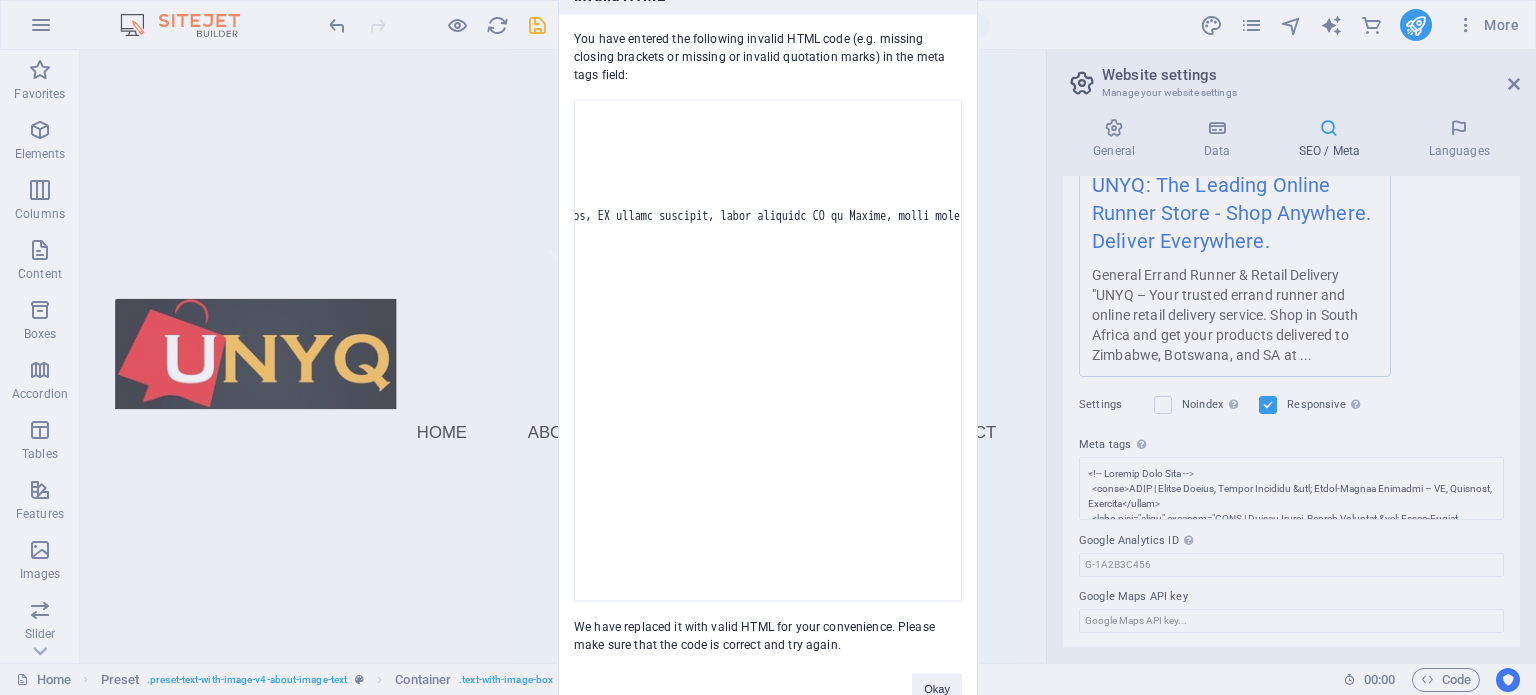click on "You have entered the following invalid HTML code (e.g. missing closing brackets or missing or invalid quotation marks) in the meta tags field:
We have replaced it with valid HTML for your convenience. Please make sure that the code is correct and try again." at bounding box center (768, 333) 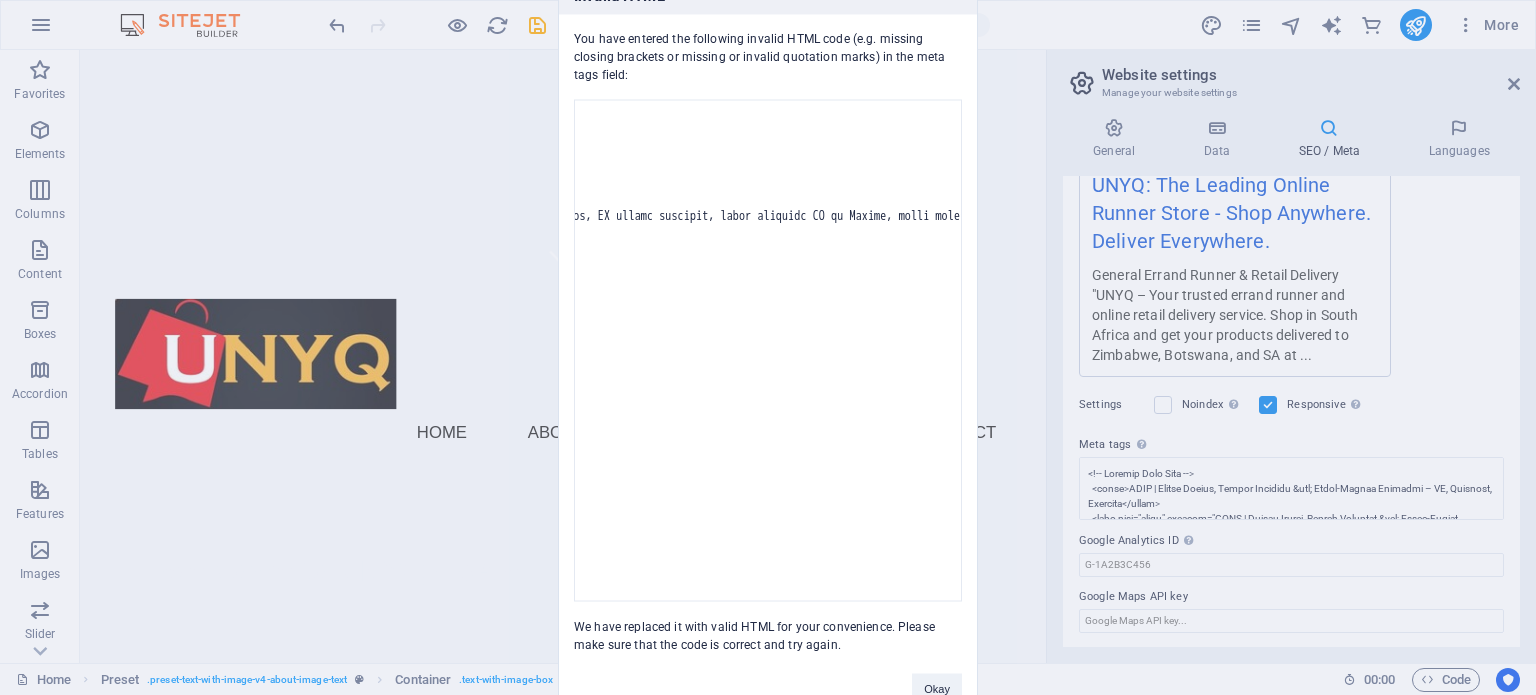 click on "Invalid HTML
You have entered the following invalid HTML code (e.g. missing closing brackets or missing or invalid quotation marks) in the meta tags field:
We have replaced it with valid HTML for your convenience. Please make sure that the code is correct and try again.
Okay" at bounding box center [768, 347] 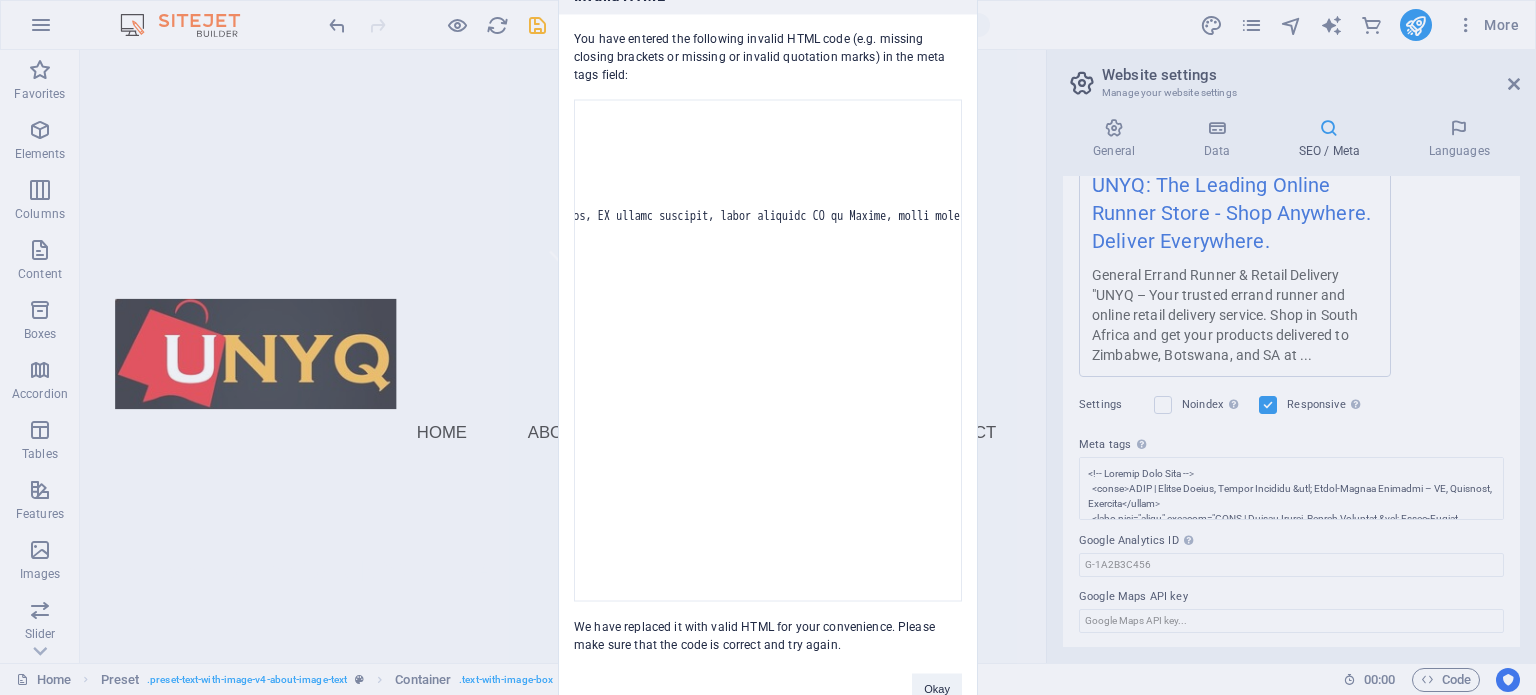 click on "Invalid HTML
You have entered the following invalid HTML code (e.g. missing closing brackets or missing or invalid quotation marks) in the meta tags field:
We have replaced it with valid HTML for your convenience. Please make sure that the code is correct and try again.
Okay" at bounding box center [768, 347] 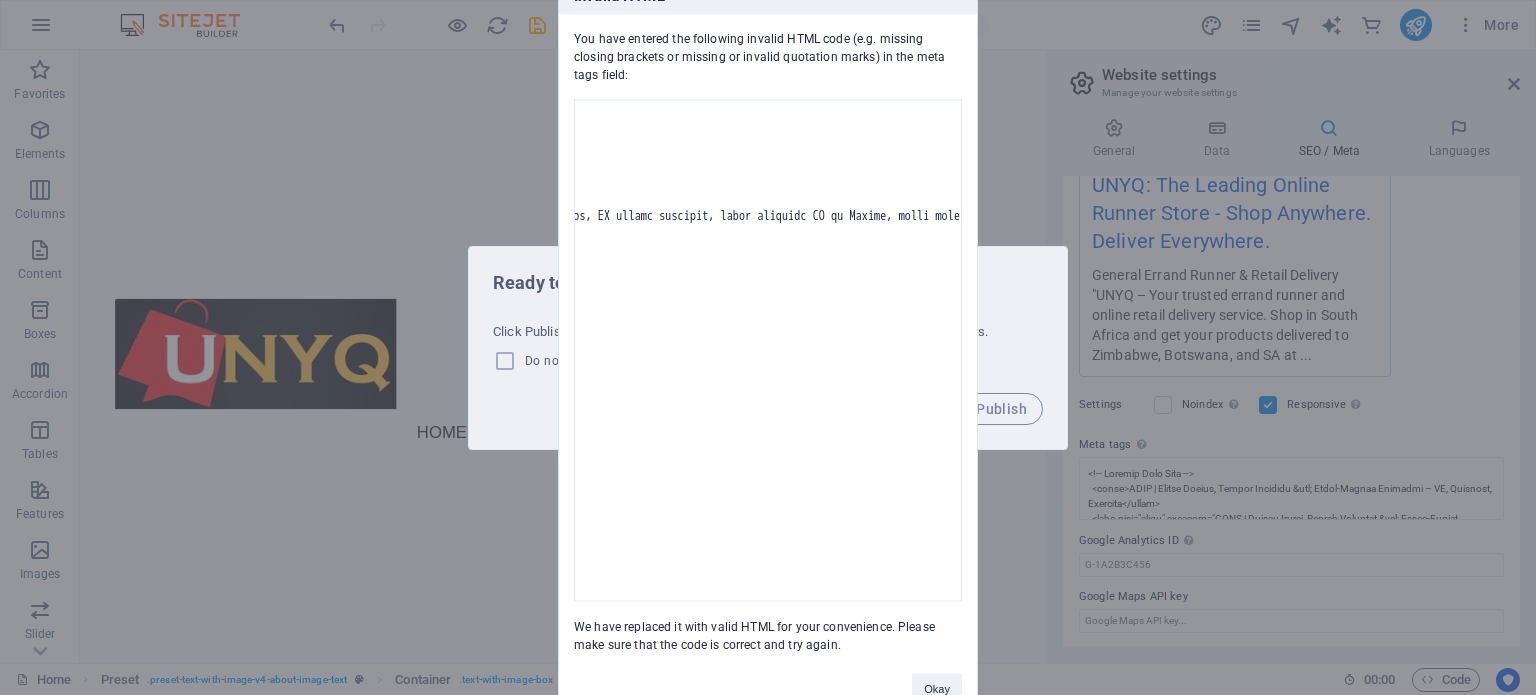 click on "Invalid HTML
You have entered the following invalid HTML code (e.g. missing closing brackets or missing or invalid quotation marks) in the meta tags field:
We have replaced it with valid HTML for your convenience. Please make sure that the code is correct and try again.
Okay" at bounding box center [768, 347] 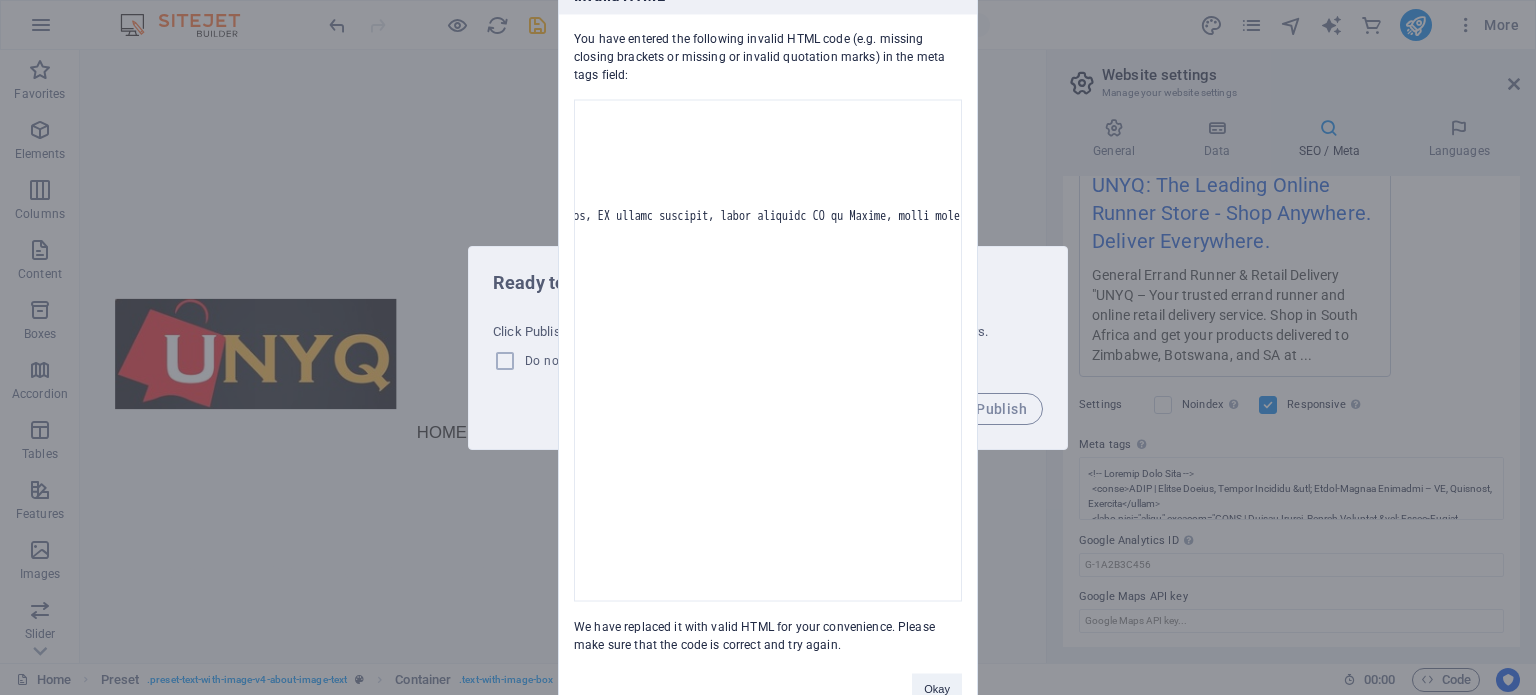 drag, startPoint x: 1011, startPoint y: 301, endPoint x: 1061, endPoint y: 303, distance: 50.039986 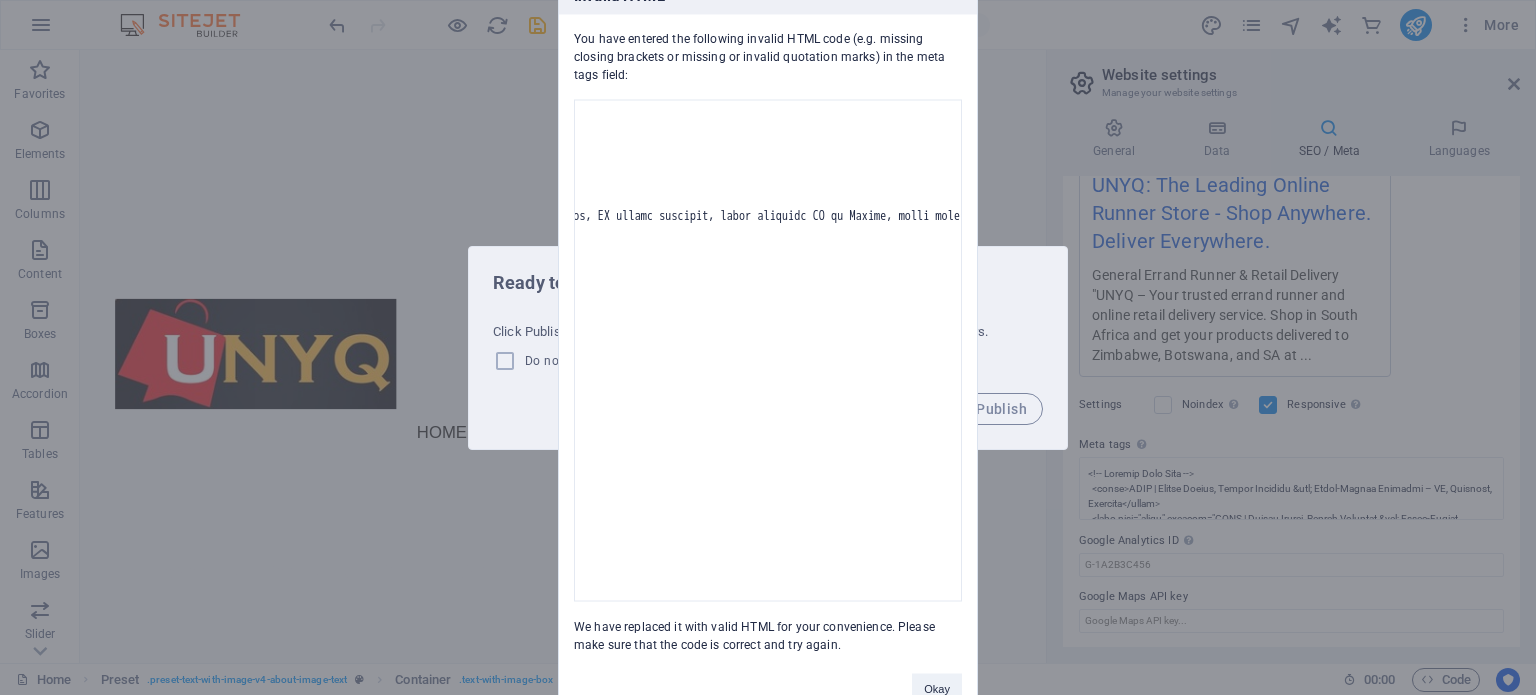 drag, startPoint x: 999, startPoint y: 381, endPoint x: 1006, endPoint y: 401, distance: 21.189621 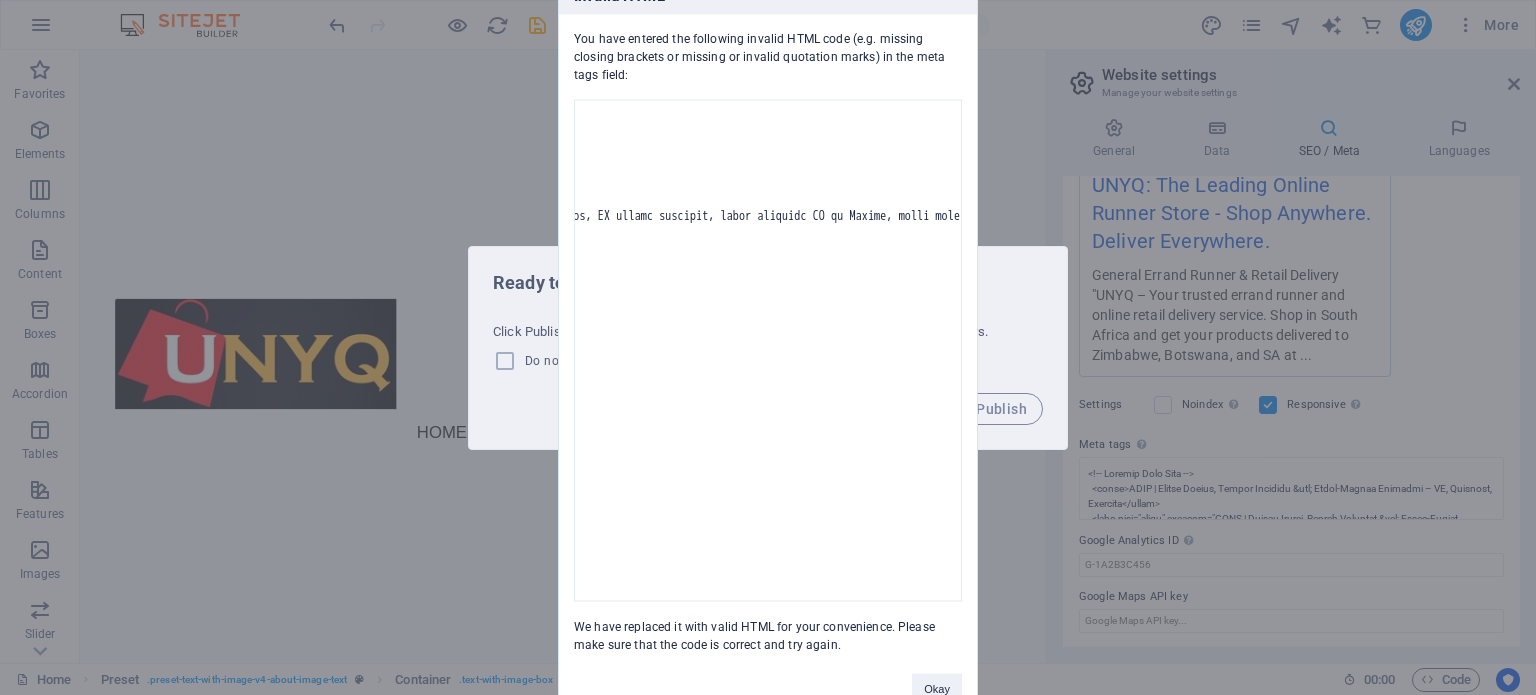 click on "Invalid HTML
You have entered the following invalid HTML code (e.g. missing closing brackets or missing or invalid quotation marks) in the meta tags field:
We have replaced it with valid HTML for your convenience. Please make sure that the code is correct and try again.
Okay" at bounding box center [768, 347] 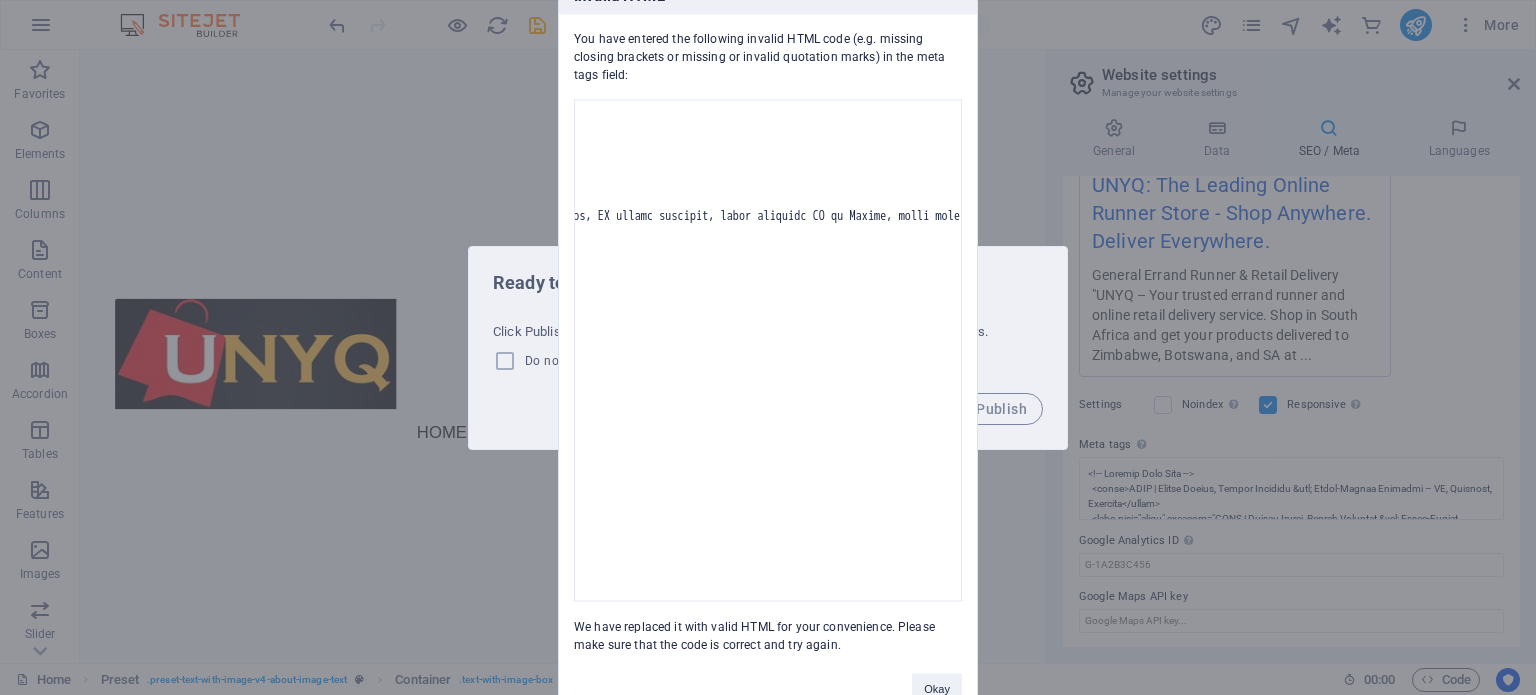 click at bounding box center [768, 350] 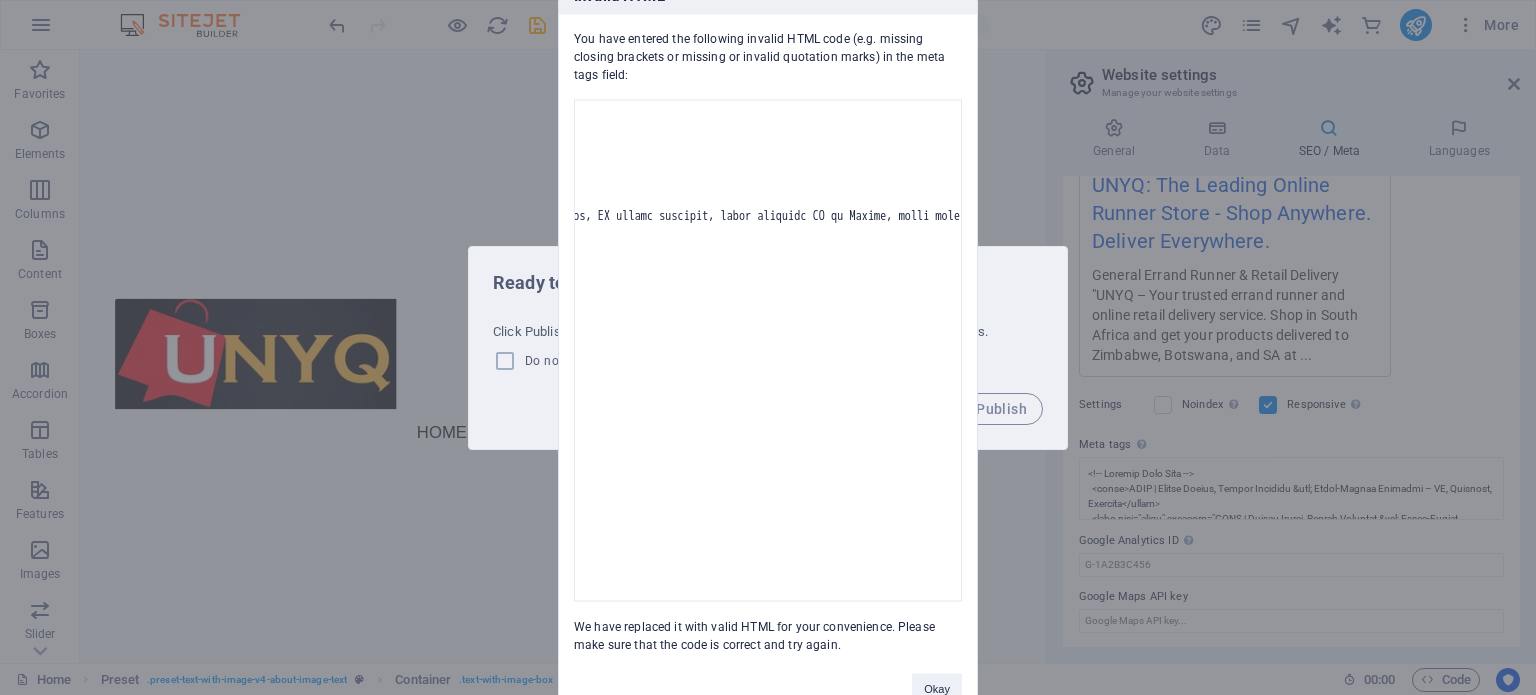 click on "Invalid HTML
You have entered the following invalid HTML code (e.g. missing closing brackets or missing or invalid quotation marks) in the meta tags field:
We have replaced it with valid HTML for your convenience. Please make sure that the code is correct and try again.
Okay" at bounding box center (768, 347) 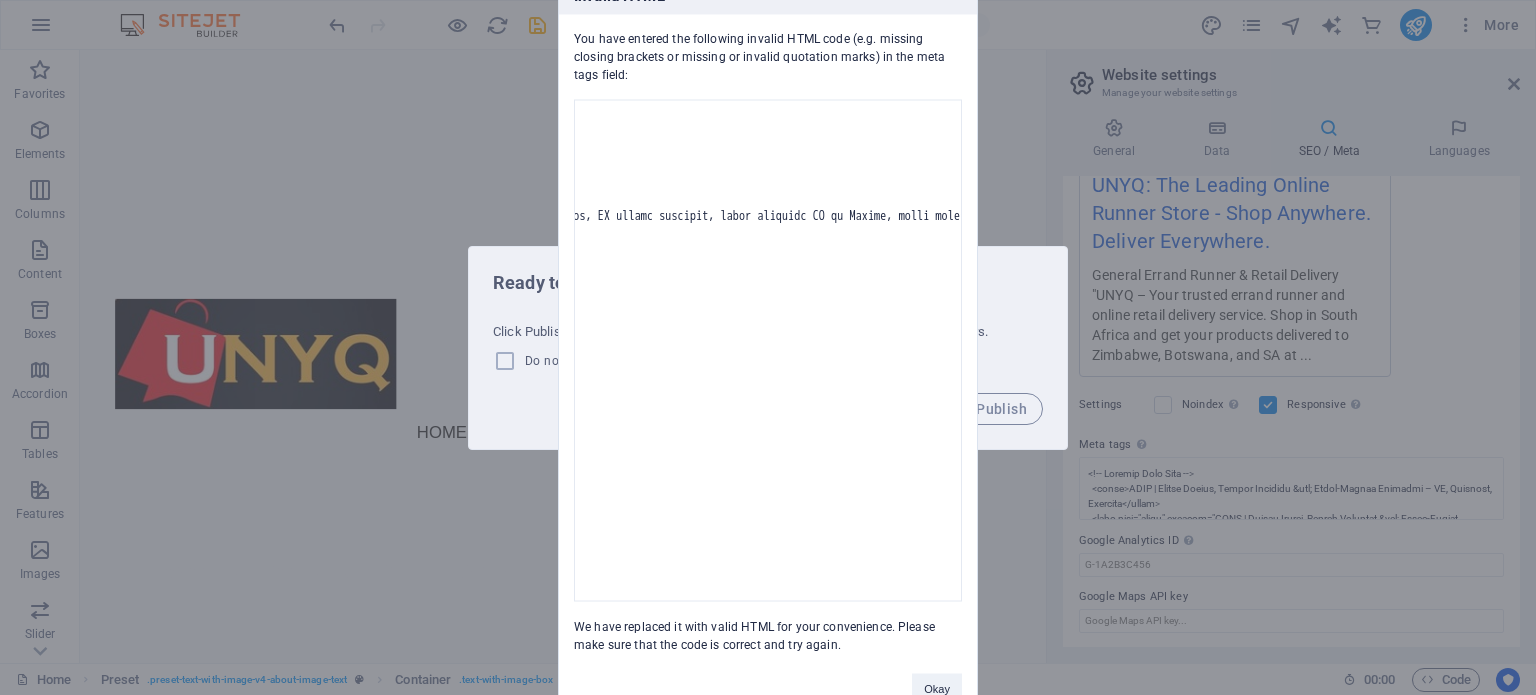 click on "Invalid HTML
You have entered the following invalid HTML code (e.g. missing closing brackets or missing or invalid quotation marks) in the meta tags field:
We have replaced it with valid HTML for your convenience. Please make sure that the code is correct and try again.
Okay" at bounding box center (768, 347) 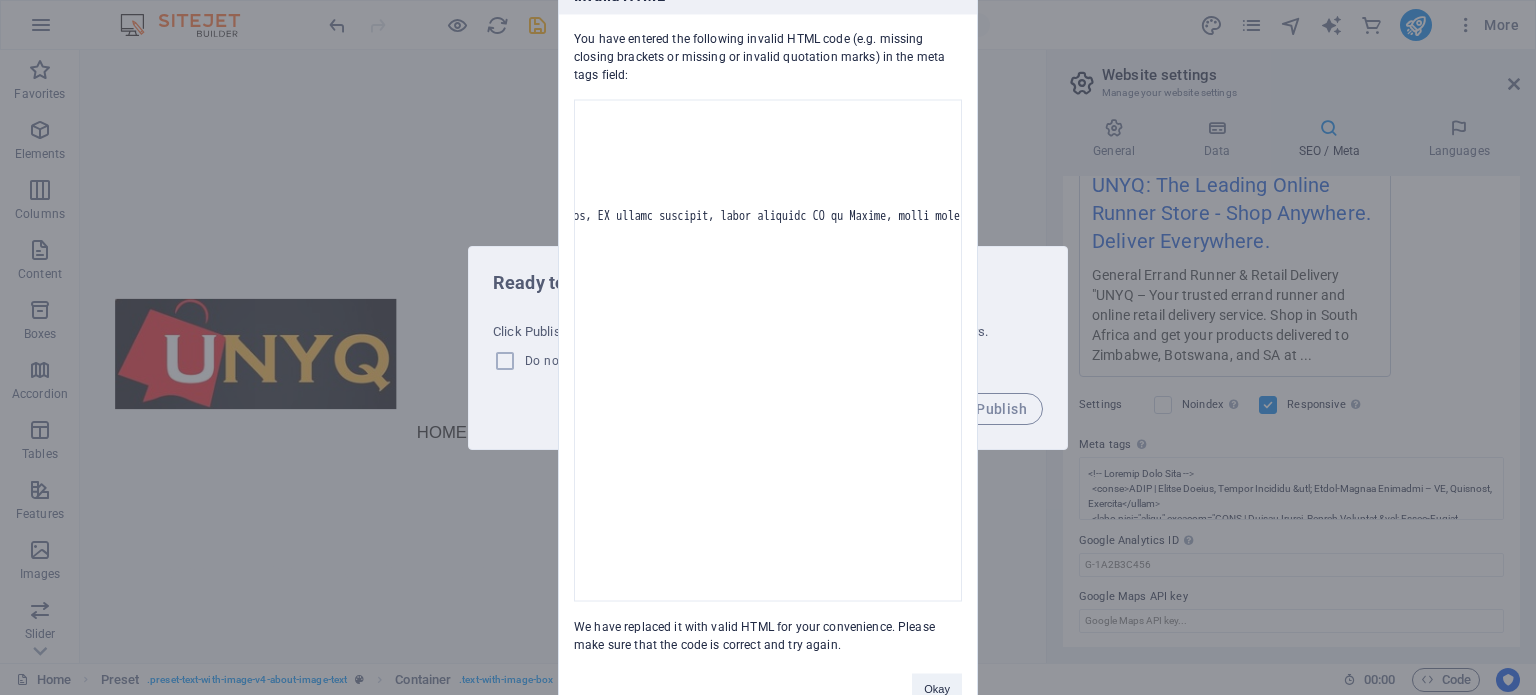drag, startPoint x: 604, startPoint y: 603, endPoint x: 562, endPoint y: 131, distance: 473.86496 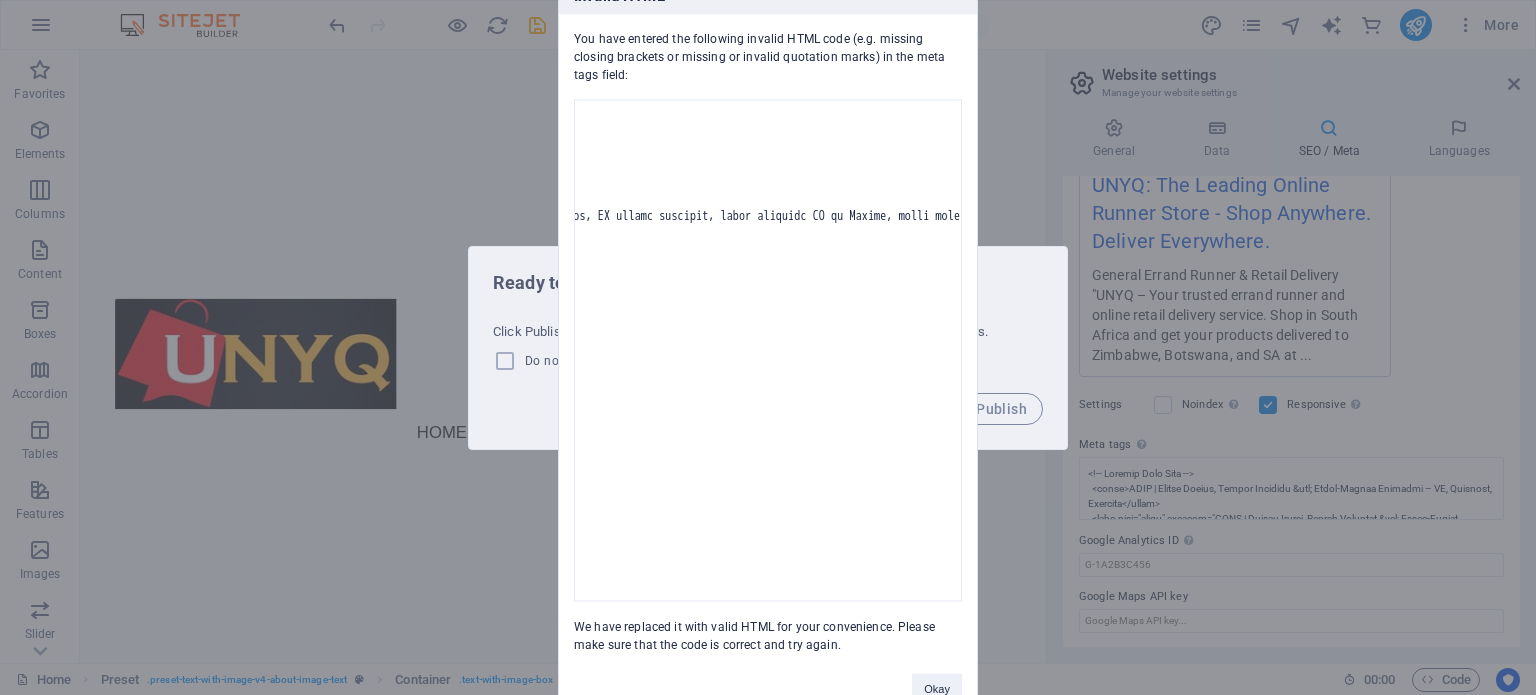 drag, startPoint x: 945, startPoint y: 190, endPoint x: 653, endPoint y: 177, distance: 292.28925 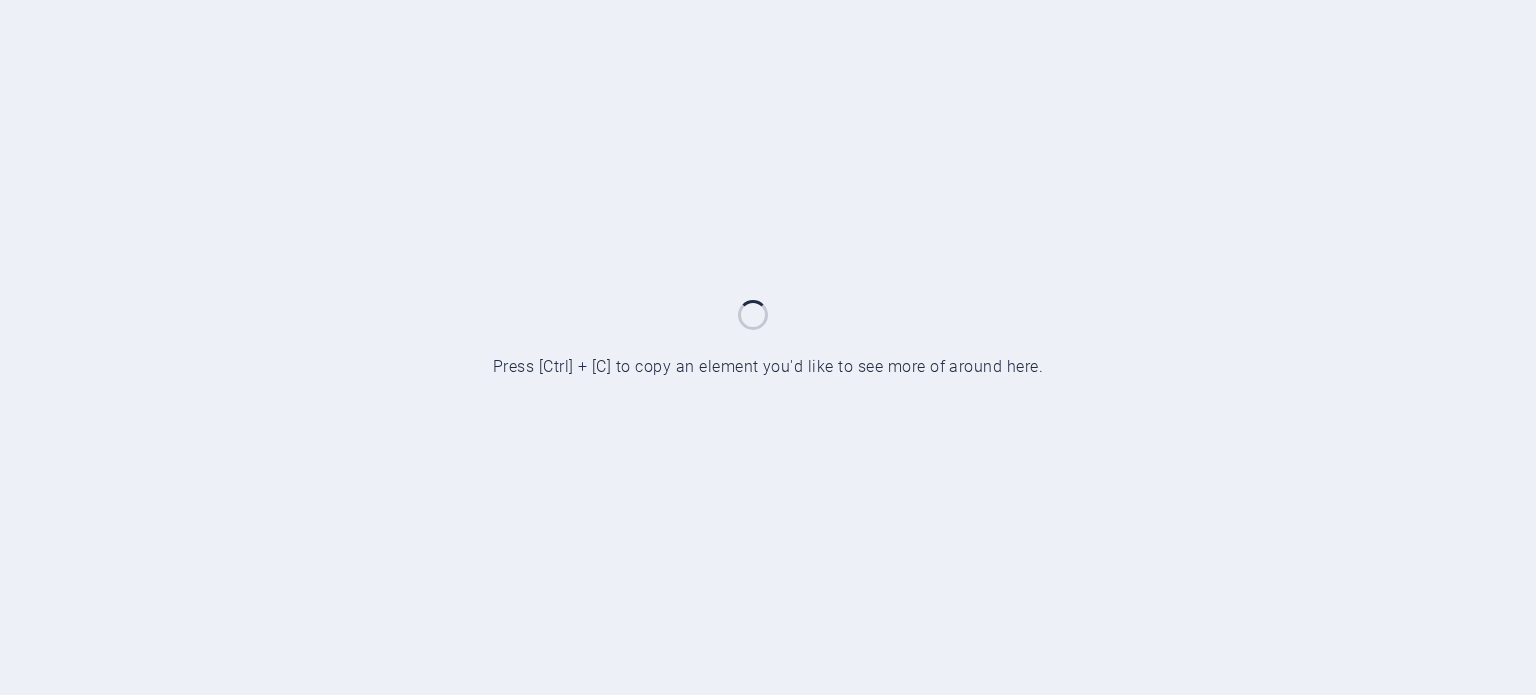 scroll, scrollTop: 0, scrollLeft: 0, axis: both 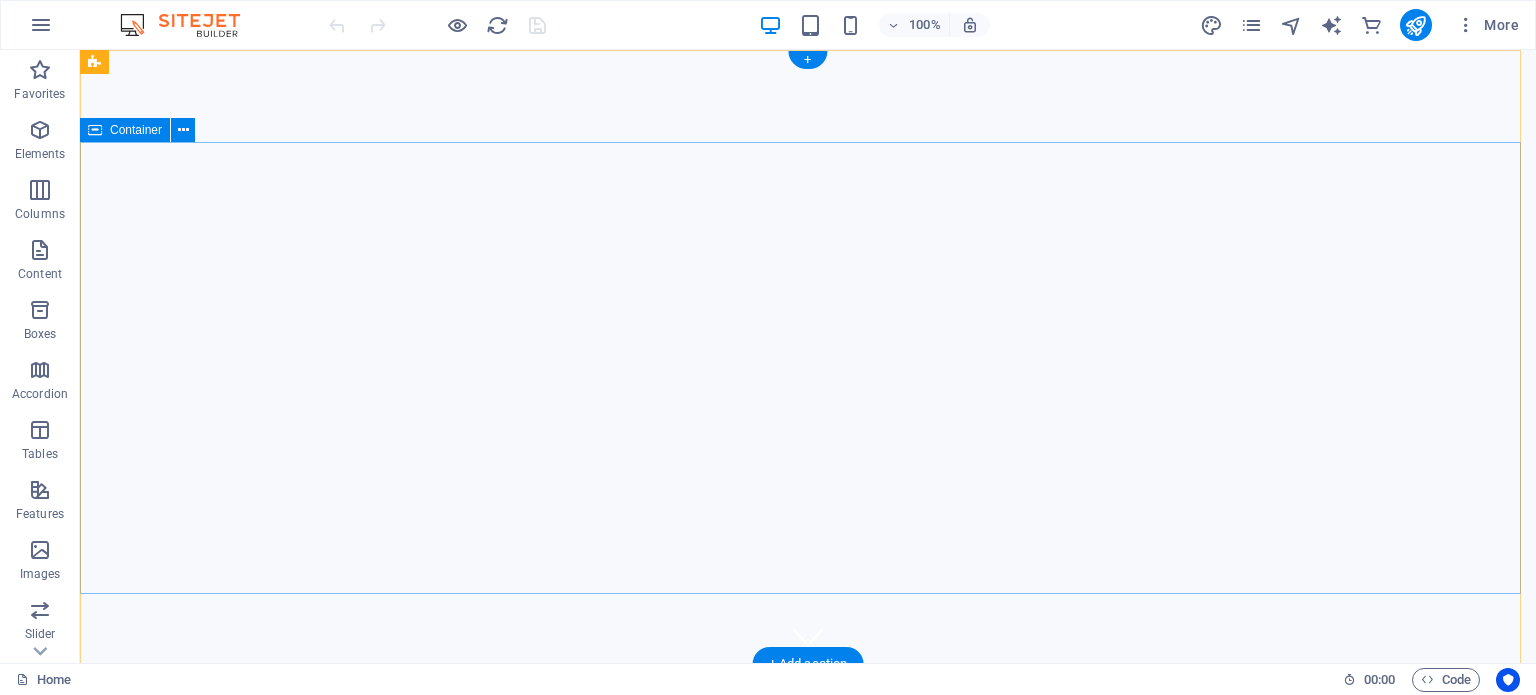 click on "Welcome to UNYQ - SA's Premier Online Runner Store" at bounding box center [808, 918] 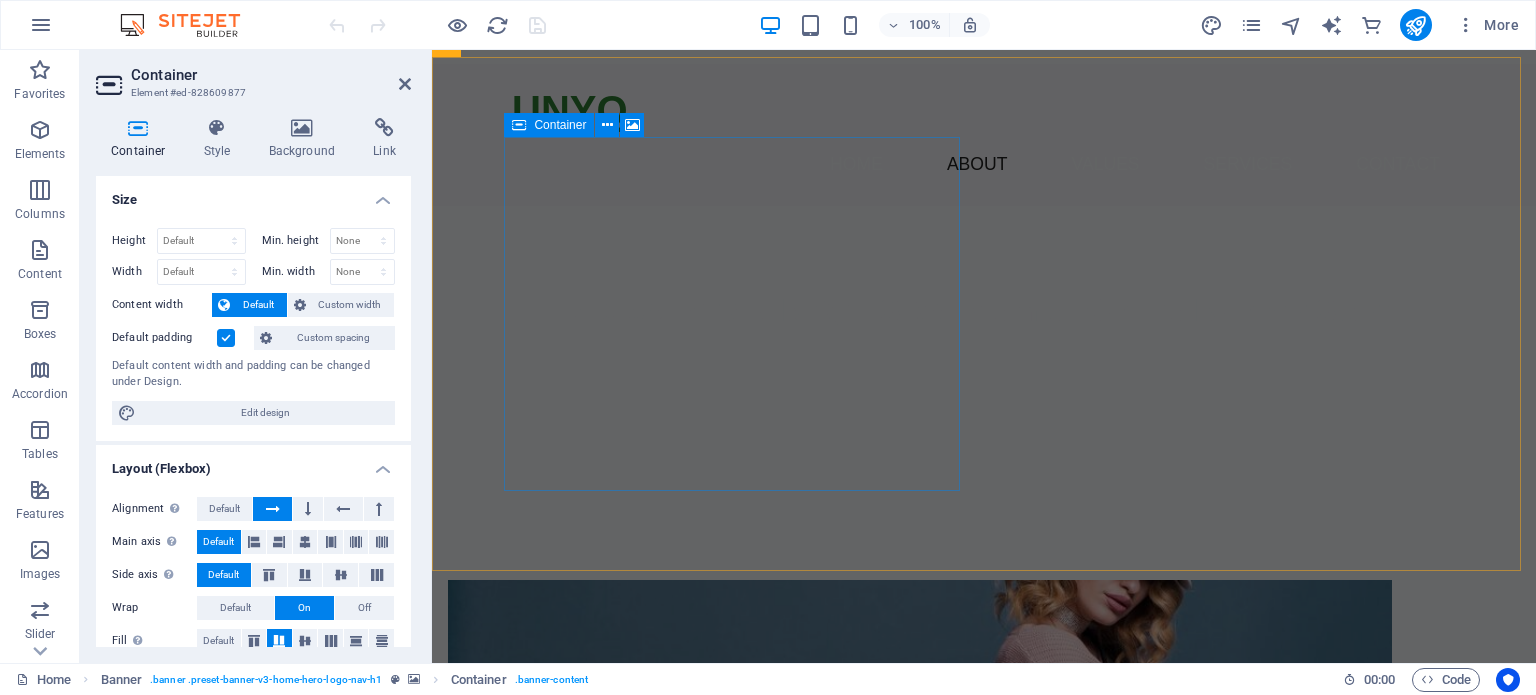 scroll, scrollTop: 700, scrollLeft: 0, axis: vertical 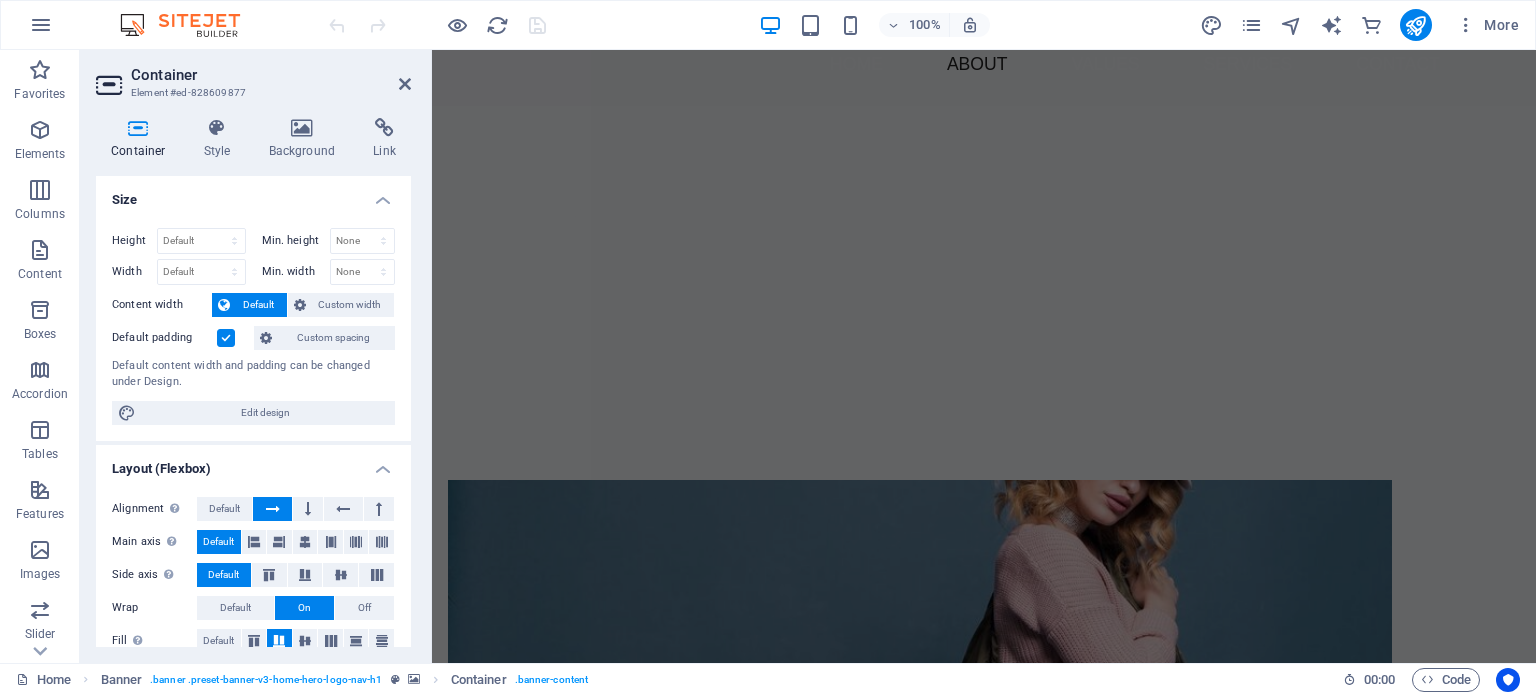 click at bounding box center [920, 657] 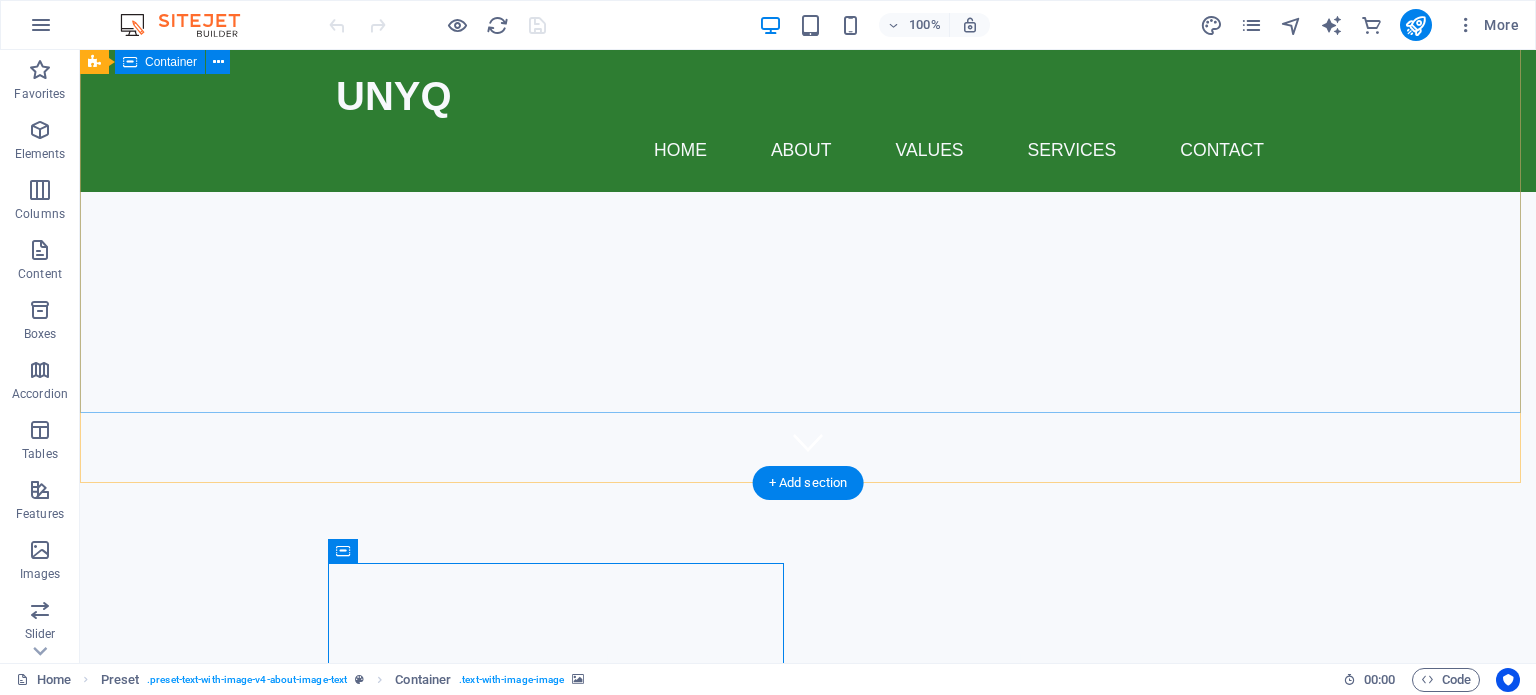 scroll, scrollTop: 100, scrollLeft: 0, axis: vertical 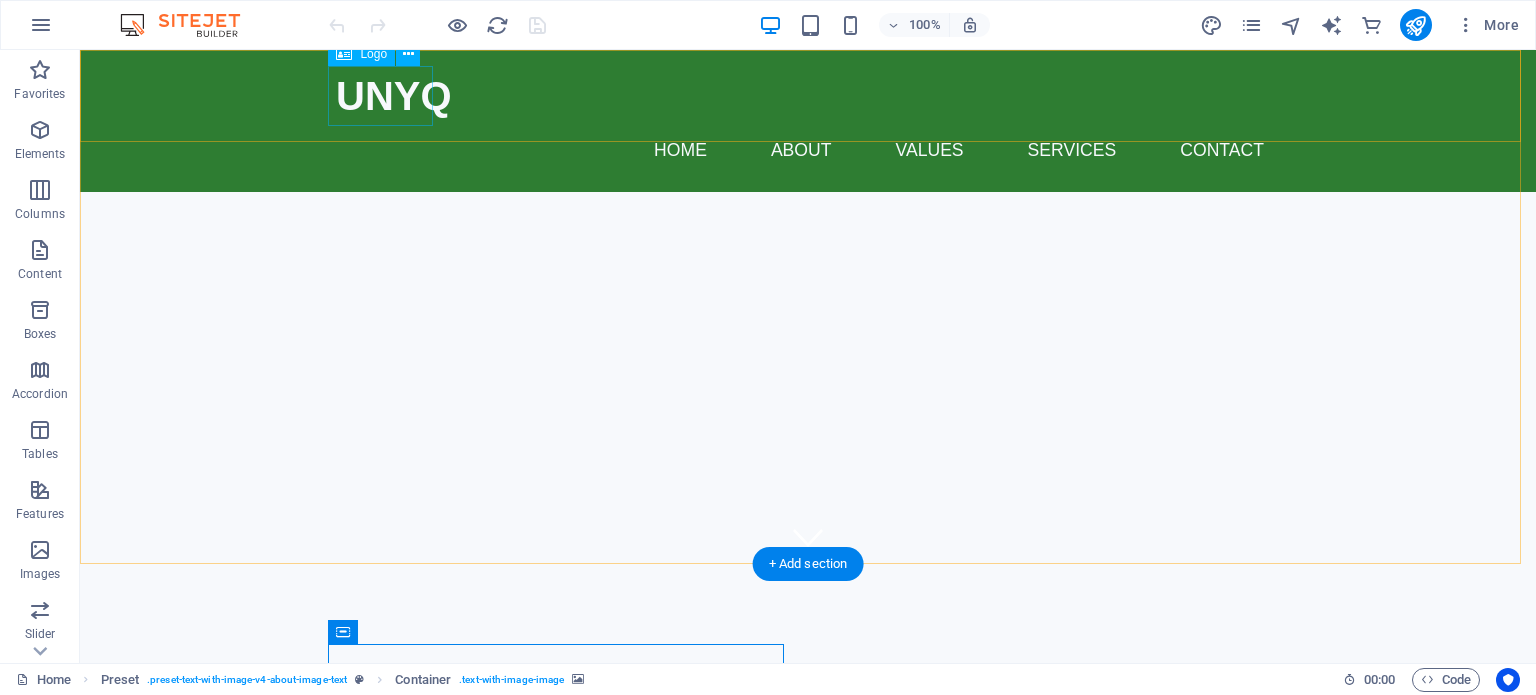click on "UNYQ" at bounding box center (808, 96) 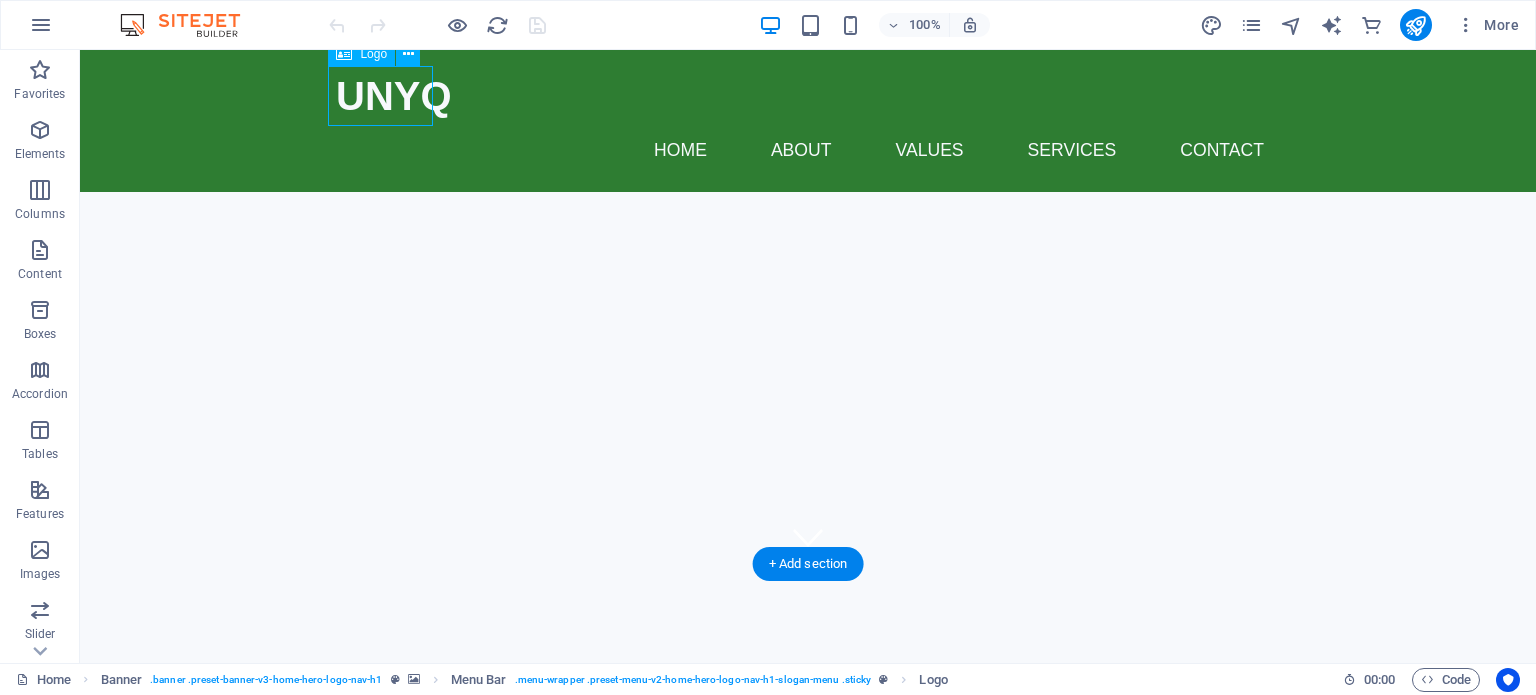 click on "UNYQ" at bounding box center [808, 96] 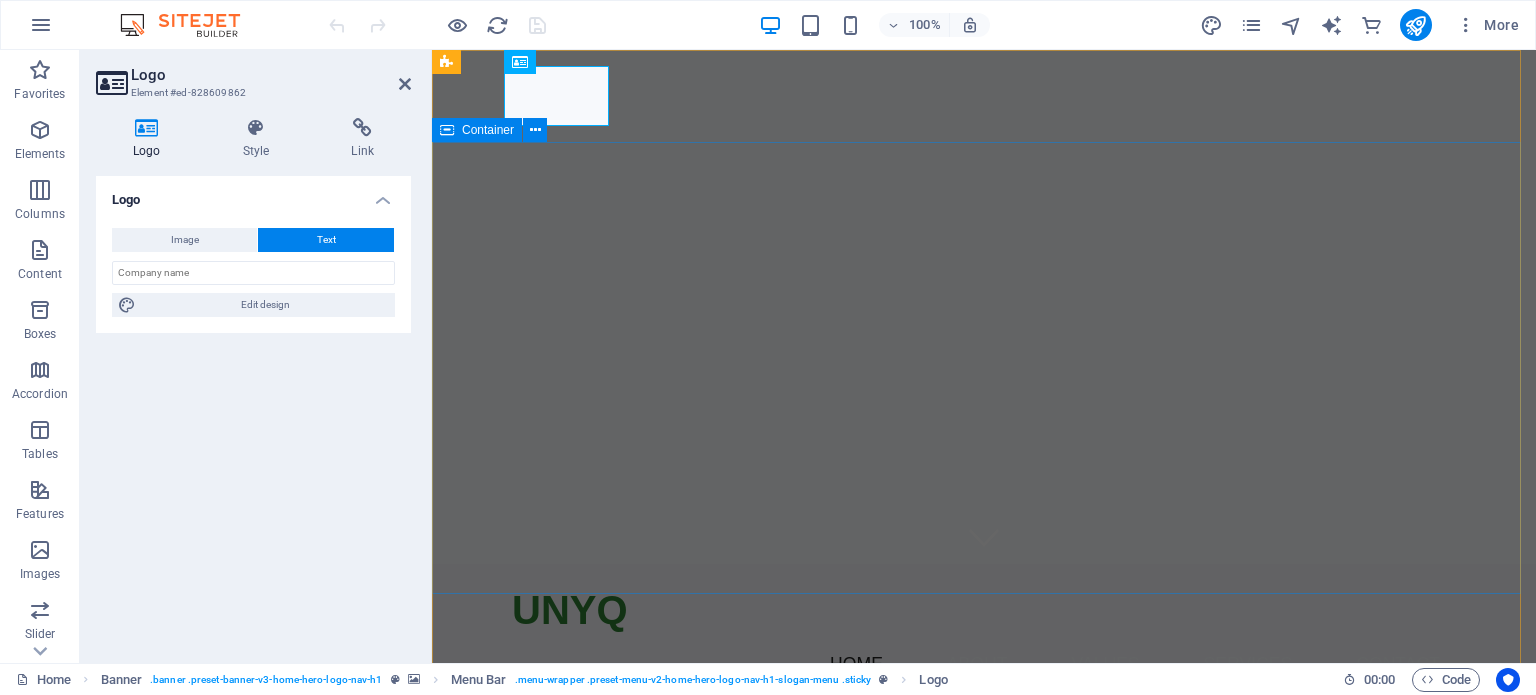 scroll, scrollTop: 0, scrollLeft: 0, axis: both 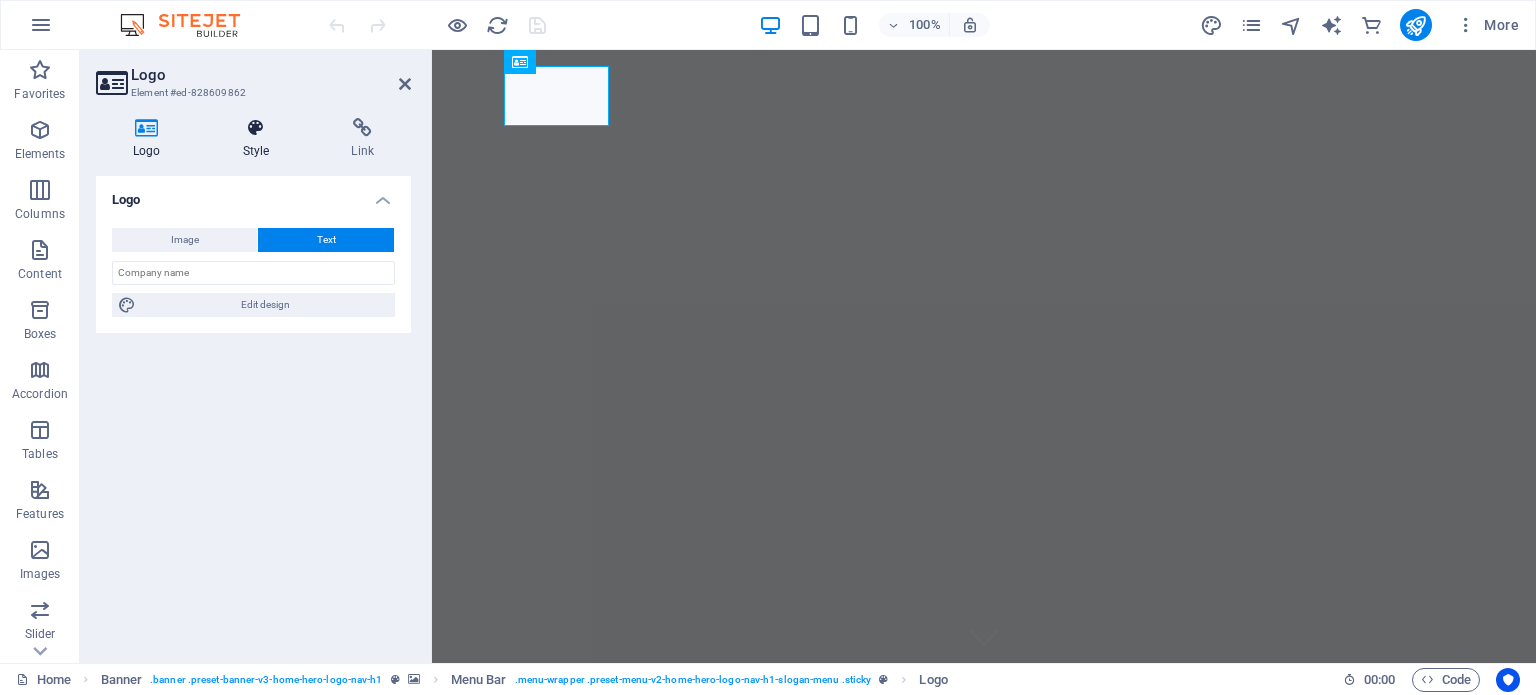 click at bounding box center [256, 128] 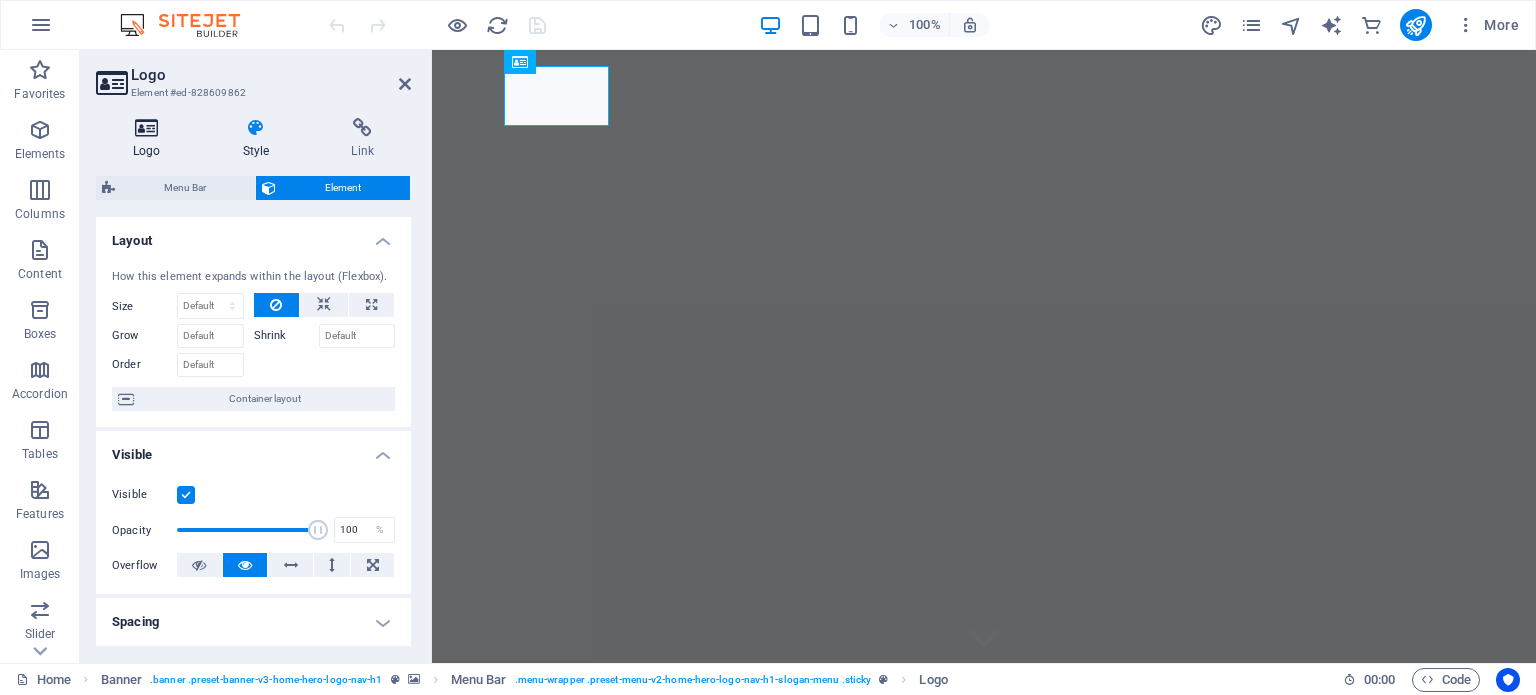 click on "Logo" at bounding box center (151, 139) 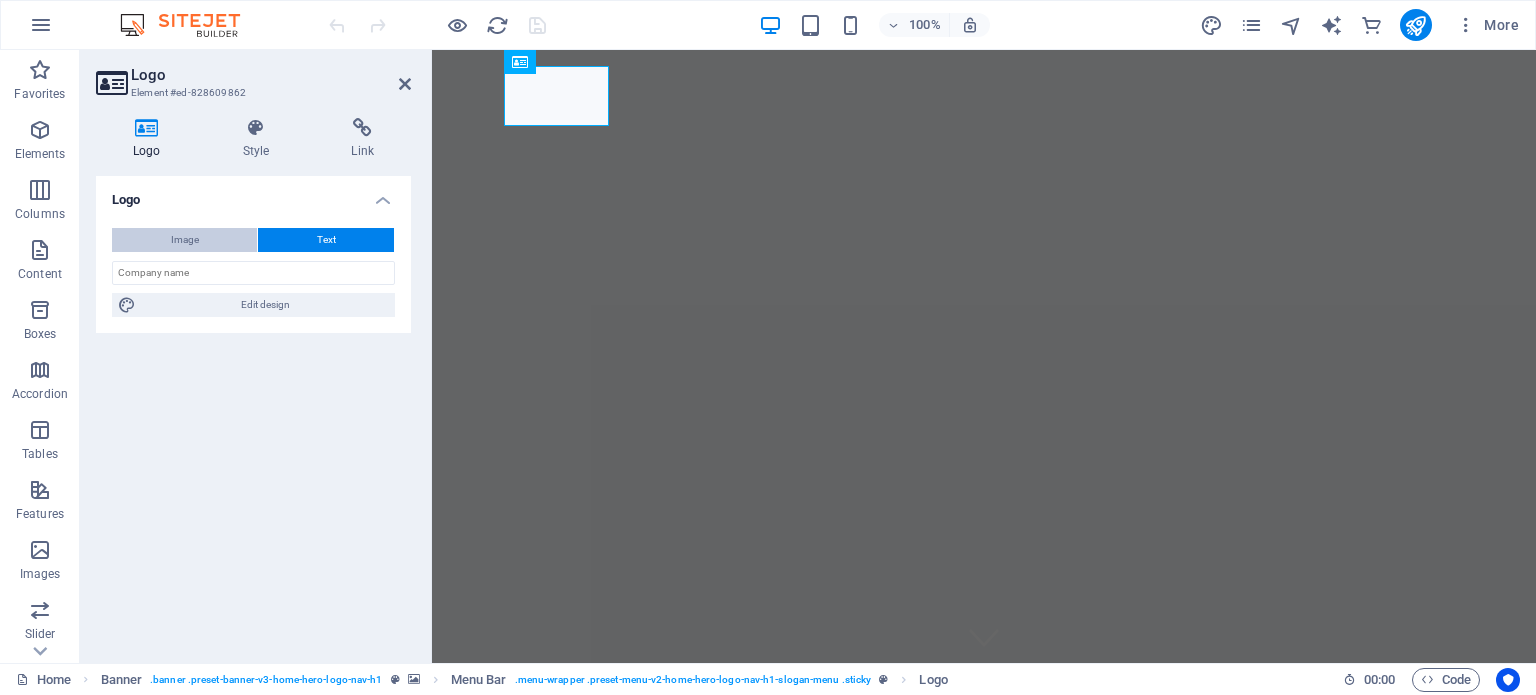click on "Image" at bounding box center [184, 240] 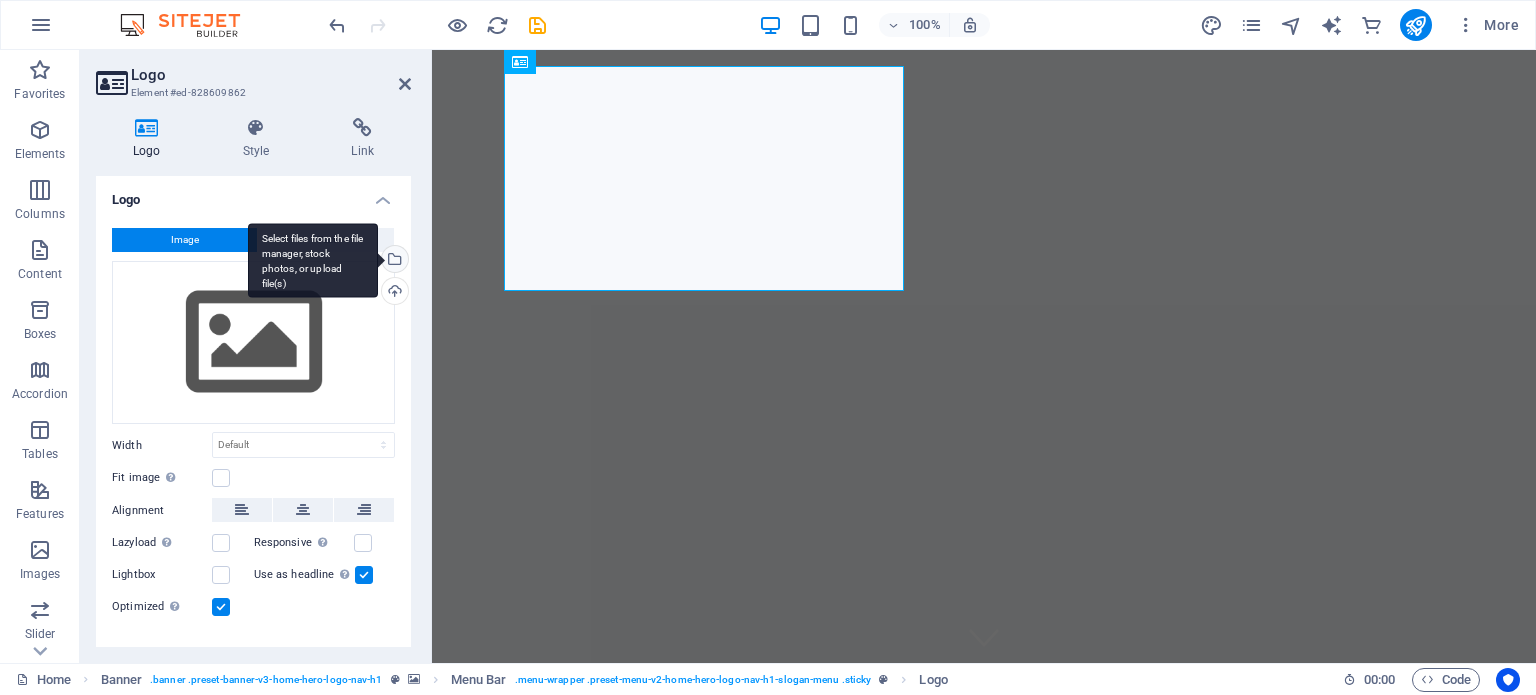click on "Select files from the file manager, stock photos, or upload file(s)" at bounding box center (313, 260) 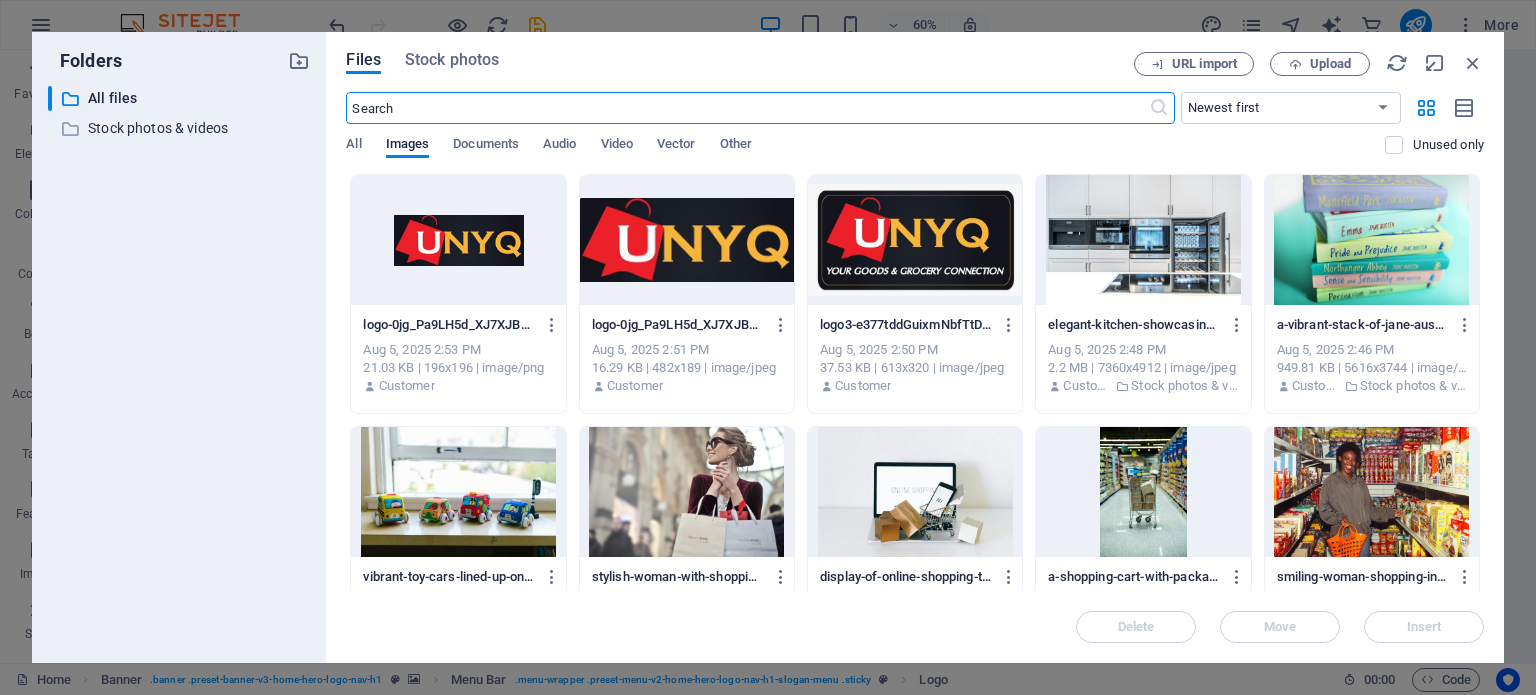 click at bounding box center (687, 240) 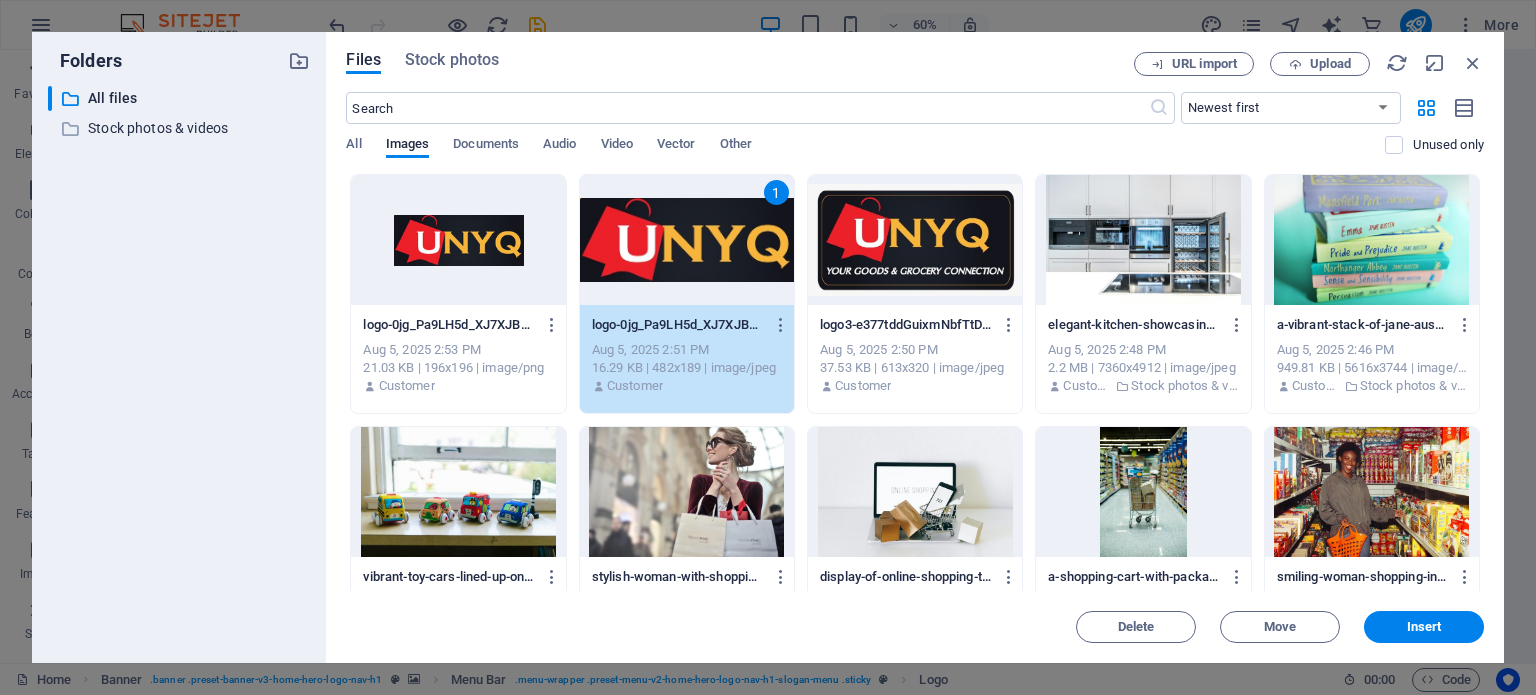 click on "1" at bounding box center [687, 240] 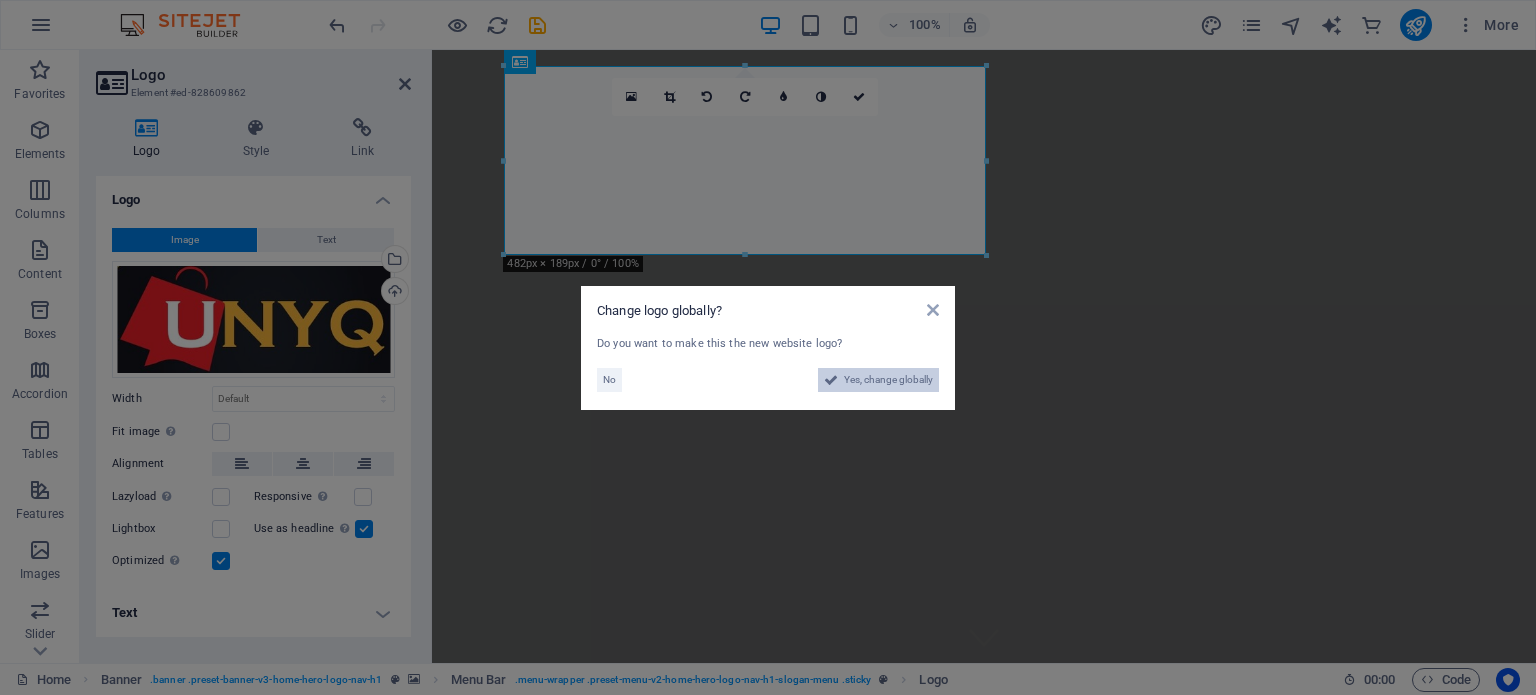 drag, startPoint x: 881, startPoint y: 383, endPoint x: 847, endPoint y: 423, distance: 52.49762 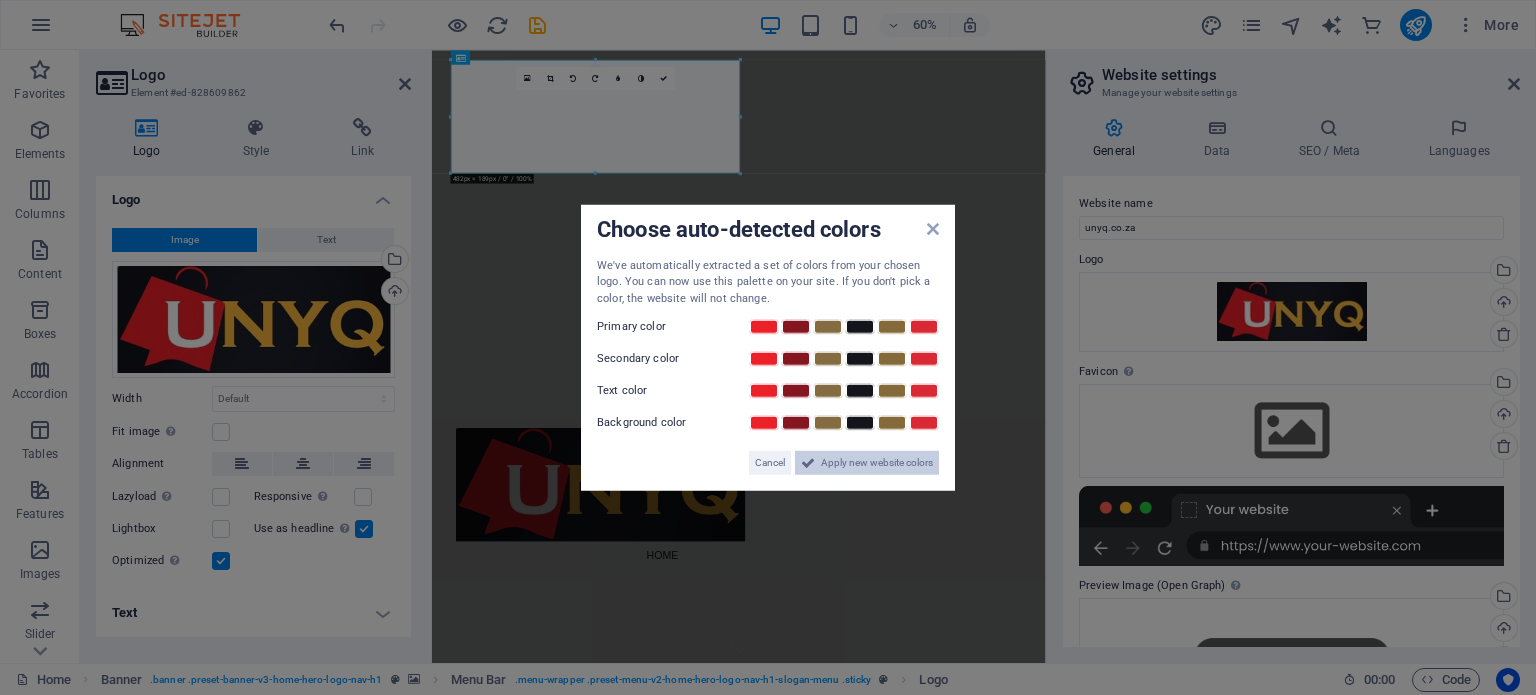 click on "Apply new website colors" at bounding box center (877, 463) 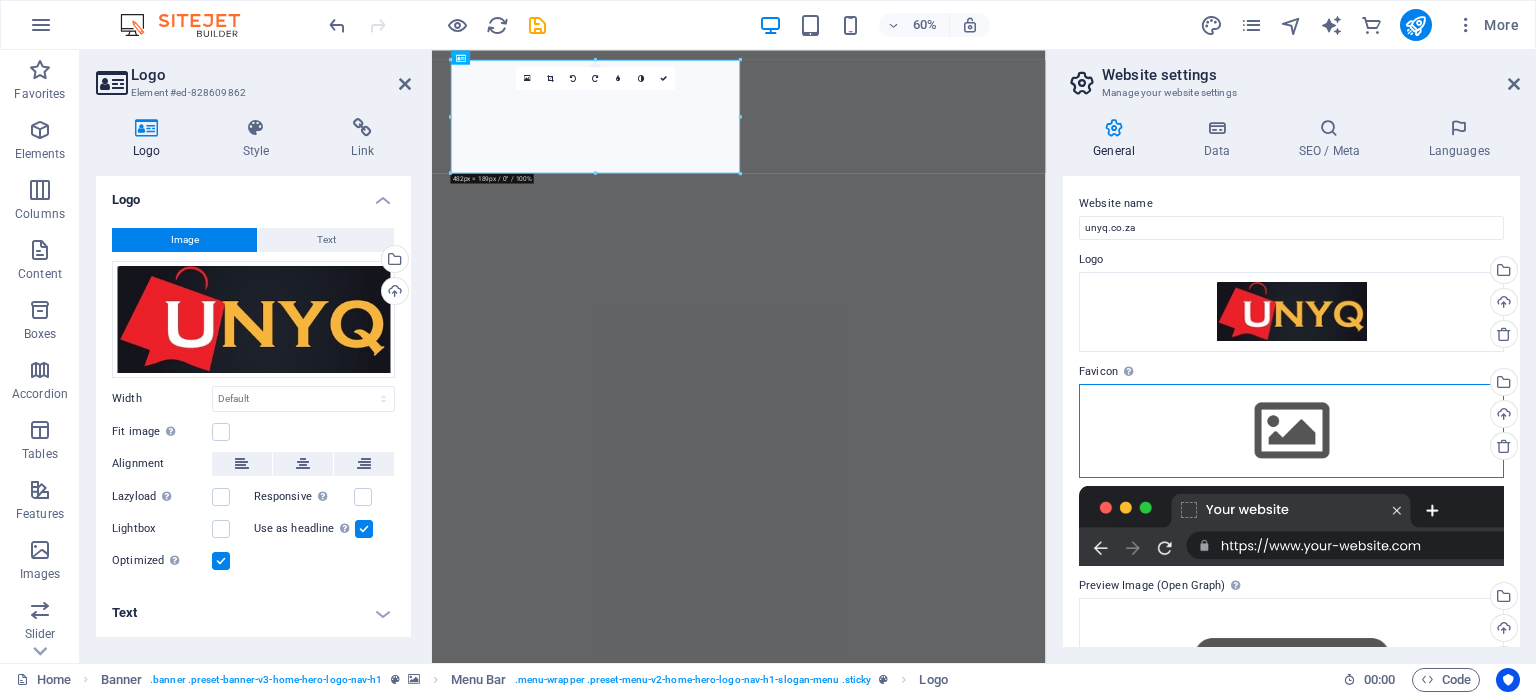 click on "Drag files here, click to choose files or select files from Files or our free stock photos & videos" at bounding box center (1291, 431) 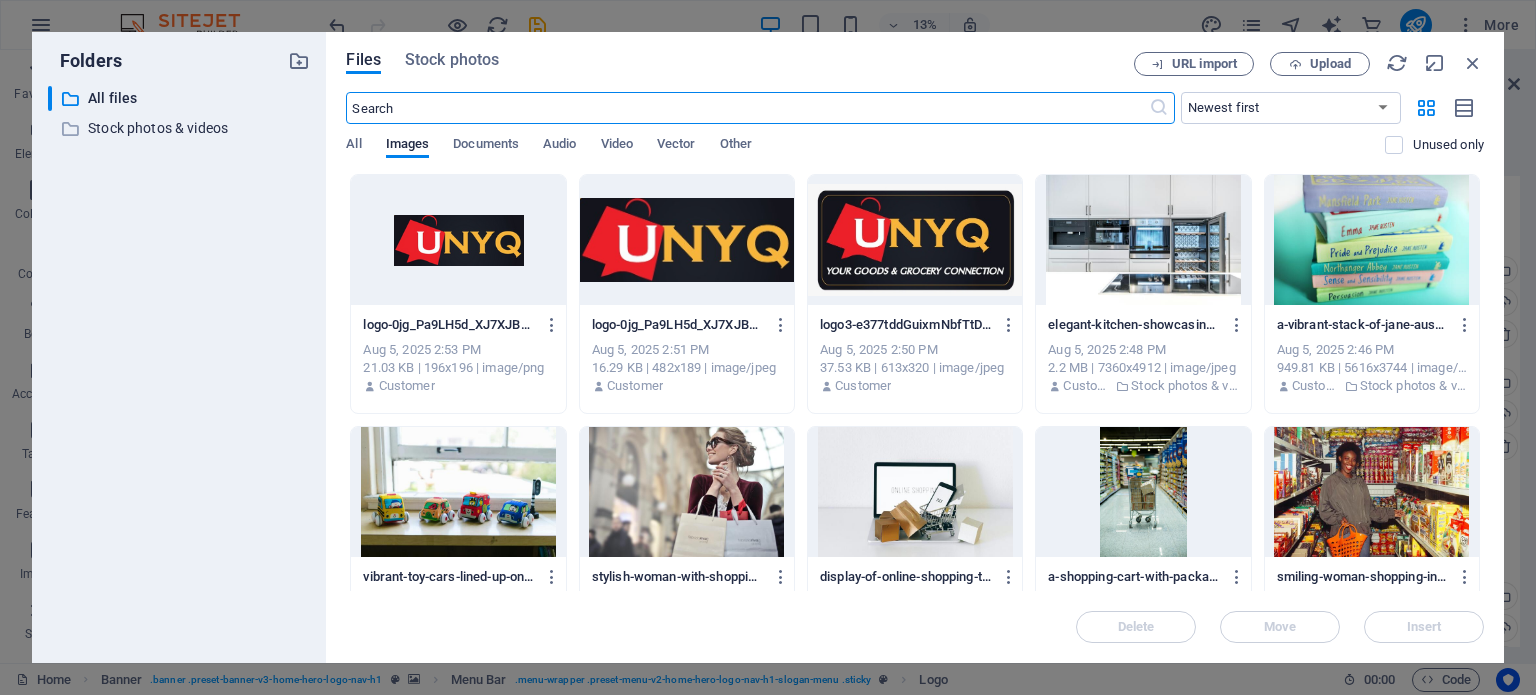 click at bounding box center [687, 240] 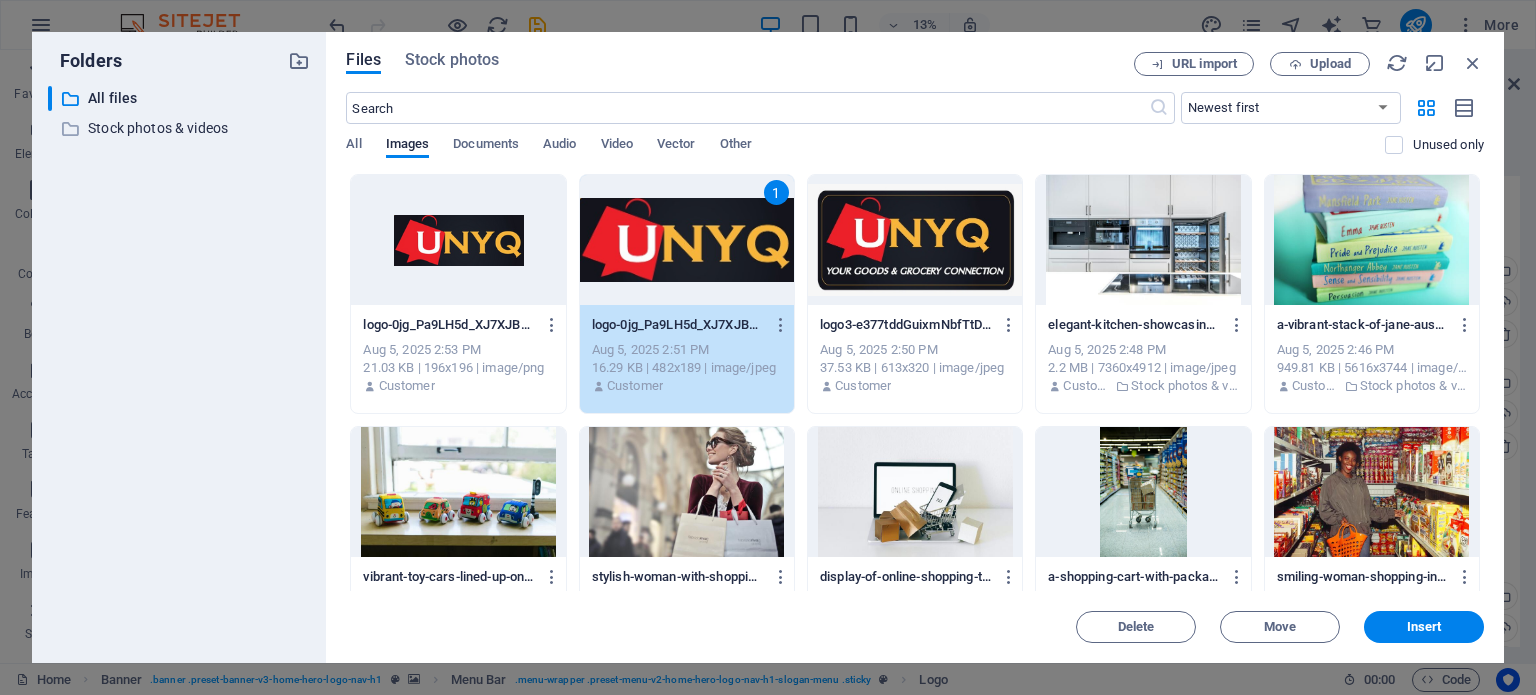 drag, startPoint x: 660, startPoint y: 251, endPoint x: 653, endPoint y: 517, distance: 266.0921 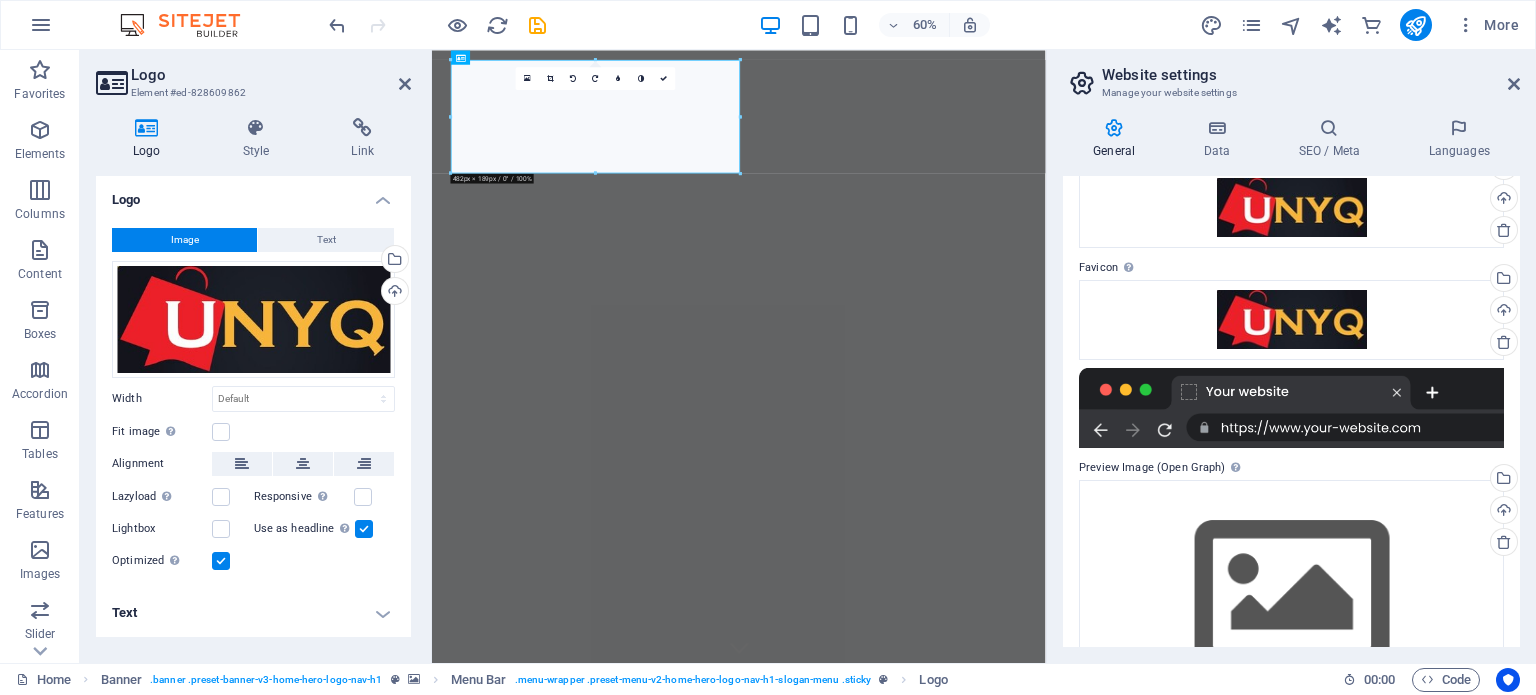 scroll, scrollTop: 181, scrollLeft: 0, axis: vertical 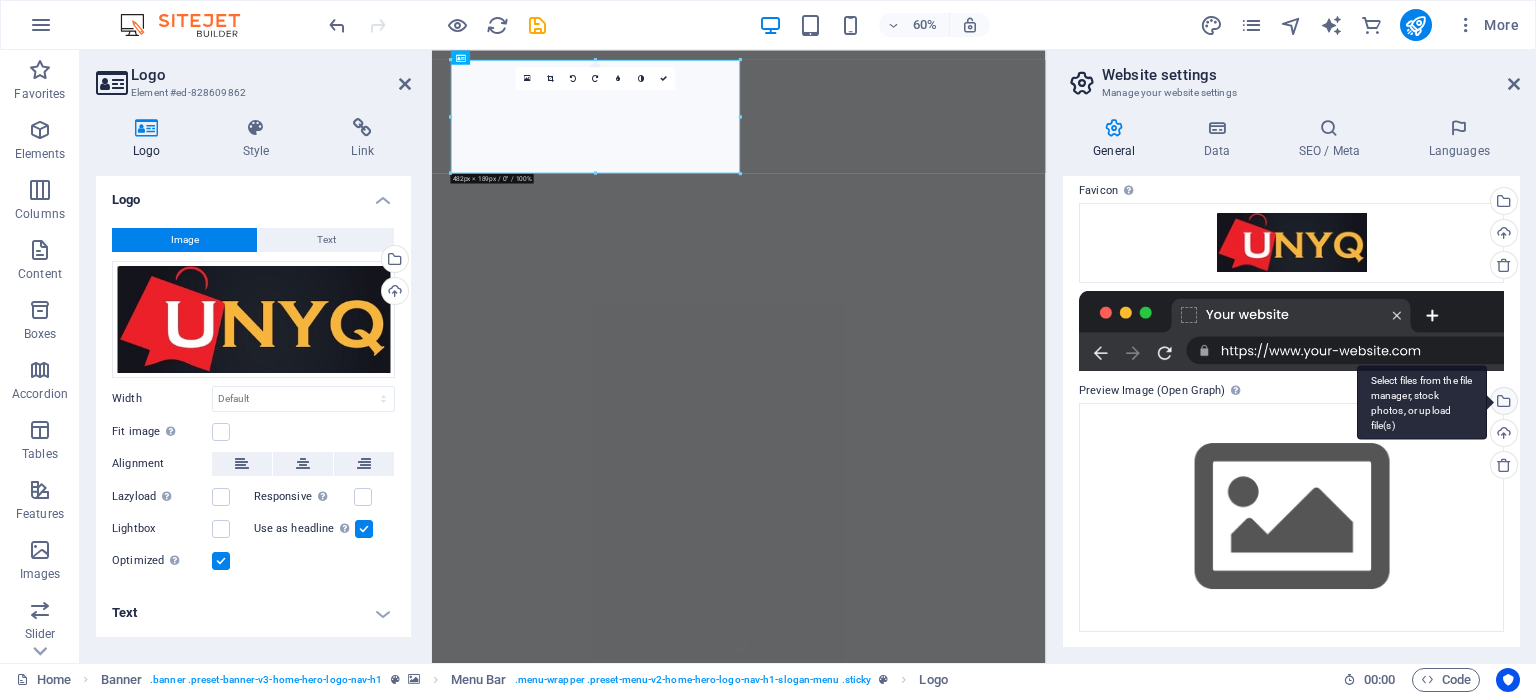 click on "Select files from the file manager, stock photos, or upload file(s)" at bounding box center [1502, 403] 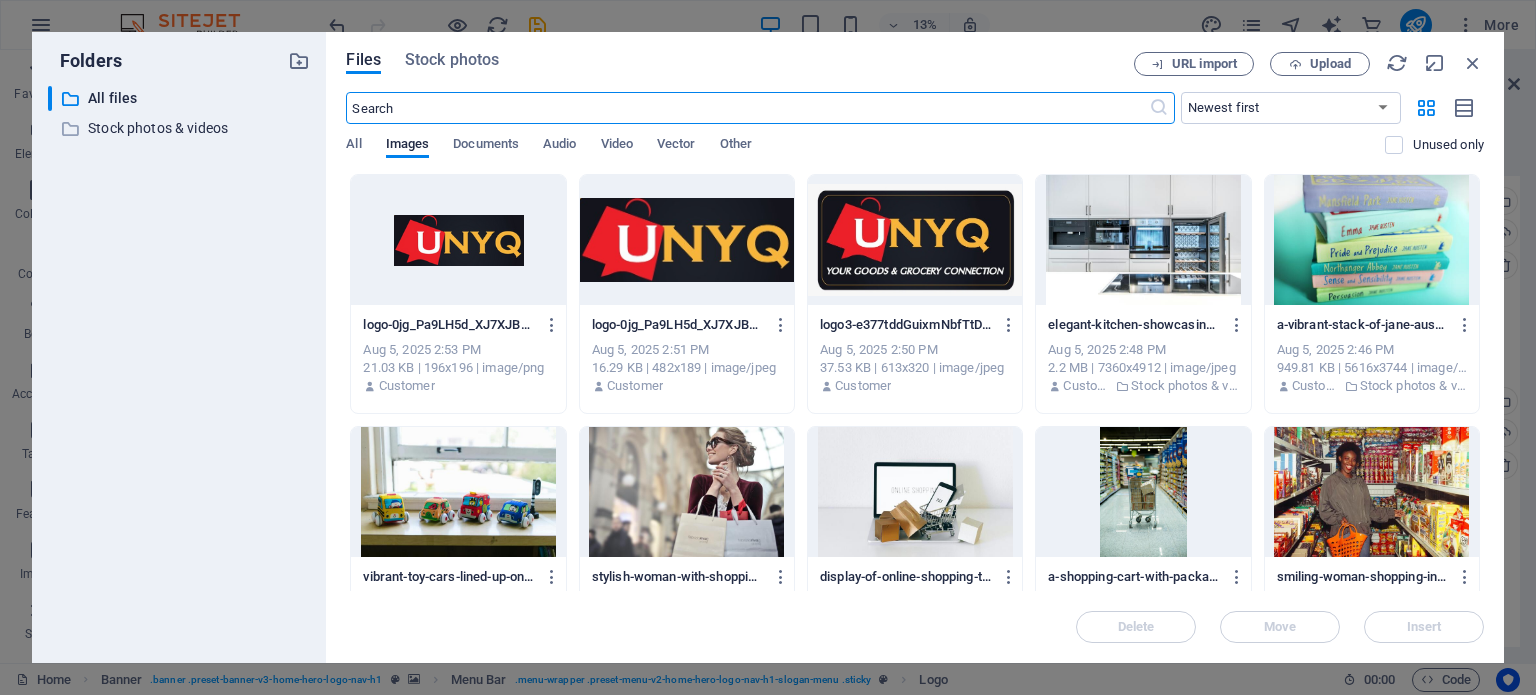 click at bounding box center [687, 240] 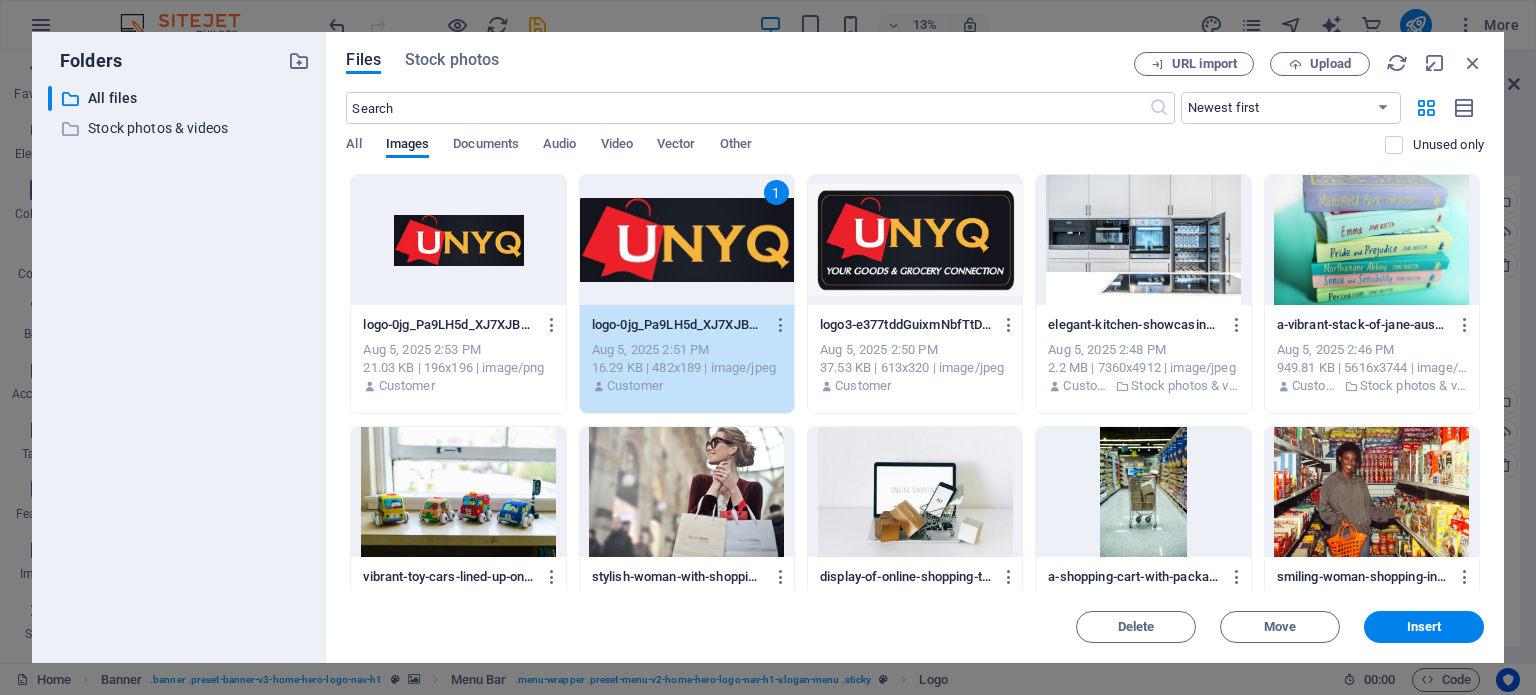 drag, startPoint x: 668, startPoint y: 235, endPoint x: 853, endPoint y: 432, distance: 270.24805 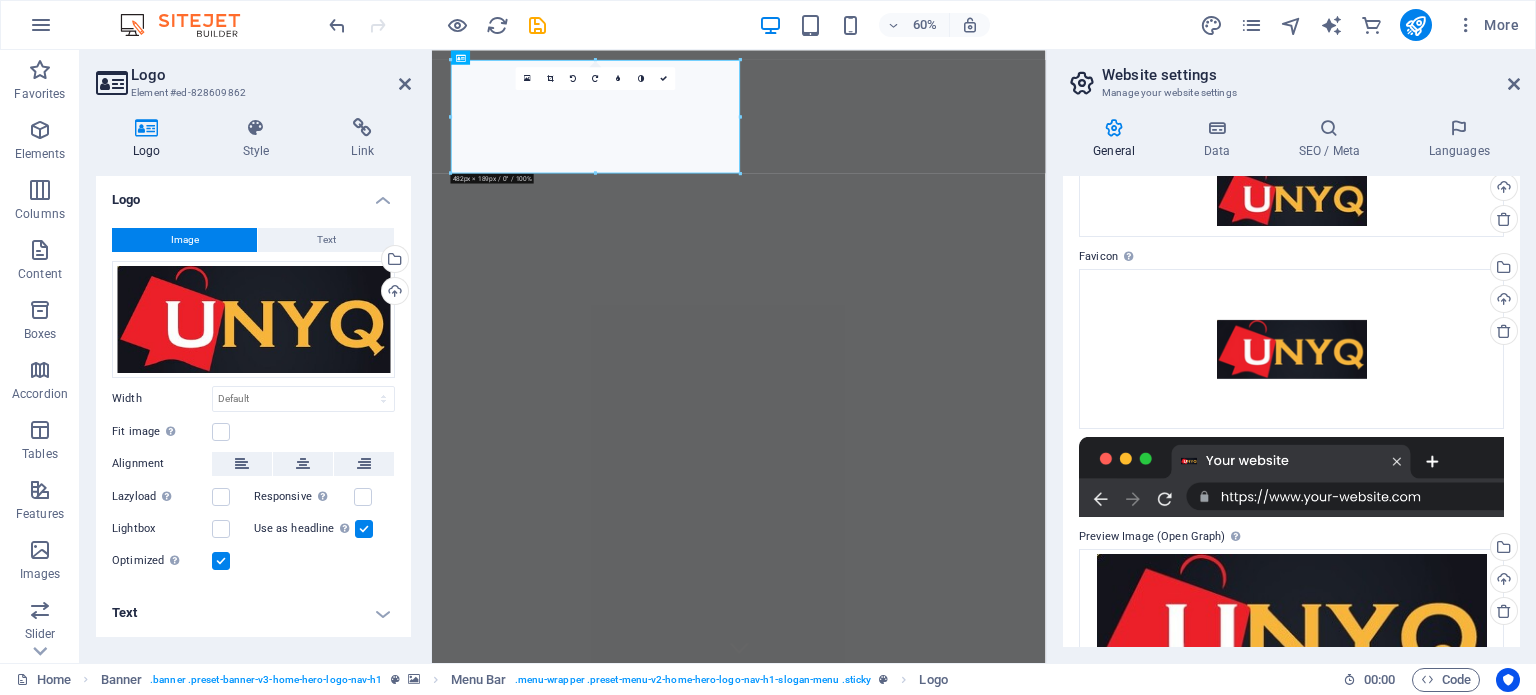scroll, scrollTop: 181, scrollLeft: 0, axis: vertical 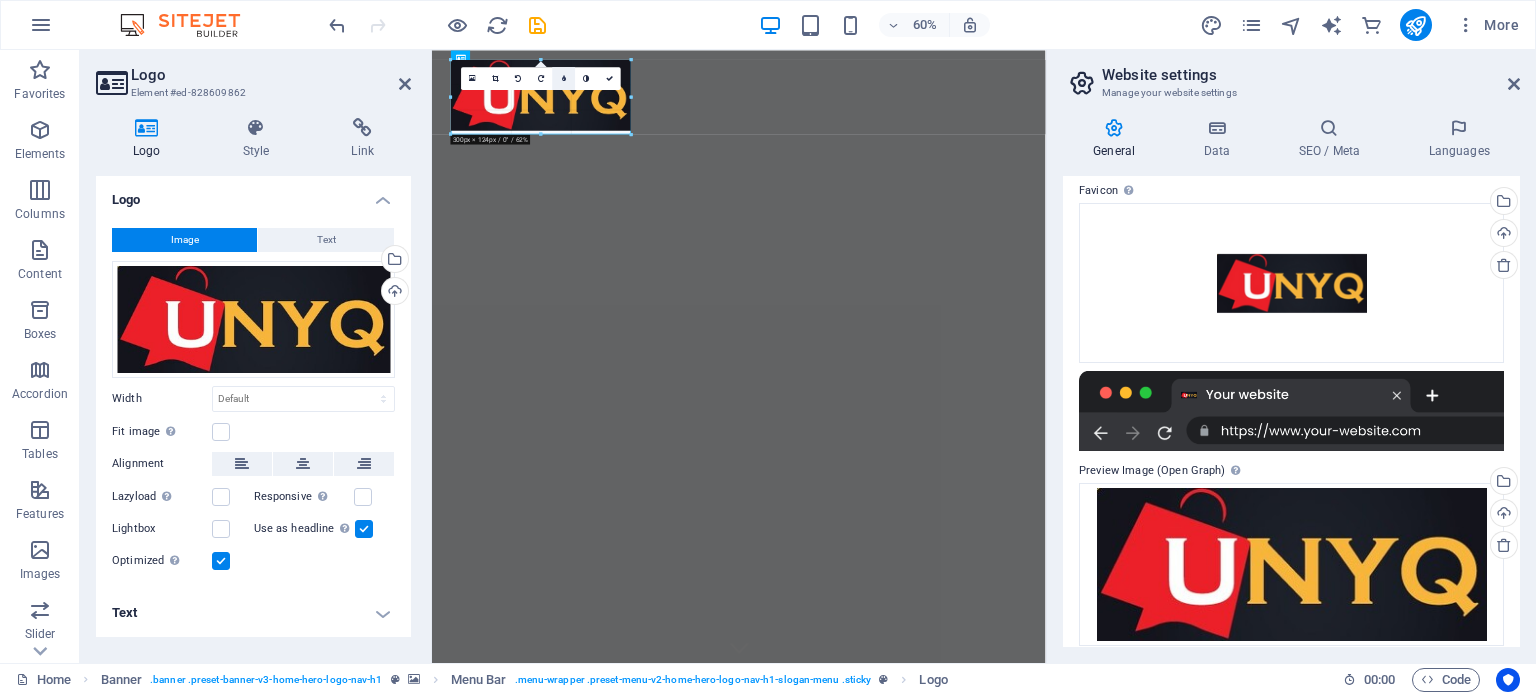 drag, startPoint x: 740, startPoint y: 172, endPoint x: 234, endPoint y: 211, distance: 507.50073 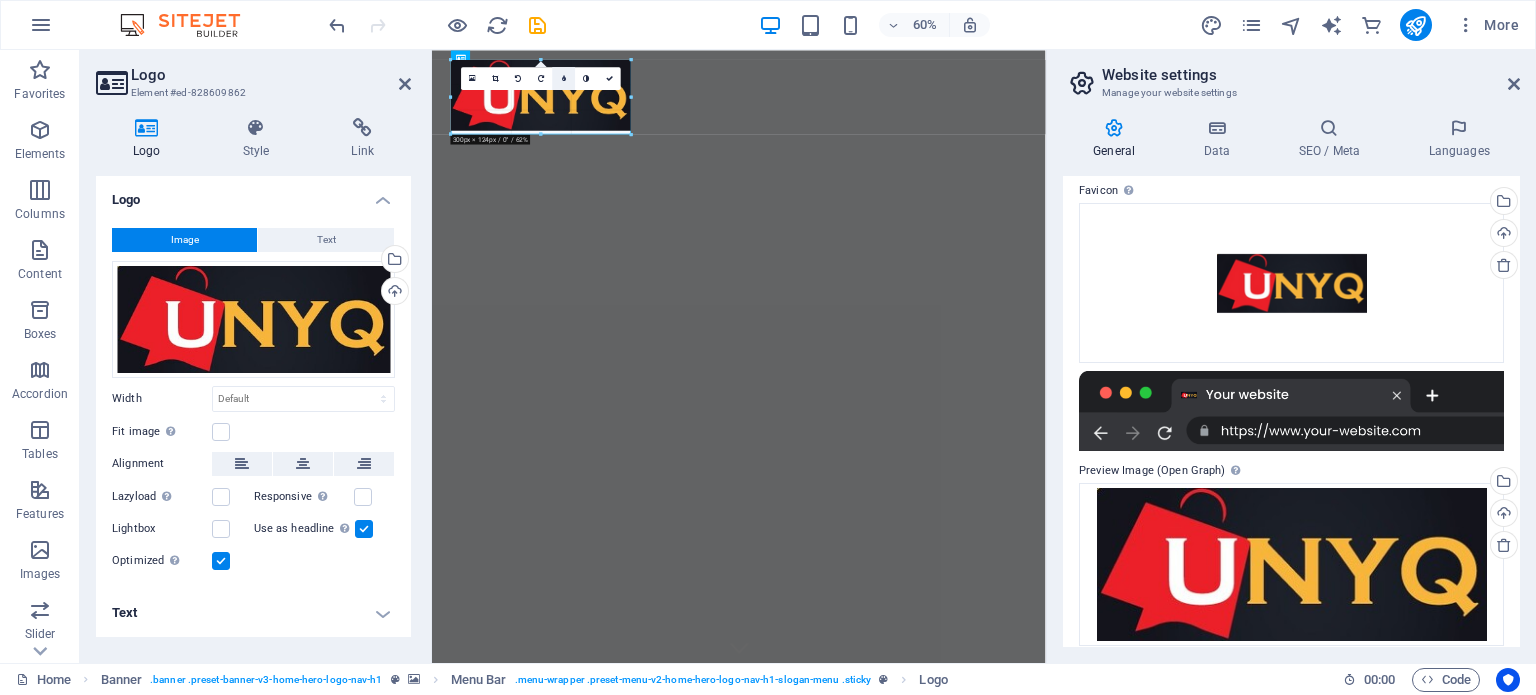 type on "300" 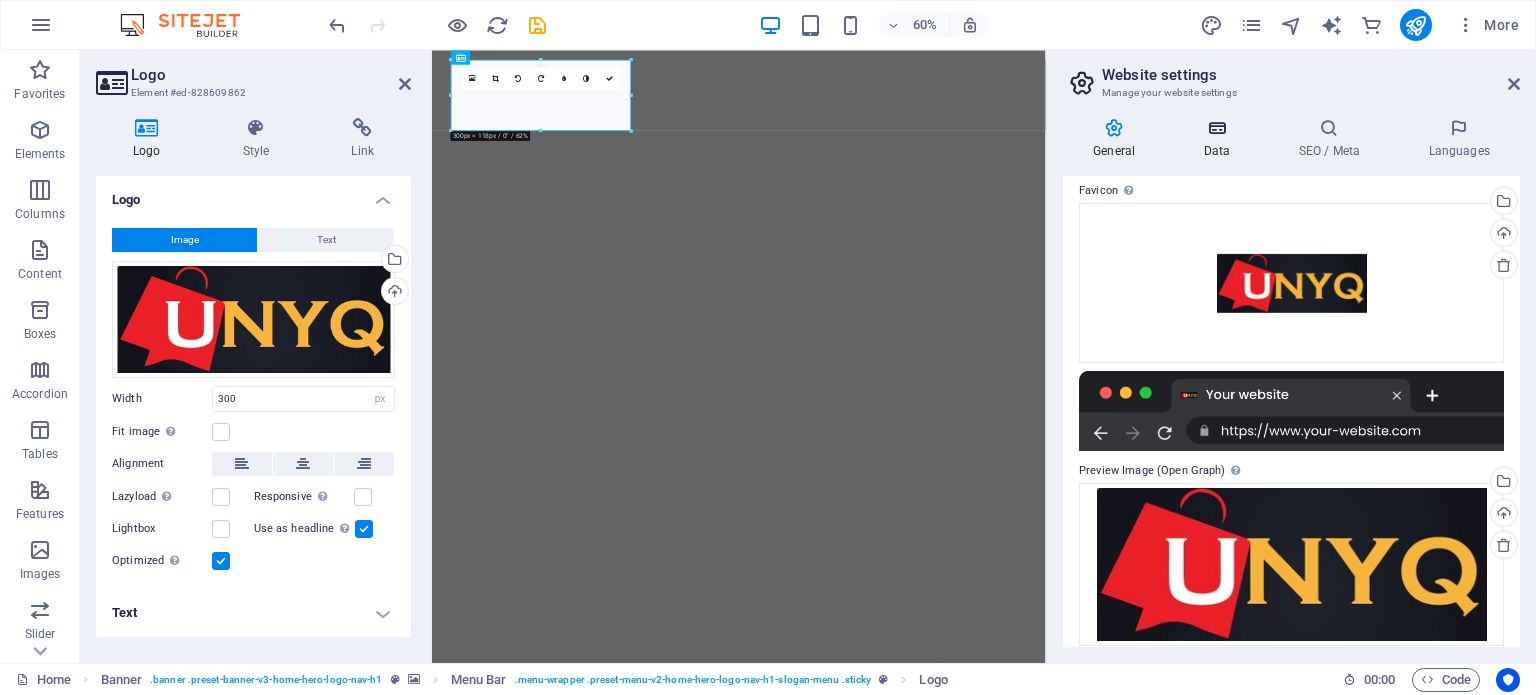 click on "Data" at bounding box center (1220, 139) 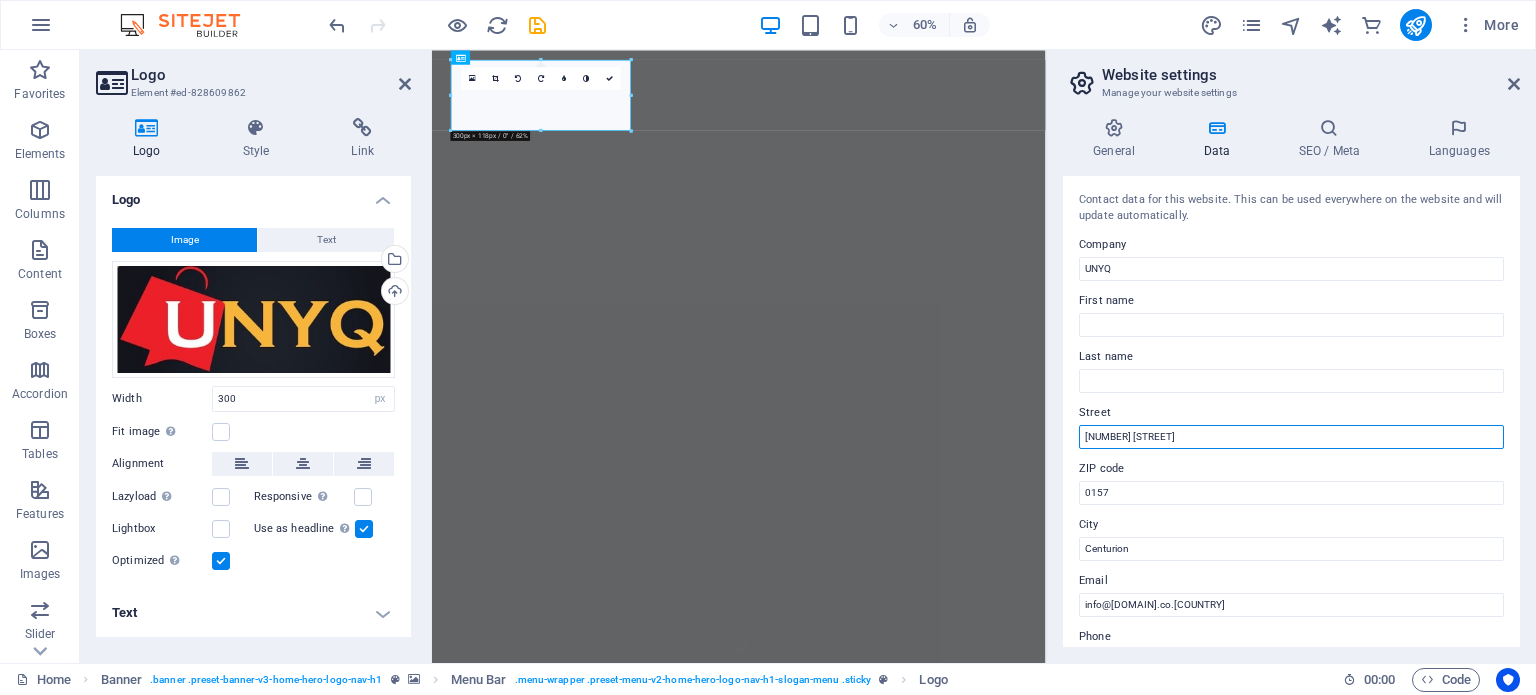 click on "[NUMBER] [STREET]" at bounding box center (1291, 437) 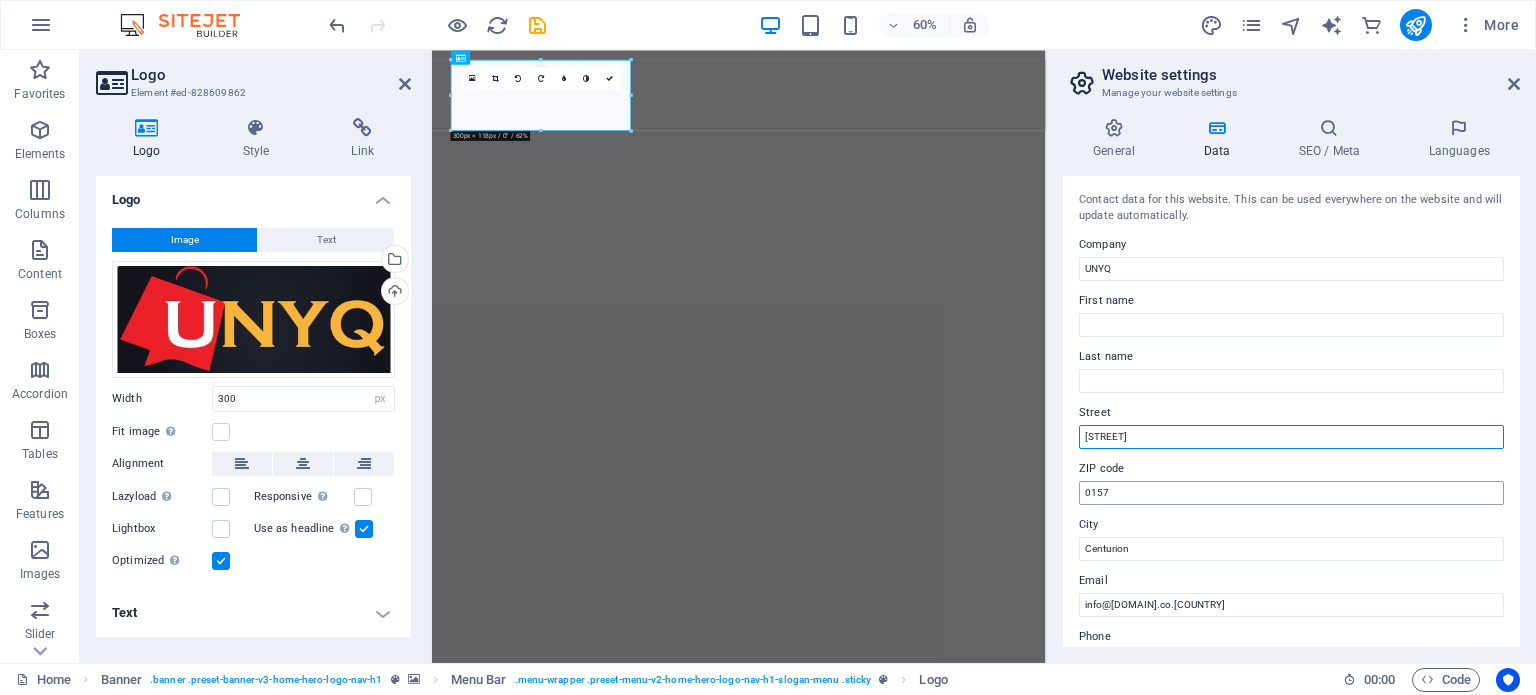 type on "Monte Carlo Drive" 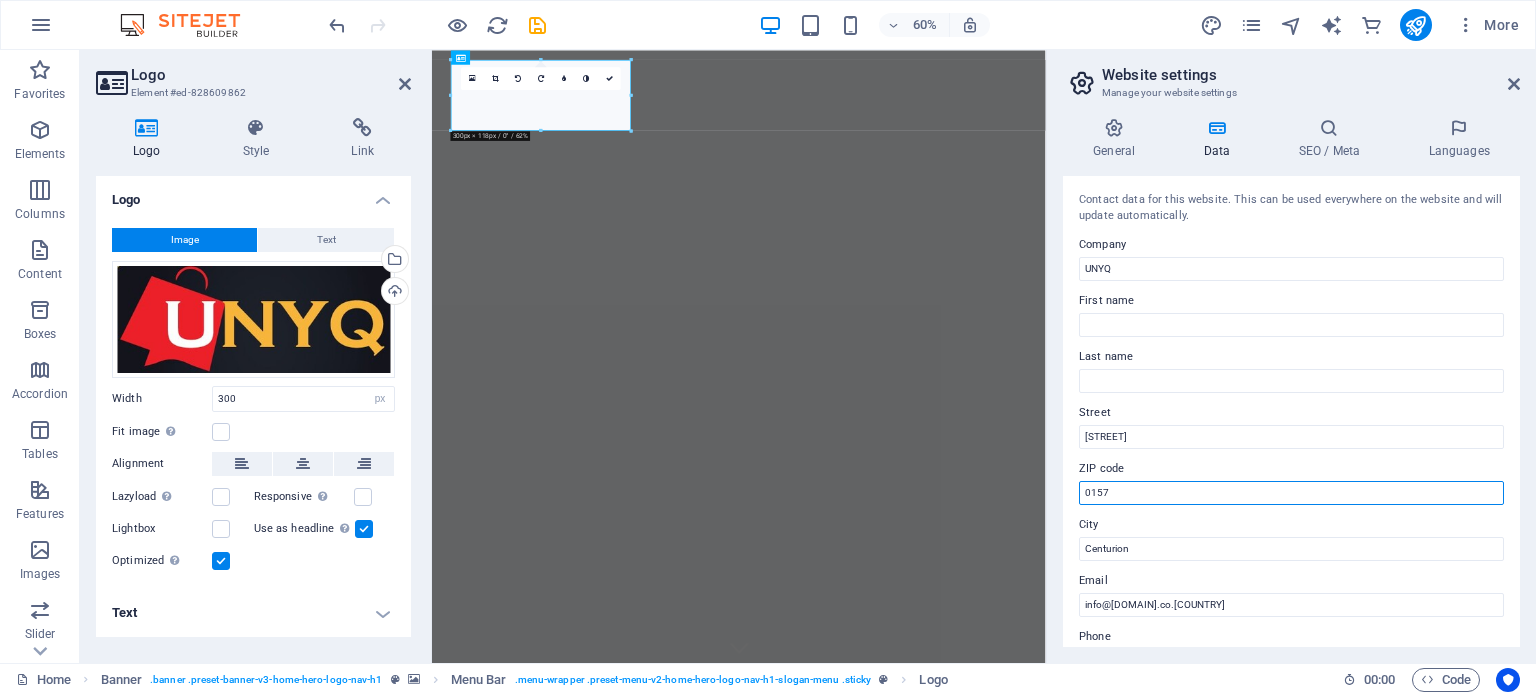 click on "0157" at bounding box center [1291, 493] 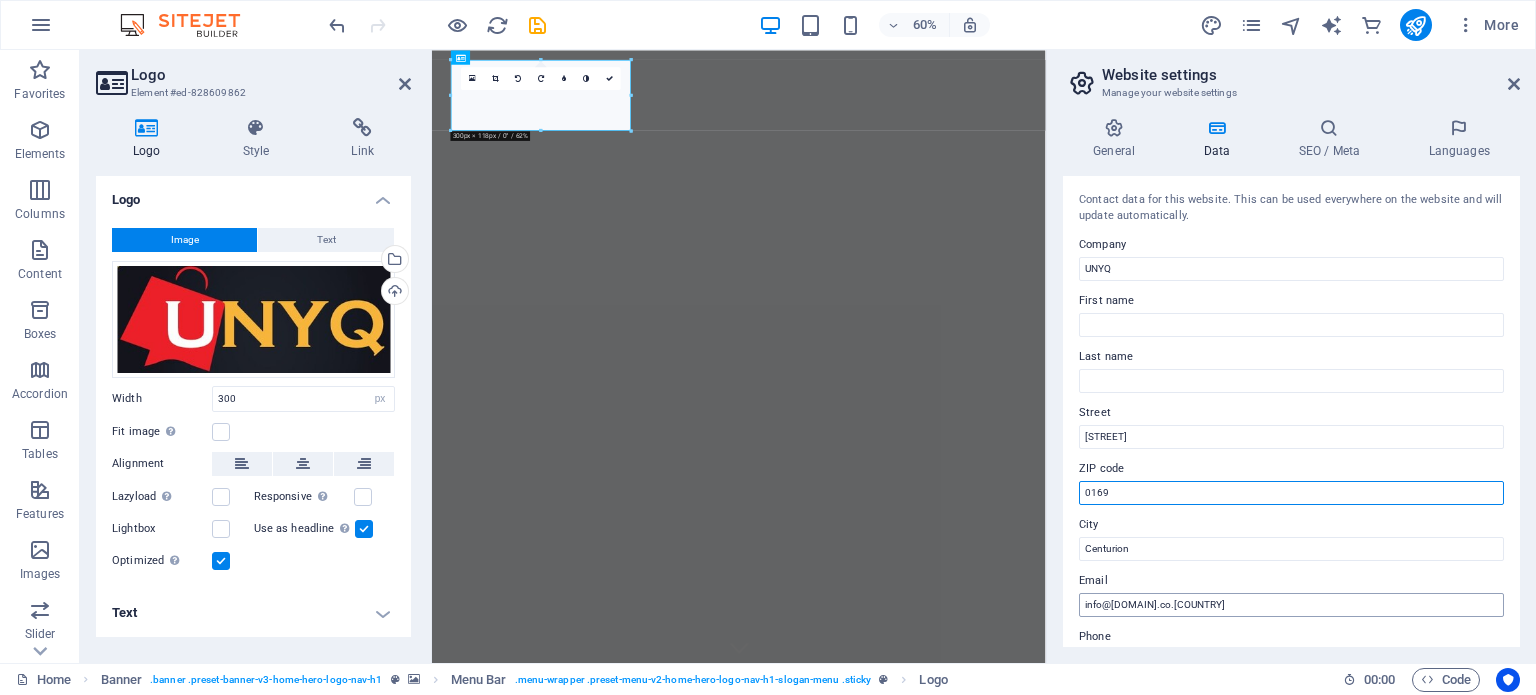 type on "0169" 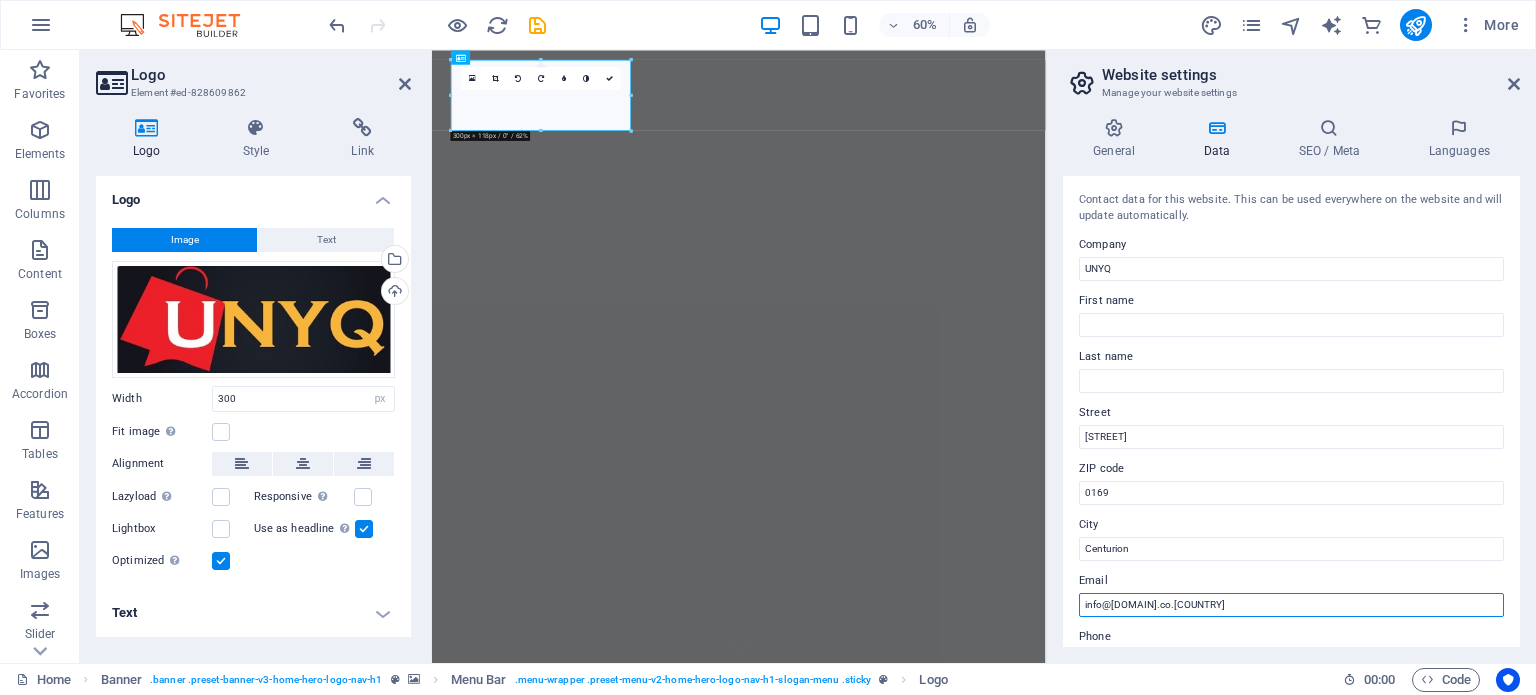 click on "info@[DOMAIN].com" at bounding box center (1291, 605) 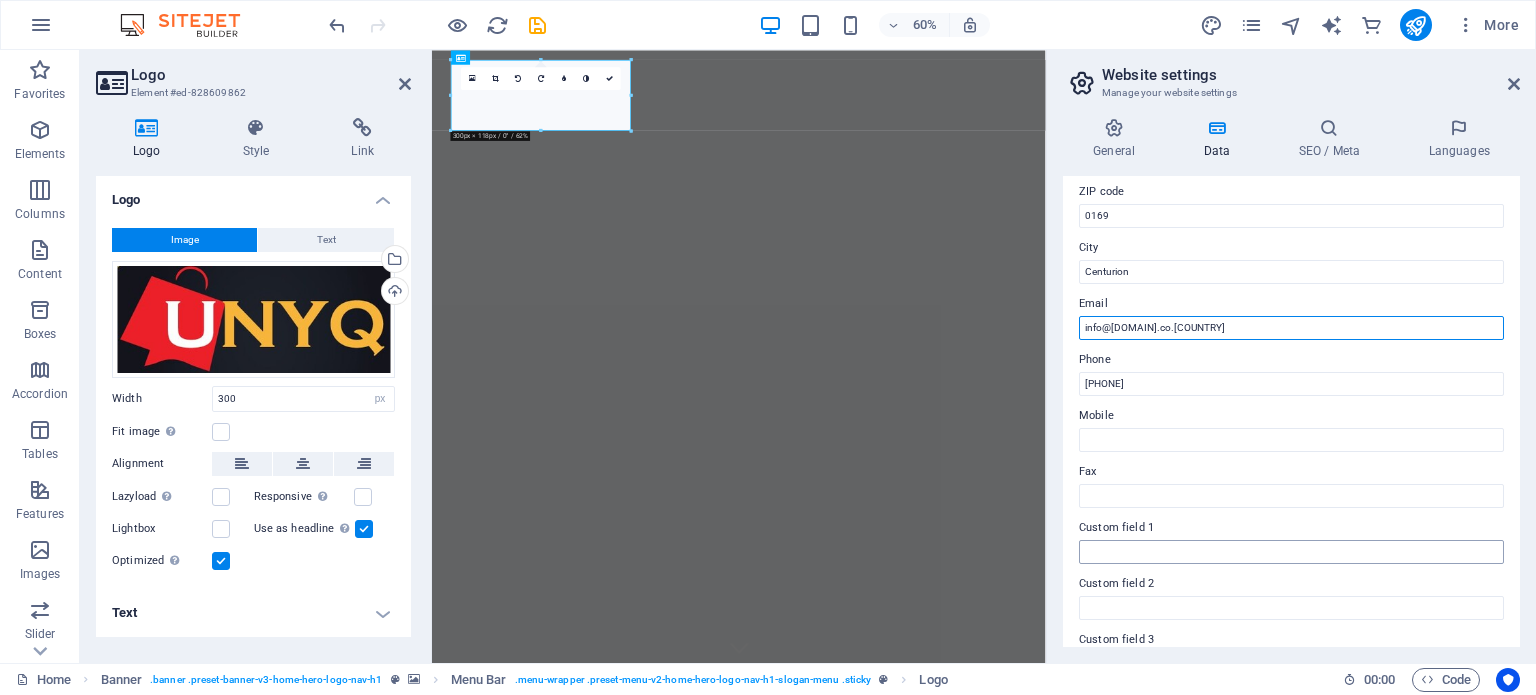 scroll, scrollTop: 300, scrollLeft: 0, axis: vertical 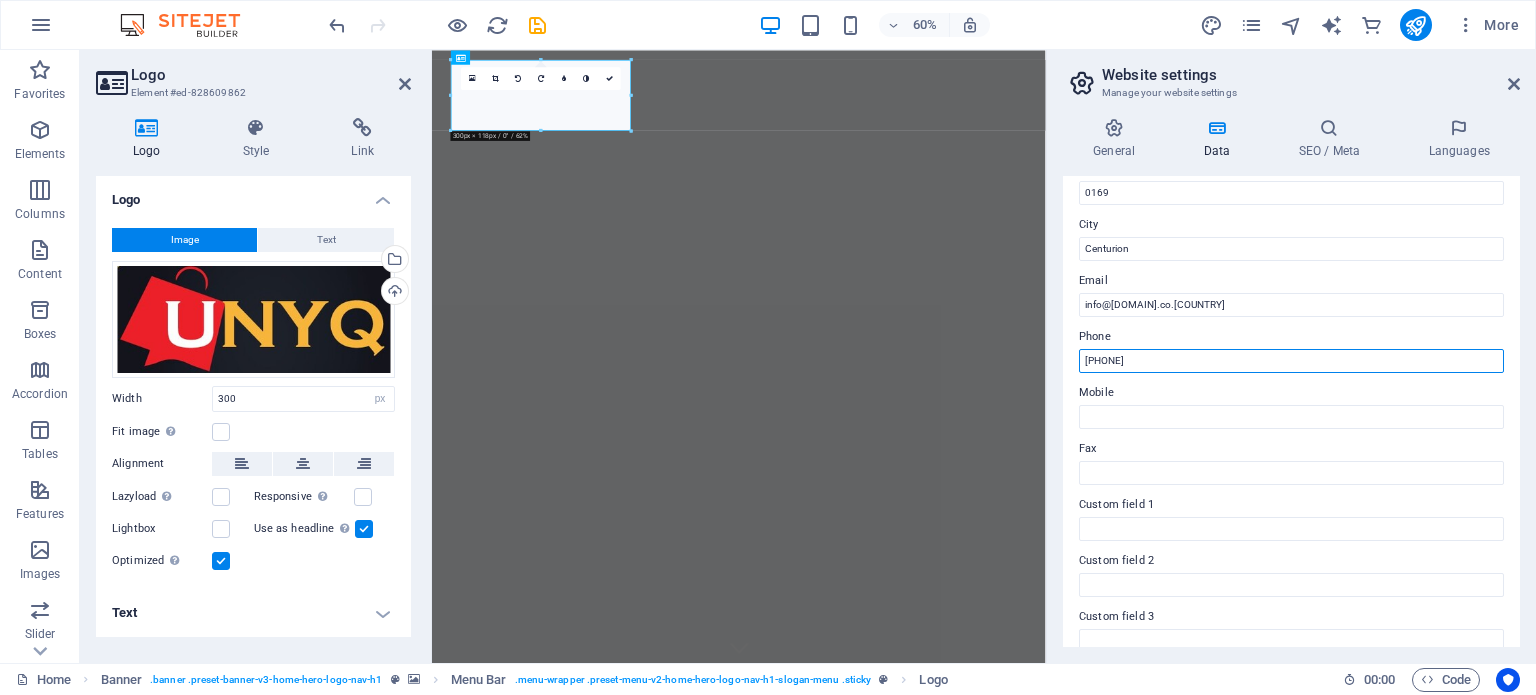 click on "[PHONE]" at bounding box center (1291, 361) 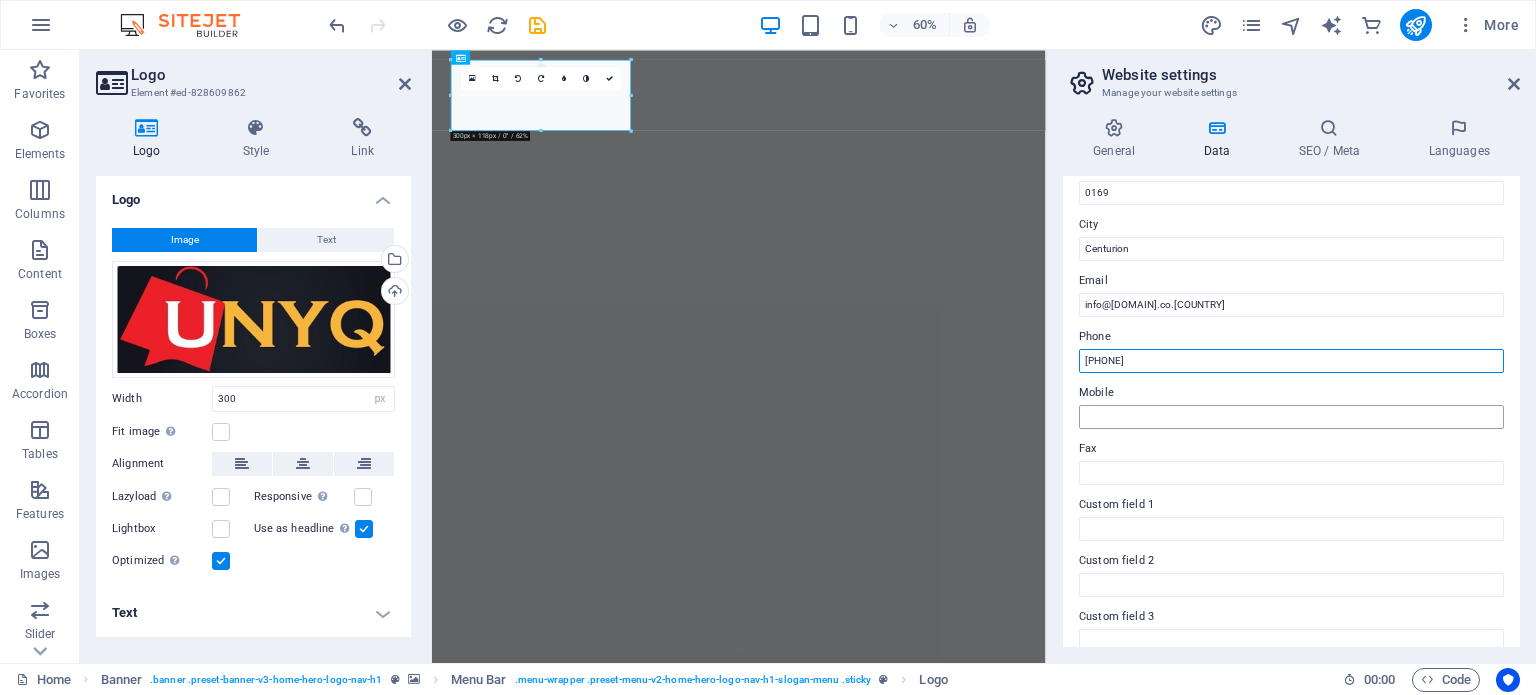 type on "087-265-5637" 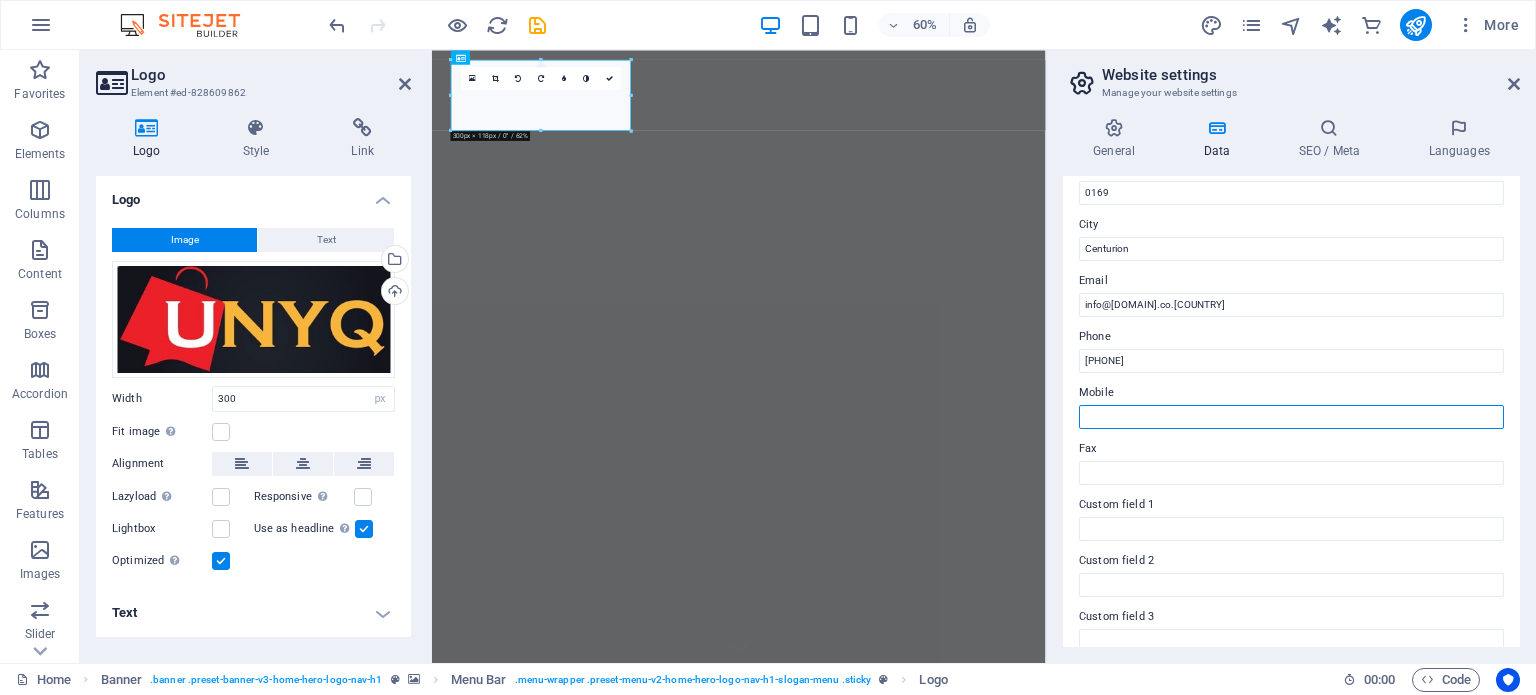click on "Mobile" at bounding box center (1291, 417) 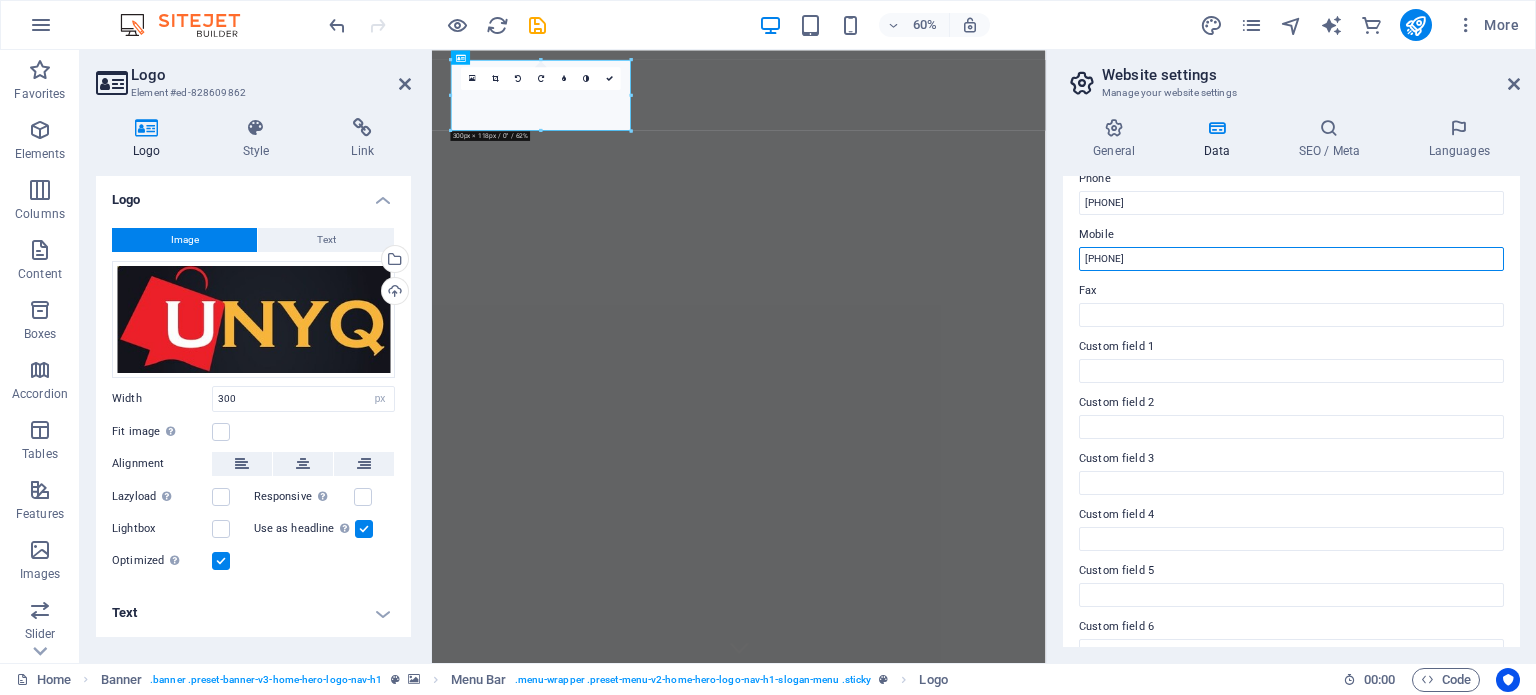 scroll, scrollTop: 488, scrollLeft: 0, axis: vertical 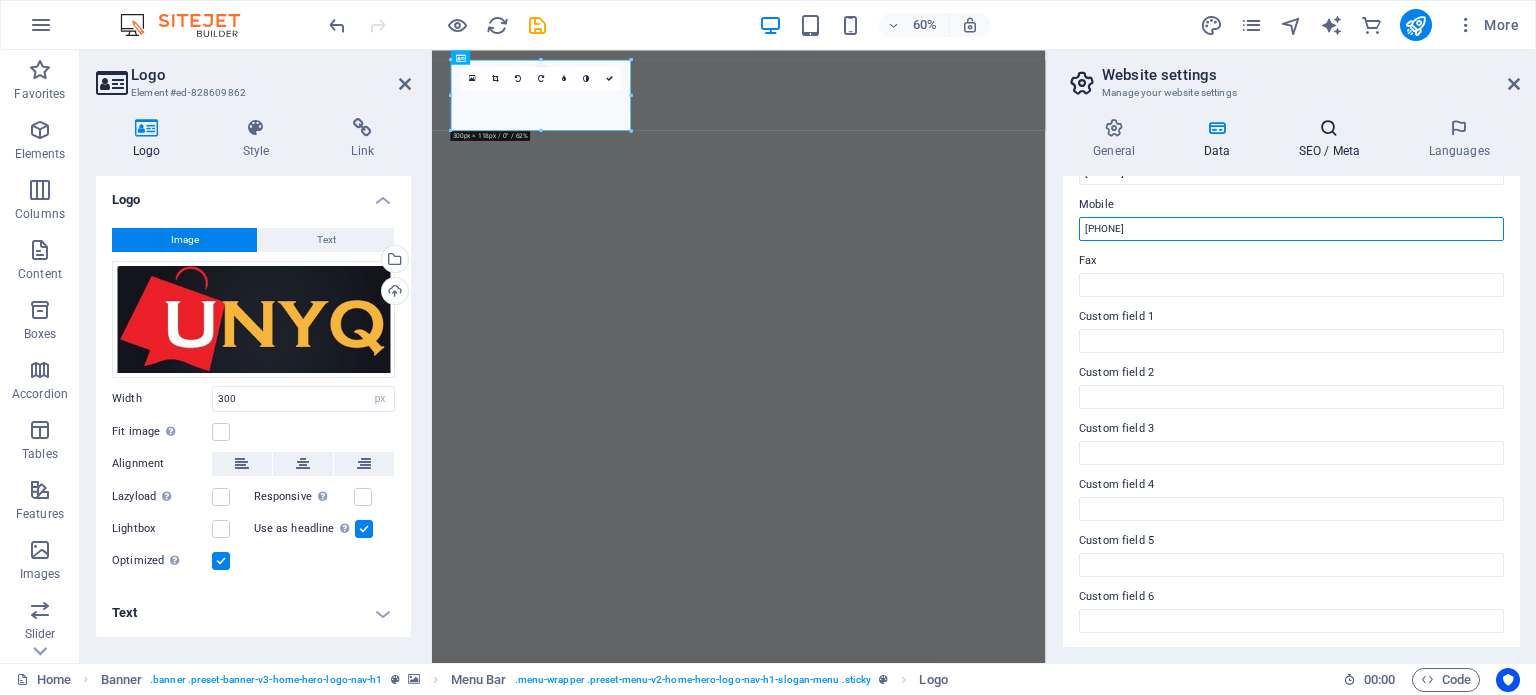type on "063-876-1469" 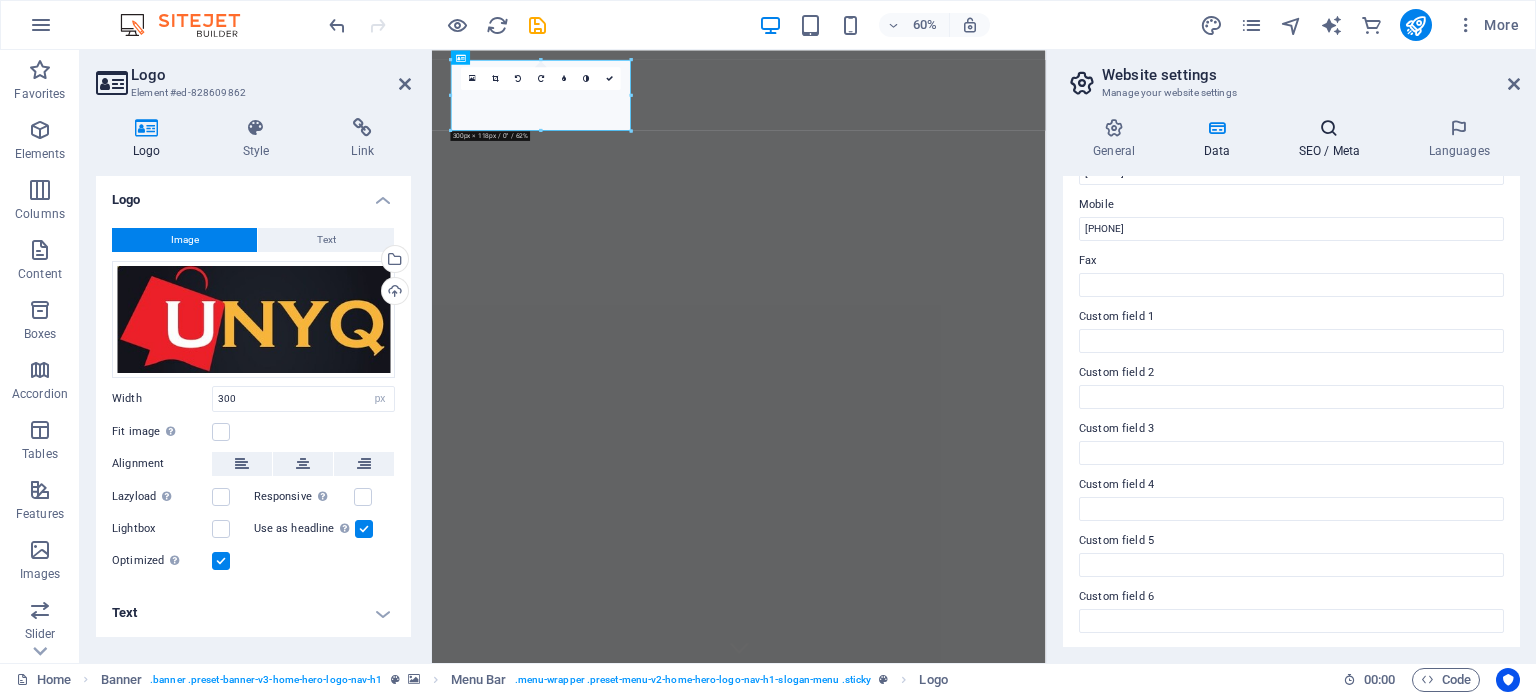 click on "SEO / Meta" at bounding box center (1333, 139) 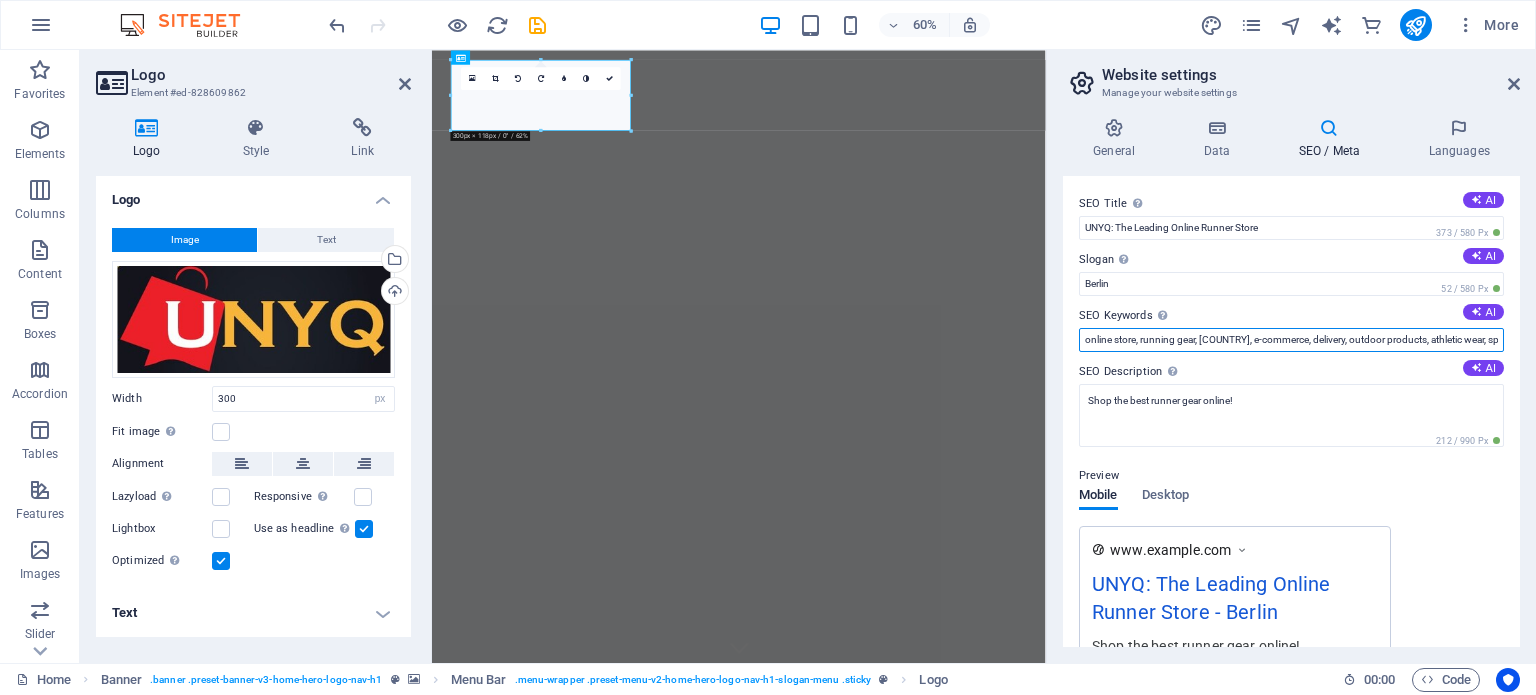 click on "online store, running gear, [COUNTRY], e-commerce, delivery, outdoor products, athletic wear, sports equipment" at bounding box center (1291, 340) 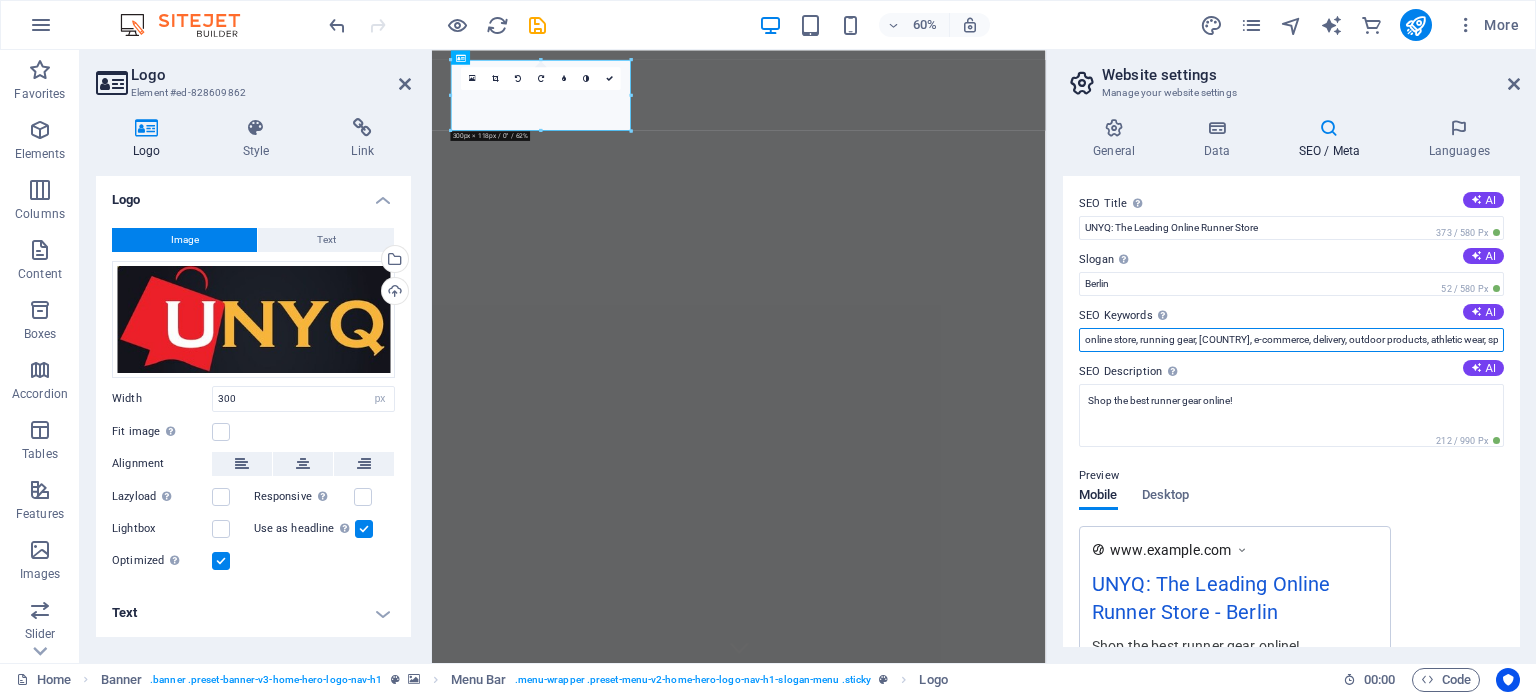 click on "online store, running gear, [COUNTRY], e-commerce, delivery, outdoor products, athletic wear, sports equipment" at bounding box center (1291, 340) 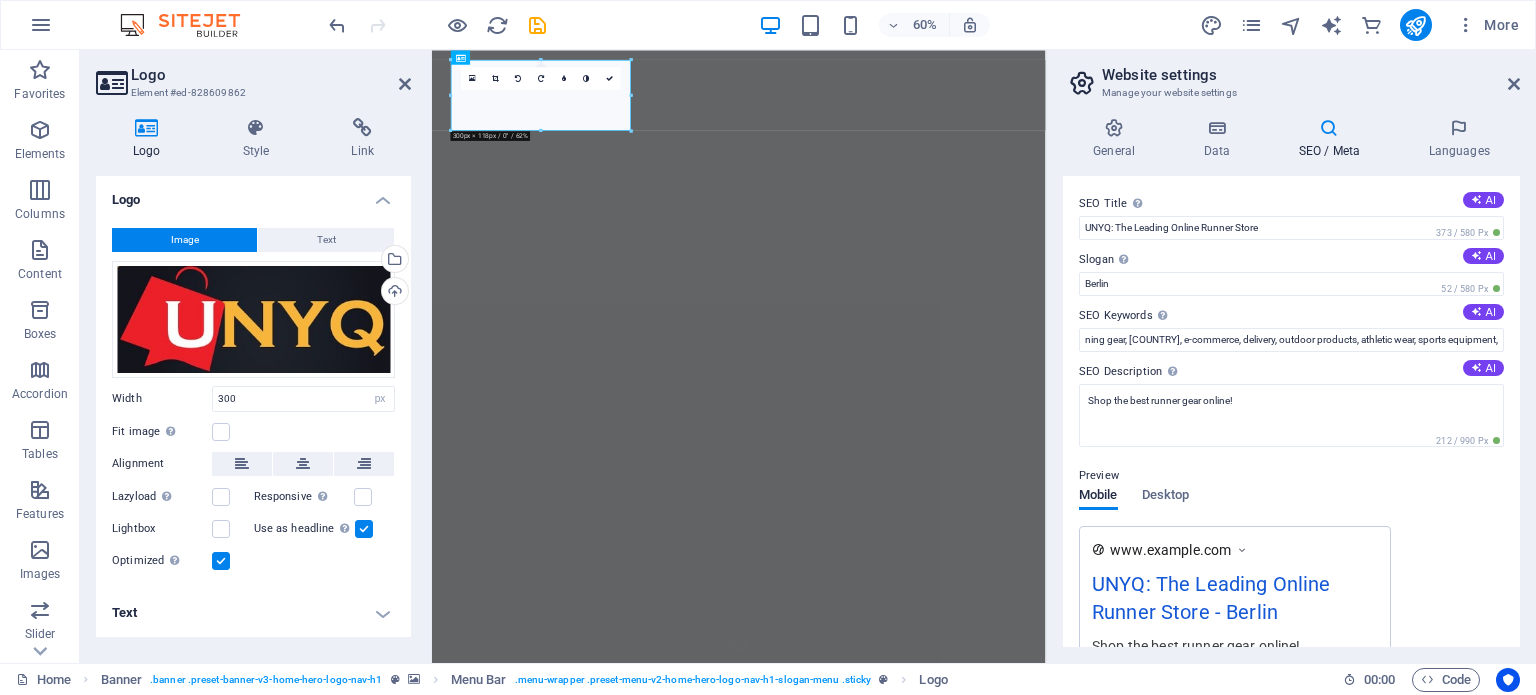 scroll, scrollTop: 0, scrollLeft: 0, axis: both 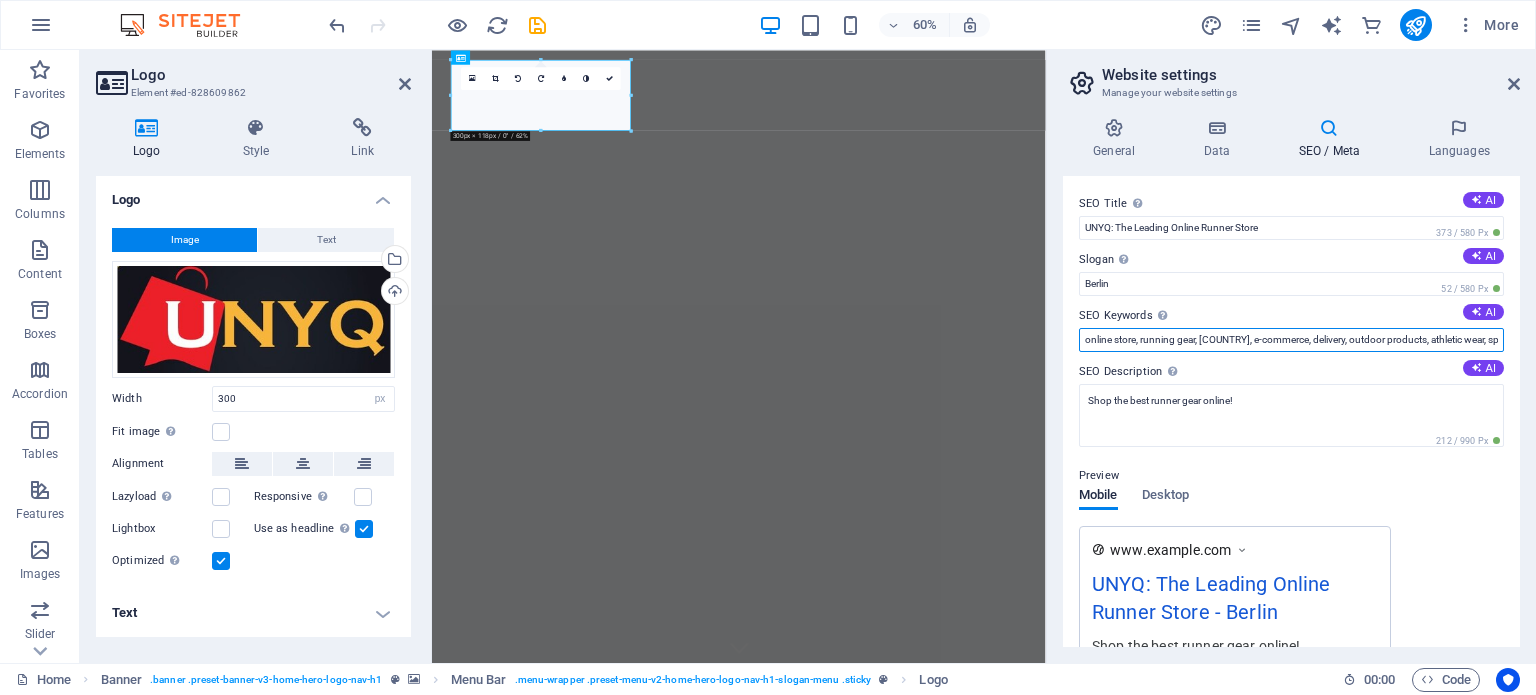 click on "online store, running gear, South Africa, e-commerce, delivery, outdoor products, athletic wear, sports equipment," at bounding box center (1291, 340) 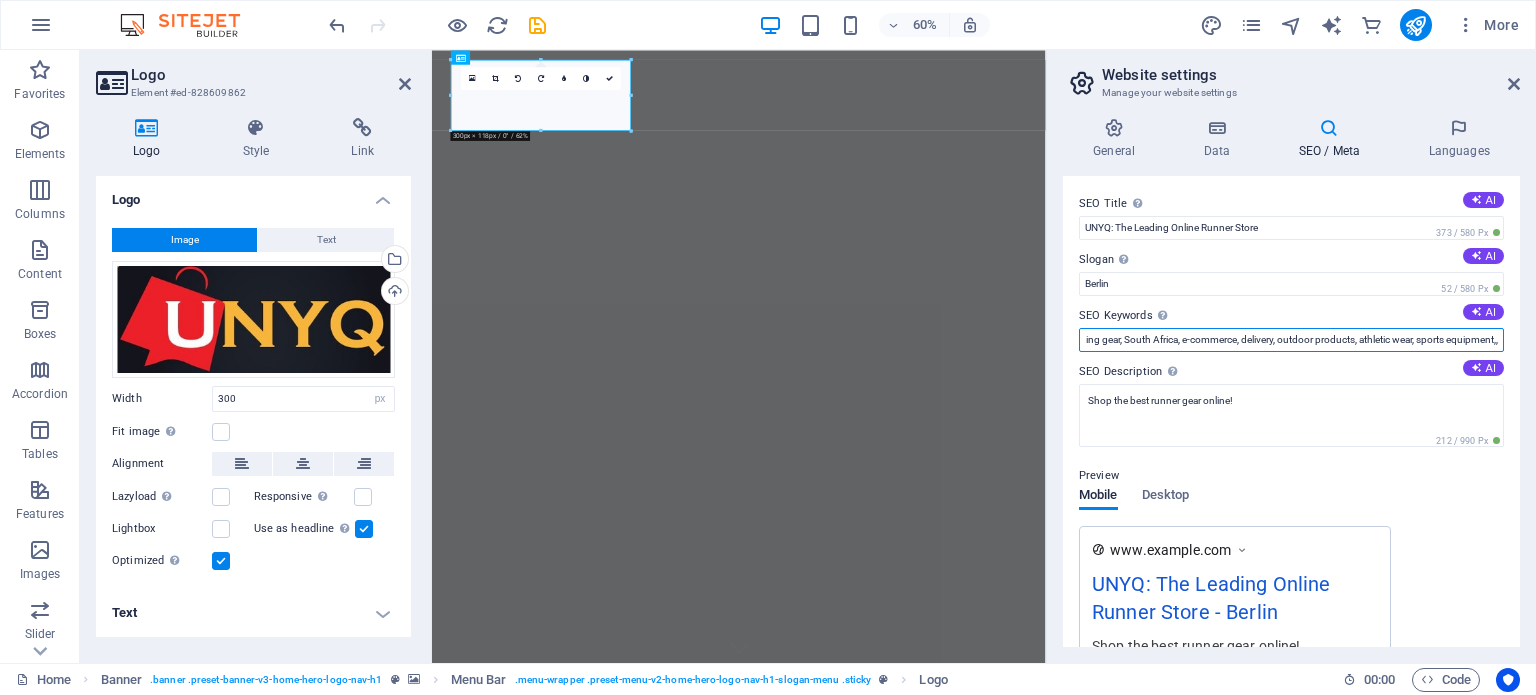 scroll, scrollTop: 0, scrollLeft: 88, axis: horizontal 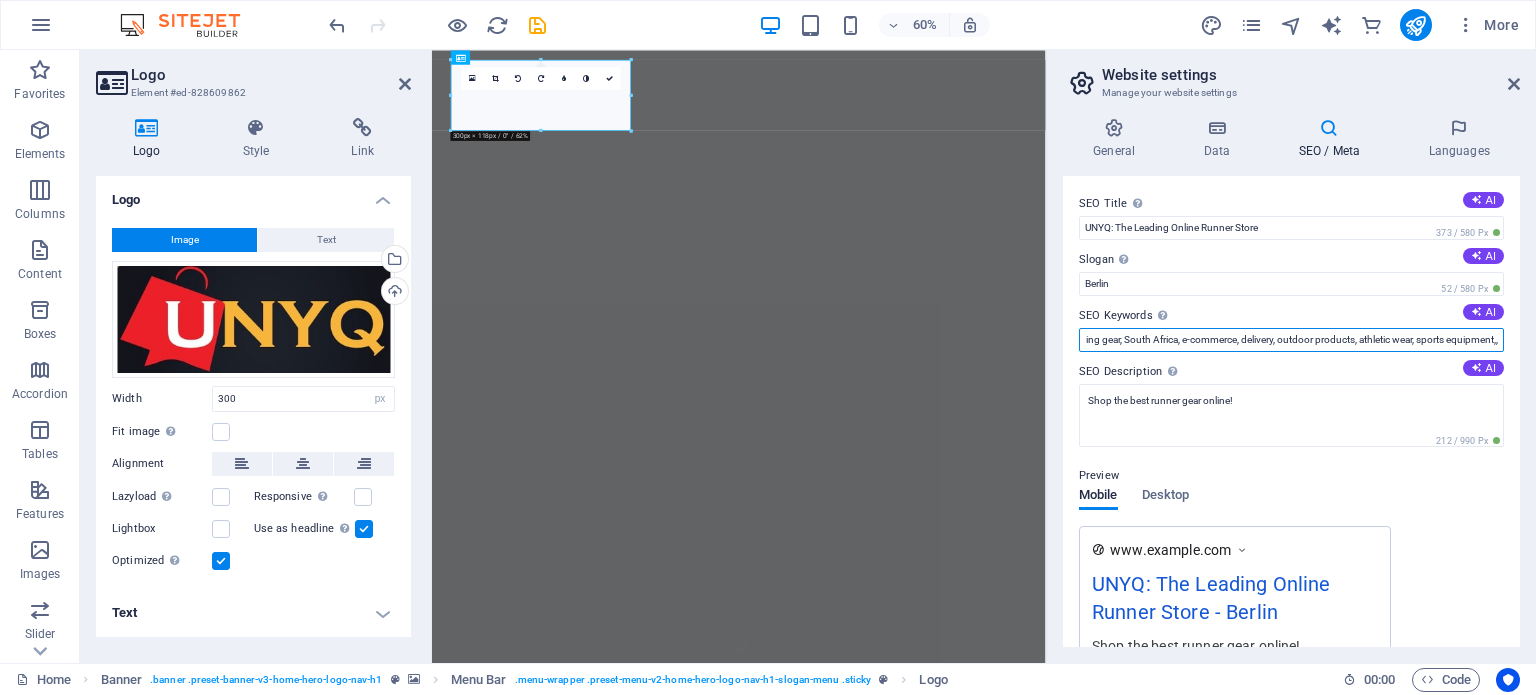 paste on "Send money from South Africa to Zimbabwe,  Fast money transfers to Botswana,  Affordable cross-border money transfer,  Safe and secure money transfers Southern Africa,  International remittance South Africa to Zimbabwe,  How to send money to Botswana quickly,  Reliable cash transfer services Zimbabwe,  Best rates for sending money to Africa,  Low-cost money transfer service SA to Zim,  Same-day money transfer South Africa to Botswana,  Transfer money online to Zimbabwe,  Easy cross-border payments Southern Africa,  Trusted remittance service in Southern Africa,  Send money home from South Africa,  Life Insurance,  Affordable life insurance Southern Africa,  Best life insurance South Africa,  Protect your family with life insurance,  Life cover for Zimbabwe and Botswana residents,  South Africa life cover plans,  Buy life insurance online Southern Africa,  Family protection life insurance plans,  Life cover with affordable premiums,  Trusted life insurance providers SA,  How to get life insurance in Botswan..." 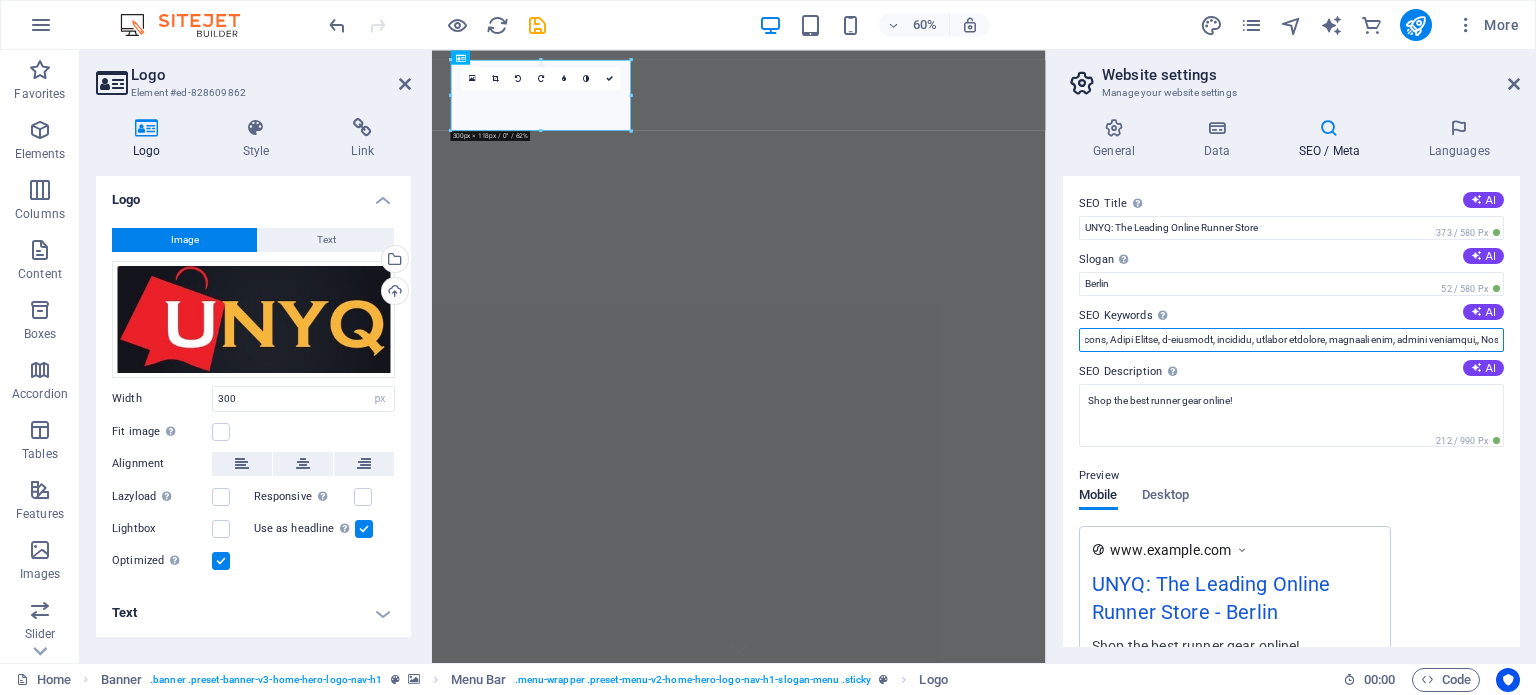 scroll, scrollTop: 0, scrollLeft: 5280, axis: horizontal 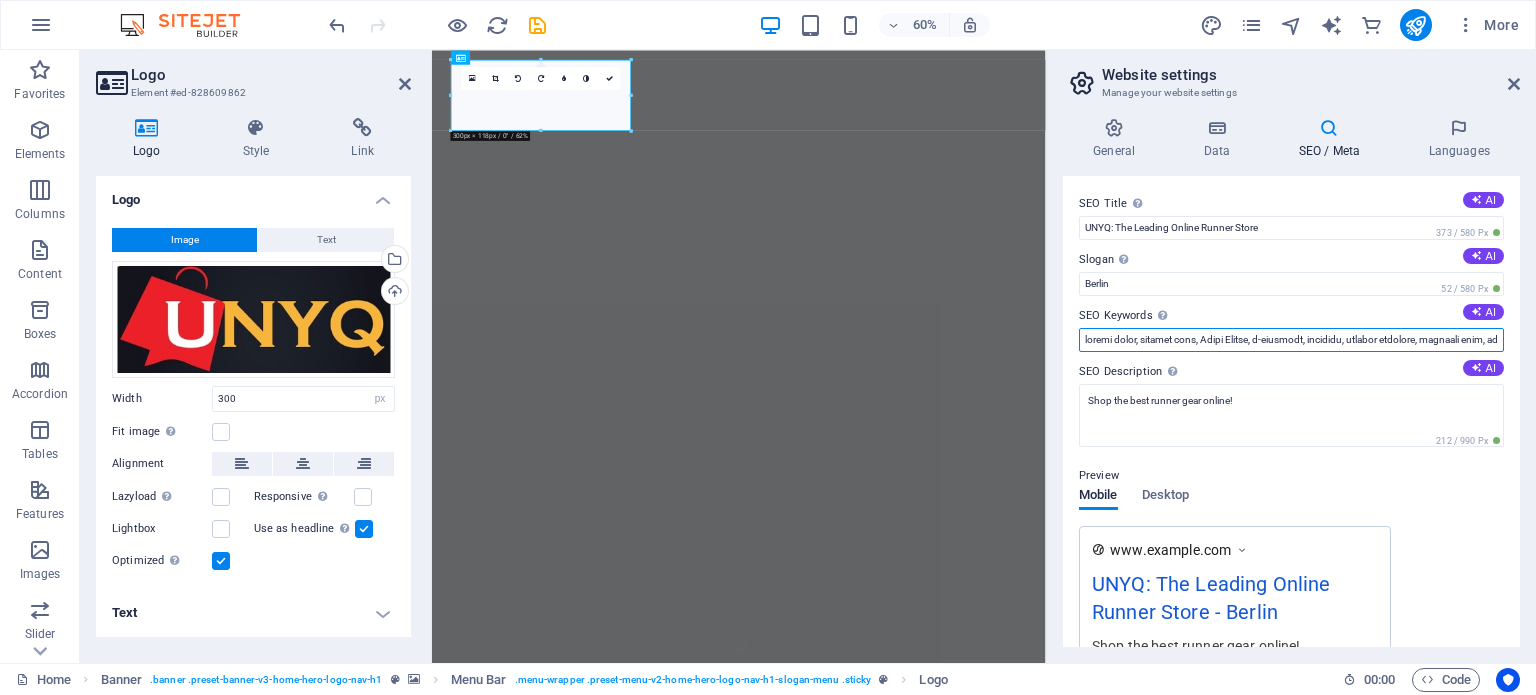 click on "SEO Keywords Comma-separated list of keywords representing your website. AI" at bounding box center (1291, 340) 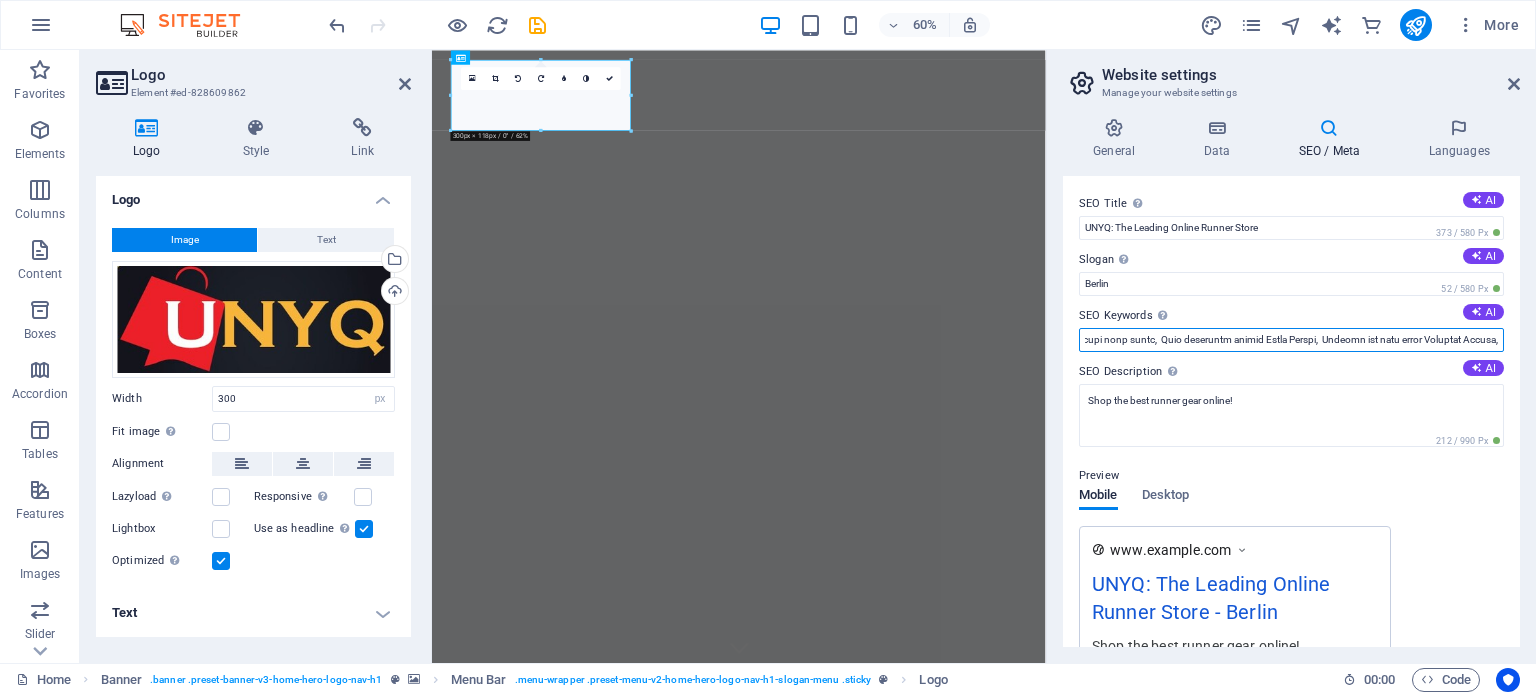 scroll, scrollTop: 0, scrollLeft: 5280, axis: horizontal 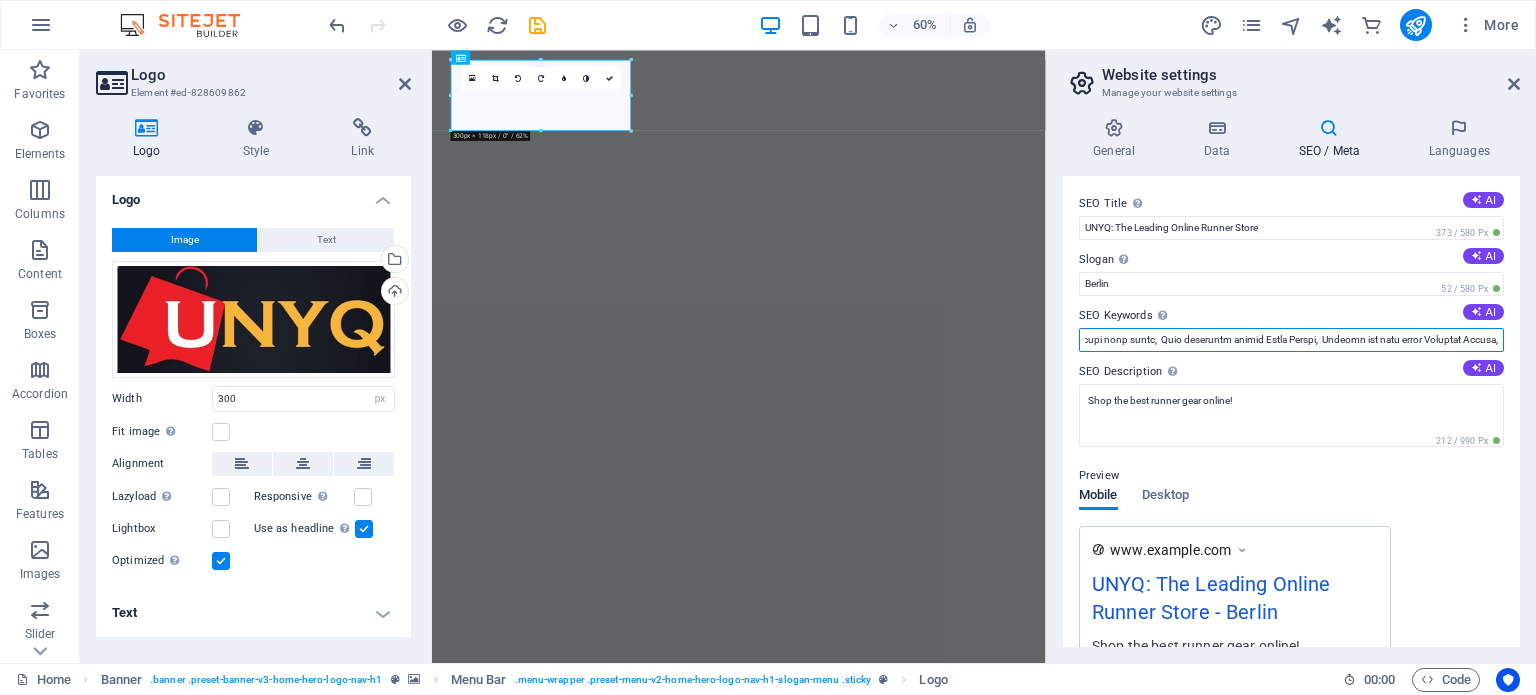paste on "Buy South Africa products in Zimbabwe,  Cross-border shopping South Africa to Botswana,  Affordable courier service Zimbabwe Botswana,  South African online store with delivery,  Errand running and shopping service SA,  Fast parcel delivery Southern Africa,  South Africa online marketplace with shipping,  Shop South African products anywhere,  Cheap delivery service South Africa to Zimbabwe,  Retail delivery across Southern Africa,  International shopping from South Africa,  Border-to-door delivery South African goods,  Affordable cross-border retail delivery,  Southern Africa shopping and courier,  Online shopping SA to Botswana and Zimbabwe,  Secure product delivery South Africa to Zimbabwe,  Buy and ship from South Africa to Africa,  Best courier service for SA products,  Door-to-door South African retail delivery,  Online errand runner for shopping & shipping," 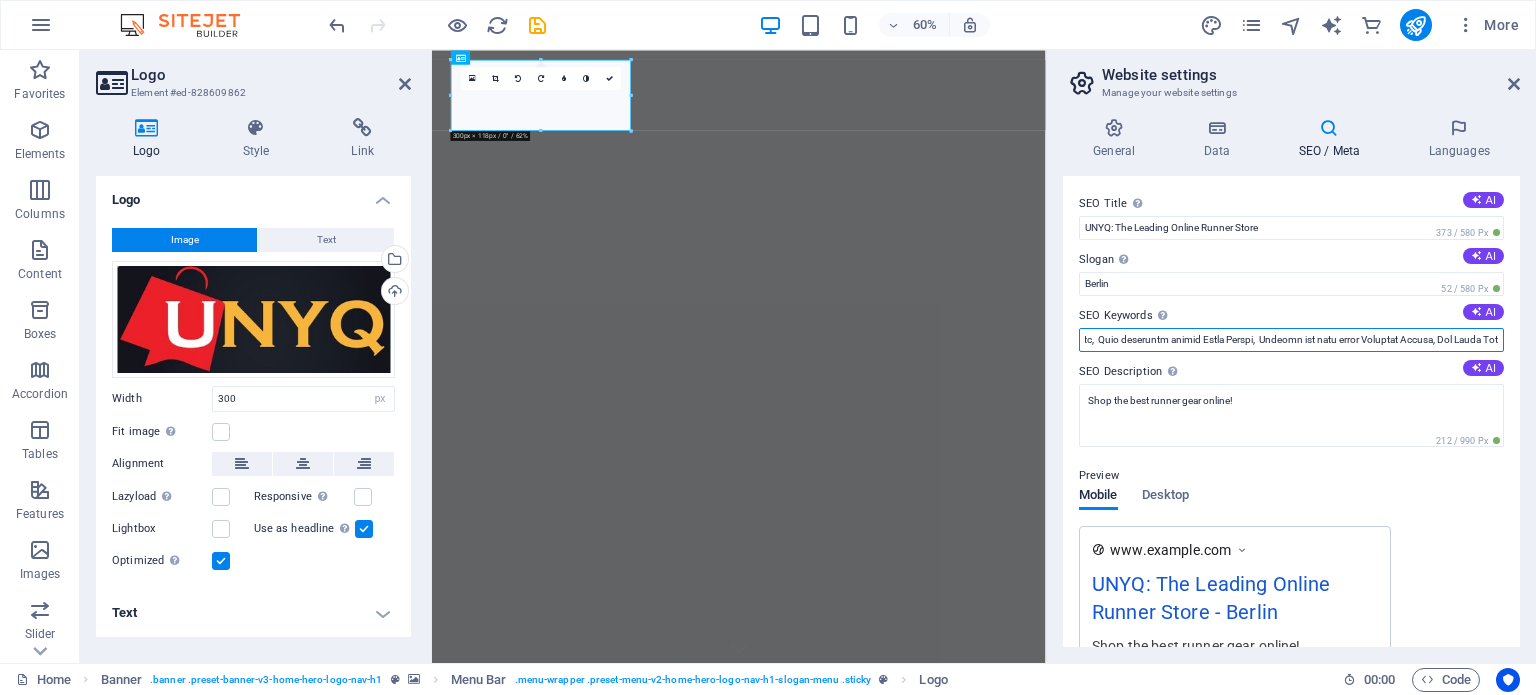 scroll, scrollTop: 0, scrollLeft: 9140, axis: horizontal 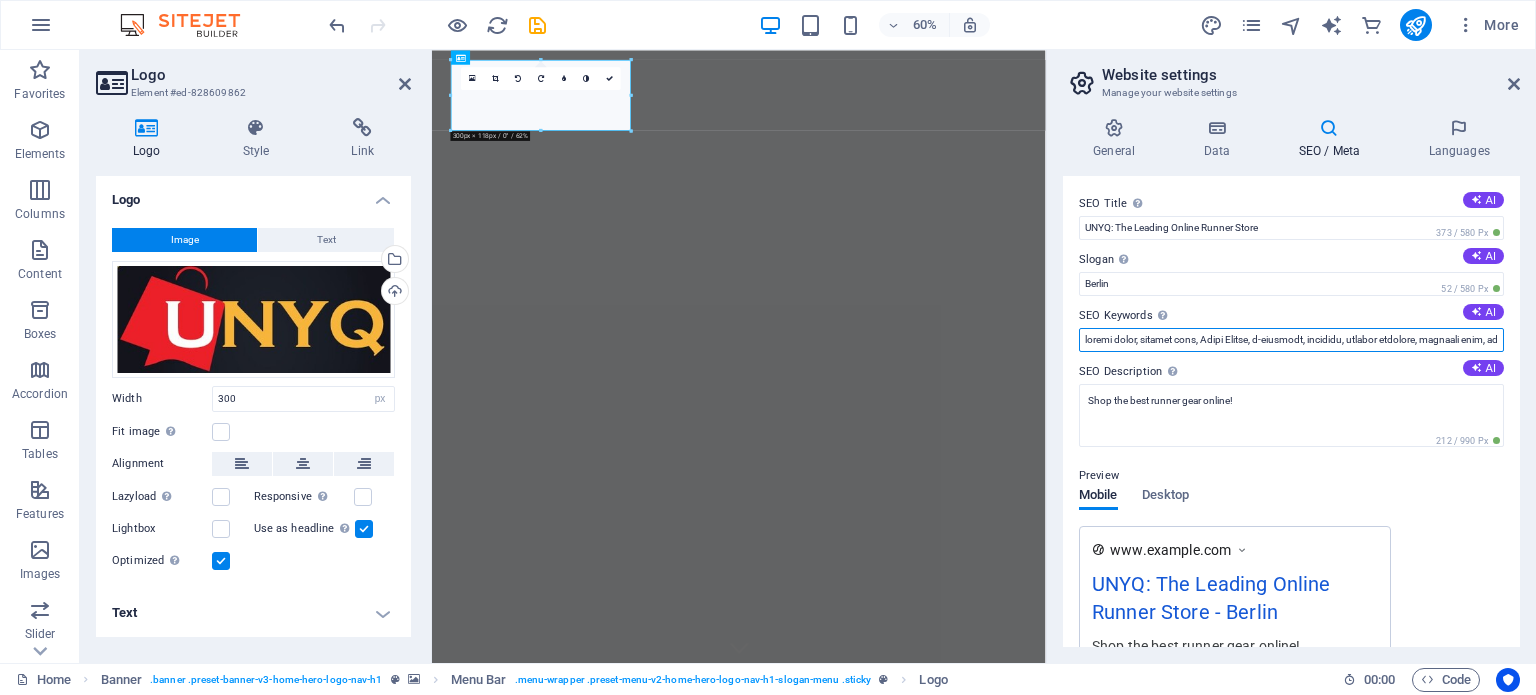 click on "SEO Keywords Comma-separated list of keywords representing your website. AI" at bounding box center [1291, 340] 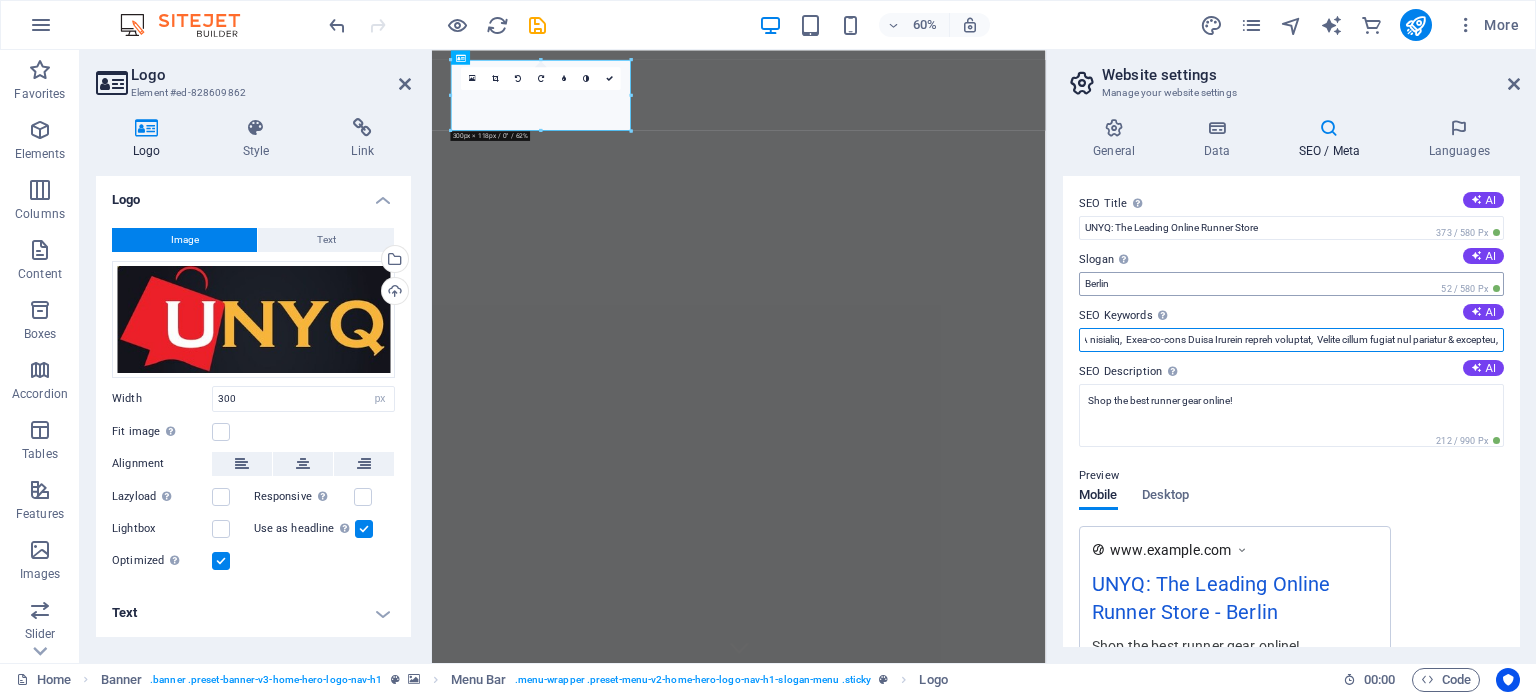scroll, scrollTop: 0, scrollLeft: 9143, axis: horizontal 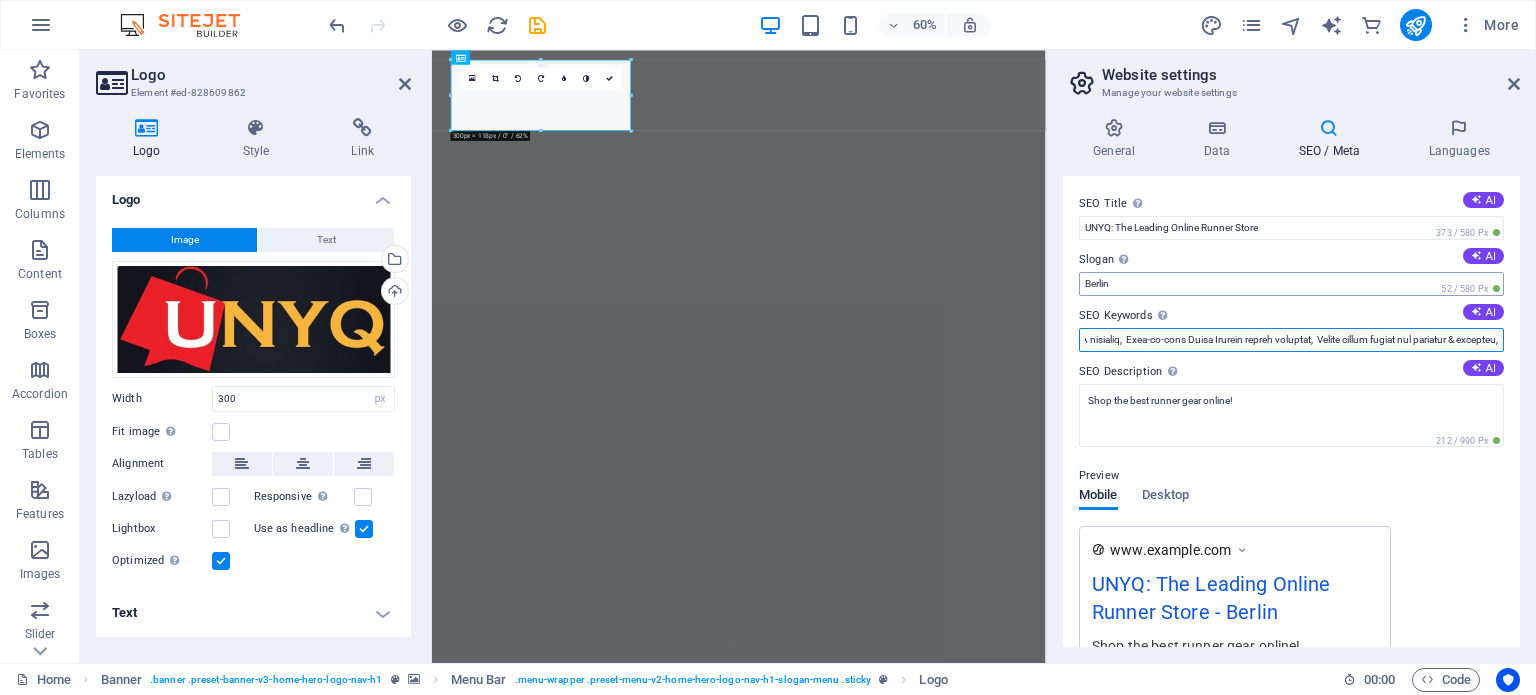 paste on "Online shopping South Africa to Zimbabwe,  South Africa product delivery service,  Affordable shipping South Africa to Botswana,  Errand runner service South Africa,  Cross-border delivery South Africa to Zimbabwe,  Buy South African products online,  Fast delivery South Africa to Botswana,  Reliable parcel shipping Southern Africa,  Online retail shipping Zimbabwe Botswana,  Shop South African brands abroad,  International courier service Southern Africa,  Affordable product shipping to Zimbabwe,  Trusted errand runners South Africa,  South Africa online shopping with delivery,  Doorstep delivery South African products," 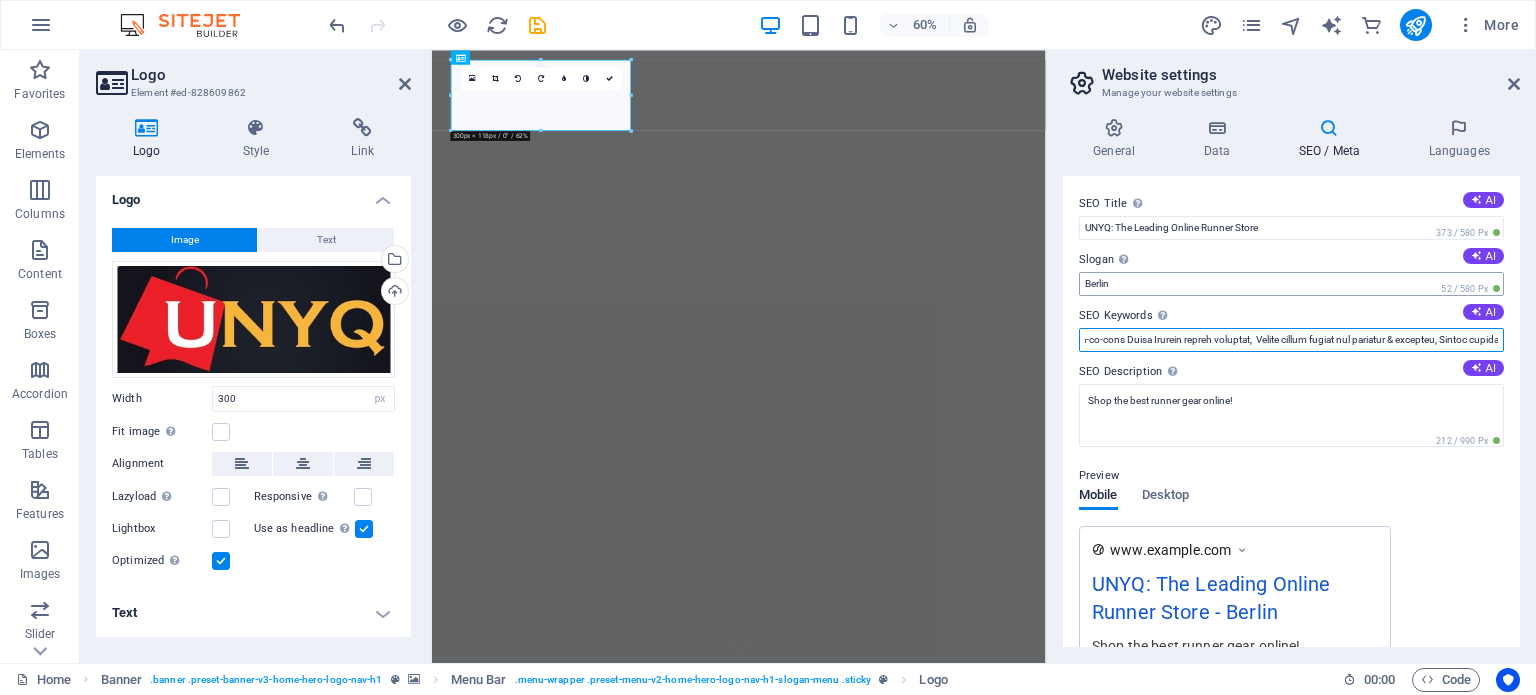scroll, scrollTop: 0, scrollLeft: 11906, axis: horizontal 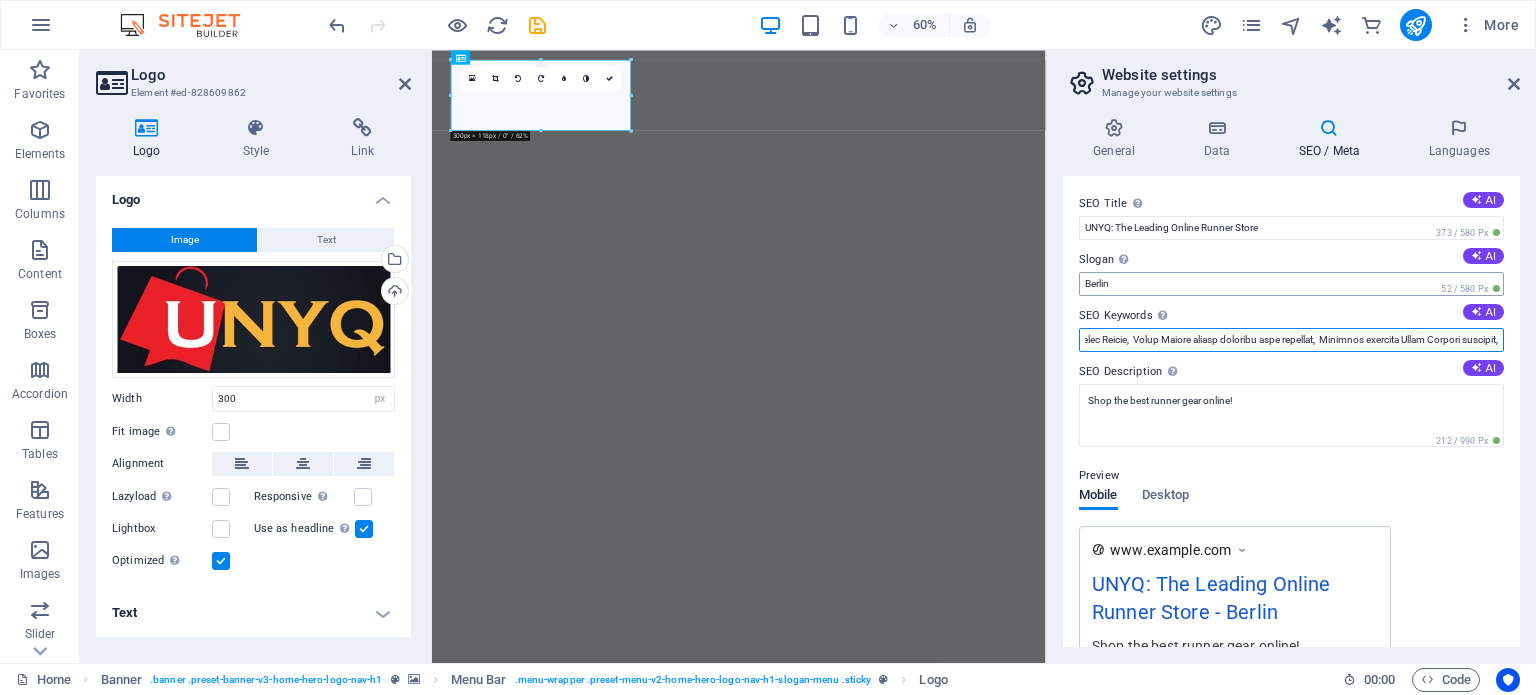type on "online store, running gear, South Africa, e-commerce, delivery, outdoor products, athletic wear, sports equipment,, Send money from South Africa to Zimbabwe,  Fast money transfers to Botswana,  Affordable cross-border money transfer,  Safe and secure money transfers Southern Africa,  International remittance South Africa to Zimbabwe,  How to send money to Botswana quickly,  Reliable cash transfer services Zimbabwe,  Best rates for sending money to Africa,  Low-cost money transfer service SA to Zim,  Same-day money transfer South Africa to Botswana,  Transfer money online to Zimbabwe,  Easy cross-border payments Southern Africa,  Trusted remittance service in Southern Africa,  Send money home from South Africa,  Life Insurance,  Affordable life insurance Southern Africa,  Best life insurance South Africa,  Protect your family with life insurance,  Life cover for Zimbabwe and Botswana residents,  South Africa life cover plans,  Buy life insurance online Southern Africa,  Family protection life insurance plan..." 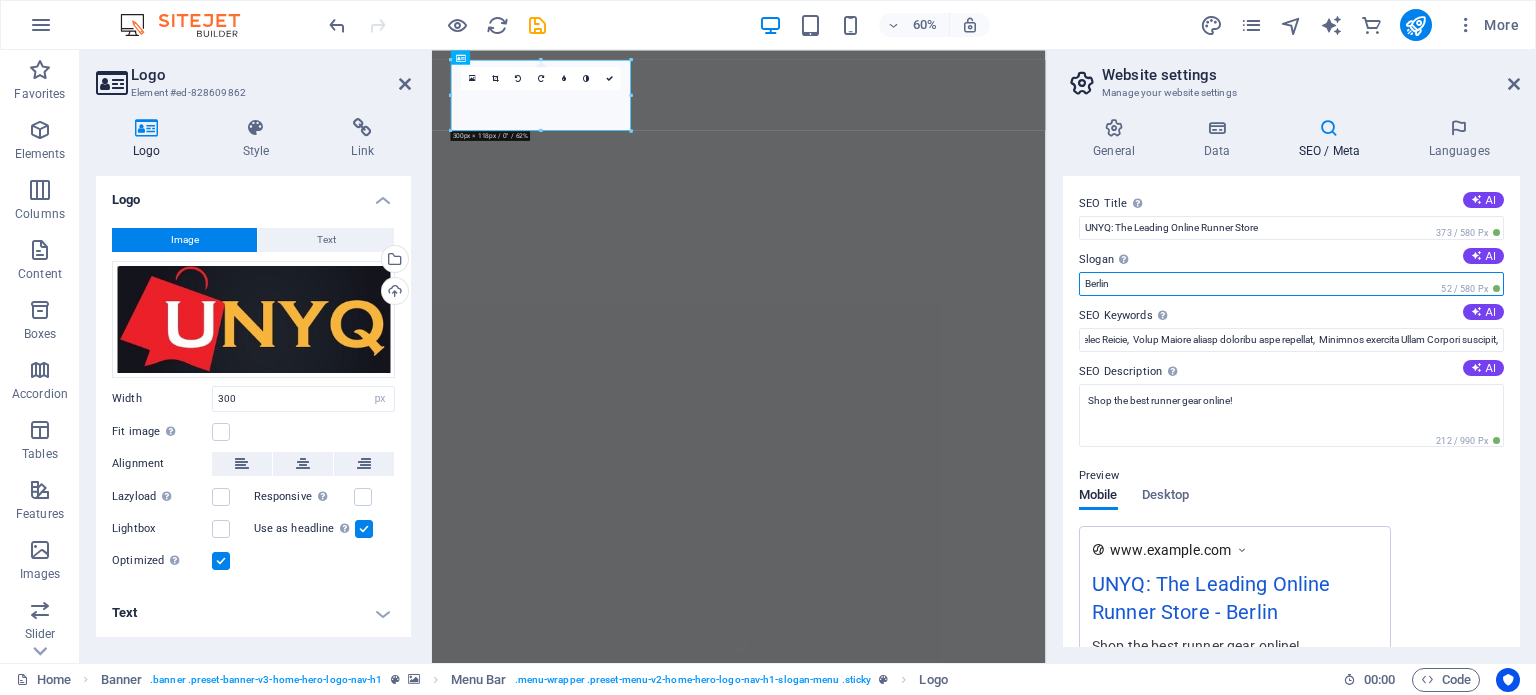 click on "Berlin" at bounding box center [1291, 284] 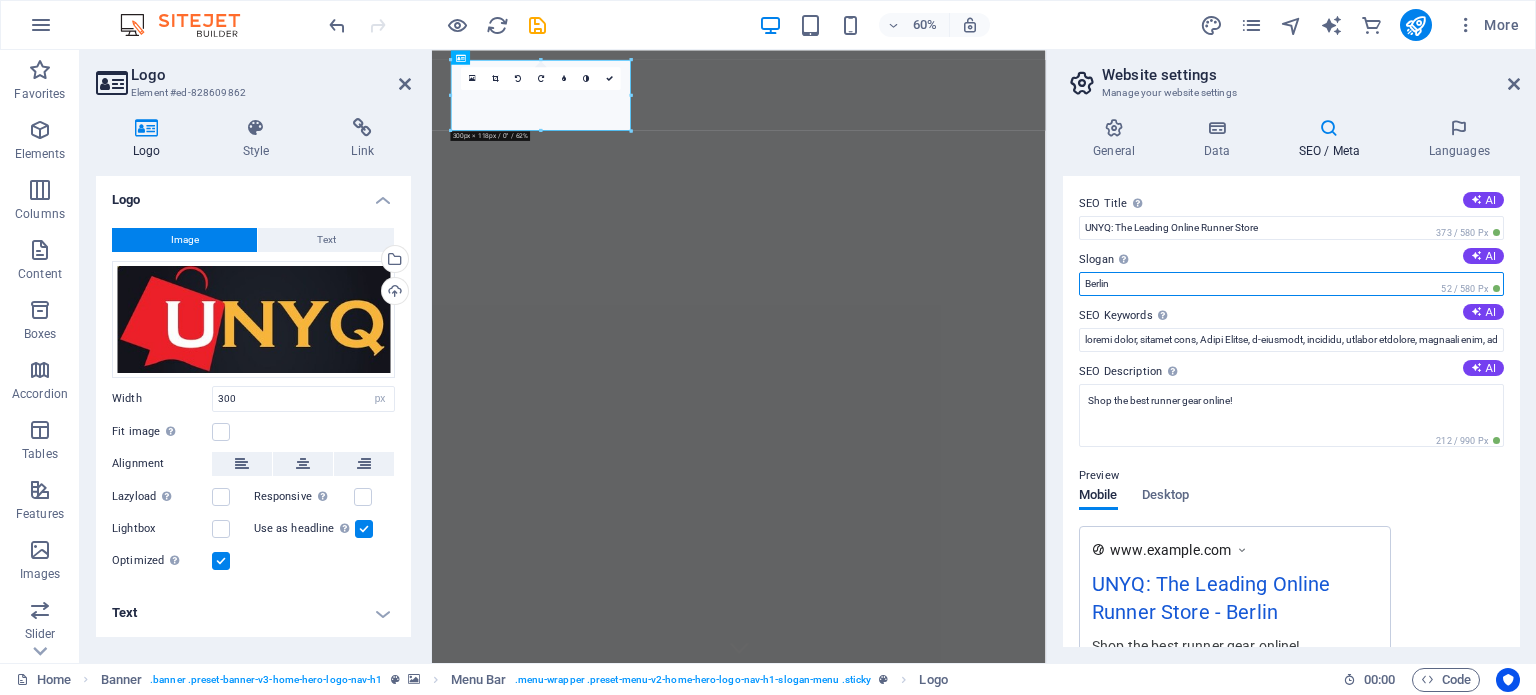 drag, startPoint x: 1136, startPoint y: 289, endPoint x: 1046, endPoint y: 289, distance: 90 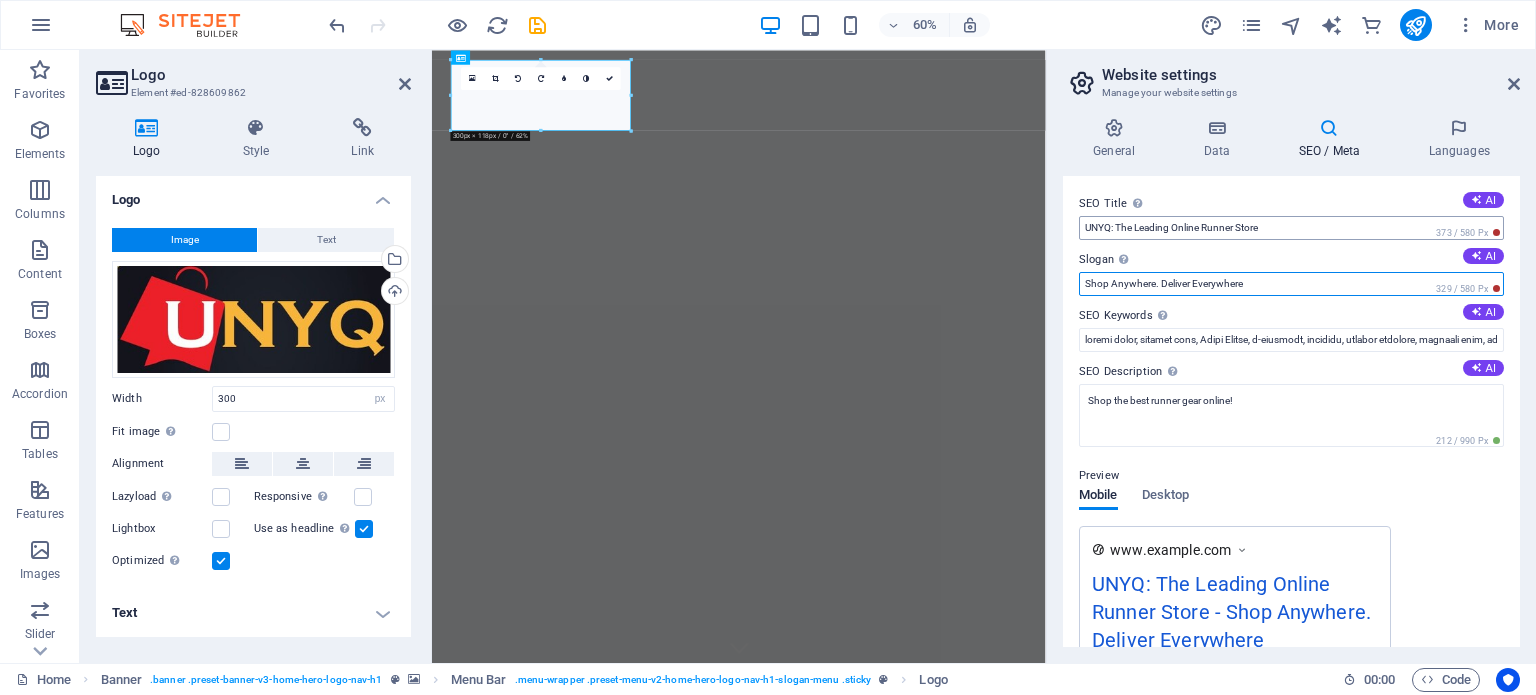 type on "Shop Anywhere. Deliver Everywhere" 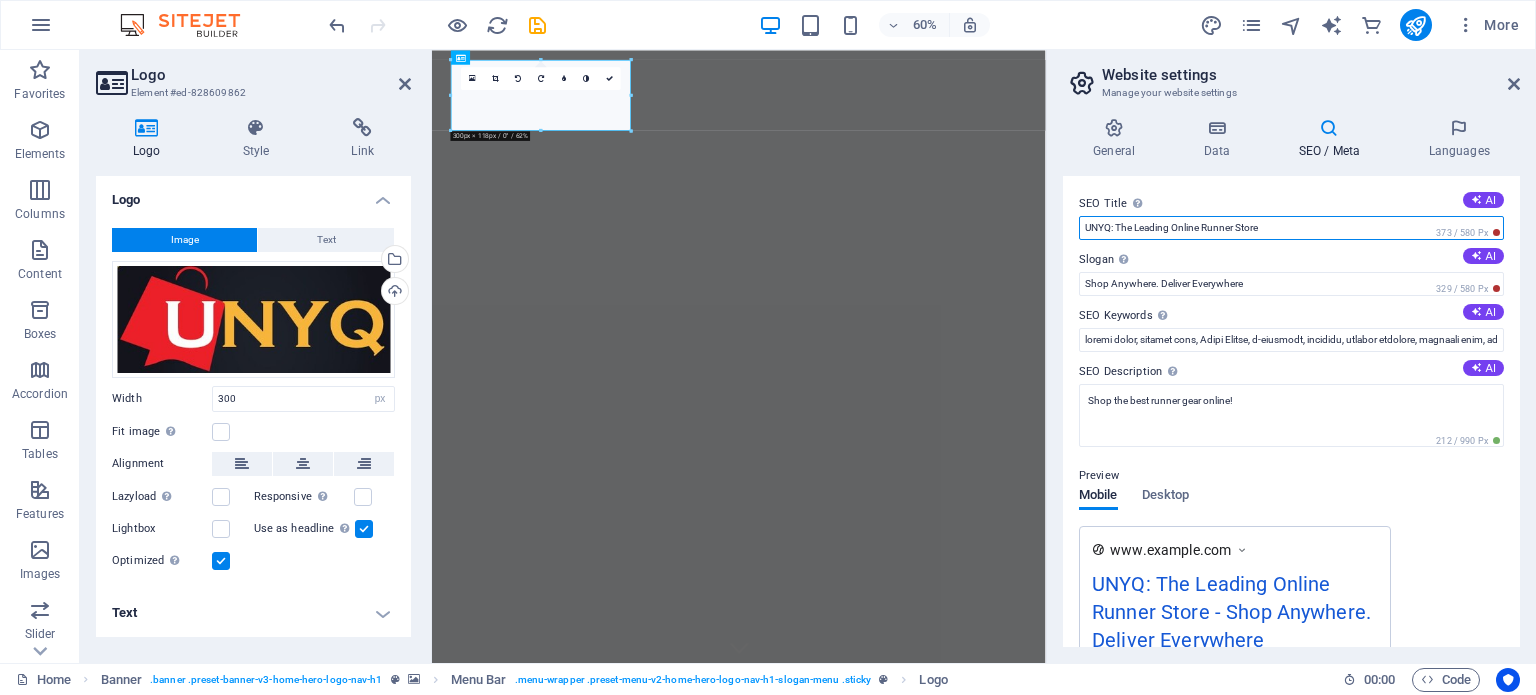 drag, startPoint x: 1264, startPoint y: 222, endPoint x: 1235, endPoint y: 223, distance: 29.017237 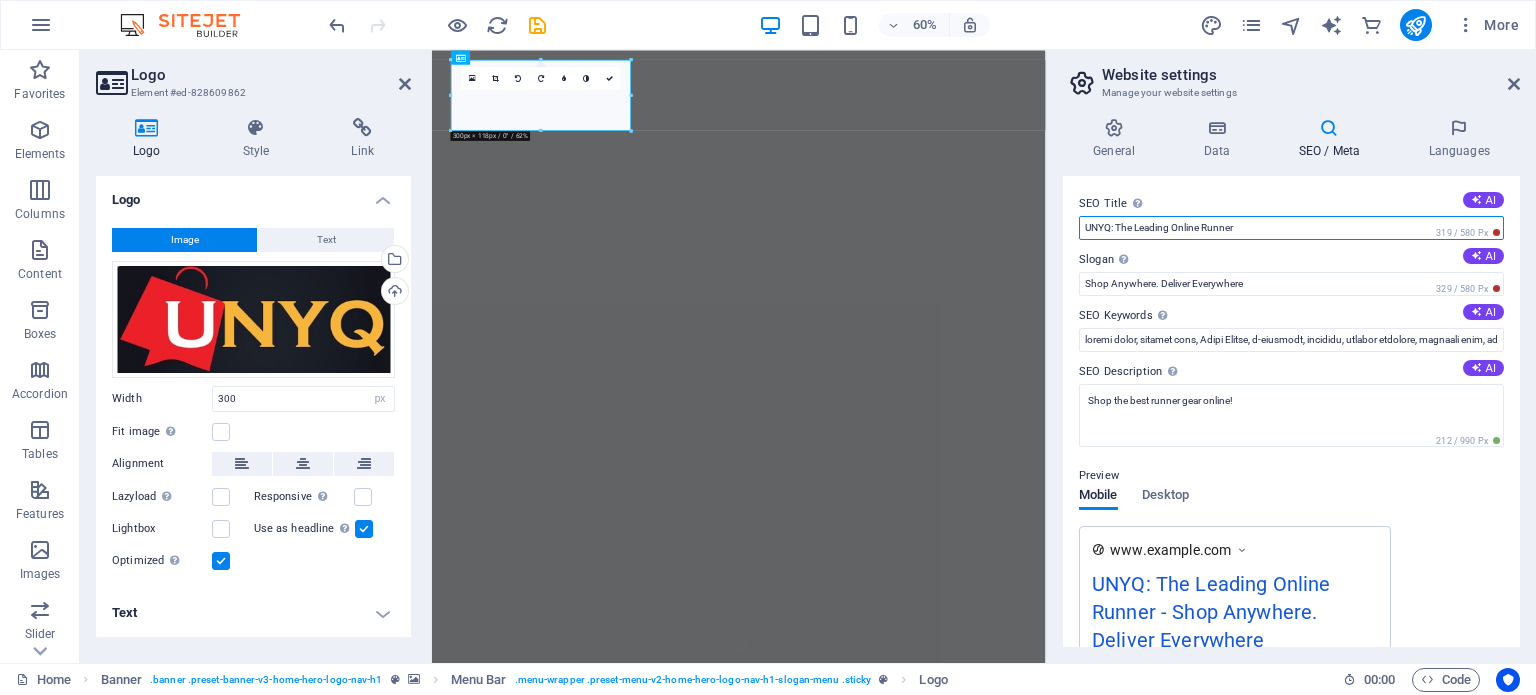drag, startPoint x: 1132, startPoint y: 227, endPoint x: 1118, endPoint y: 227, distance: 14 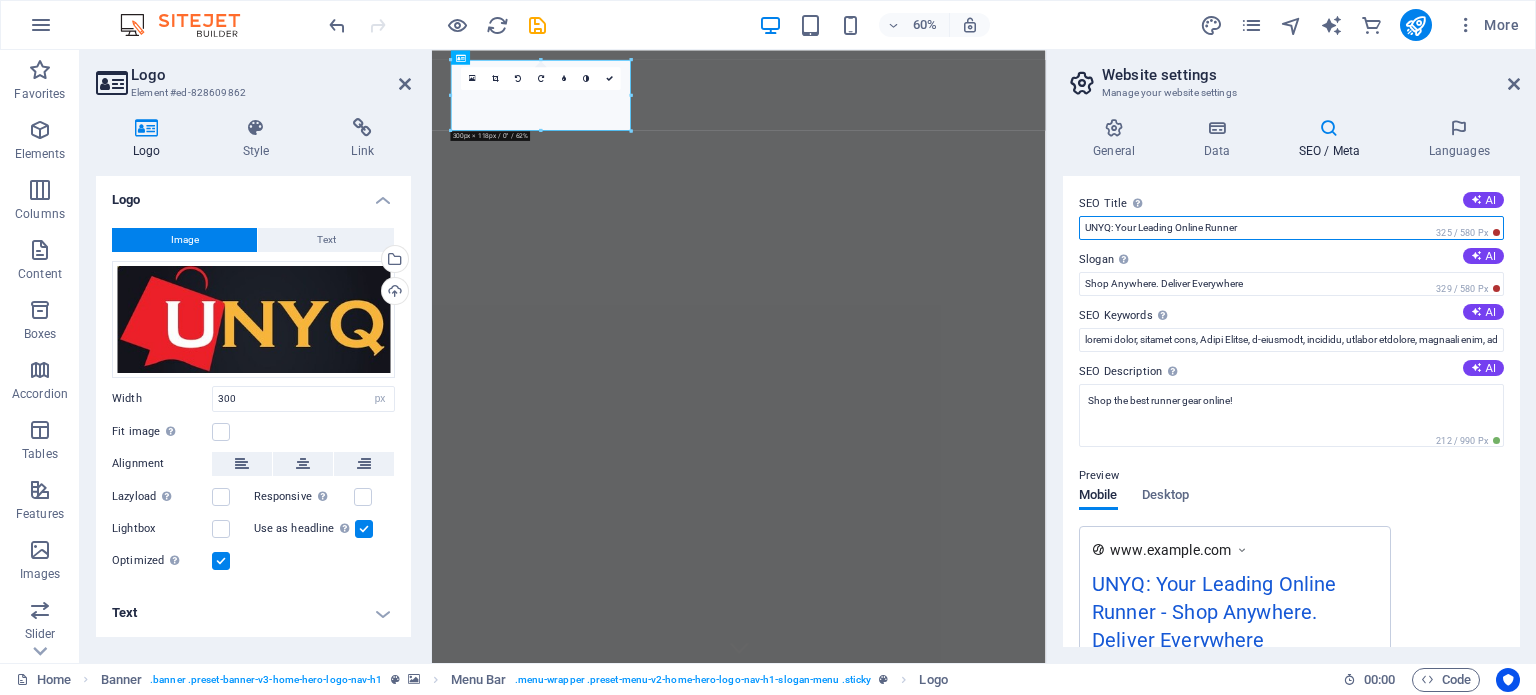 type on "UNYQ: Your Leading Online Runner" 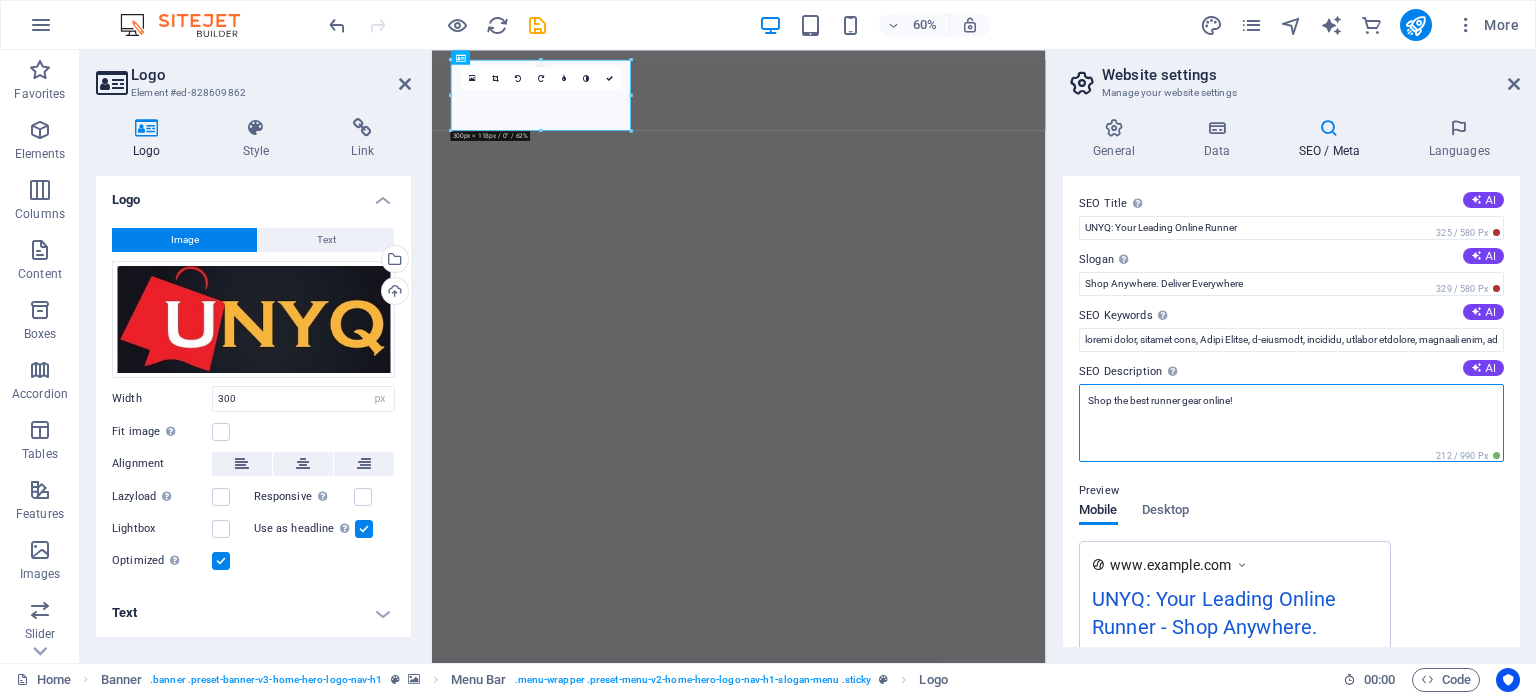 drag, startPoint x: 1273, startPoint y: 406, endPoint x: 1060, endPoint y: 405, distance: 213.00235 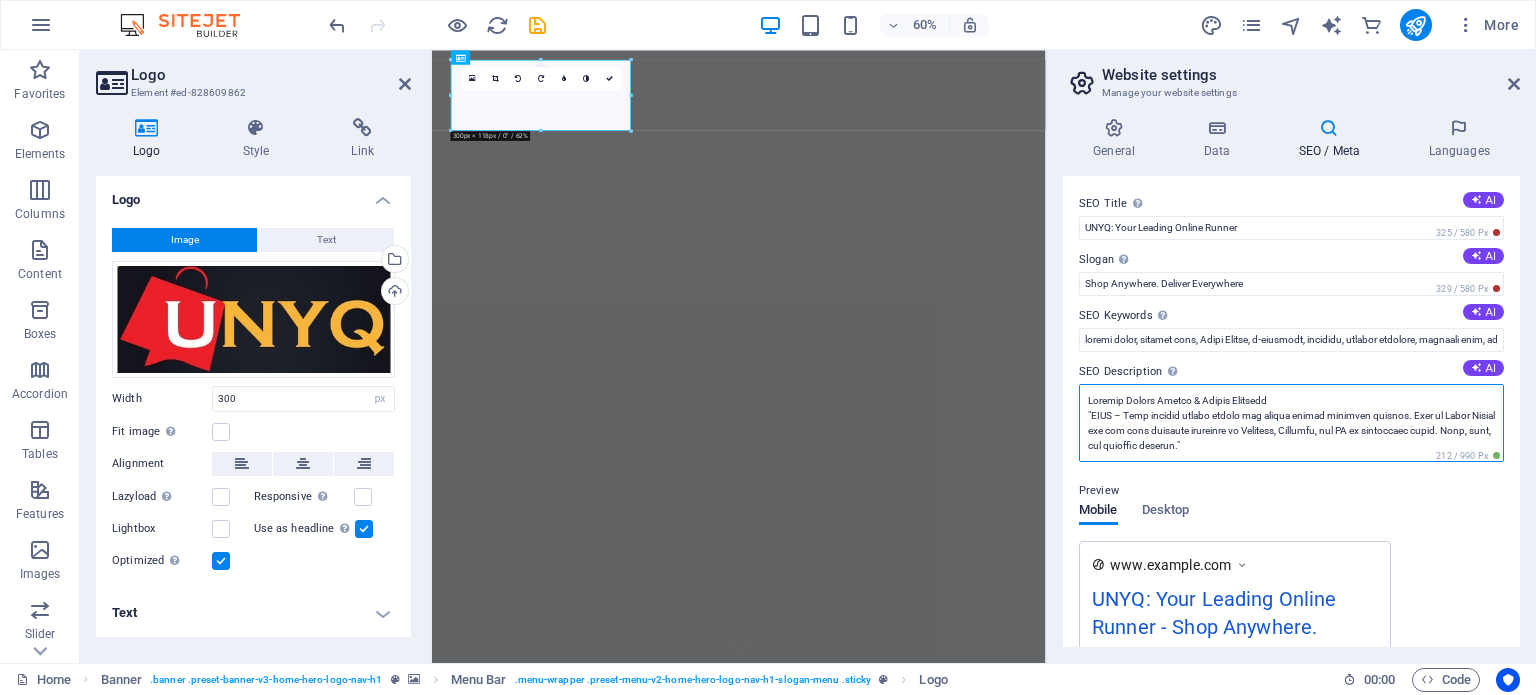 scroll, scrollTop: 0, scrollLeft: 0, axis: both 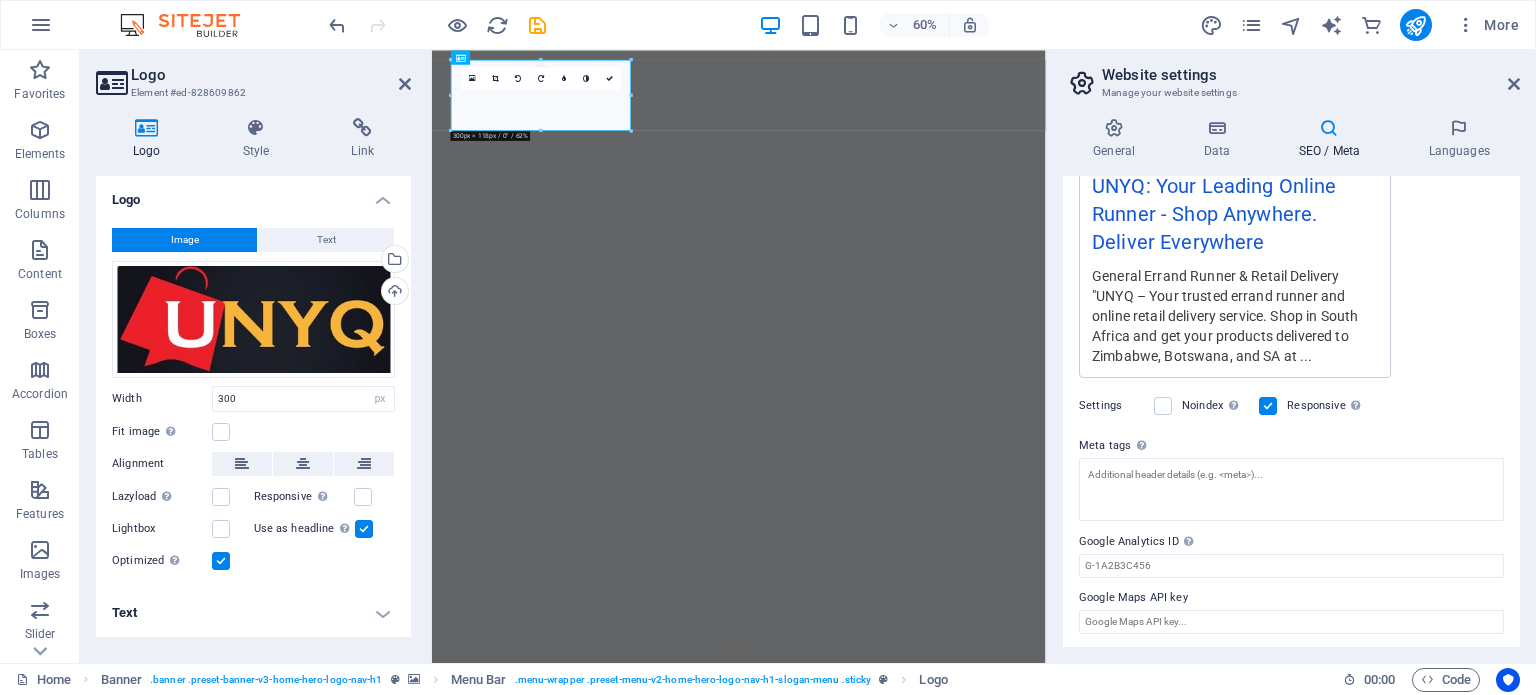 type on "General Errand Runner & Retail Delivery
"UNYQ – Your trusted errand runner and online retail delivery service. Shop in South Africa and get your products delivered to Zimbabwe, Botswana, and SA at affordable rates. Fast, safe, and reliable service."
Cross‑Border Shopping & Shipping
"Shop your favourite South African brands online and have them delivered to your door in Zimbabwe, Botswana, or anywhere in SA. UNYQ makes cross‑border shopping easy and affordable."
Send Money Transactions
"Send money from South Africa to Zimbabwe or Botswana quickly, securely, and at competitive rates. UNYQ offers a trusted cross‑border money transfer service for your peace of mind."
Life Insurance Services
"Protect your loved ones with UNYQ’s affordable life insurance plans. Flexible cover options available for residents in South Africa, Zimbabwe, and Botswana. Secure your family’s future today."
Small & Large Appliances
"From kitchen gadgets to home essentials, UNYQ delivers small and large appliances from South Africa s..." 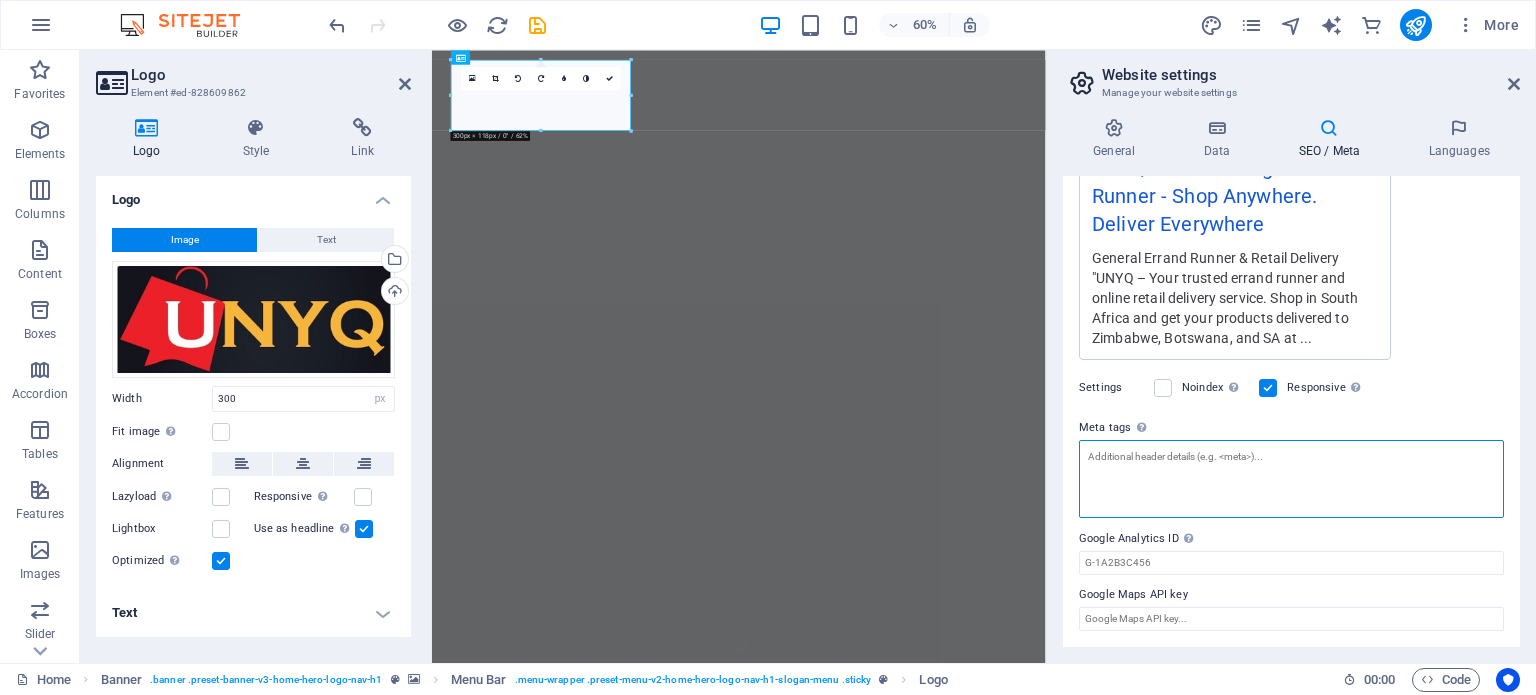click on "Meta tags Enter HTML code here that will be placed inside the  tags of your website. Please note that your website may not function if you include code with errors." at bounding box center (1291, 479) 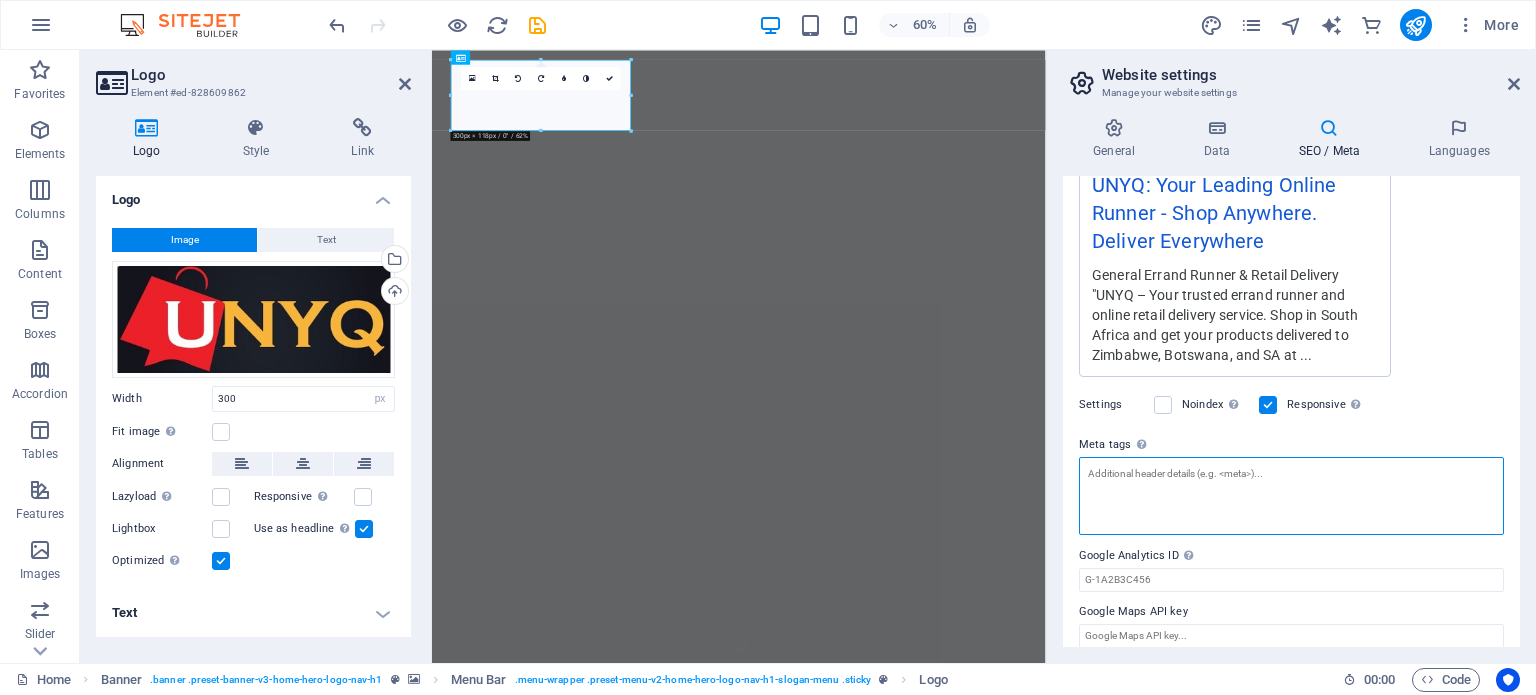 paste on "<head>
<!-- Primary Meta Tags -->
<title>UNYQ | Errand Runner, Online Shopping & Cross-Border Delivery – SA, Zimbabwe, Botswana</title>
<meta name="title" content="UNYQ | Errand Runner, Online Shopping & Cross-Border Delivery – SA, Zimbabwe, Botswana">
<meta name="description" content="UNYQ offers trusted errand running, online shopping, cross-border delivery, money transfer, and life insurance services. Shop in South Africa and get fast, affordable delivery to Zimbabwe, Botswana, and across SA.">
<meta name="keywords" content="UNYQ, errand runner South Africa, online shopping SA to Zimbabwe, cross-border delivery Botswana, buy South African products, send money Zimbabwe, send money Botswana, life insurance Southern Africa, affordable shipping SA, parcel delivery South Africa, online retail Zimbabwe, courier Botswana, SA brands delivery, money transfer SA to Africa, small appliances delivery, large appliances shipping, retail delivery SA">
<meta name="author" content="UNYQ">
<meta name="robot..." 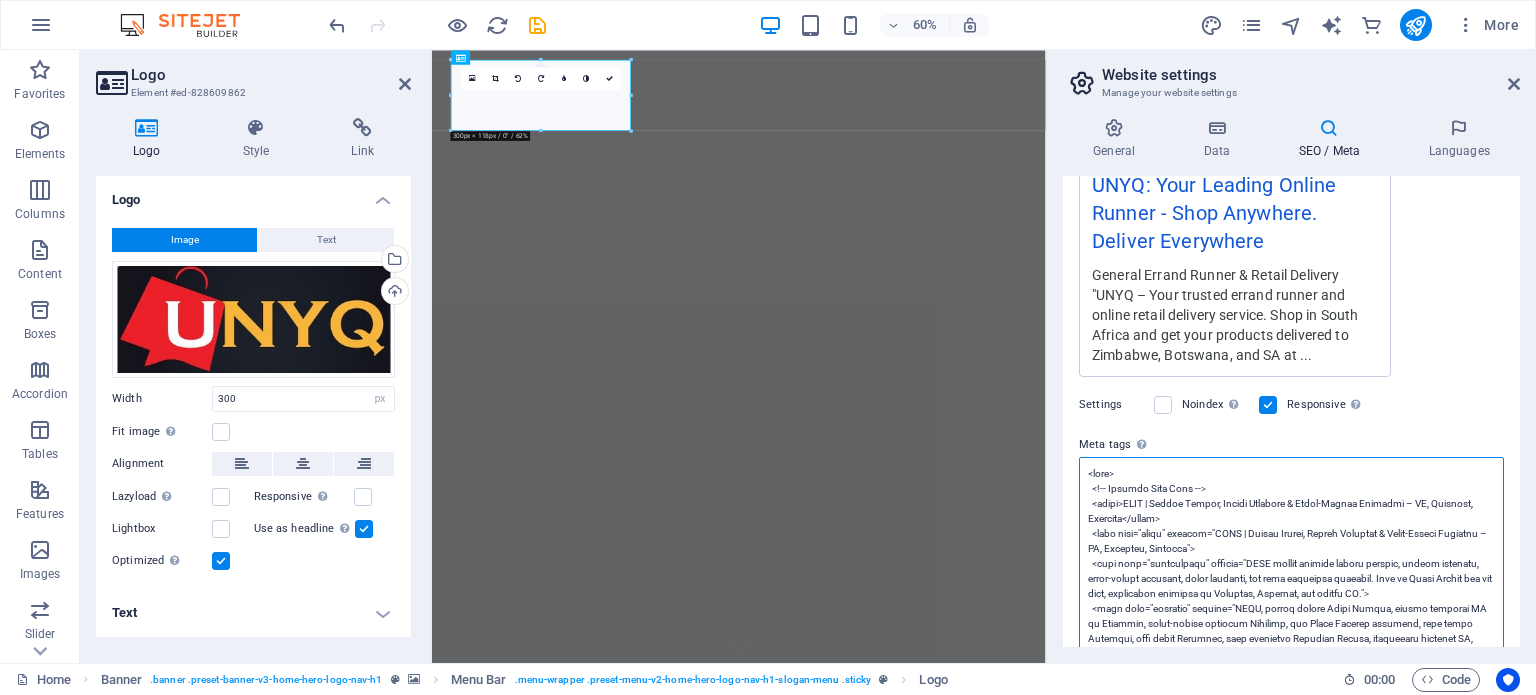 scroll, scrollTop: 14, scrollLeft: 0, axis: vertical 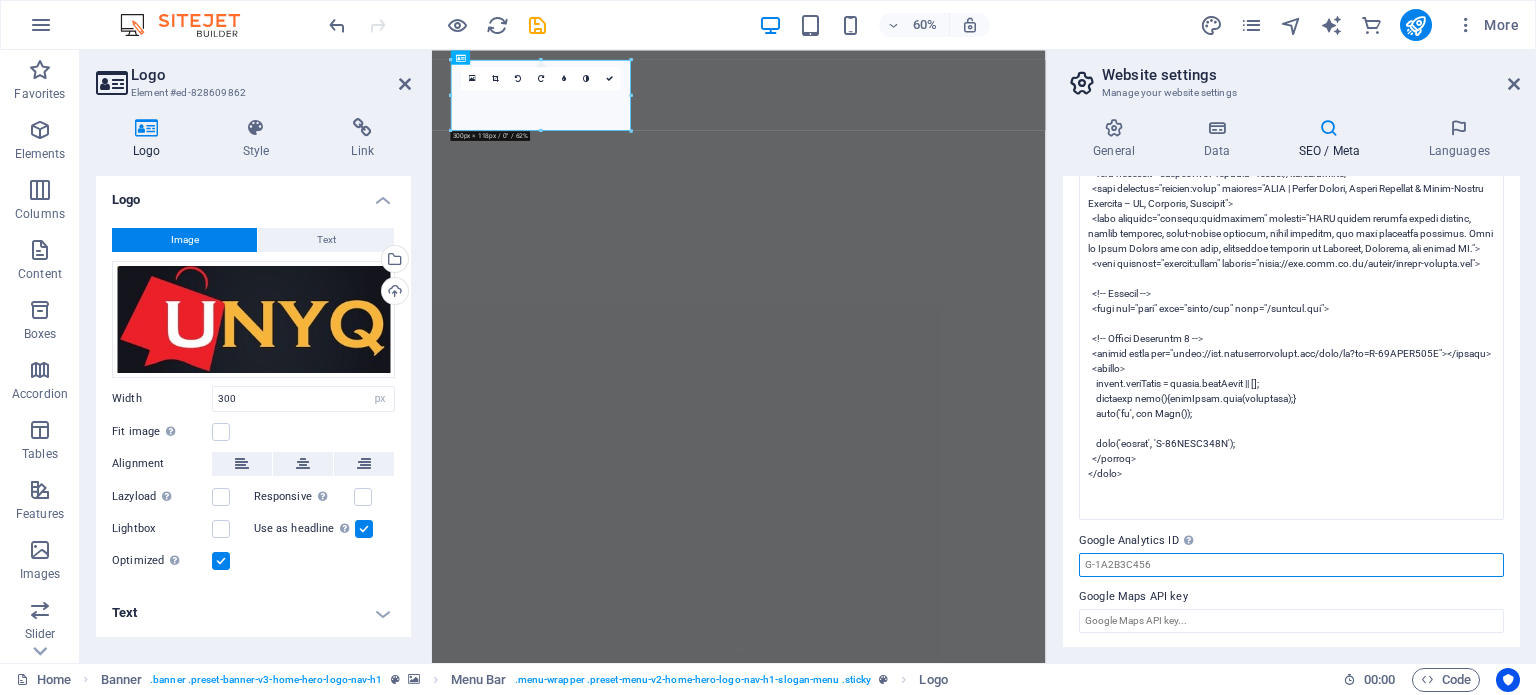 click on "UNYQ Home Favorites Elements Columns Content Boxes Accordion Tables Features Images Slider Header Footer Forms Marketing Collections Commerce Logo Element #ed-828609862 Logo Style Link Logo Image Text Drag files here, click to choose files or select files from Files or our free stock photos & videos Select files from the file manager, stock photos, or upload file(s) Upload Width 300 Default auto px rem % em vh vw Fit image Automatically fit image to a fixed width and height Height Default auto px Alignment Lazyload Loading images after the page loads improves page speed. Responsive Automatically load retina image and smartphone optimized sizes. Lightbox Use as headline The image will be wrapped in an H1 headline tag. Useful for giving alternative text the weight of an H1 headline, e.g. for the logo. Leave unchecked if uncertain. Optimized Images are compressed to improve page speed. Position Direction Custom X offset 50 px rem % %" at bounding box center (768, 347) 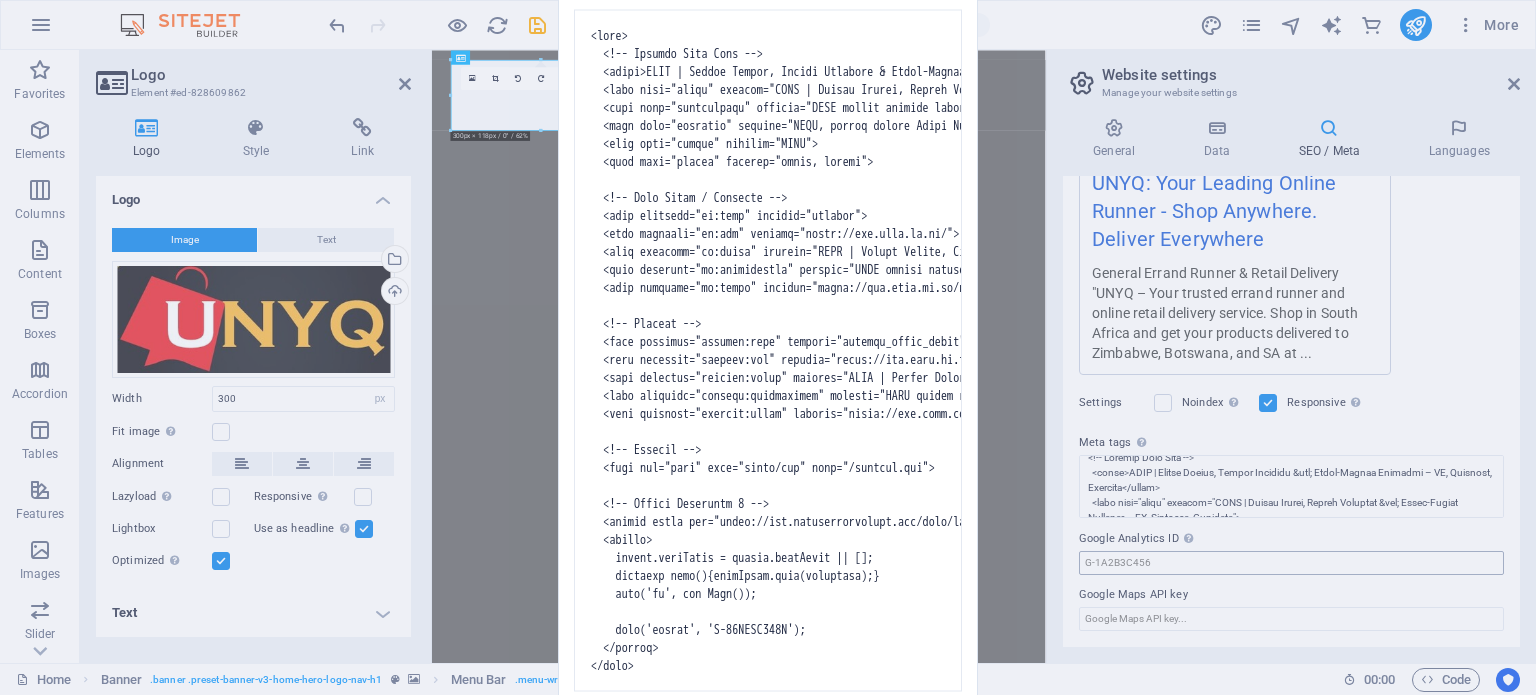 scroll, scrollTop: 399, scrollLeft: 0, axis: vertical 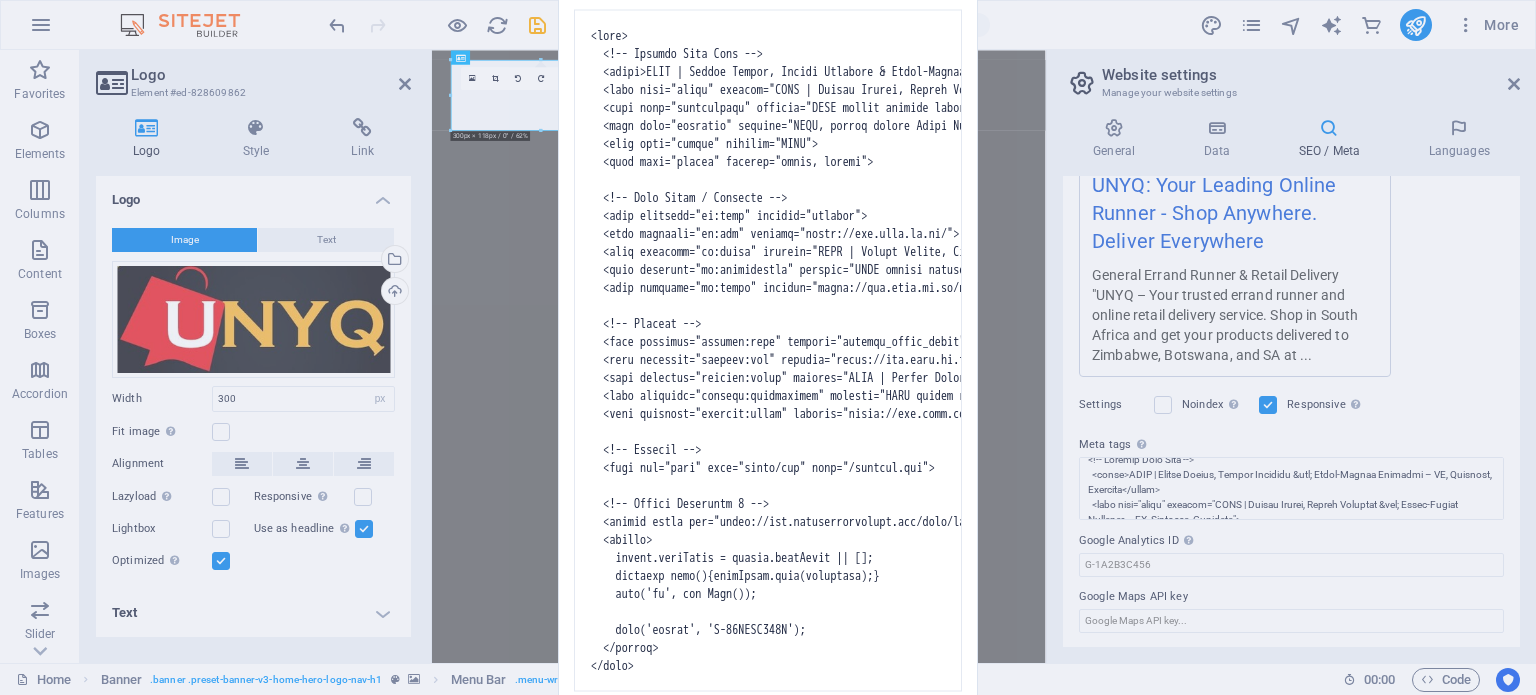 click at bounding box center (768, 350) 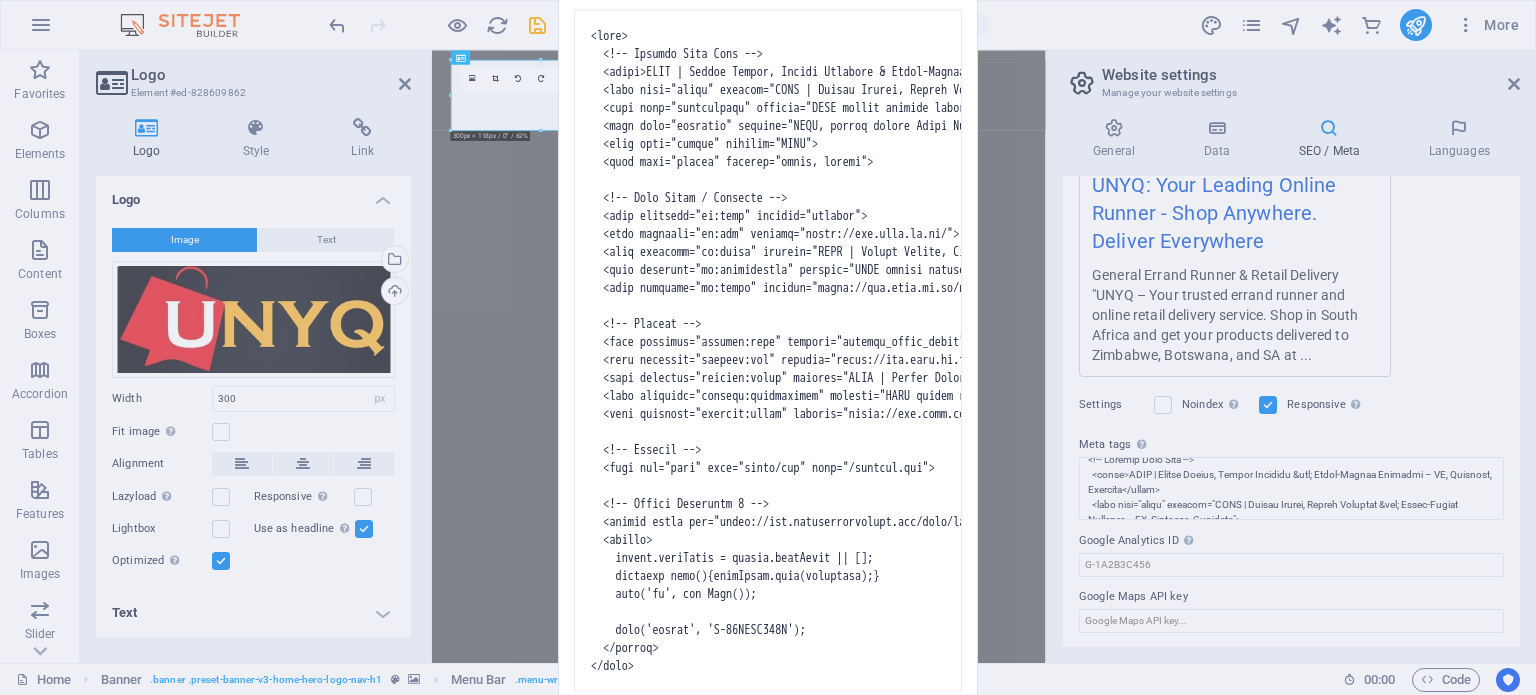 click at bounding box center [768, 350] 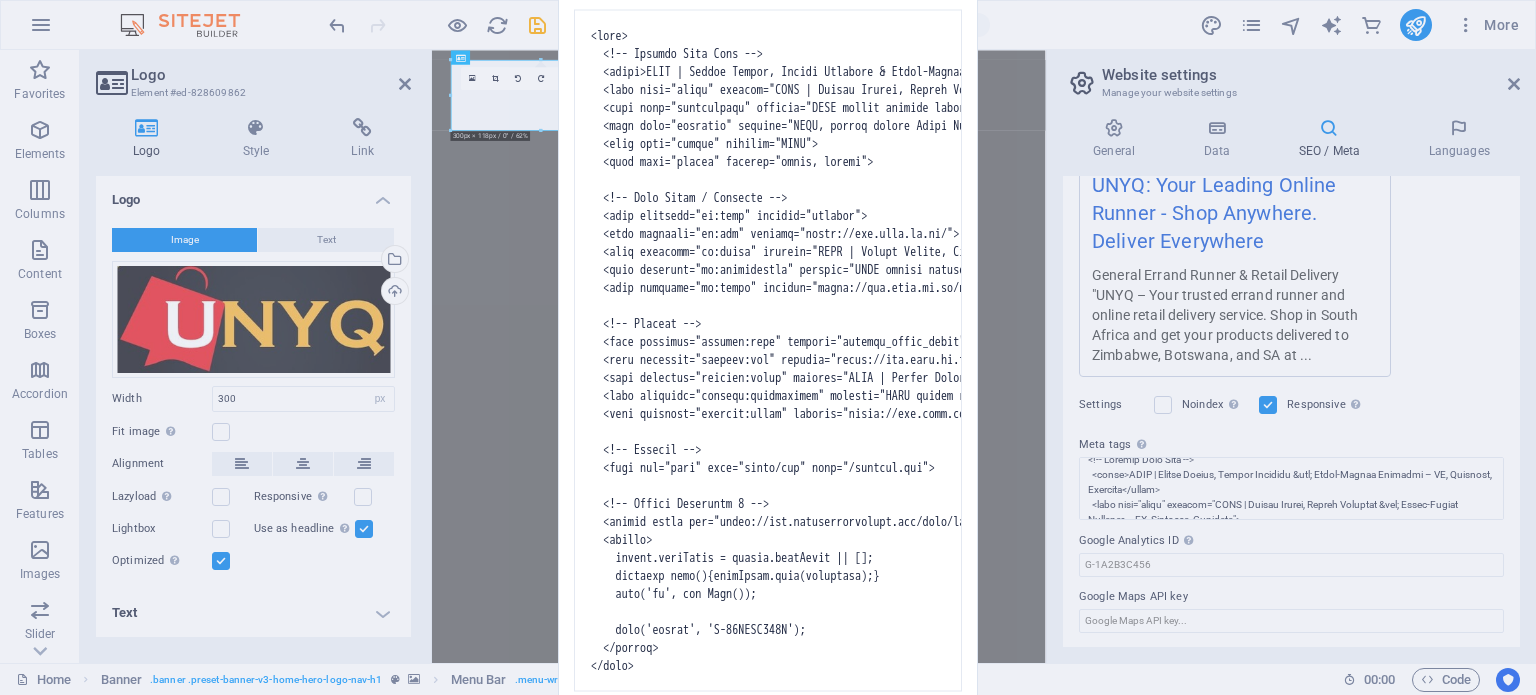 click on "Invalid HTML
You have entered the following invalid HTML code (e.g. missing closing brackets or missing or invalid quotation marks) in the meta tags field:
We have replaced it with valid HTML for your convenience. Please make sure that the code is correct and try again.
Okay" at bounding box center (768, 347) 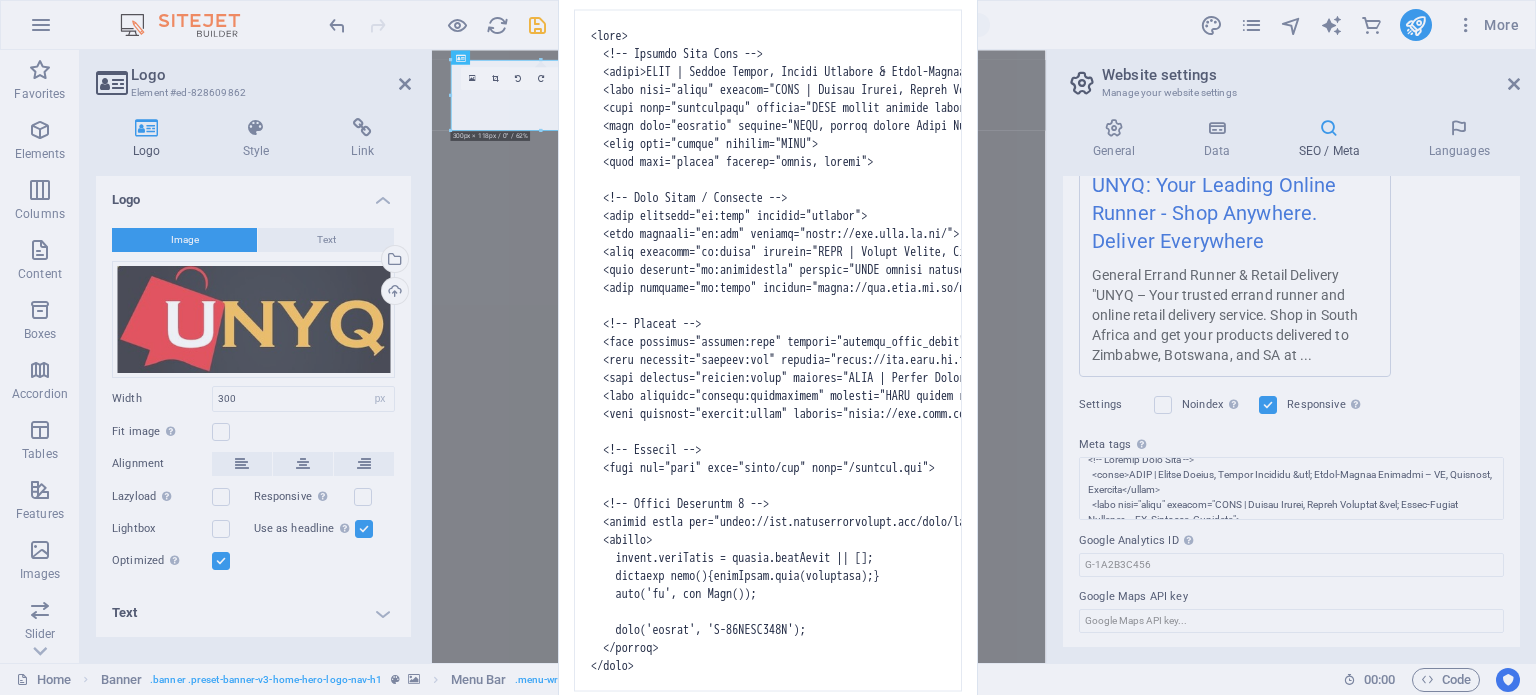 click on "Invalid HTML
You have entered the following invalid HTML code (e.g. missing closing brackets or missing or invalid quotation marks) in the meta tags field:
We have replaced it with valid HTML for your convenience. Please make sure that the code is correct and try again.
Okay" at bounding box center [768, 347] 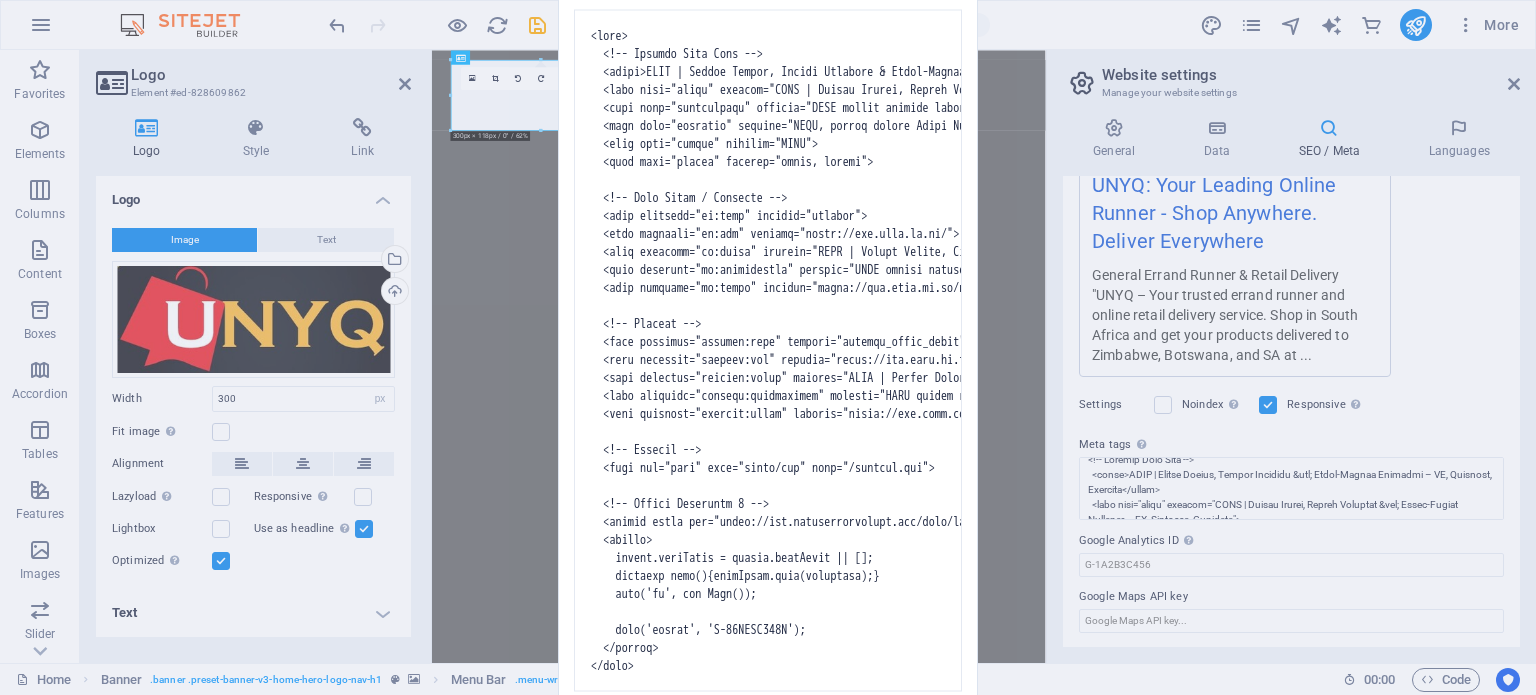 click on "Invalid HTML
You have entered the following invalid HTML code (e.g. missing closing brackets or missing or invalid quotation marks) in the meta tags field:
We have replaced it with valid HTML for your convenience. Please make sure that the code is correct and try again.
Okay" at bounding box center (768, 347) 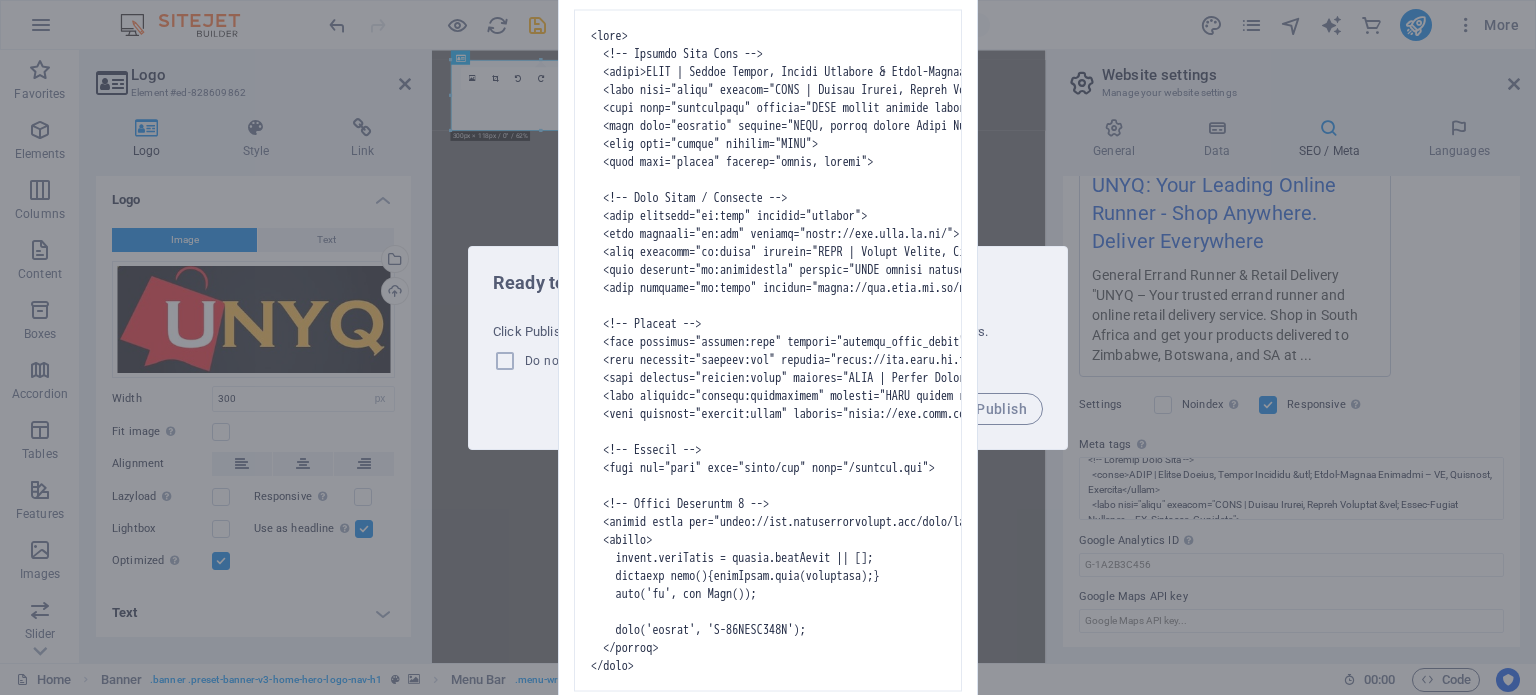 click on "Invalid HTML
You have entered the following invalid HTML code (e.g. missing closing brackets or missing or invalid quotation marks) in the meta tags field:
We have replaced it with valid HTML for your convenience. Please make sure that the code is correct and try again.
Okay" at bounding box center (768, 347) 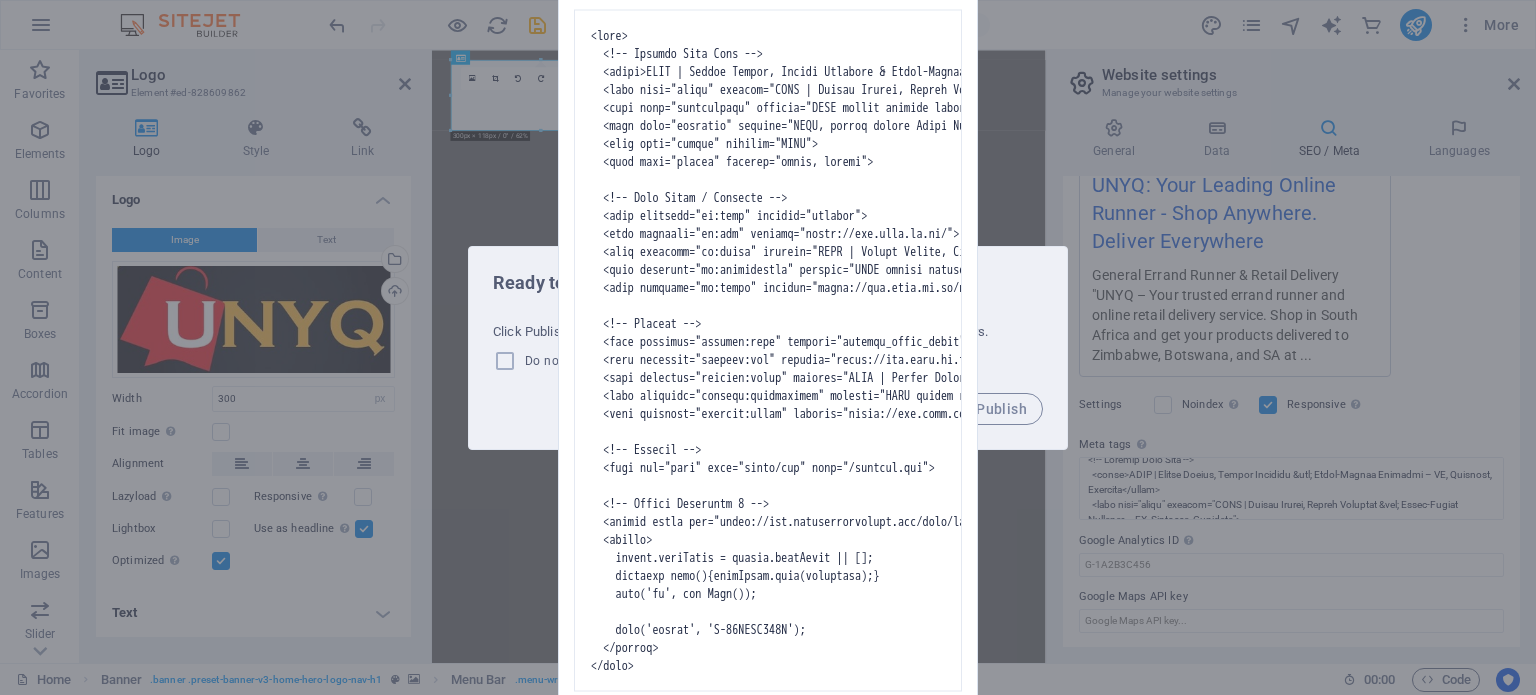 click on "Invalid HTML
You have entered the following invalid HTML code (e.g. missing closing brackets or missing or invalid quotation marks) in the meta tags field:
We have replaced it with valid HTML for your convenience. Please make sure that the code is correct and try again.
Okay" at bounding box center (768, 347) 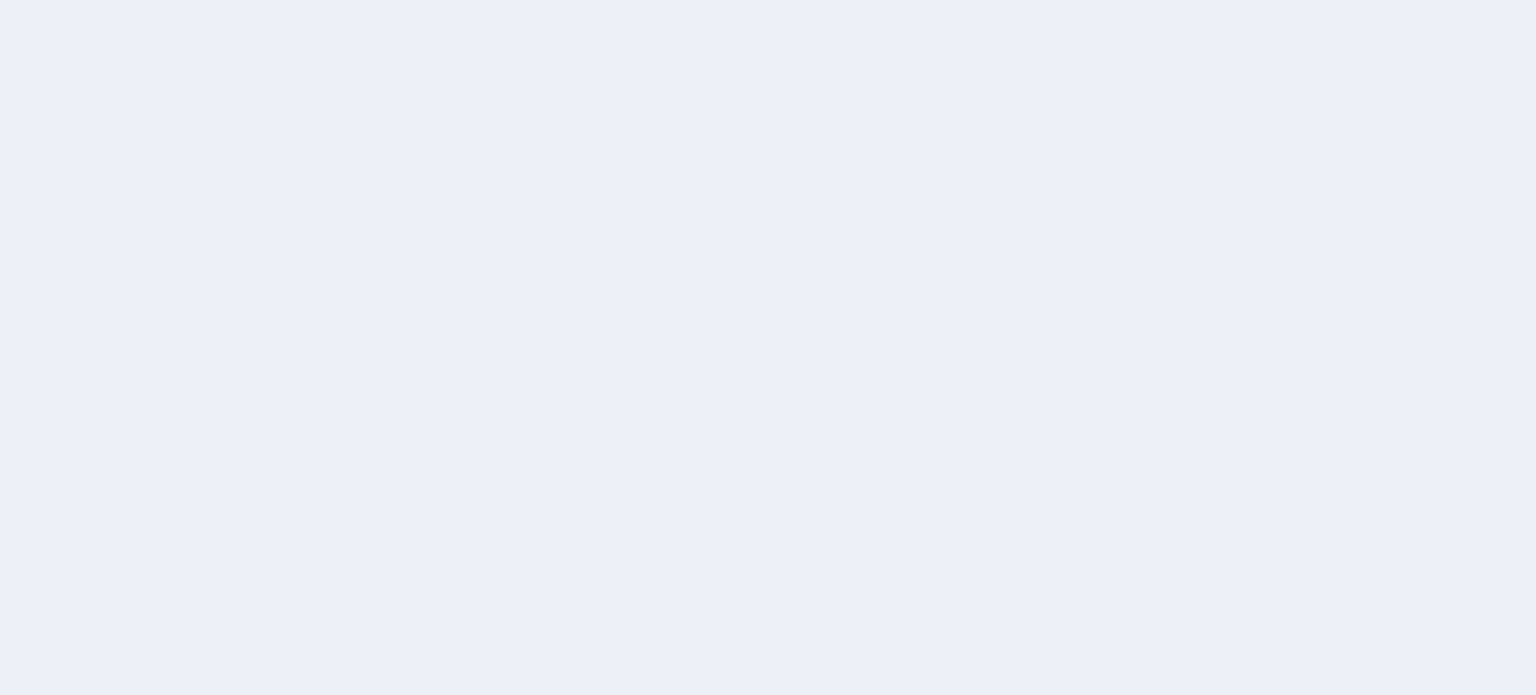 scroll, scrollTop: 0, scrollLeft: 0, axis: both 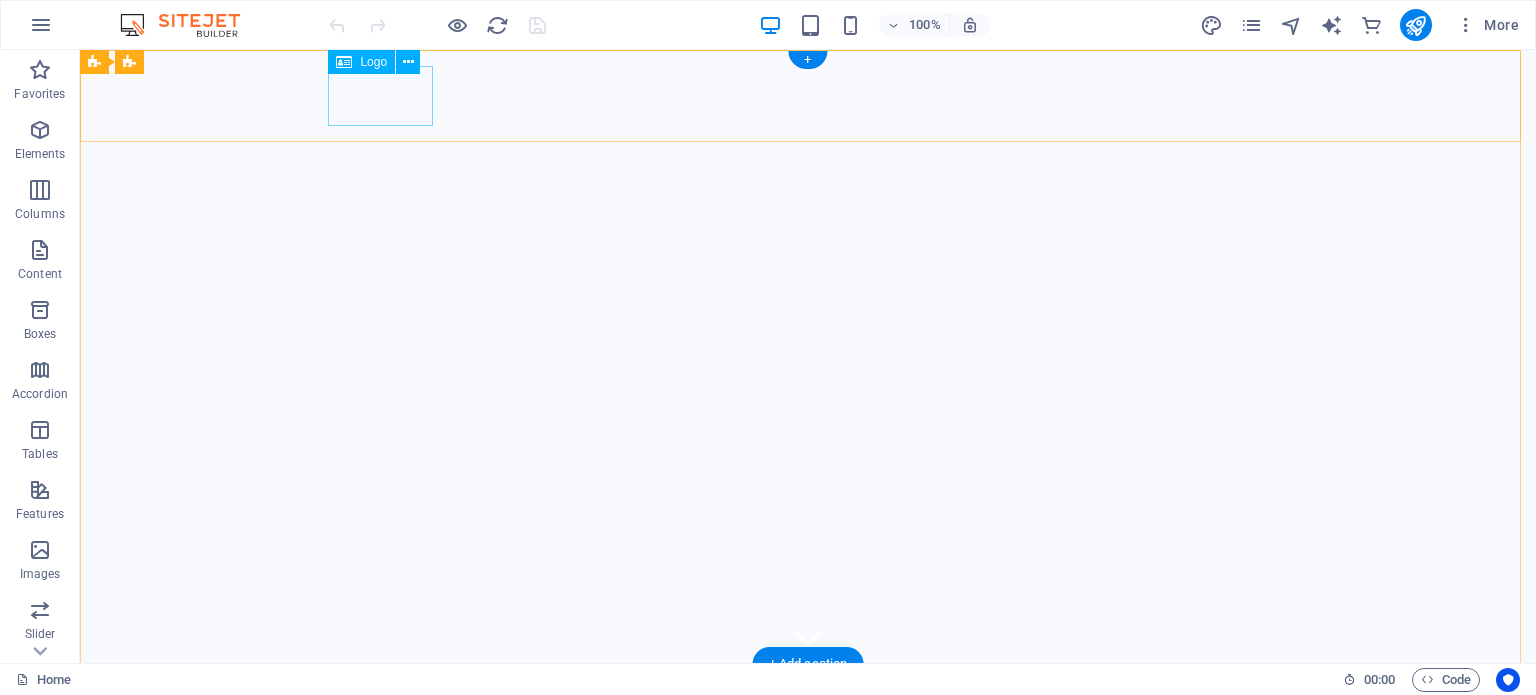 click on "UNYQ" at bounding box center [808, 710] 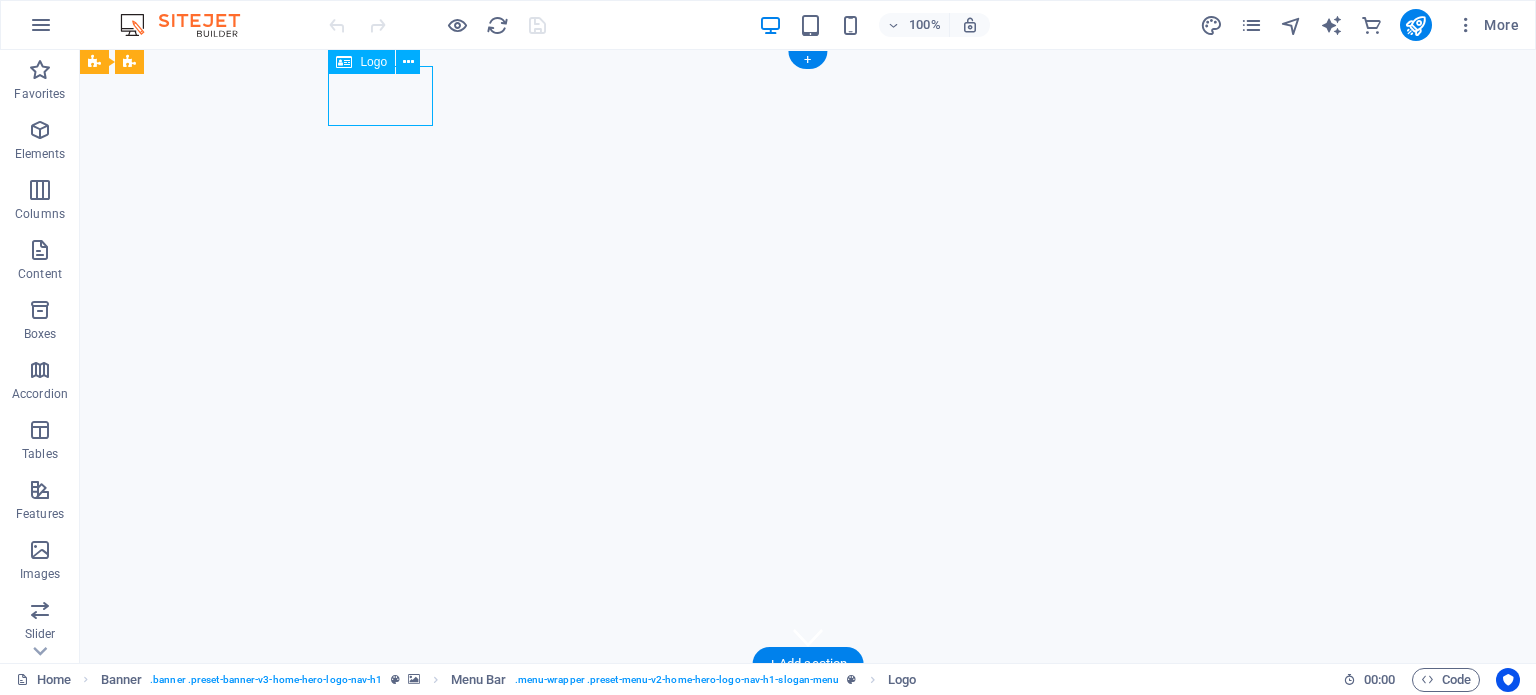 click on "UNYQ" at bounding box center (808, 710) 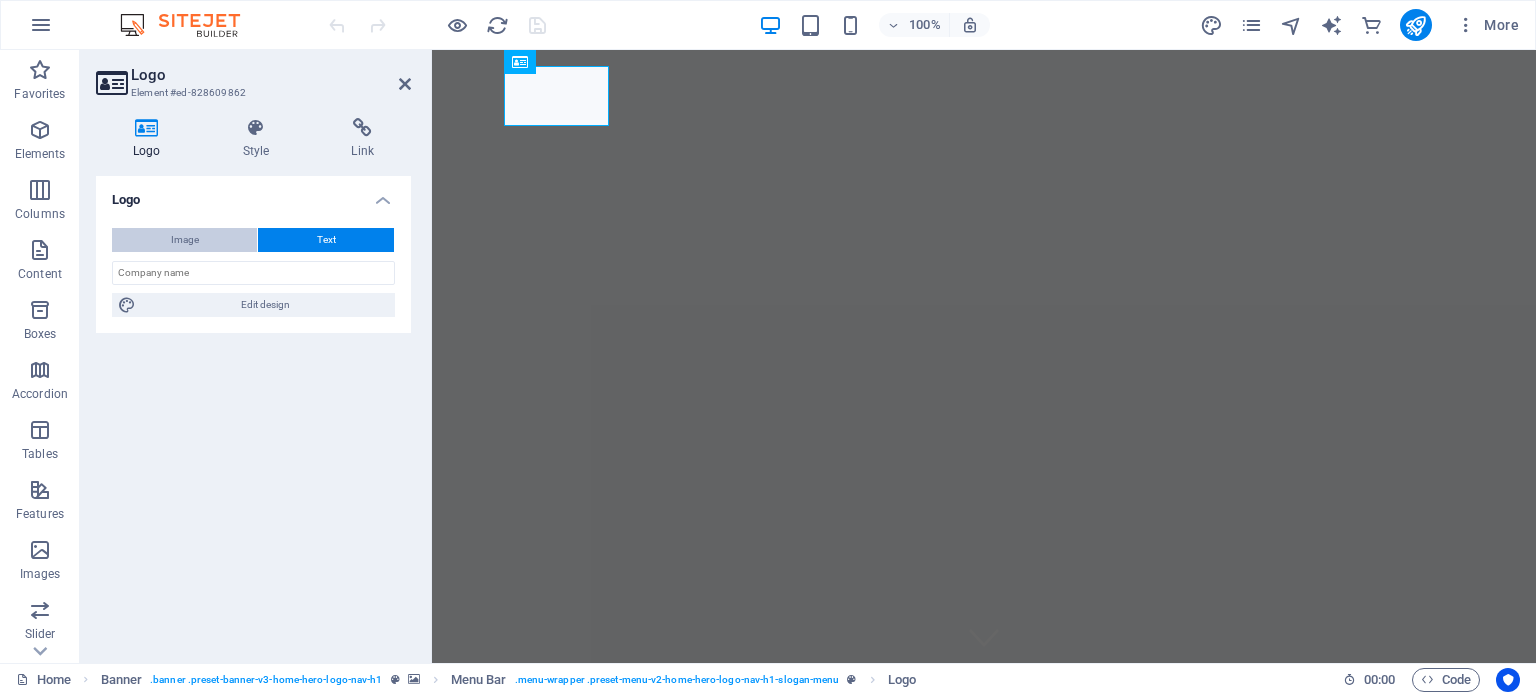 click on "Image" at bounding box center (185, 240) 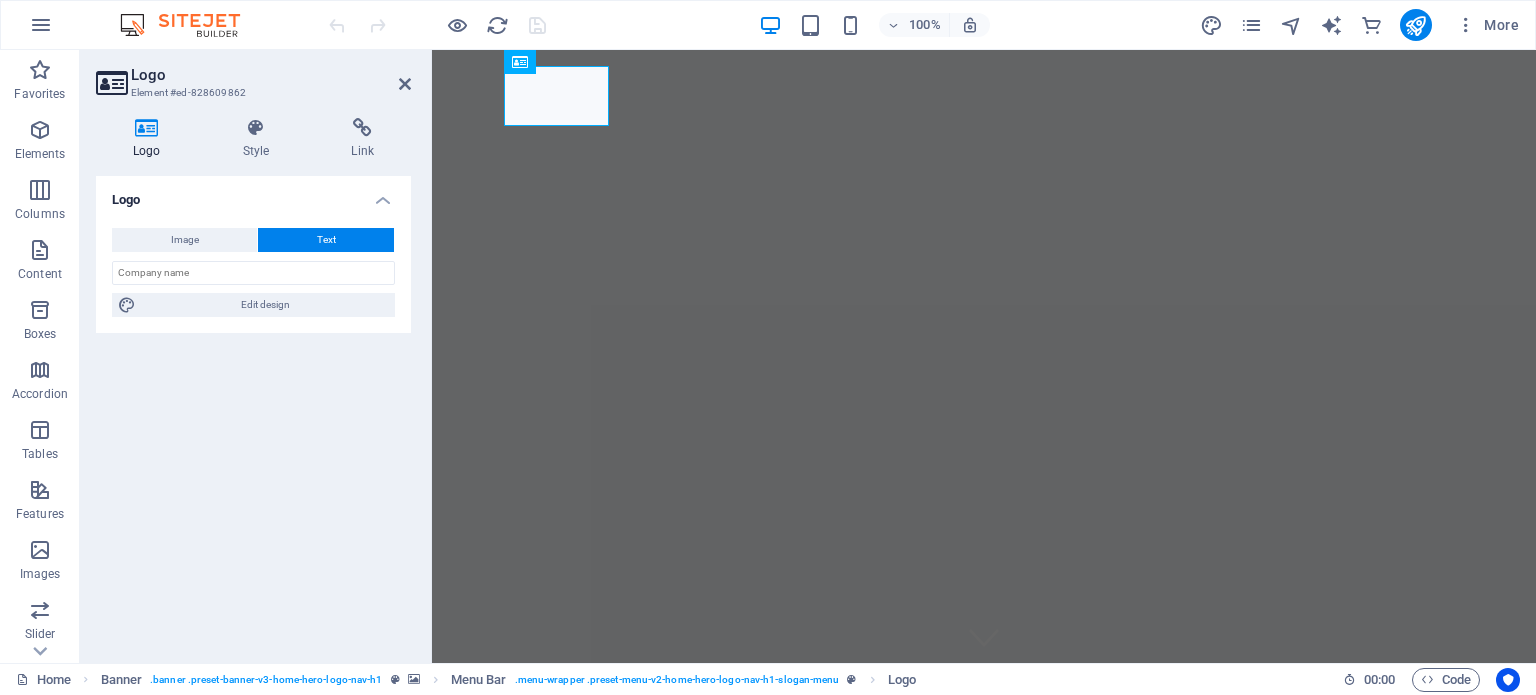 type 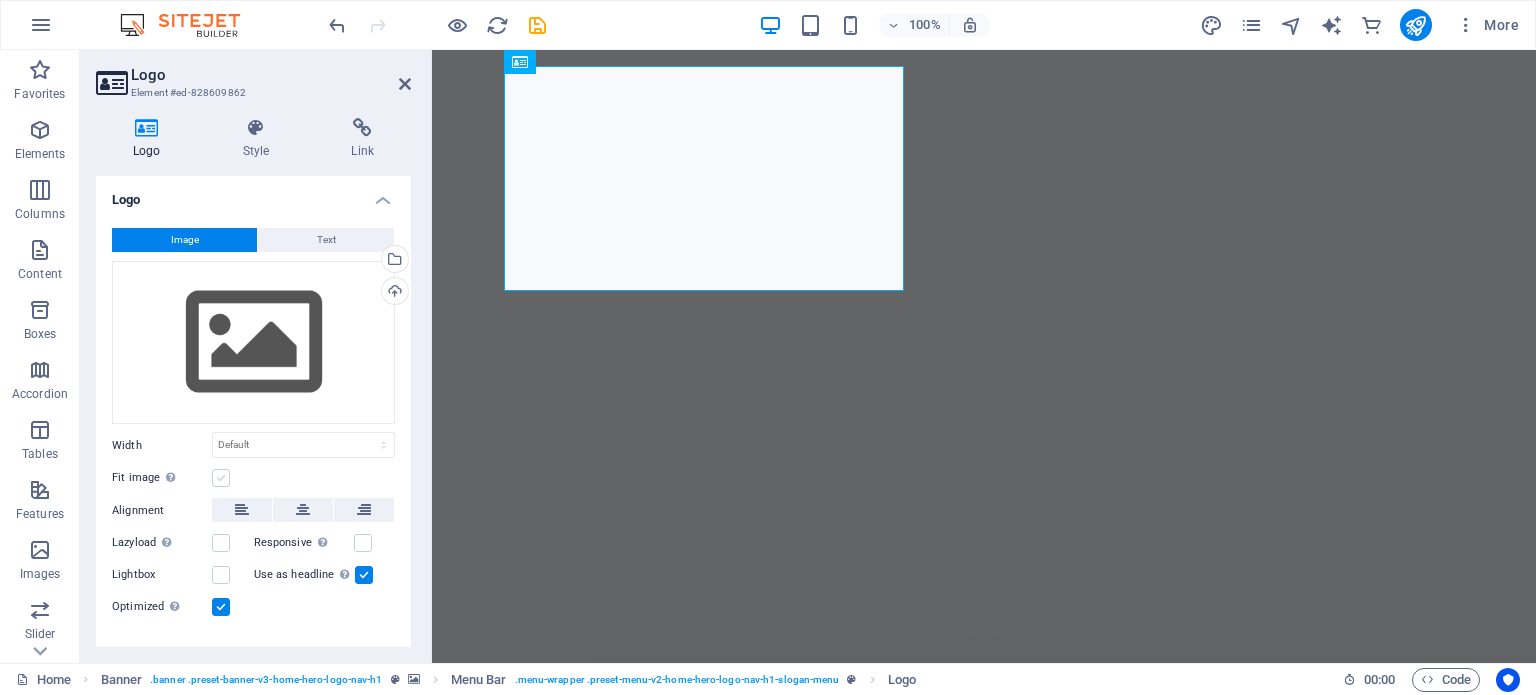 click at bounding box center [221, 478] 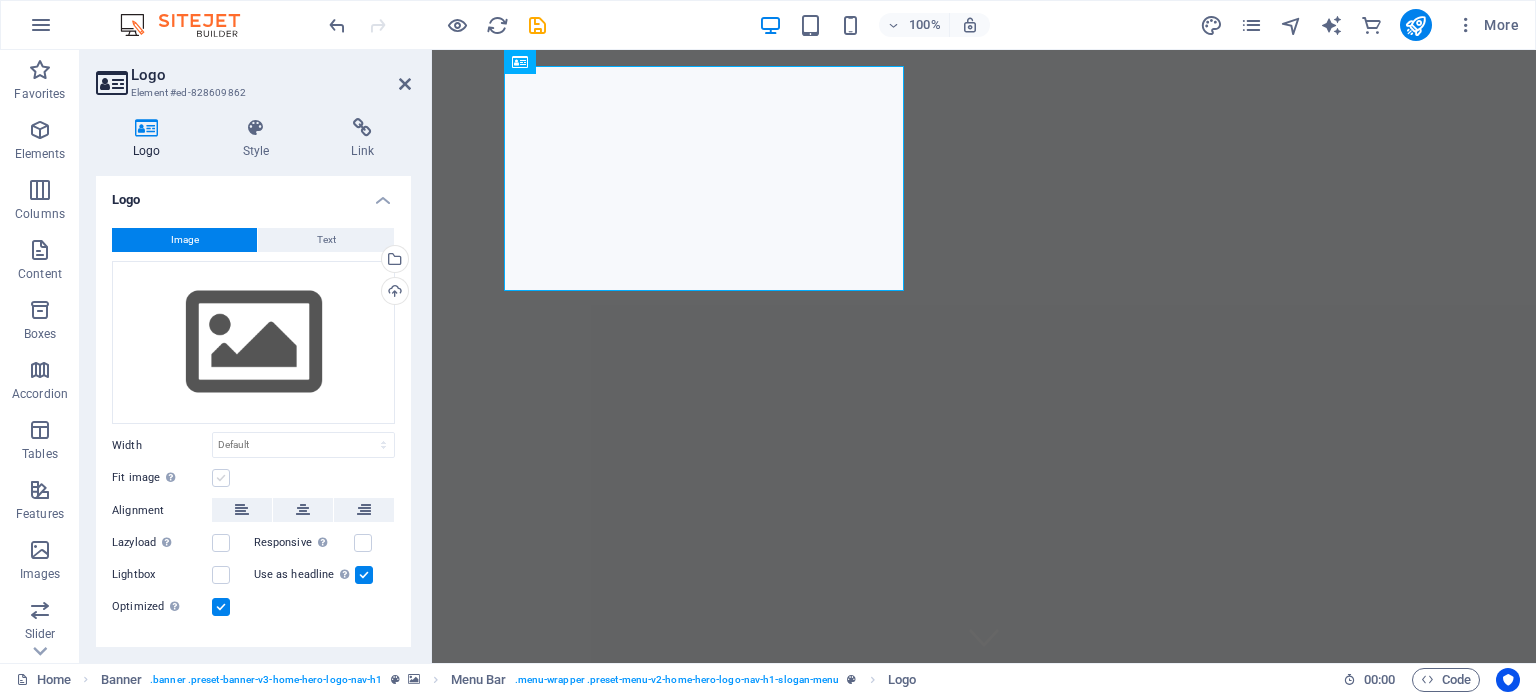 click on "Fit image Automatically fit image to a fixed width and height" at bounding box center (0, 0) 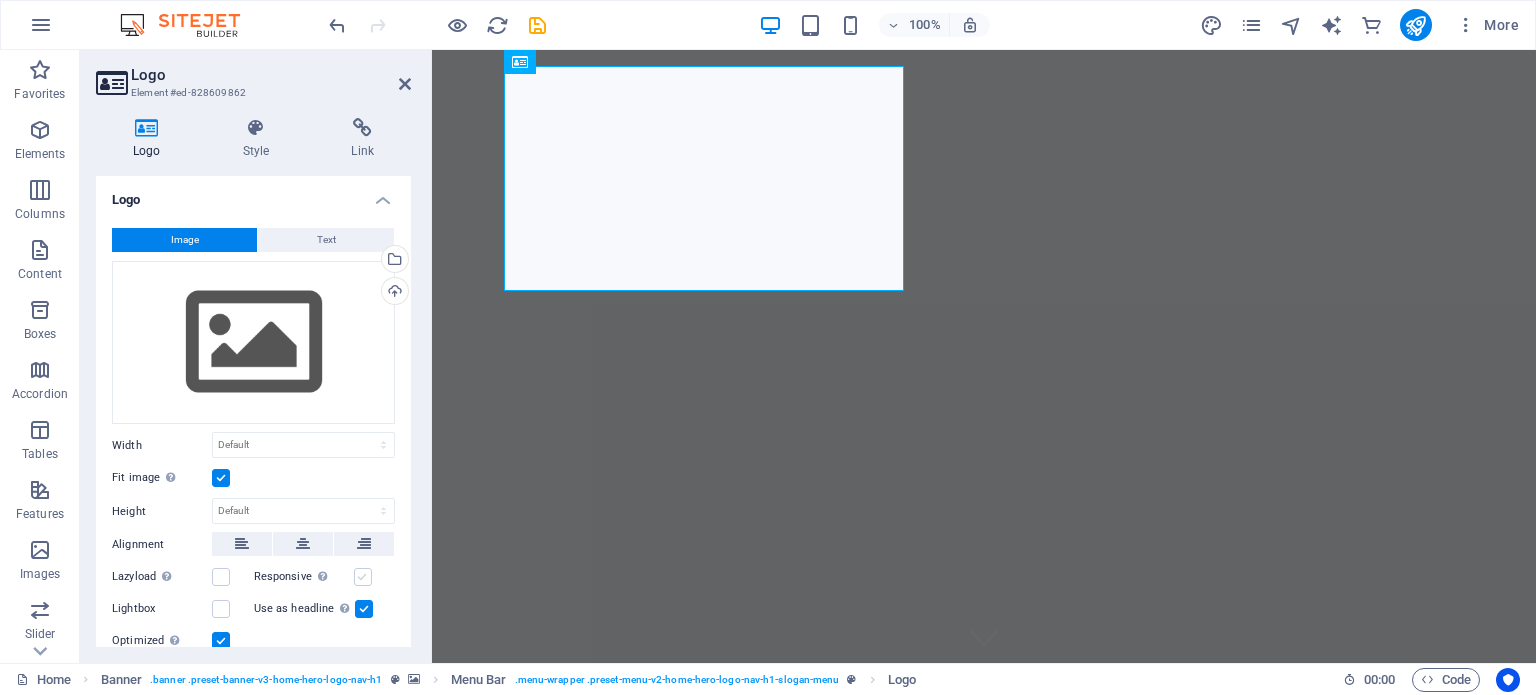 click at bounding box center (363, 577) 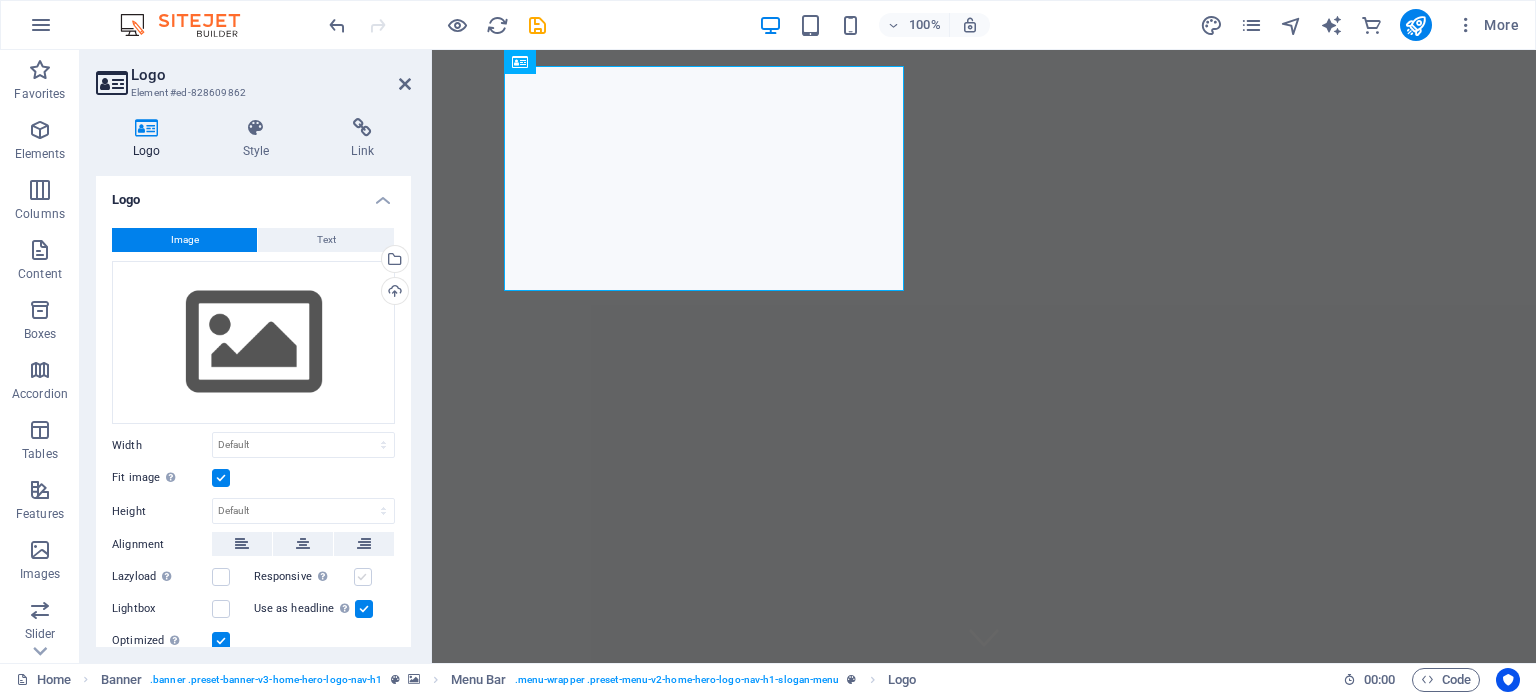 click on "Responsive Automatically load retina image and smartphone optimized sizes." at bounding box center [0, 0] 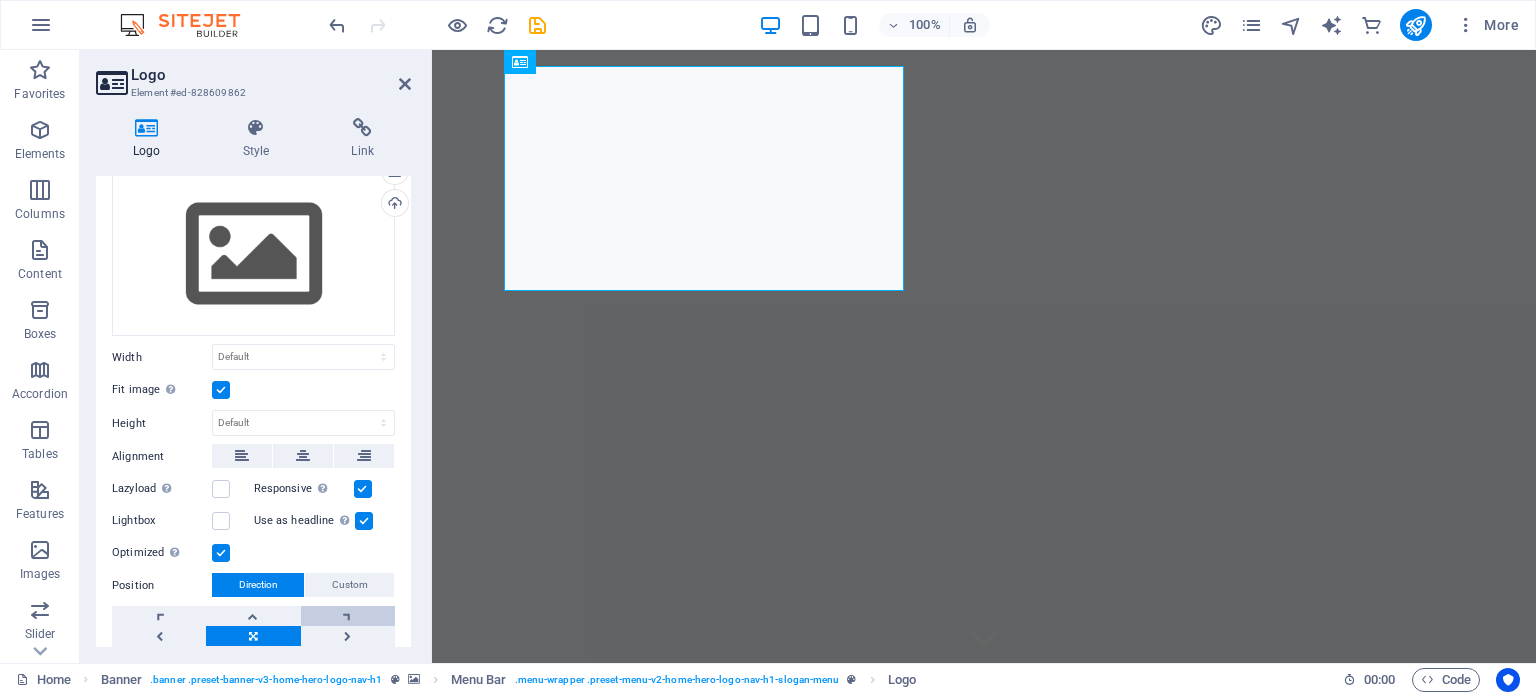 scroll, scrollTop: 0, scrollLeft: 0, axis: both 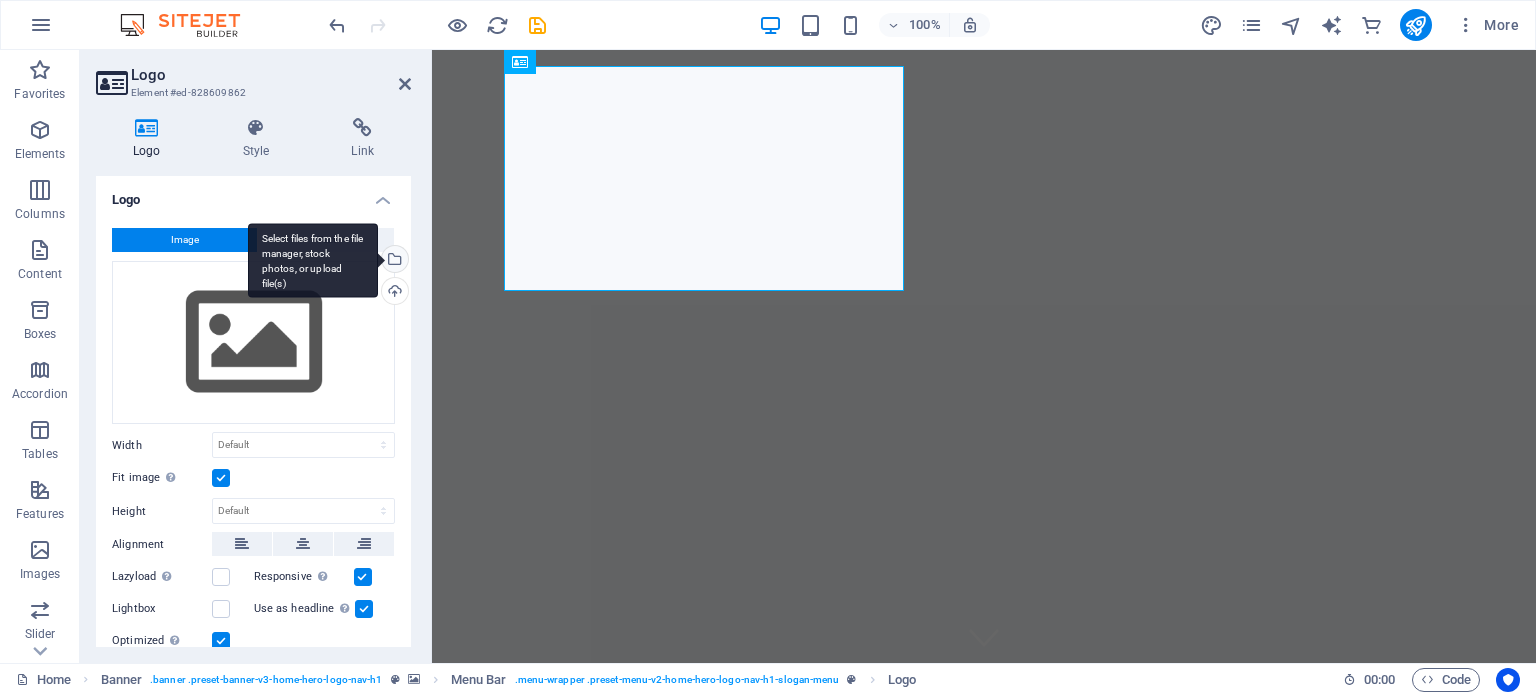 click on "Select files from the file manager, stock photos, or upload file(s)" at bounding box center [393, 261] 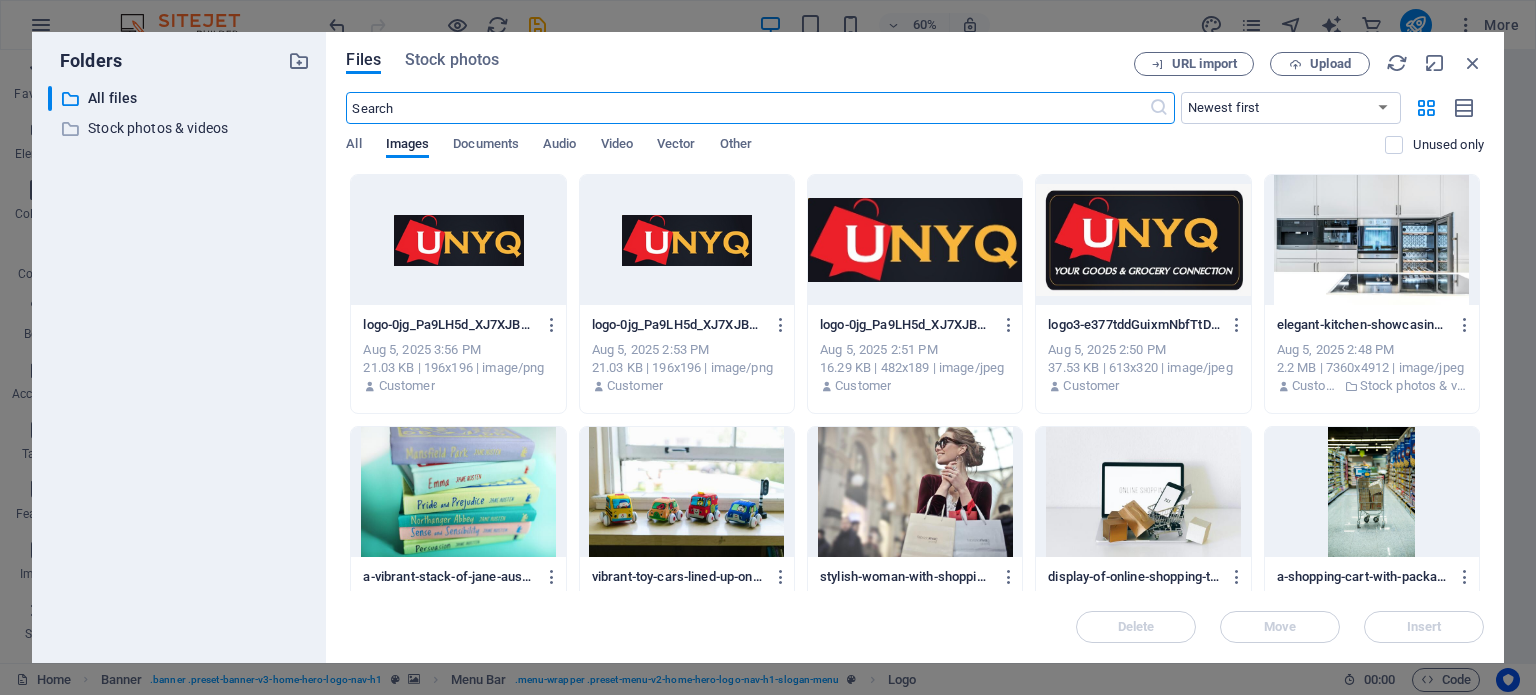 click at bounding box center (915, 240) 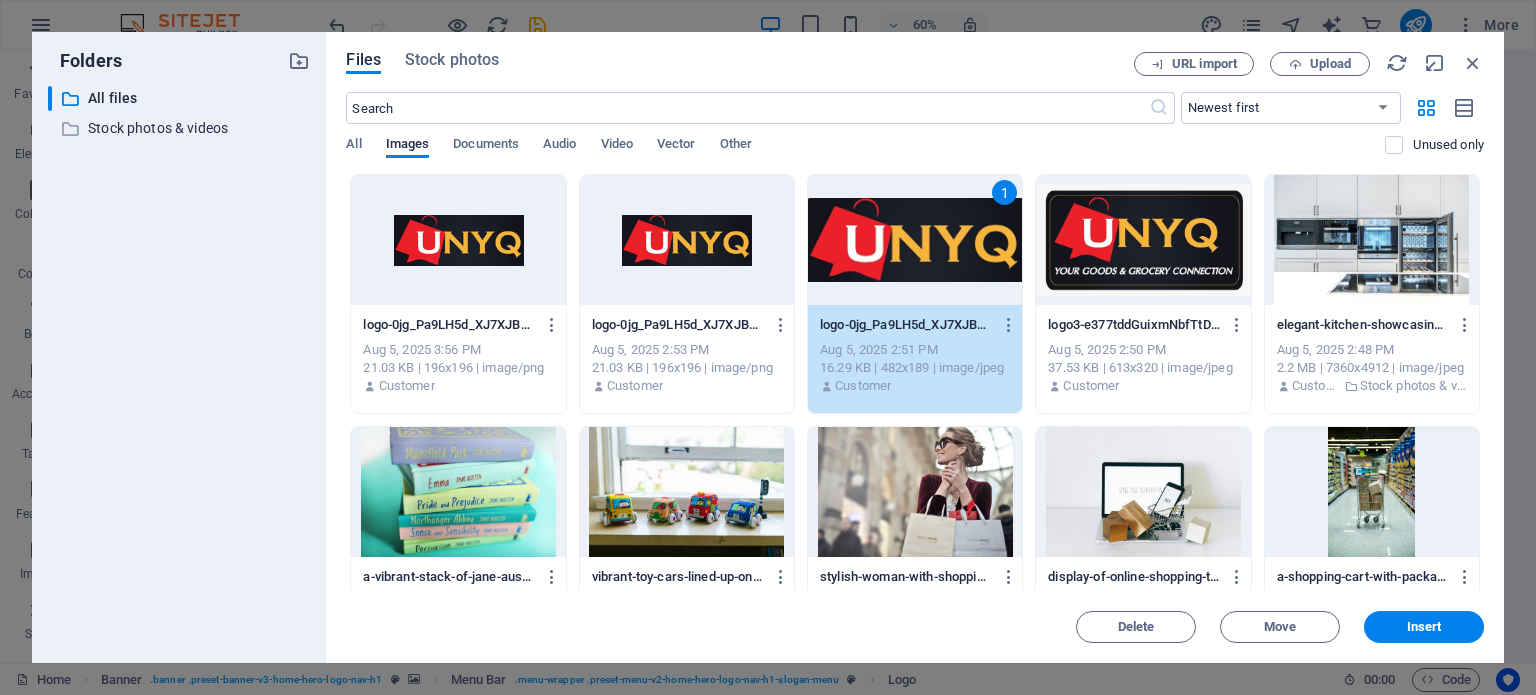 click on "1" at bounding box center [915, 240] 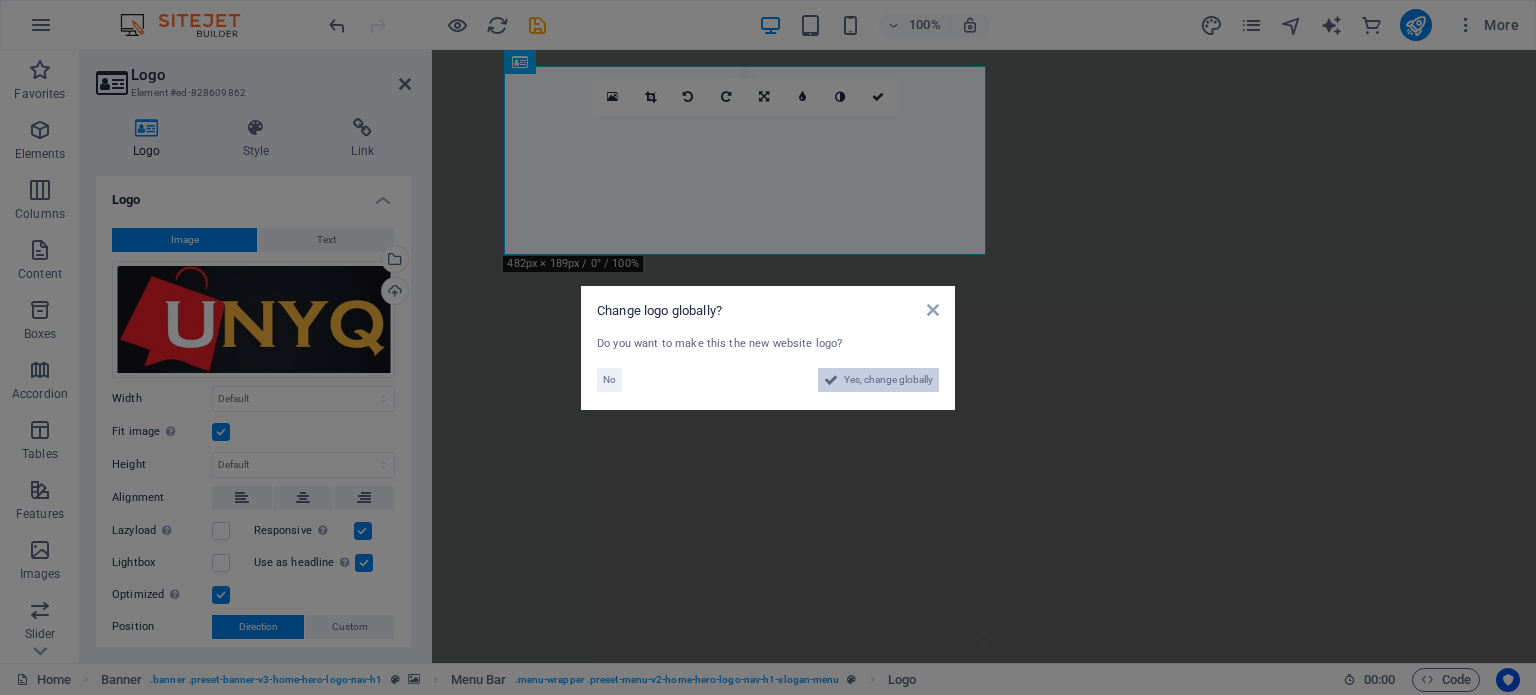 drag, startPoint x: 880, startPoint y: 375, endPoint x: 567, endPoint y: 532, distance: 350.16852 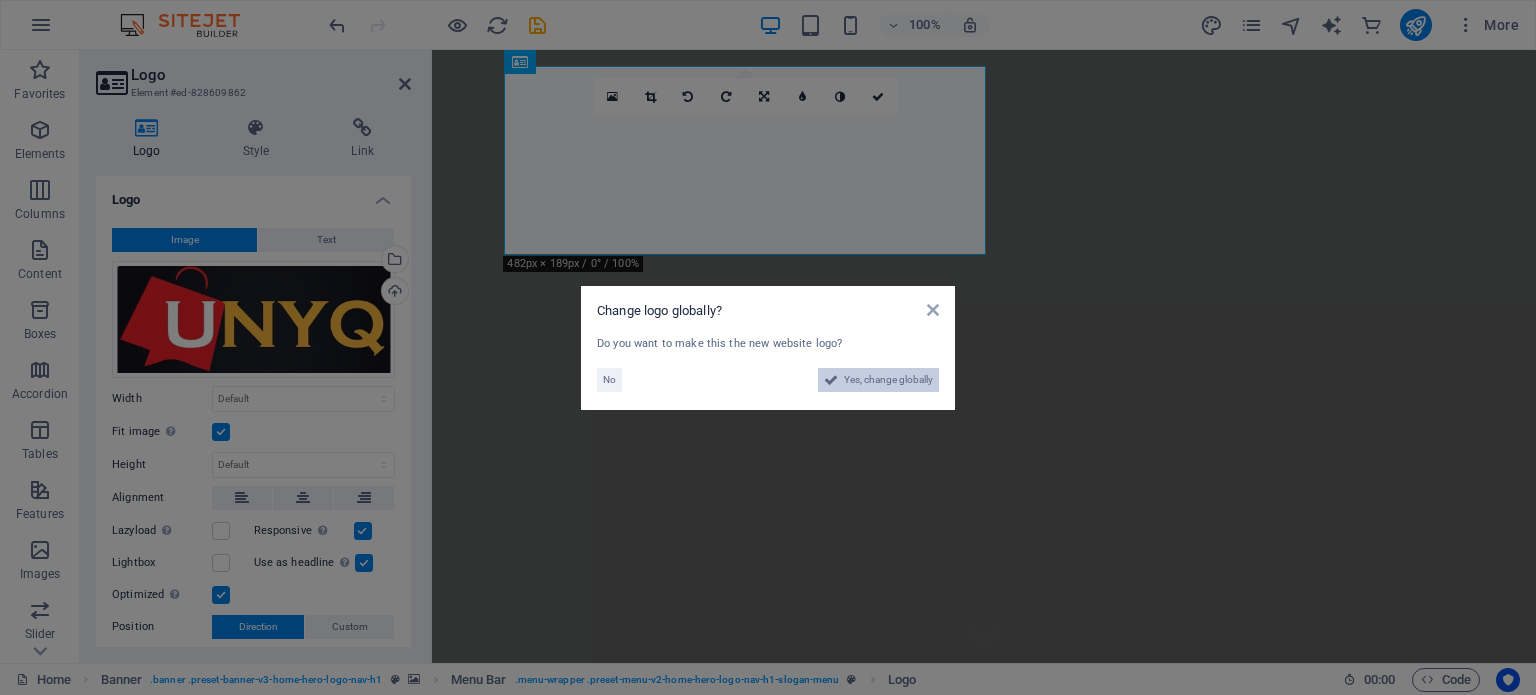 click on "Yes, change globally" at bounding box center (888, 380) 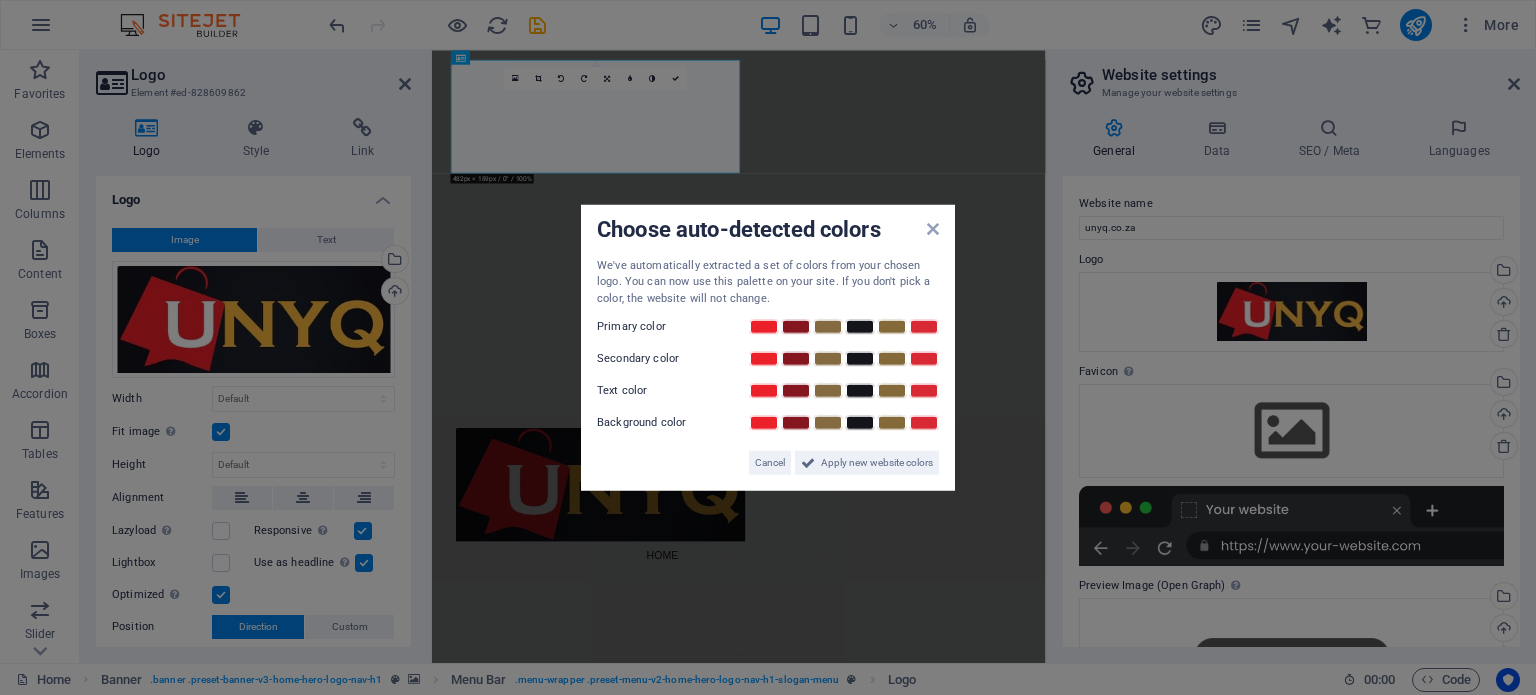 click on "Background color" at bounding box center [657, 423] 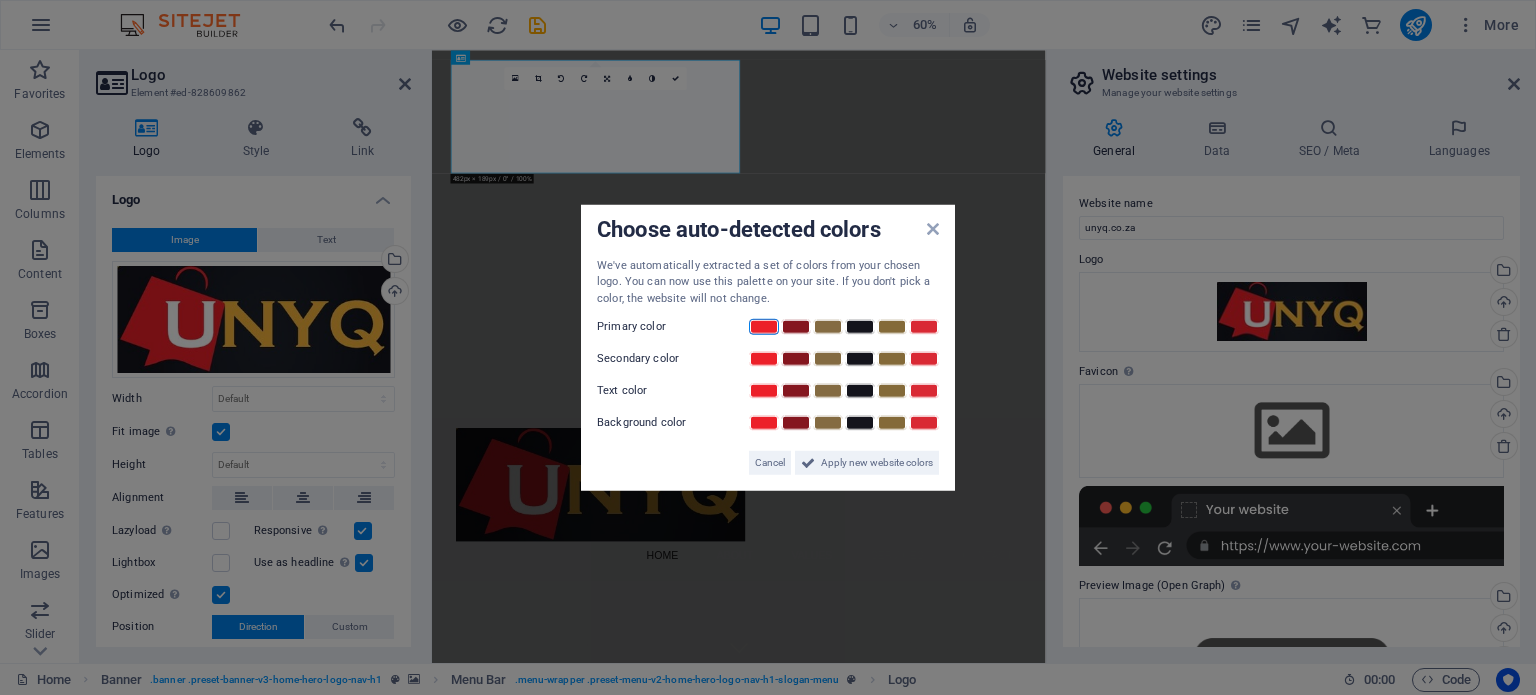 click at bounding box center (764, 327) 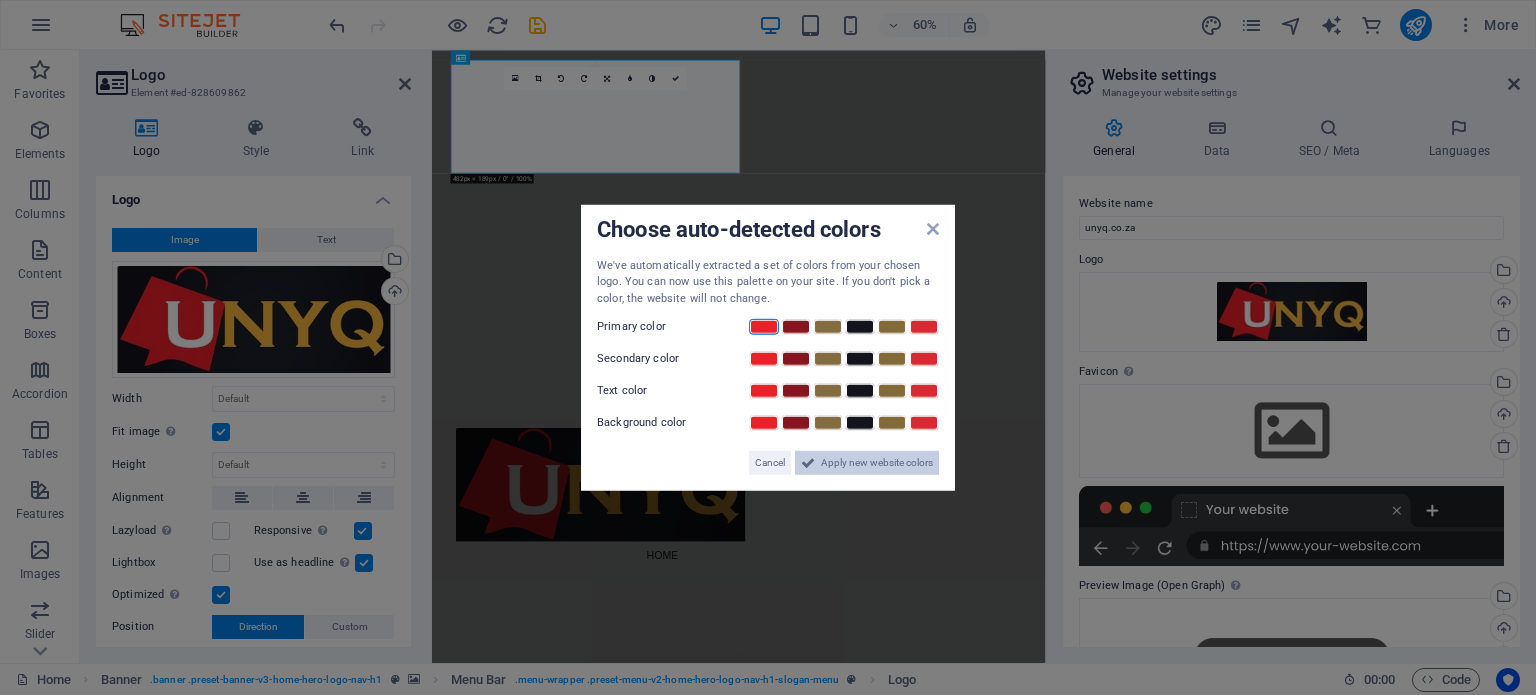 click on "Apply new website colors" at bounding box center [877, 463] 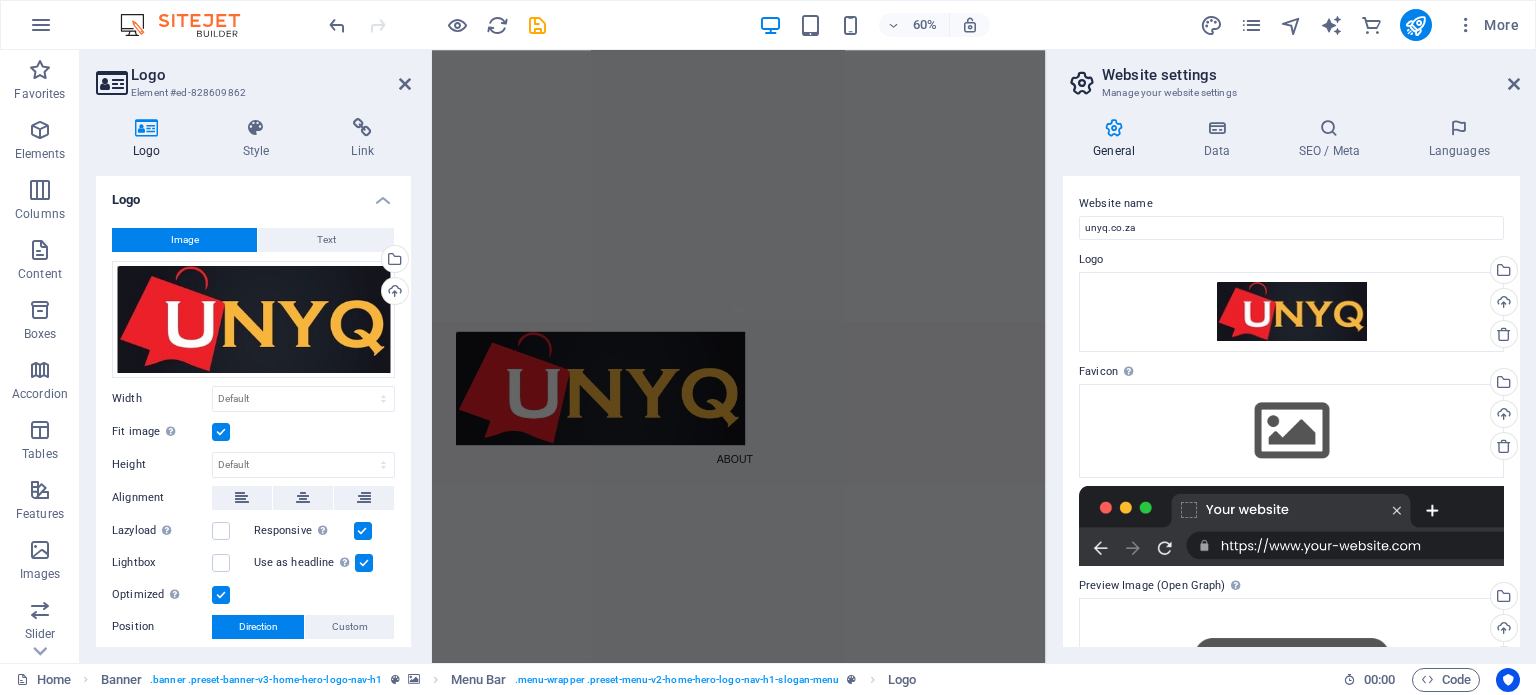 scroll, scrollTop: 700, scrollLeft: 0, axis: vertical 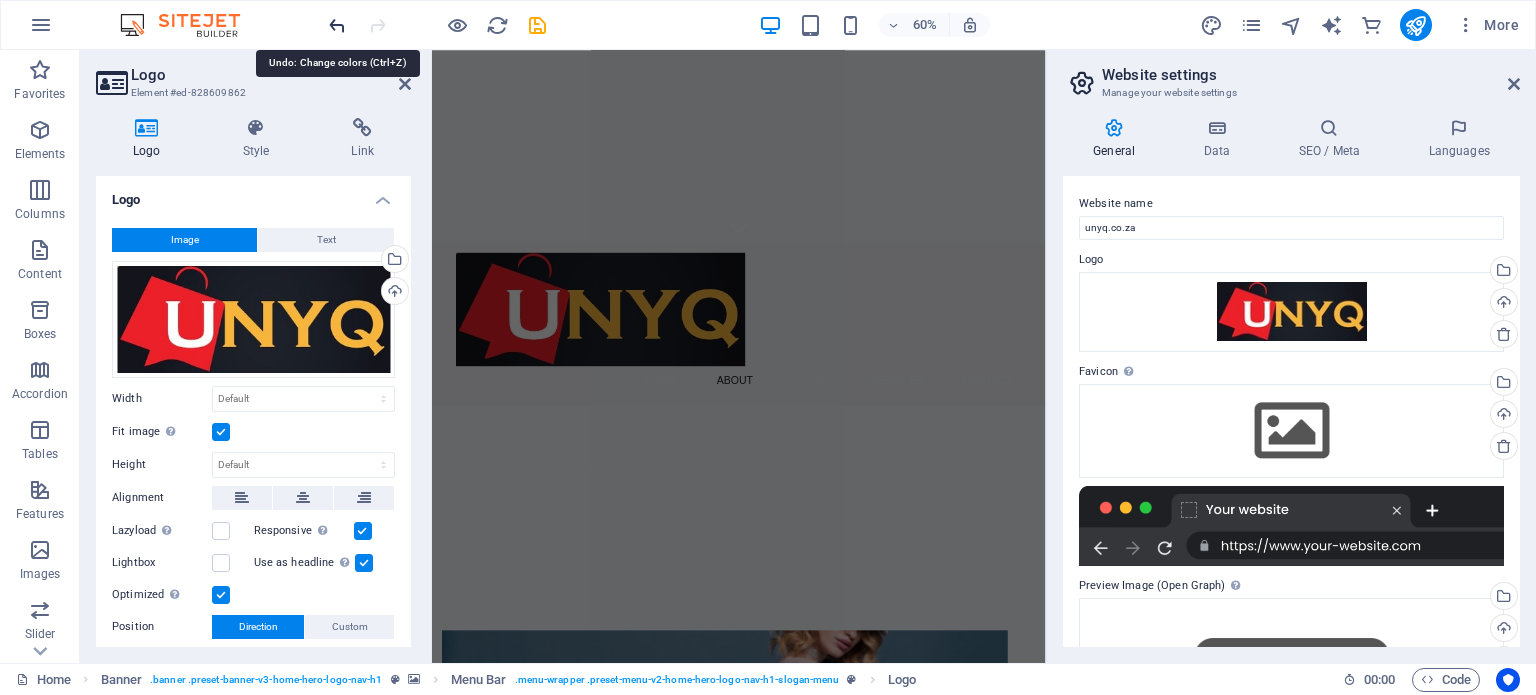 click at bounding box center (337, 25) 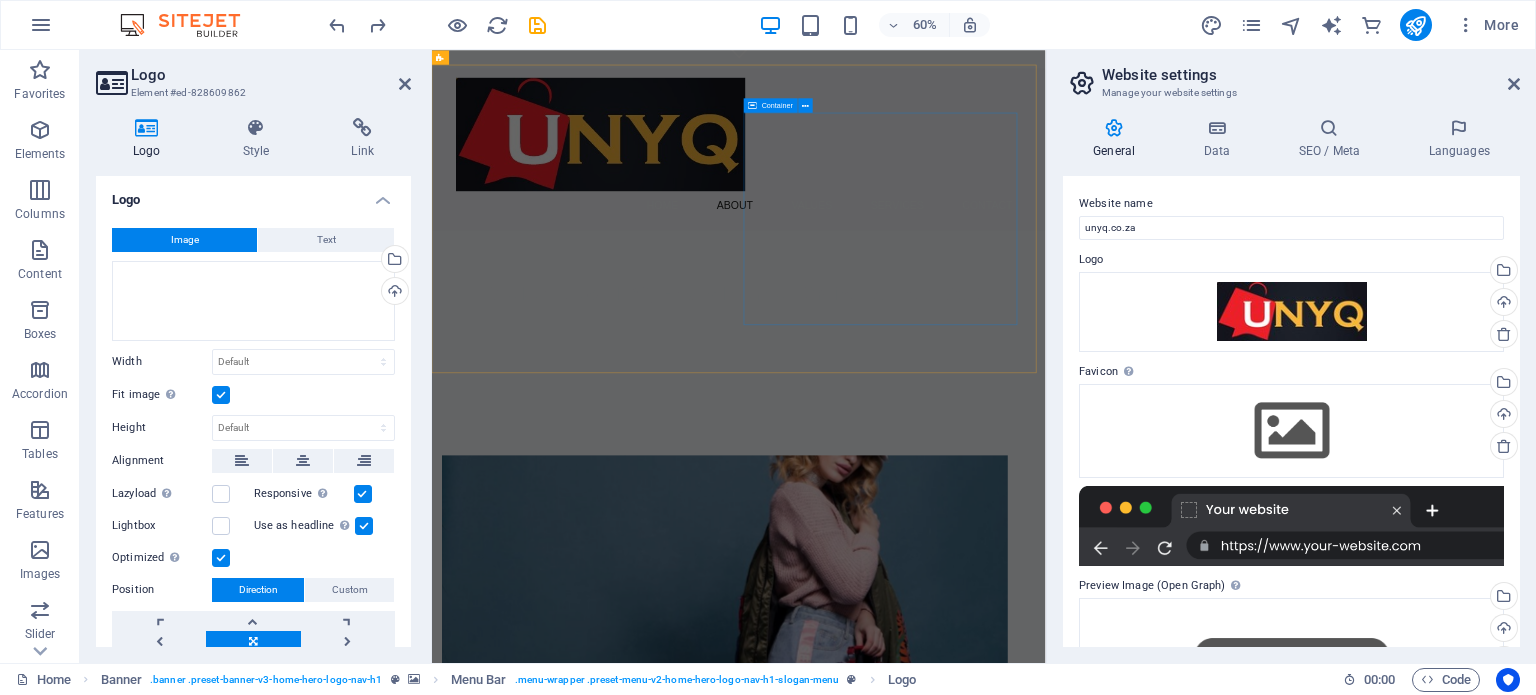 scroll, scrollTop: 1000, scrollLeft: 0, axis: vertical 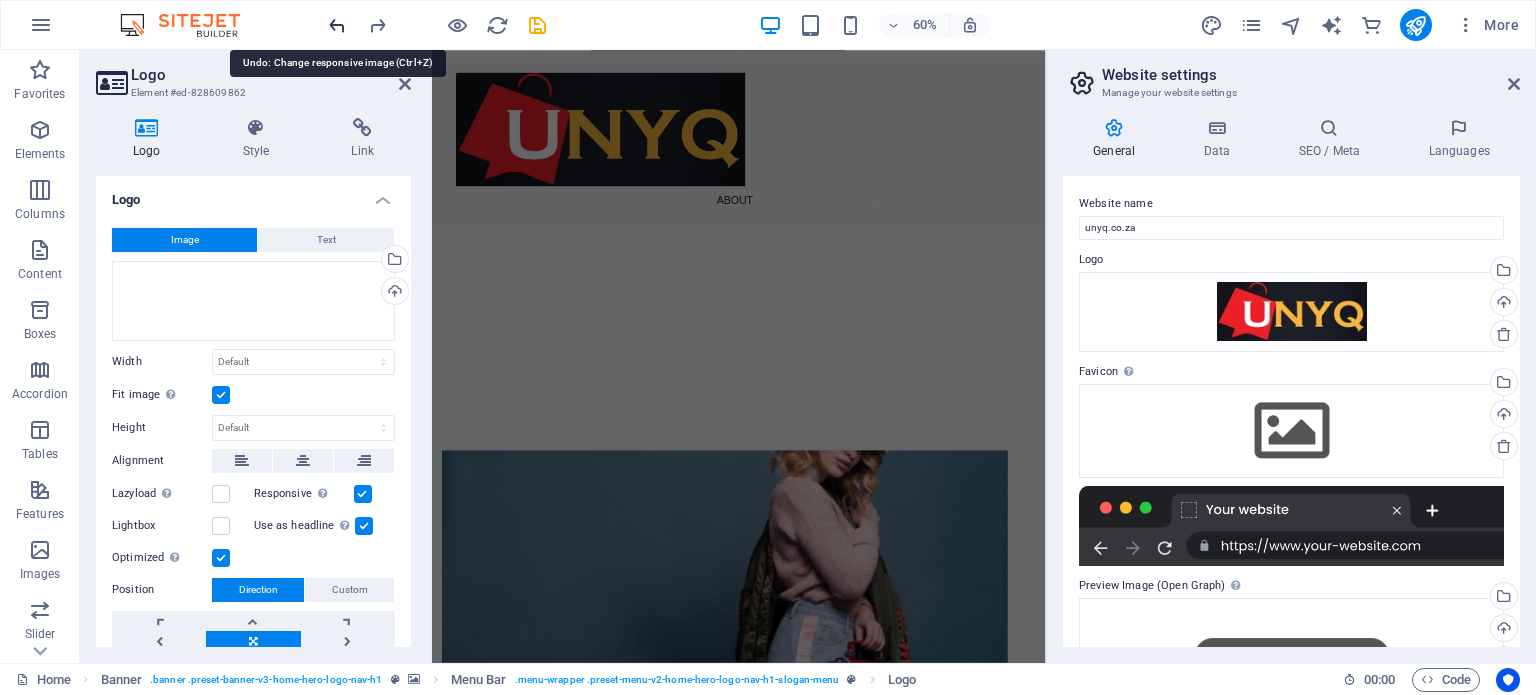 click at bounding box center [337, 25] 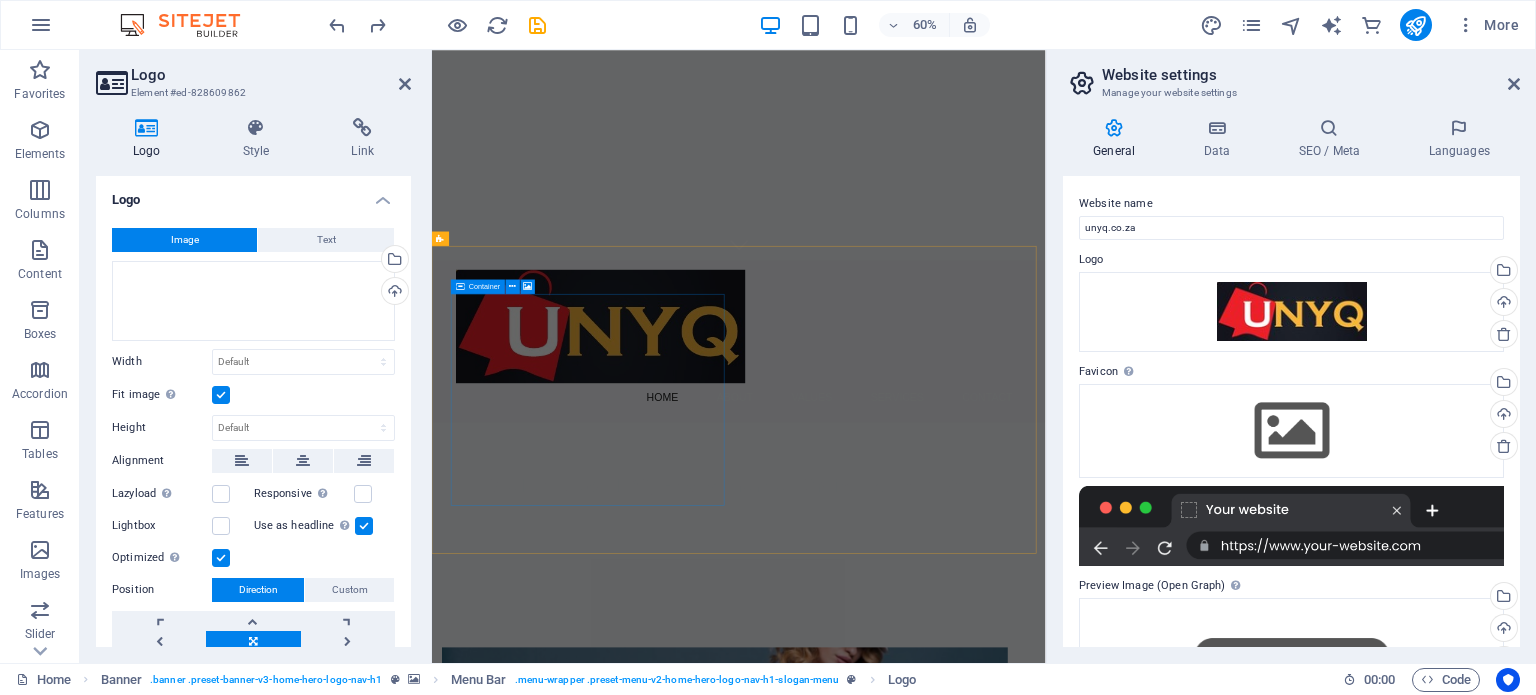 scroll, scrollTop: 700, scrollLeft: 0, axis: vertical 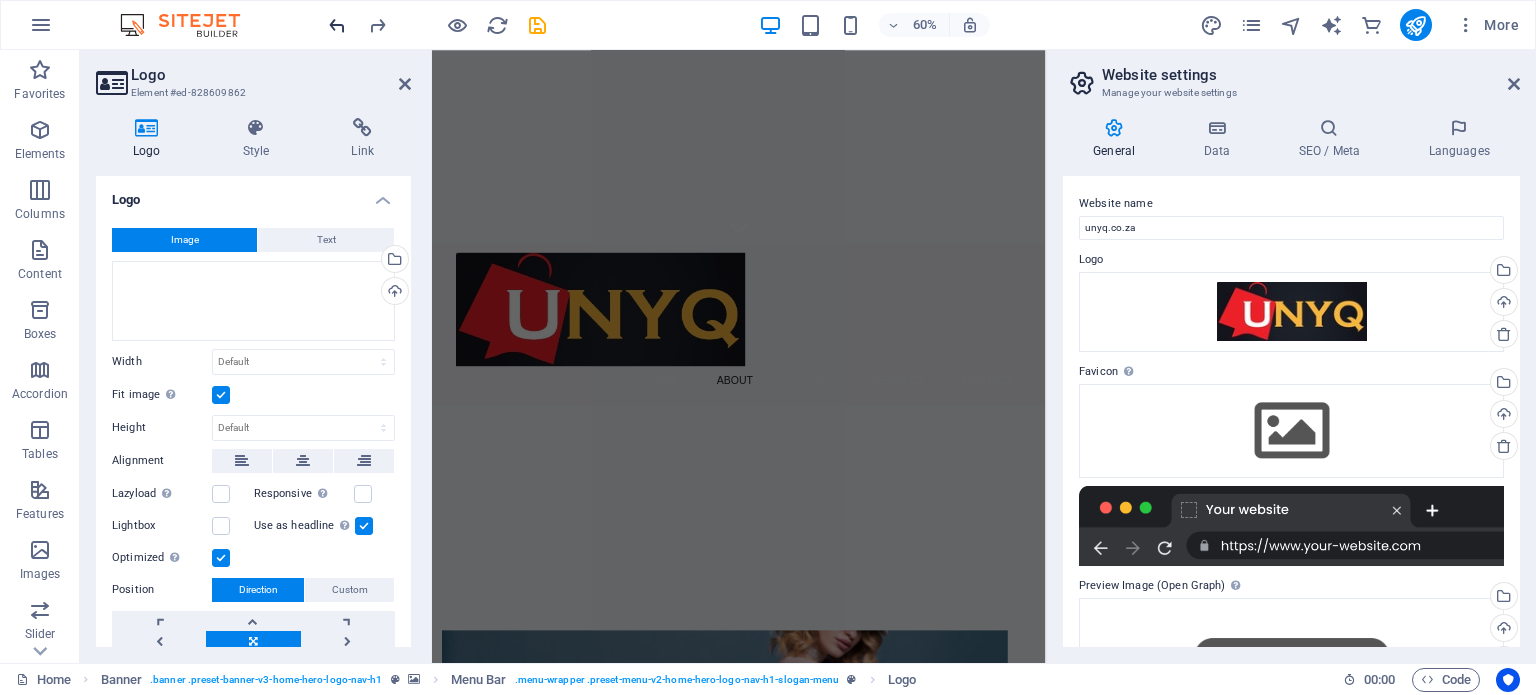 click at bounding box center (337, 25) 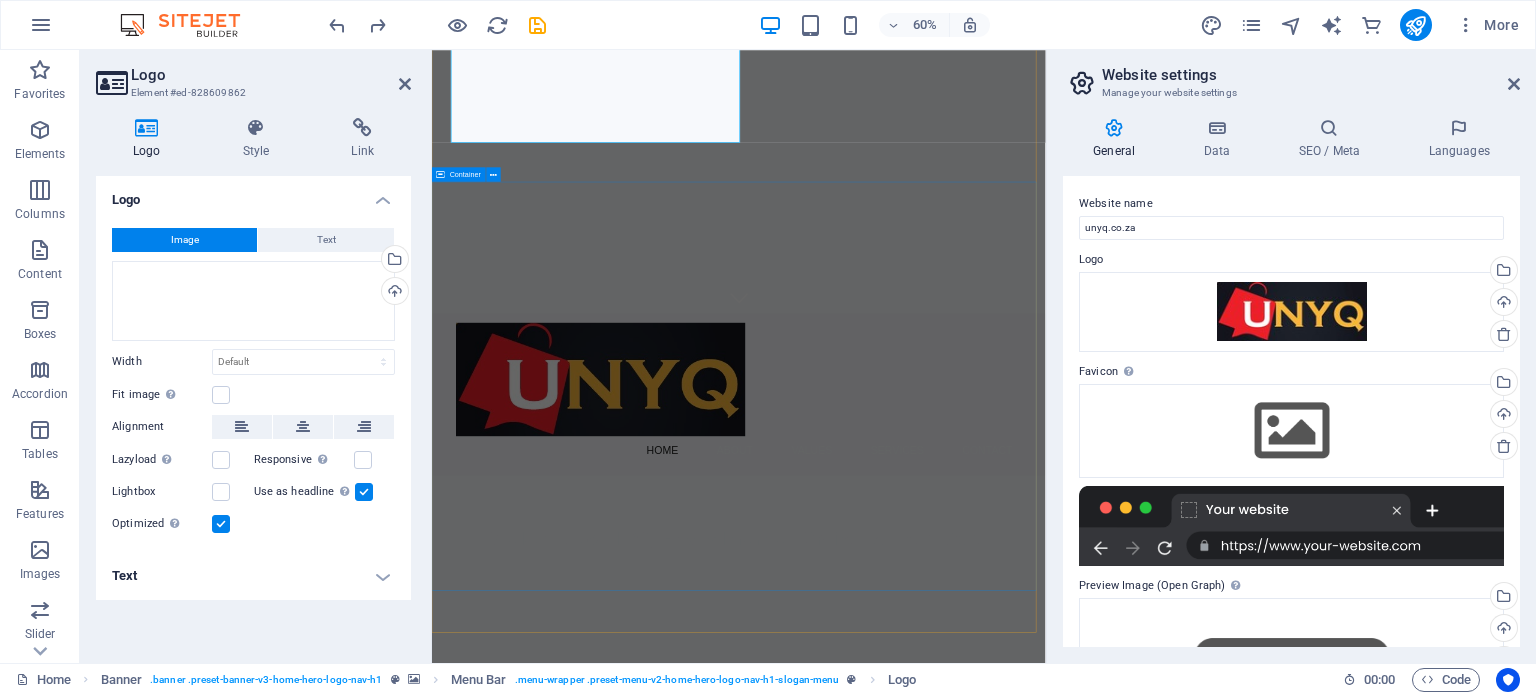 scroll, scrollTop: 600, scrollLeft: 0, axis: vertical 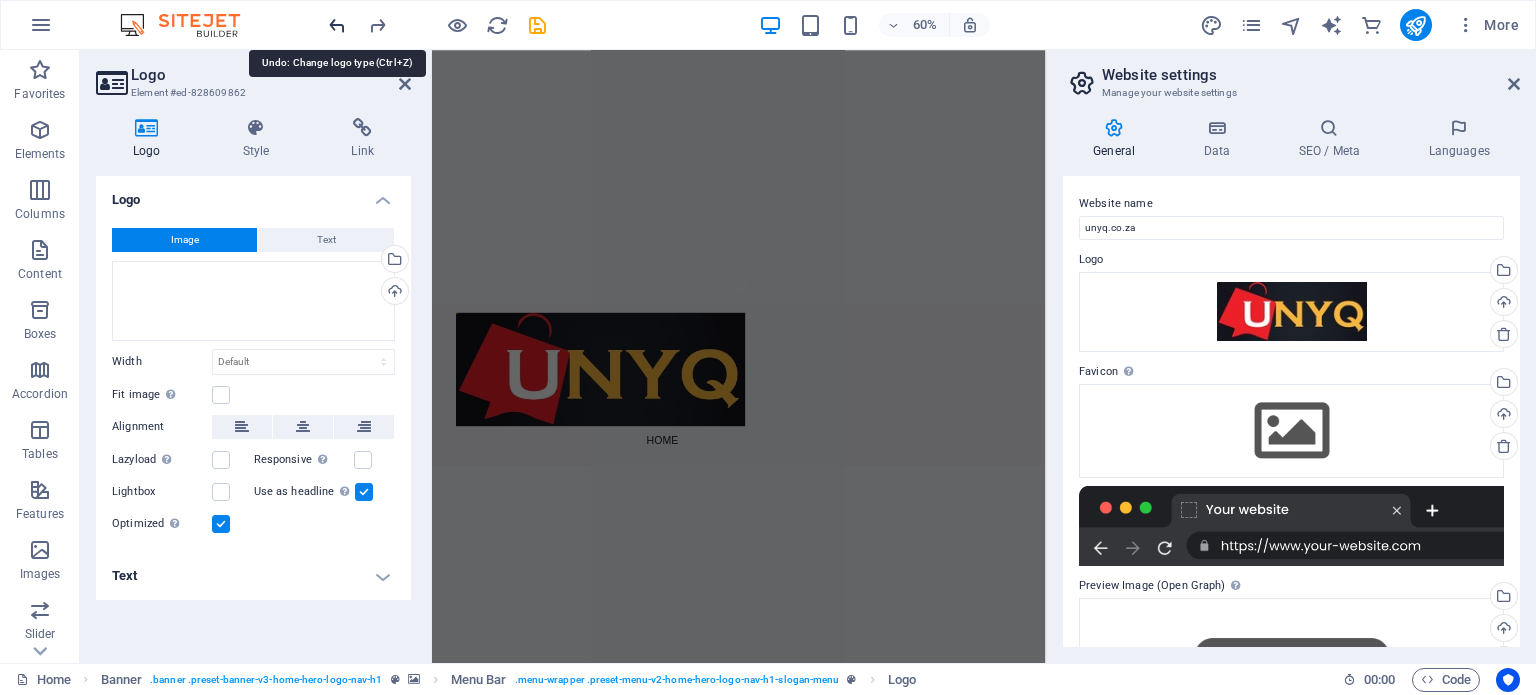 click at bounding box center [337, 25] 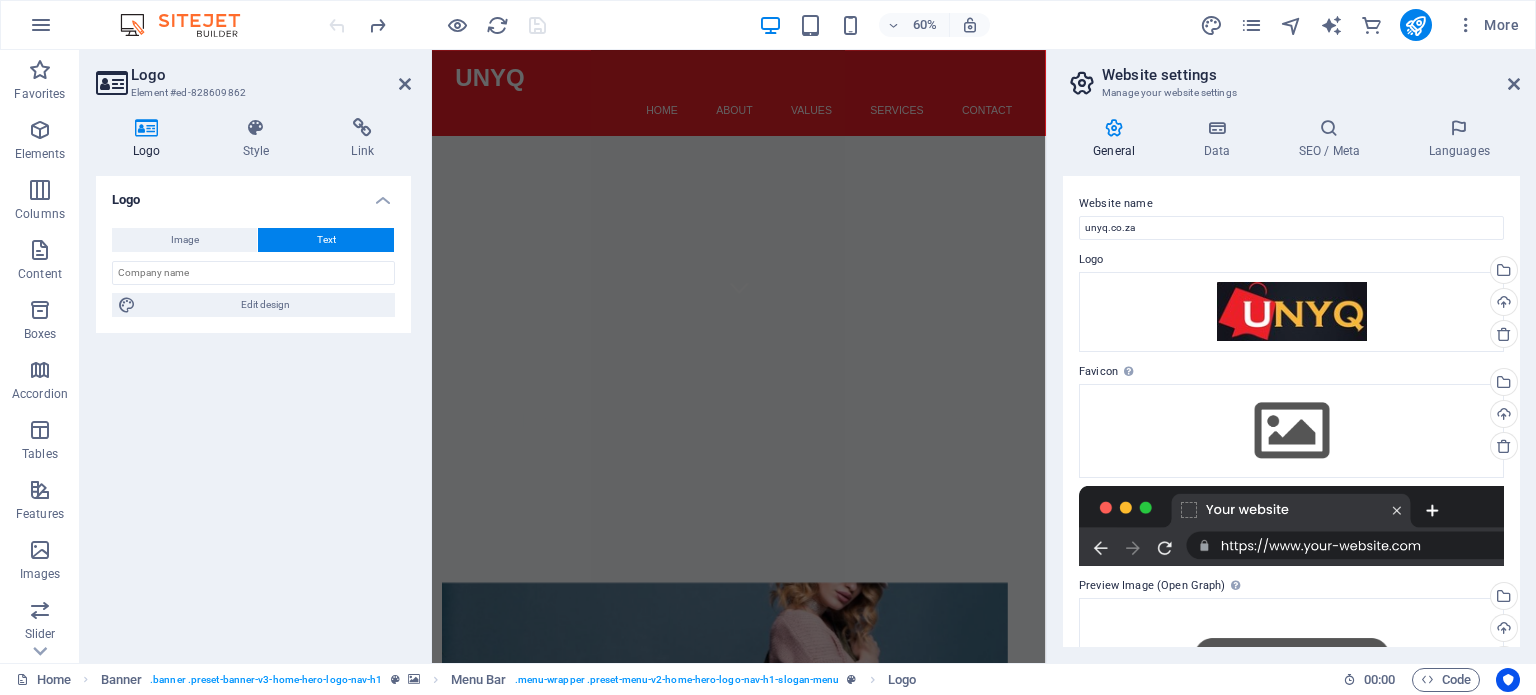 scroll, scrollTop: 0, scrollLeft: 0, axis: both 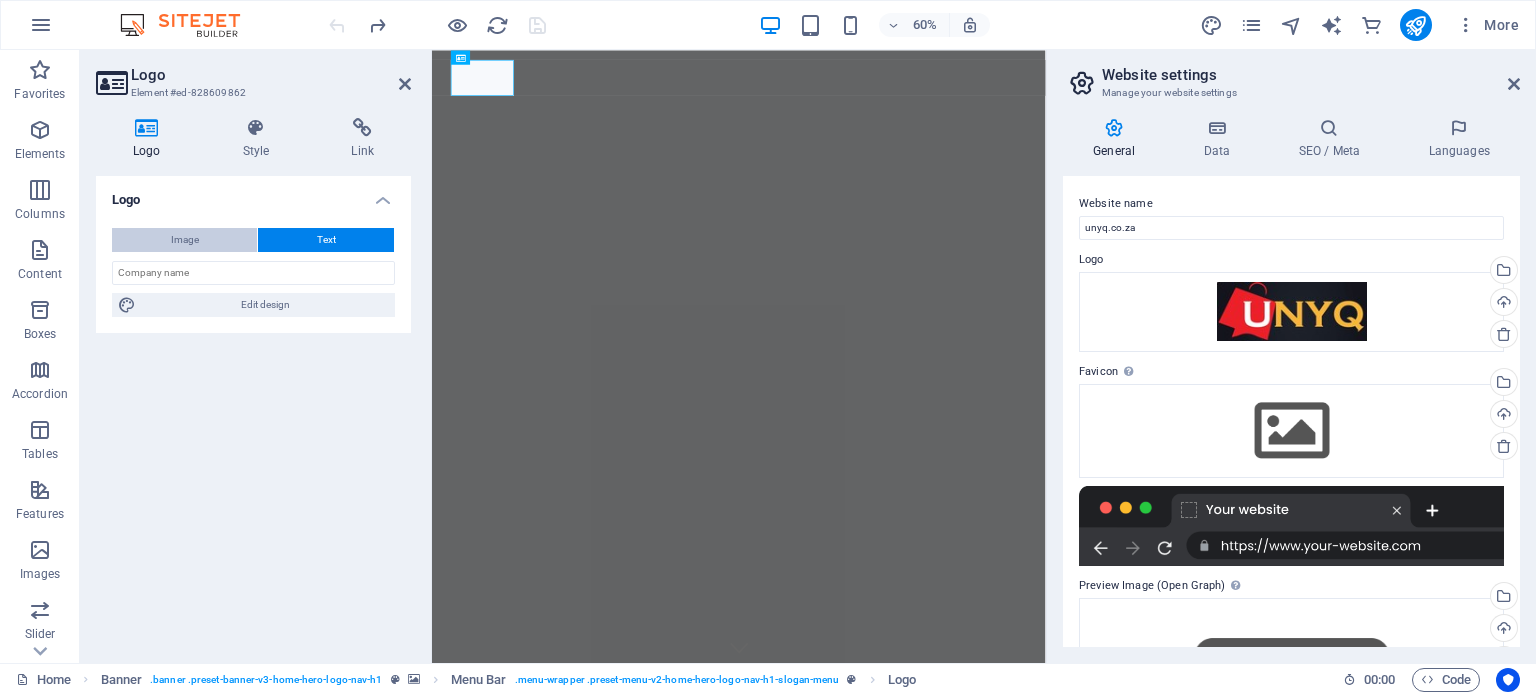 click on "Image" at bounding box center (185, 240) 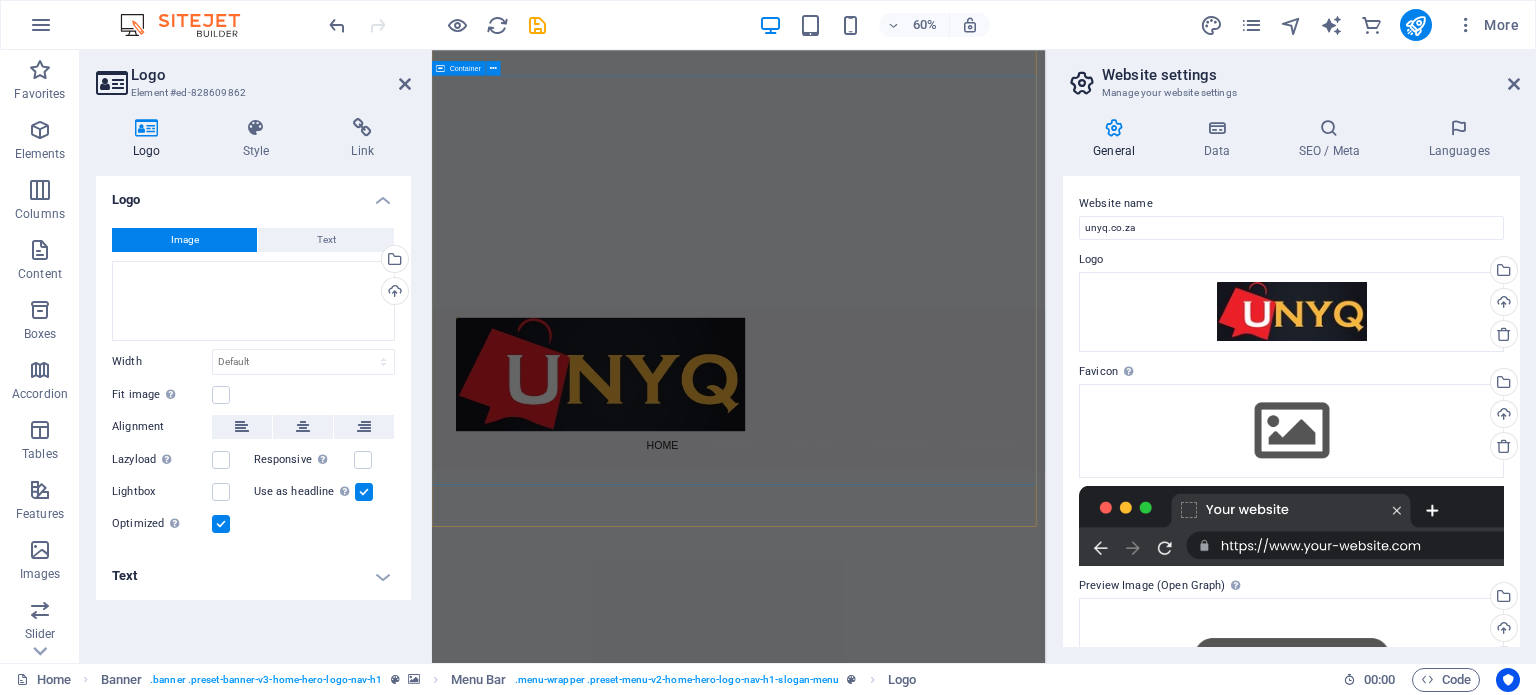scroll, scrollTop: 600, scrollLeft: 0, axis: vertical 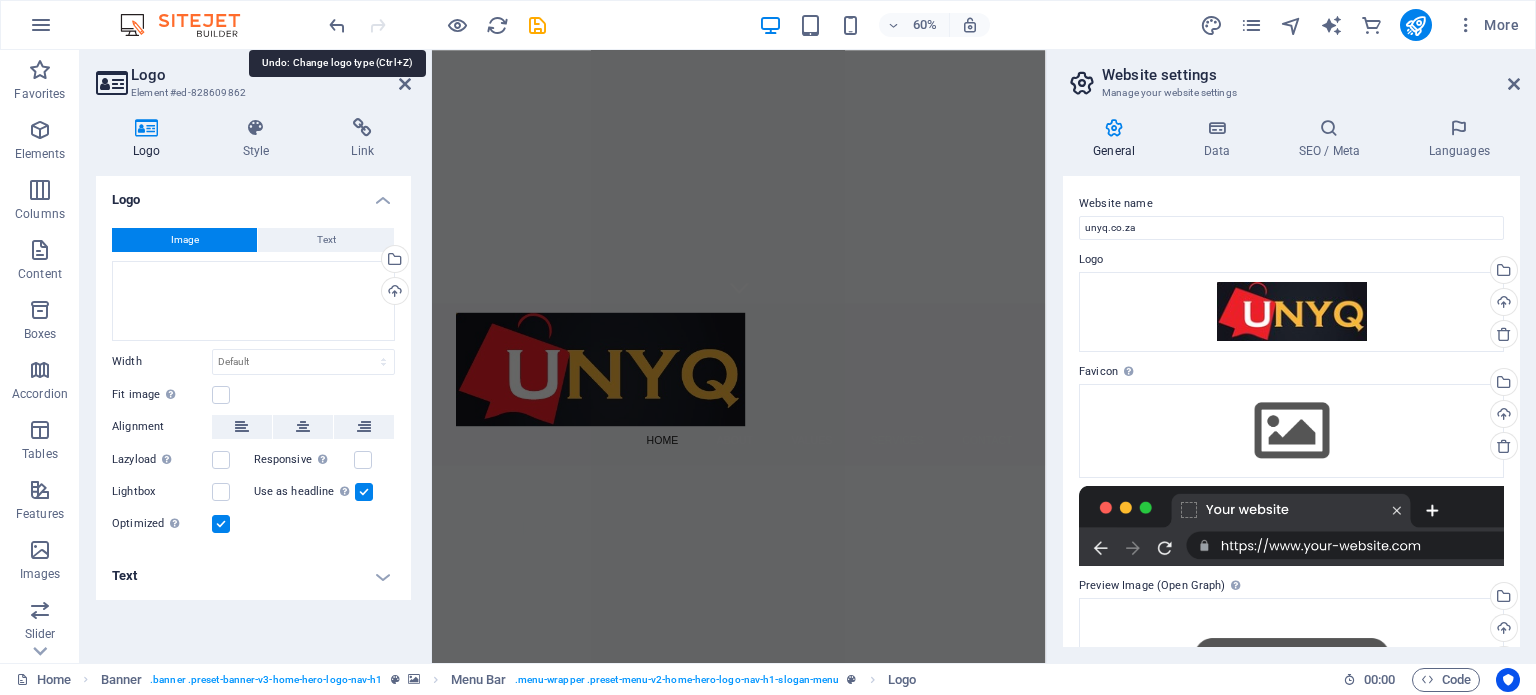 drag, startPoint x: 336, startPoint y: 20, endPoint x: 297, endPoint y: 57, distance: 53.75872 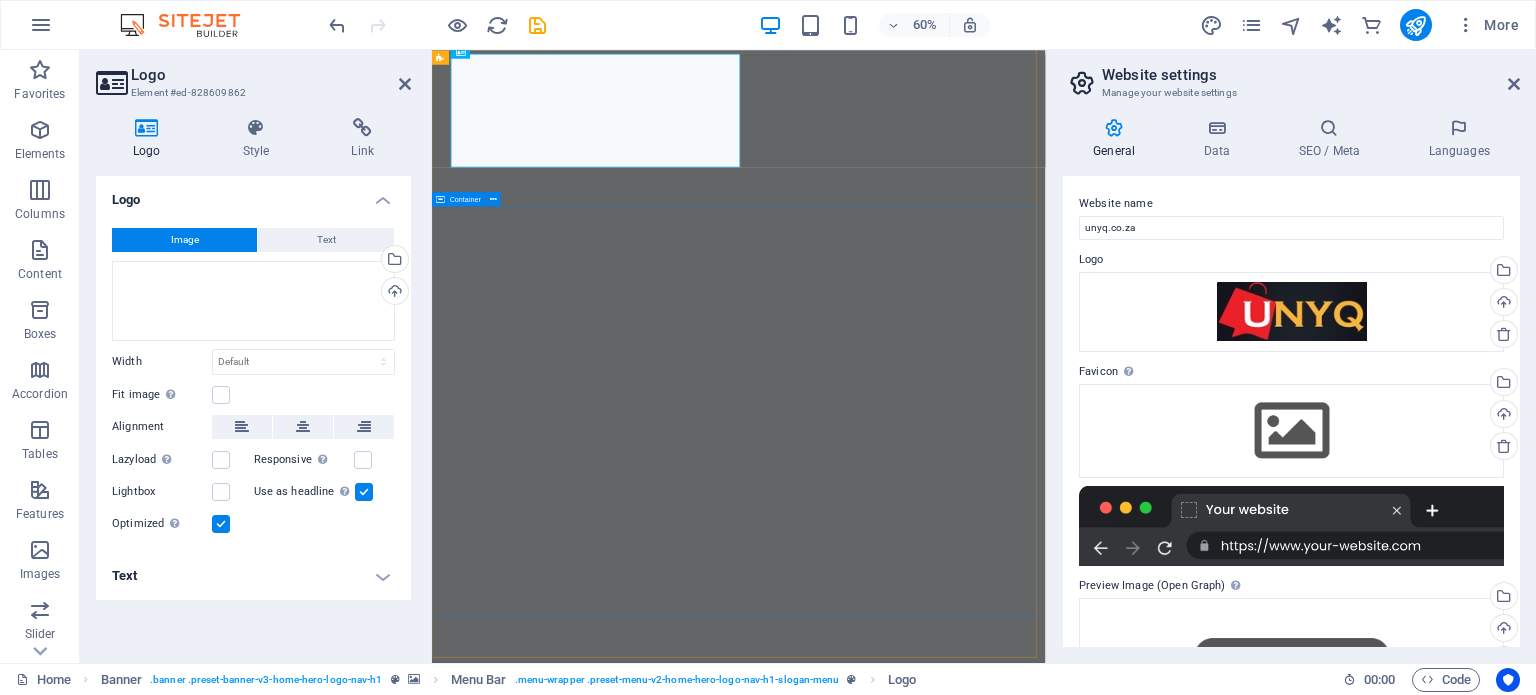 scroll, scrollTop: 0, scrollLeft: 0, axis: both 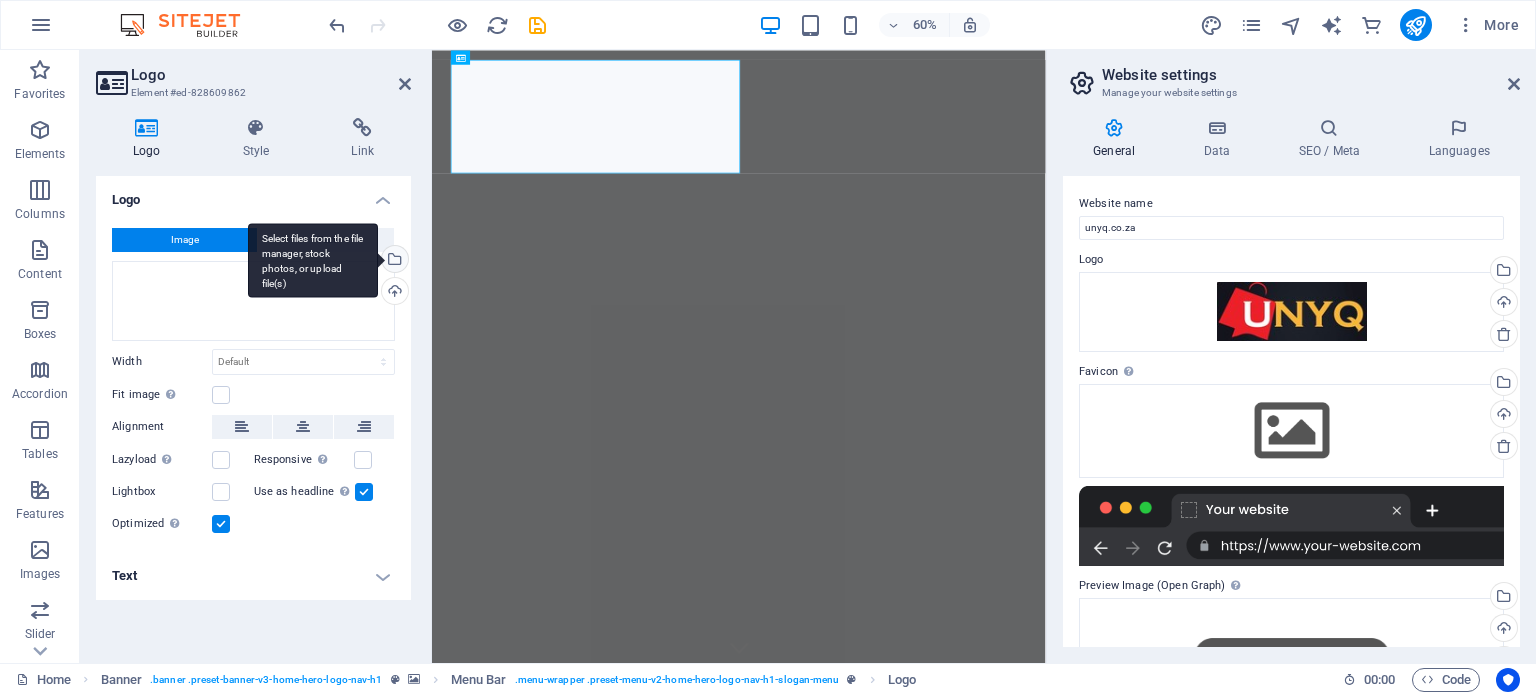 click on "Select files from the file manager, stock photos, or upload file(s)" at bounding box center [393, 261] 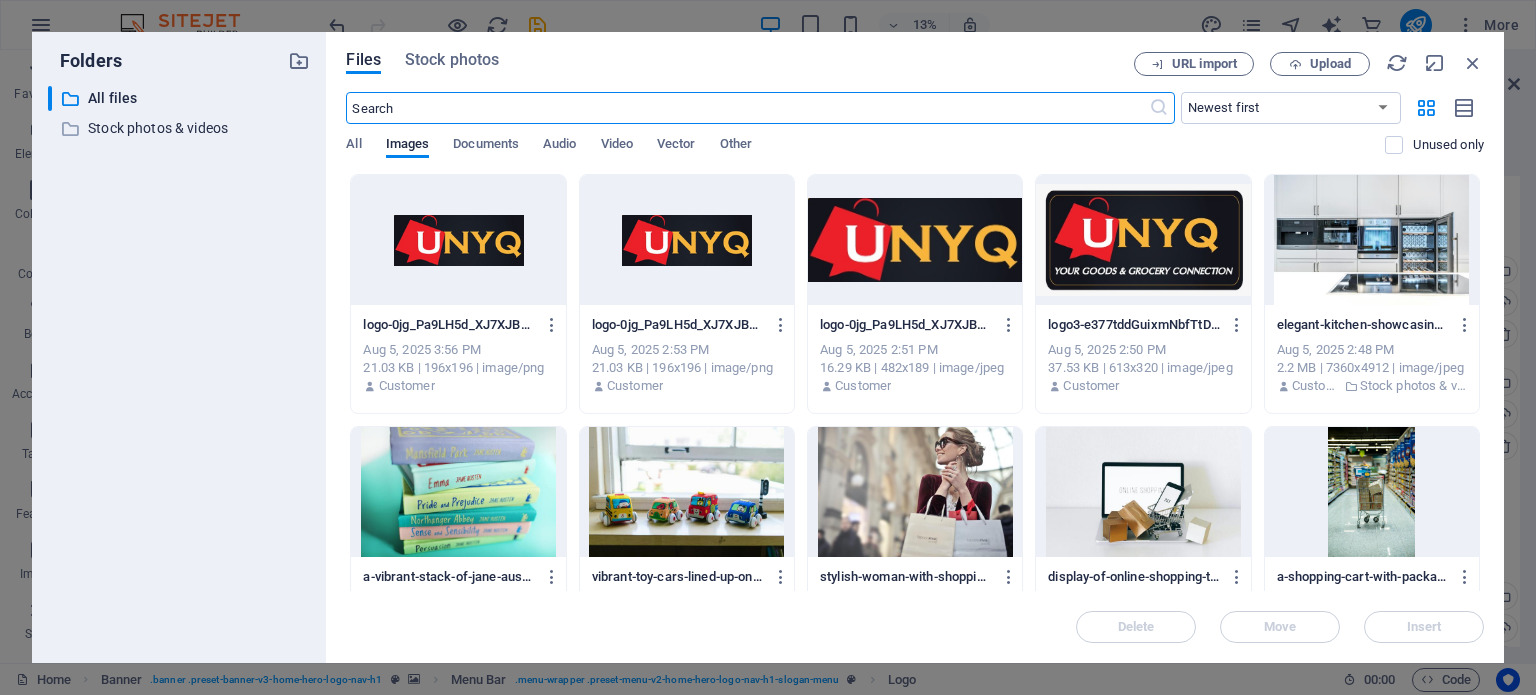 click at bounding box center (915, 240) 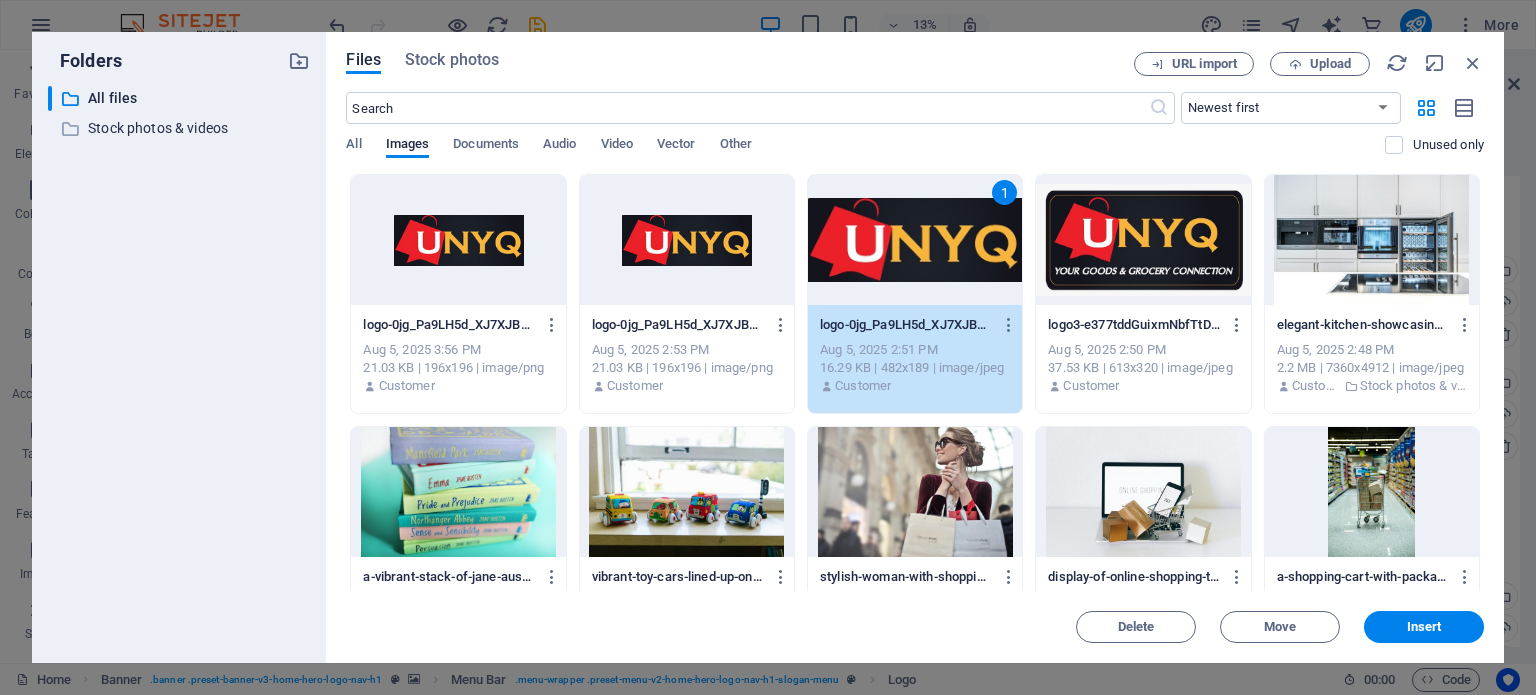 click on "1" at bounding box center [915, 240] 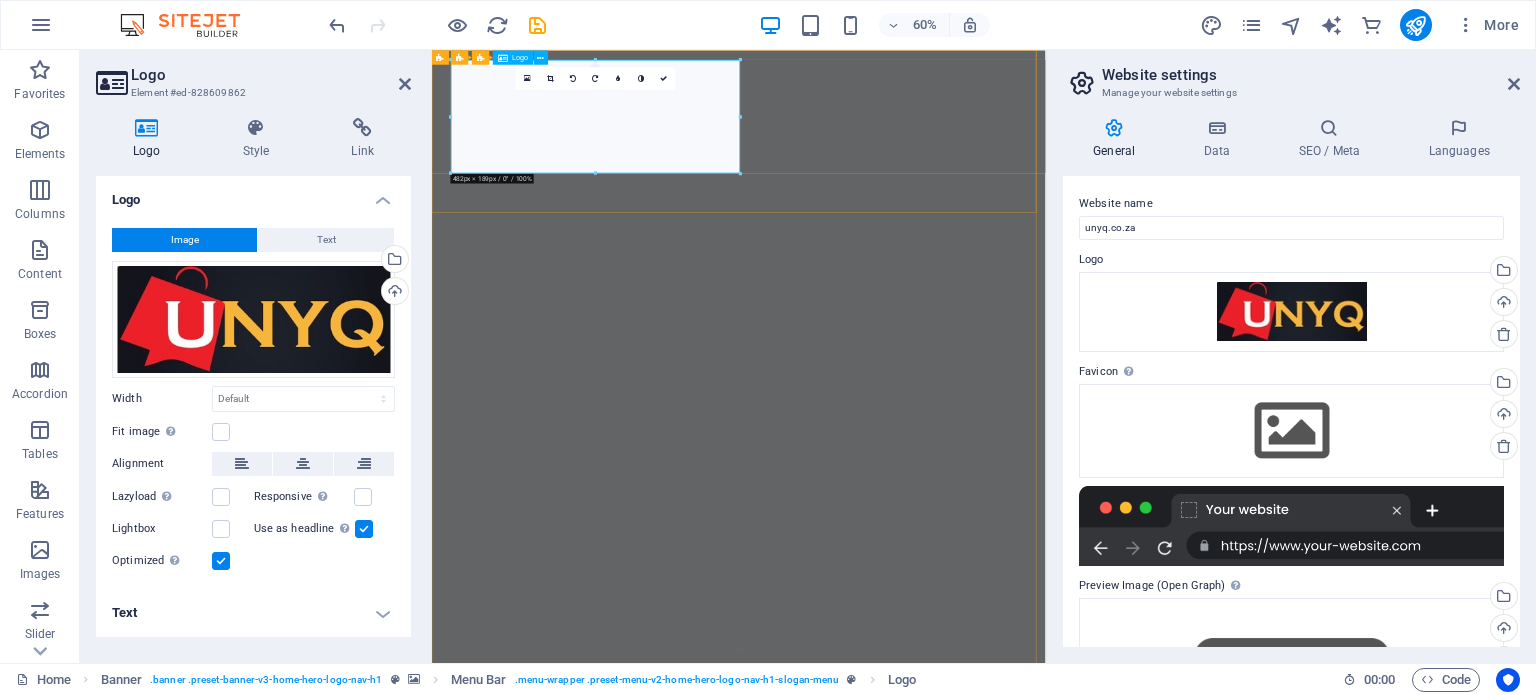 drag, startPoint x: 1172, startPoint y: 220, endPoint x: 779, endPoint y: 199, distance: 393.56067 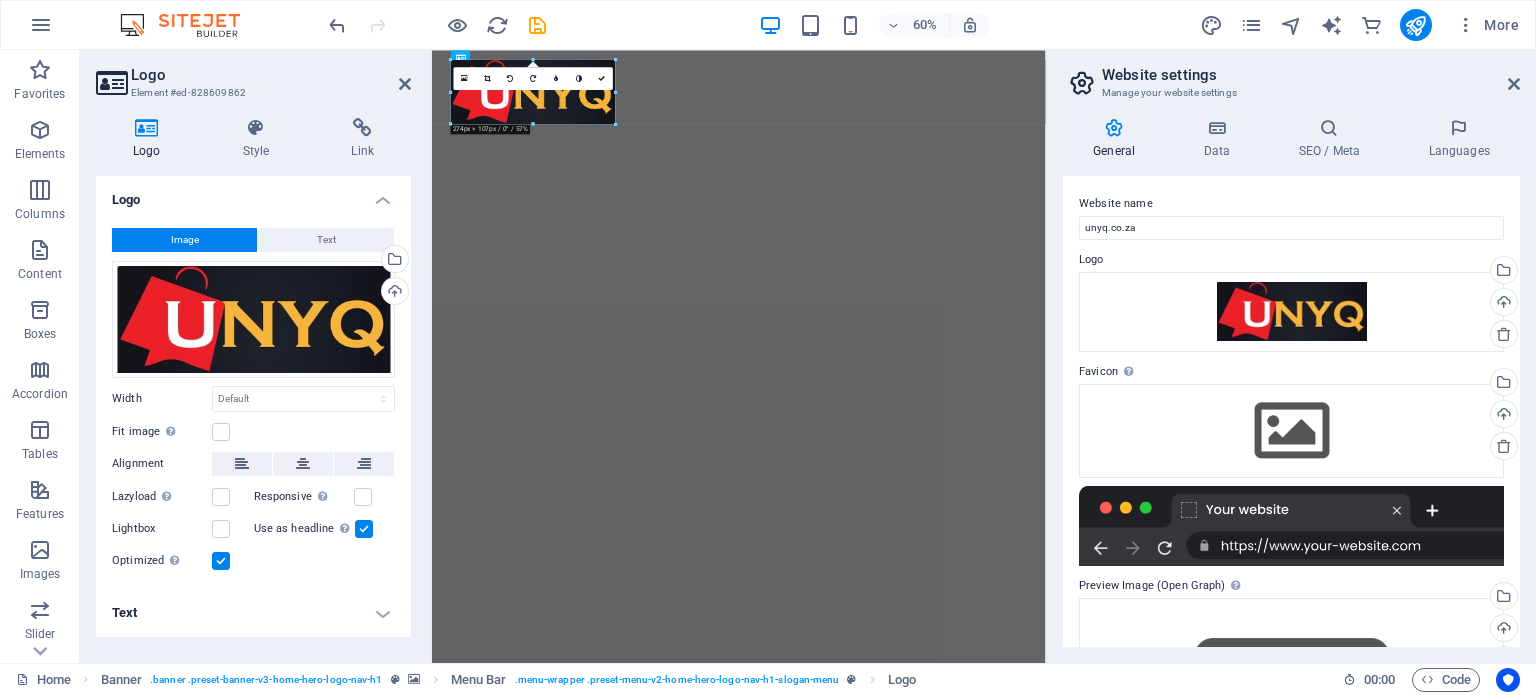 drag, startPoint x: 739, startPoint y: 171, endPoint x: 526, endPoint y: 125, distance: 217.91054 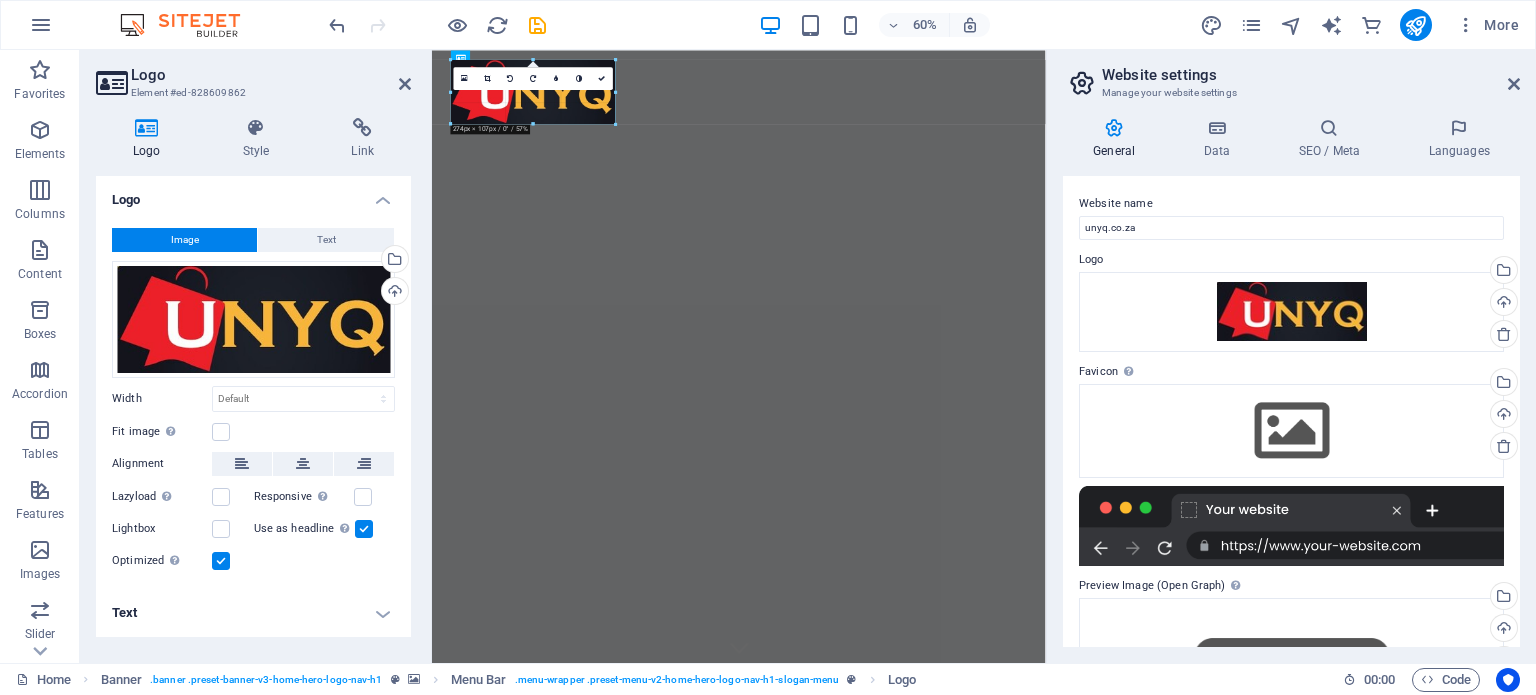 type on "273" 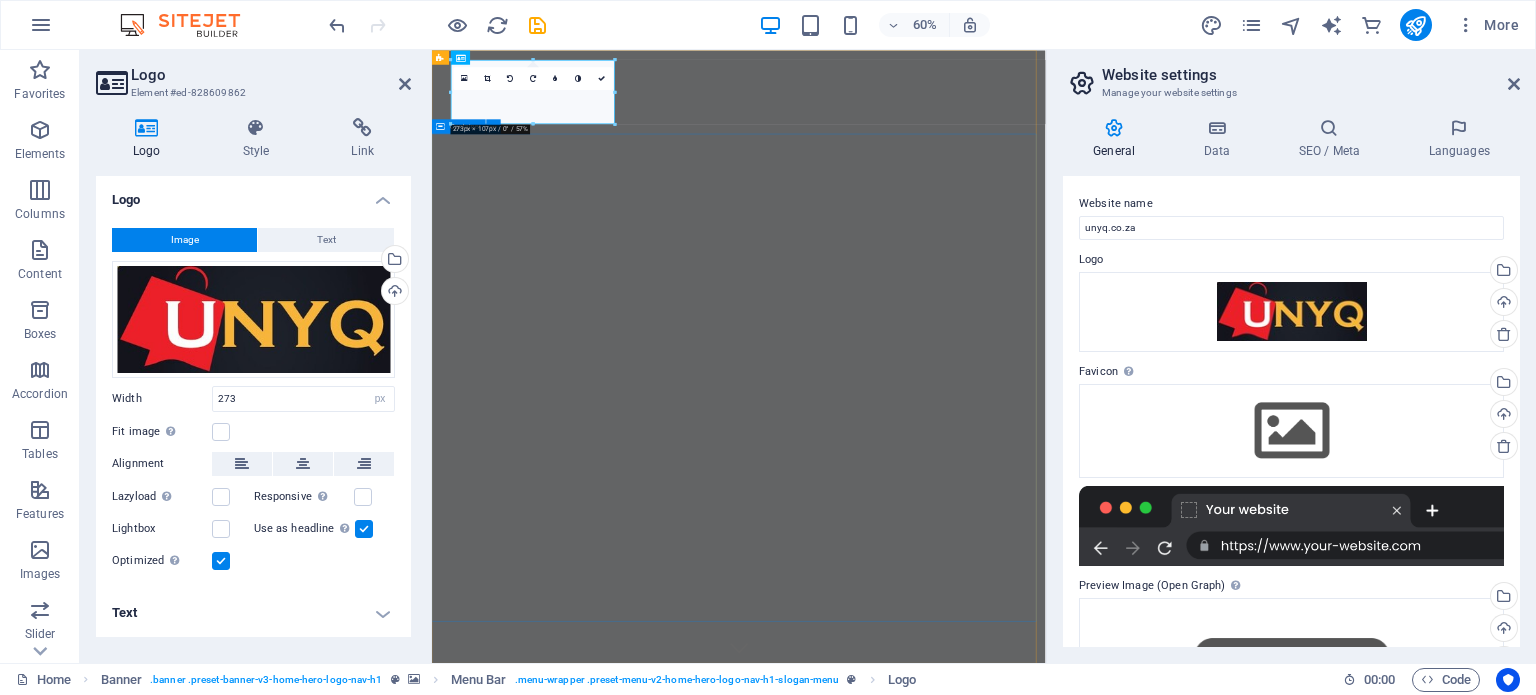 click on "Welcome to UNYQ - SA's Premier Online Runner Store" at bounding box center (943, 1373) 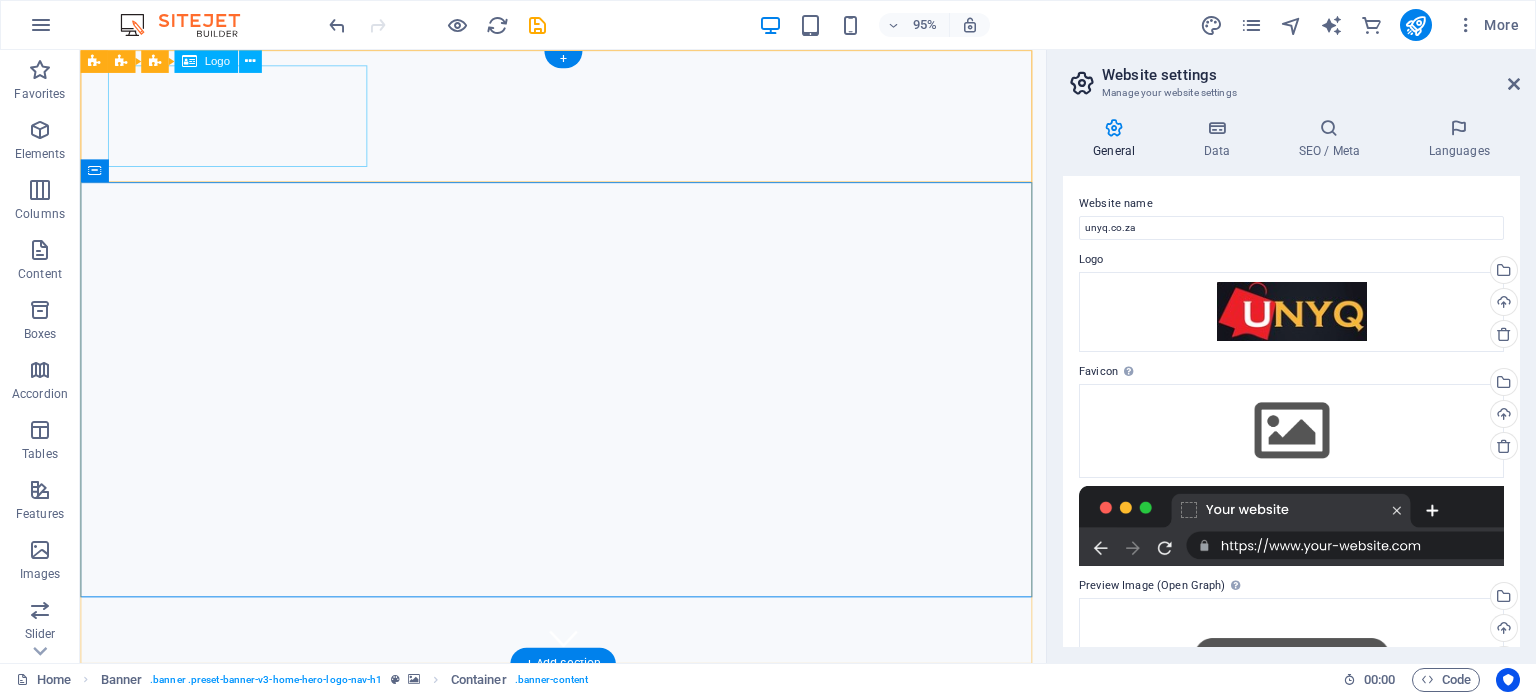 click at bounding box center (589, 1141) 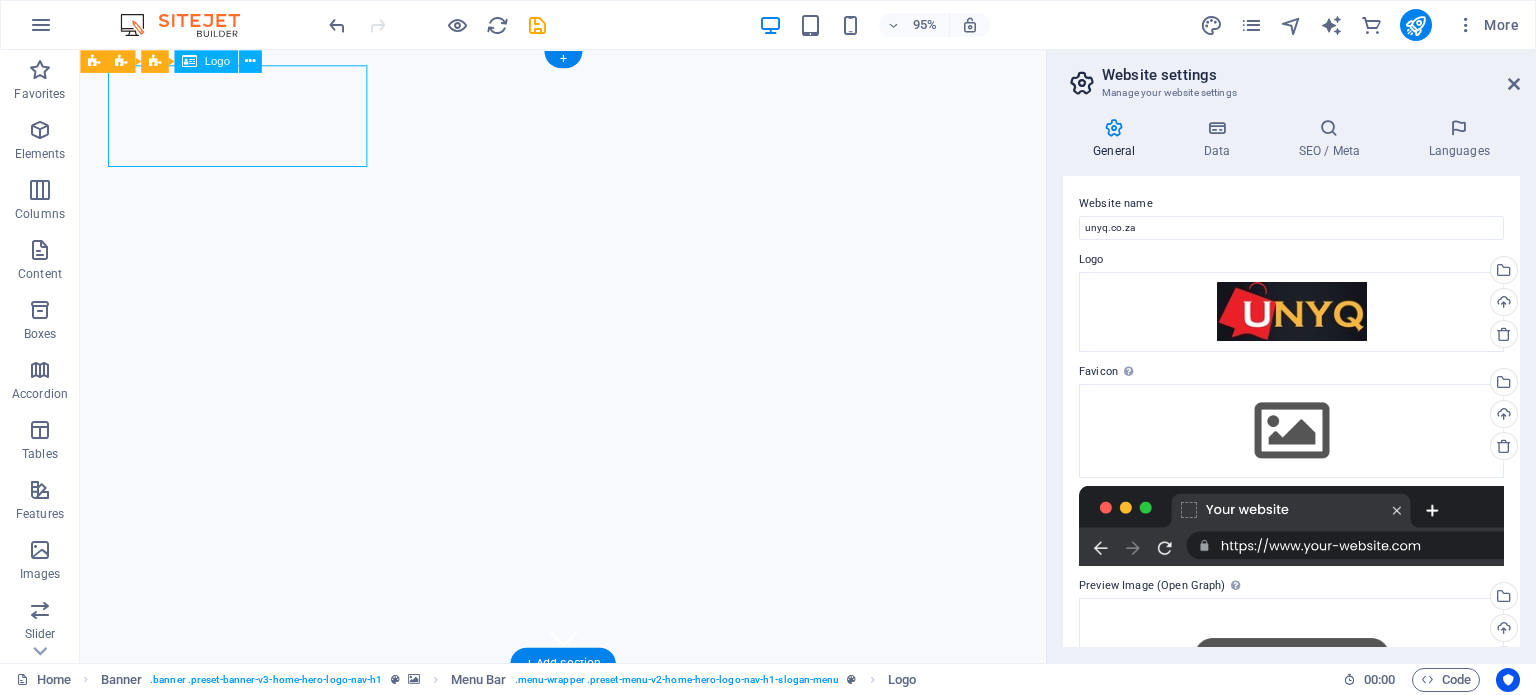 click at bounding box center [589, 1141] 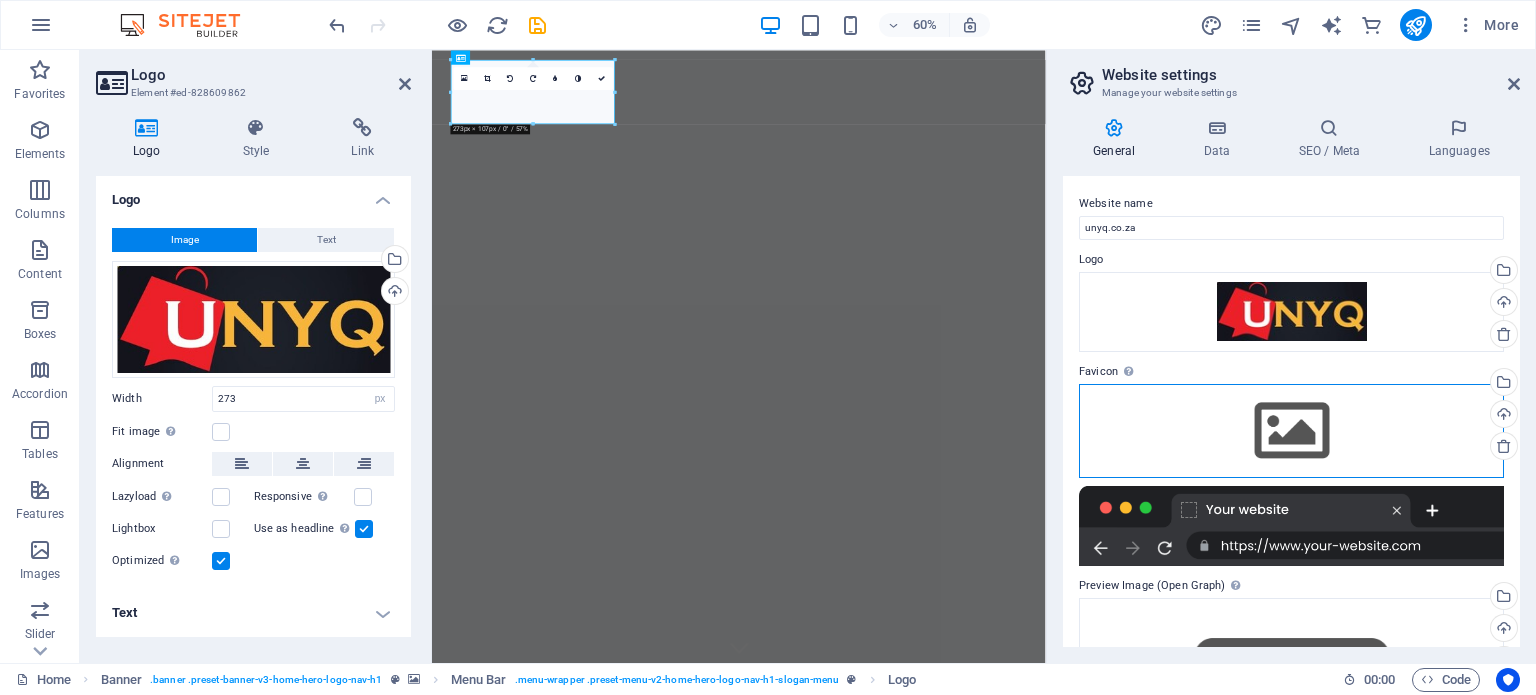 click on "Drag files here, click to choose files or select files from Files or our free stock photos & videos" at bounding box center [1291, 431] 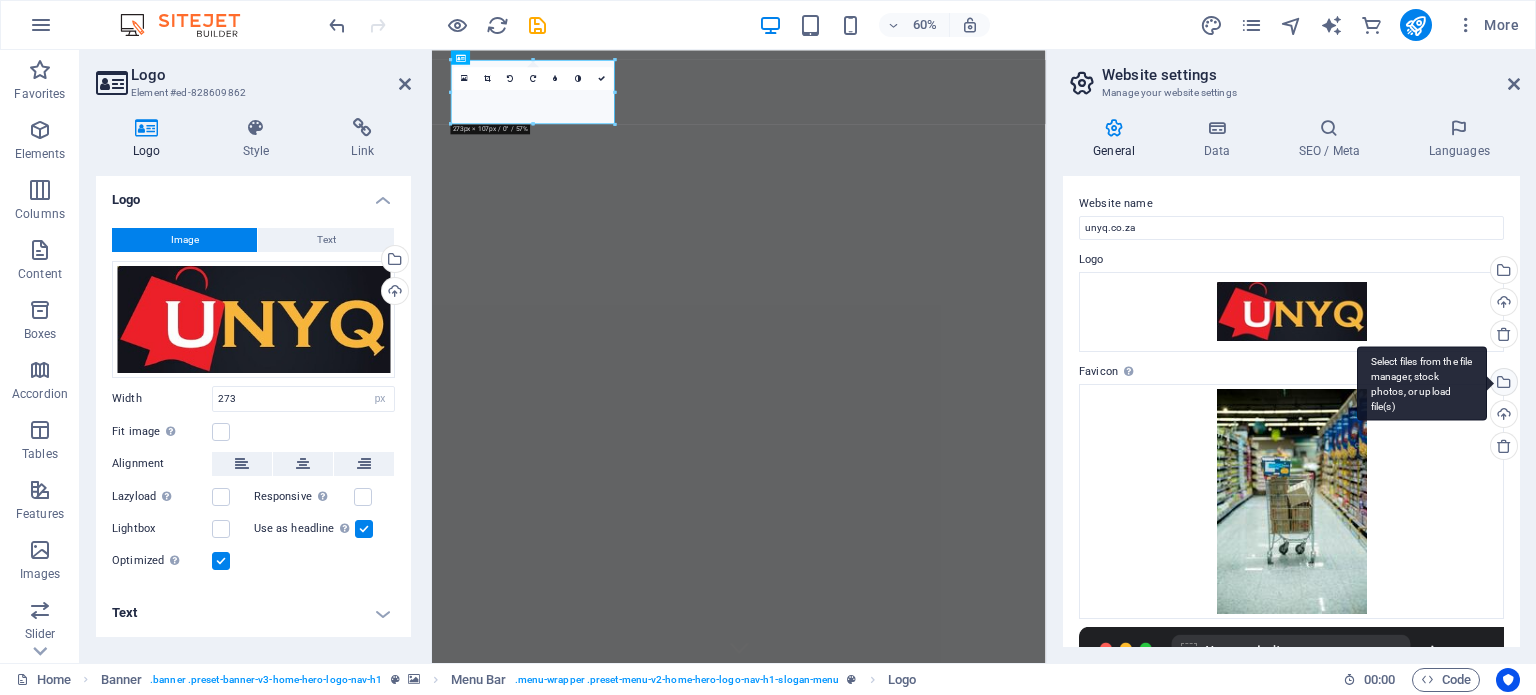 click on "Select files from the file manager, stock photos, or upload file(s)" at bounding box center (1502, 384) 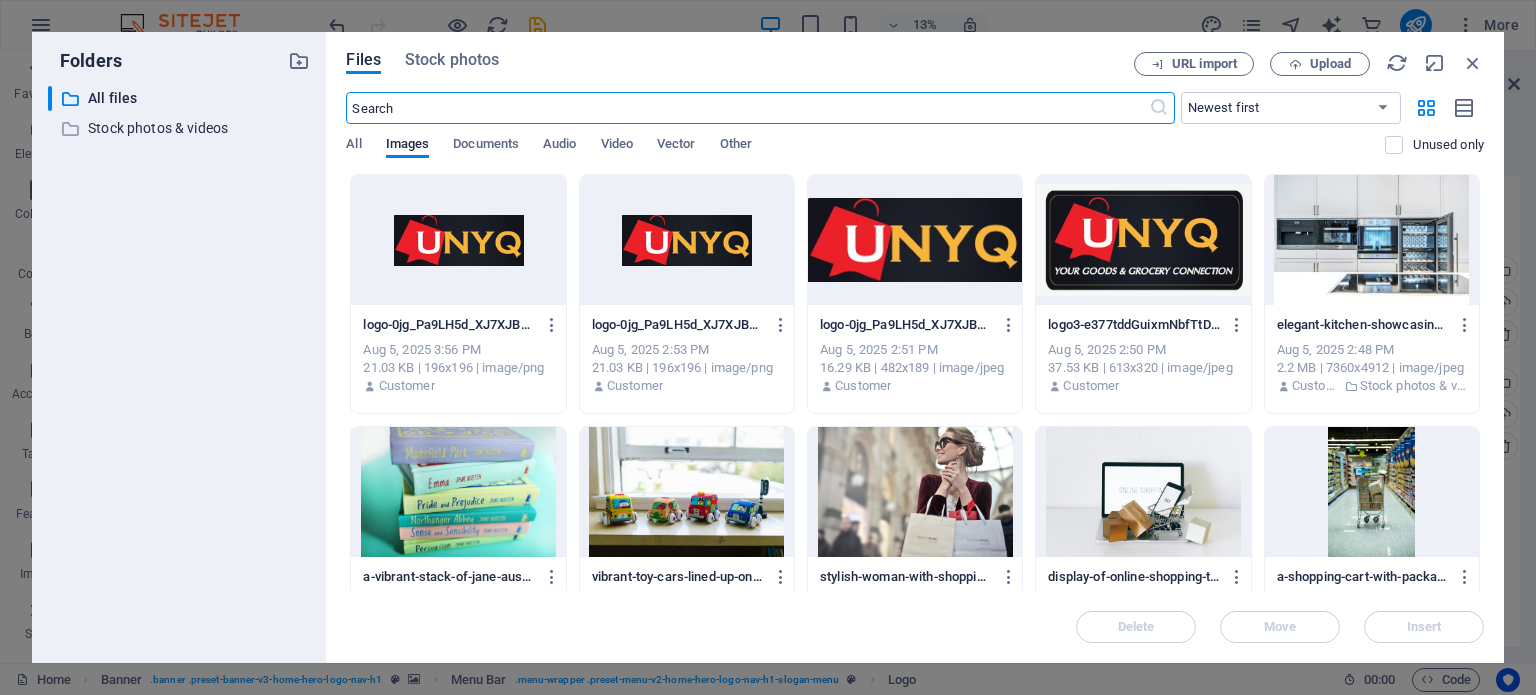 click at bounding box center [915, 240] 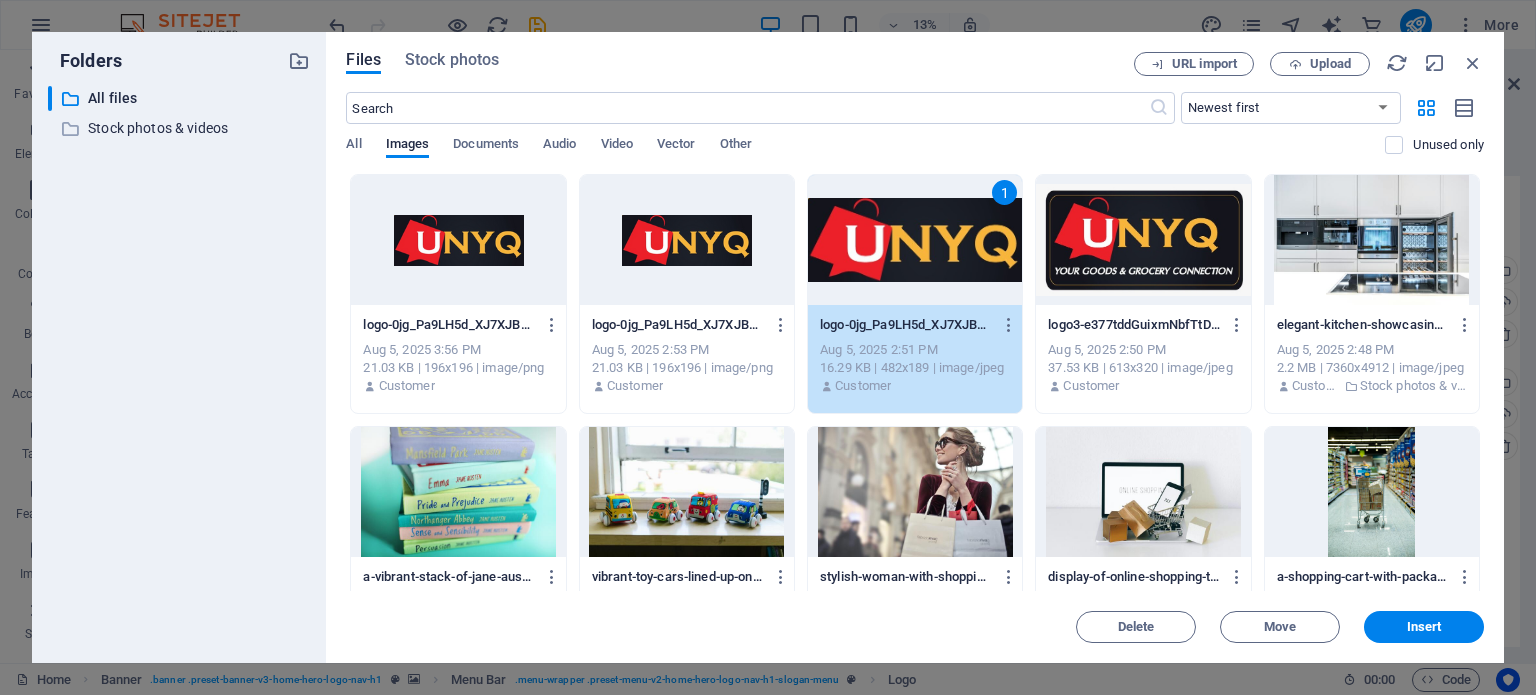click on "1" at bounding box center (915, 240) 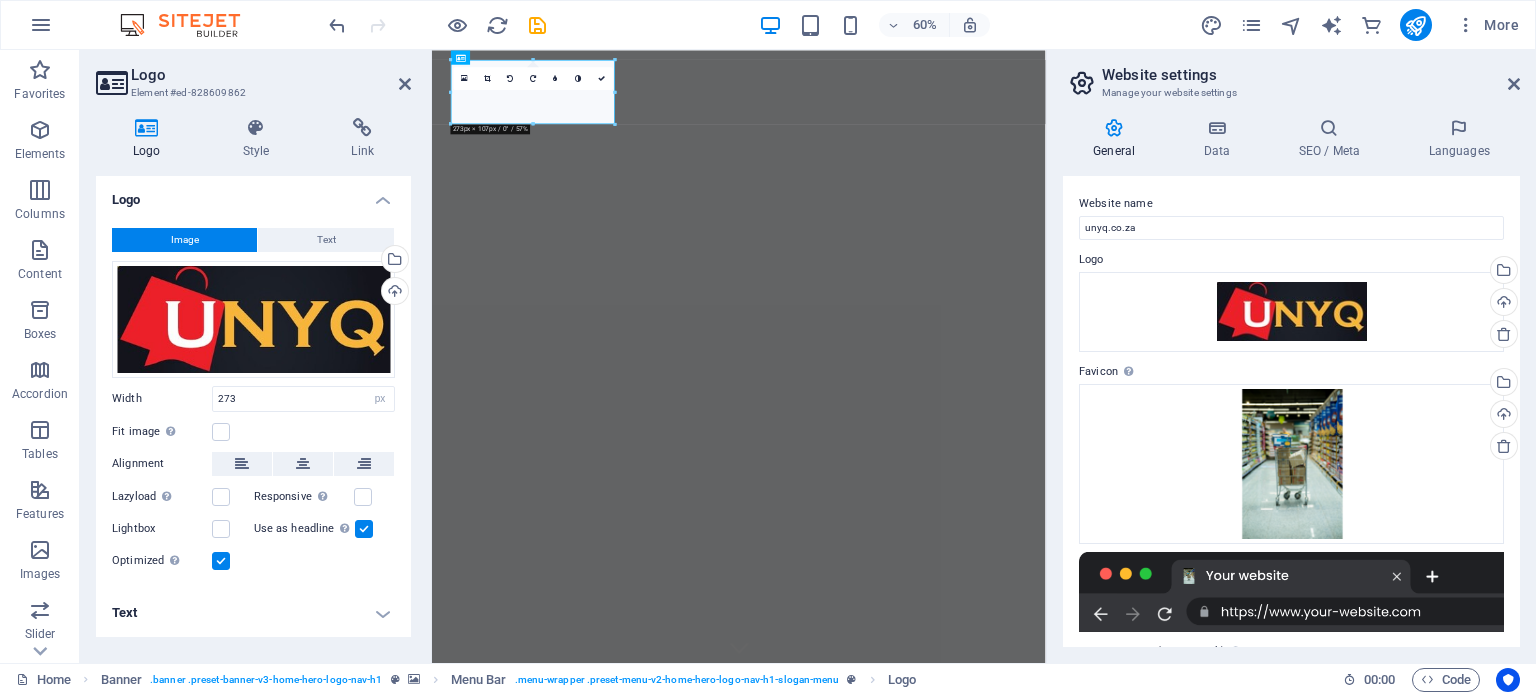 scroll, scrollTop: 181, scrollLeft: 0, axis: vertical 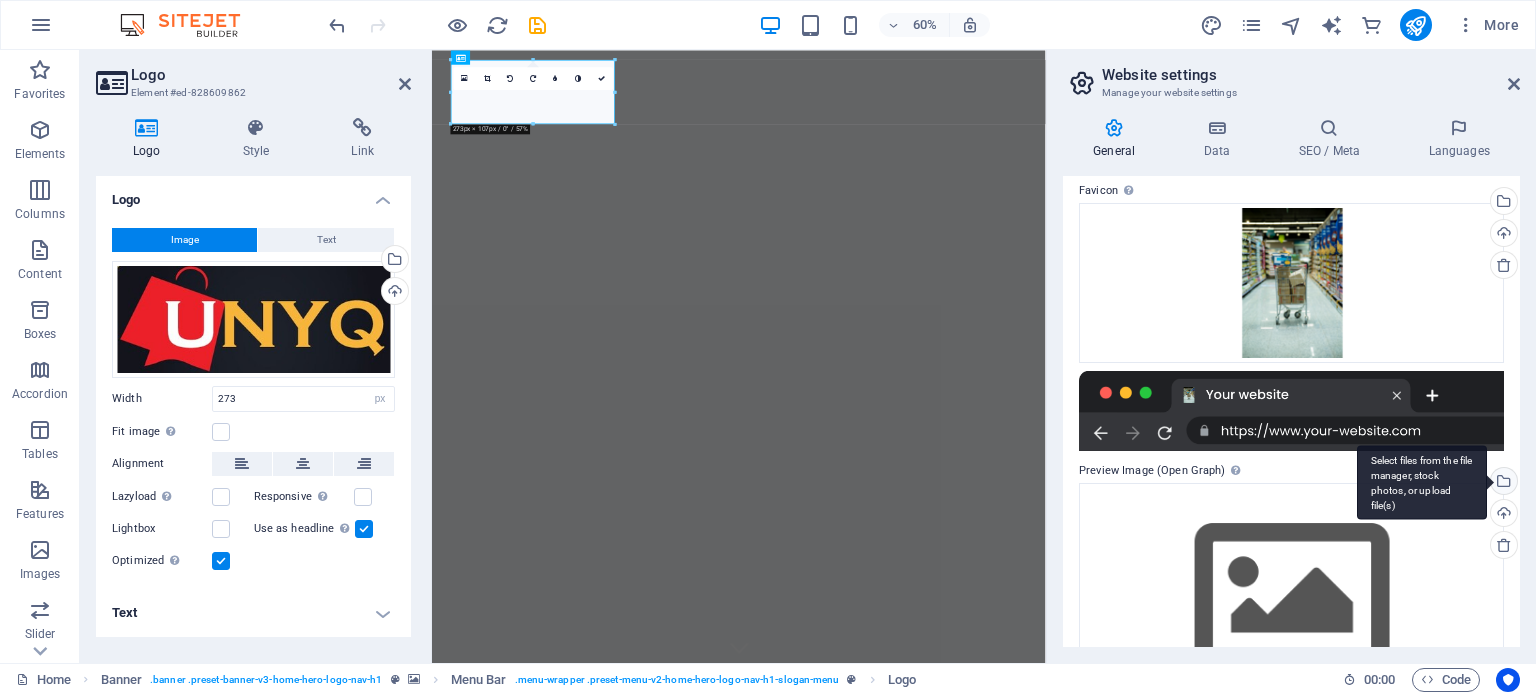 click on "Select files from the file manager, stock photos, or upload file(s)" at bounding box center (1502, 483) 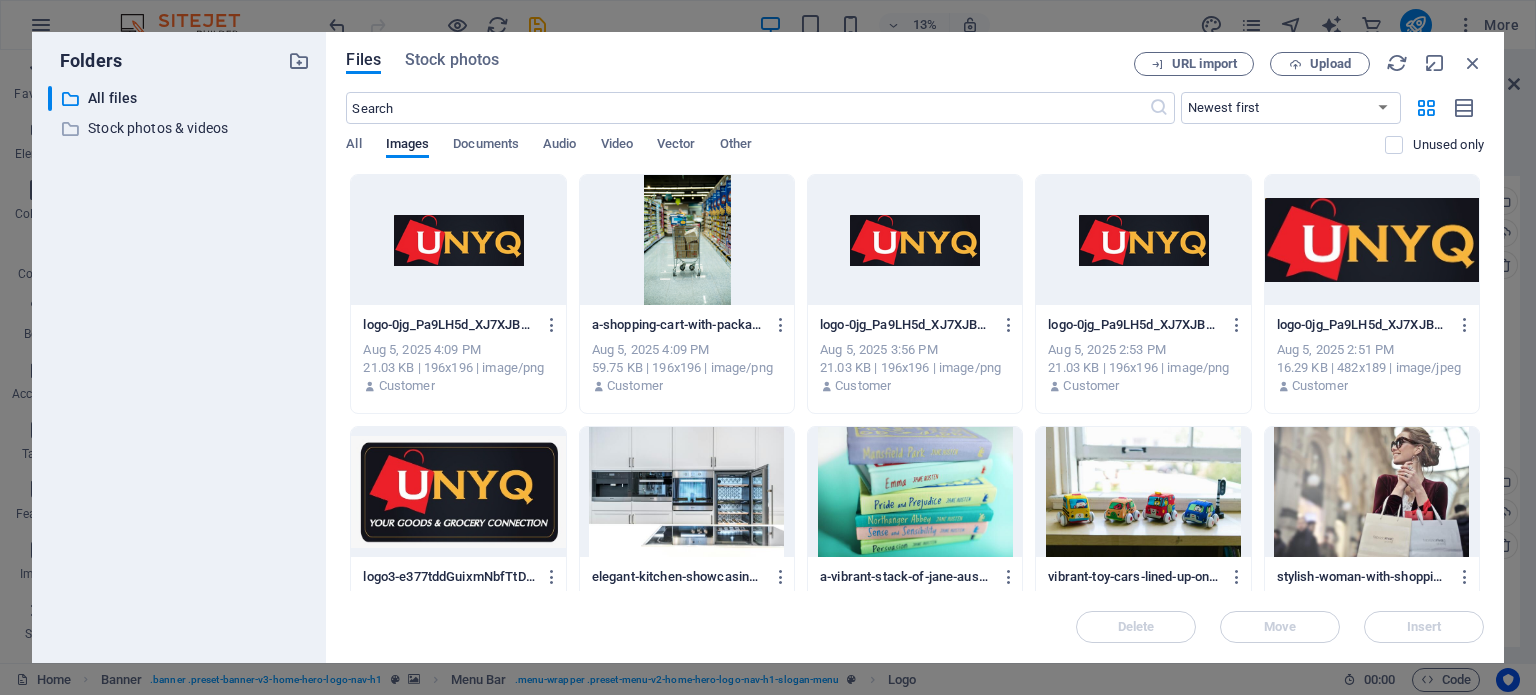 click at bounding box center [1143, 240] 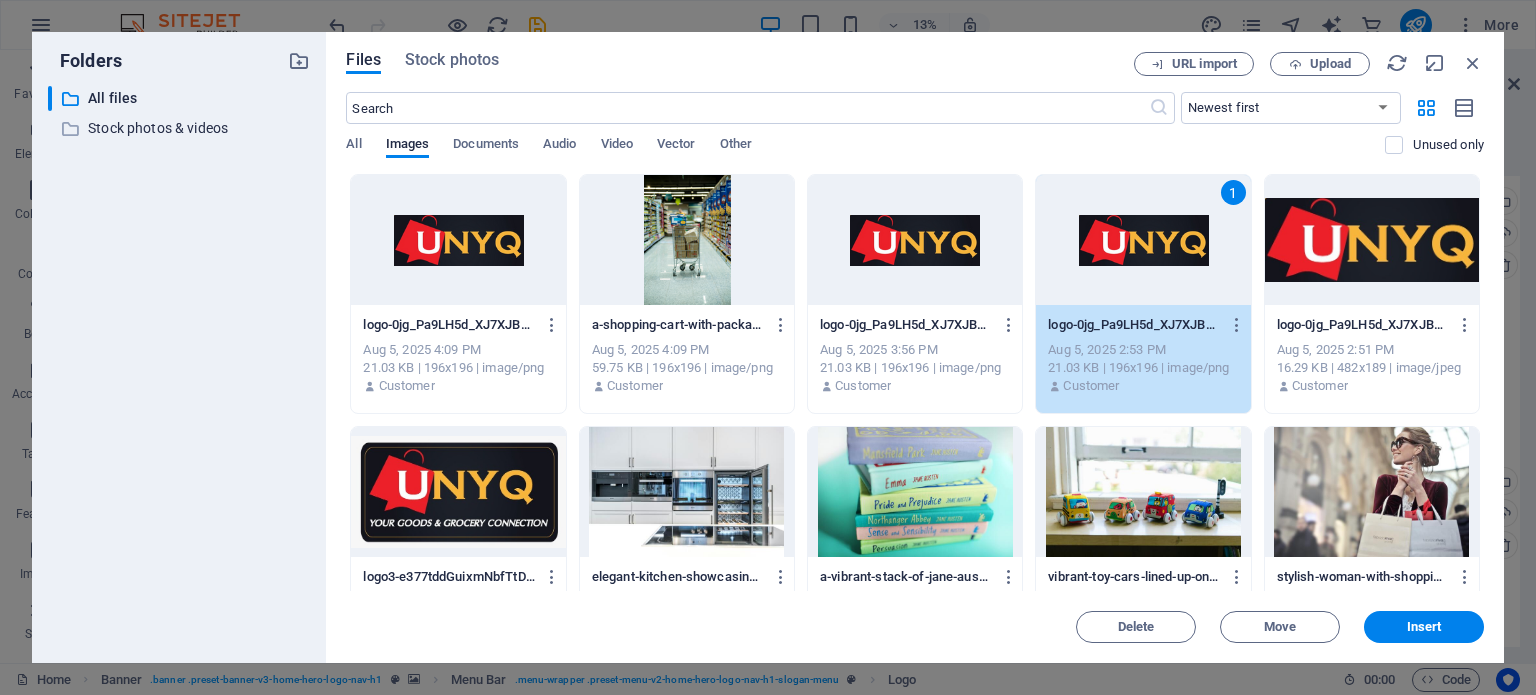 click on "1" at bounding box center [1143, 240] 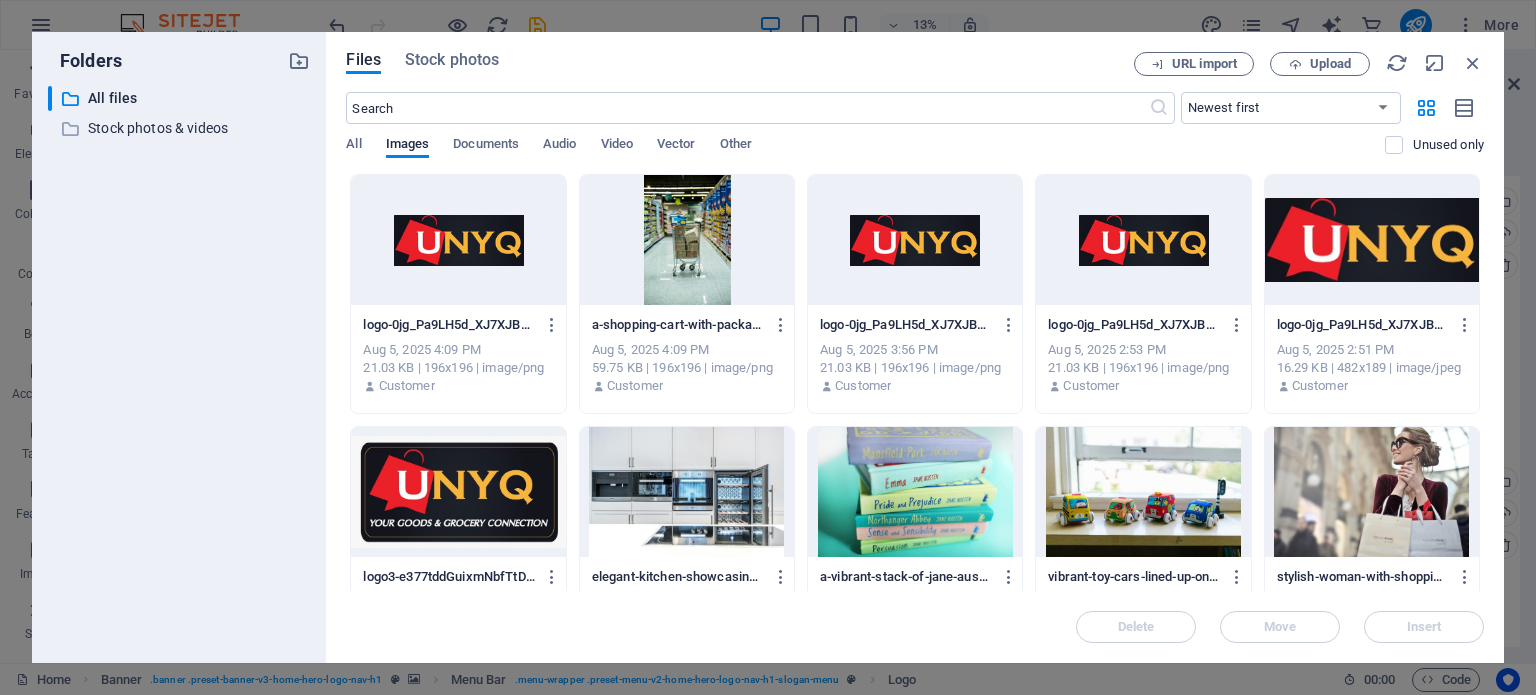 click at bounding box center [1372, 240] 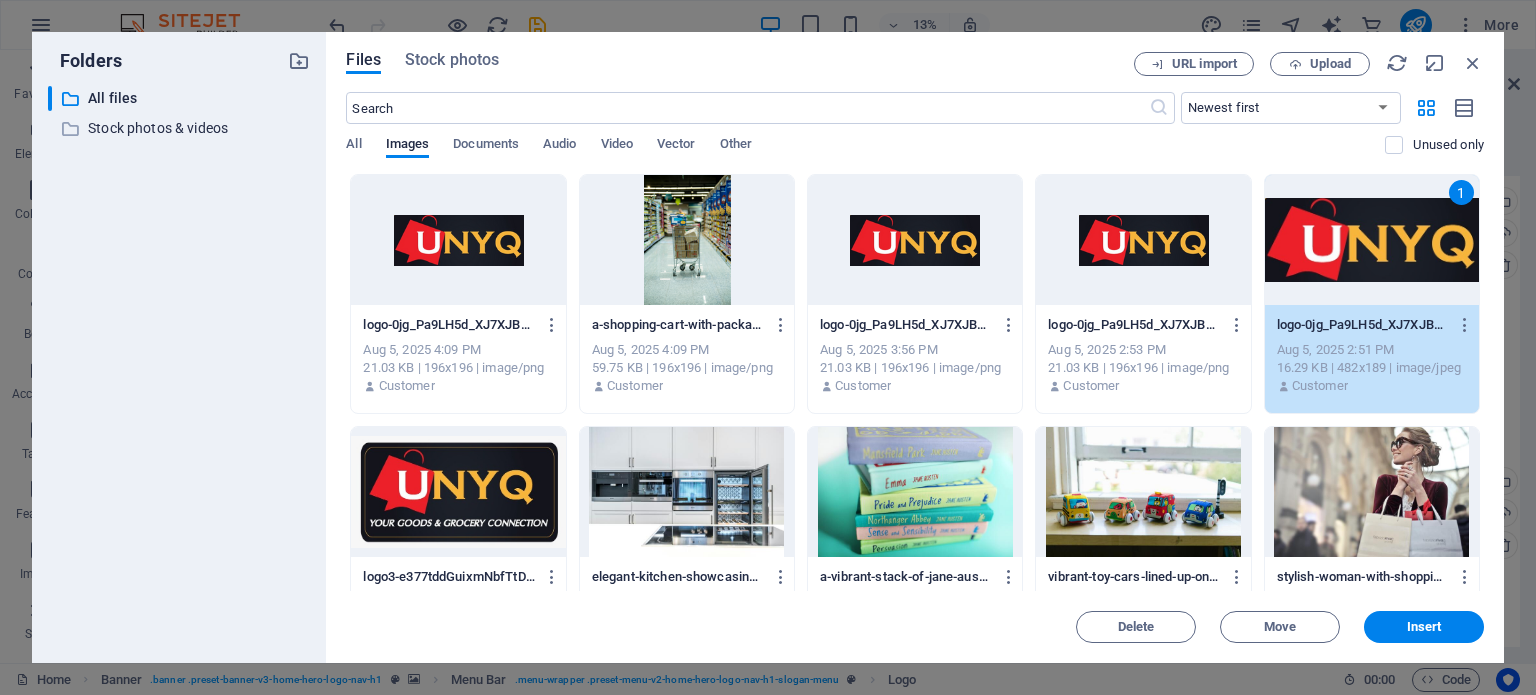 click on "1" at bounding box center (1372, 240) 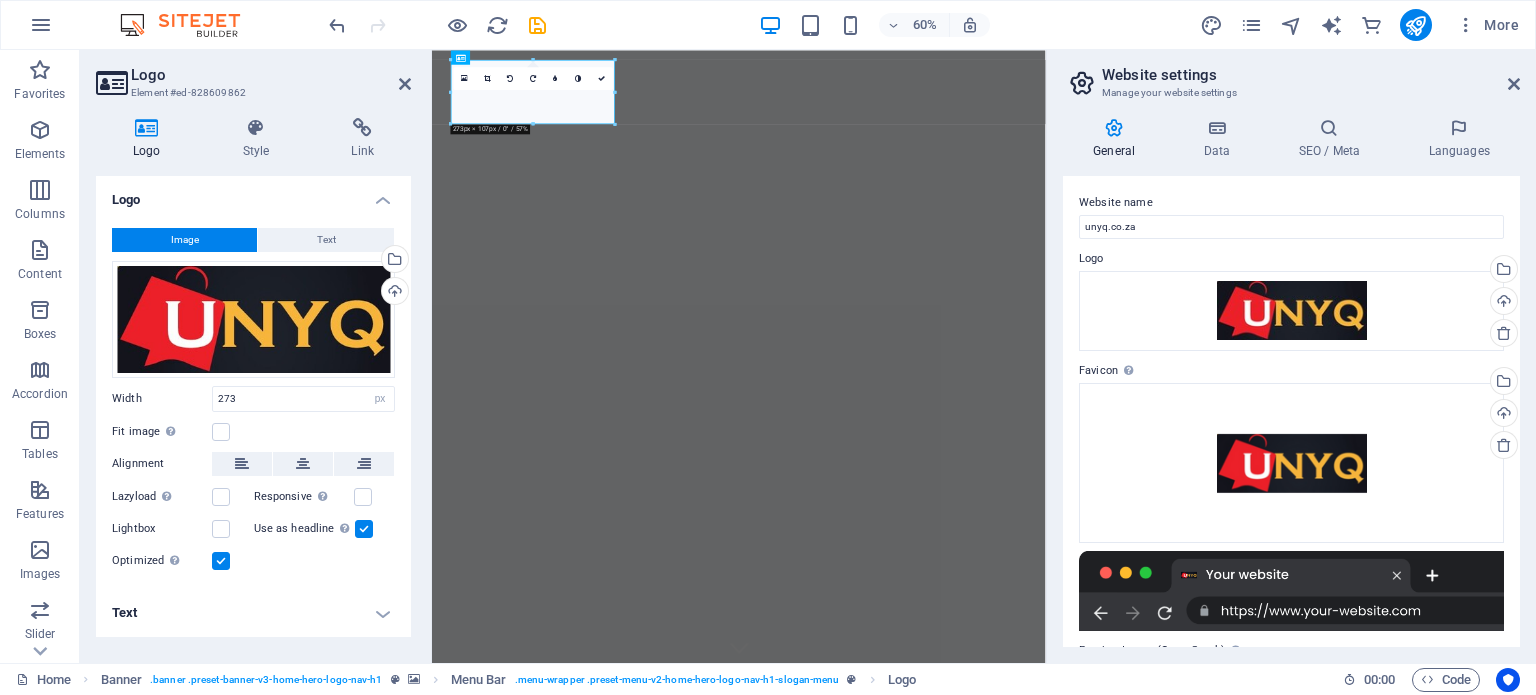scroll, scrollTop: 0, scrollLeft: 0, axis: both 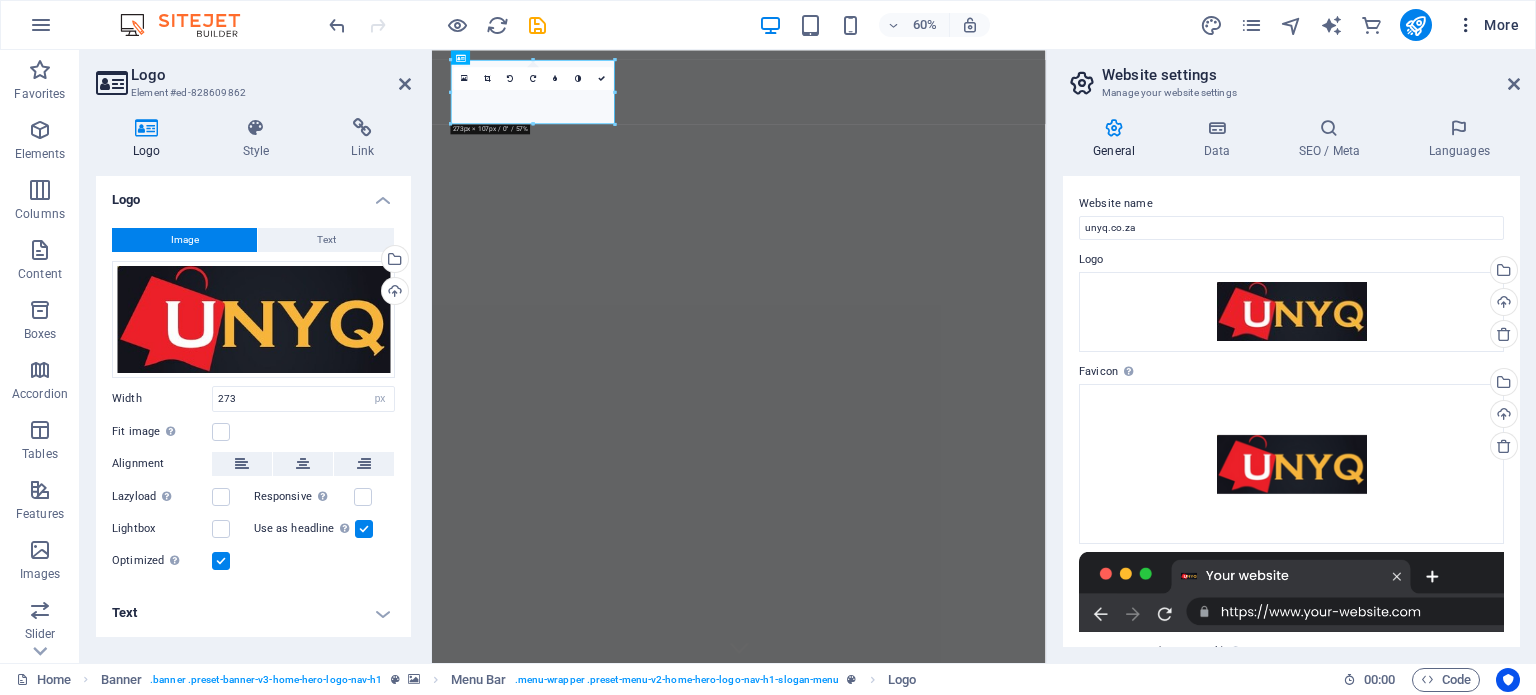 click at bounding box center [1466, 25] 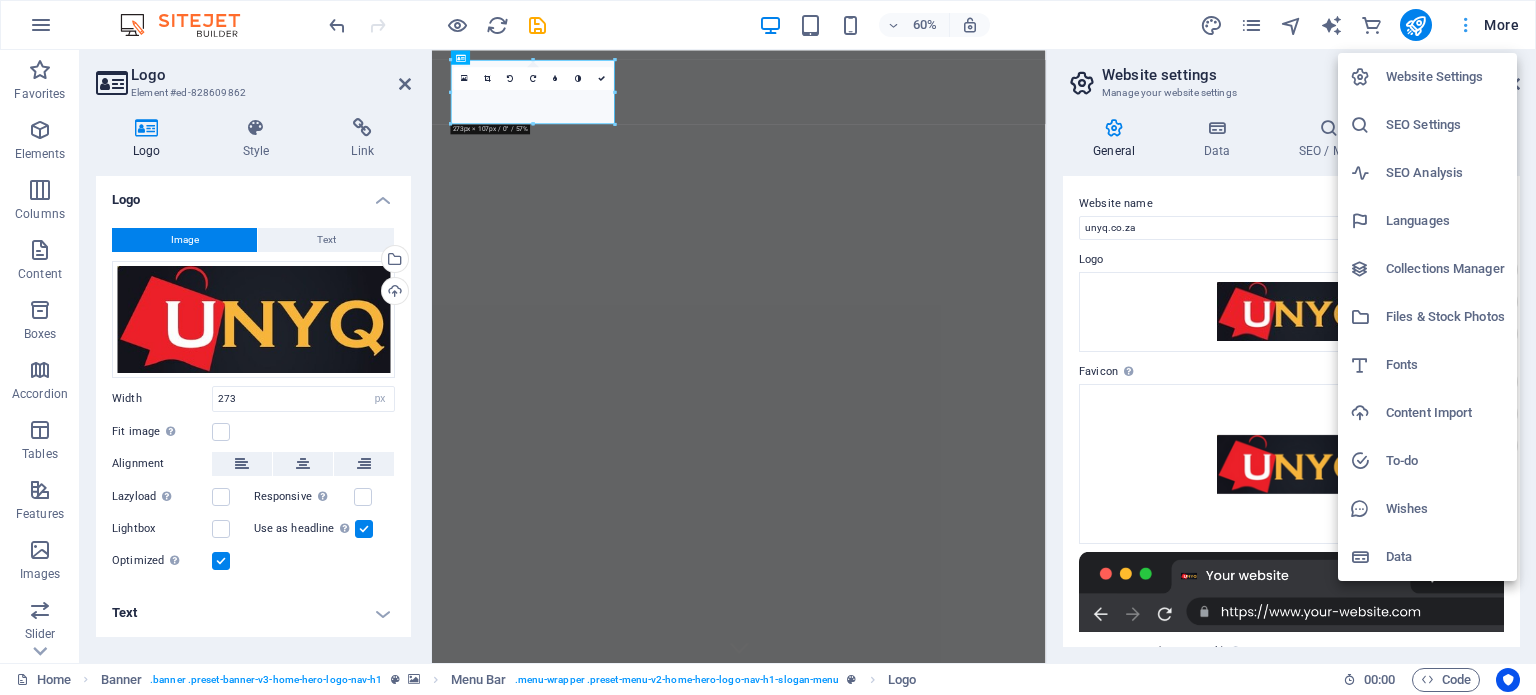 click at bounding box center (768, 347) 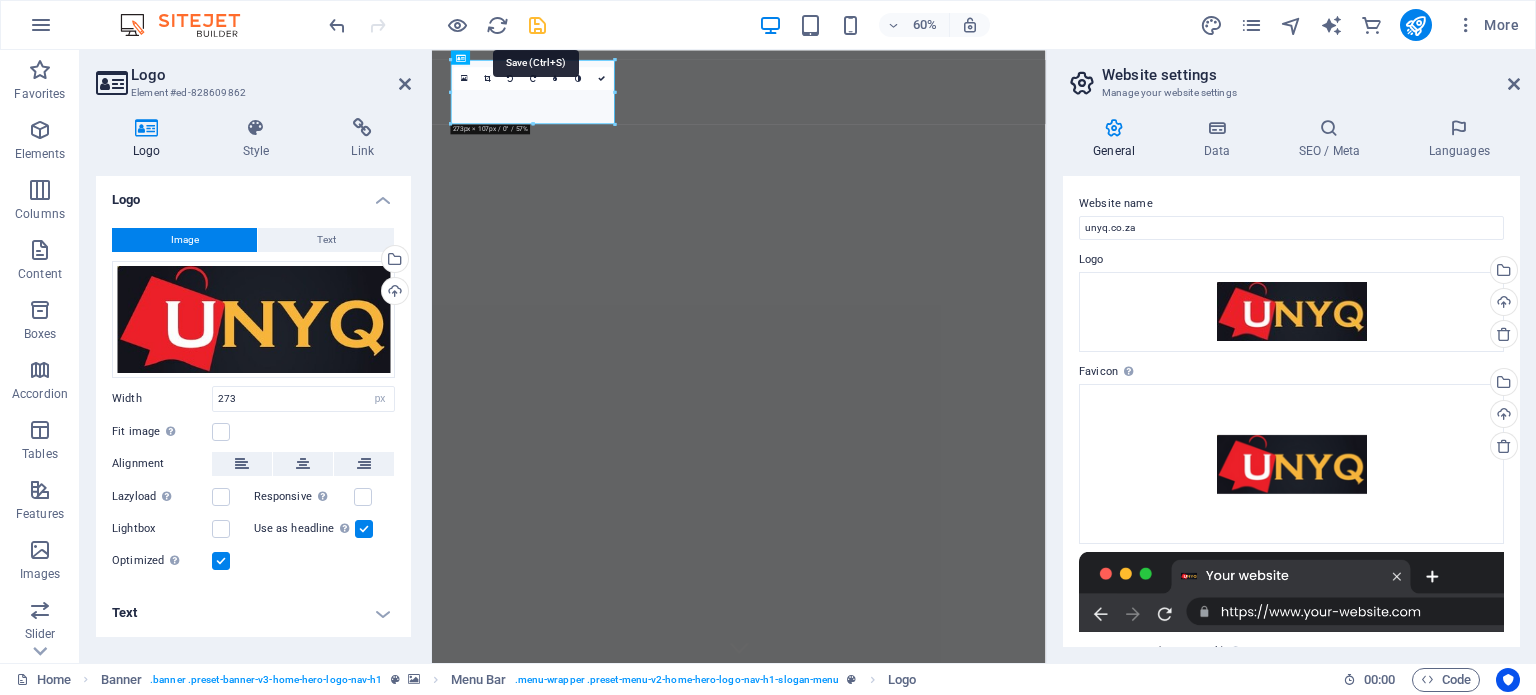 click at bounding box center [537, 25] 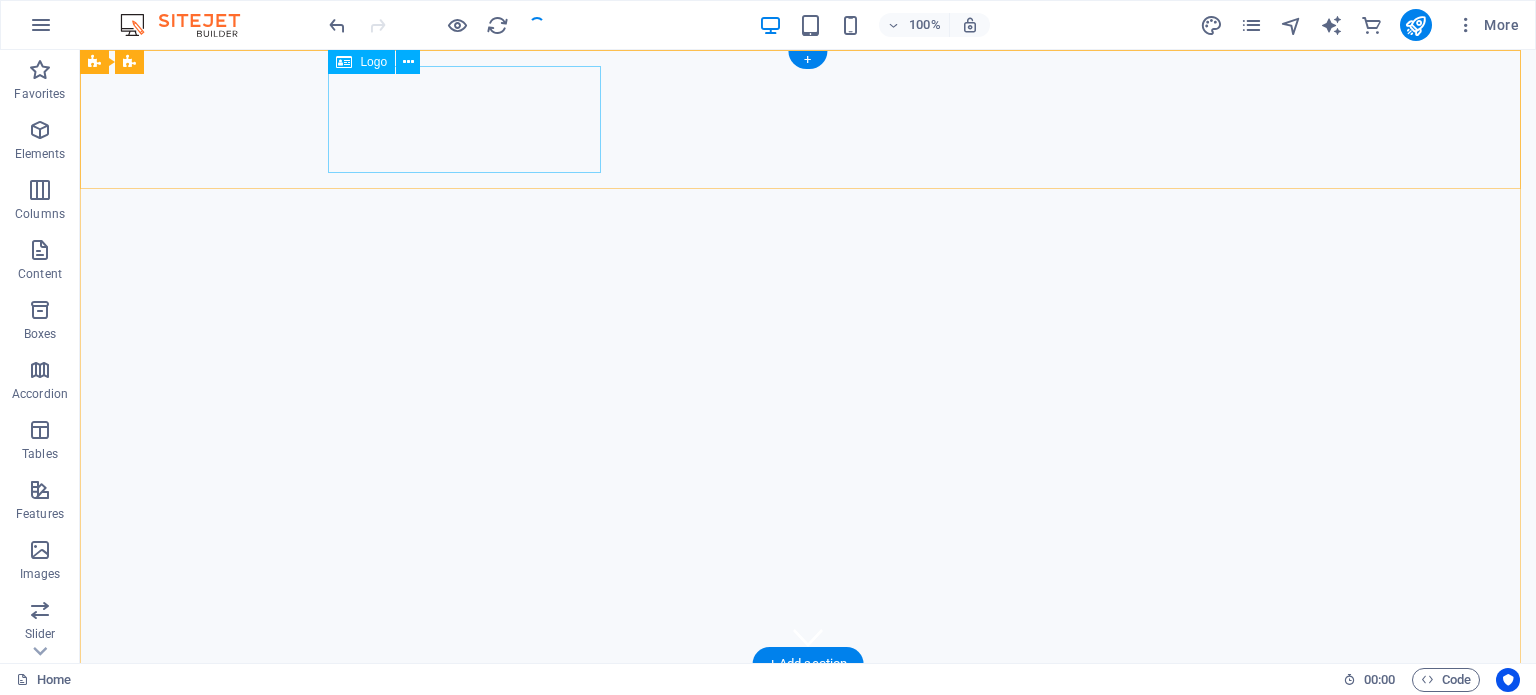click at bounding box center (808, 733) 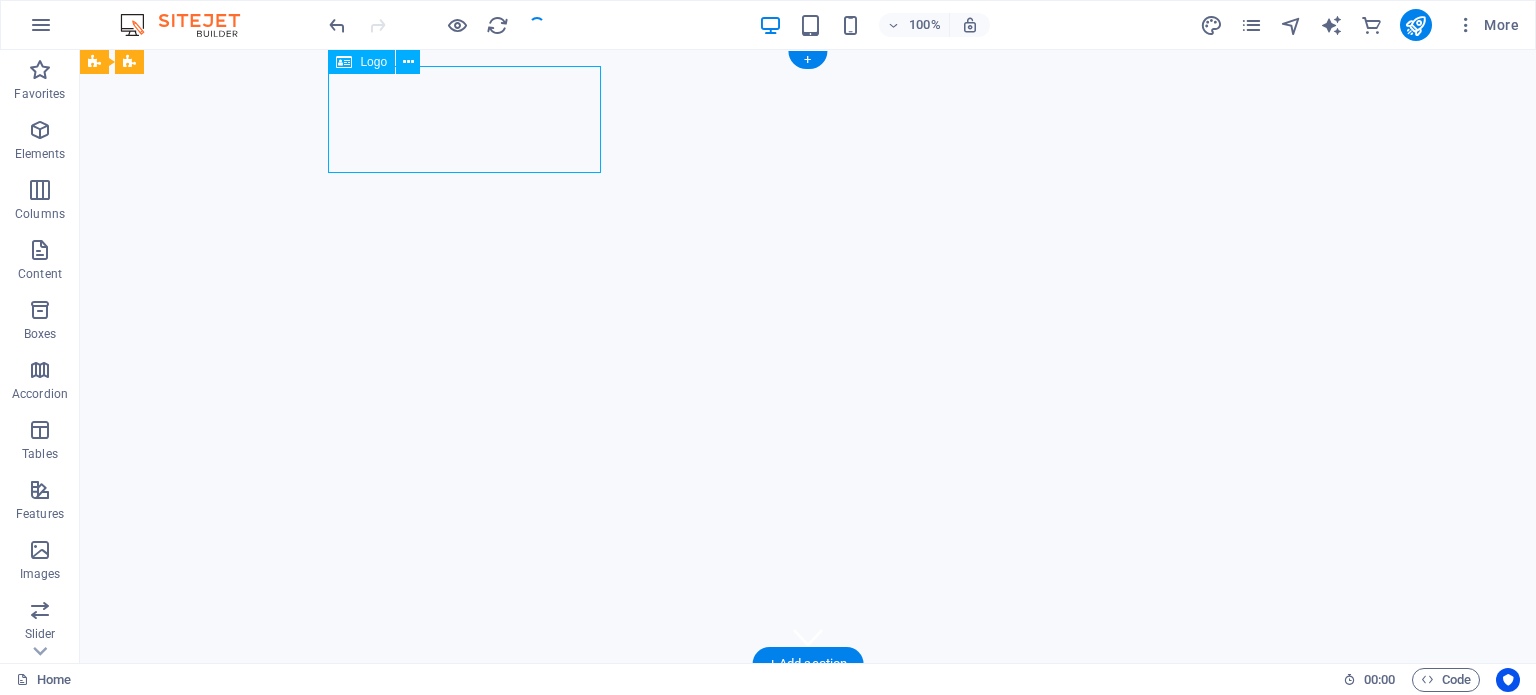 click at bounding box center [808, 733] 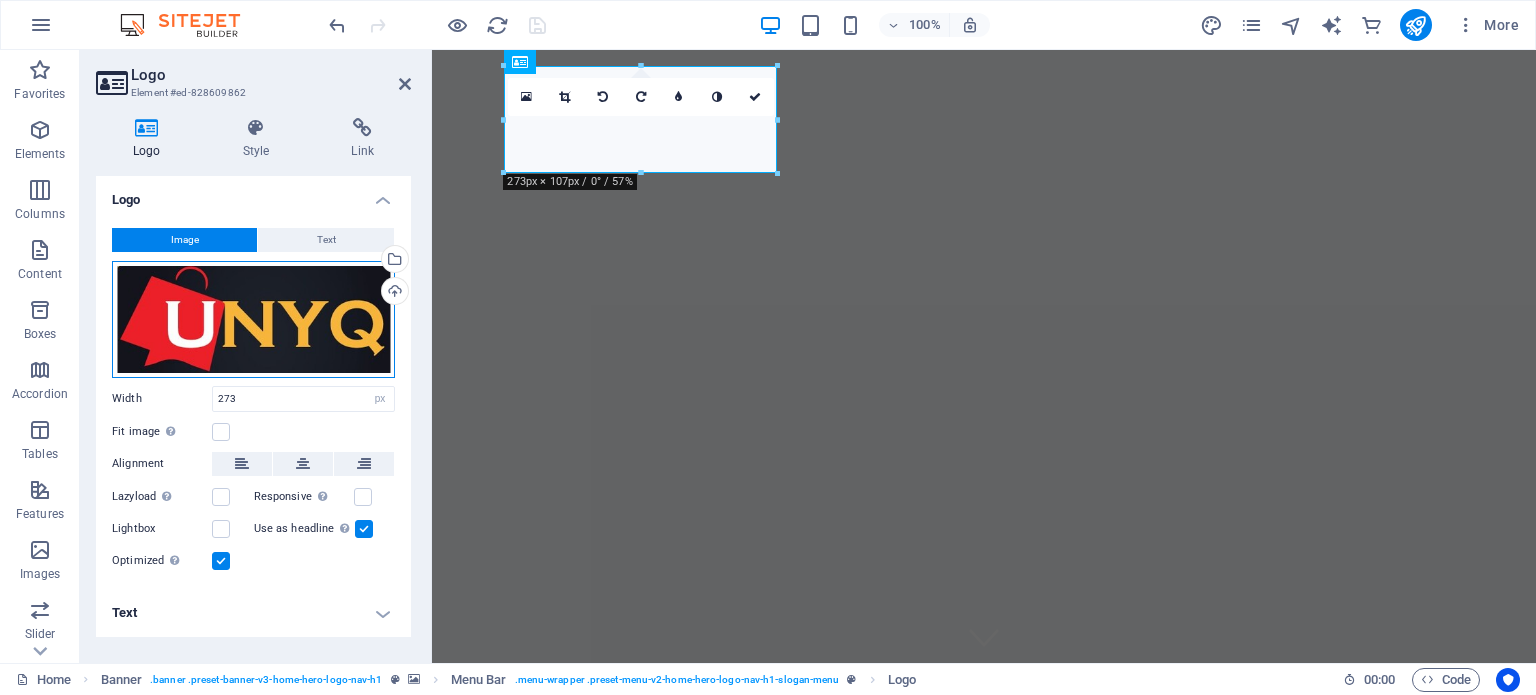 click on "Drag files here, click to choose files or select files from Files or our free stock photos & videos" at bounding box center [253, 319] 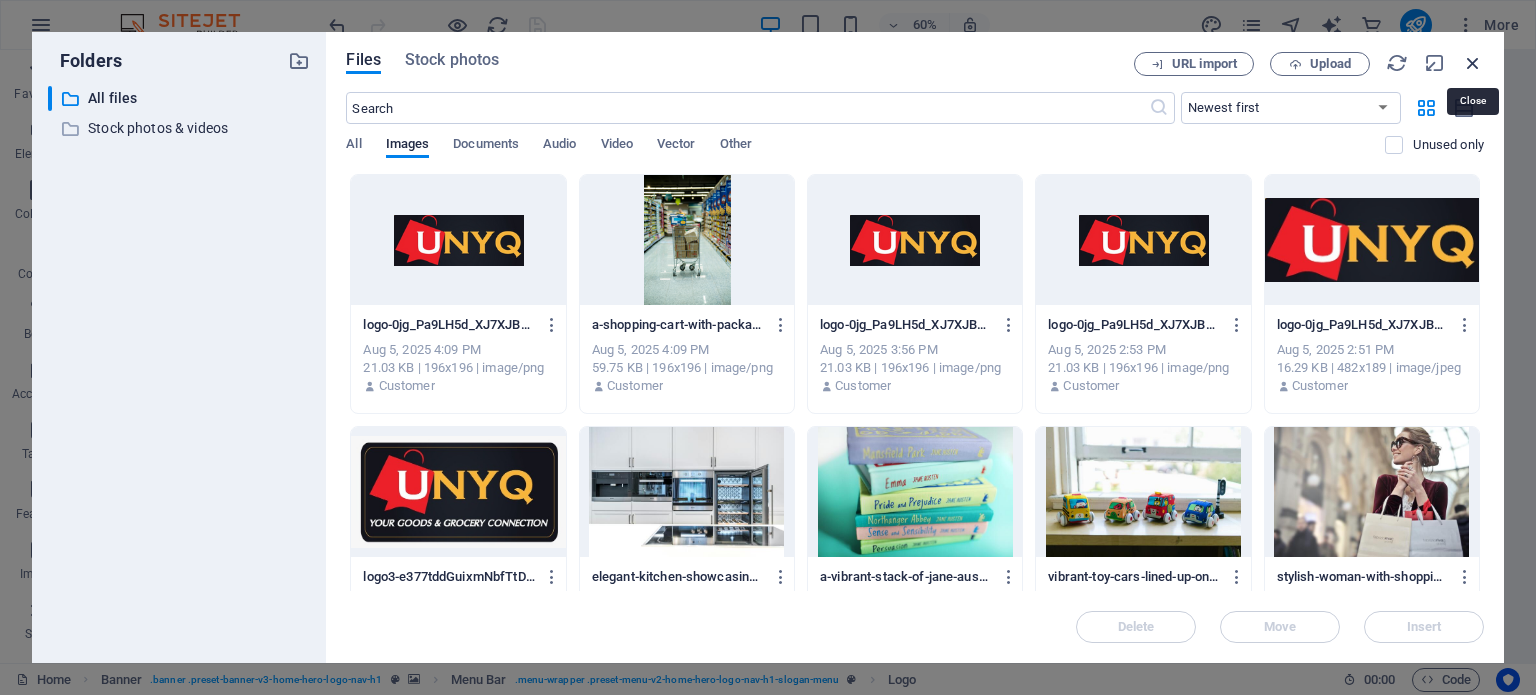 drag, startPoint x: 1480, startPoint y: 64, endPoint x: 437, endPoint y: 94, distance: 1043.4314 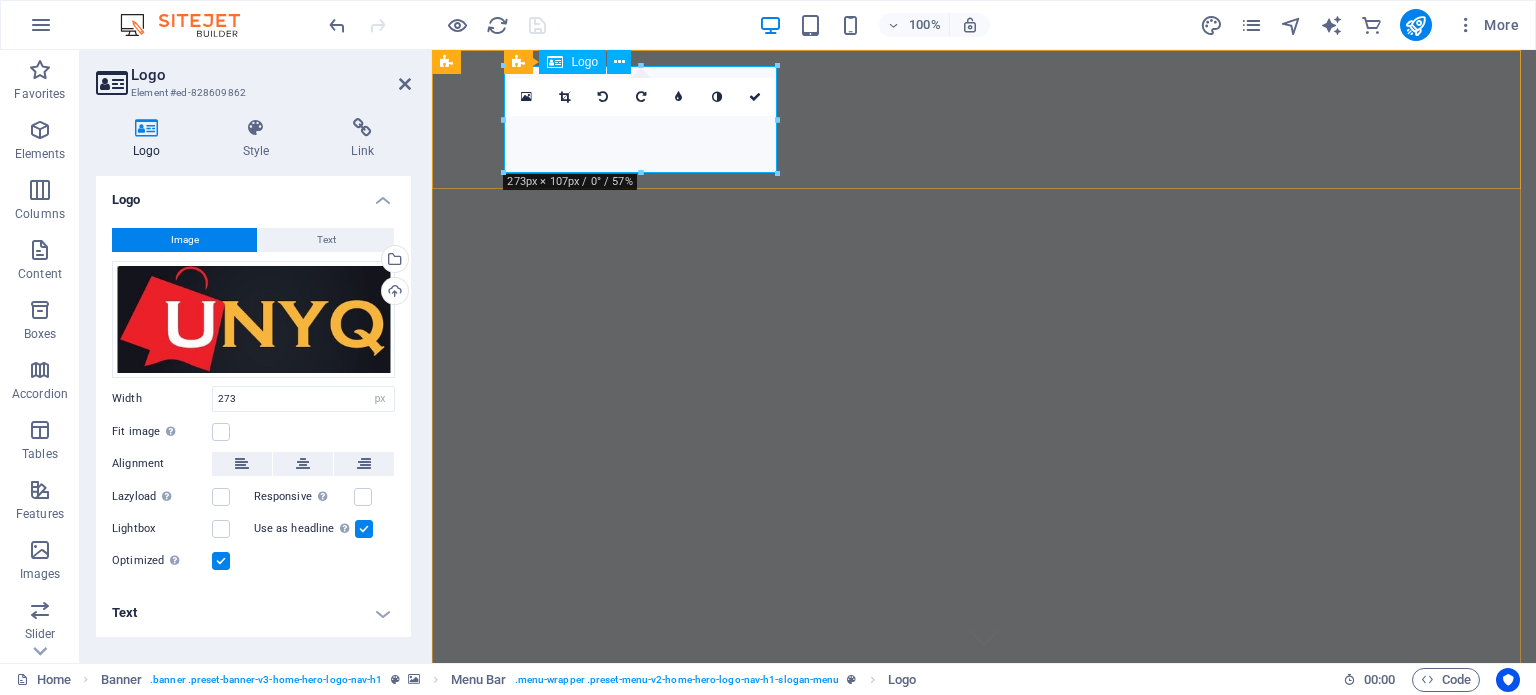 click at bounding box center (984, 733) 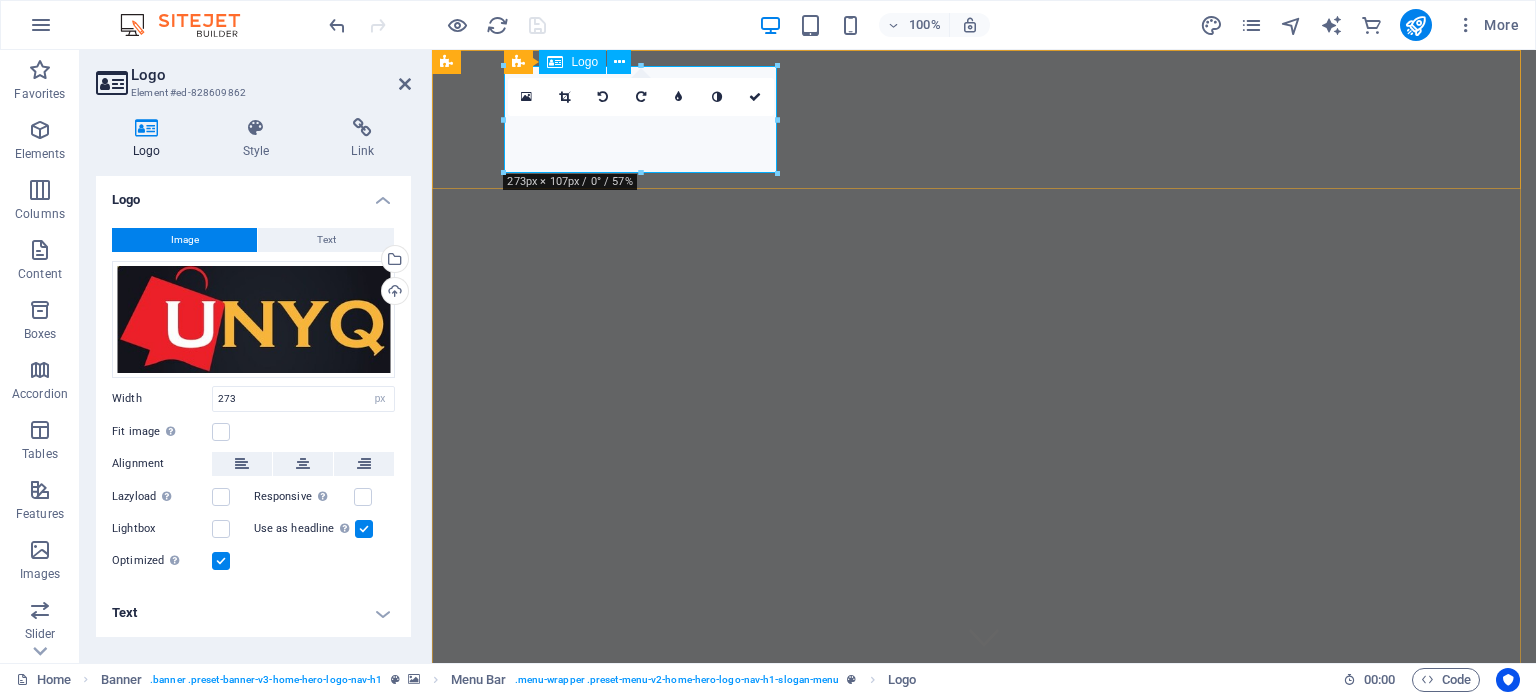 click at bounding box center (984, 733) 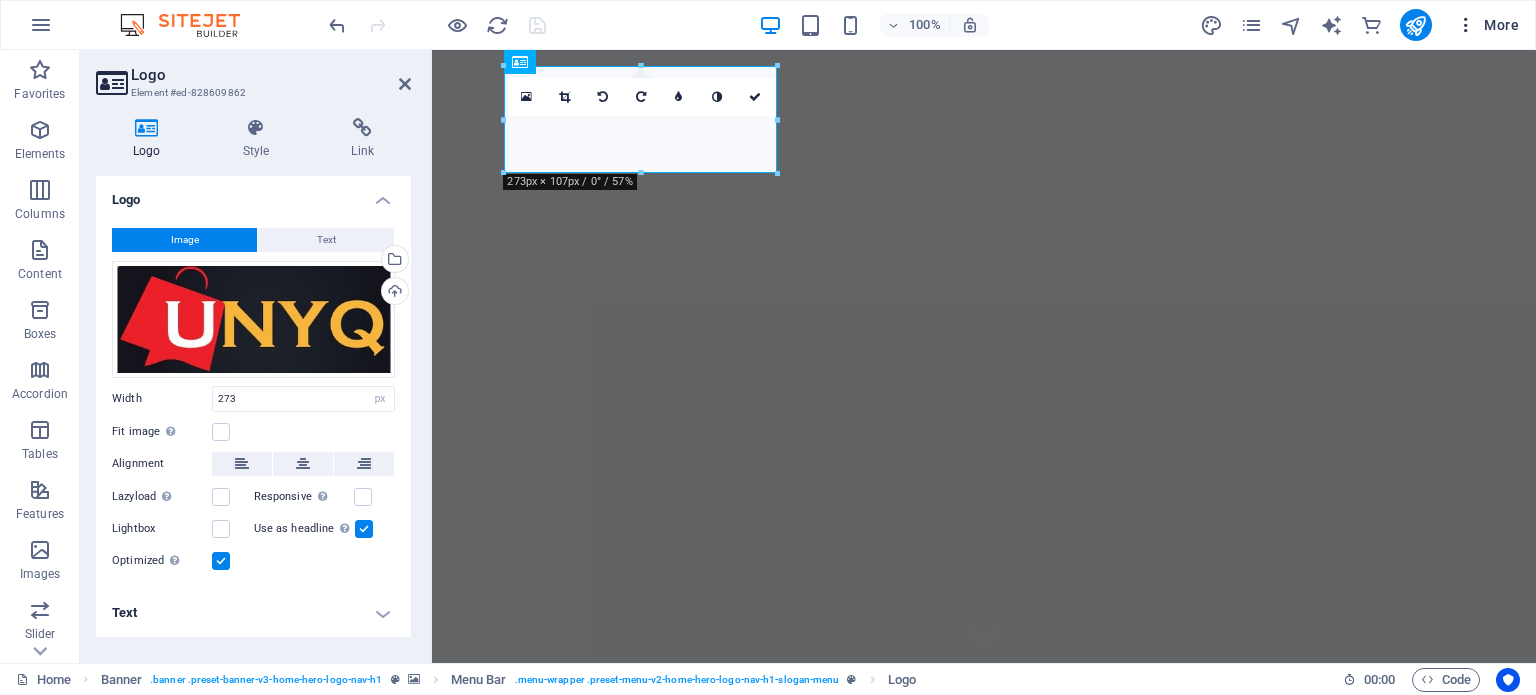 click at bounding box center (1466, 25) 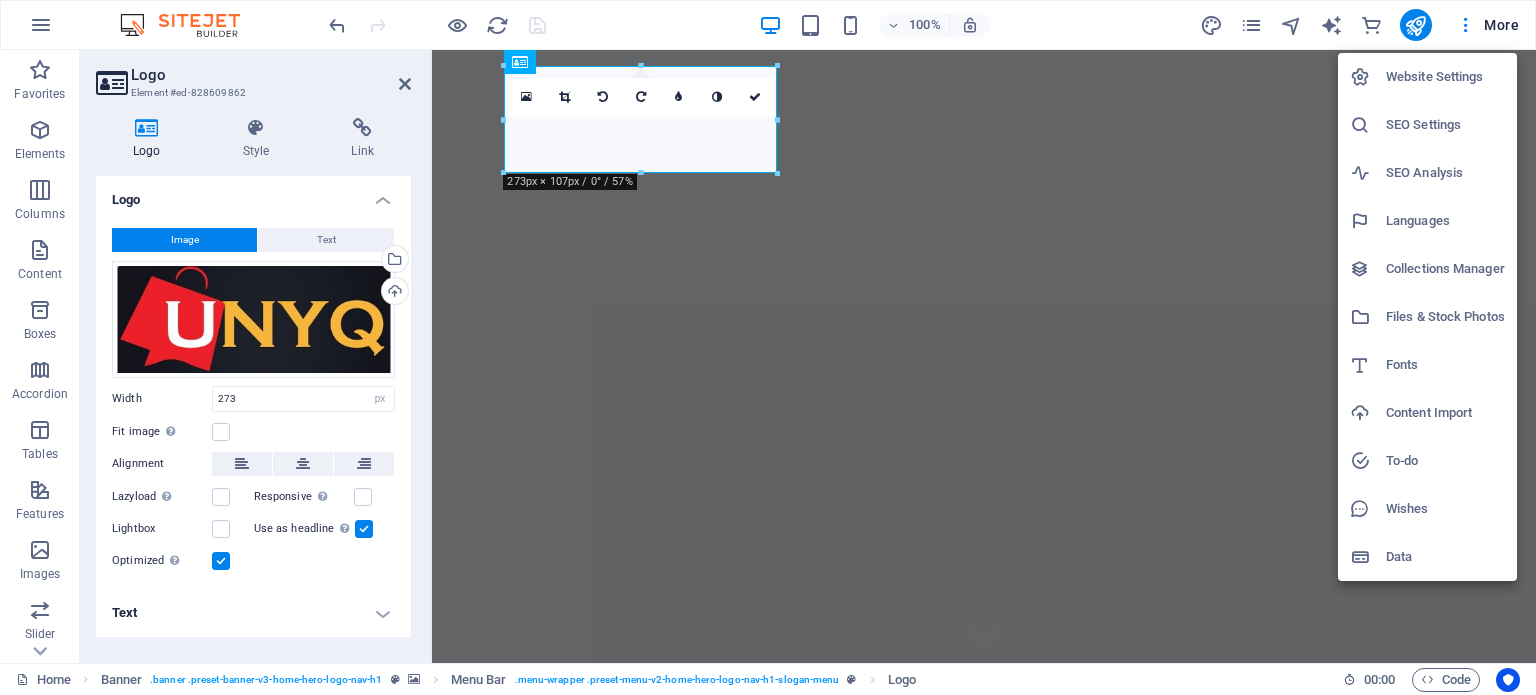 click on "Website Settings" at bounding box center [1445, 77] 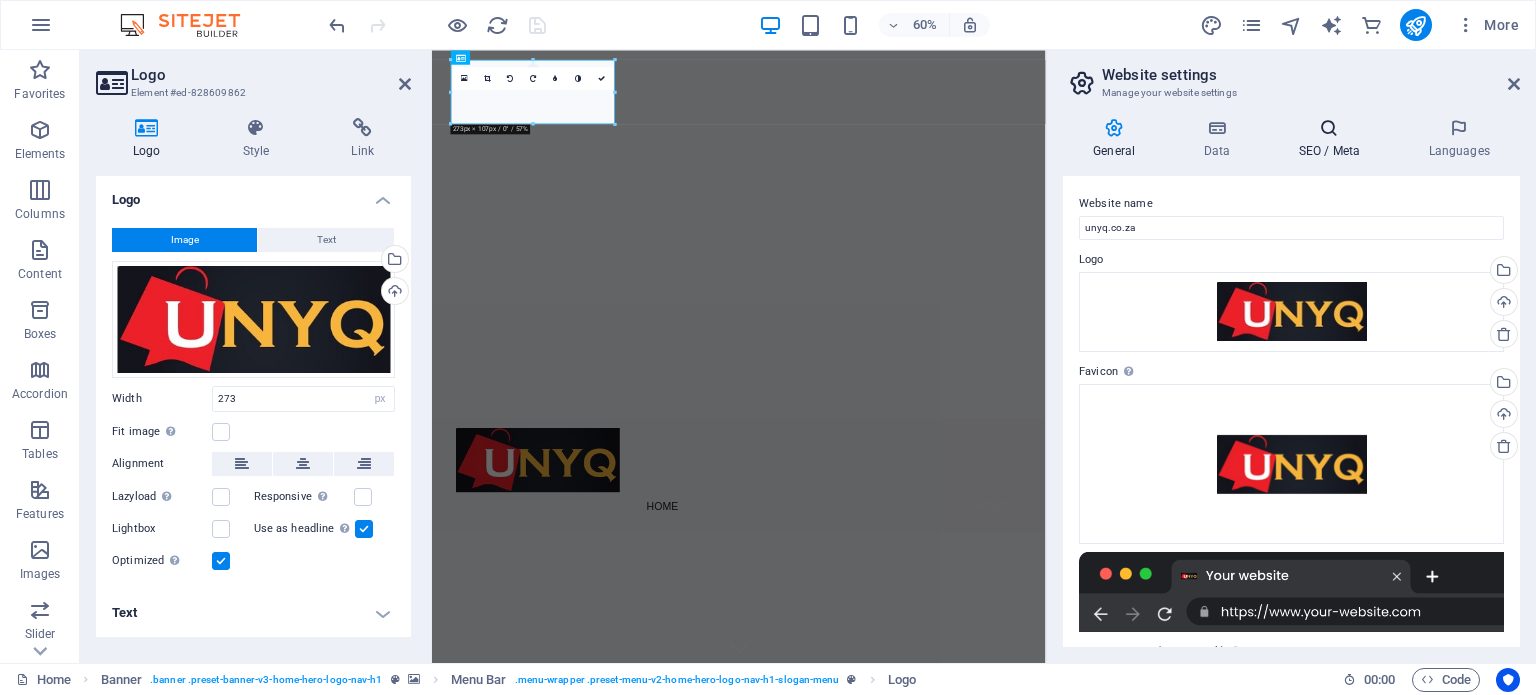 click at bounding box center (1329, 128) 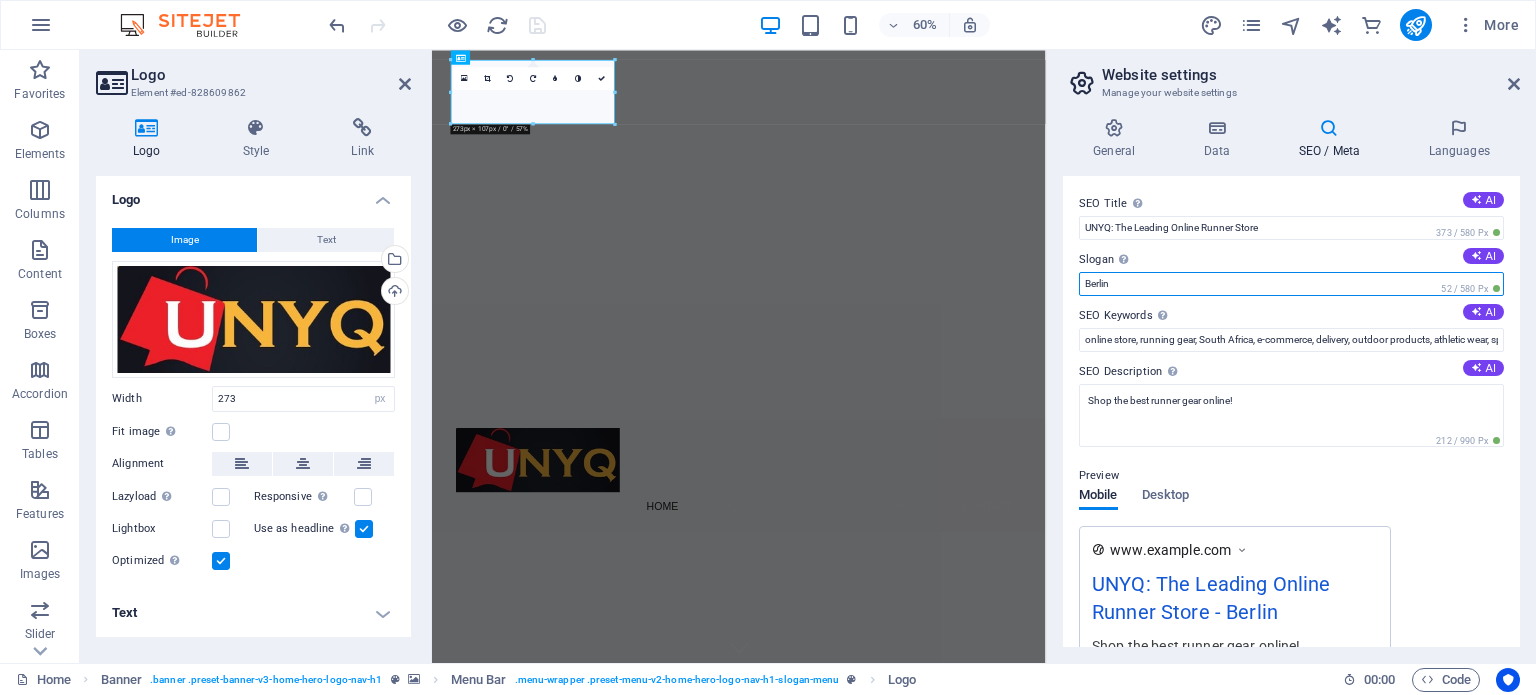 click on "Berlin" at bounding box center [1291, 284] 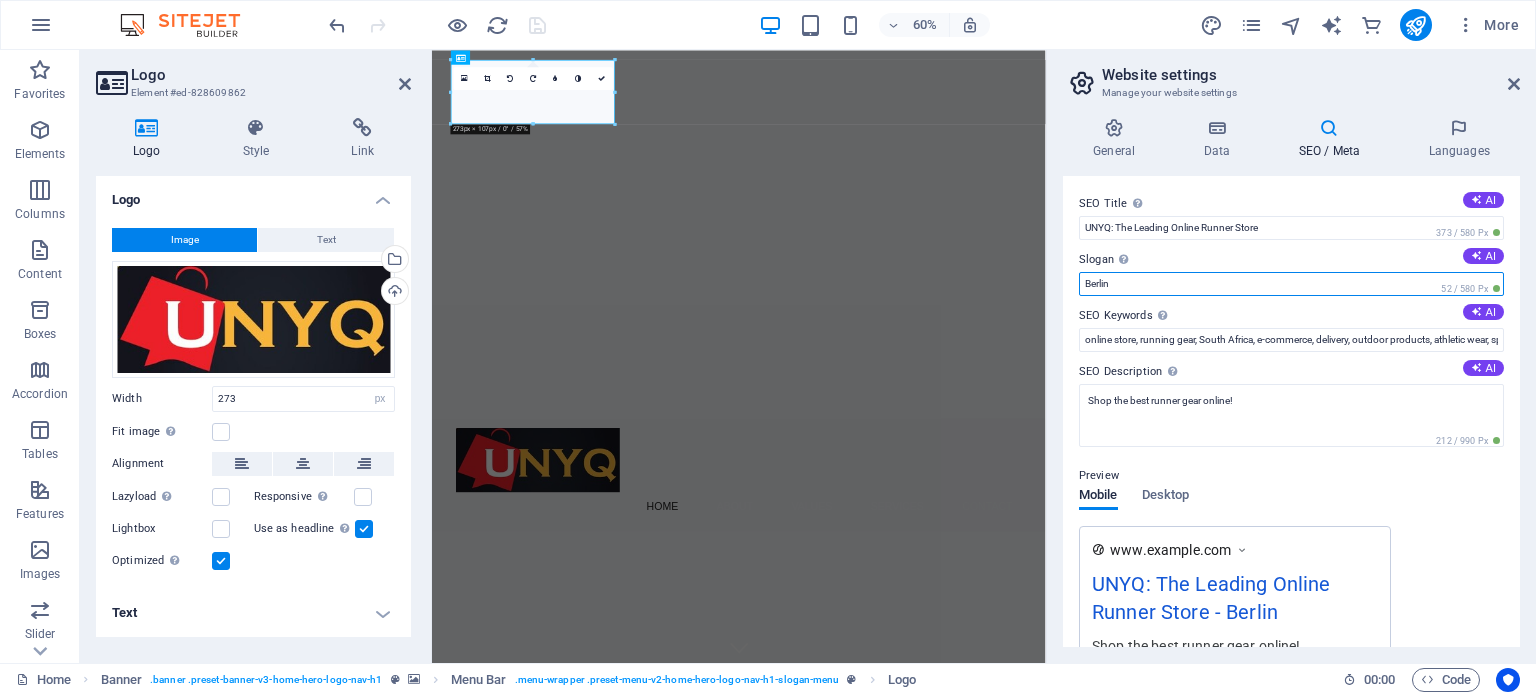 click on "Berlin" at bounding box center [1291, 284] 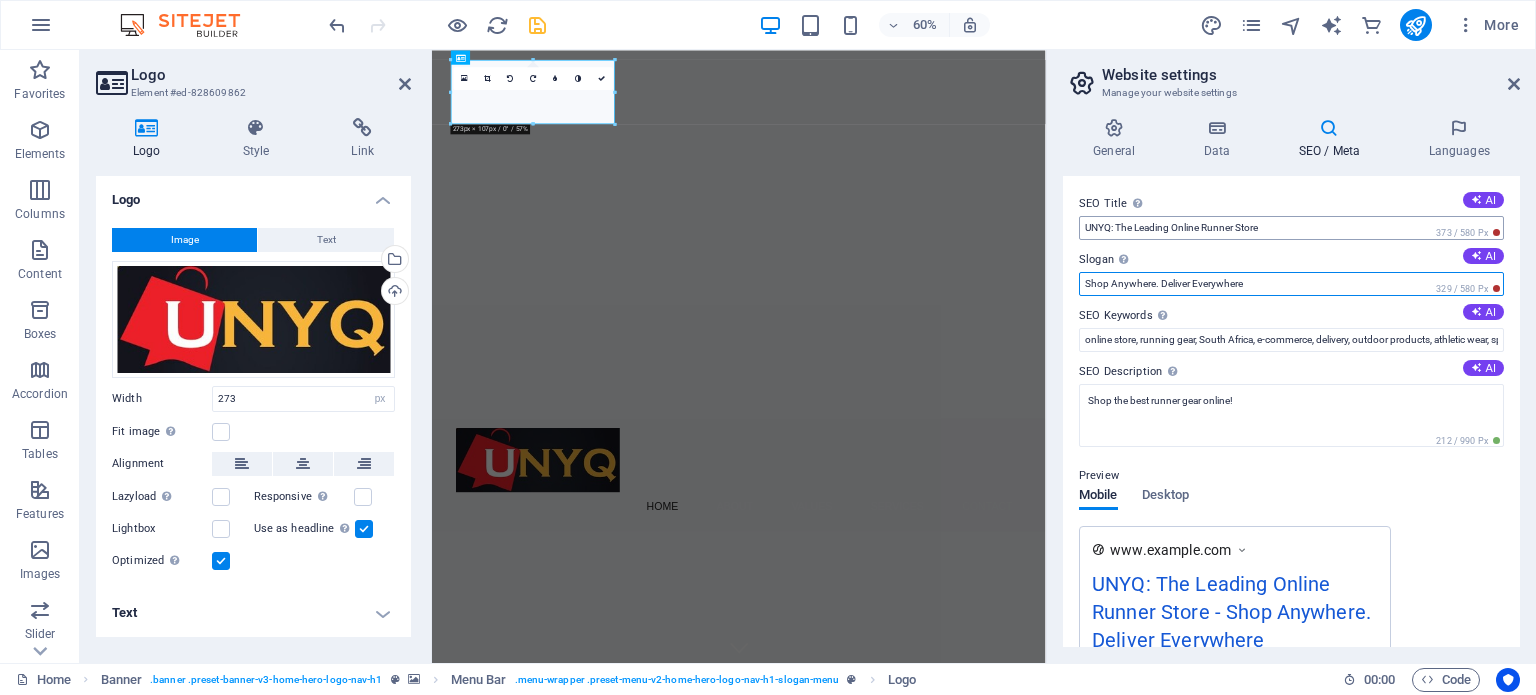 type on "Shop Anywhere. Deliver Everywhere" 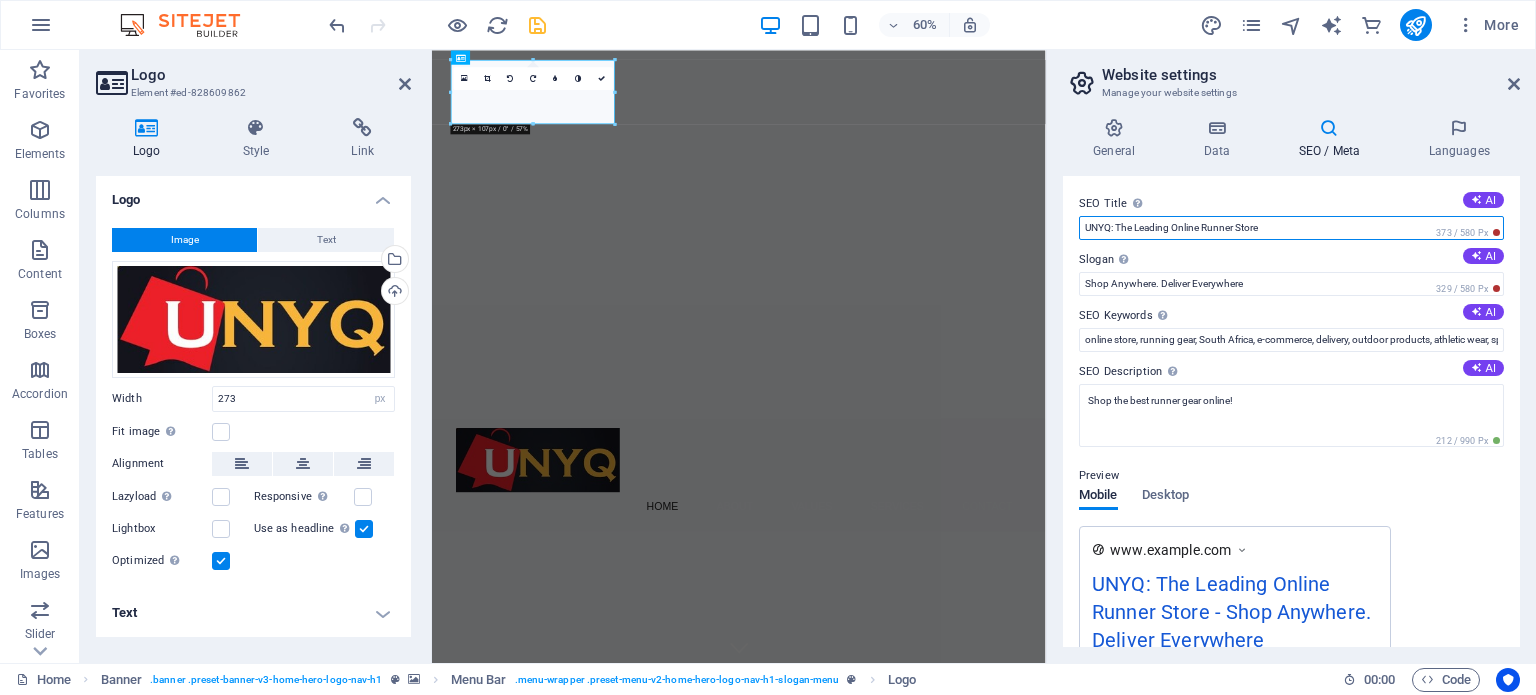 drag, startPoint x: 1130, startPoint y: 230, endPoint x: 1118, endPoint y: 230, distance: 12 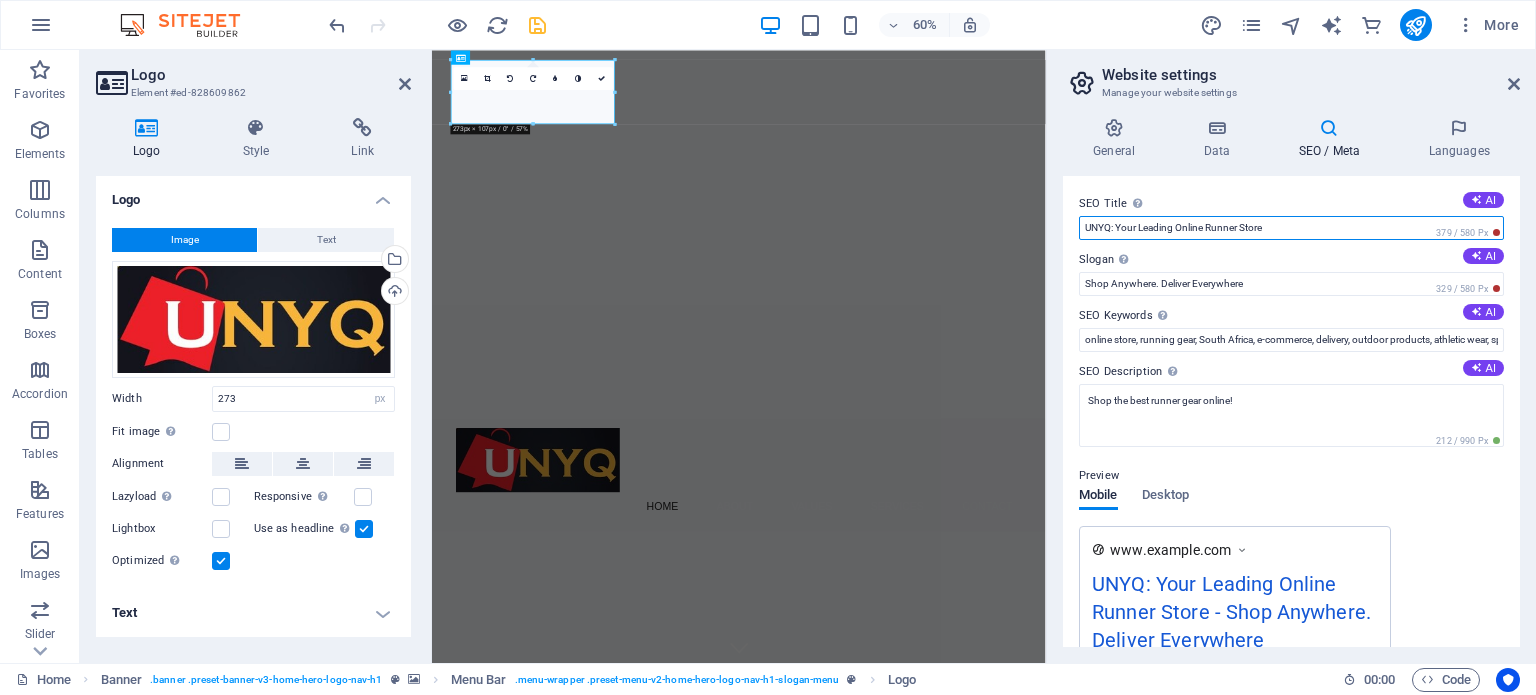 drag, startPoint x: 1284, startPoint y: 233, endPoint x: 1239, endPoint y: 231, distance: 45.044422 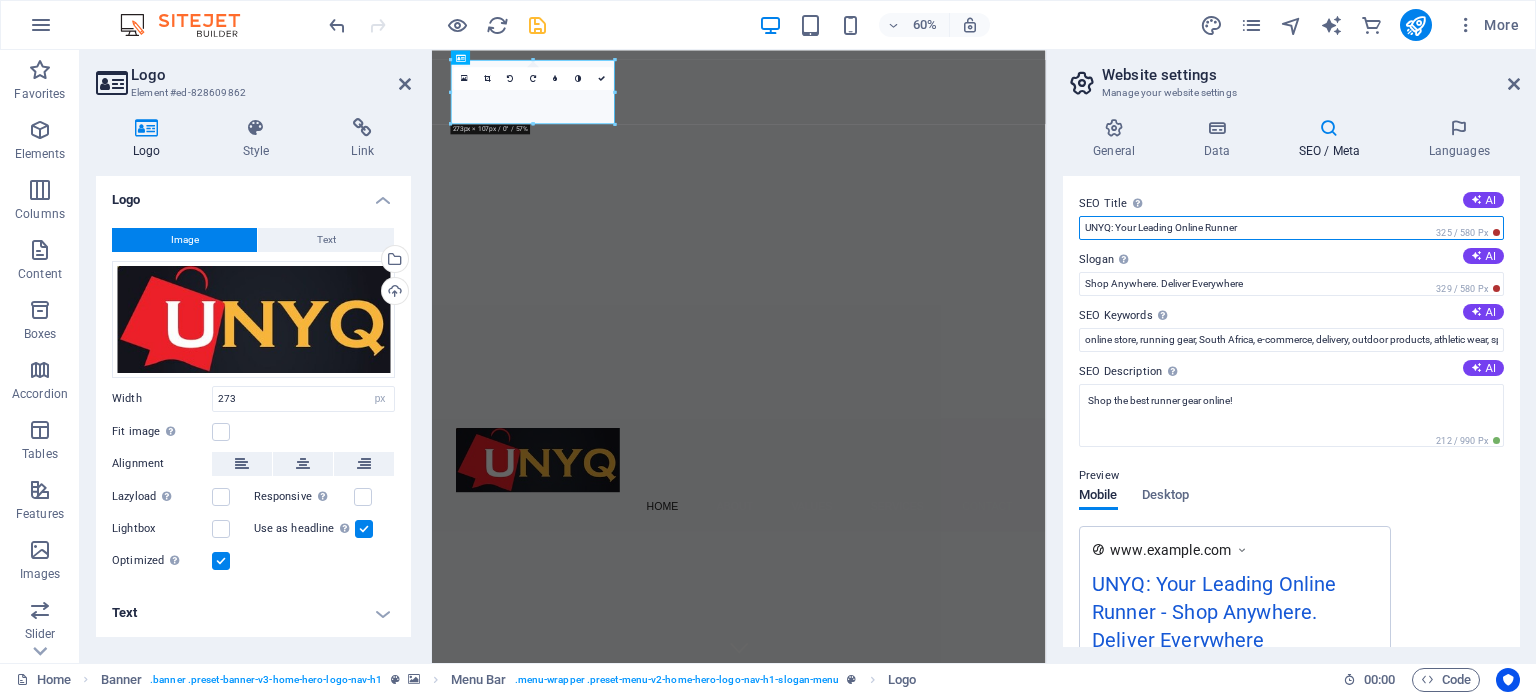 type on "UNYQ: Your Leading Online Runner" 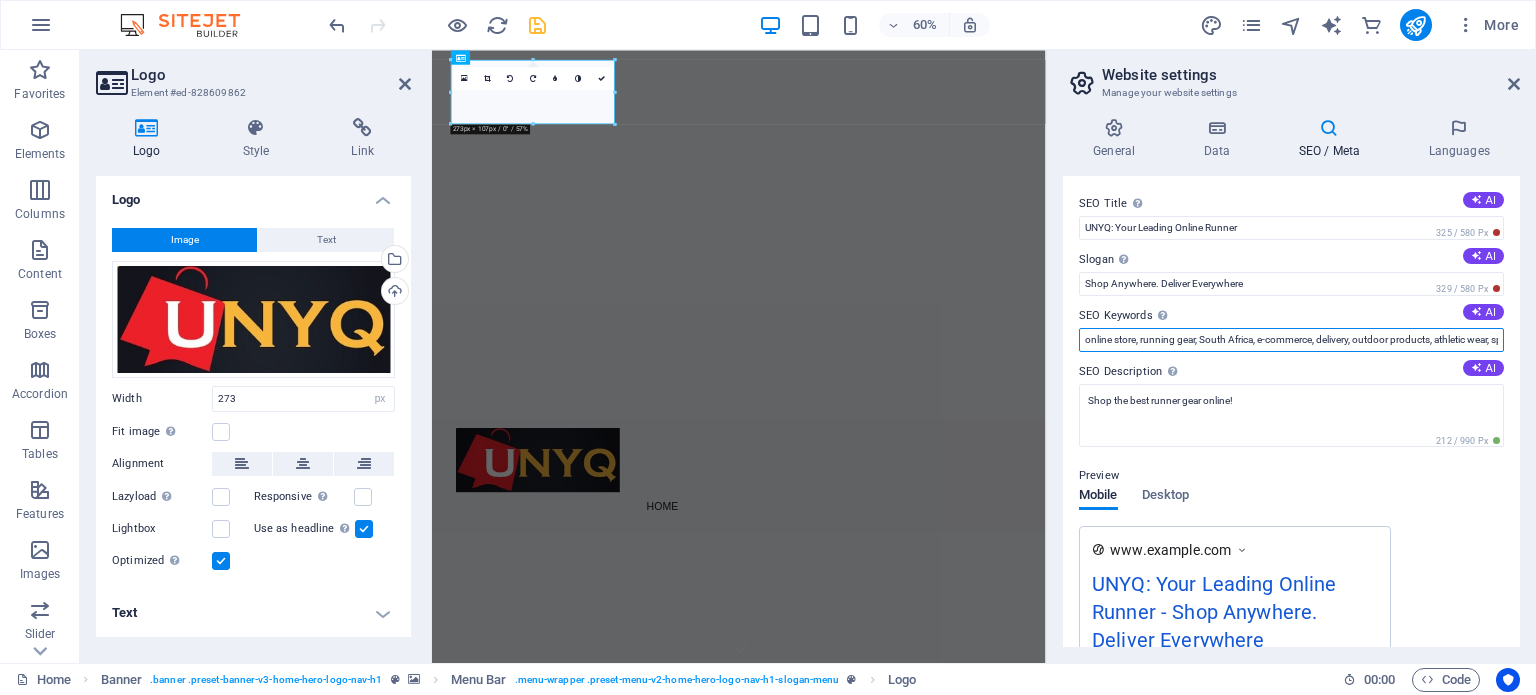 click on "online store, running gear, [COUNTRY], e-commerce, delivery, outdoor products, athletic wear, sports equipment" at bounding box center (1291, 340) 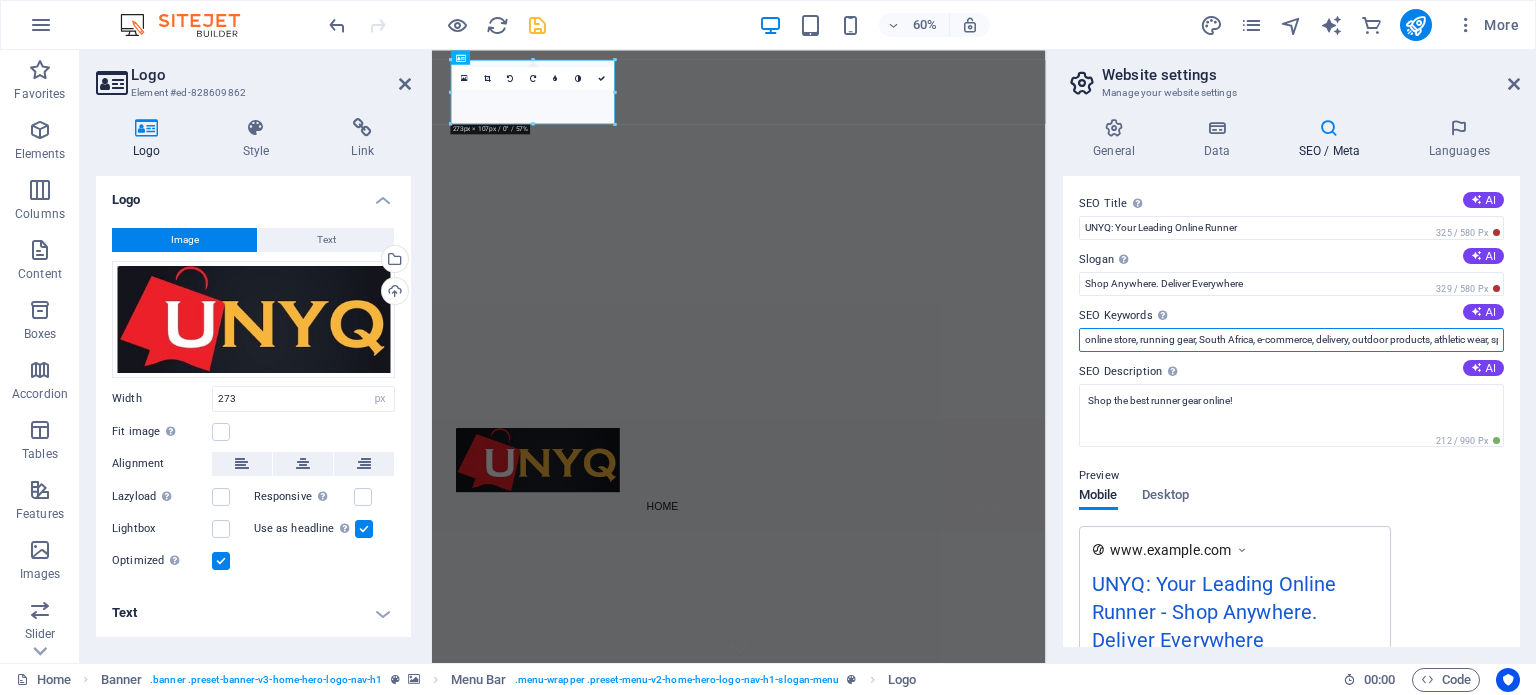 paste on "Buy South Africa products in Zimbabwe,  Cross-border shopping South Africa to Botswana,  Affordable courier service Zimbabwe Botswana,  South African online store with delivery,  Errand running and shopping service SA,  Fast parcel delivery Southern Africa,  South Africa online marketplace with shipping,  Shop South African products anywhere,  Cheap delivery service South Africa to Zimbabwe,  Retail delivery across Southern Africa,  International shopping from South Africa,  Border-to-door delivery South African goods,  Affordable cross-border retail delivery,  Southern Africa shopping and courier,  Online shopping SA to Botswana and Zimbabwe,  Secure product delivery South Africa to Zimbabwe,  Buy and ship from South Africa to Africa,  Best courier service for SA products,  Door-to-door South African retail delivery,  Online errand runner for shopping & shipping," 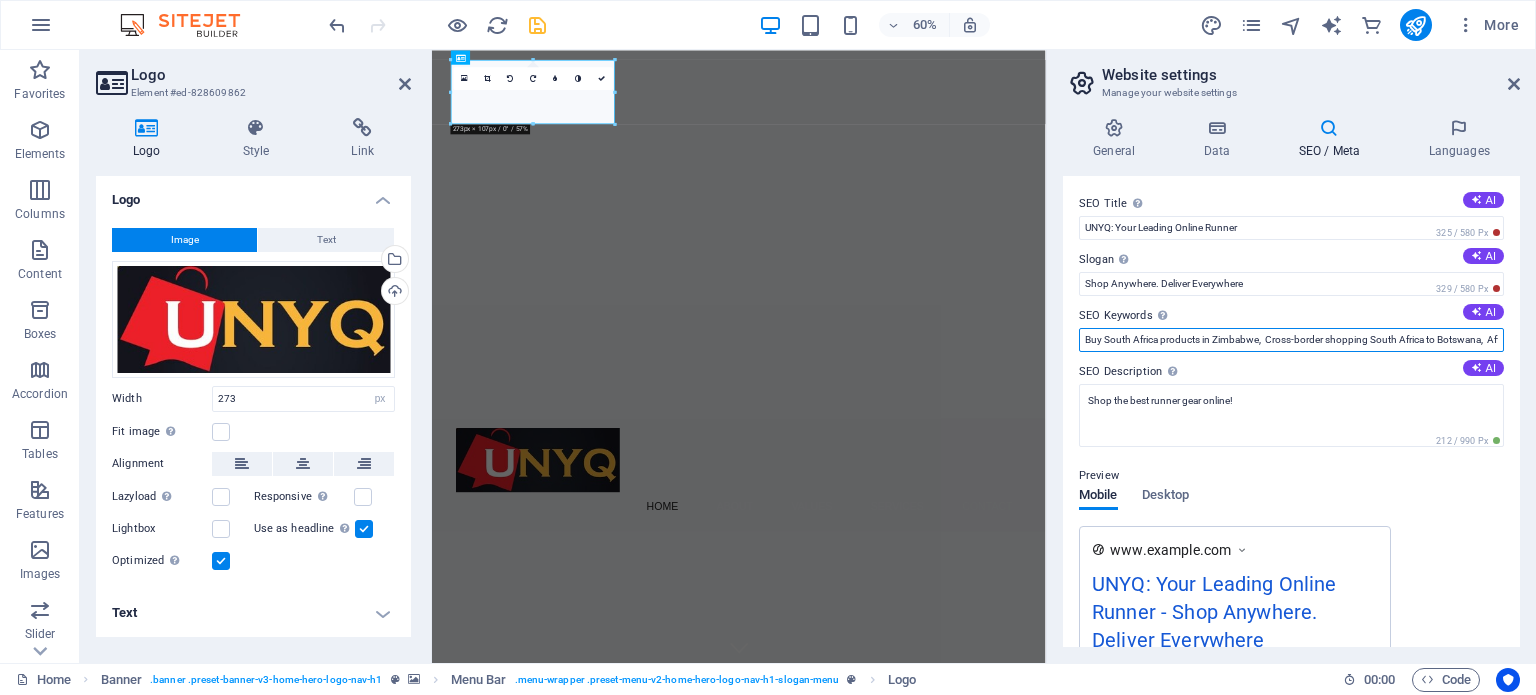 scroll, scrollTop: 0, scrollLeft: 3448, axis: horizontal 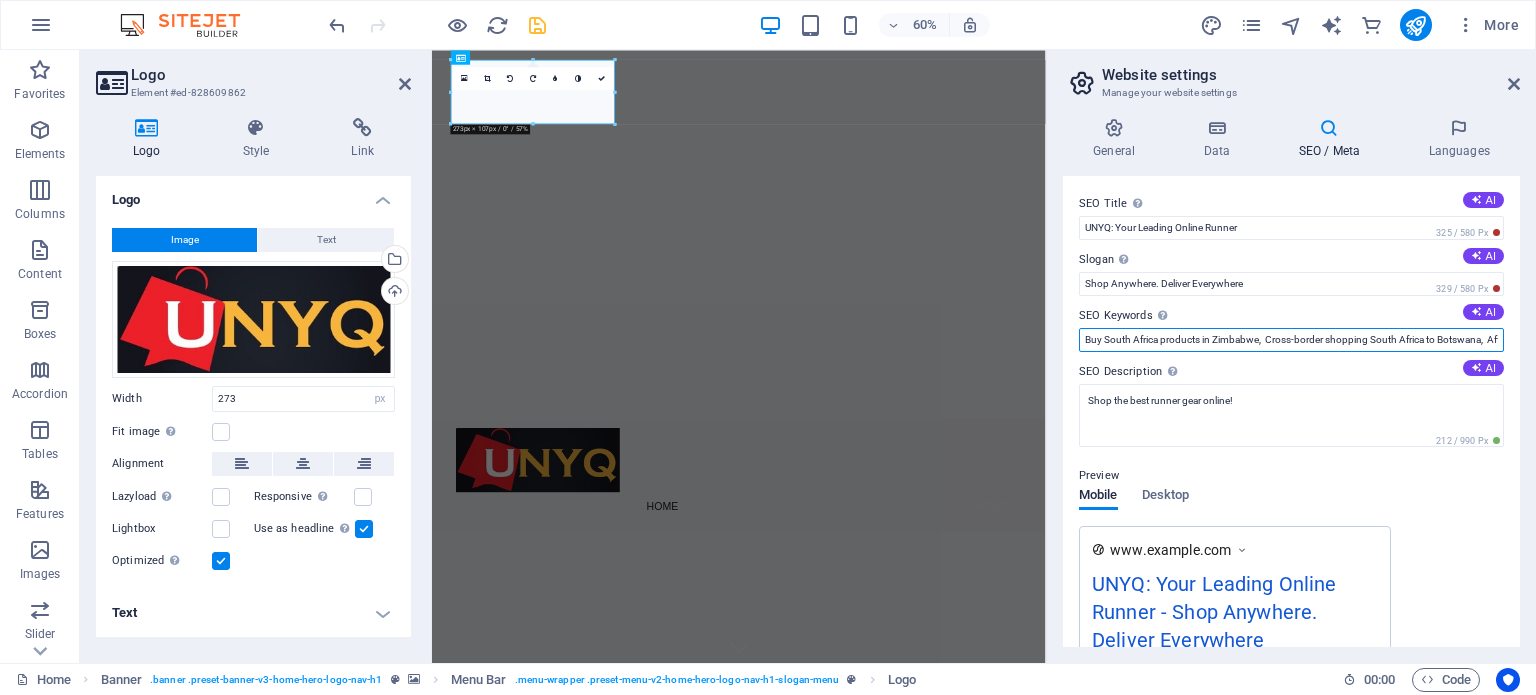 paste on "Send money from South Africa to Zimbabwe,  Fast money transfers to Botswana,  Affordable cross-border money transfer,  Safe and secure money transfers Southern Africa,  International remittance South Africa to Zimbabwe,  How to send money to Botswana quickly,  Reliable cash transfer services Zimbabwe,  Best rates for sending money to Africa,  Low-cost money transfer service SA to Zim,  Same-day money transfer South Africa to Botswana,  Transfer money online to Zimbabwe,  Easy cross-border payments Southern Africa,  Trusted remittance service in Southern Africa,  Send money home from South Africa,  Life Insurance,  Affordable life insurance Southern Africa,  Best life insurance South Africa,  Protect your family with life insurance,  Life cover for Zimbabwe and Botswana residents,  South Africa life cover plans,  Buy life insurance online Southern Africa,  Family protection life insurance plans,  Life cover with affordable premiums,  Trusted life insurance providers SA,  How to get life insurance in Botswan..." 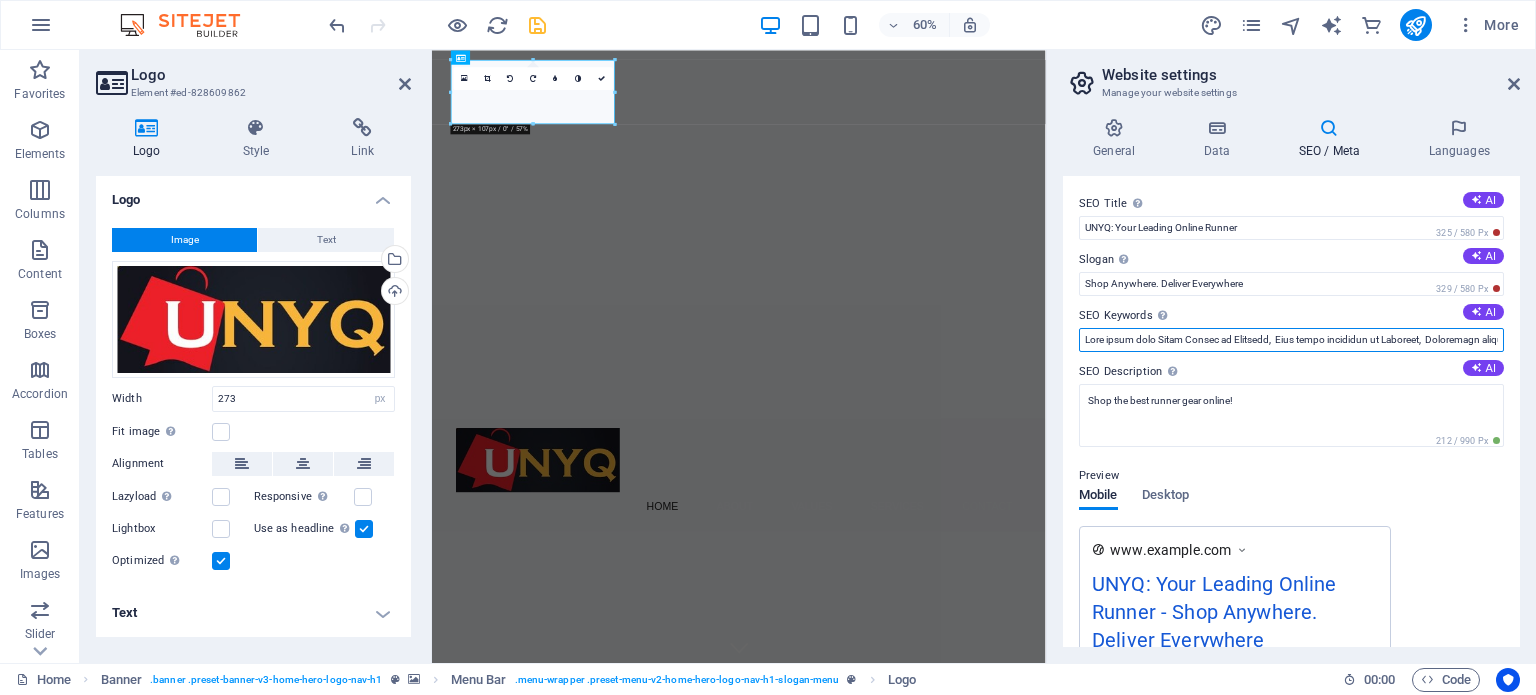 scroll, scrollTop: 0, scrollLeft: 4780, axis: horizontal 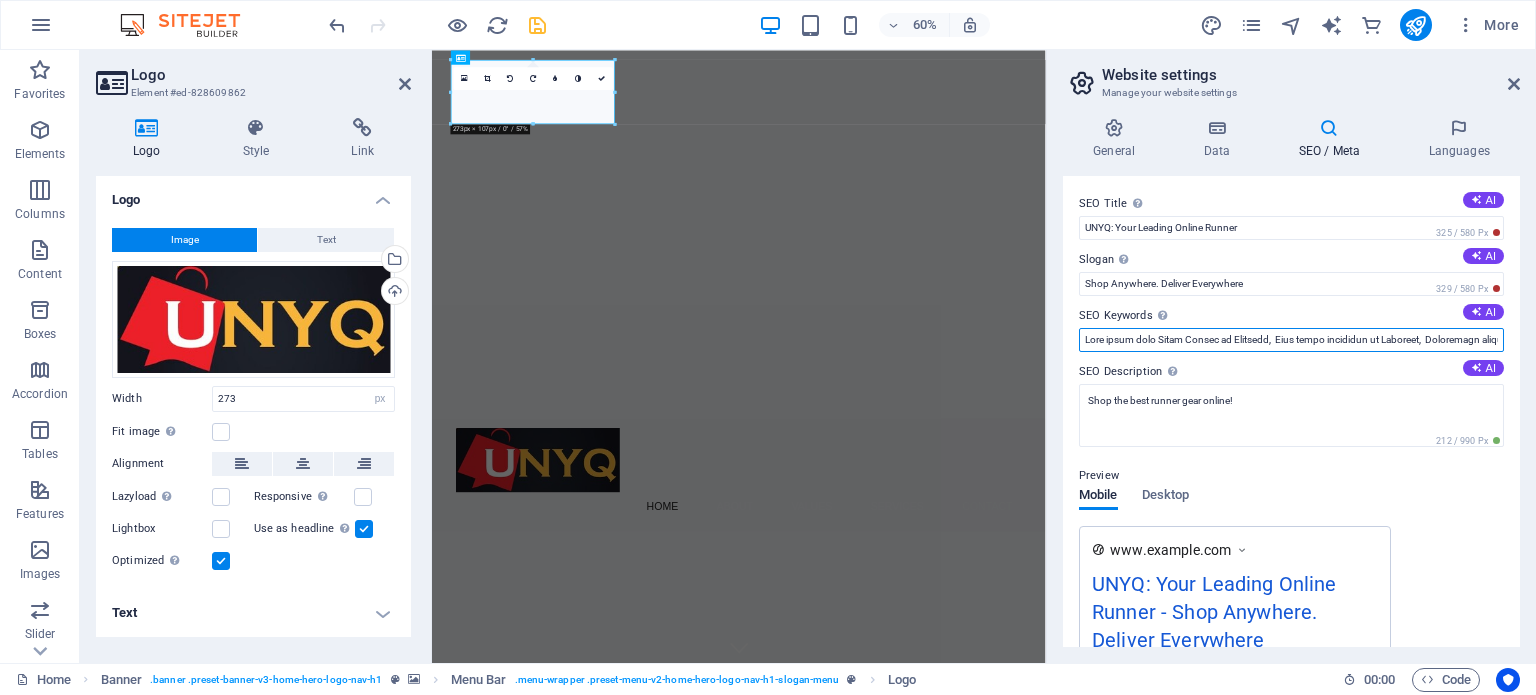 click on "SEO Keywords Comma-separated list of keywords representing your website. AI" at bounding box center [1291, 340] 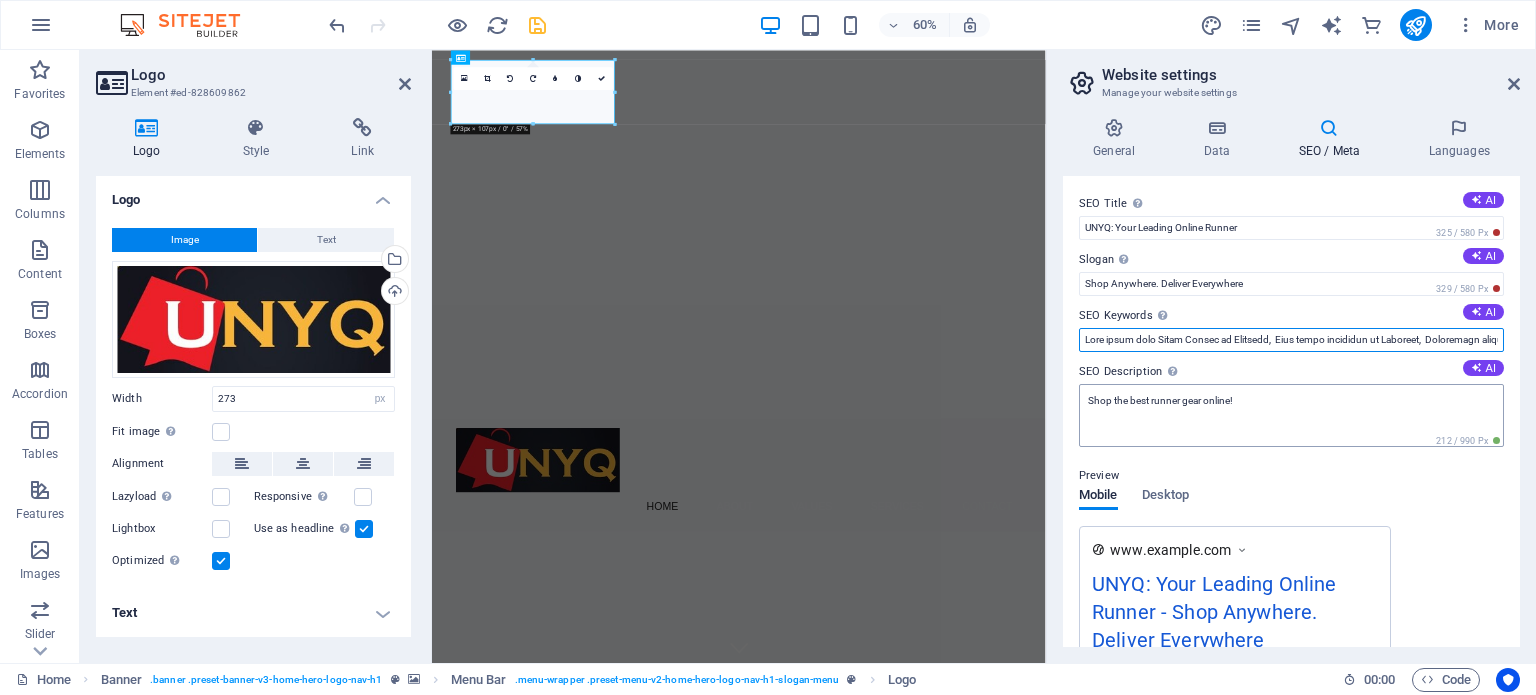 paste on "Online shopping South Africa to Zimbabwe,  South Africa product delivery service,  Affordable shipping South Africa to Botswana,  Errand runner service South Africa,  Cross-border delivery South Africa to Zimbabwe,  Buy South African products online,  Fast delivery South Africa to Botswana,  Reliable parcel shipping Southern Africa,  Online retail shipping Zimbabwe Botswana,  Shop South African brands abroad,  International courier service Southern Africa,  Affordable product shipping to Zimbabwe,  Trusted errand runners South Africa,  South Africa online shopping with delivery,  Doorstep delivery South African products," 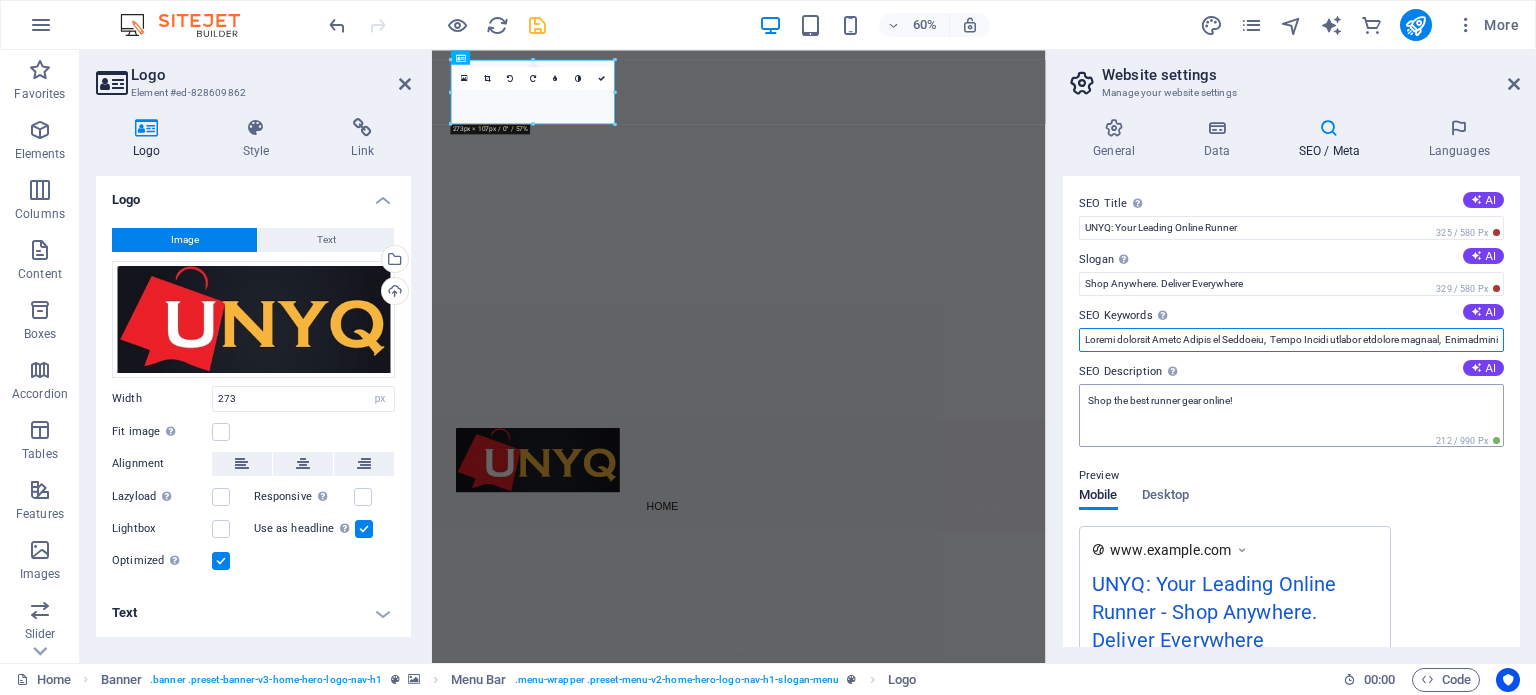 scroll, scrollTop: 0, scrollLeft: 2353, axis: horizontal 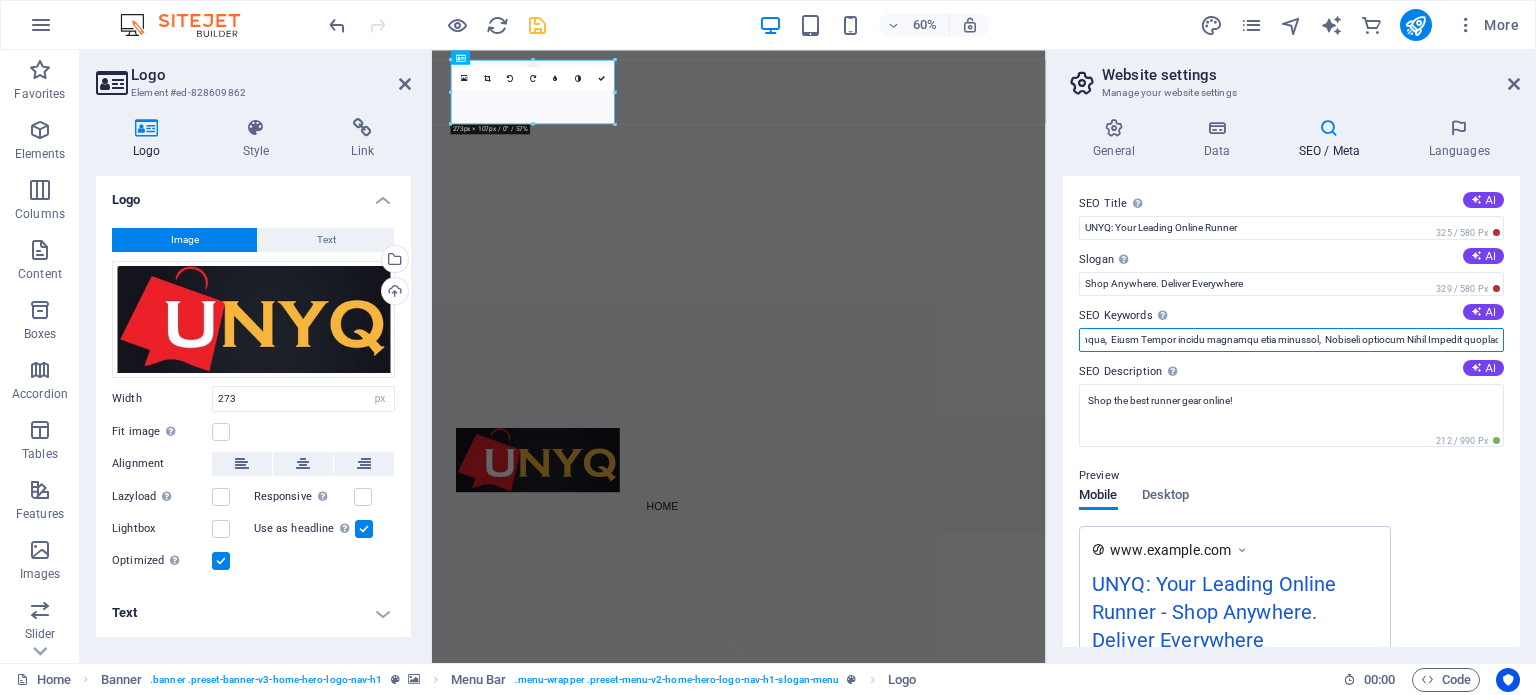 type on "Online shopping South Africa to Zimbabwe,  South Africa product delivery service,  Affordable shipping South Africa to Botswana,  Errand runner service South Africa,  Cross-border delivery South Africa to Zimbabwe,  Buy South African products online,  Fast delivery South Africa to Botswana,  Reliable parcel shipping Southern Africa,  Online retail shipping Zimbabwe Botswana,  Shop South African brands abroad,  International courier service Southern Africa,  Affordable product shipping to Zimbabwe,  Trusted errand runners South Africa,  South Africa online shopping with delivery,  Doorstep delivery South African products,Send money from South Africa to Zimbabwe,  Fast money transfers to Botswana,  Affordable cross-border money transfer,  Safe and secure money transfers Southern Africa,  International remittance South Africa to Zimbabwe,  How to send money to Botswana quickly,  Reliable cash transfer services Zimbabwe,  Best rates for sending money to Africa,  Low-cost money transfer service SA to Zim,  Same..." 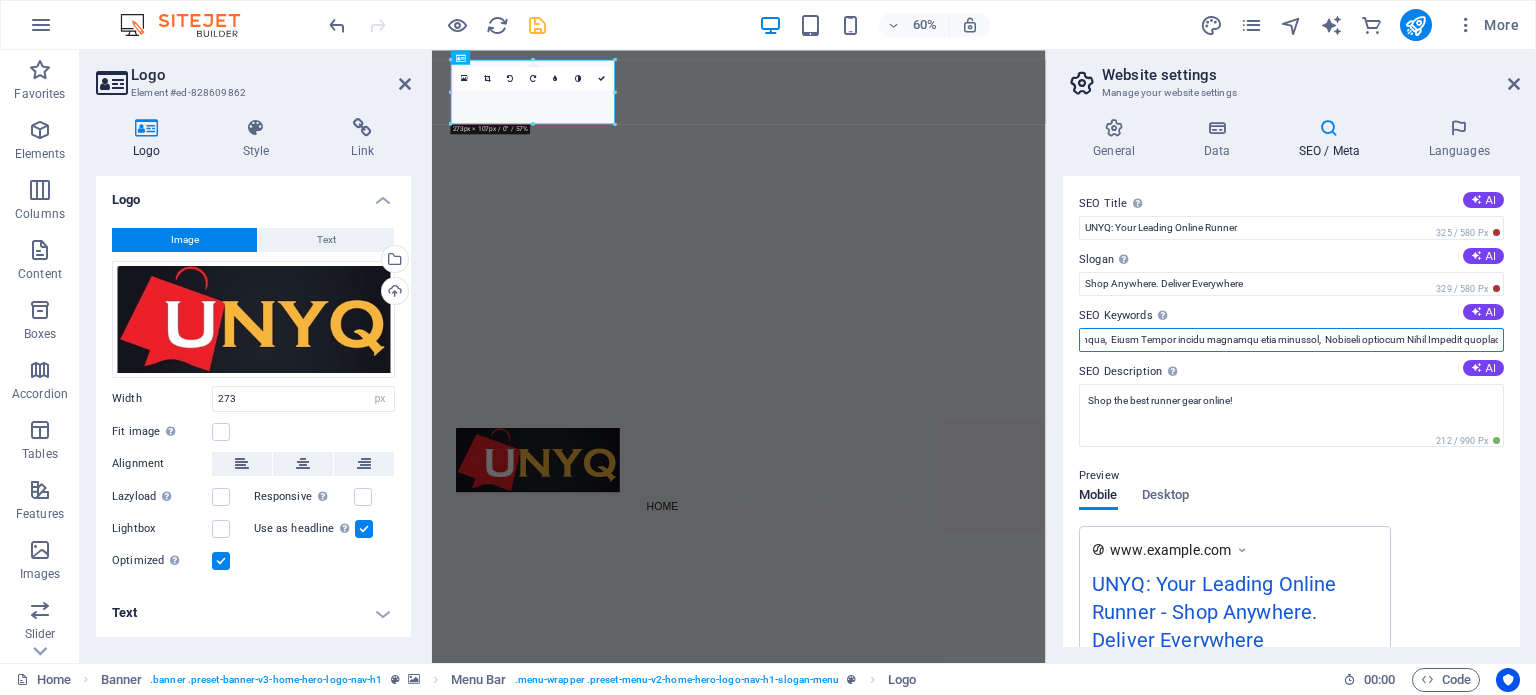 scroll, scrollTop: 0, scrollLeft: 0, axis: both 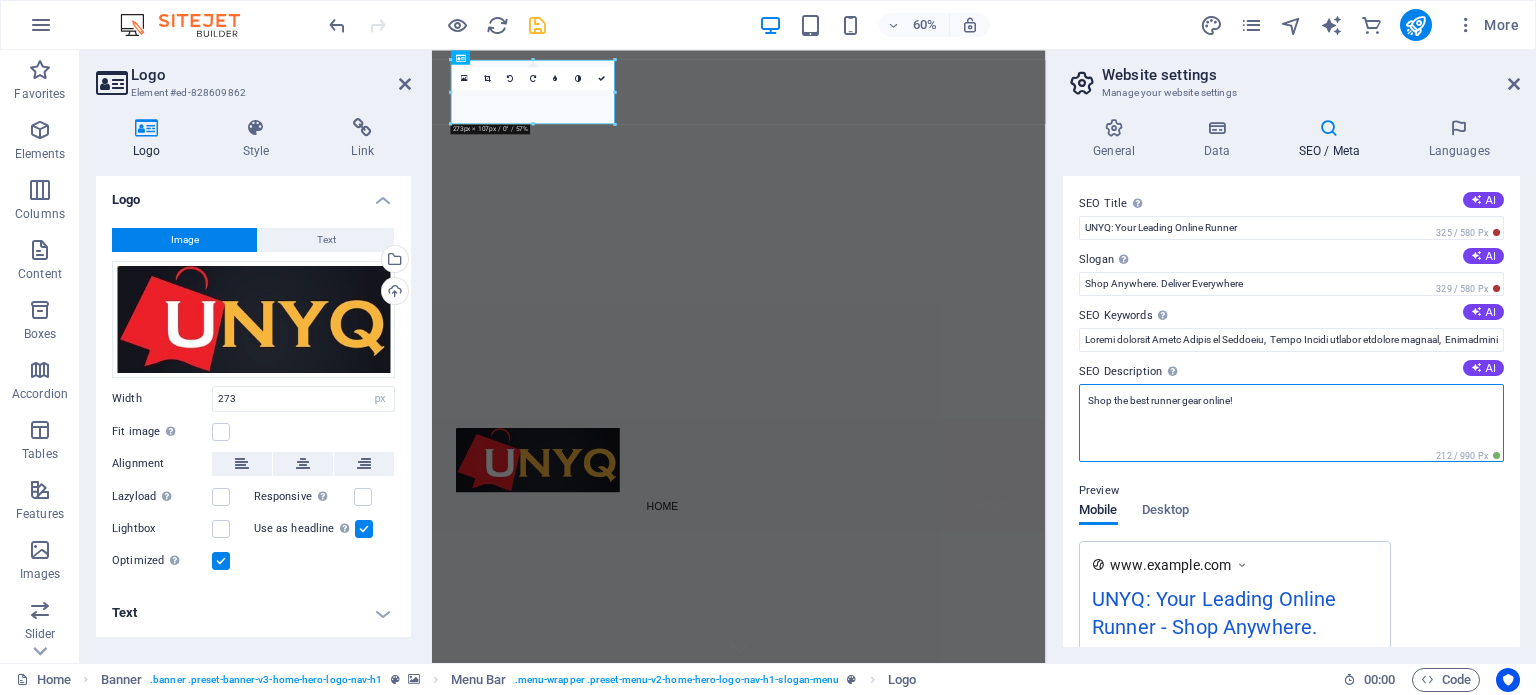 drag, startPoint x: 1241, startPoint y: 399, endPoint x: 1054, endPoint y: 399, distance: 187 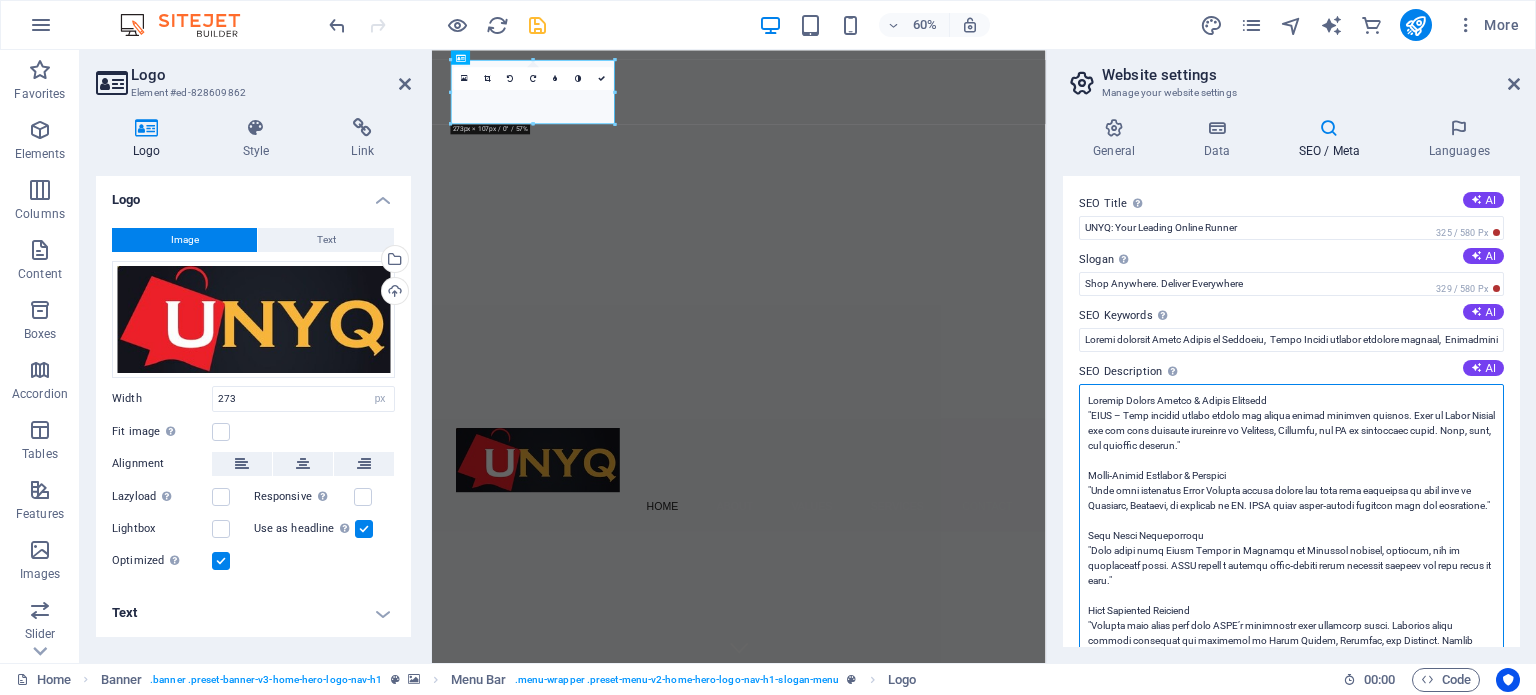 scroll, scrollTop: 0, scrollLeft: 0, axis: both 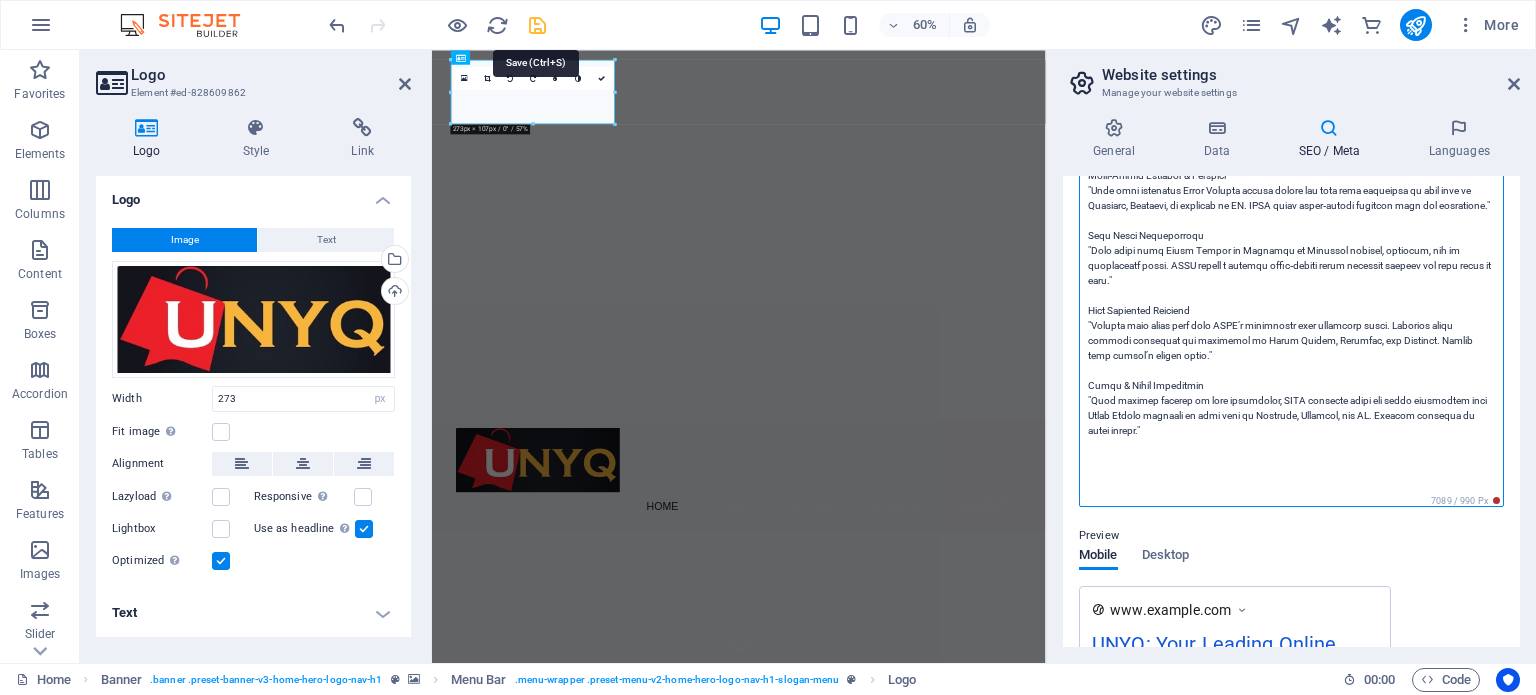type on "General Errand Runner & Retail Delivery
"UNYQ – Your trusted errand runner and online retail delivery service. Shop in South Africa and get your products delivered to Zimbabwe, Botswana, and SA at affordable rates. Fast, safe, and reliable service."
Cross‑Border Shopping & Shipping
"Shop your favourite South African brands online and have them delivered to your door in Zimbabwe, Botswana, or anywhere in SA. UNYQ makes cross‑border shopping easy and affordable."
Send Money Transactions
"Send money from South Africa to Zimbabwe or Botswana quickly, securely, and at competitive rates. UNYQ offers a trusted cross‑border money transfer service for your peace of mind."
Life Insurance Services
"Protect your loved ones with UNYQ’s affordable life insurance plans. Flexible cover options available for residents in South Africa, Zimbabwe, and Botswana. Secure your family’s future today."
Small & Large Appliances
"From kitchen gadgets to home essentials, UNYQ delivers small and large appliances from South Africa s..." 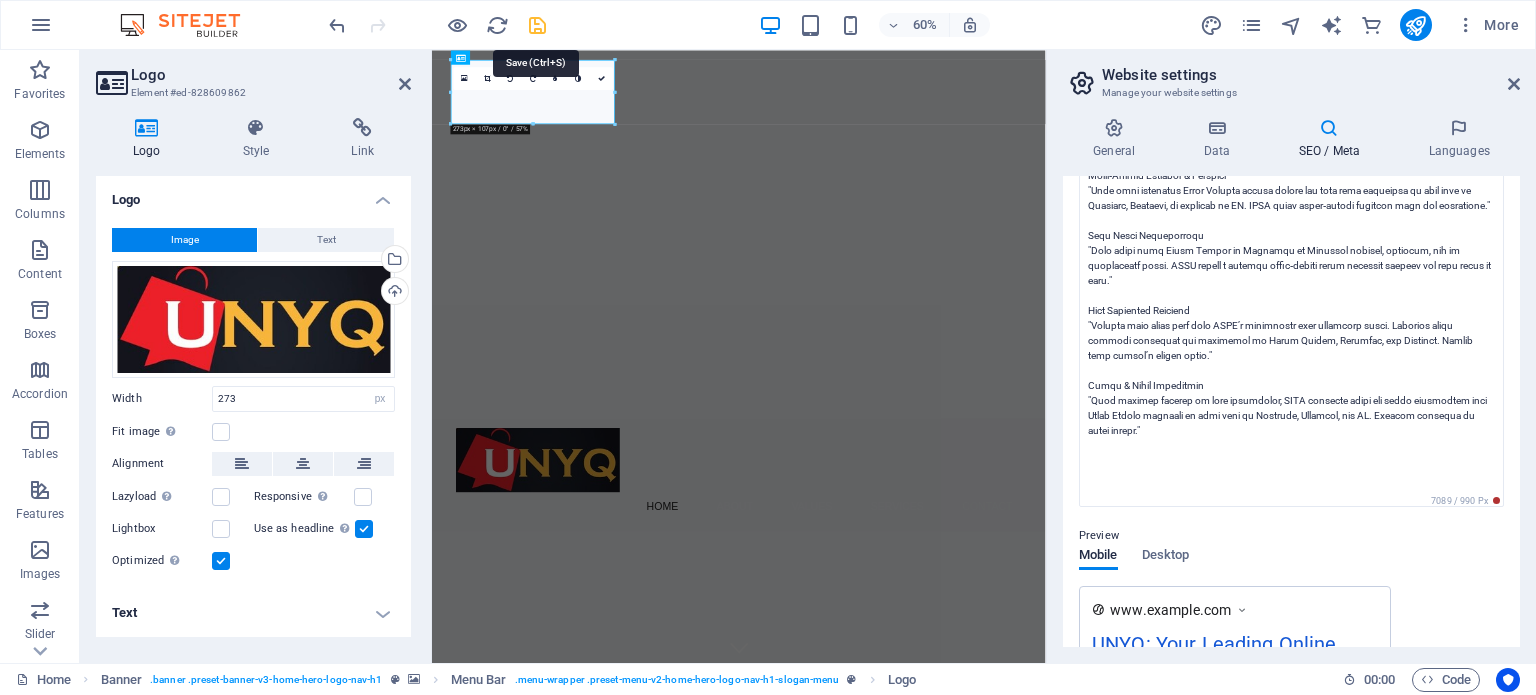 click at bounding box center [537, 25] 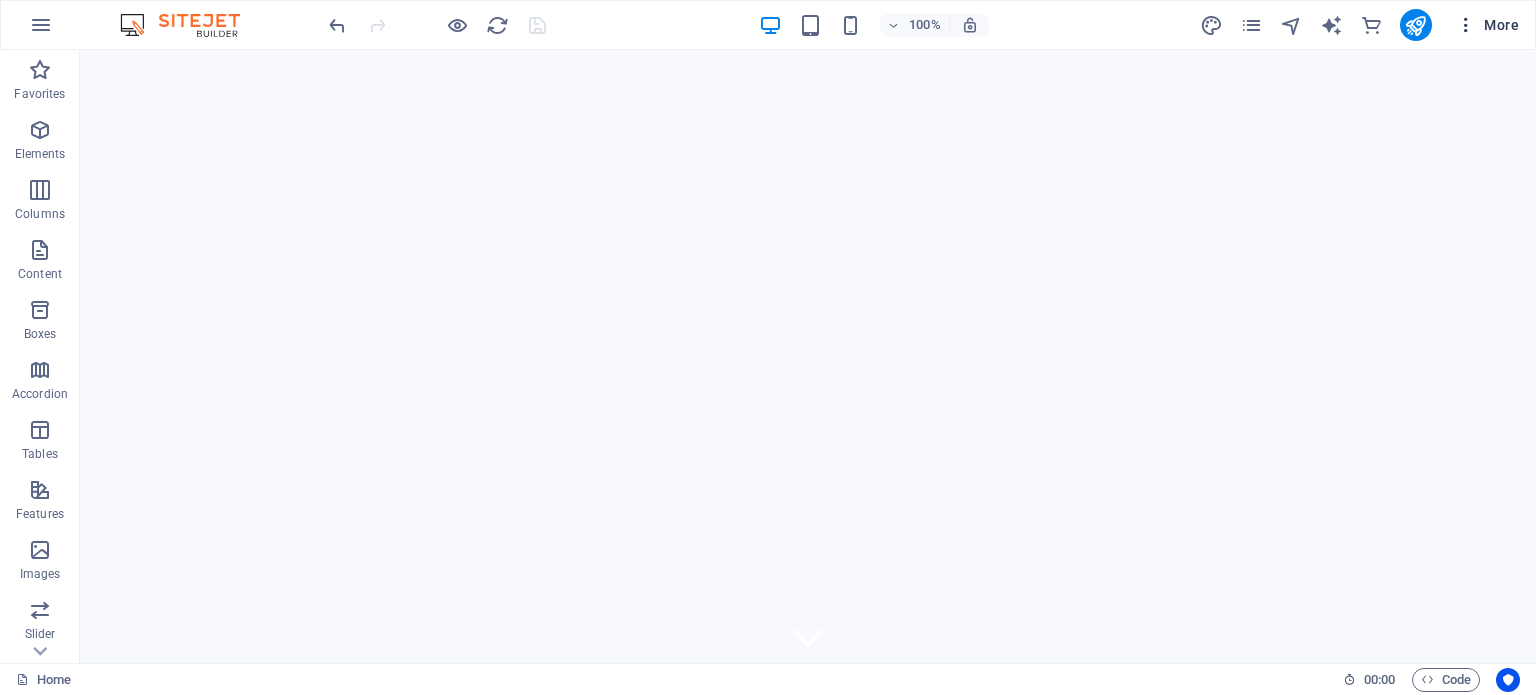 click at bounding box center [1466, 25] 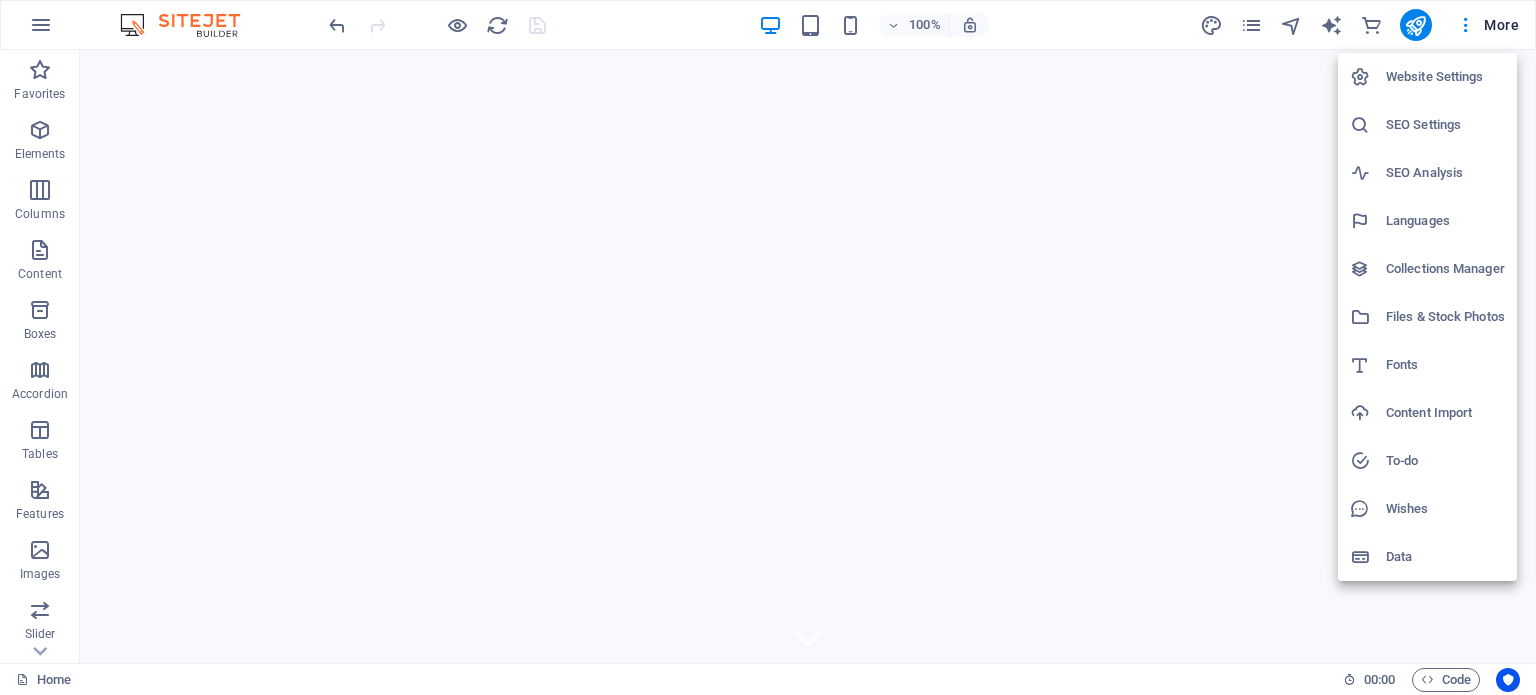 click on "Website Settings" at bounding box center (1445, 77) 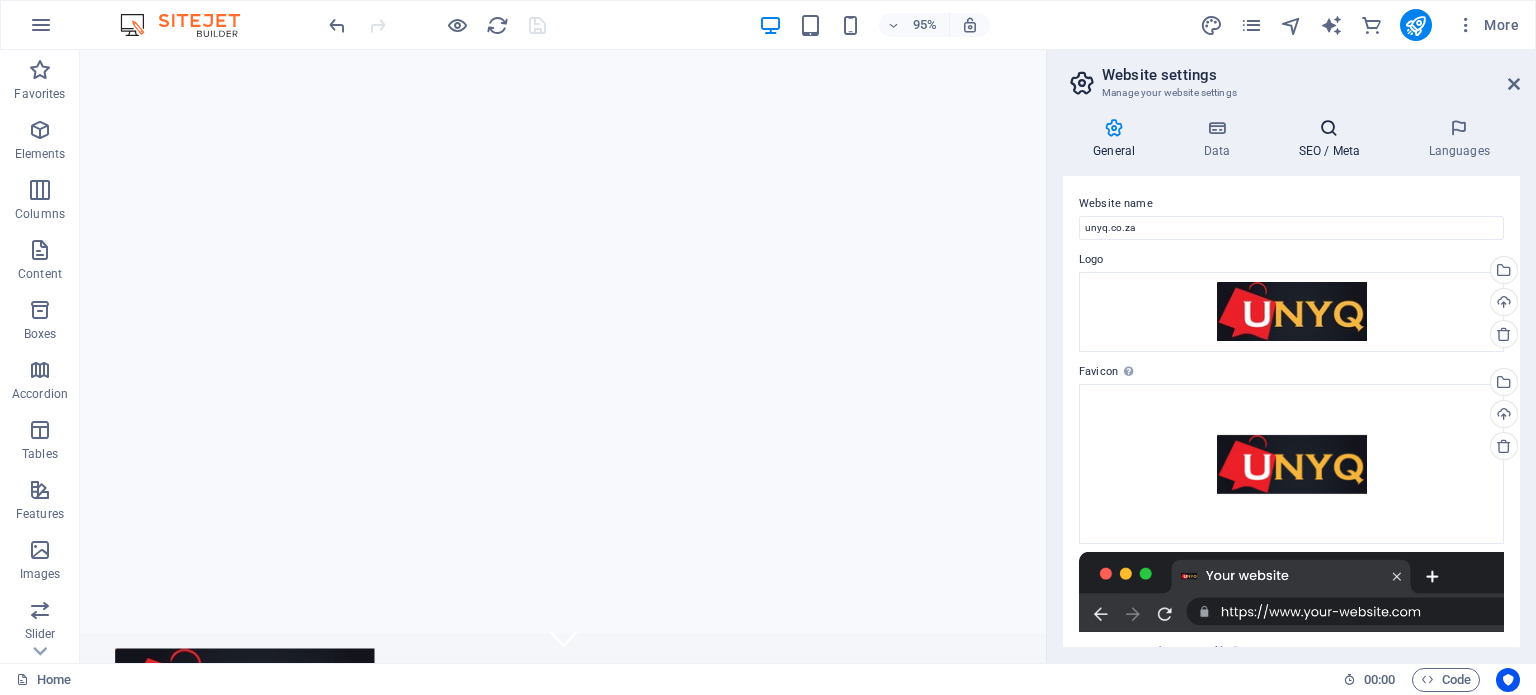 click on "SEO / Meta" at bounding box center [1333, 139] 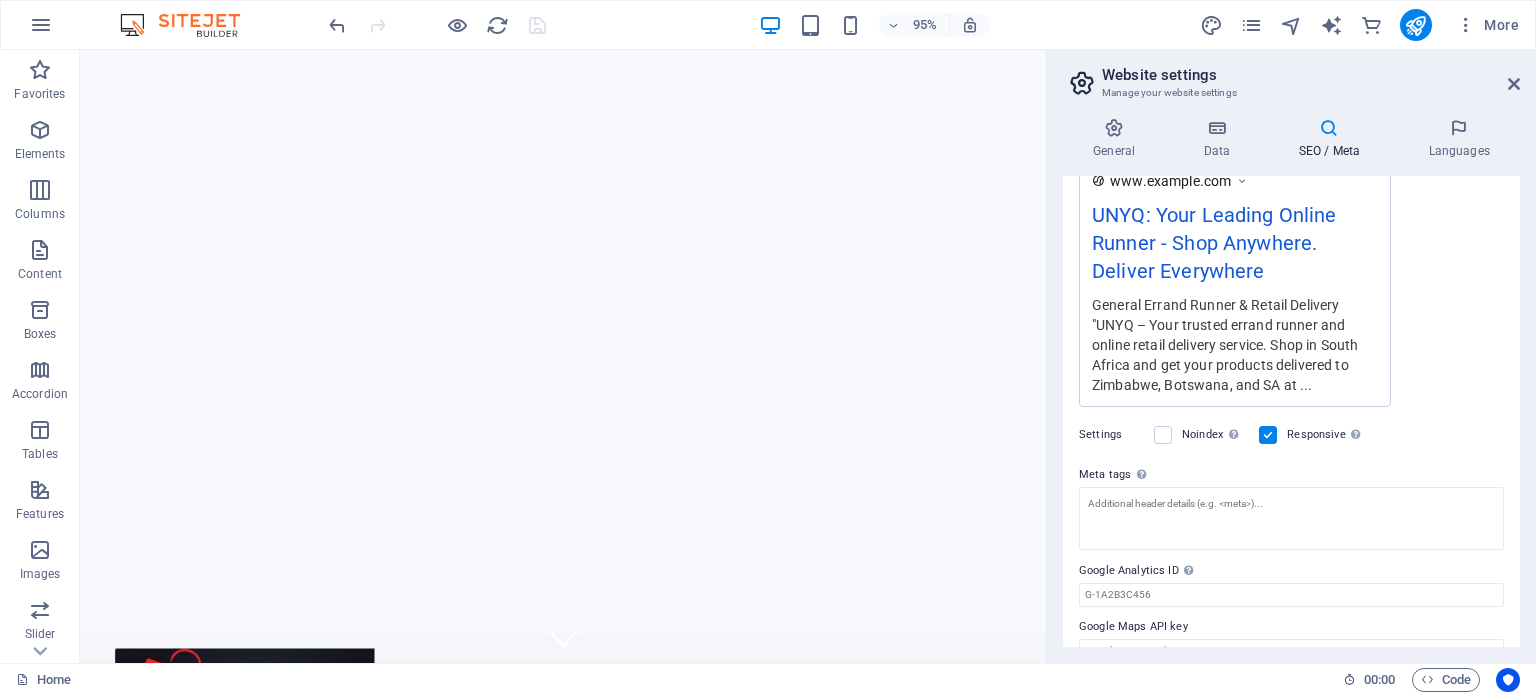 scroll, scrollTop: 399, scrollLeft: 0, axis: vertical 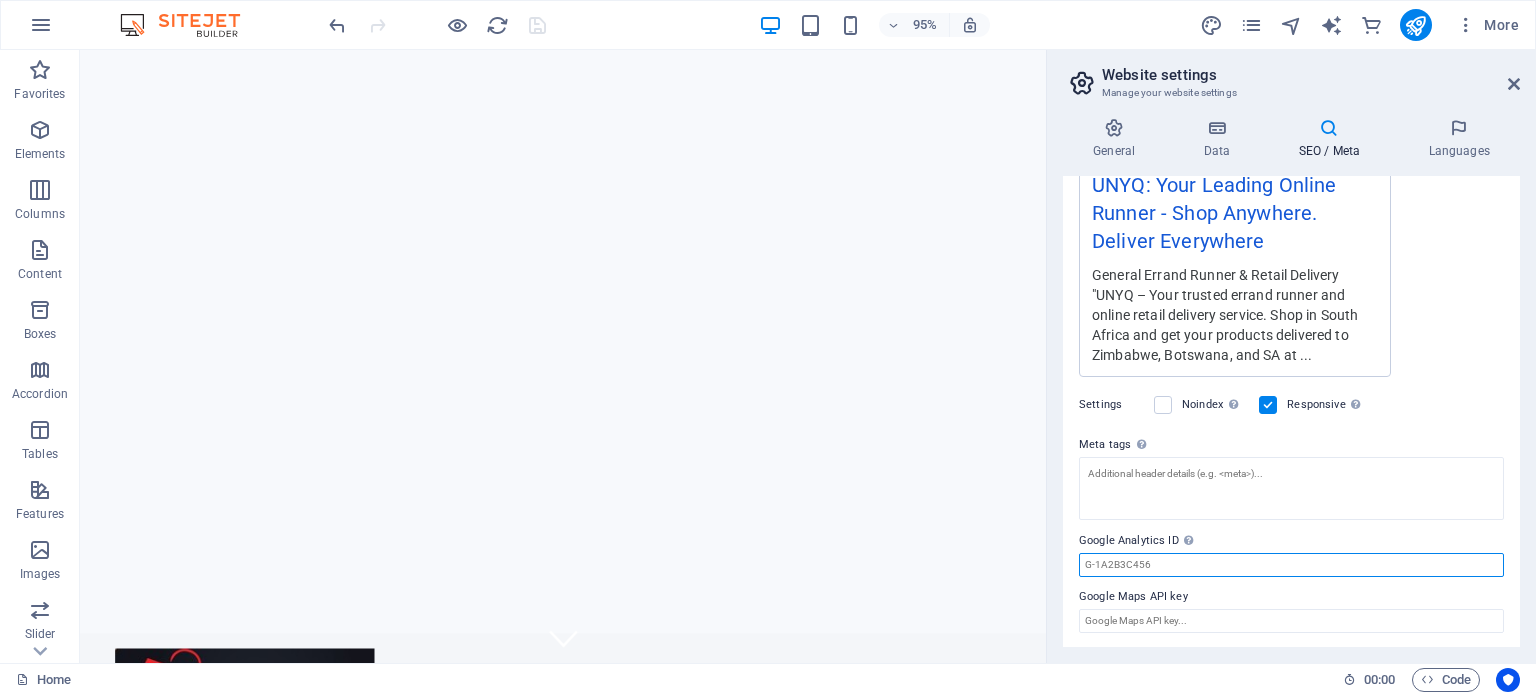 click on "Google Analytics ID Please only add the Google Analytics ID. We automatically include the ID in the tracking snippet. The Analytics ID looks similar to e.g. G-1A2B3C456" at bounding box center (1291, 565) 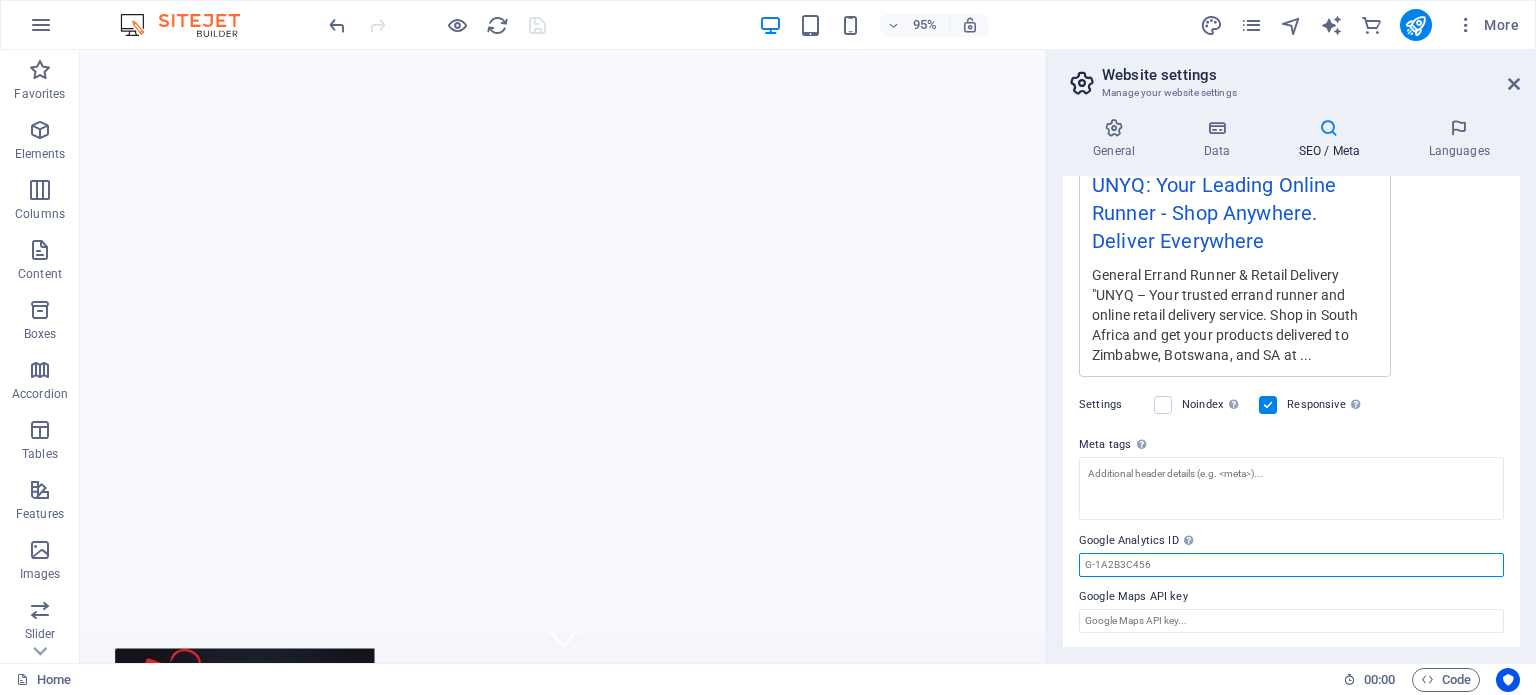 click on "Google Analytics ID Please only add the Google Analytics ID. We automatically include the ID in the tracking snippet. The Analytics ID looks similar to e.g. G-1A2B3C456" at bounding box center [1291, 565] 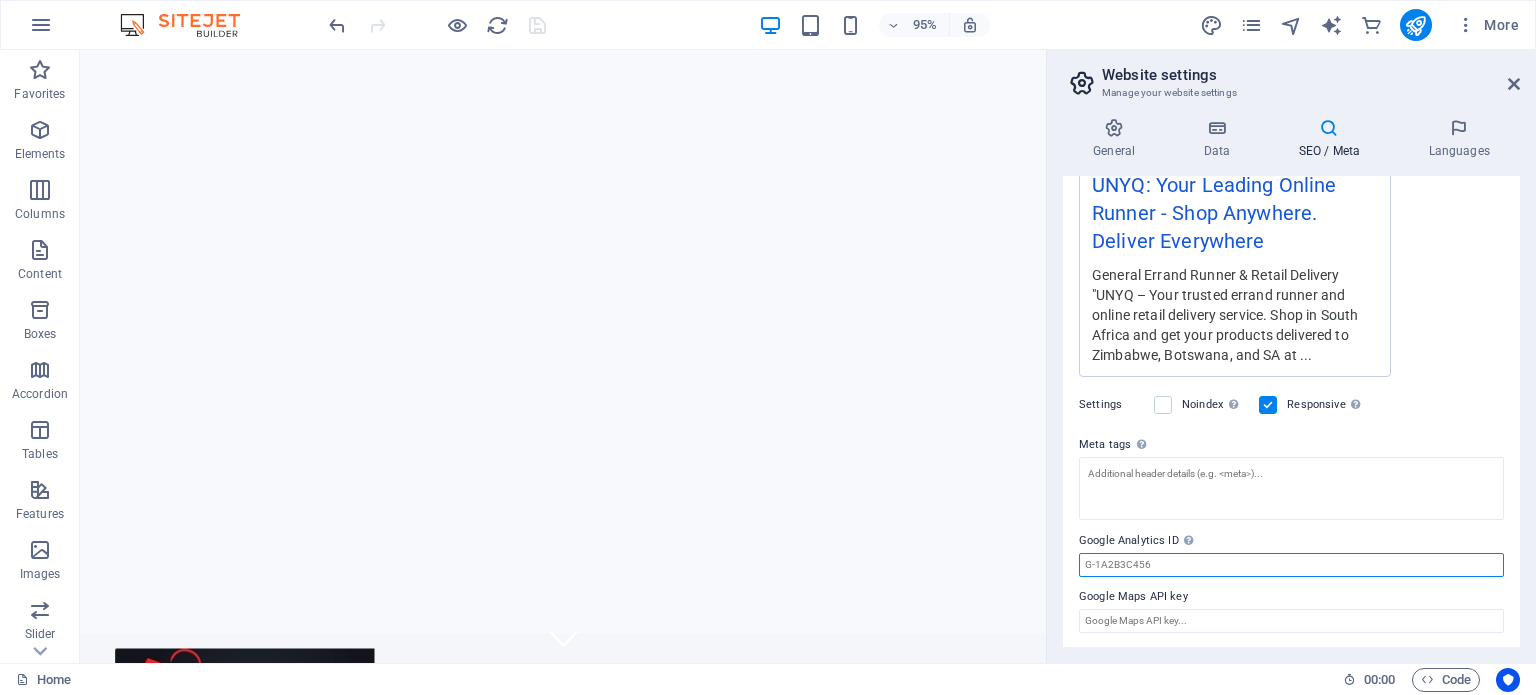 paste on "G-93NCRB349D" 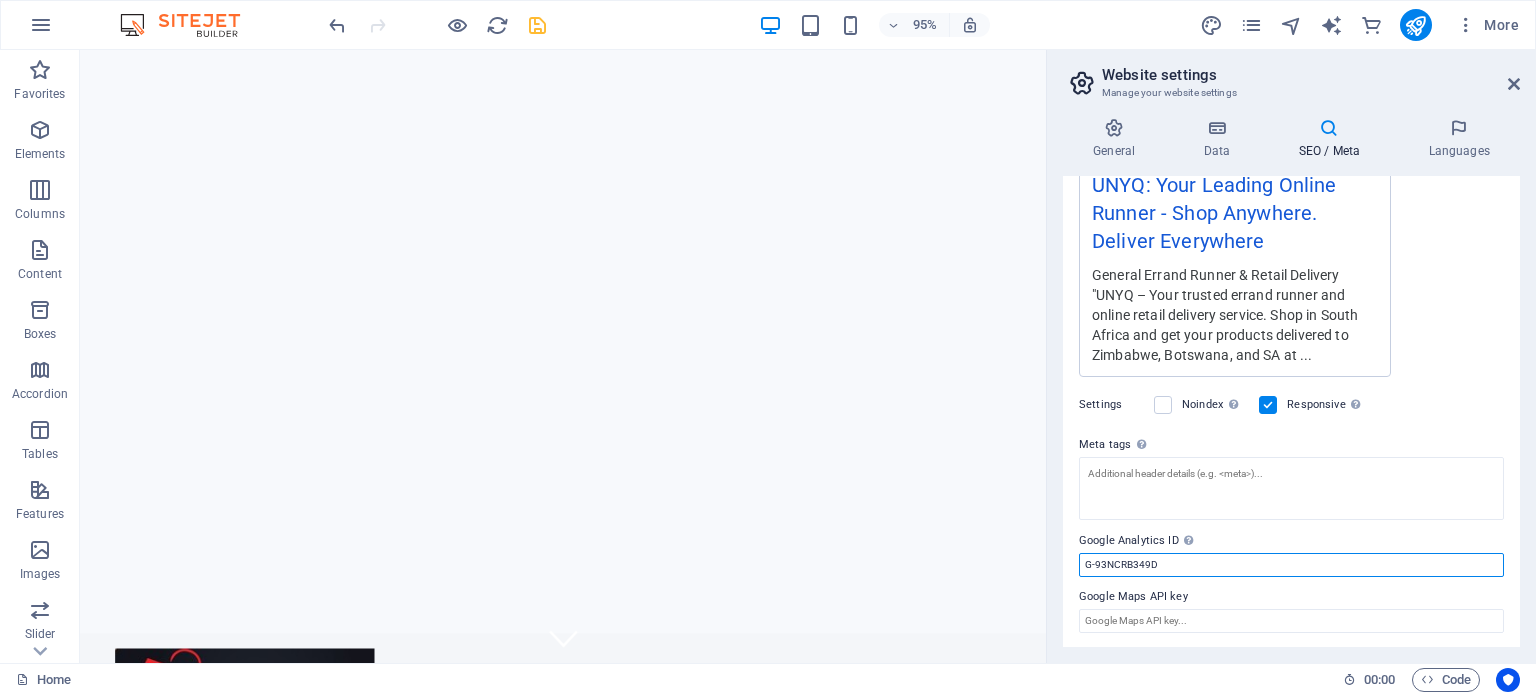 type on "G-93NCRB349D" 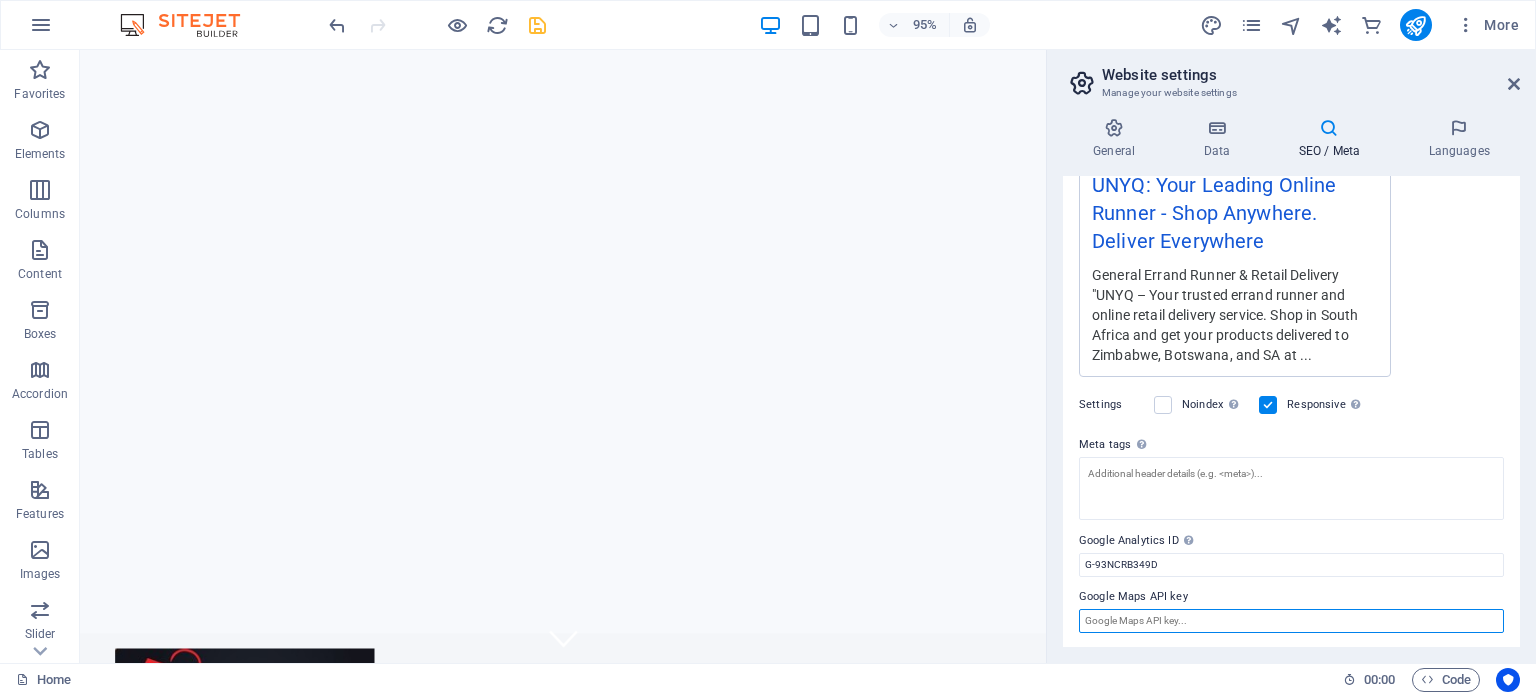 click on "Google Maps API key" at bounding box center [1291, 621] 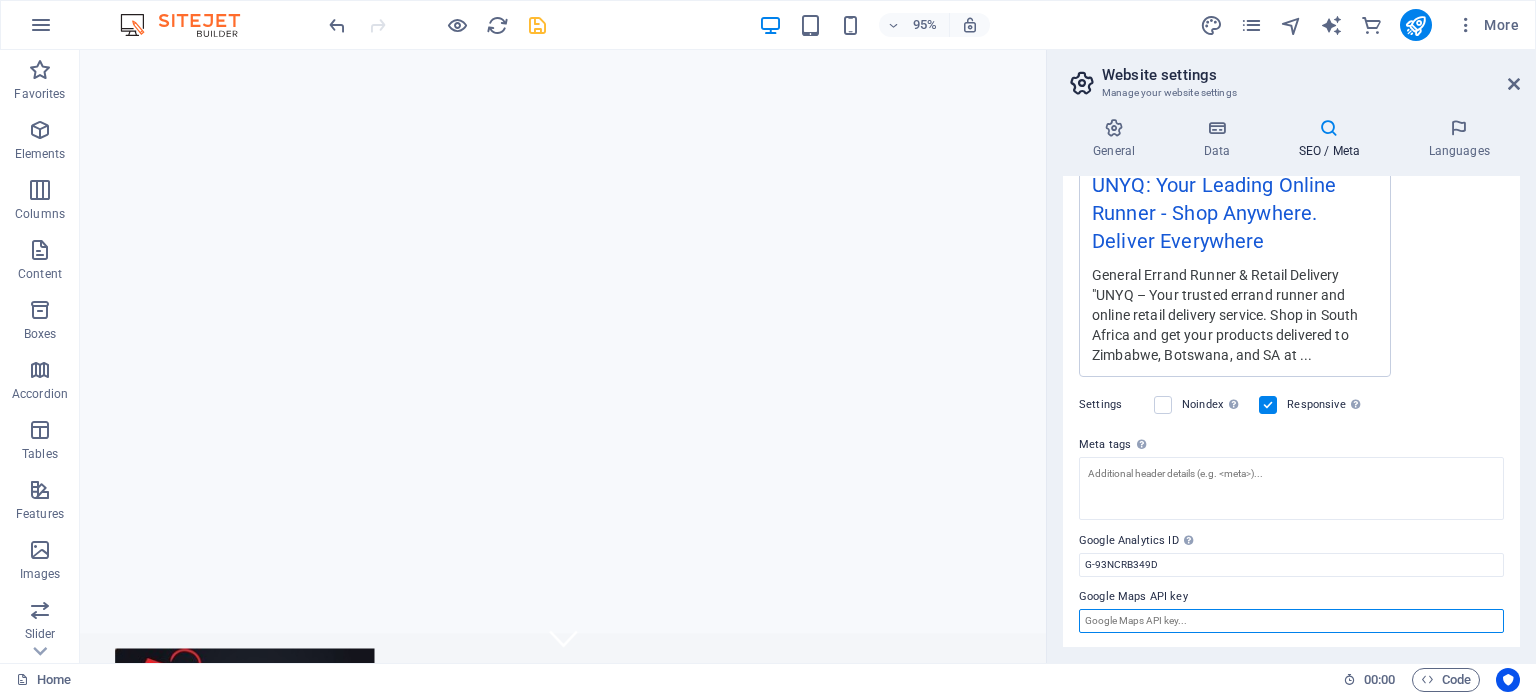 paste on "AIzaSyBUT4qoaC_r6oQzxSs-K_r8ZNIUeb_90rM" 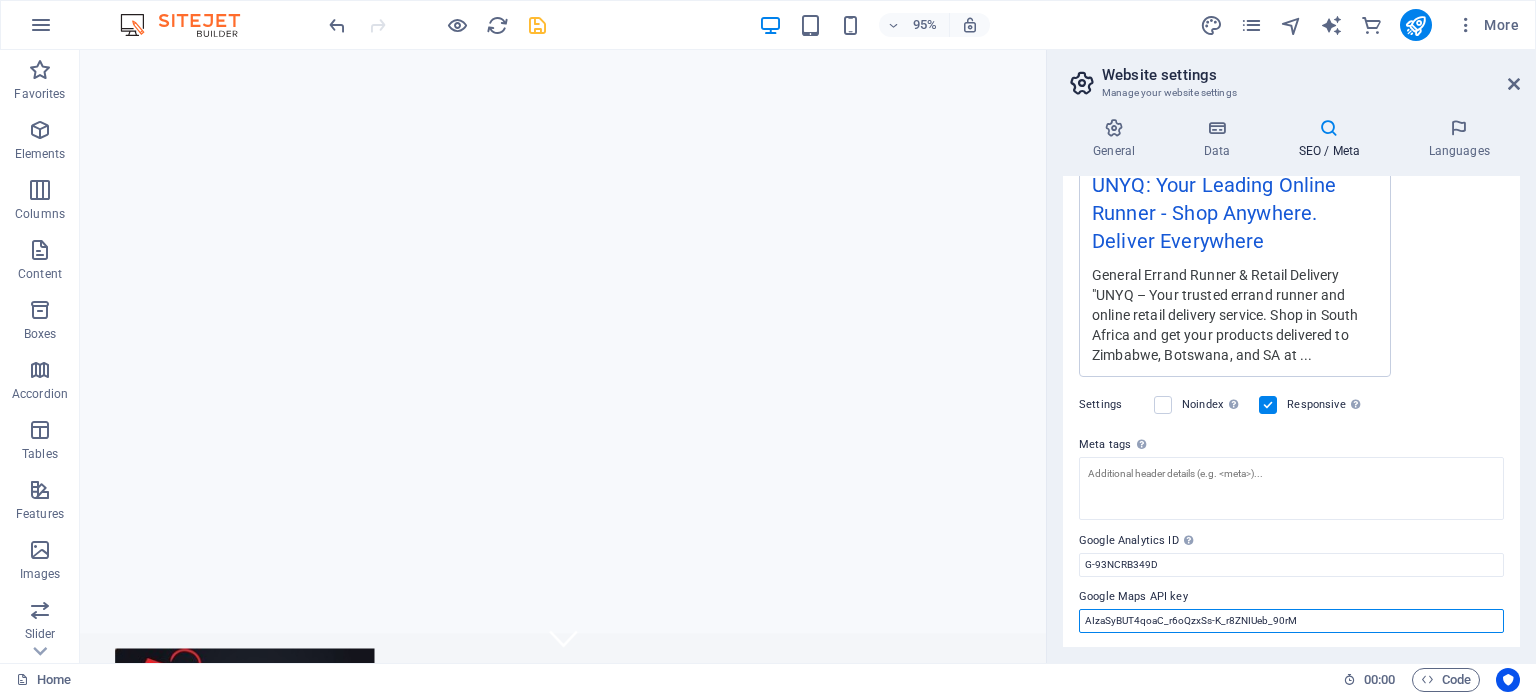 type on "AIzaSyBUT4qoaC_r6oQzxSs-K_r8ZNIUeb_90rM" 